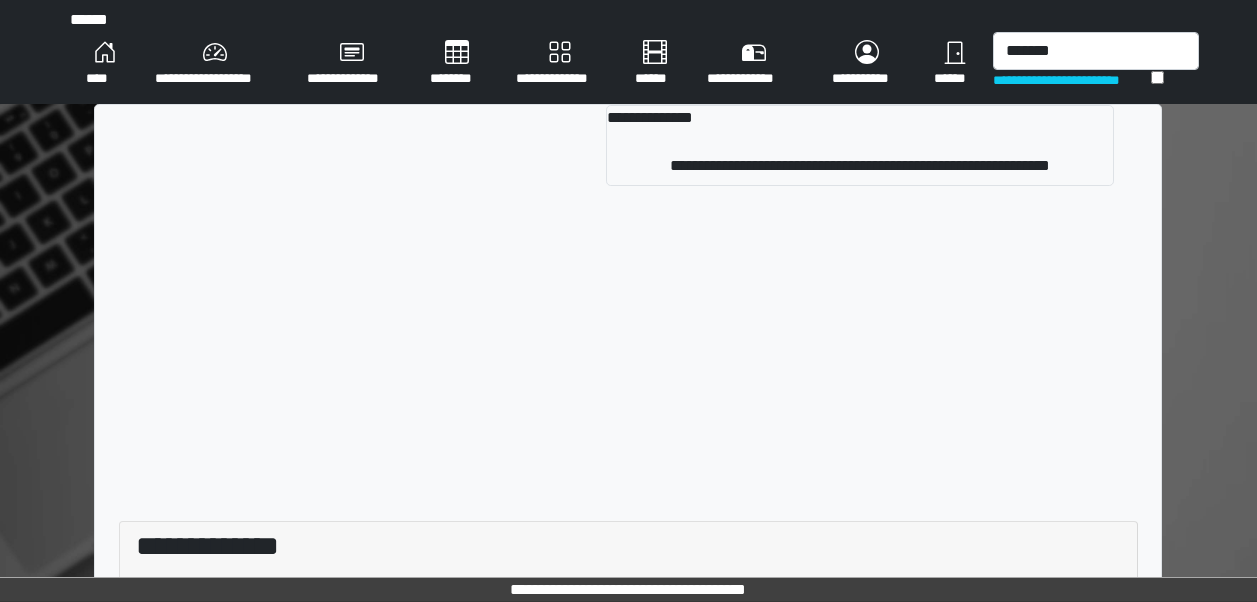 scroll, scrollTop: 0, scrollLeft: 0, axis: both 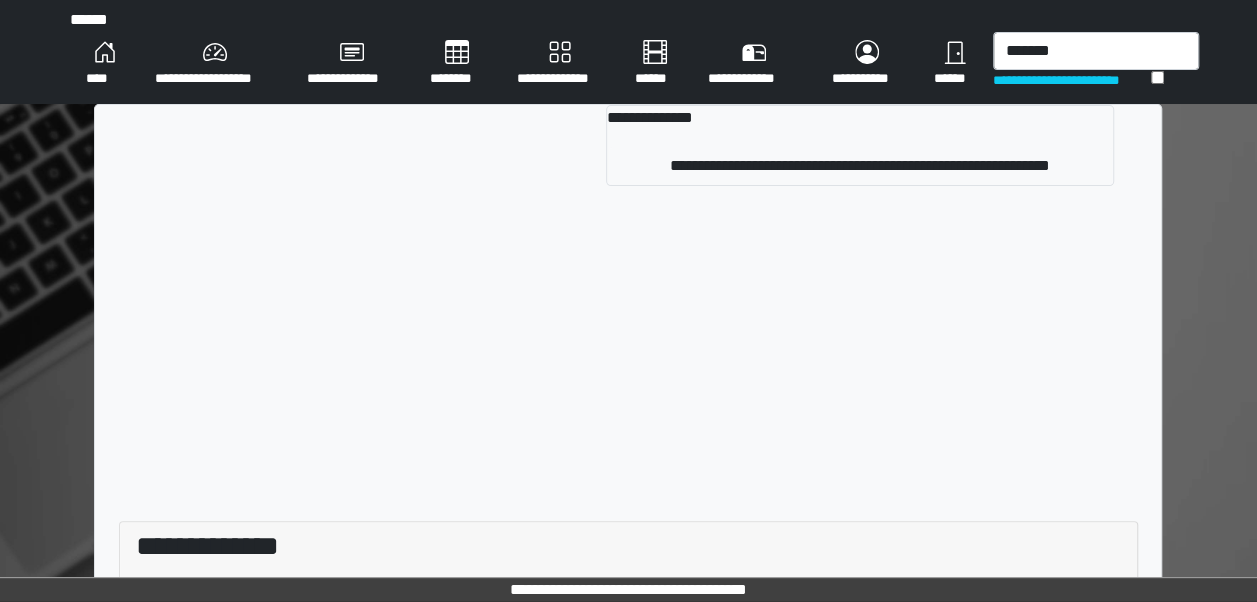 drag, startPoint x: 1112, startPoint y: 52, endPoint x: 753, endPoint y: 26, distance: 359.94028 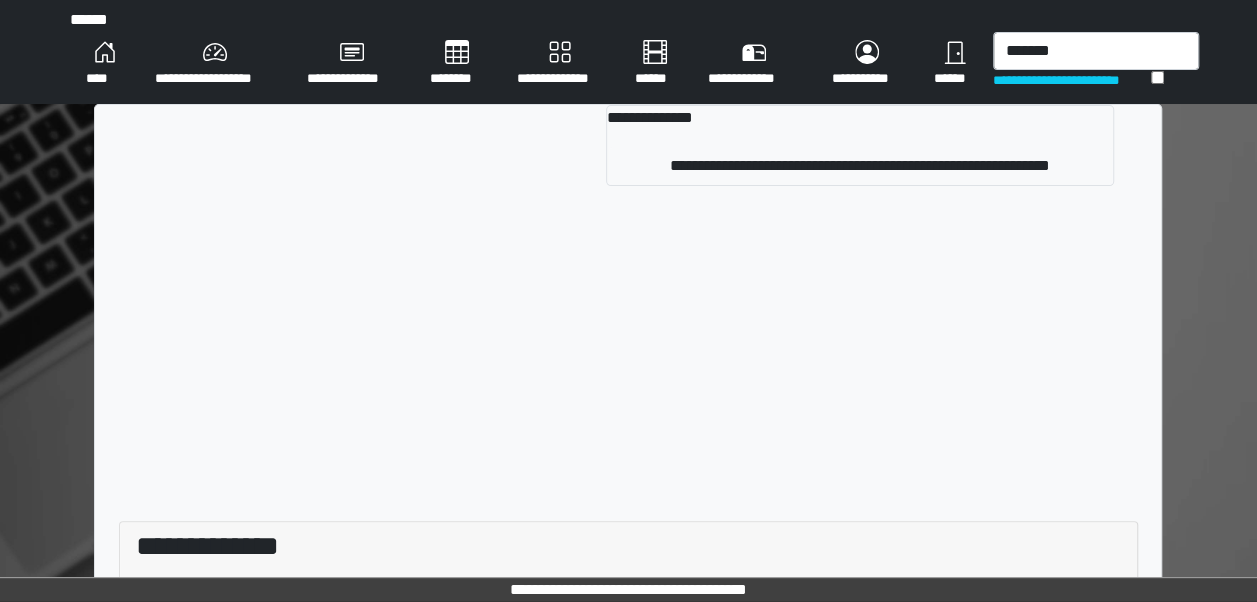 click on "**********" at bounding box center [628, 52] 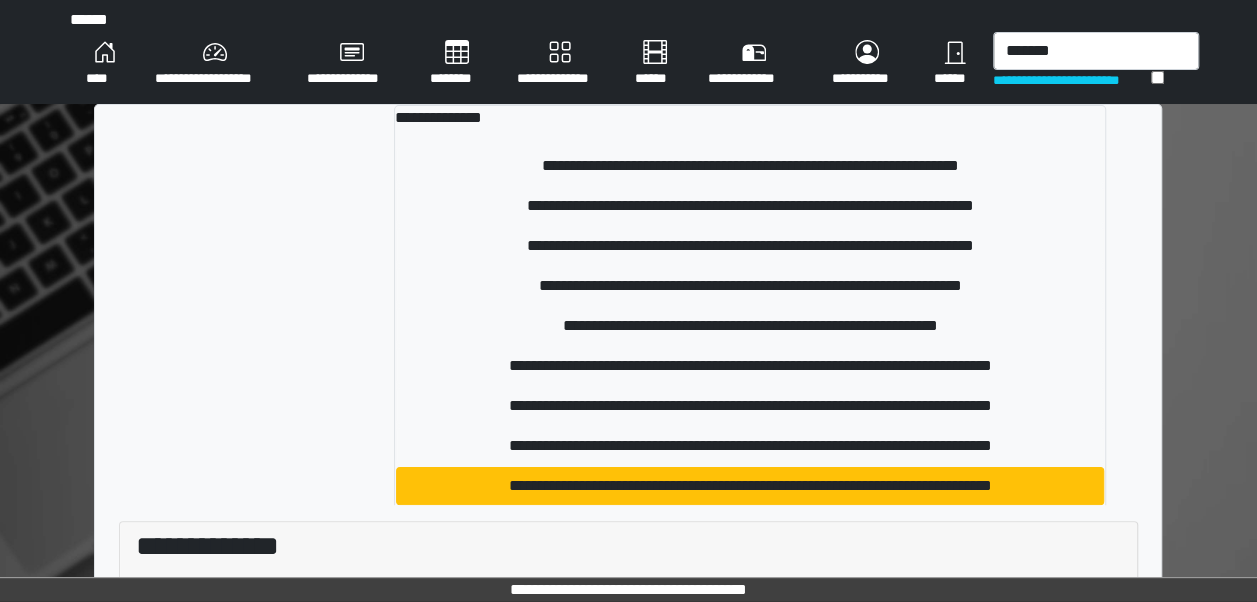 click on "*******" at bounding box center (1096, 51) 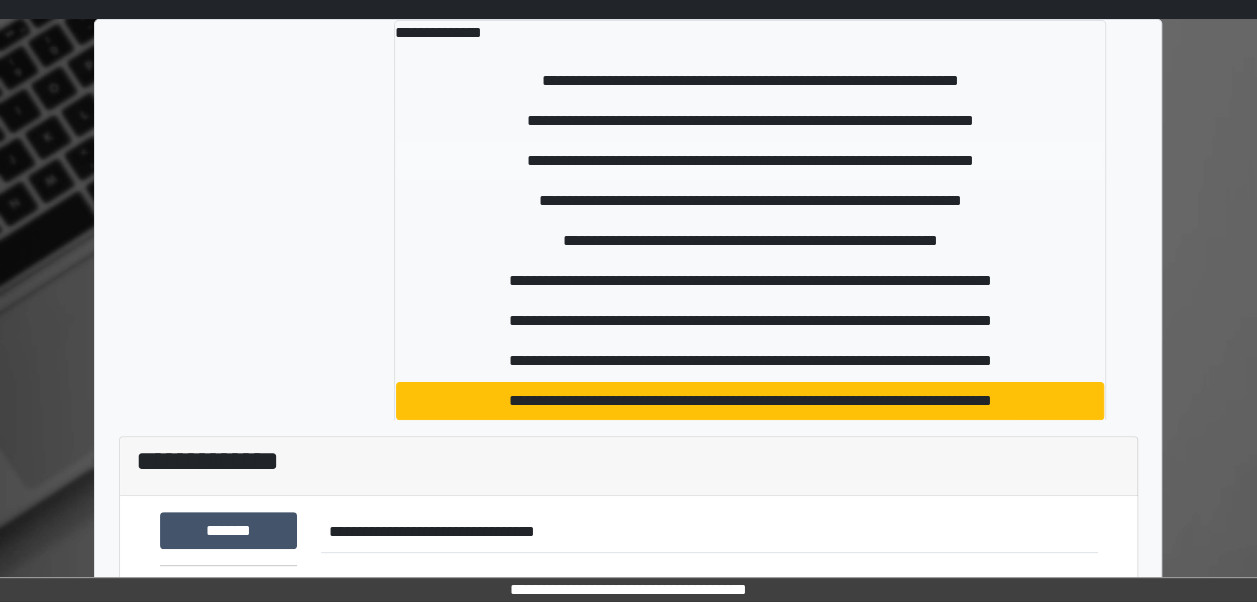 scroll, scrollTop: 84, scrollLeft: 0, axis: vertical 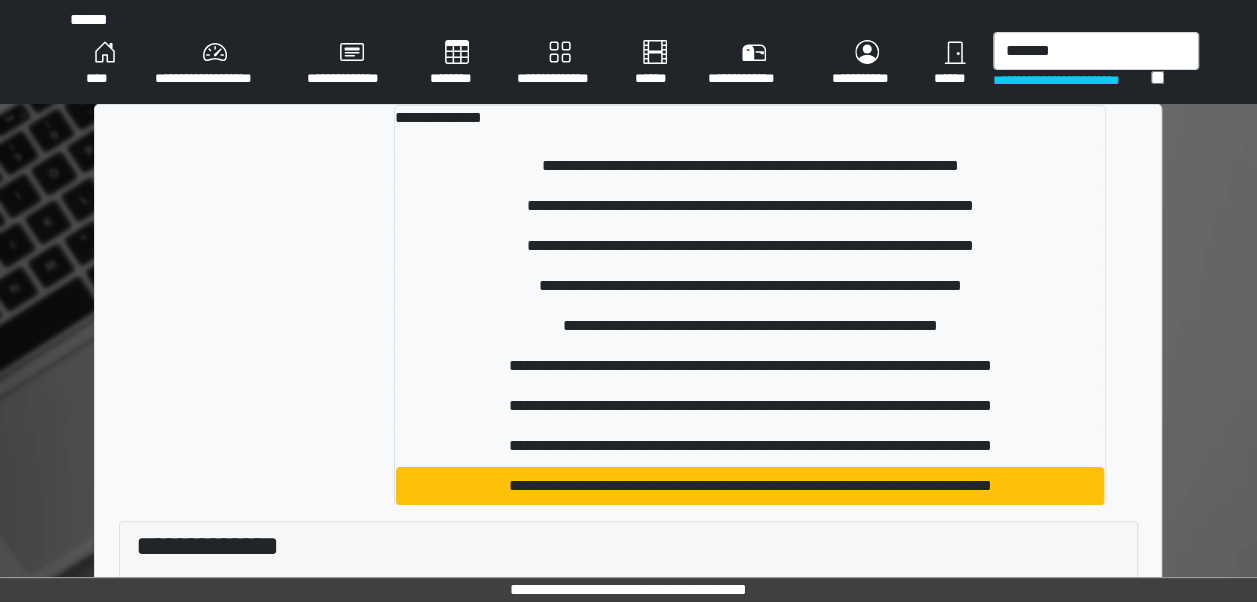 click on "*******" at bounding box center (1096, 51) 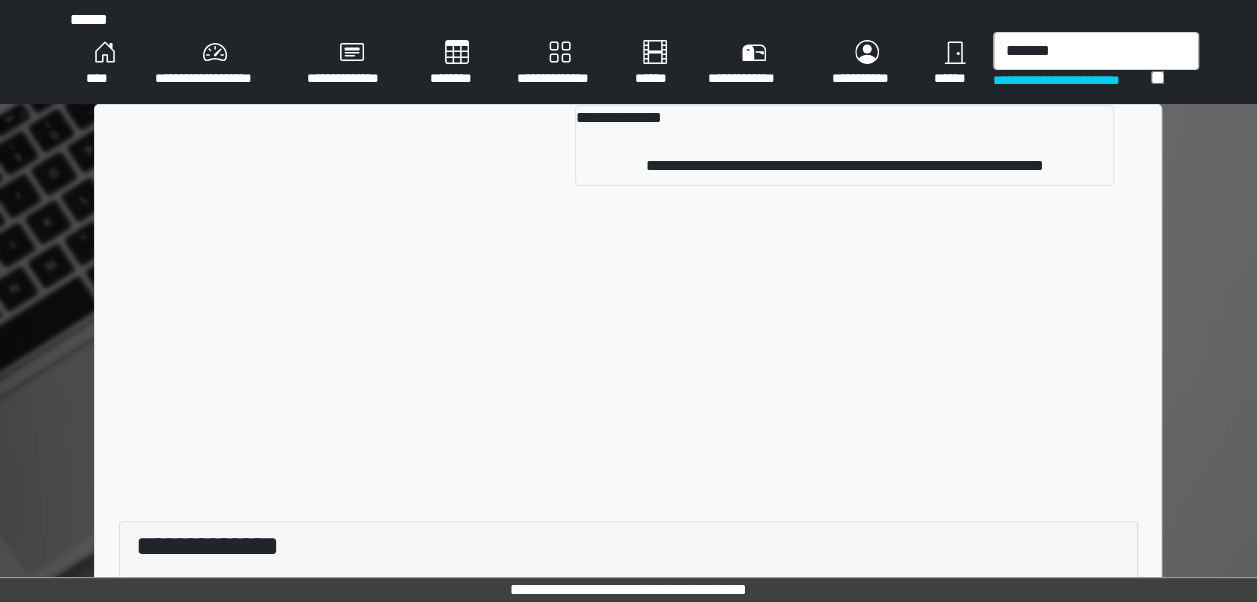 type on "*******" 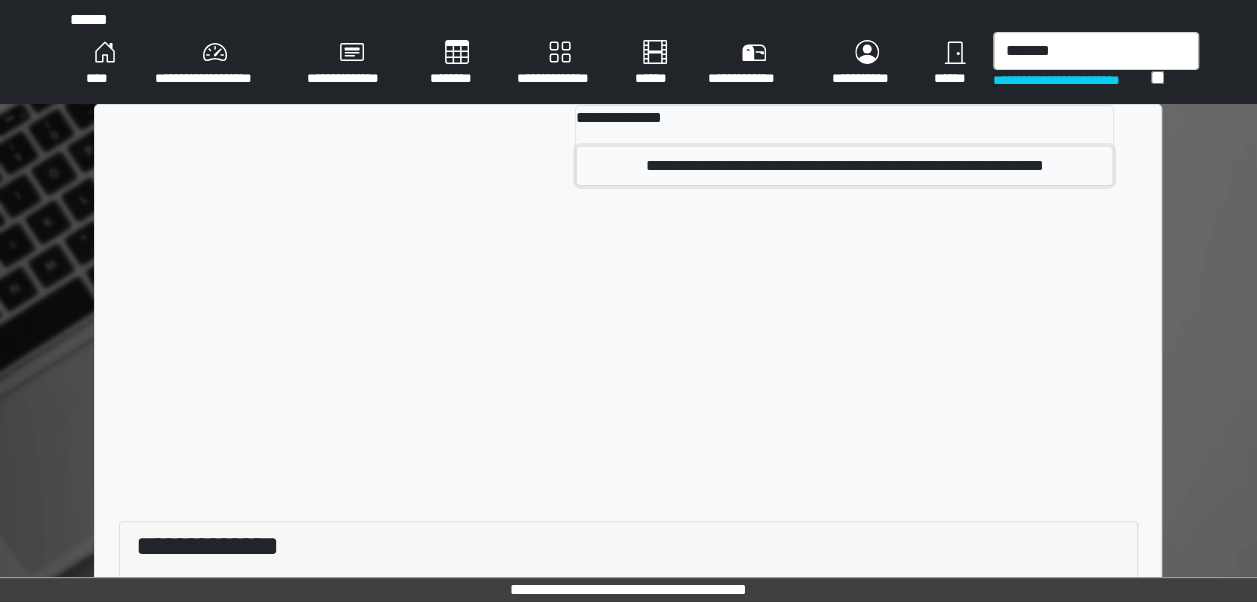 click on "**********" at bounding box center (844, 166) 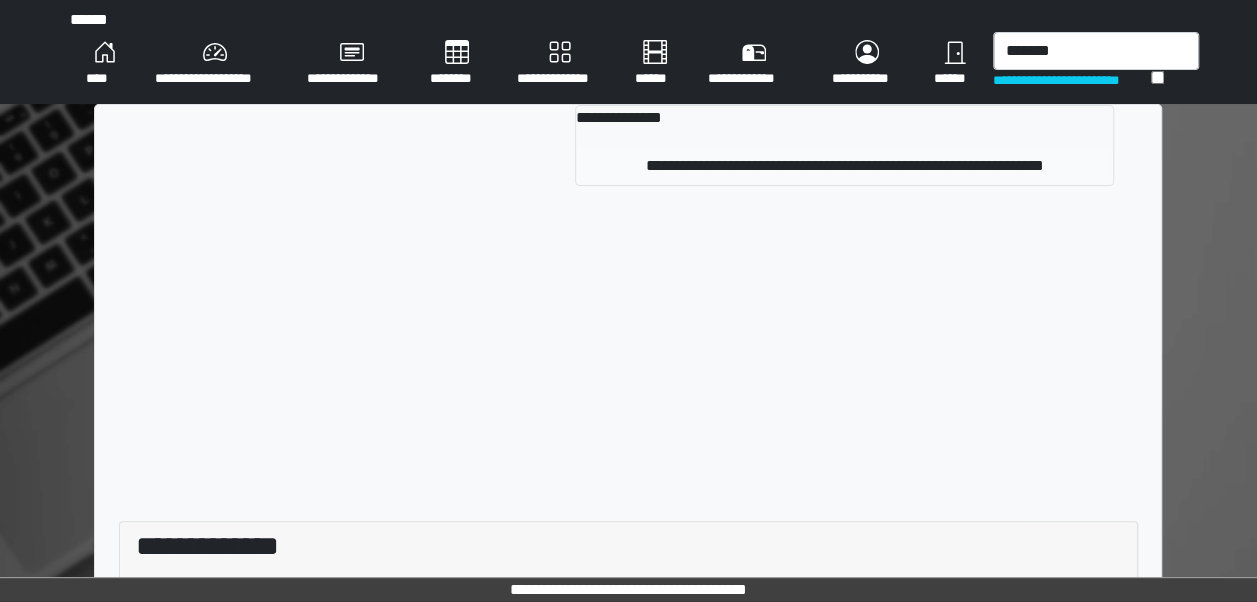 type 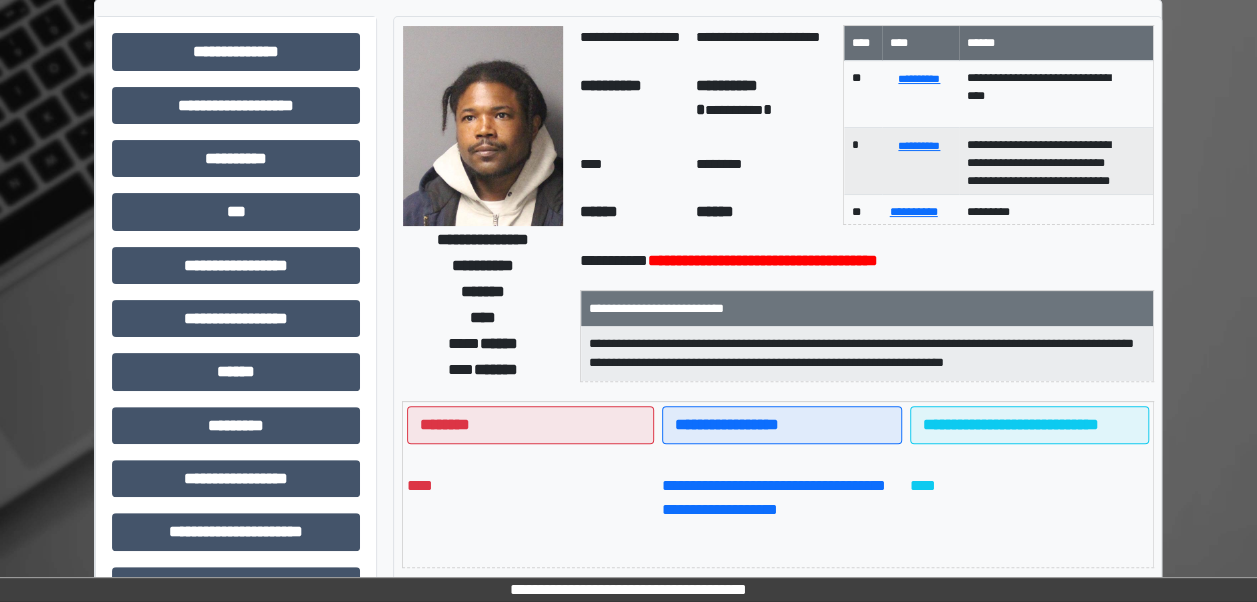 scroll, scrollTop: 106, scrollLeft: 0, axis: vertical 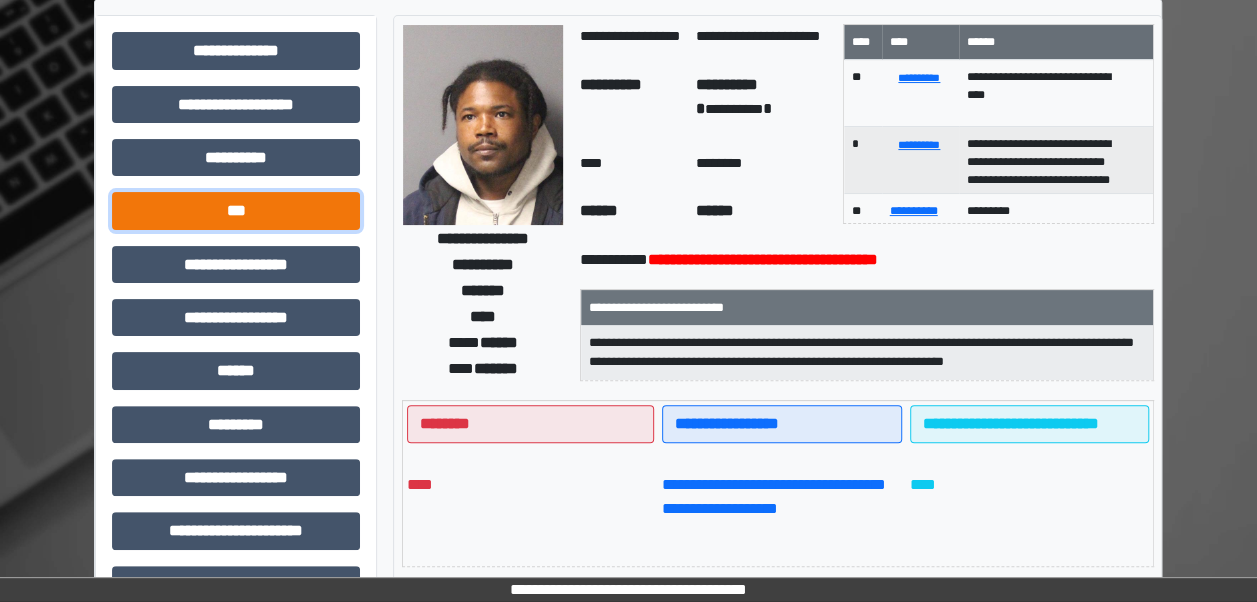 click on "***" at bounding box center (236, 210) 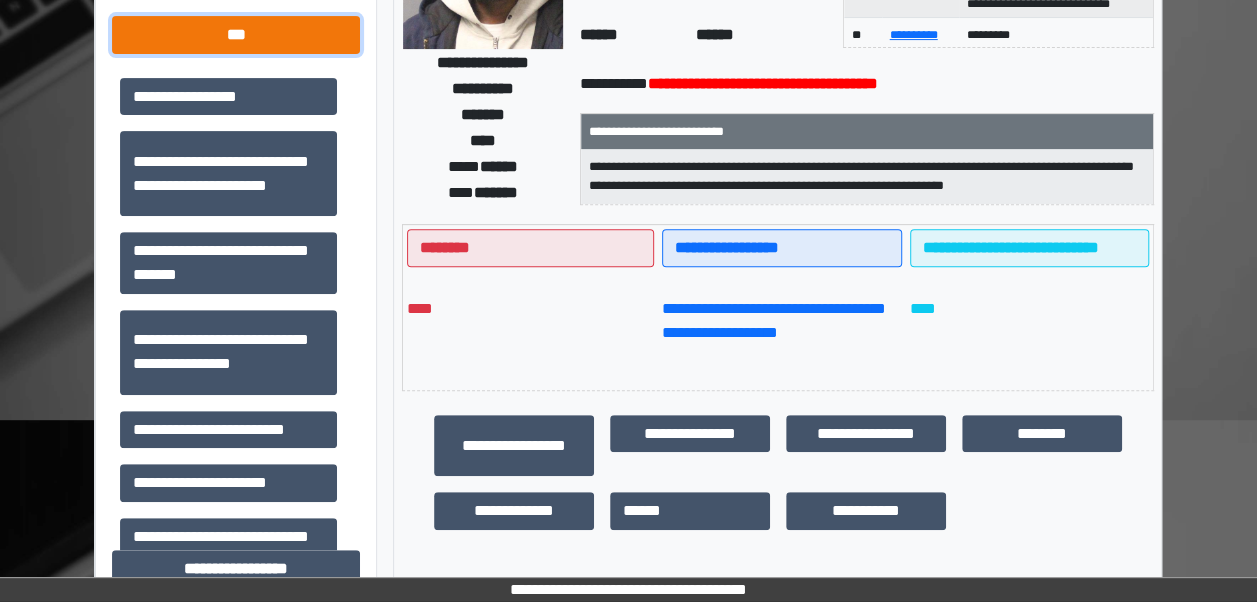 scroll, scrollTop: 290, scrollLeft: 0, axis: vertical 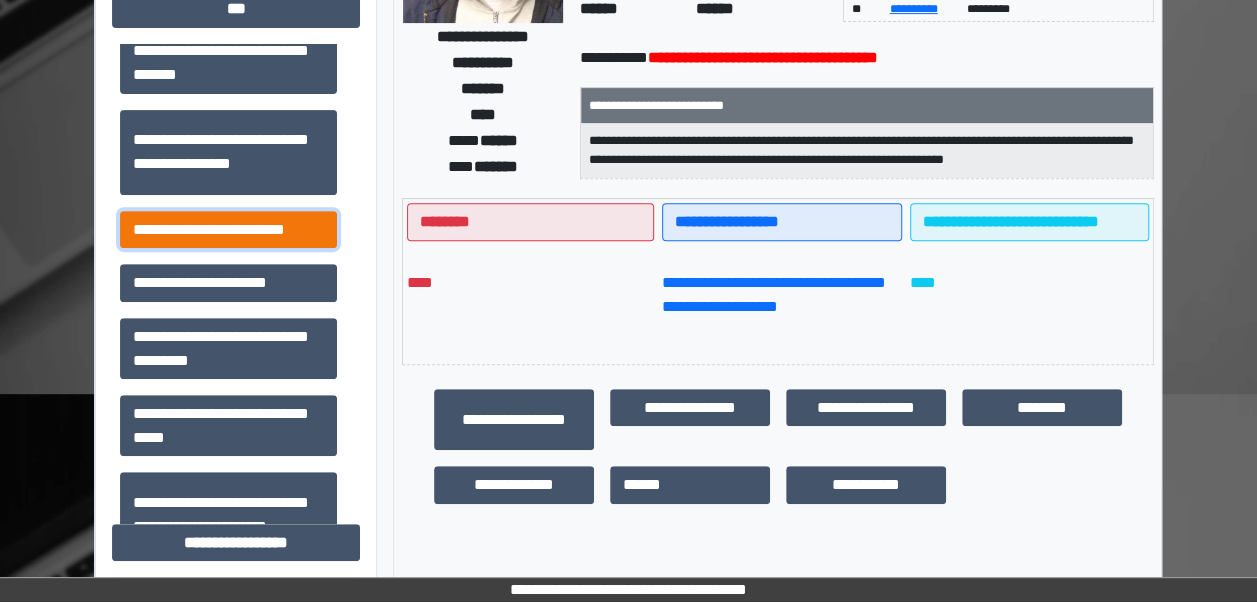 click on "**********" at bounding box center [228, 229] 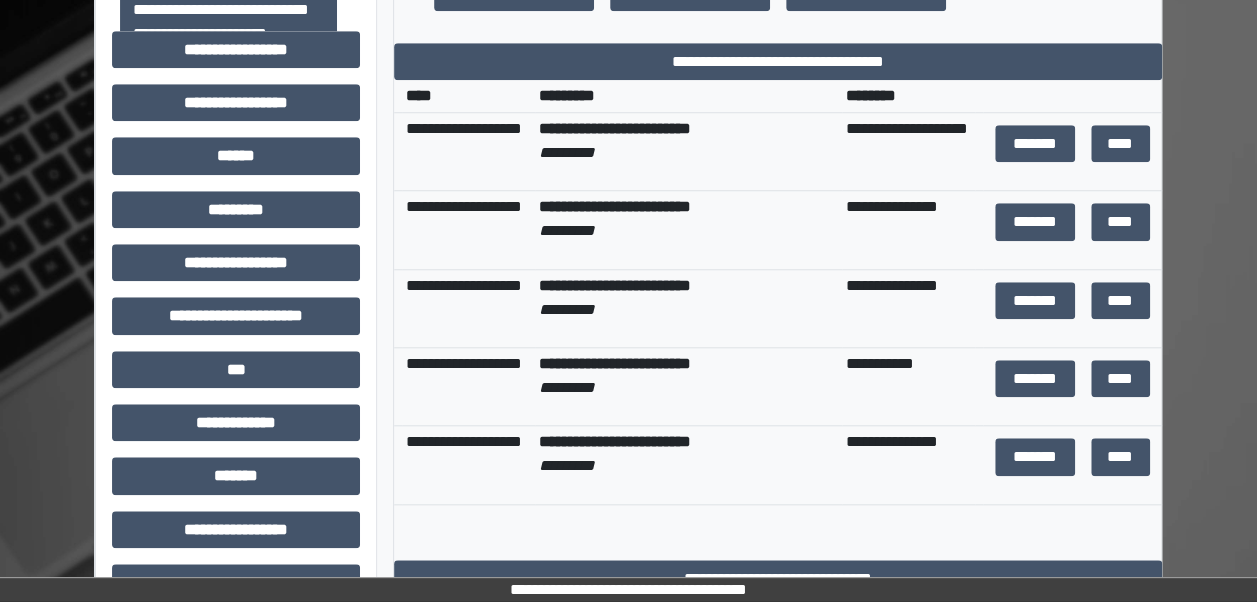 scroll, scrollTop: 798, scrollLeft: 0, axis: vertical 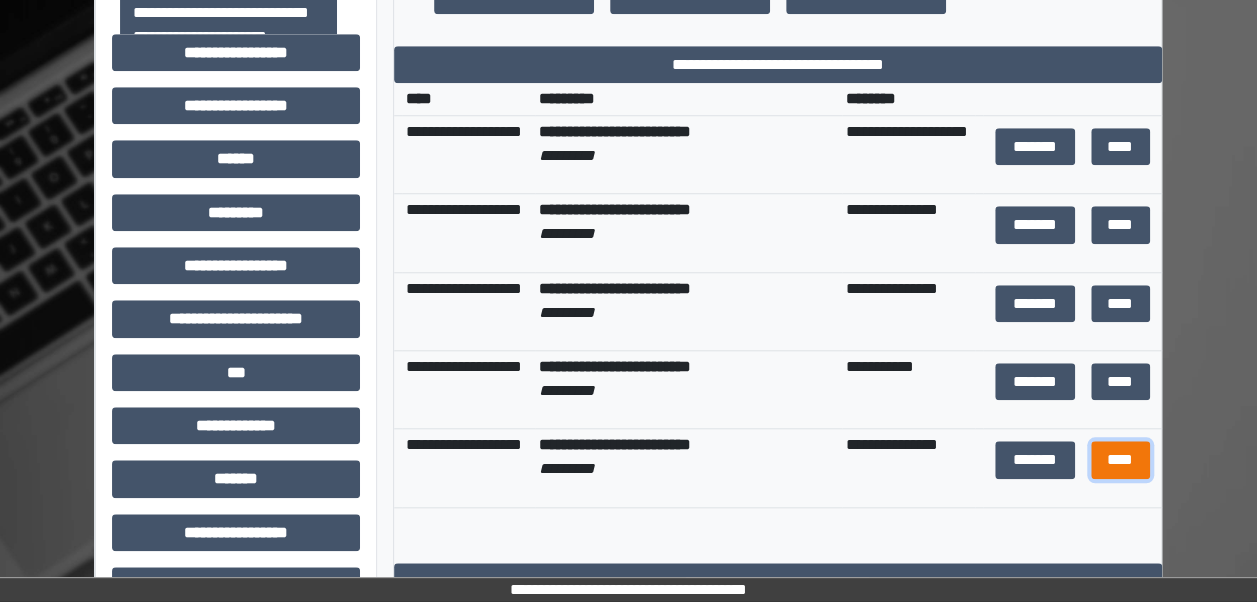 click on "****" at bounding box center (1120, 459) 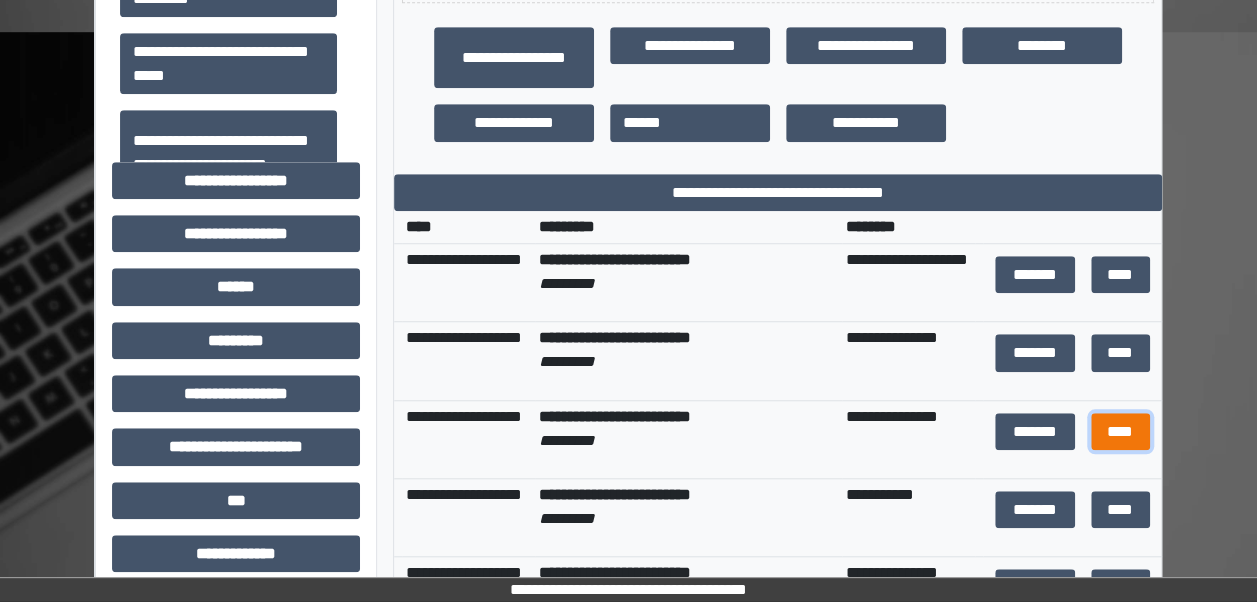 click on "****" at bounding box center (1120, 431) 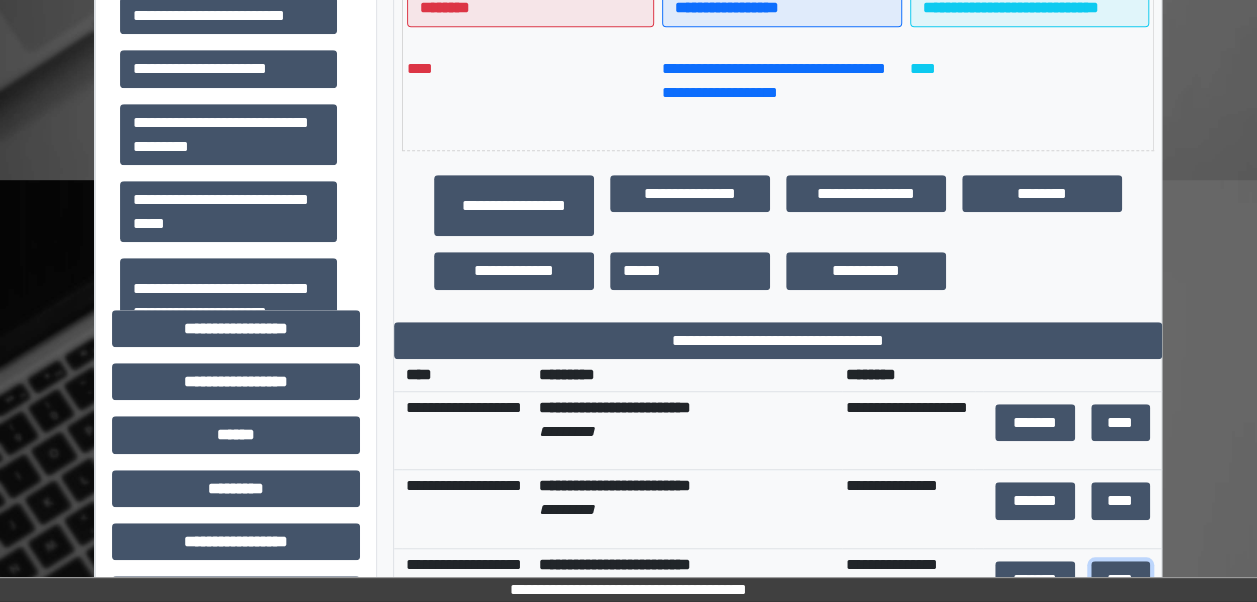 scroll, scrollTop: 526, scrollLeft: 0, axis: vertical 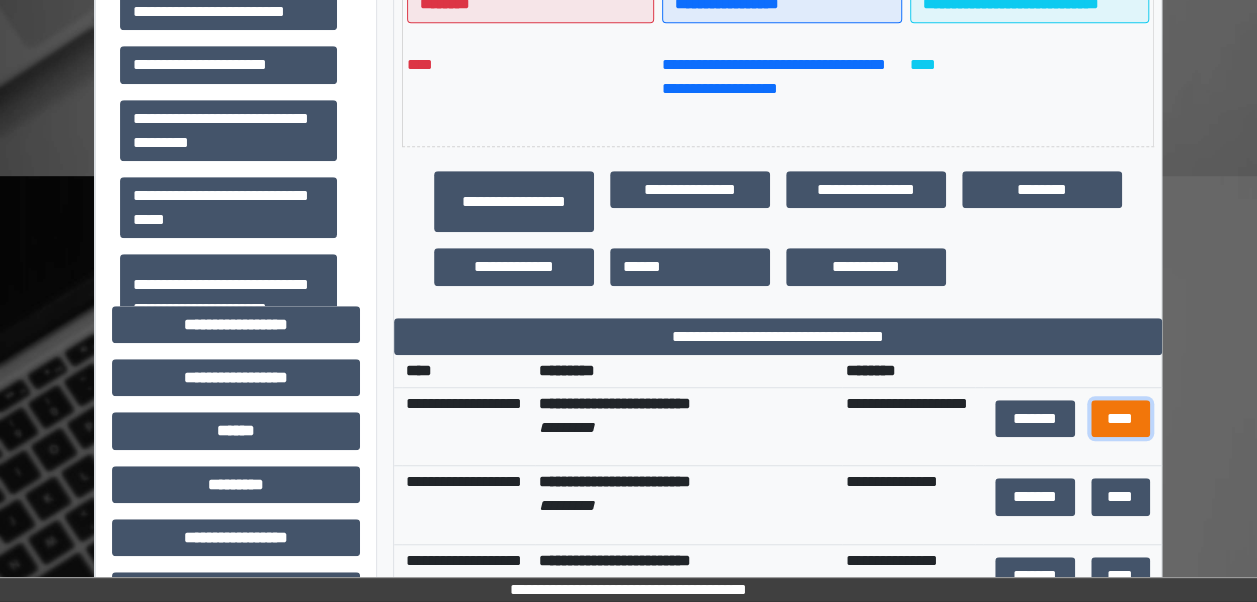 click on "****" at bounding box center [1120, 418] 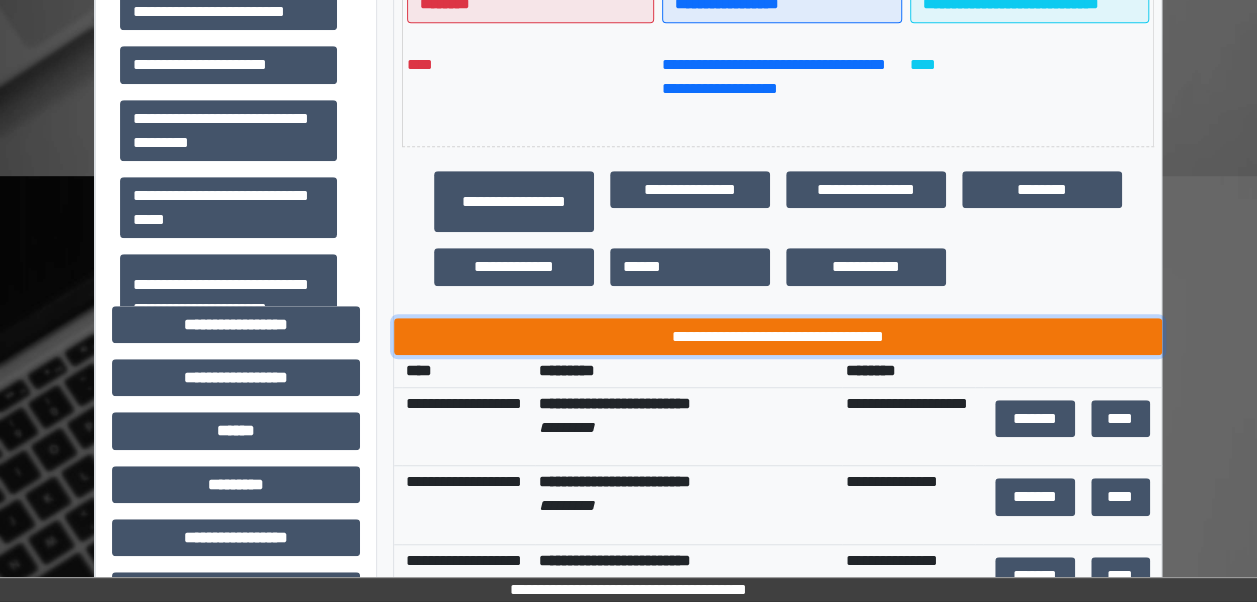 click on "**********" at bounding box center [778, 336] 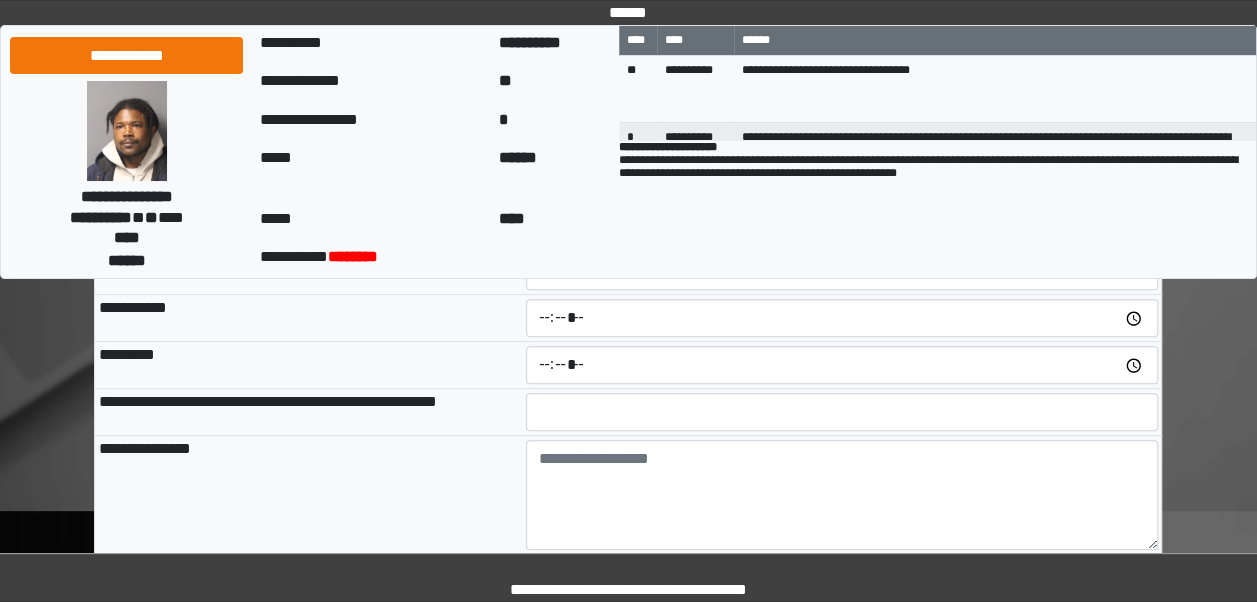 scroll, scrollTop: 192, scrollLeft: 0, axis: vertical 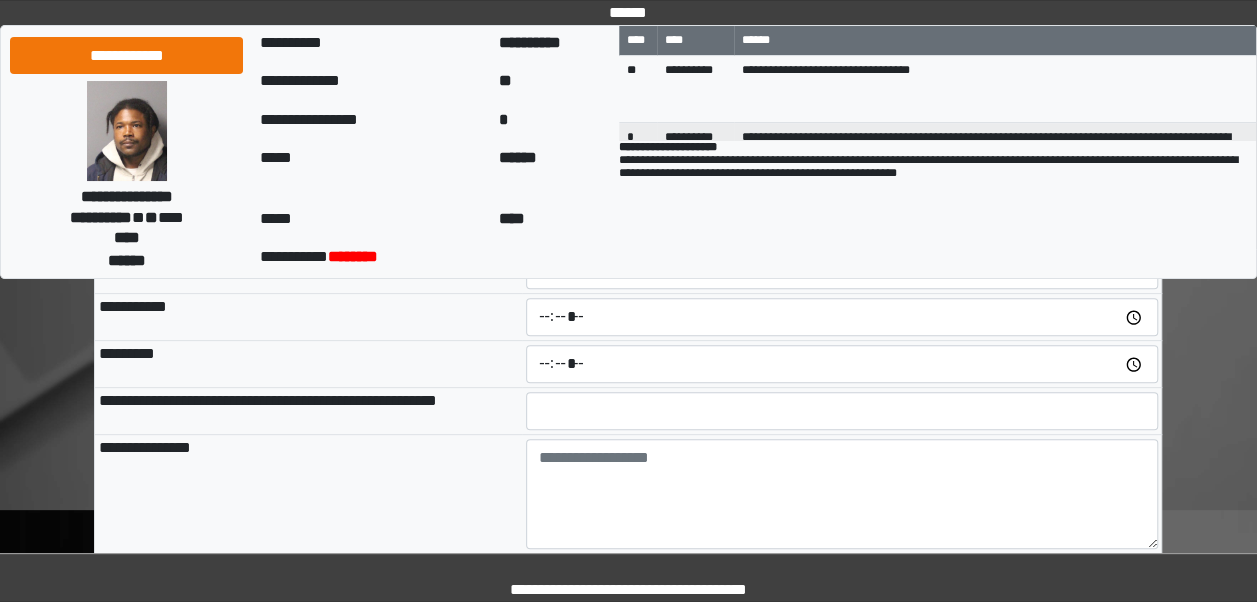 drag, startPoint x: 1220, startPoint y: 468, endPoint x: 1171, endPoint y: 472, distance: 49.162994 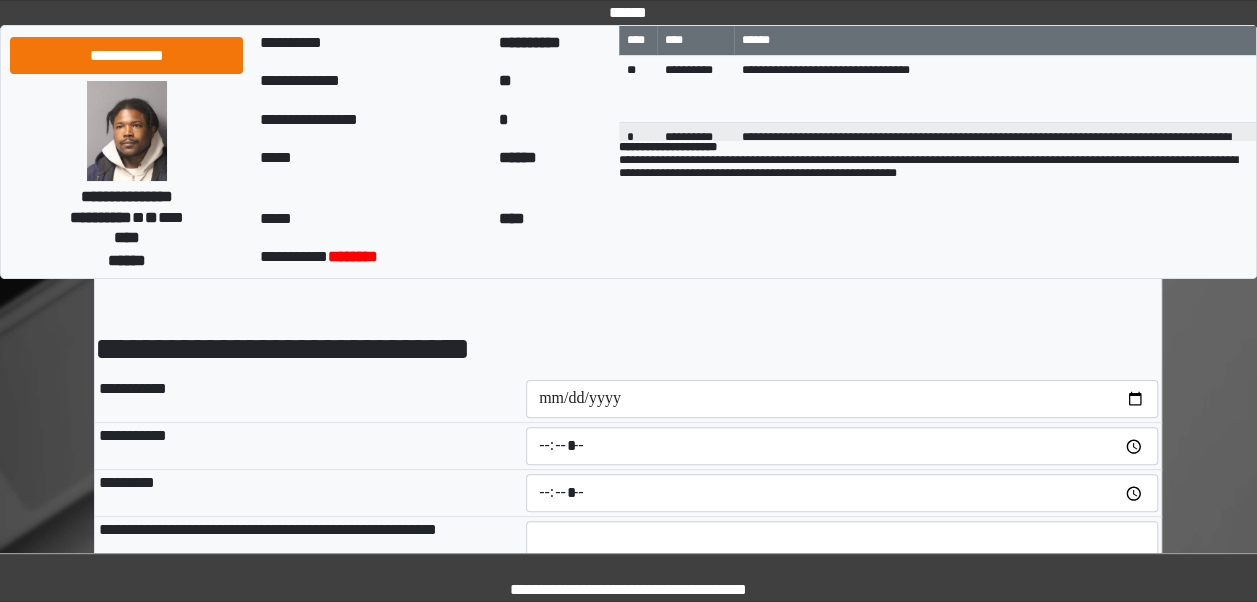 scroll, scrollTop: 64, scrollLeft: 0, axis: vertical 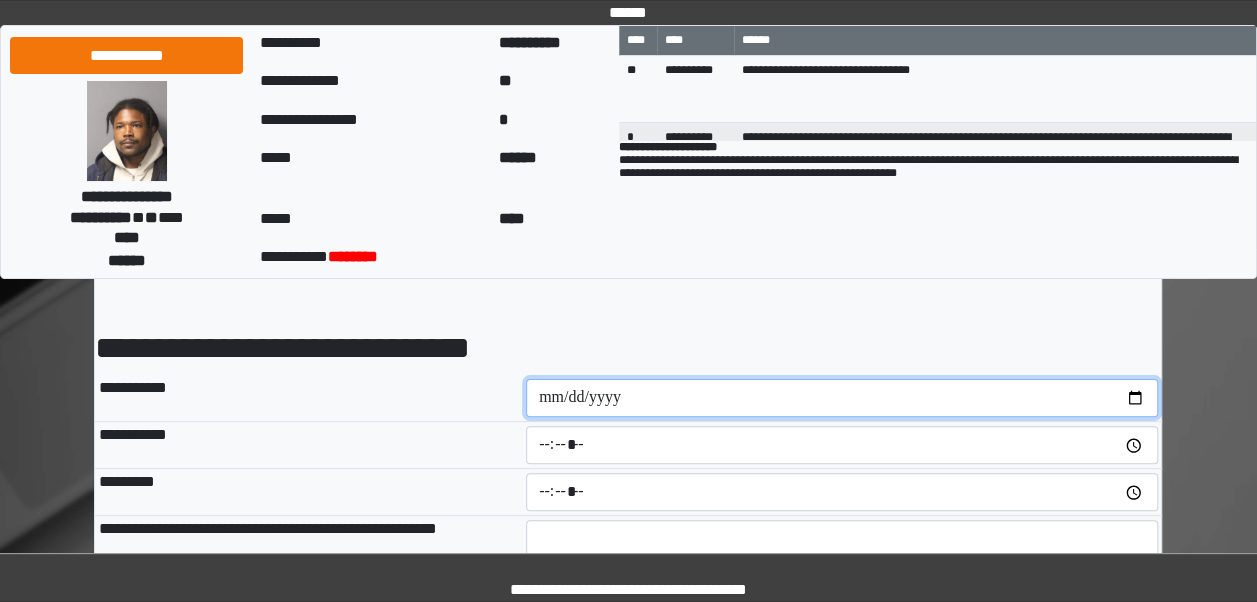 click at bounding box center [842, 398] 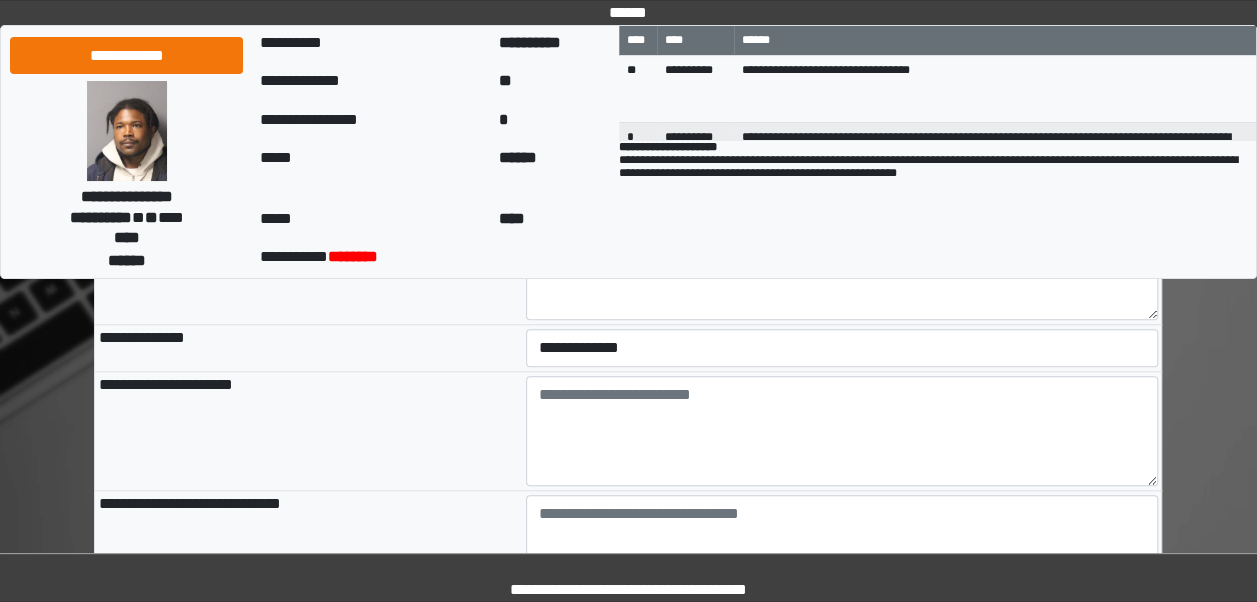 scroll, scrollTop: 779, scrollLeft: 0, axis: vertical 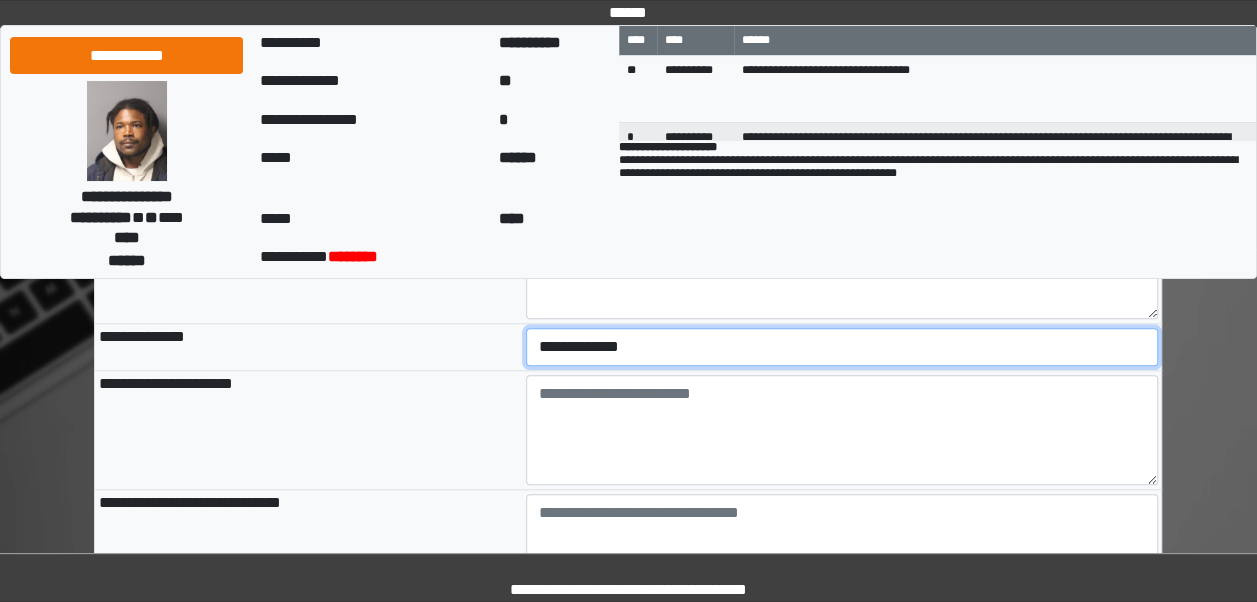 click on "**********" at bounding box center [842, 347] 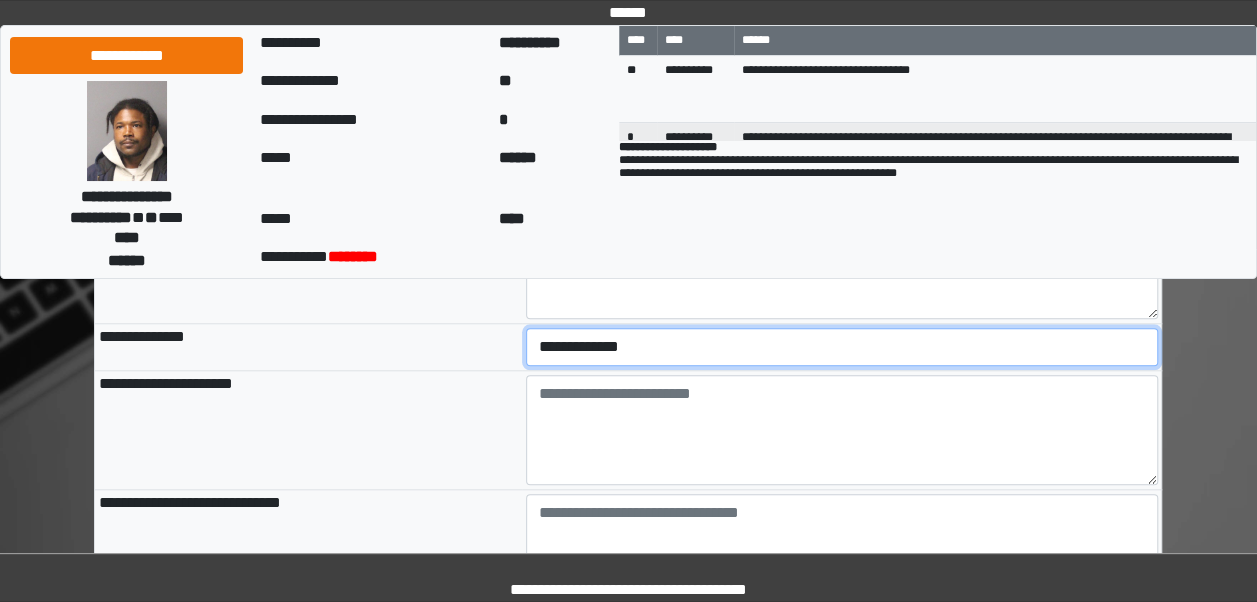 select on "***" 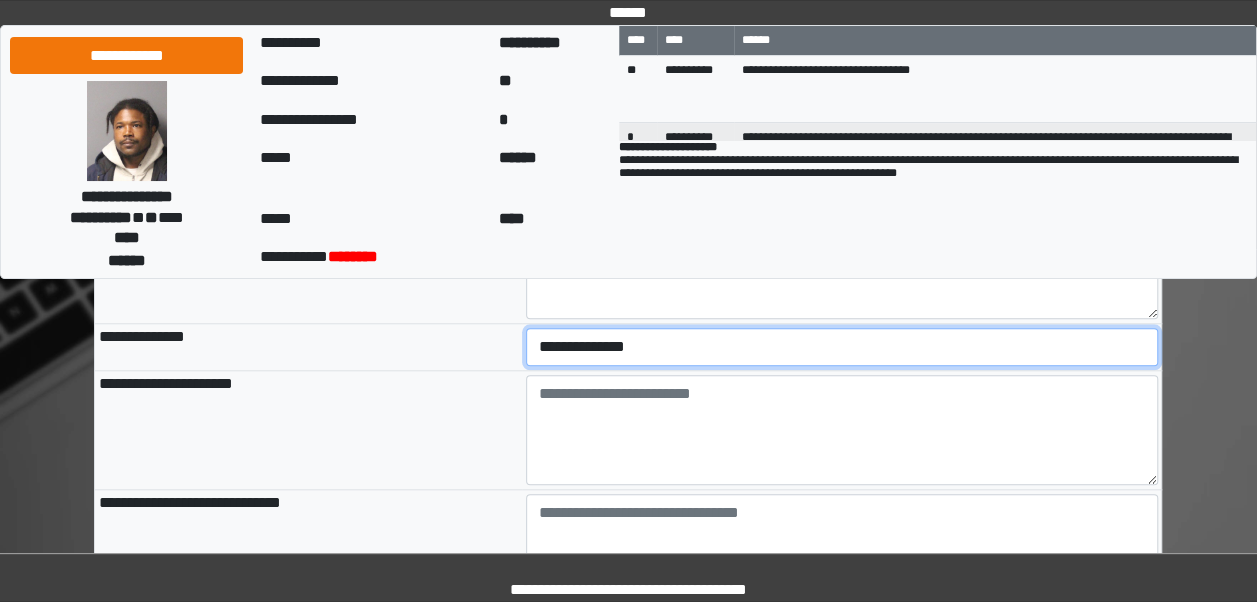 click on "**********" at bounding box center [842, 347] 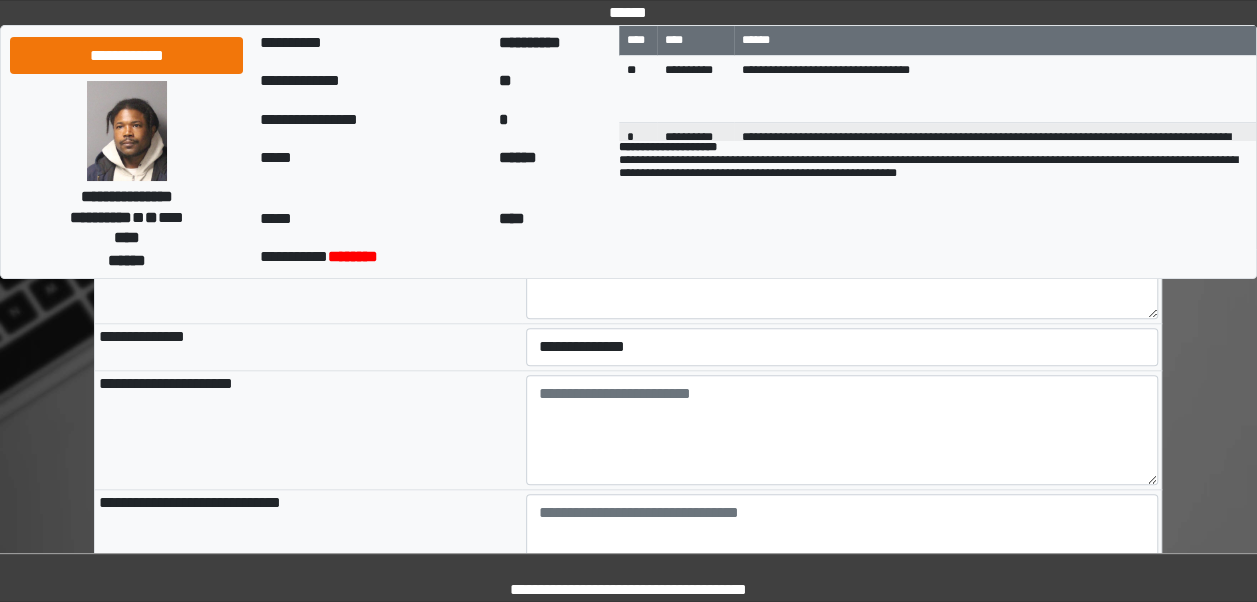 click on "**********" at bounding box center (308, 430) 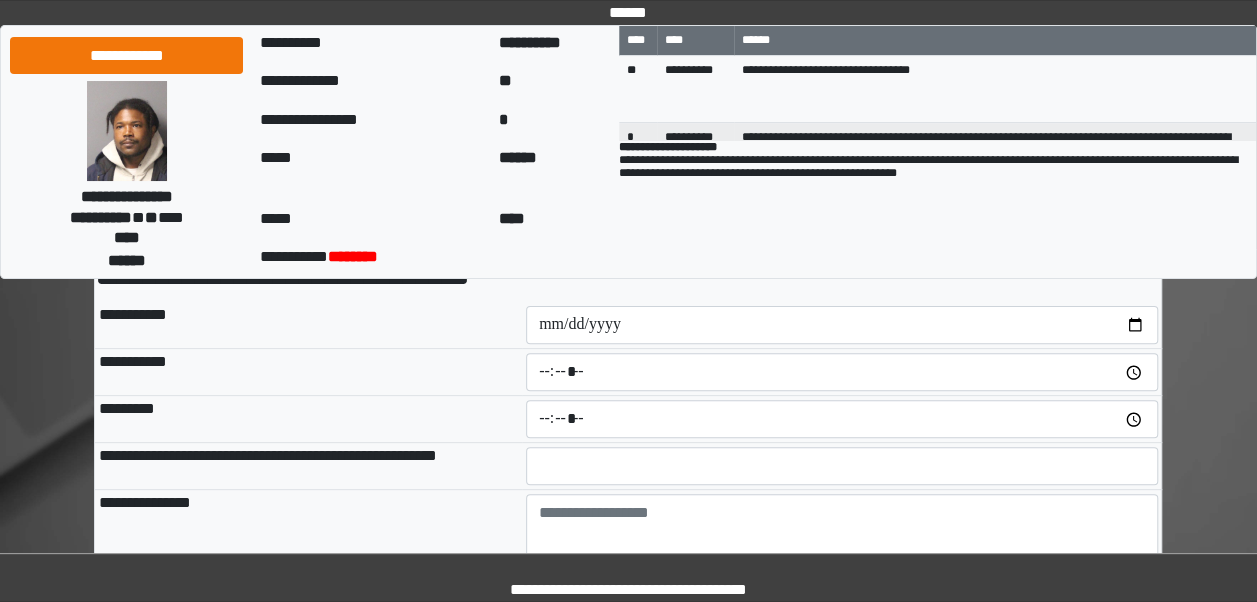 scroll, scrollTop: 120, scrollLeft: 0, axis: vertical 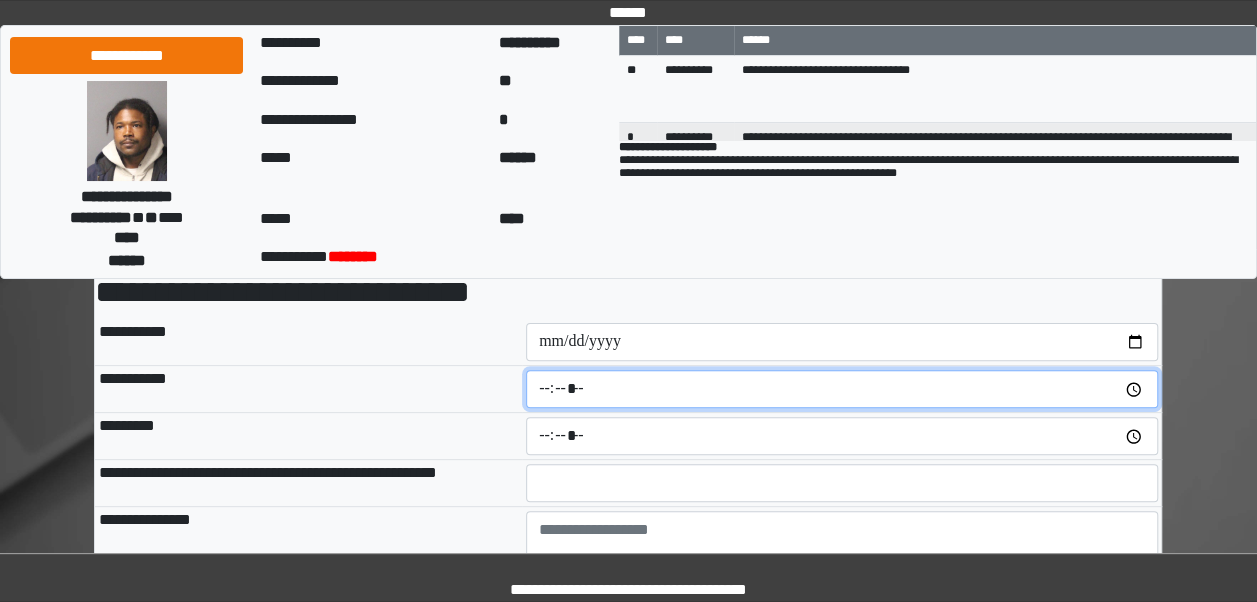 click at bounding box center (842, 389) 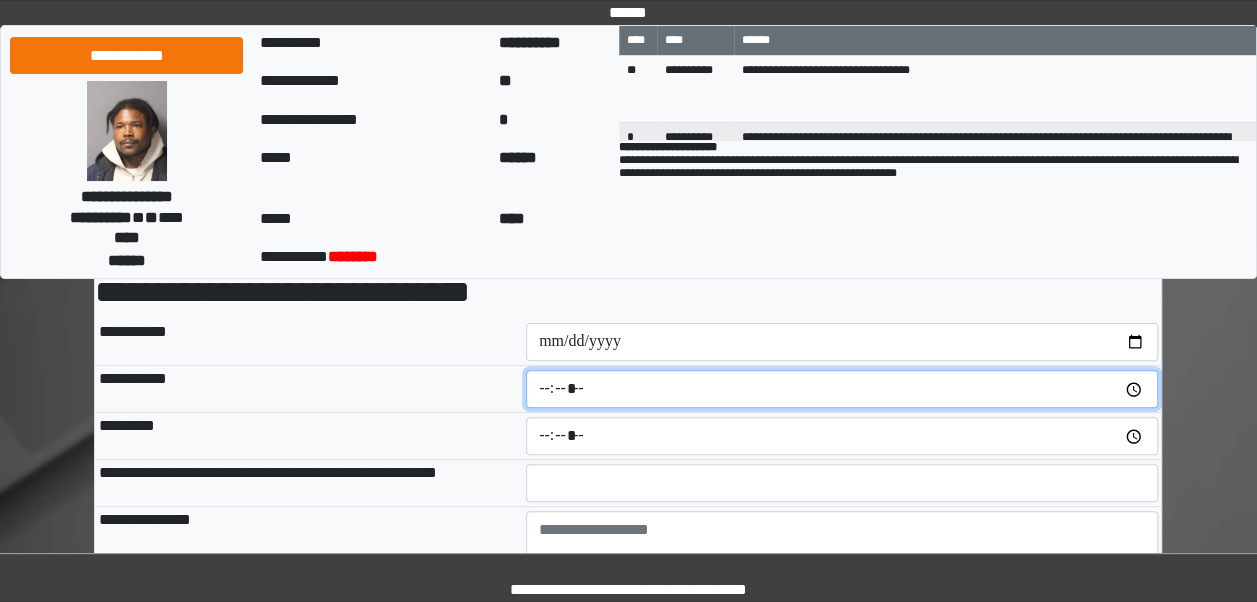 type on "*****" 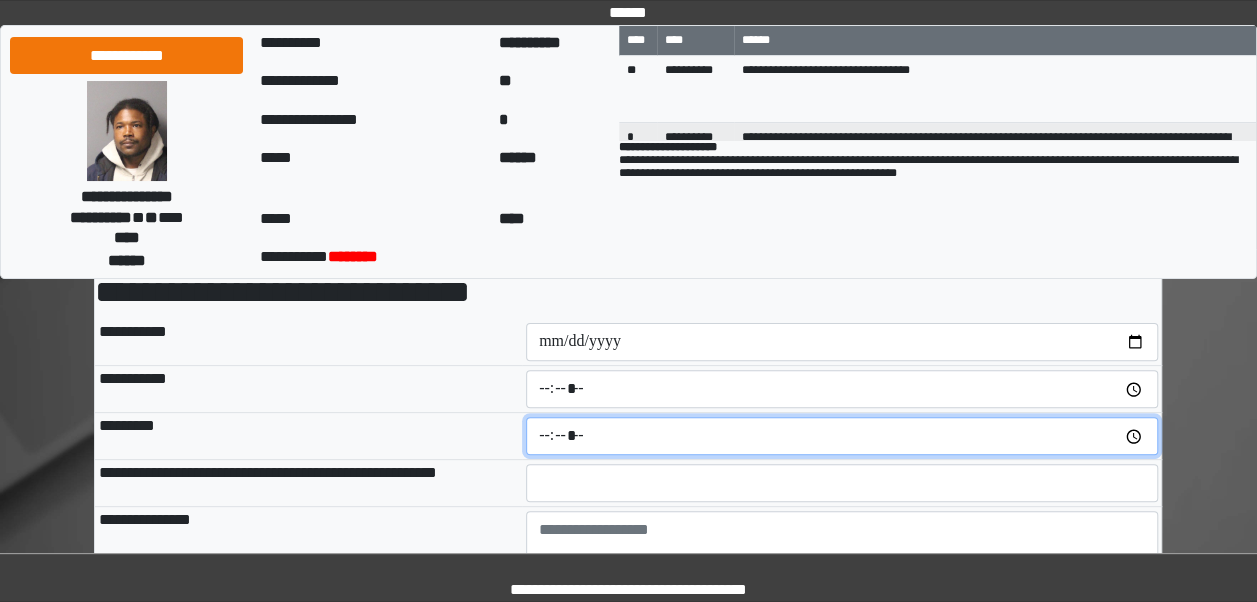 click on "*****" at bounding box center [842, 436] 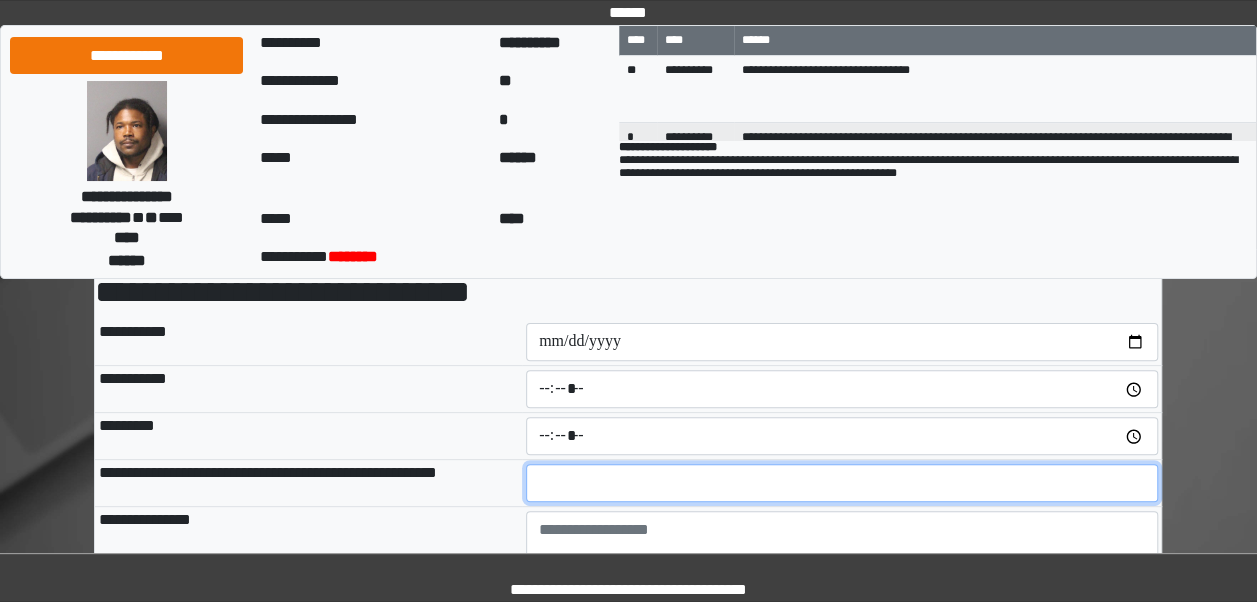 type on "*" 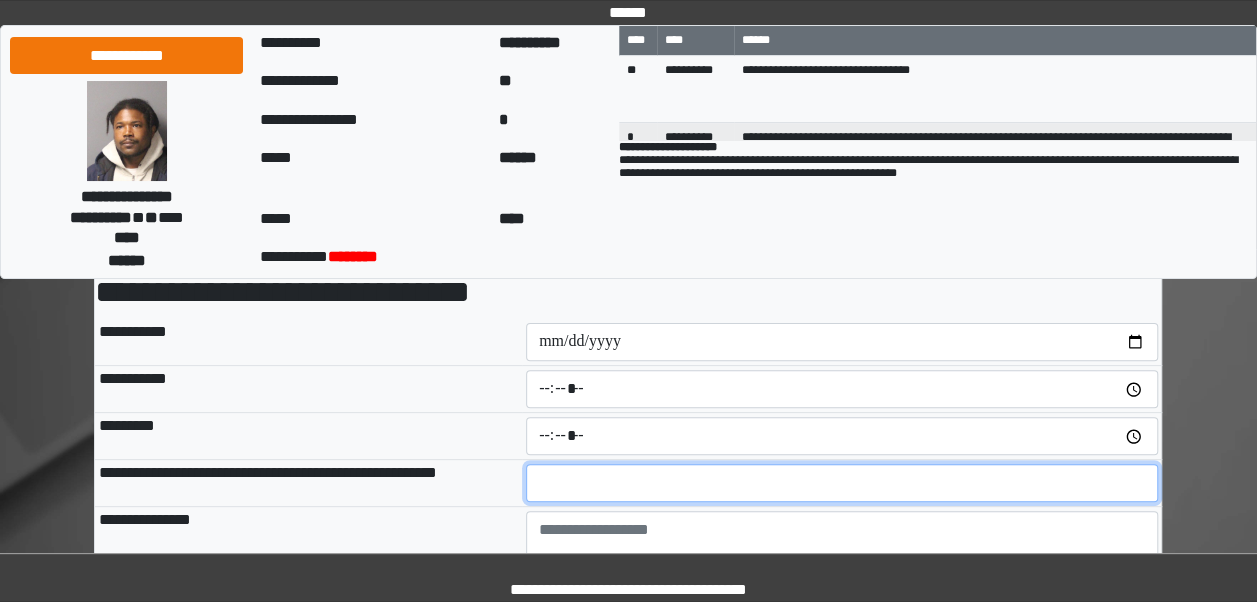 type on "*" 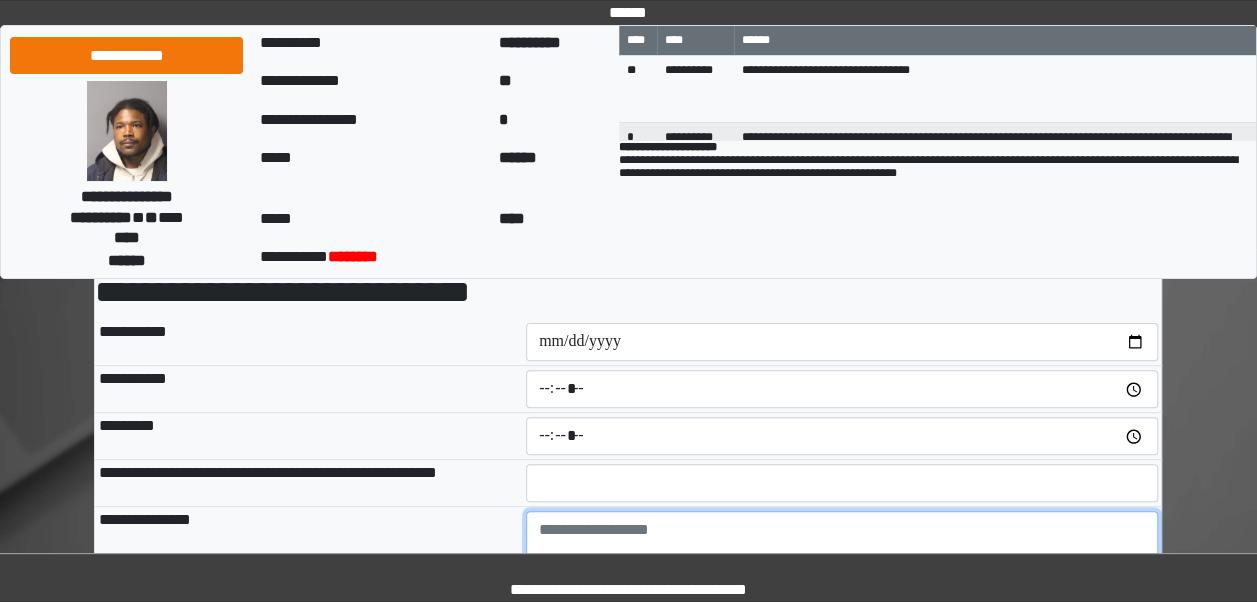 click at bounding box center (842, 566) 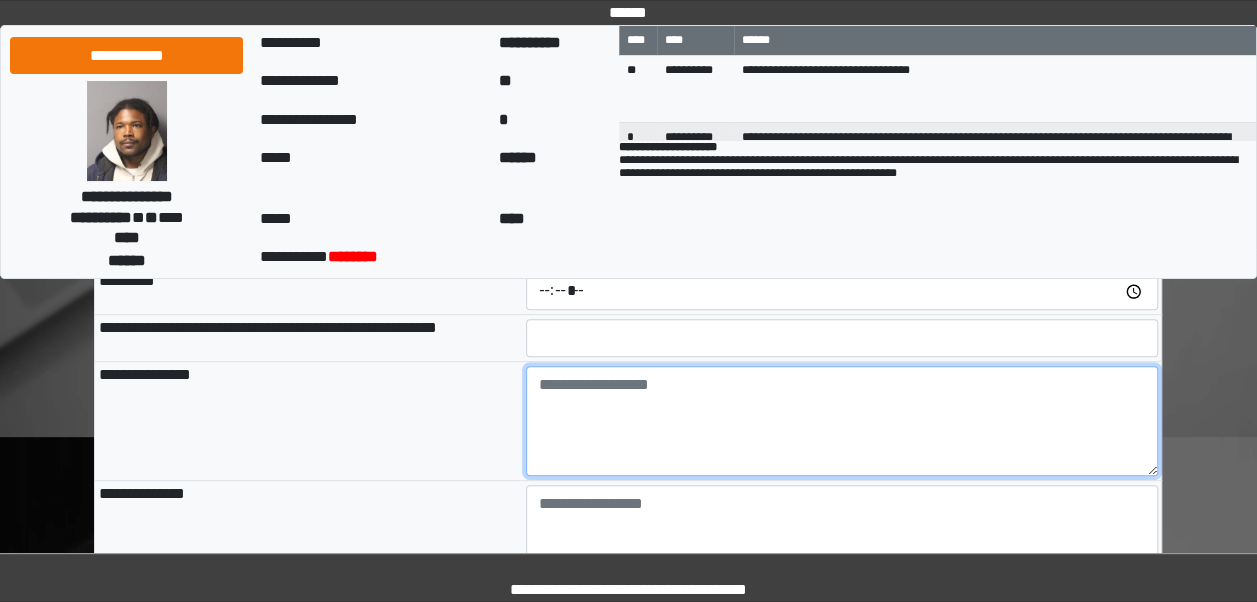 scroll, scrollTop: 266, scrollLeft: 0, axis: vertical 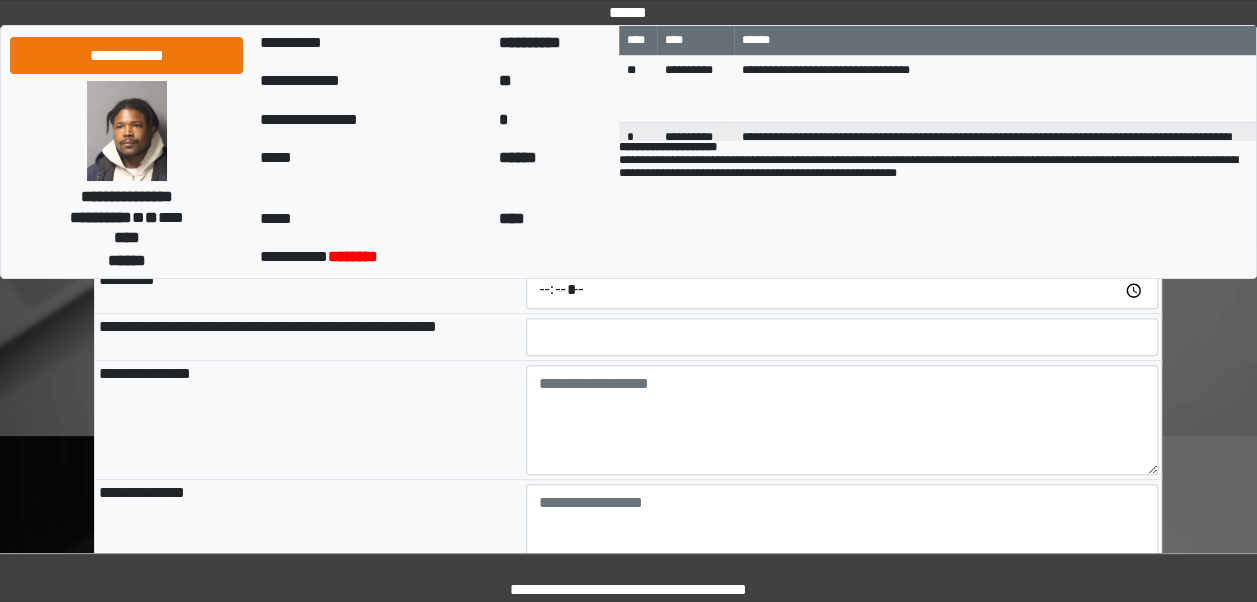 click on "**********" at bounding box center (308, 420) 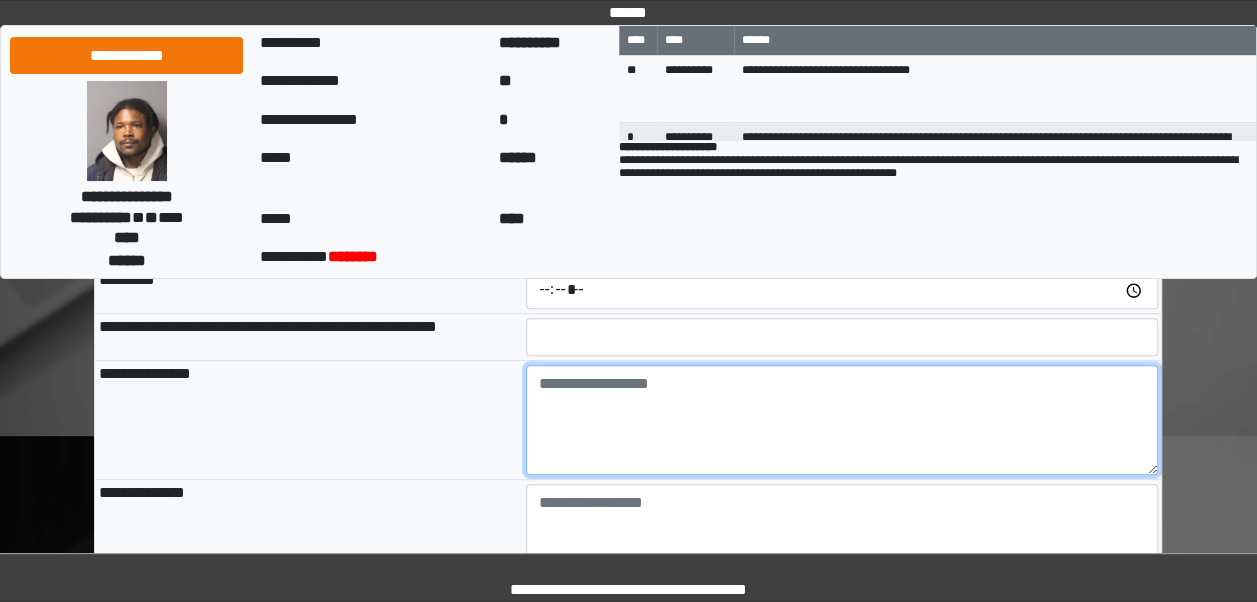 click at bounding box center (842, 420) 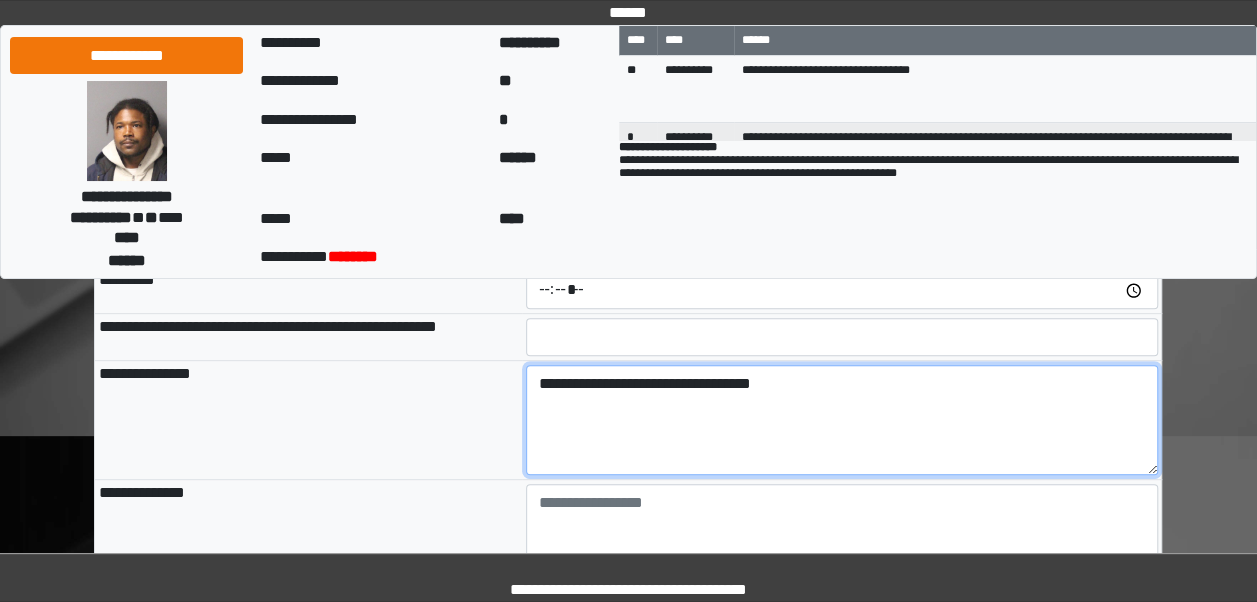scroll, scrollTop: 0, scrollLeft: 0, axis: both 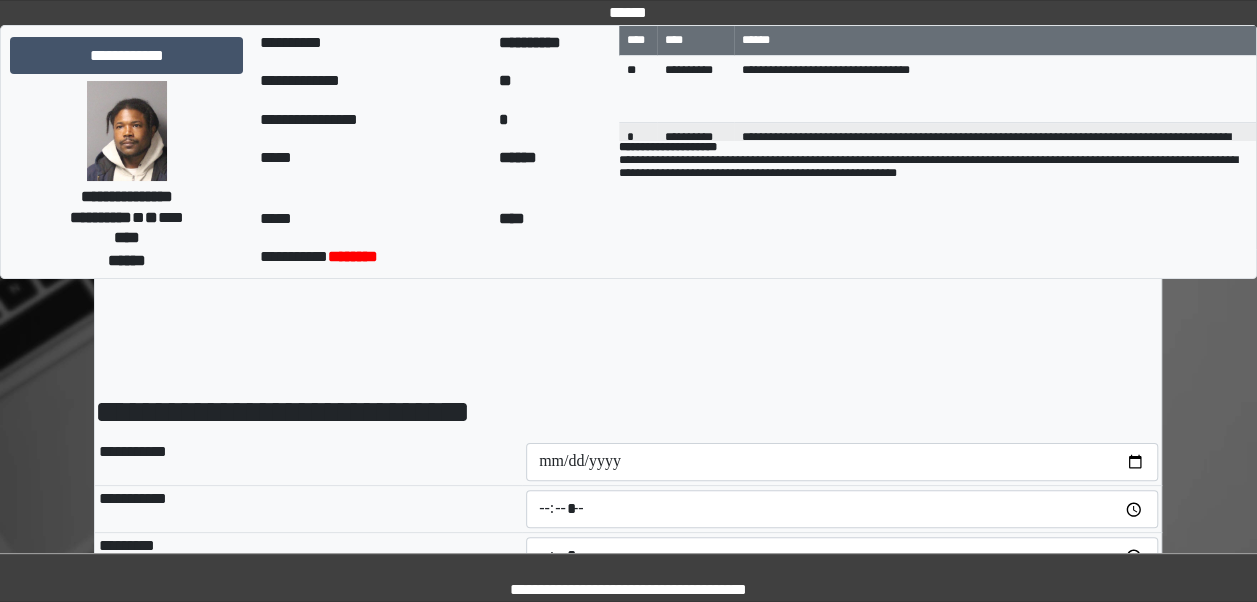 type on "**********" 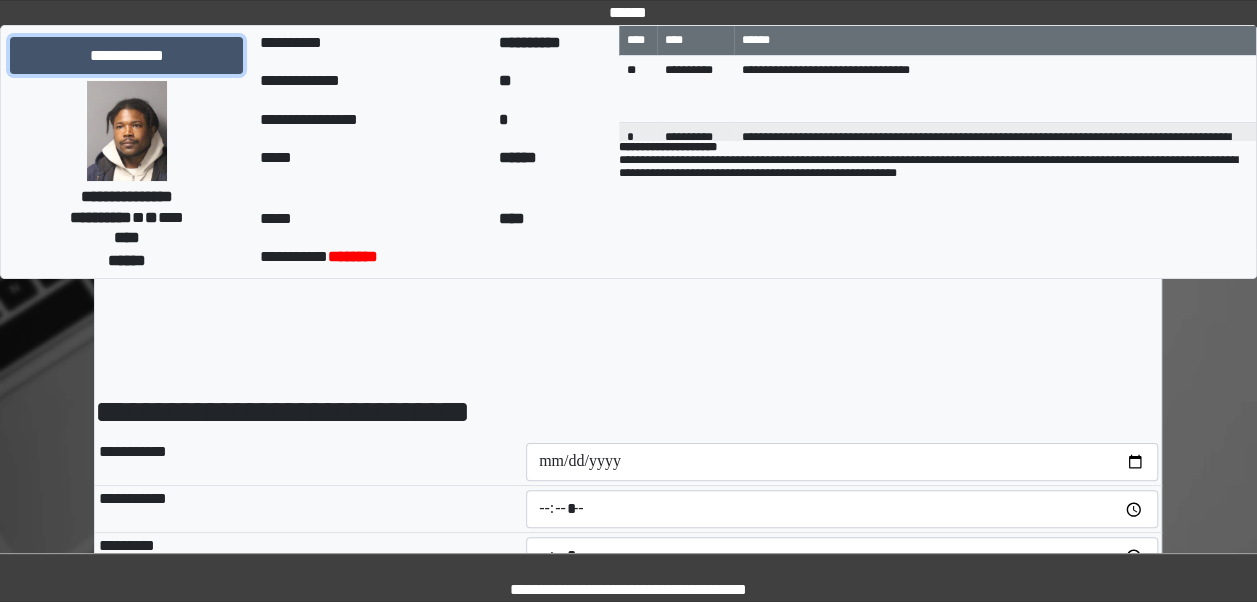 click on "**********" at bounding box center (126, 55) 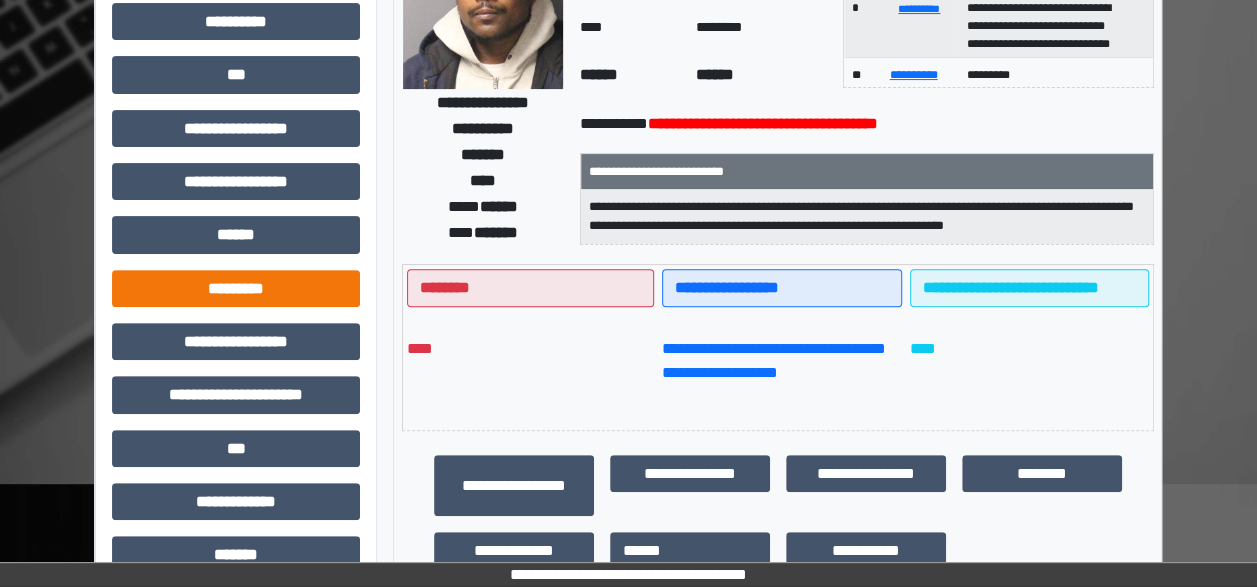 scroll, scrollTop: 217, scrollLeft: 0, axis: vertical 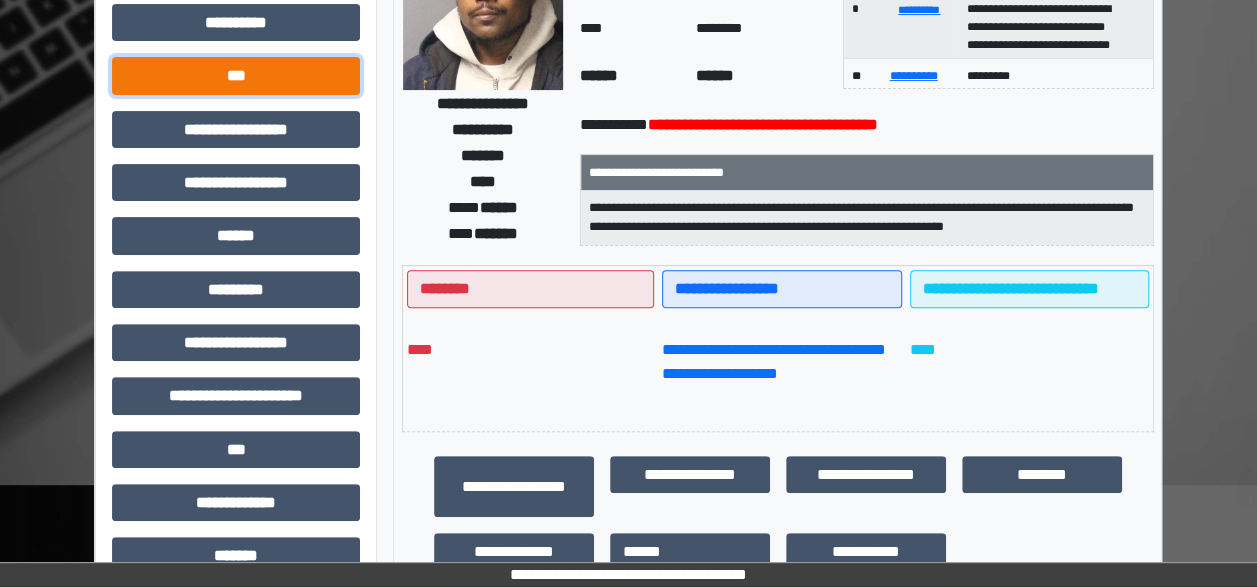 click on "***" at bounding box center (236, 75) 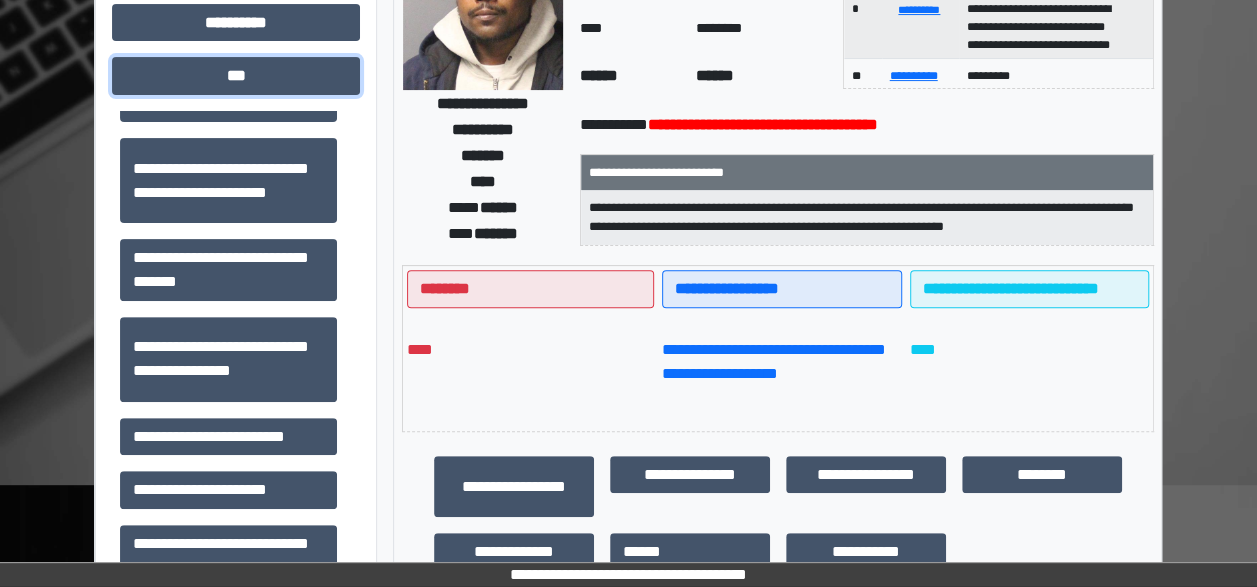 scroll, scrollTop: 36, scrollLeft: 0, axis: vertical 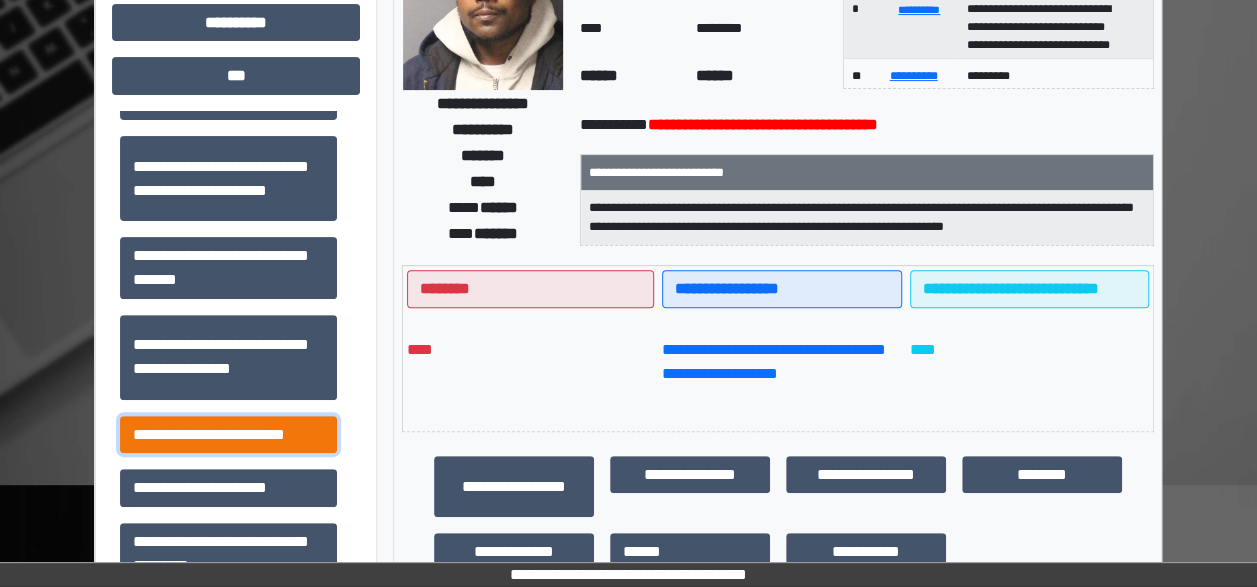 click on "**********" at bounding box center [228, 434] 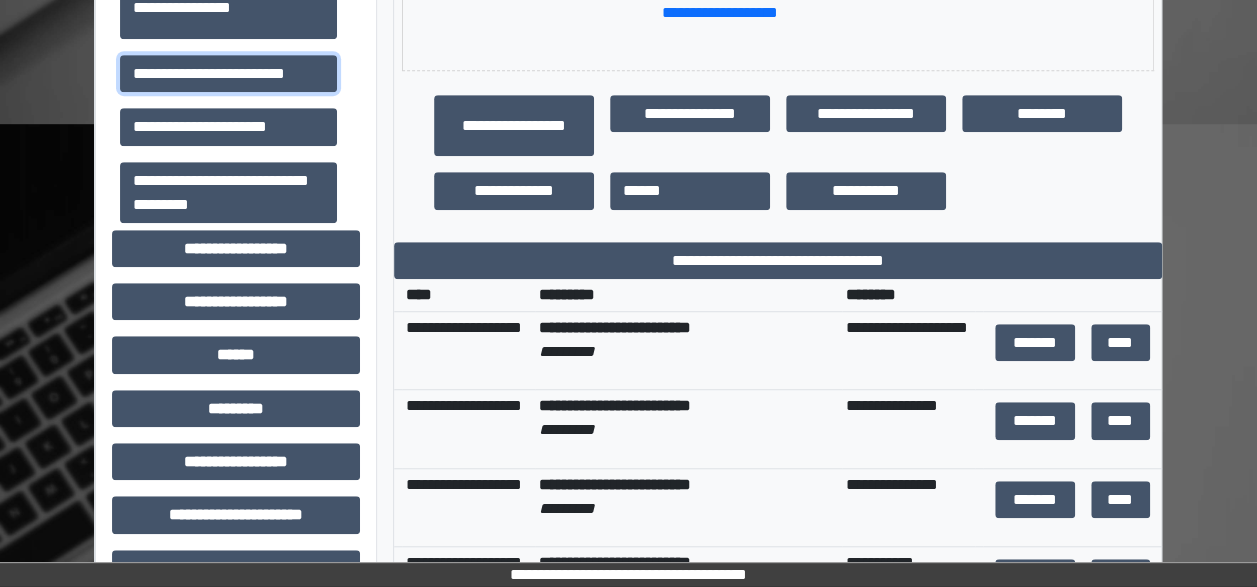 scroll, scrollTop: 675, scrollLeft: 0, axis: vertical 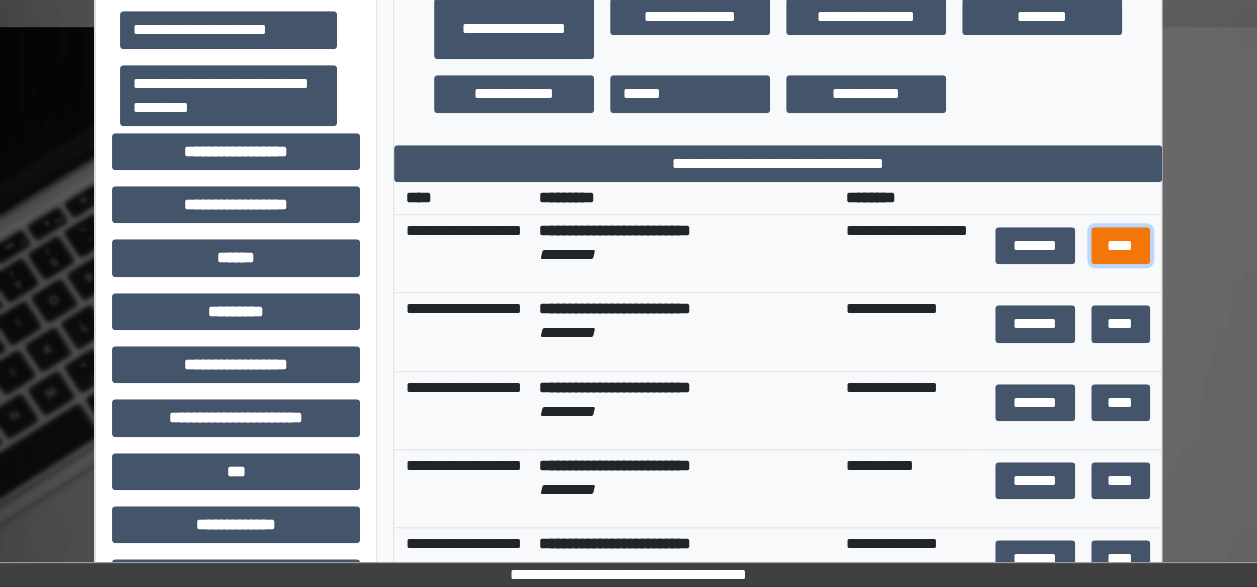 click on "****" at bounding box center [1120, 245] 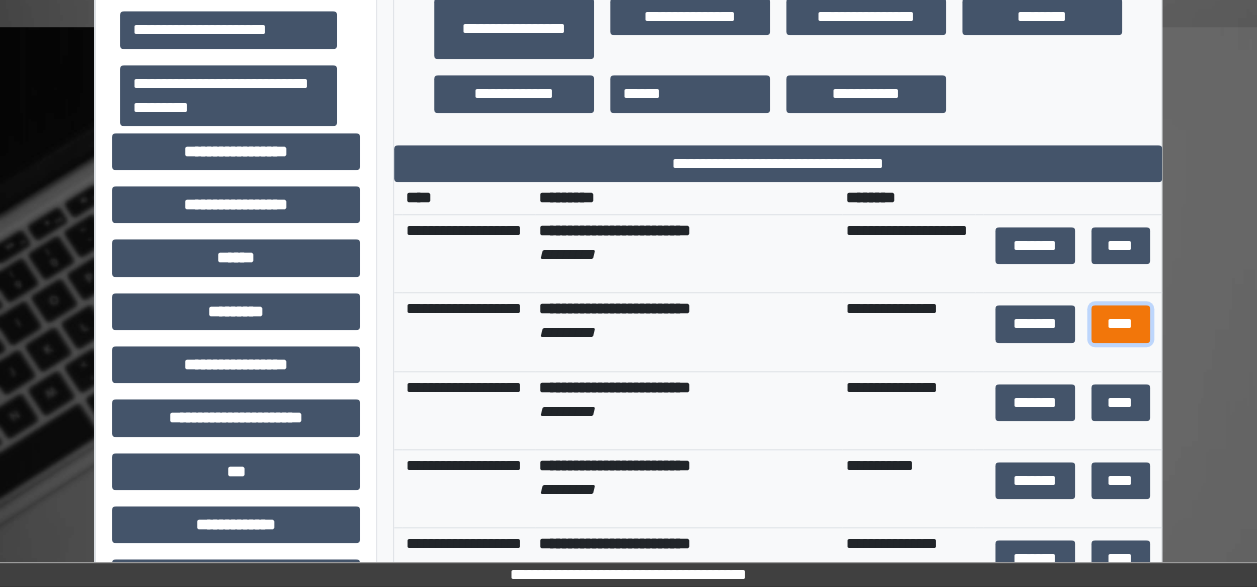 click on "****" at bounding box center (1120, 323) 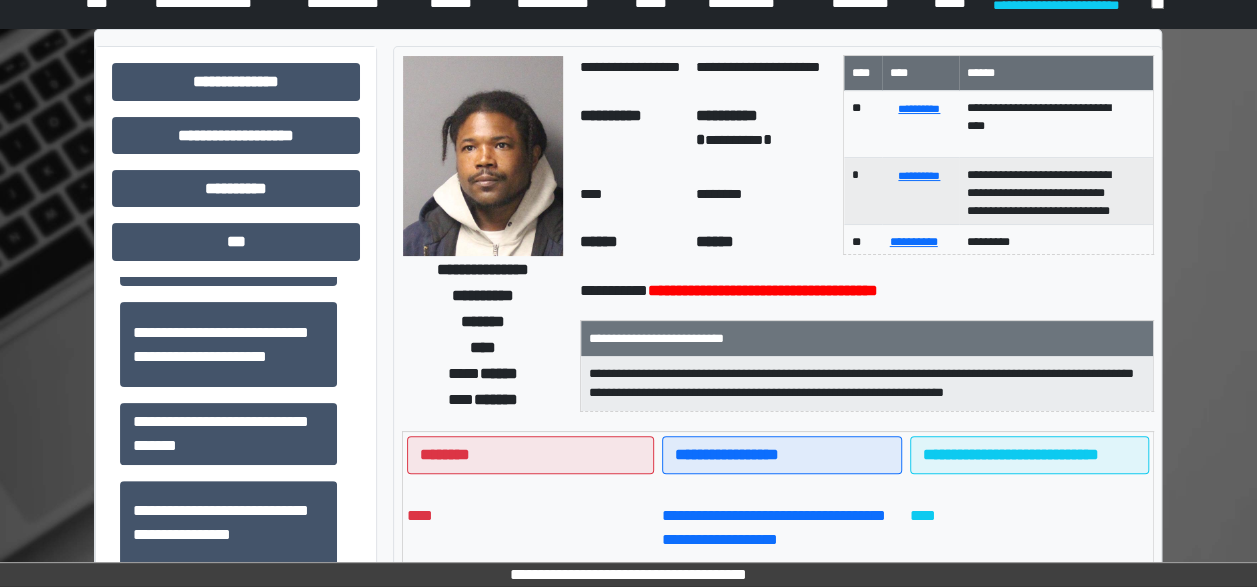scroll, scrollTop: 0, scrollLeft: 0, axis: both 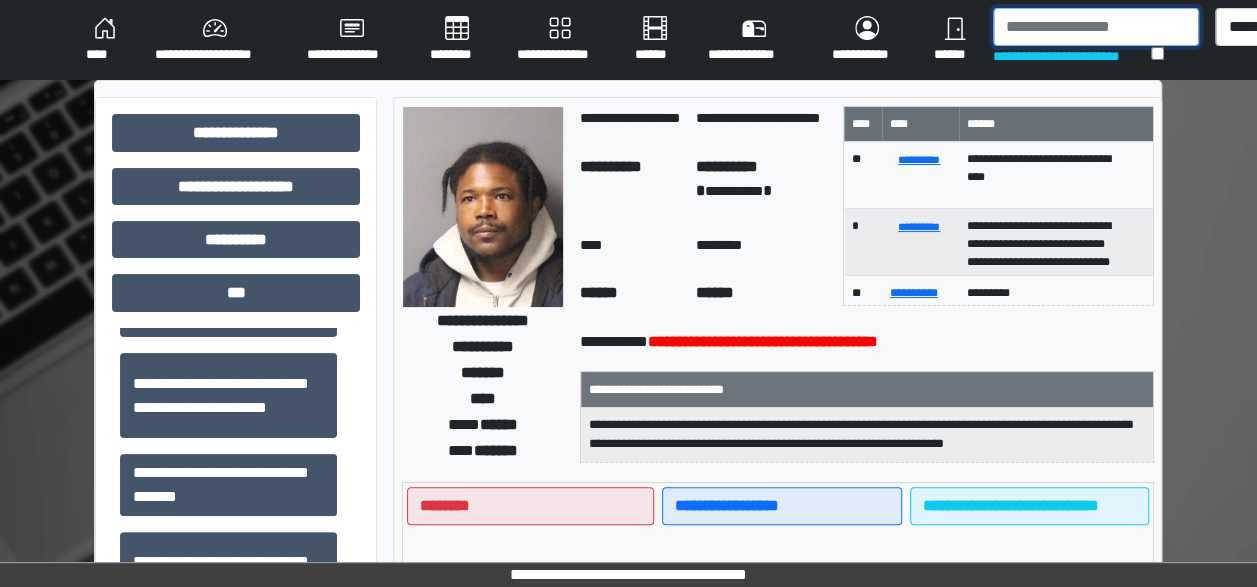 click at bounding box center (1096, 27) 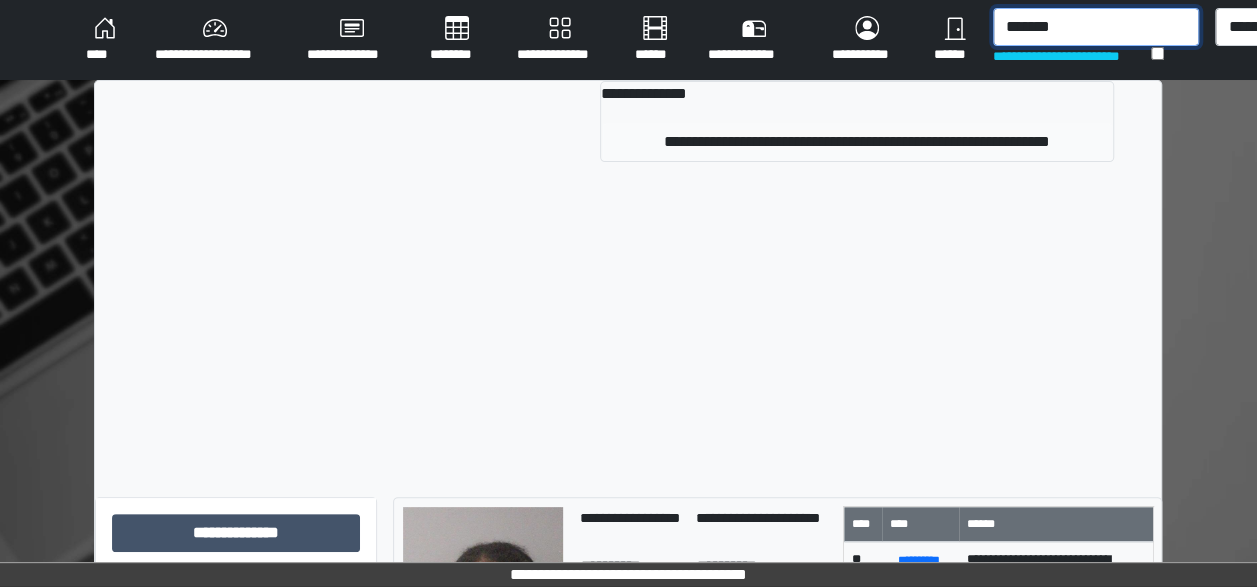type on "*******" 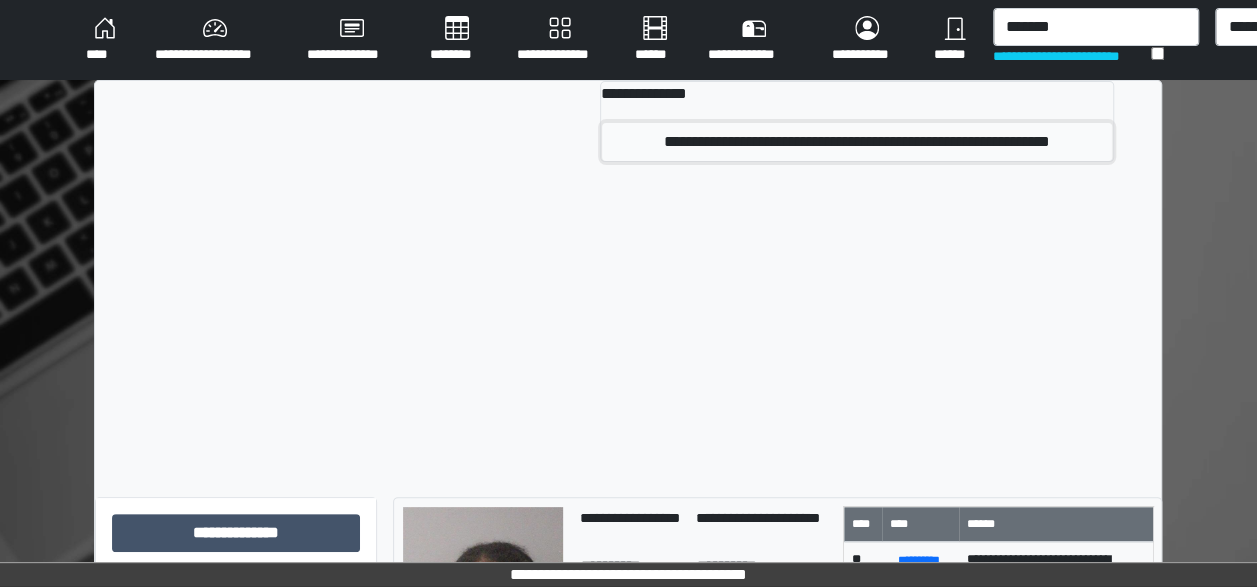 click on "**********" at bounding box center [857, 142] 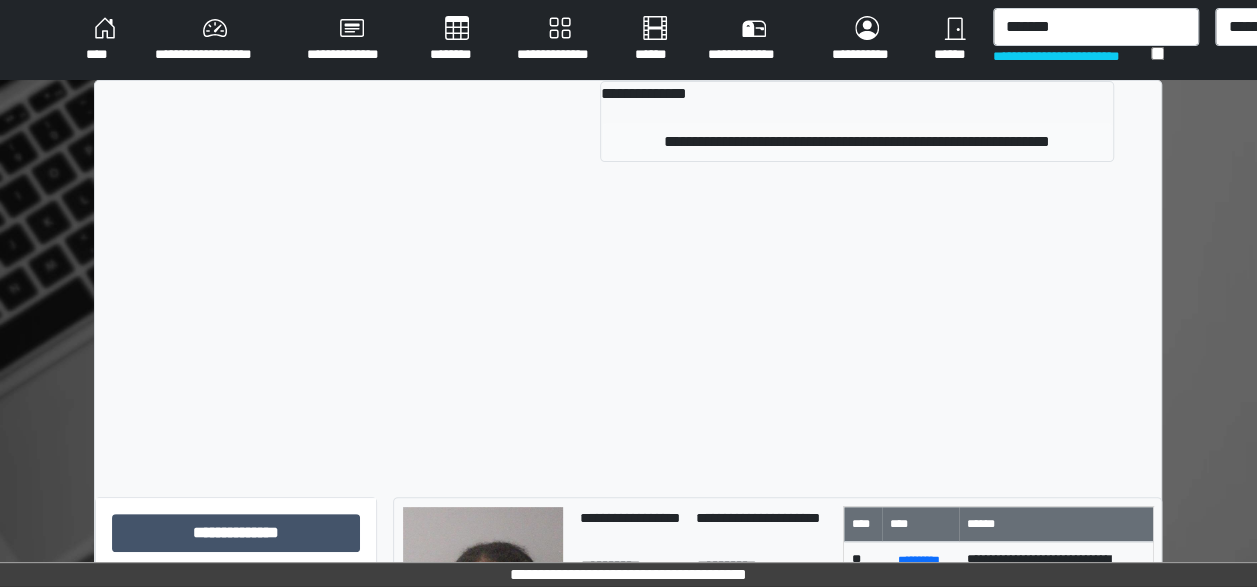 type 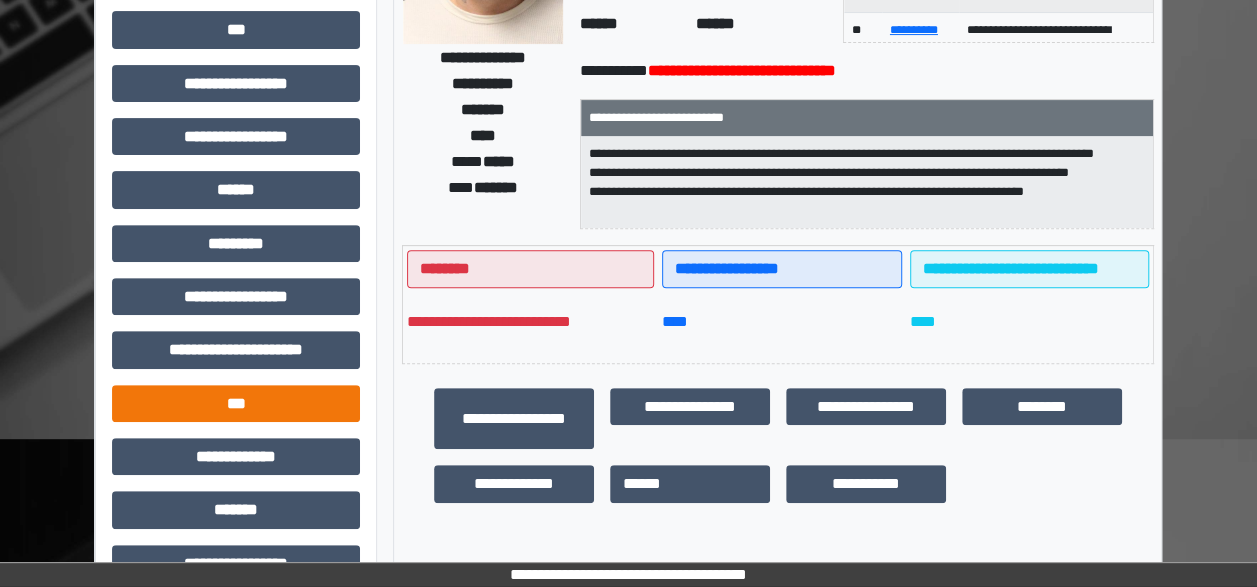 scroll, scrollTop: 257, scrollLeft: 0, axis: vertical 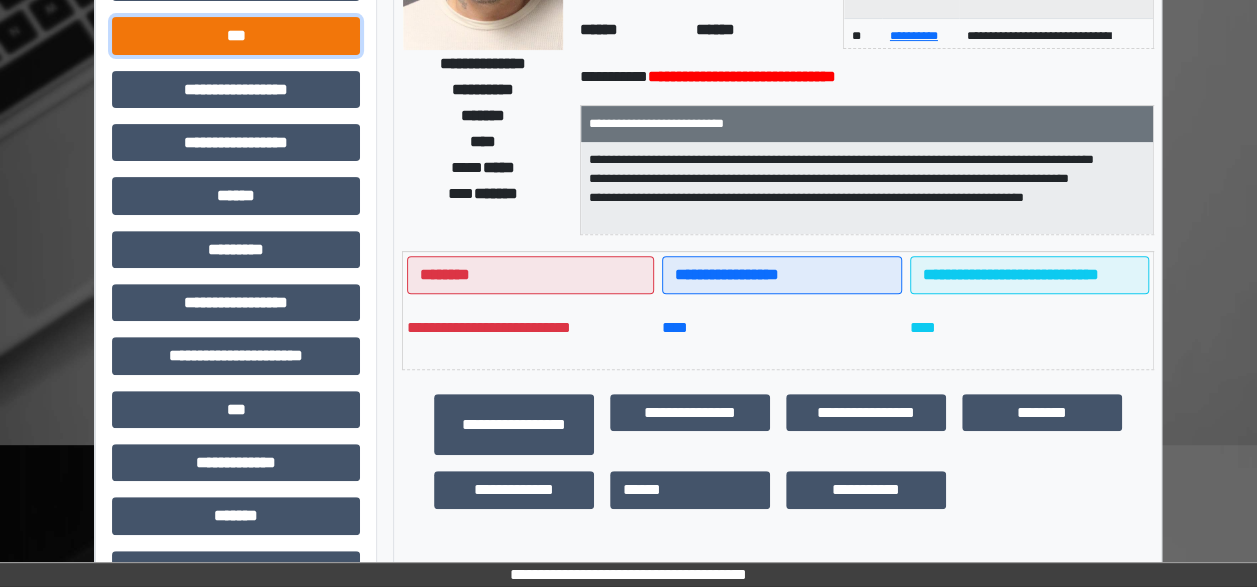 click on "***" at bounding box center (236, 35) 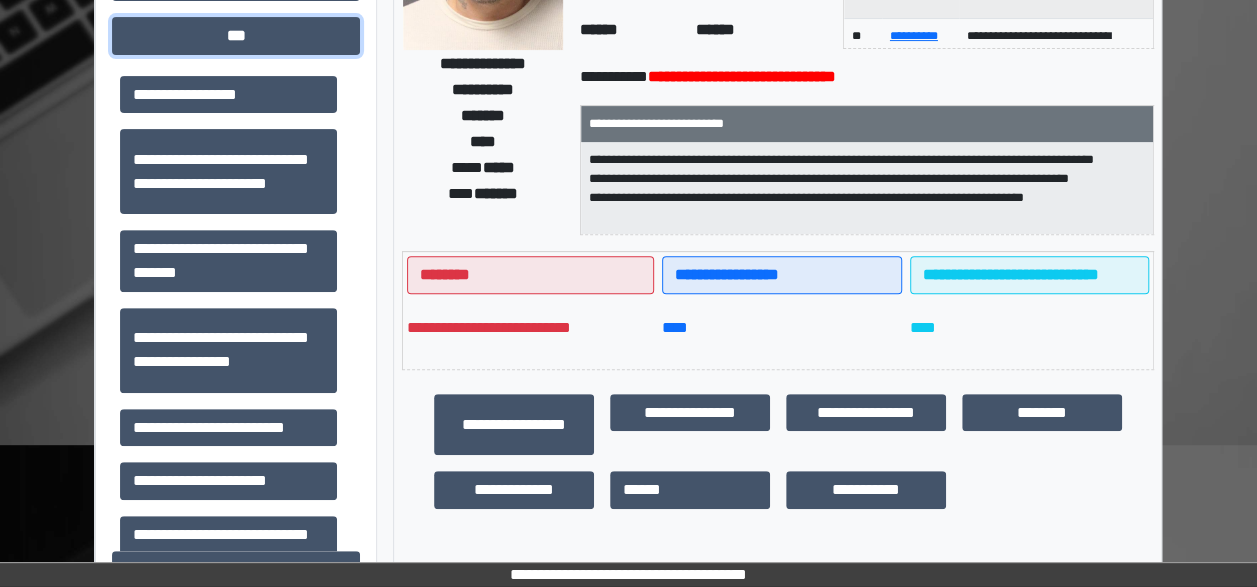 scroll, scrollTop: 4, scrollLeft: 0, axis: vertical 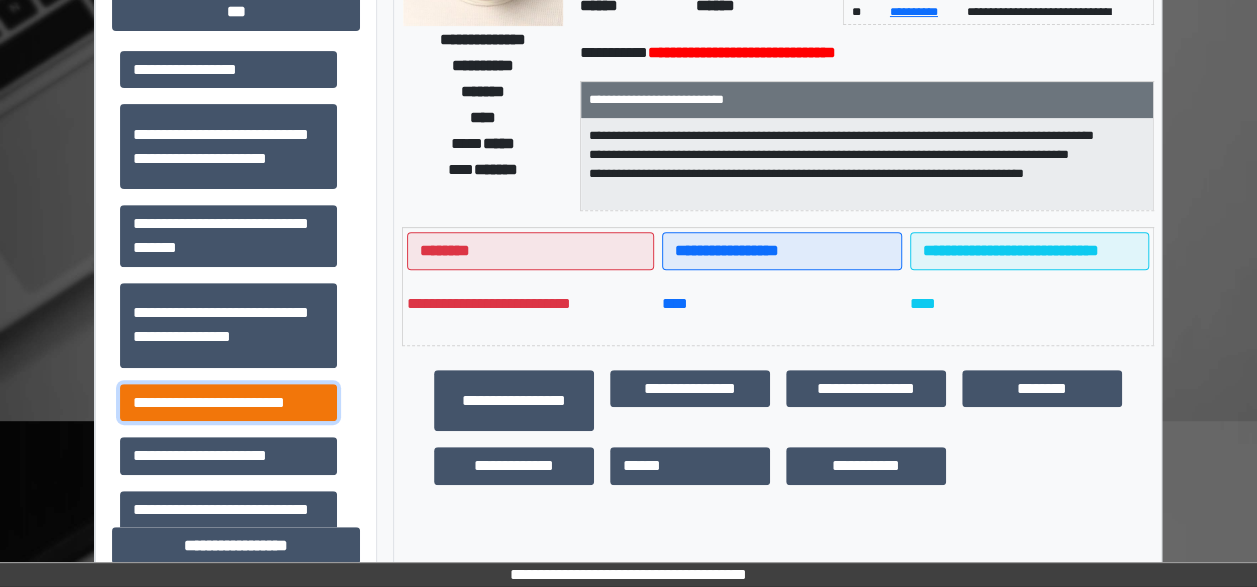 click on "**********" at bounding box center (228, 402) 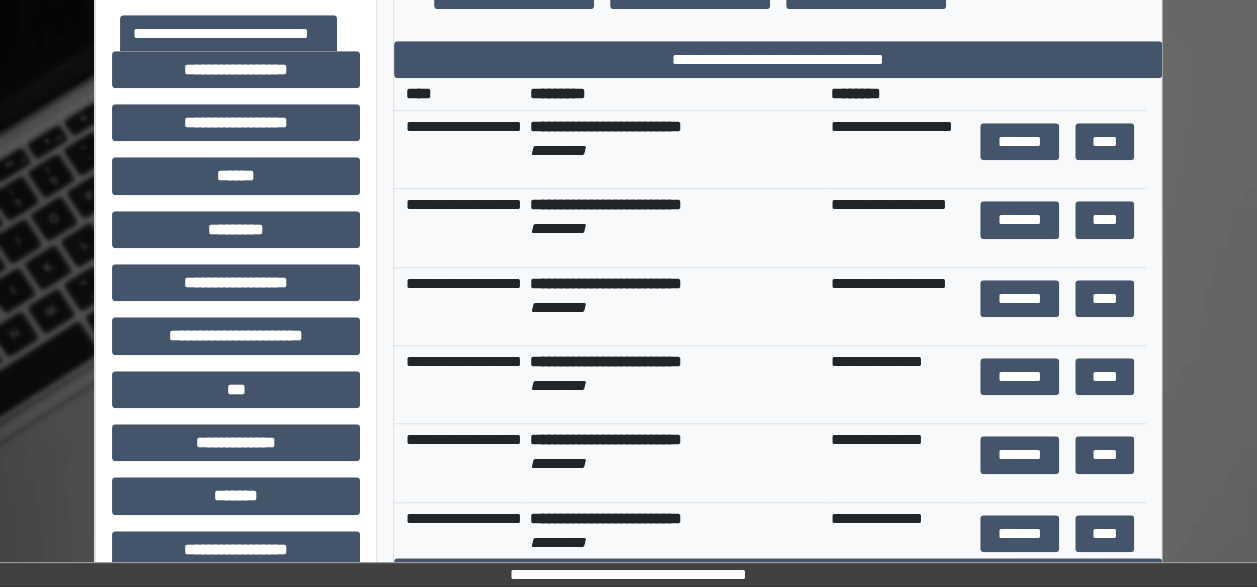 scroll, scrollTop: 789, scrollLeft: 0, axis: vertical 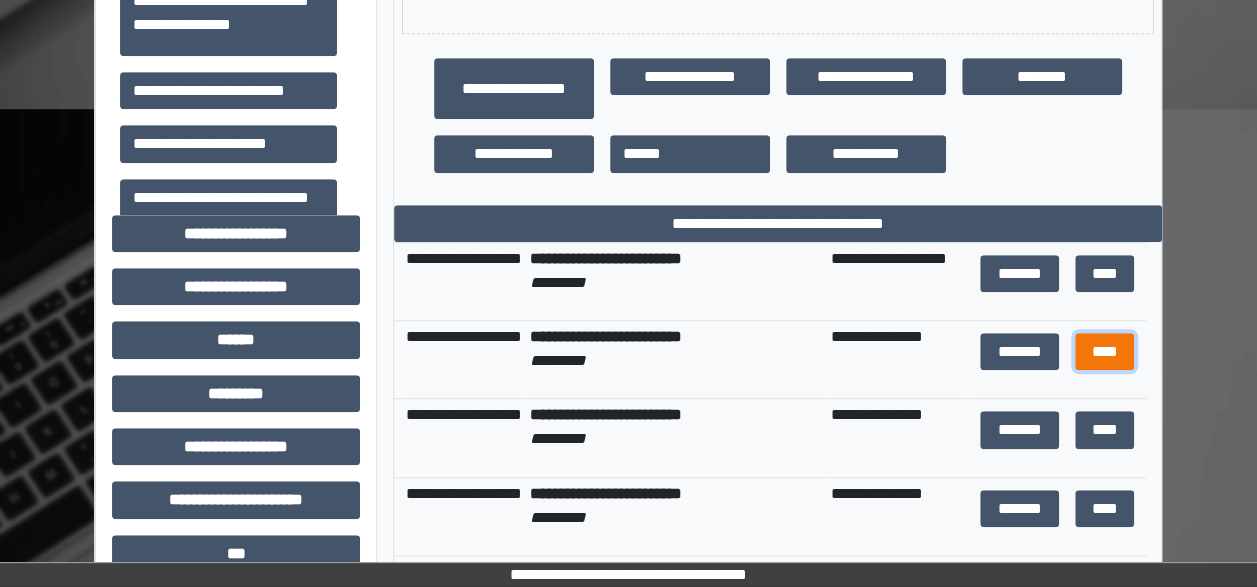 click on "****" at bounding box center [1104, 351] 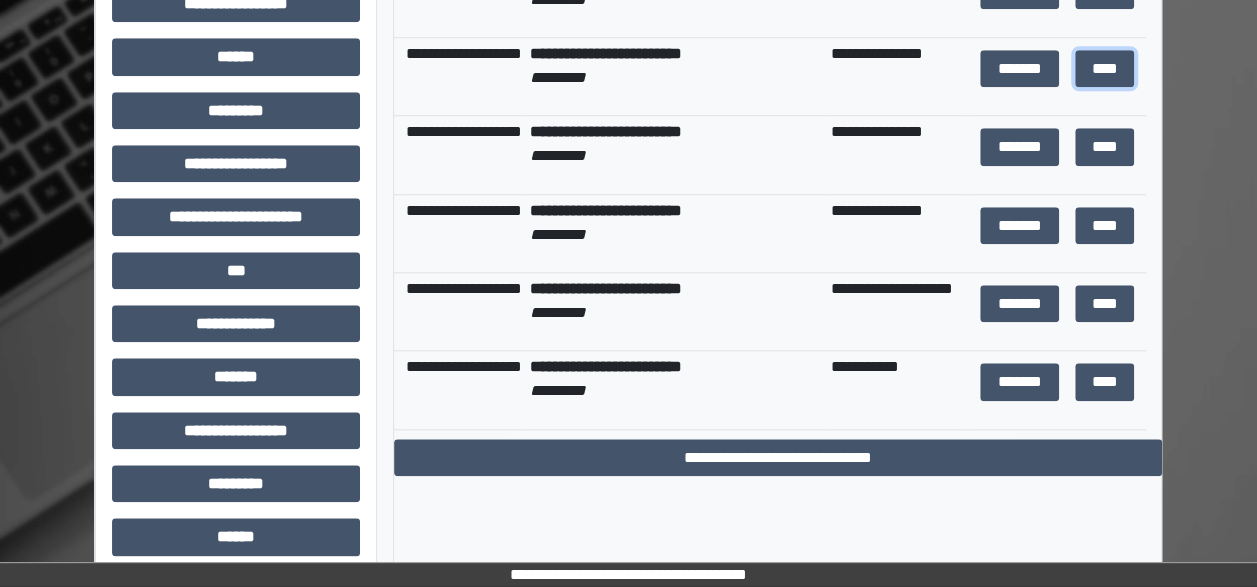scroll, scrollTop: 853, scrollLeft: 0, axis: vertical 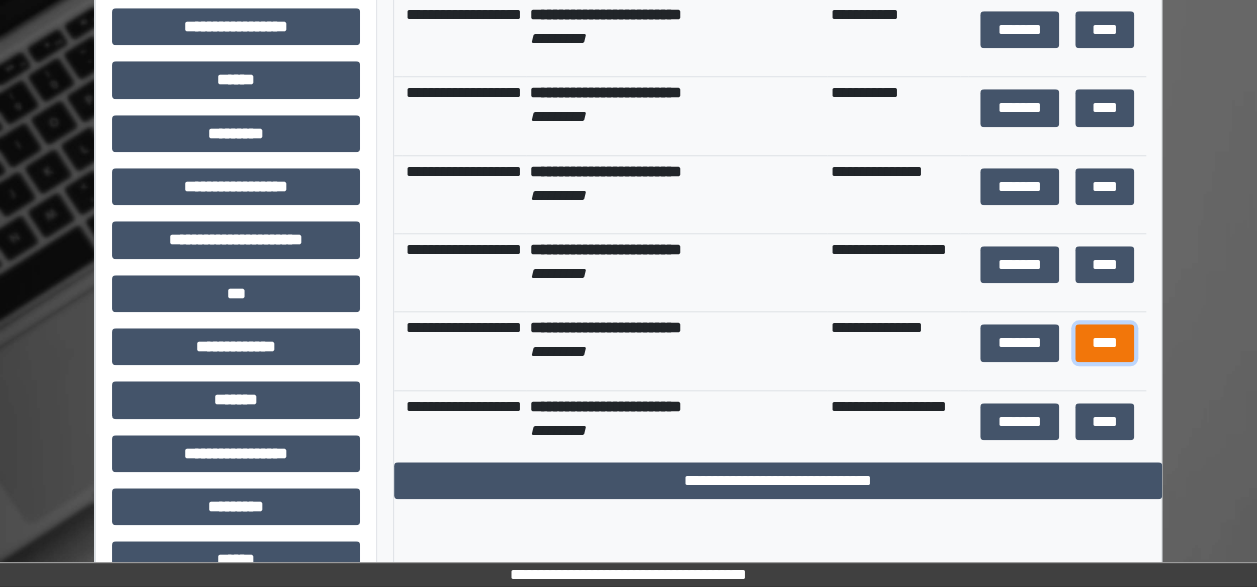 click on "****" at bounding box center [1104, 342] 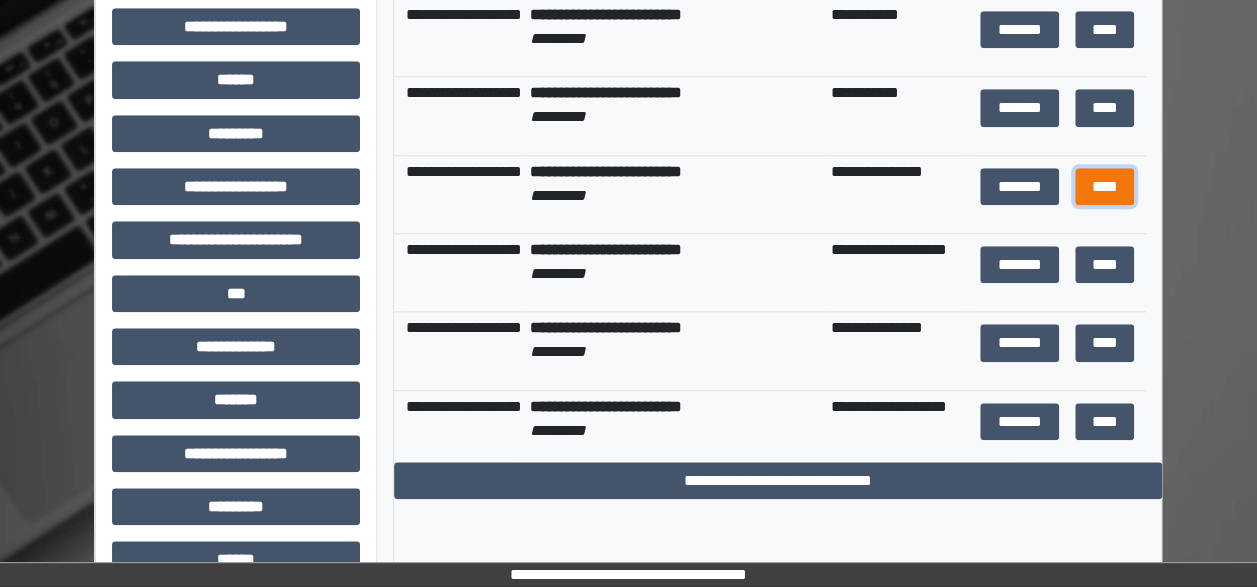click on "****" at bounding box center [1104, 186] 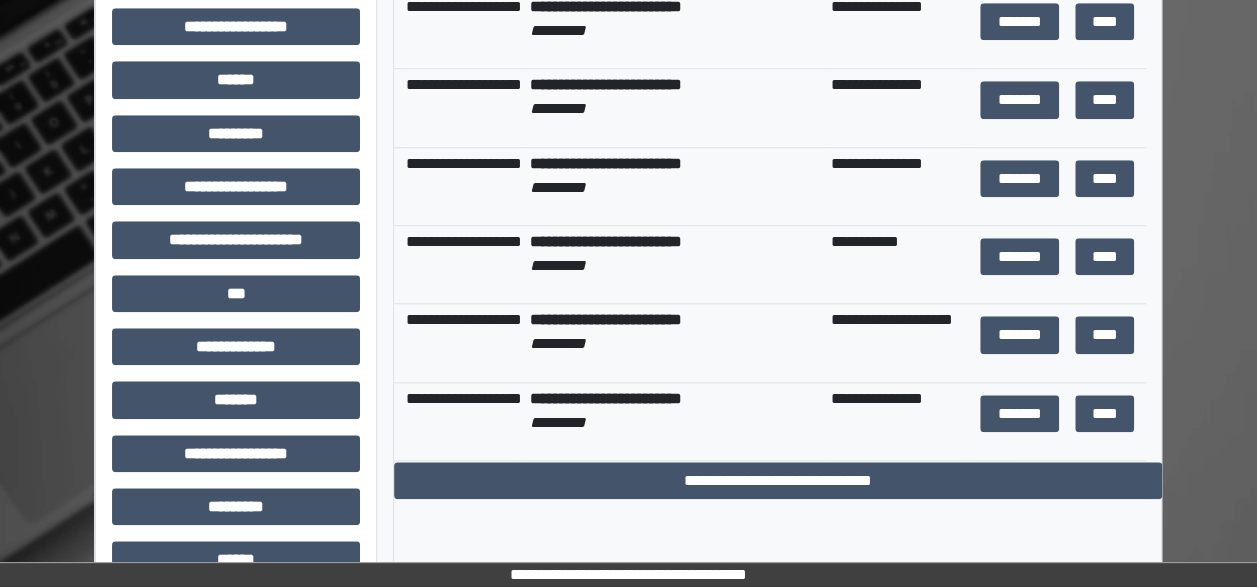 scroll, scrollTop: 963, scrollLeft: 0, axis: vertical 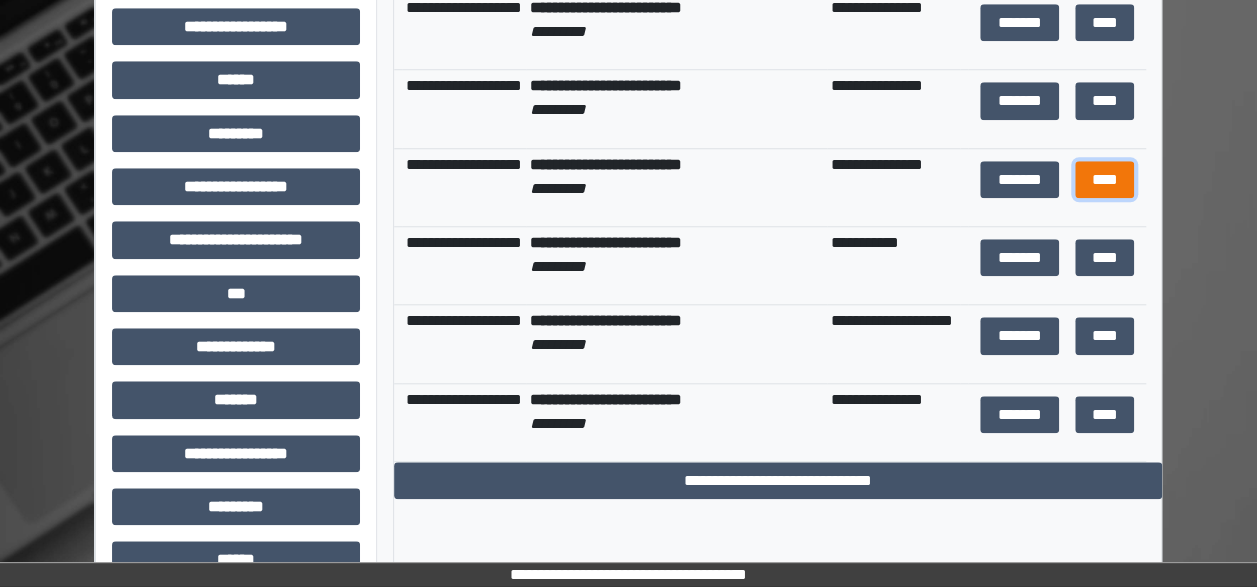 click on "****" at bounding box center (1104, 179) 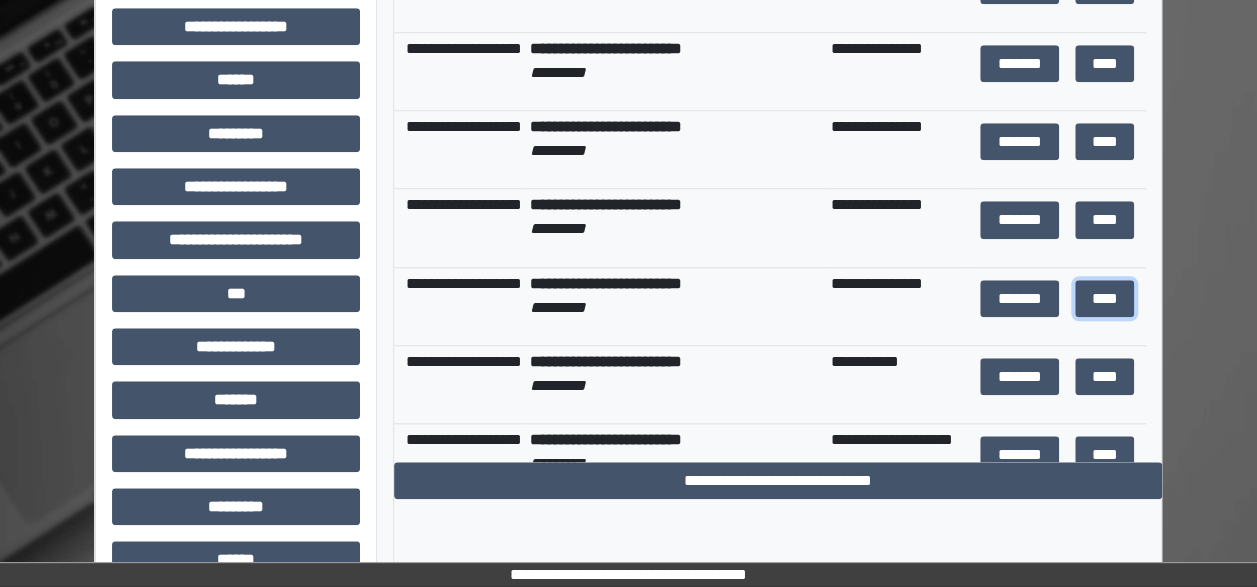 scroll, scrollTop: 832, scrollLeft: 0, axis: vertical 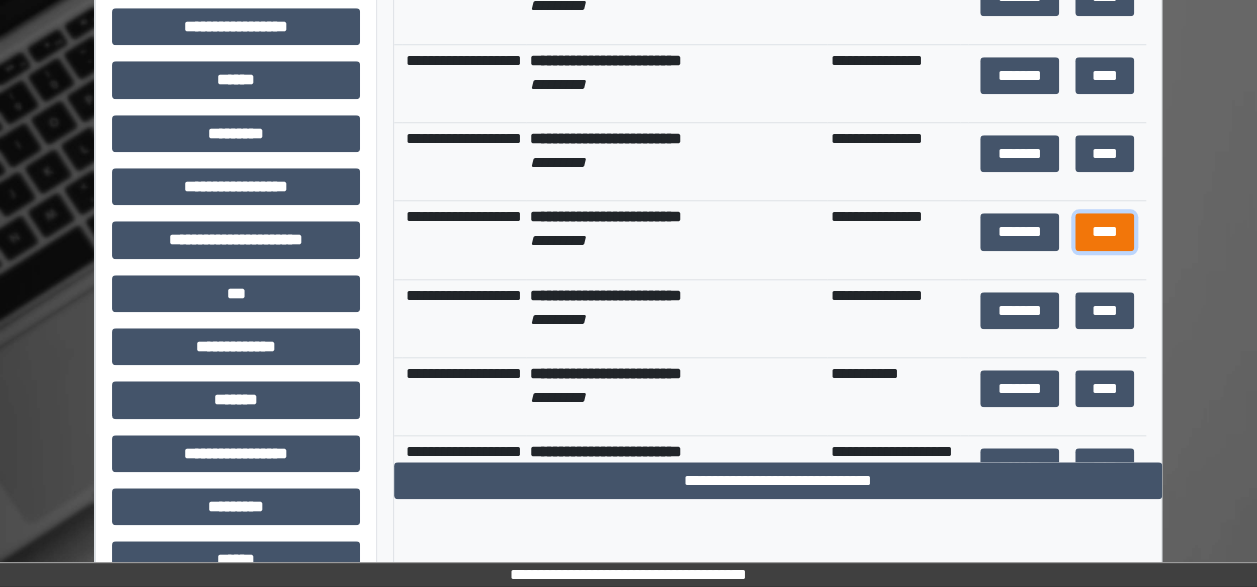 click on "****" at bounding box center (1104, 231) 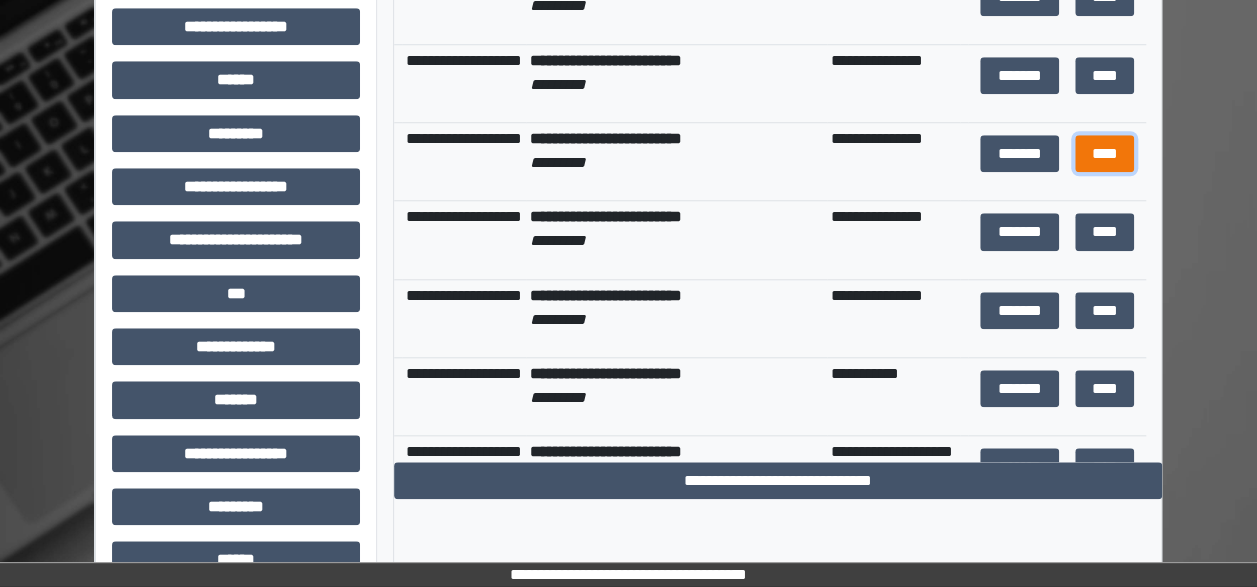 click on "****" at bounding box center (1104, 153) 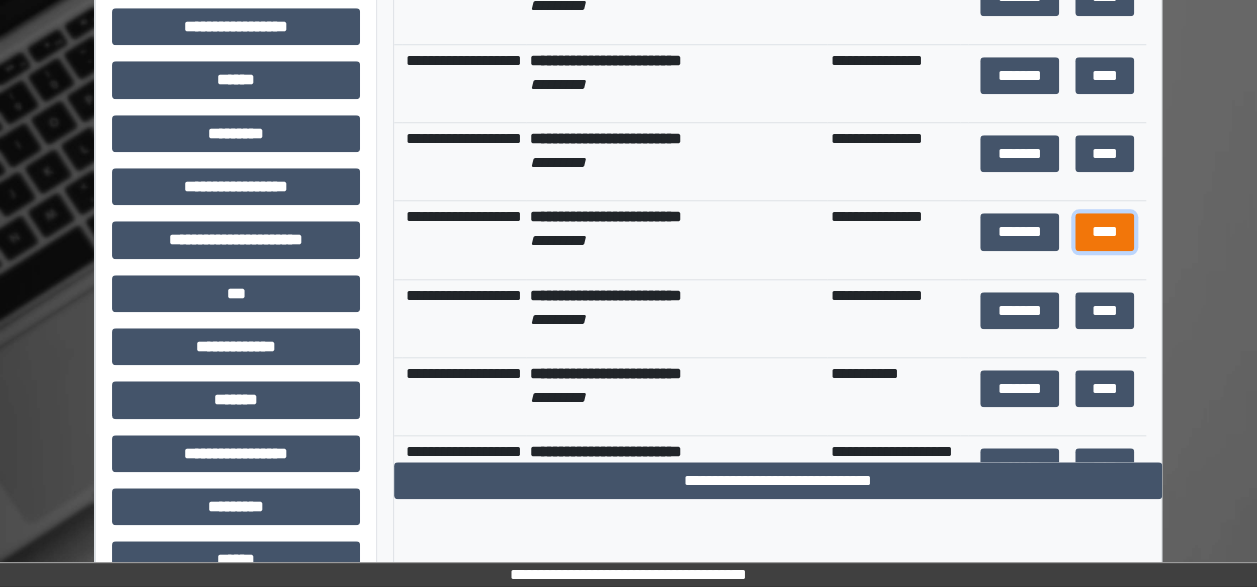 click on "****" at bounding box center [1104, 231] 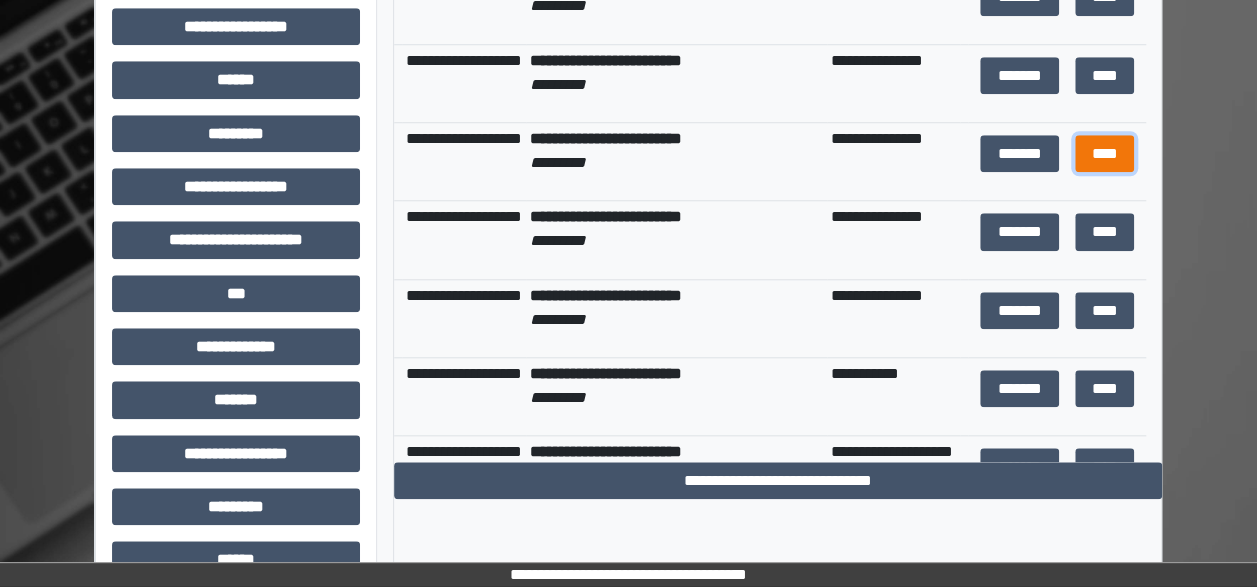 click on "****" at bounding box center [1104, 153] 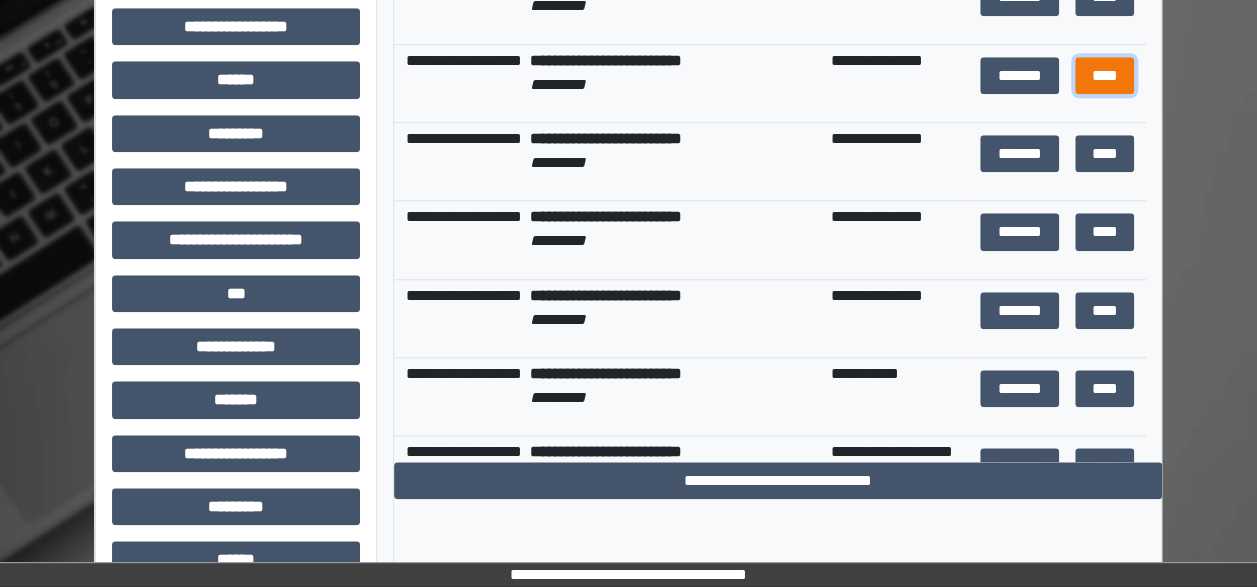 click on "****" at bounding box center [1104, 75] 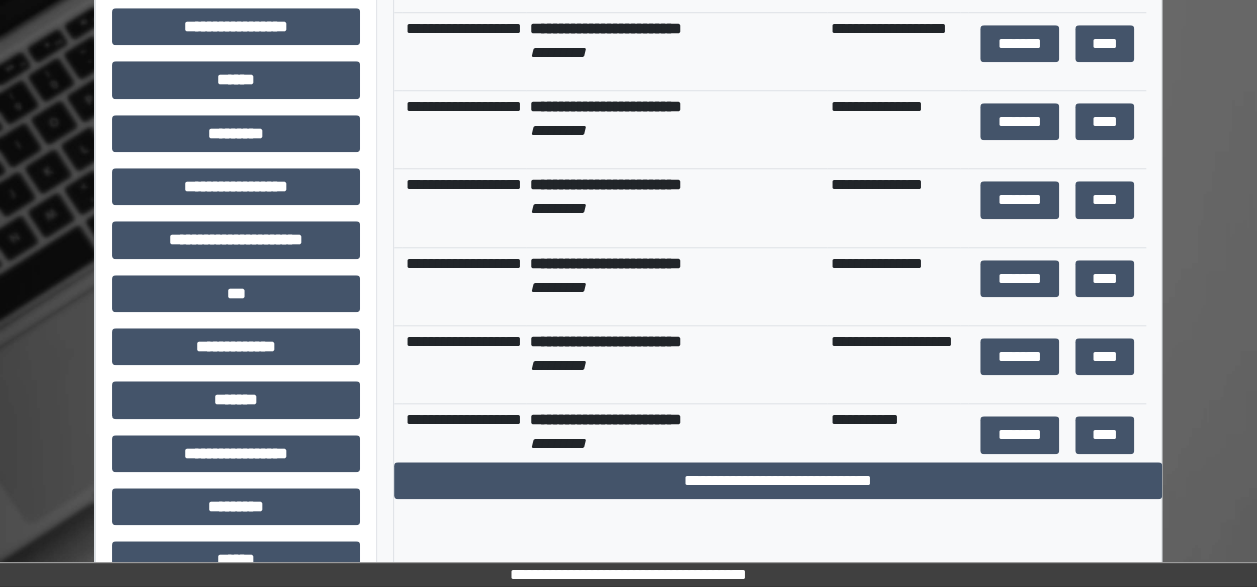 scroll, scrollTop: 158, scrollLeft: 0, axis: vertical 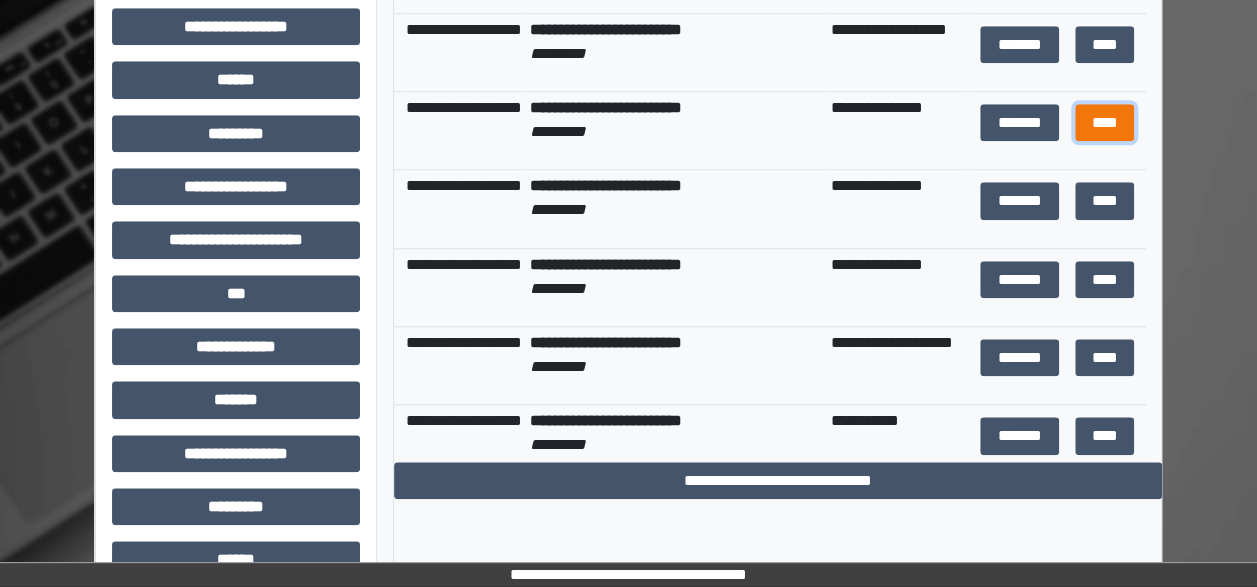click on "****" at bounding box center (1104, 122) 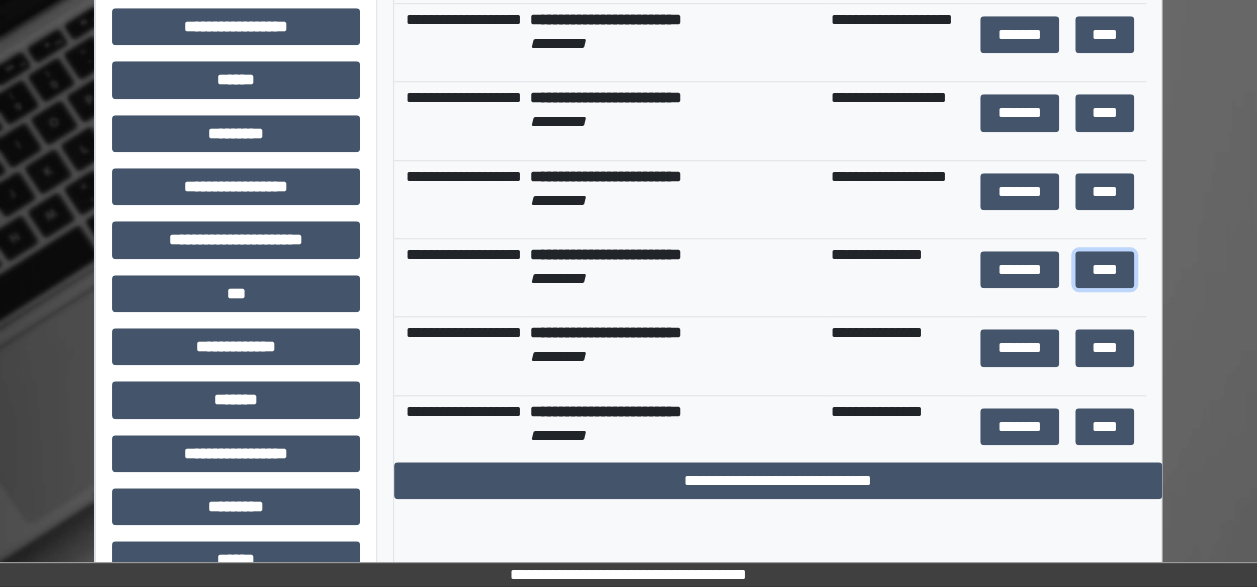 scroll, scrollTop: 0, scrollLeft: 0, axis: both 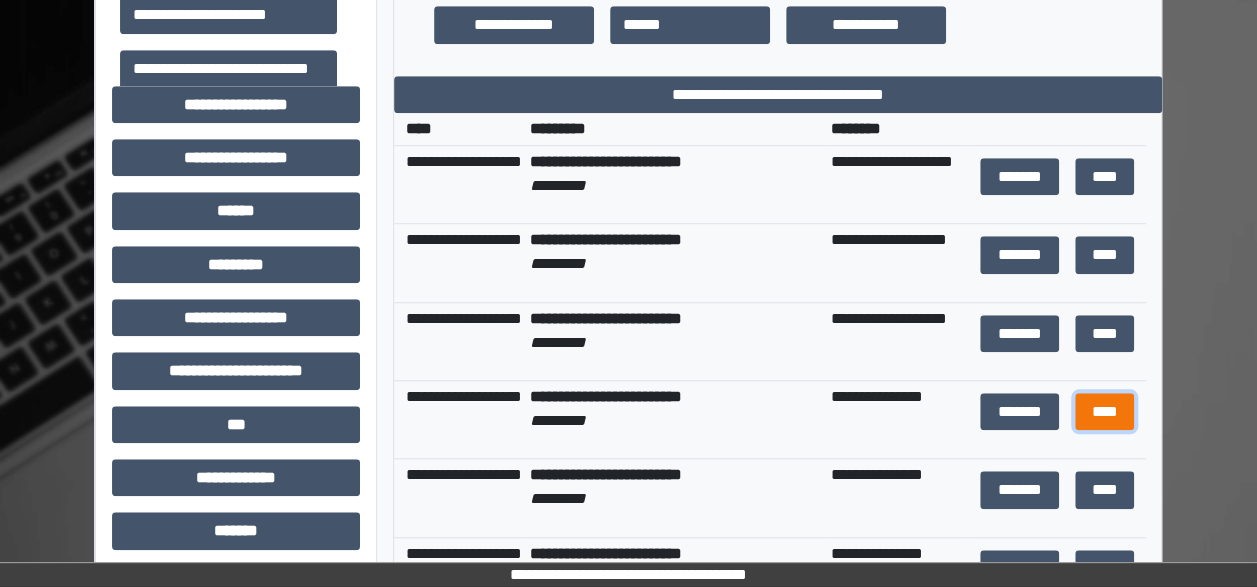 click on "****" at bounding box center (1104, 411) 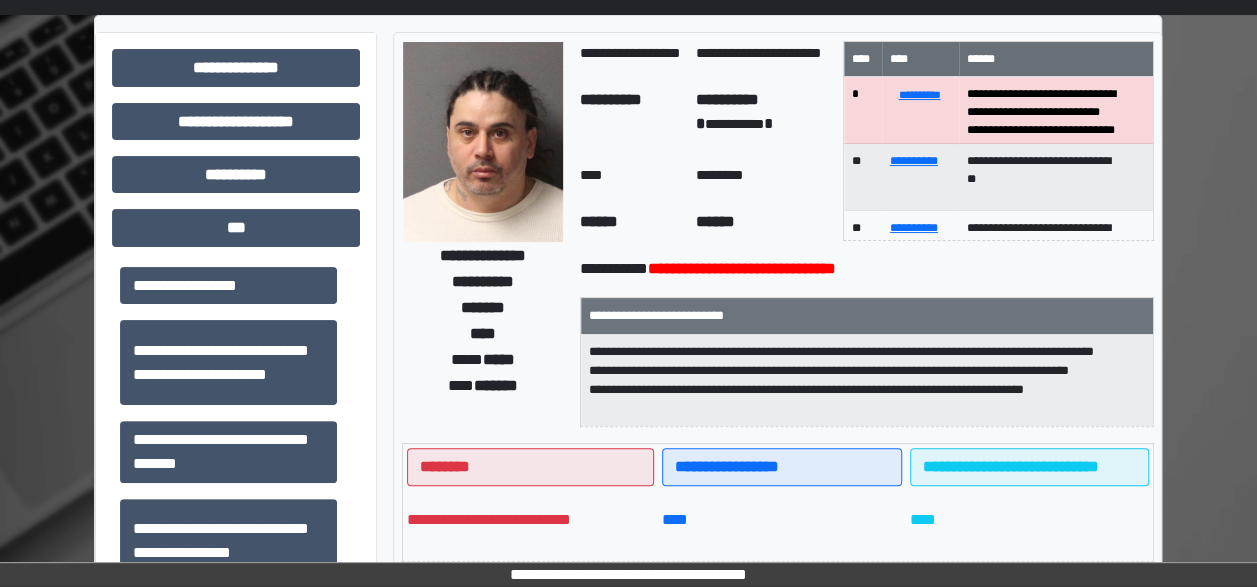 scroll, scrollTop: 0, scrollLeft: 0, axis: both 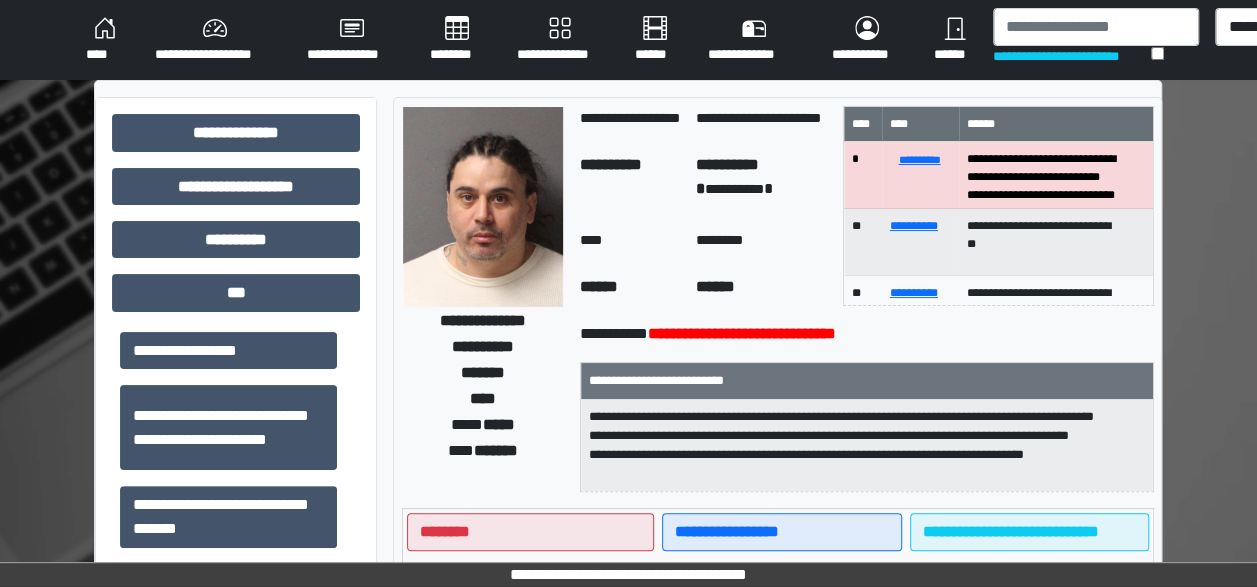 click on "****" at bounding box center (104, 40) 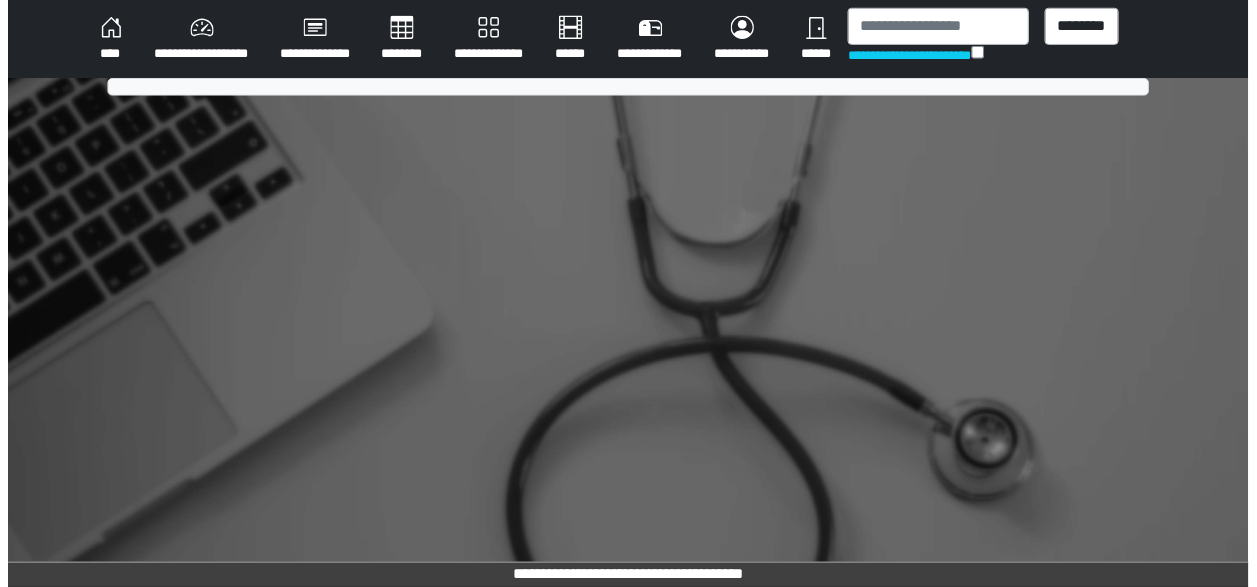 scroll, scrollTop: 0, scrollLeft: 0, axis: both 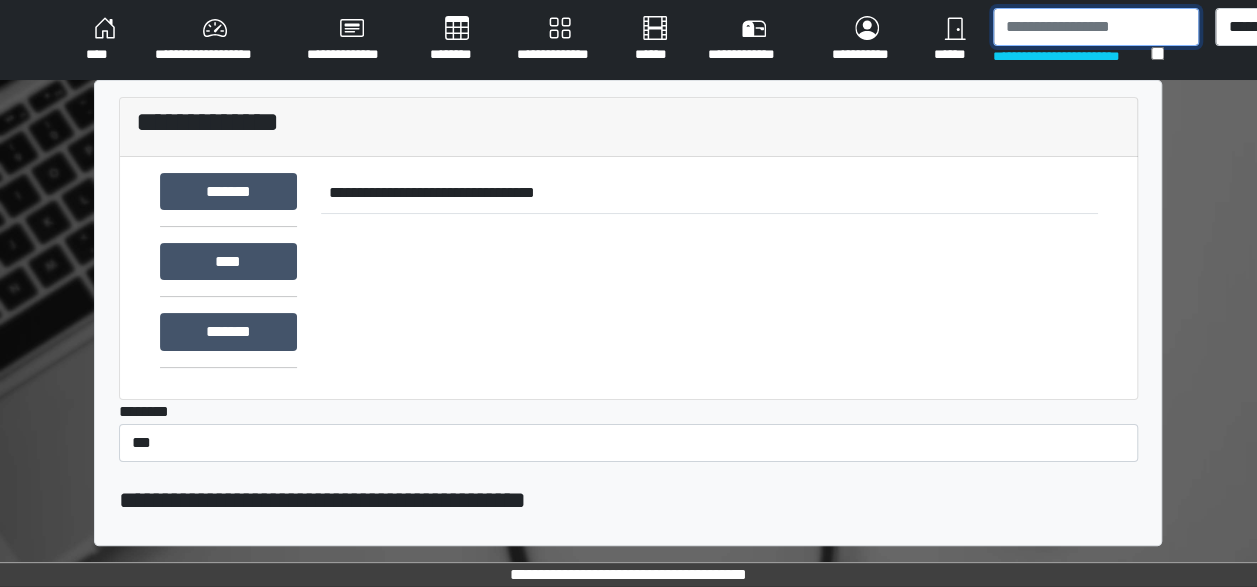click at bounding box center (1096, 27) 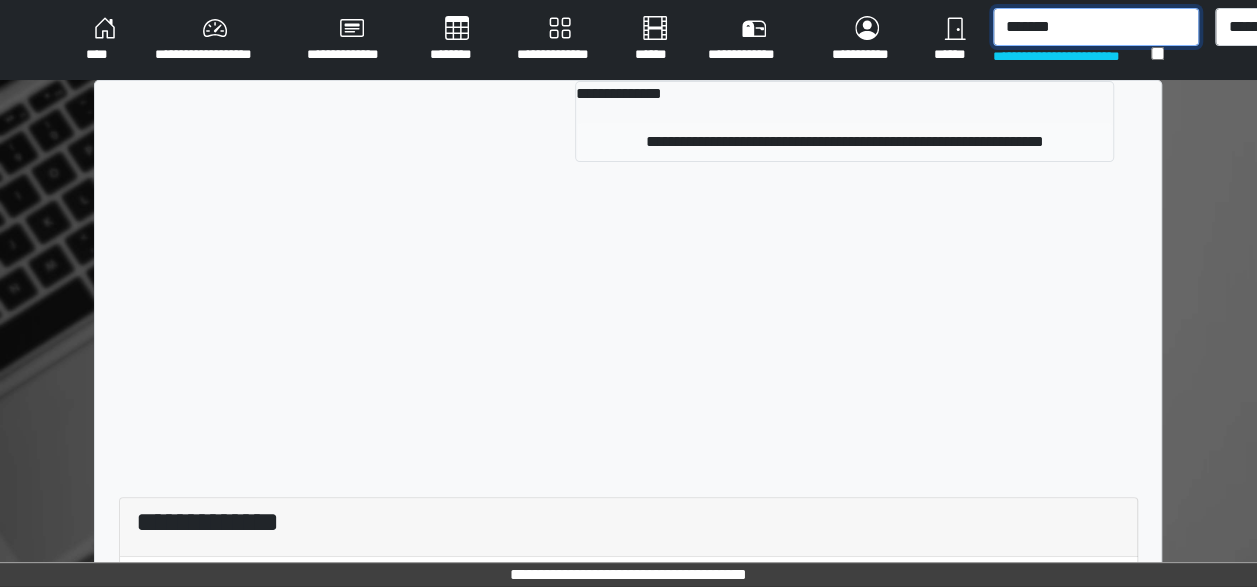 type on "*******" 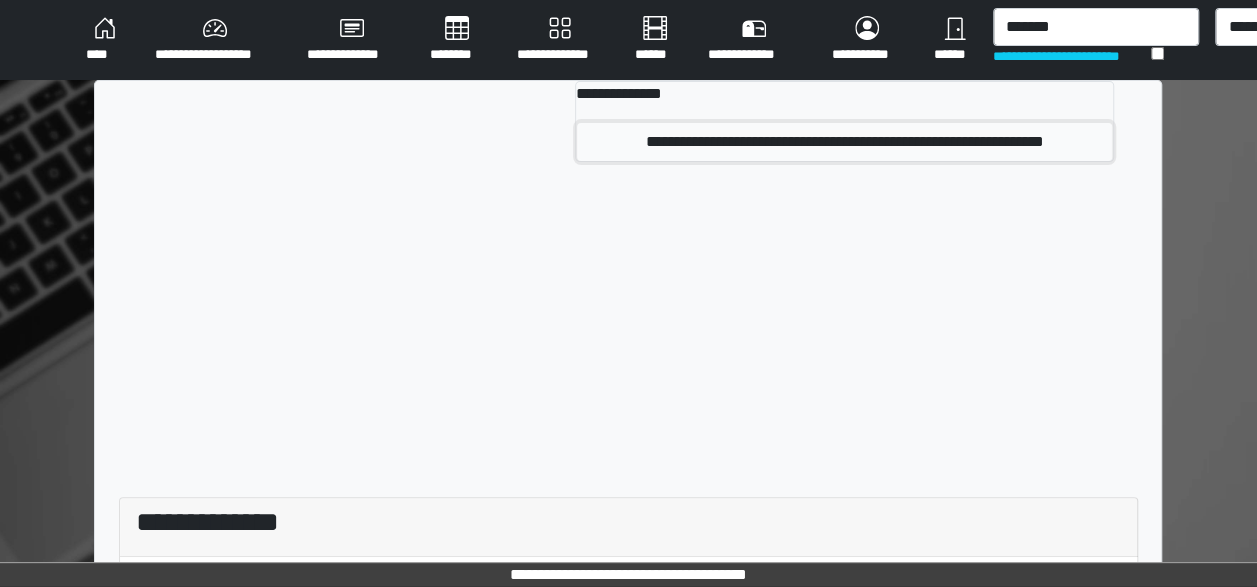 click on "**********" at bounding box center (844, 142) 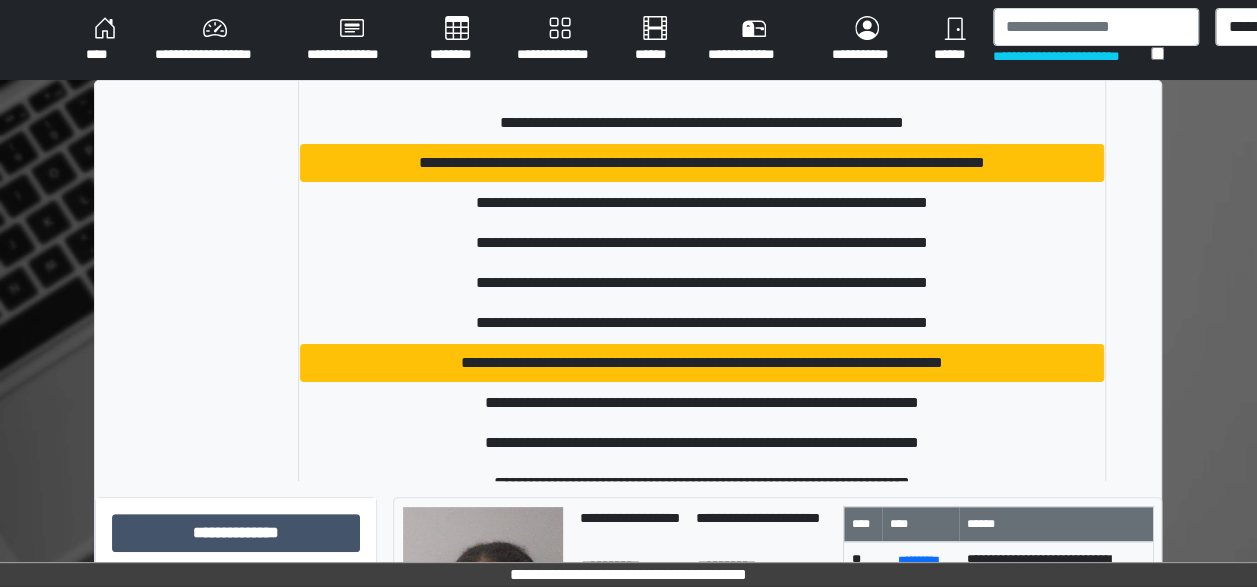 scroll, scrollTop: 0, scrollLeft: 0, axis: both 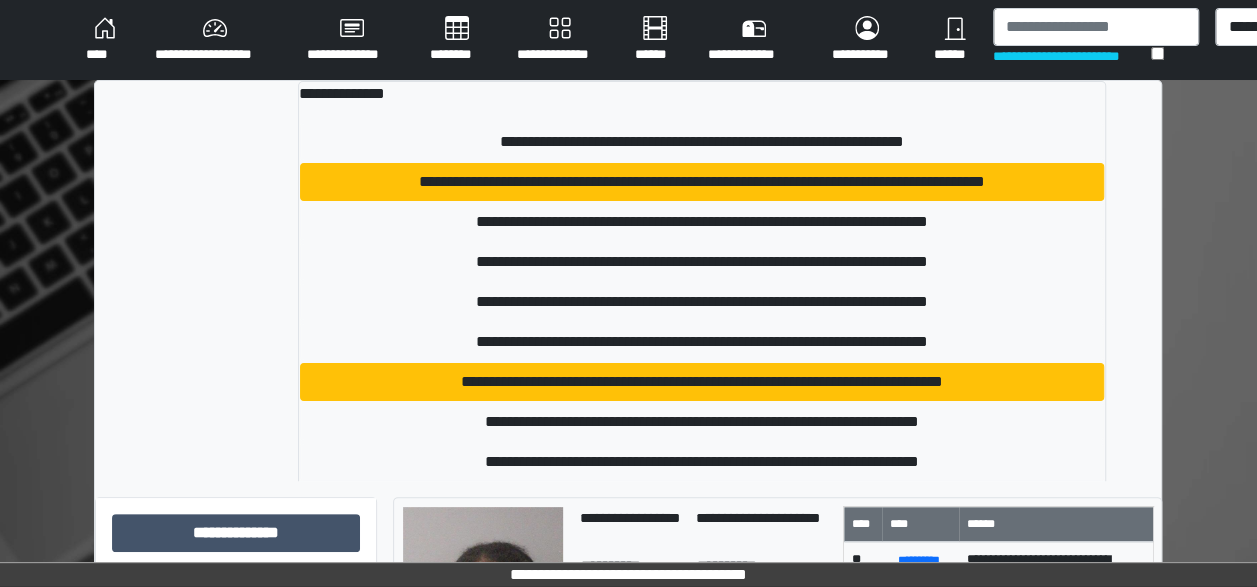 click on "**********" at bounding box center [628, 820] 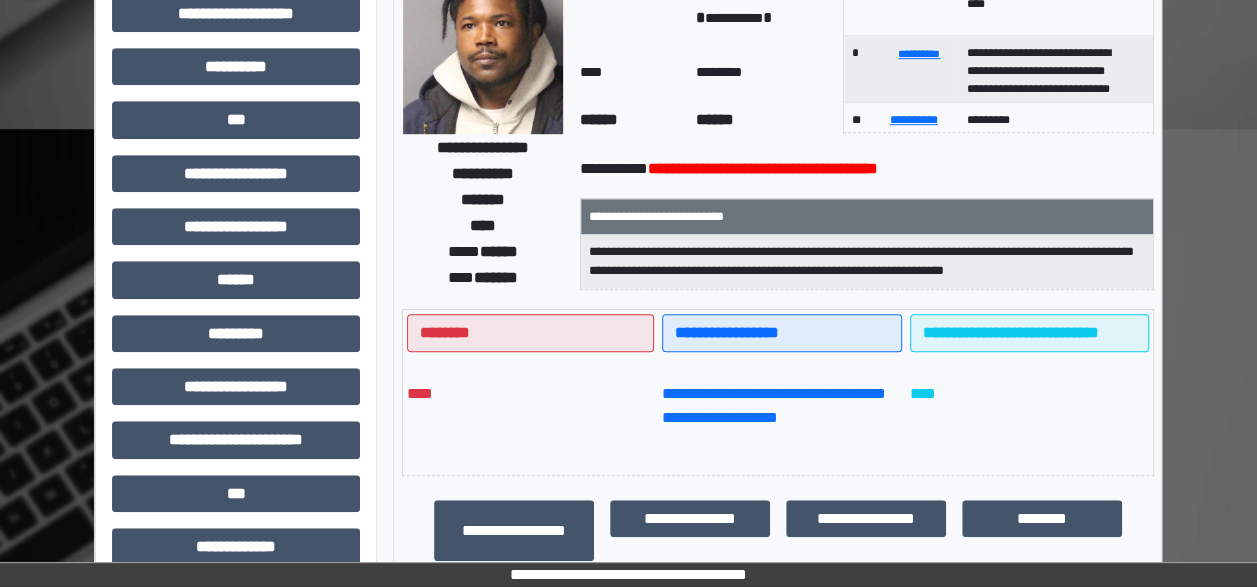 scroll, scrollTop: 477, scrollLeft: 0, axis: vertical 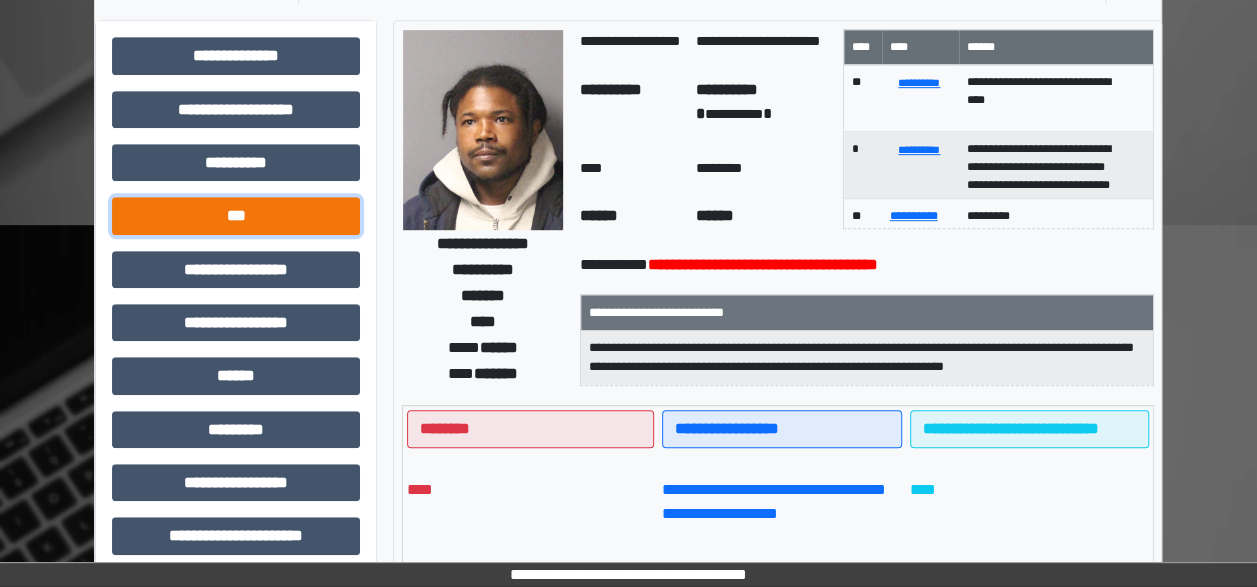 click on "***" at bounding box center [236, 215] 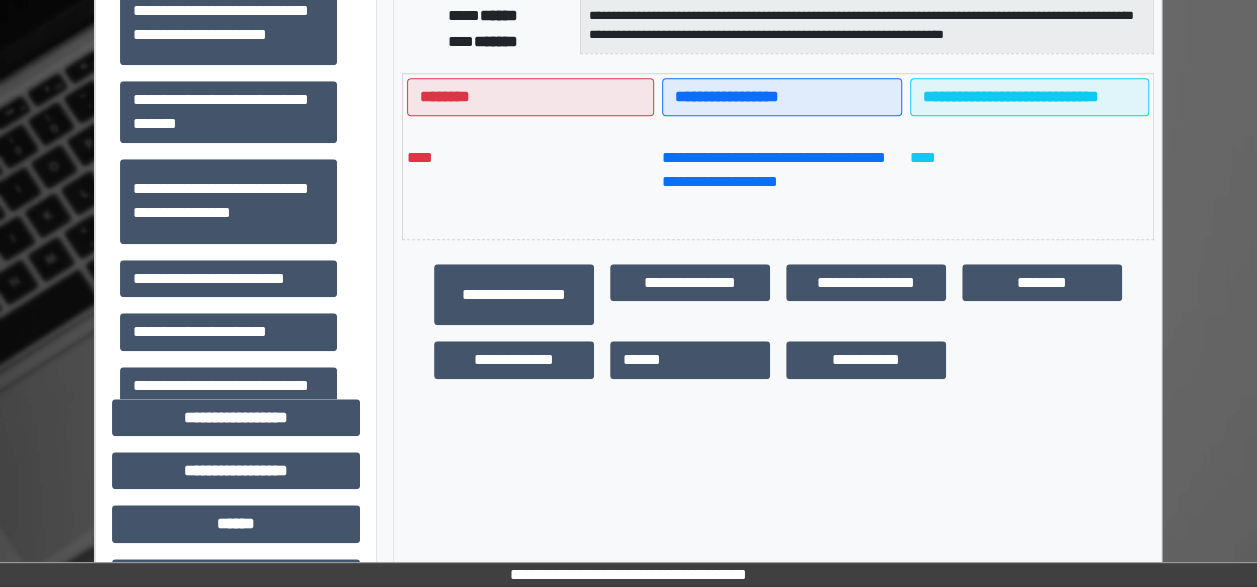 scroll, scrollTop: 810, scrollLeft: 0, axis: vertical 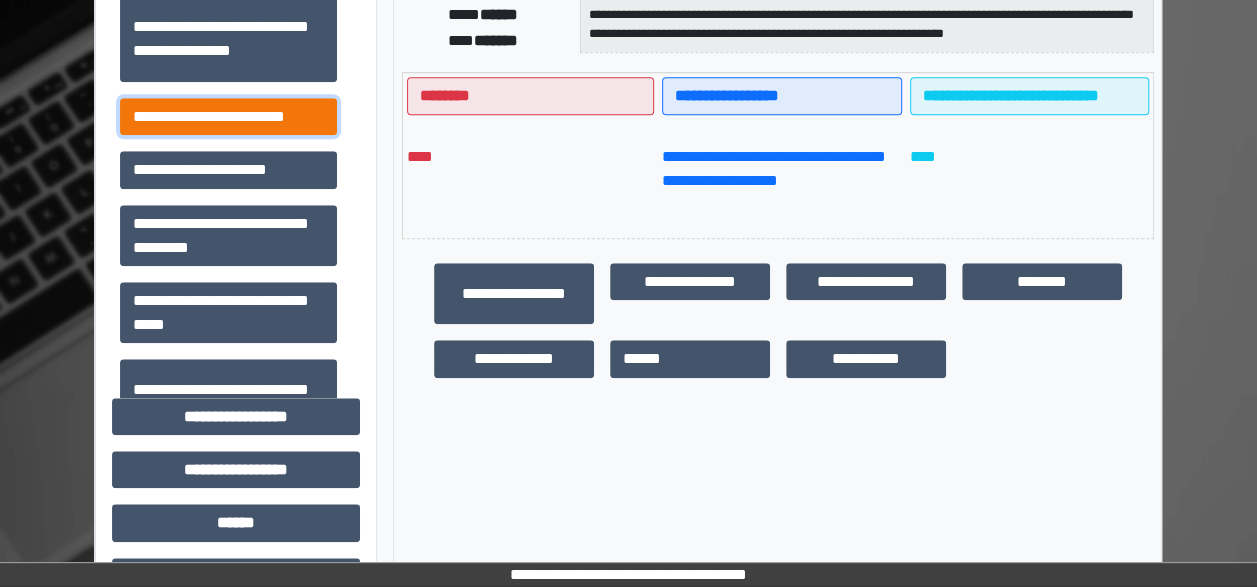 click on "**********" at bounding box center (228, 116) 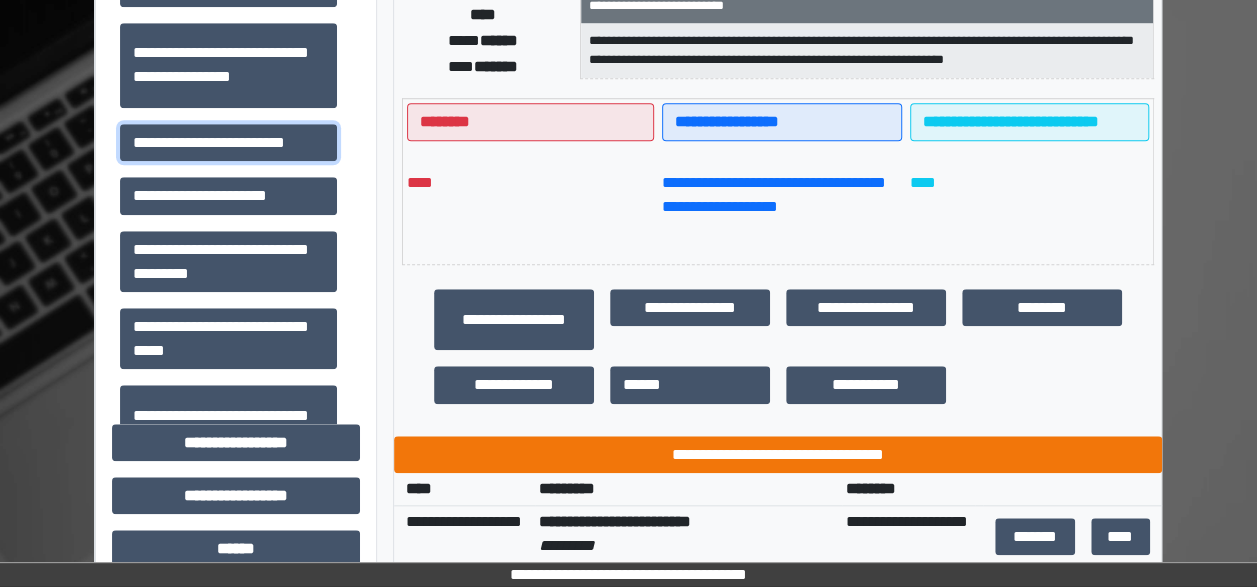 scroll, scrollTop: 783, scrollLeft: 0, axis: vertical 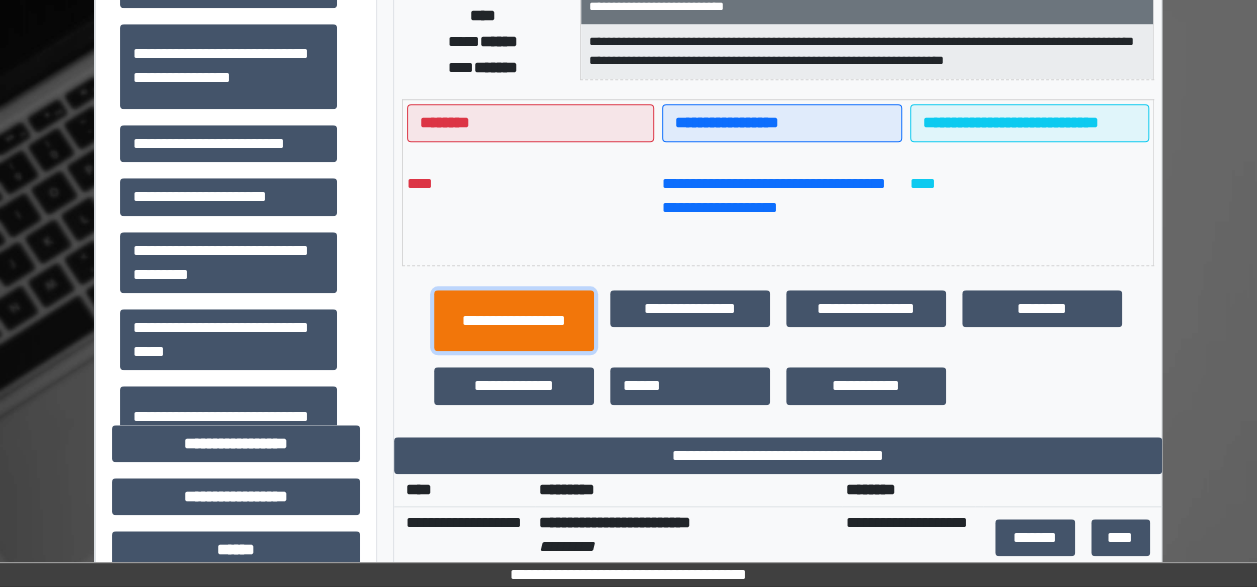 click on "**********" at bounding box center [514, 320] 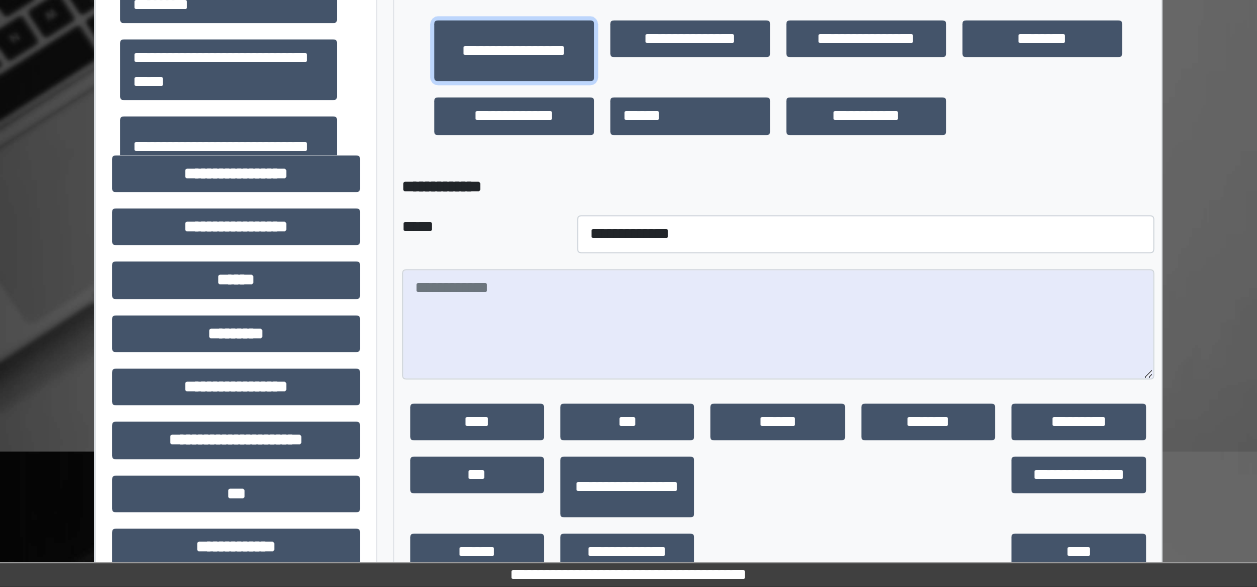 scroll, scrollTop: 1097, scrollLeft: 0, axis: vertical 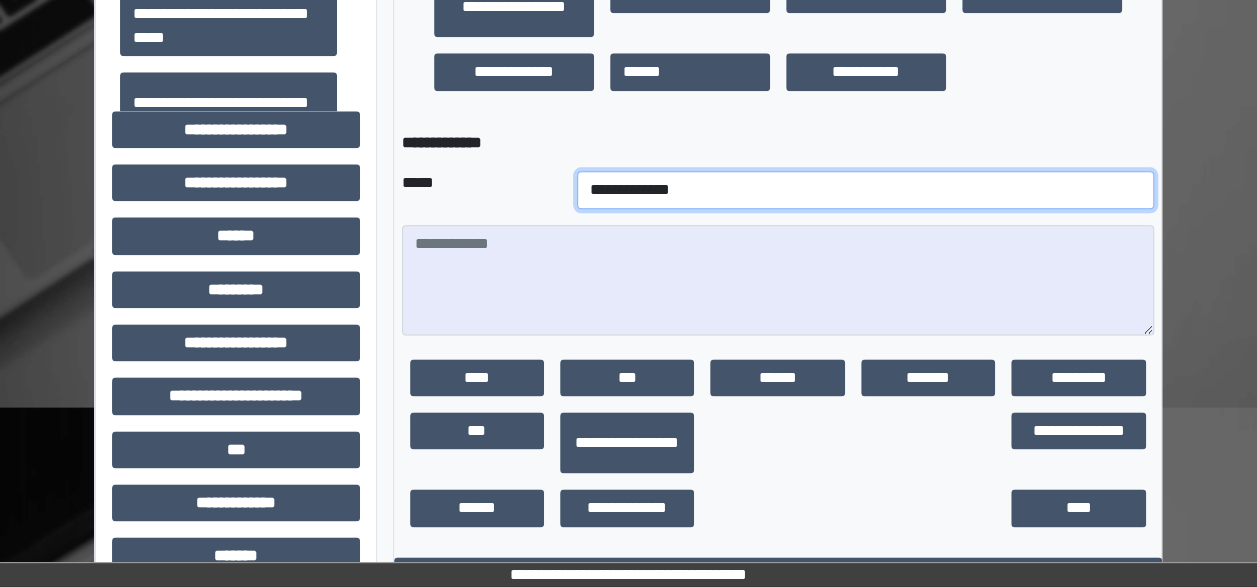 click on "**********" at bounding box center (865, 190) 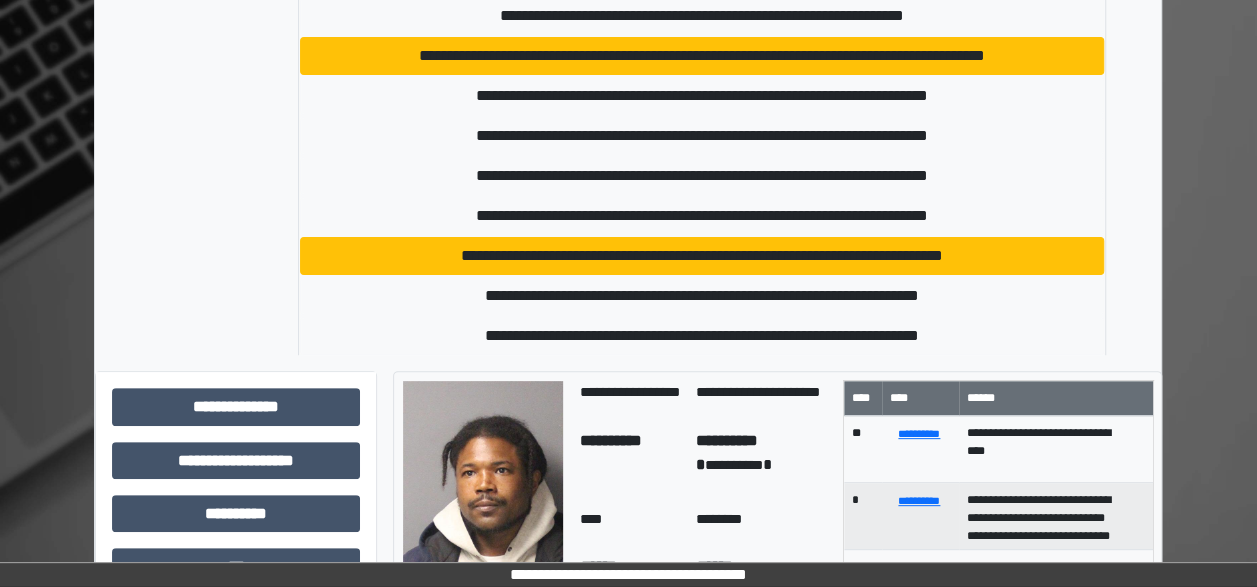 scroll, scrollTop: 125, scrollLeft: 0, axis: vertical 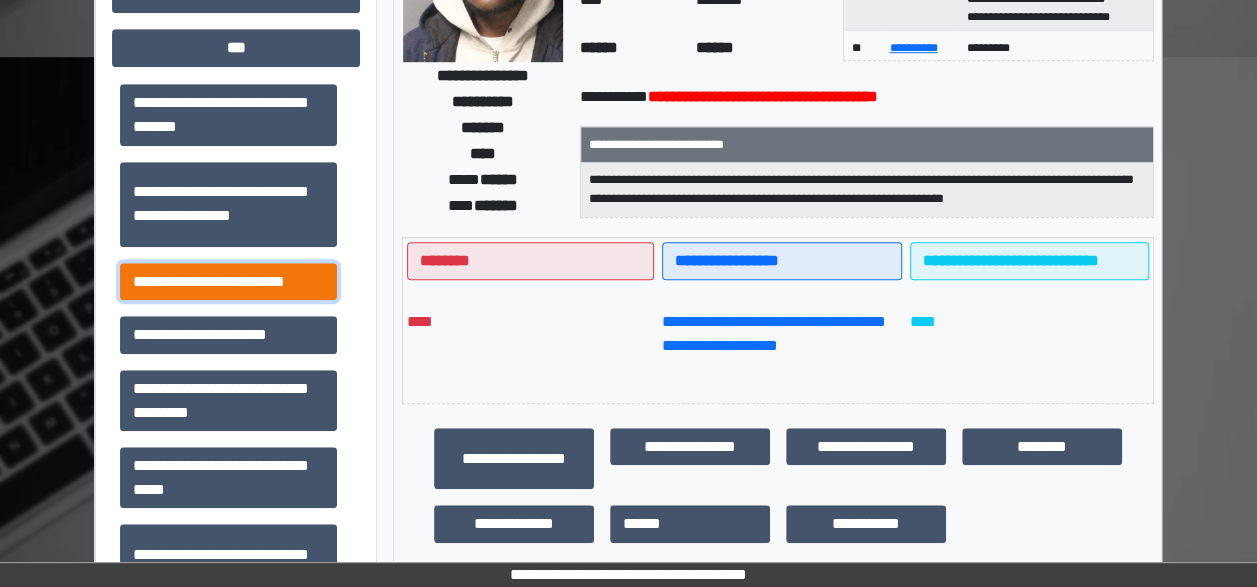 click on "**********" at bounding box center [228, 281] 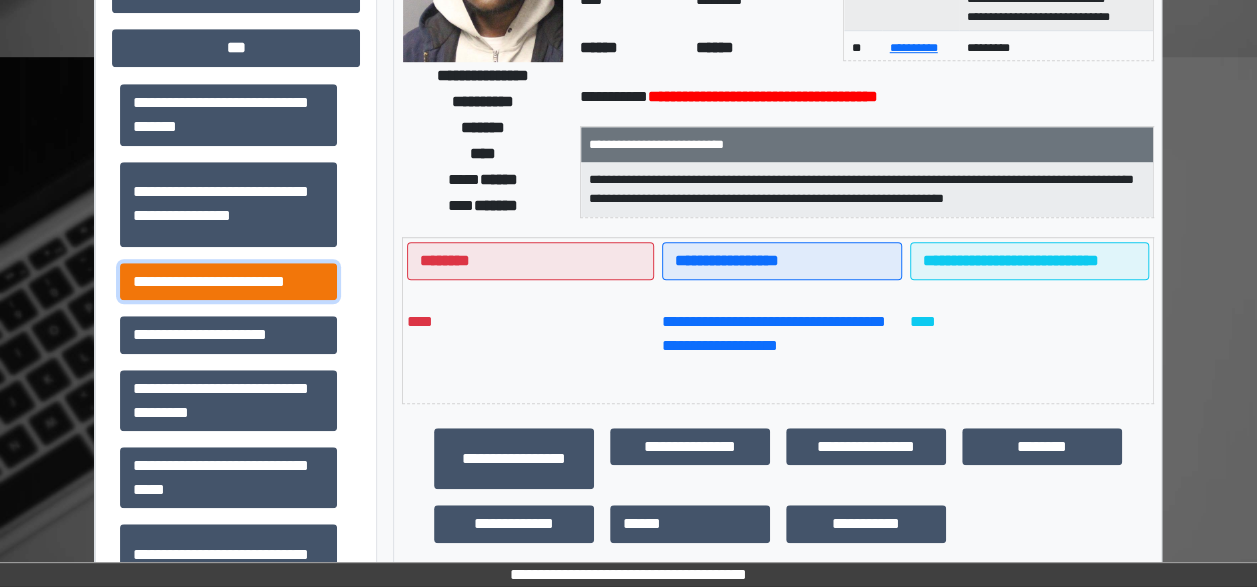 click on "**********" at bounding box center (228, 281) 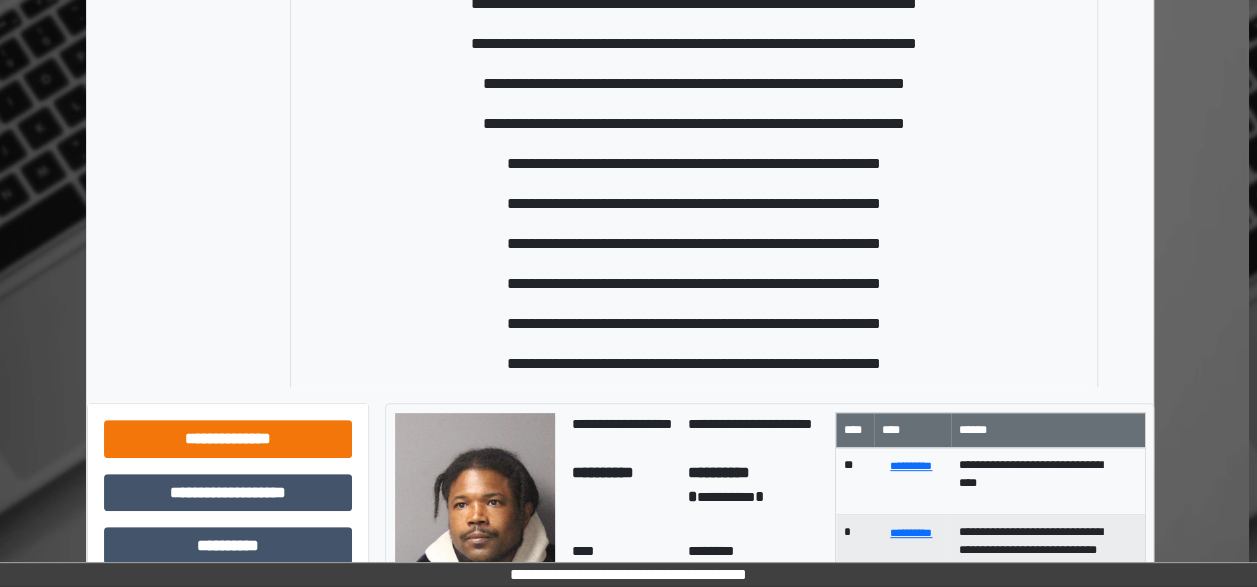 scroll, scrollTop: 0, scrollLeft: 8, axis: horizontal 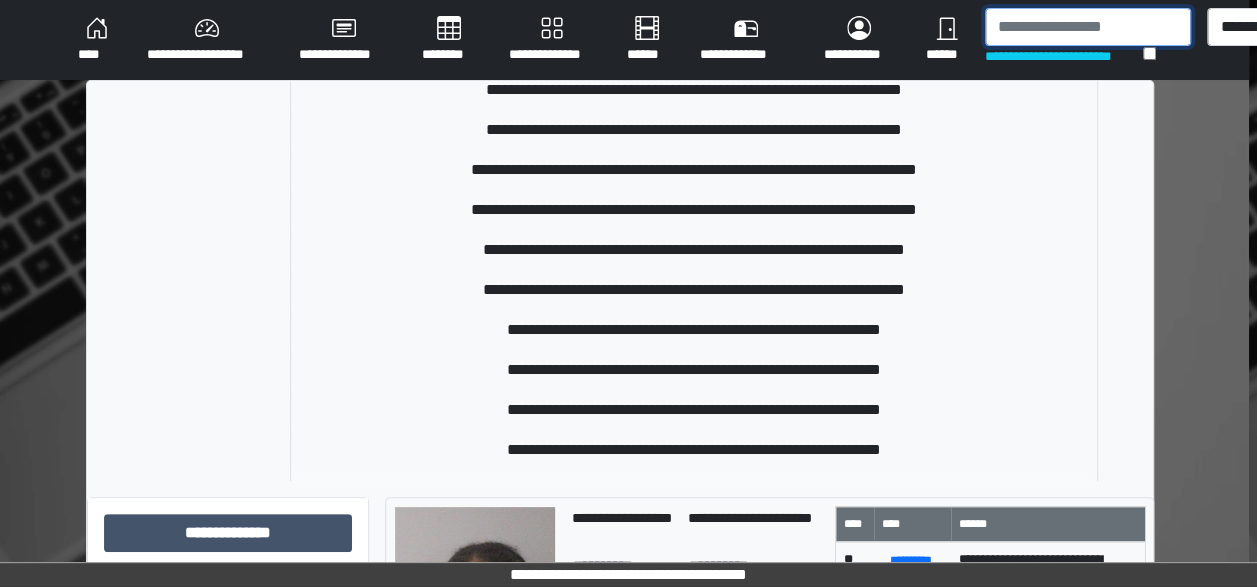 click at bounding box center (1088, 27) 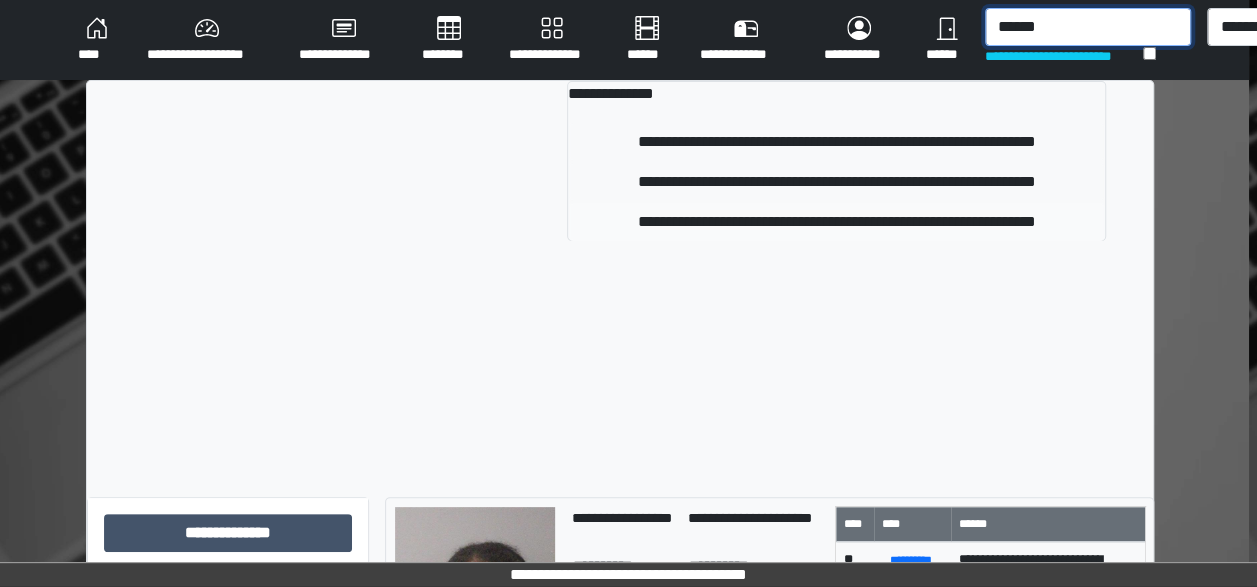 type on "******" 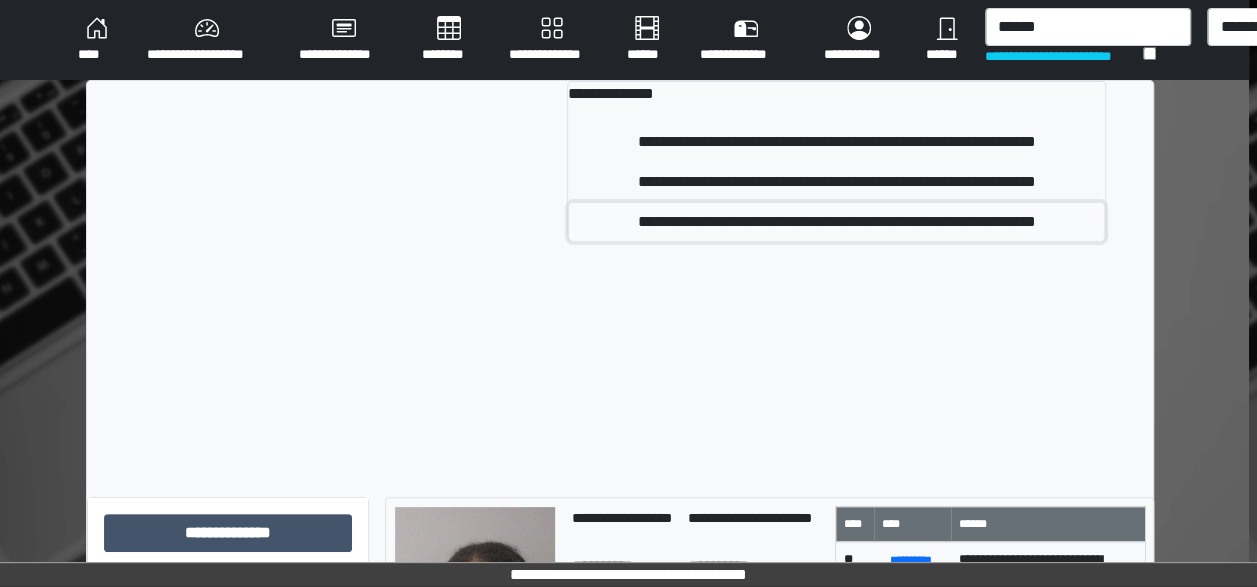 click on "**********" at bounding box center [836, 222] 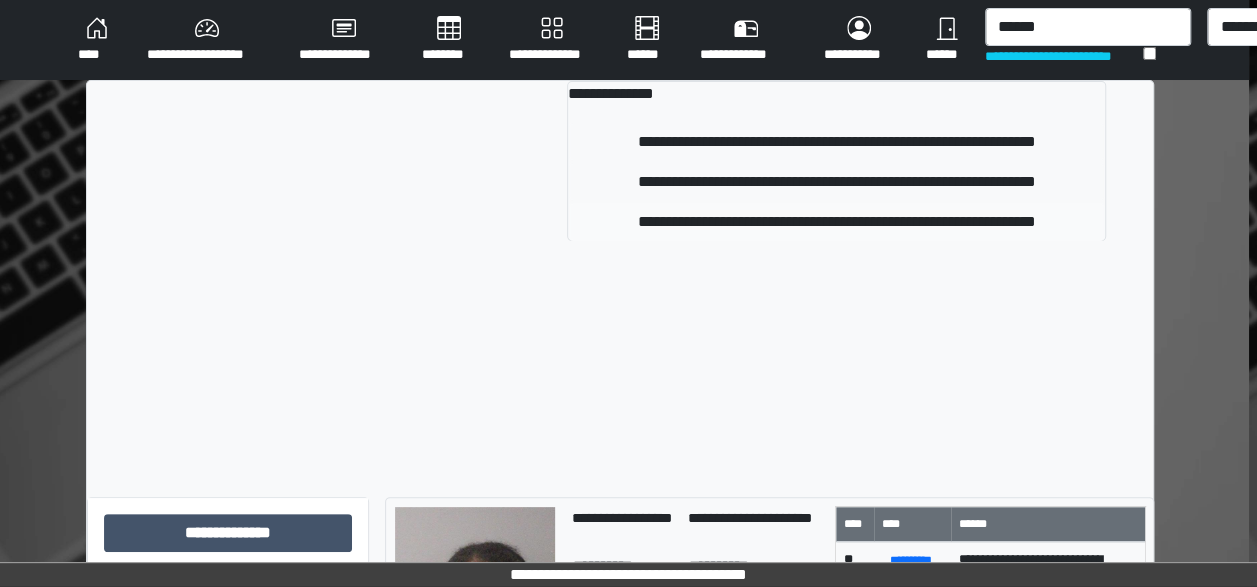 type 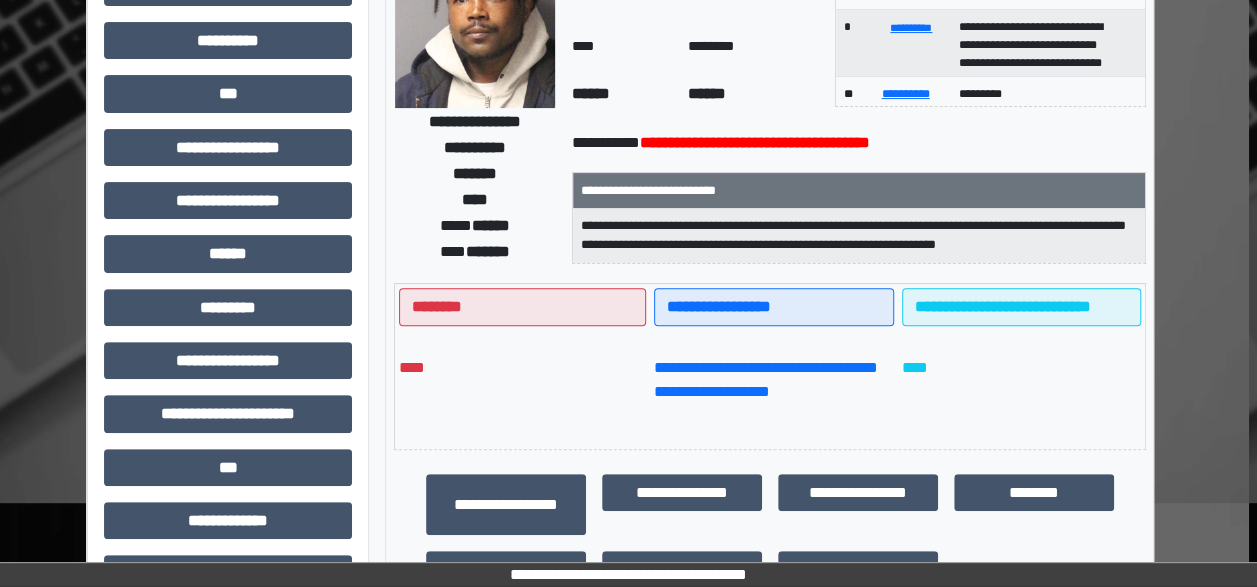 scroll, scrollTop: 220, scrollLeft: 8, axis: both 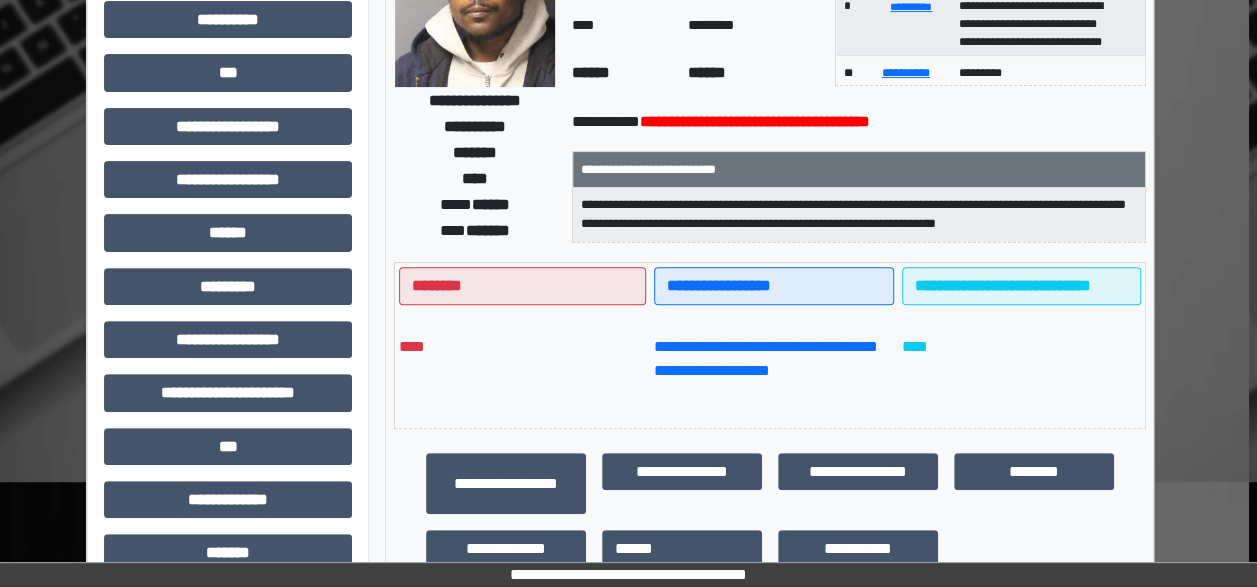click on "**********" at bounding box center (228, 400) 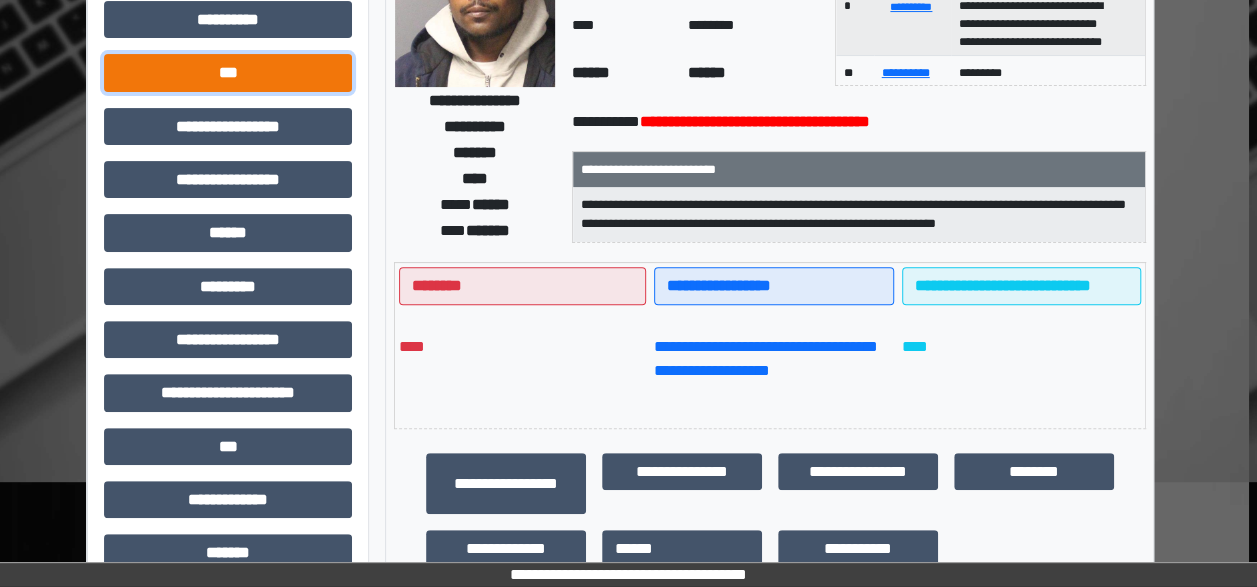 click on "***" at bounding box center (228, 72) 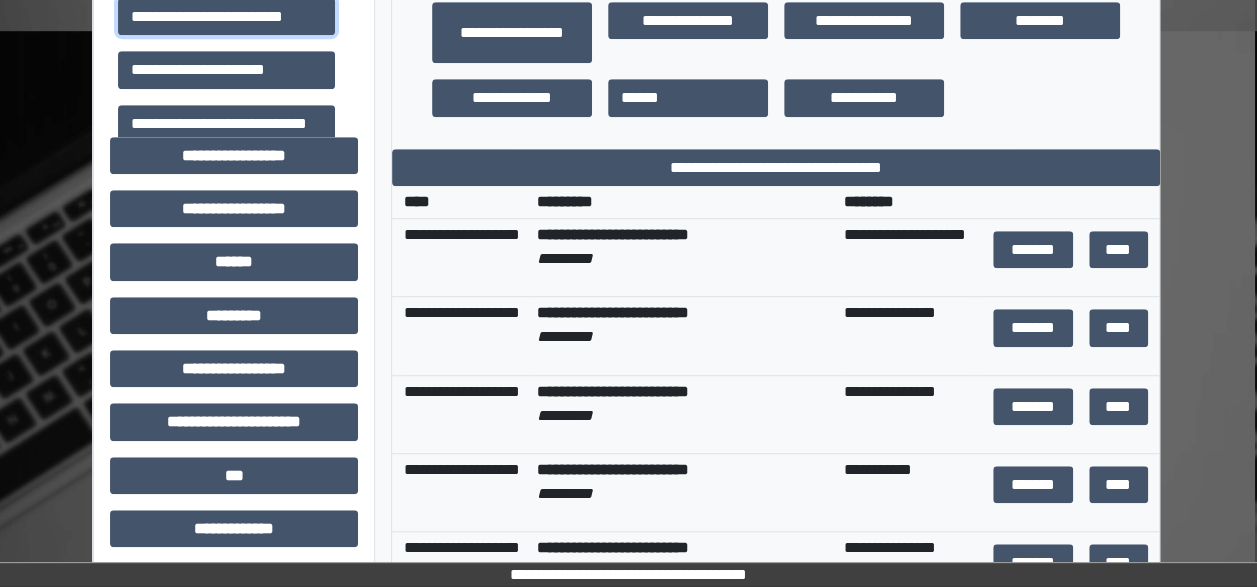 scroll, scrollTop: 664, scrollLeft: 3, axis: both 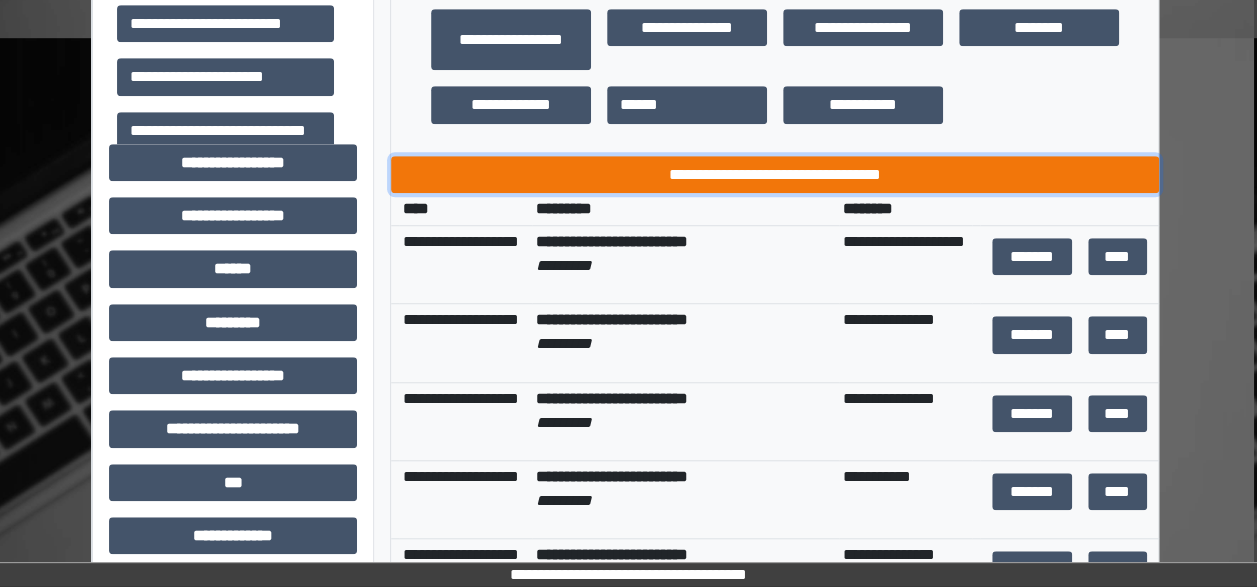 click on "**********" at bounding box center [775, 174] 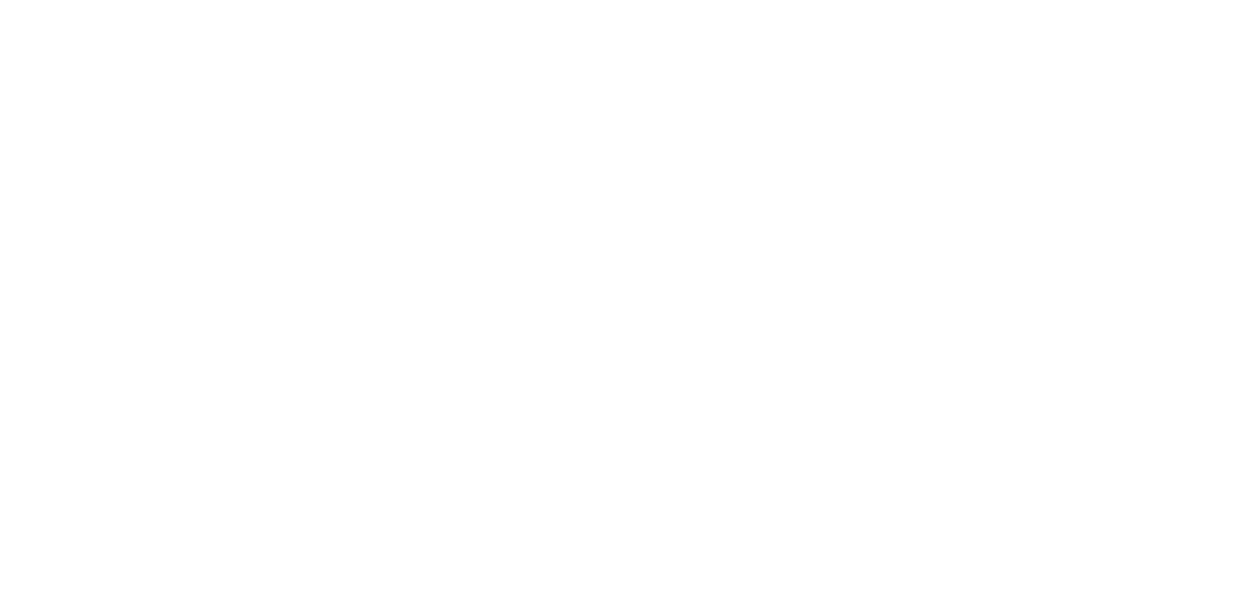 scroll, scrollTop: 0, scrollLeft: 0, axis: both 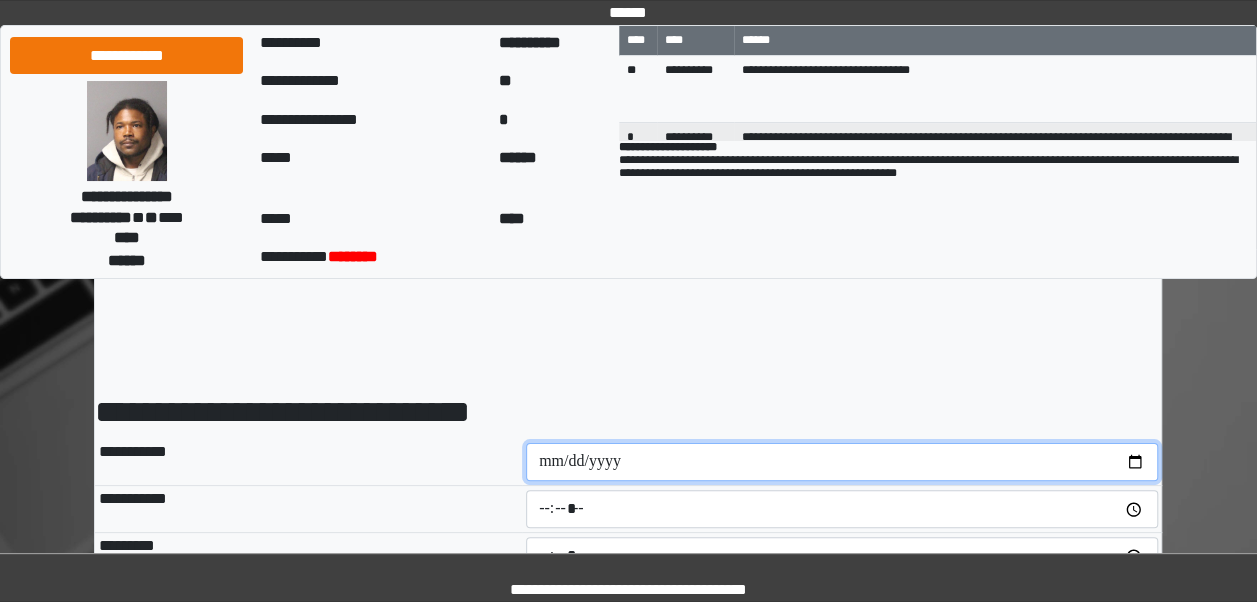 click at bounding box center (842, 462) 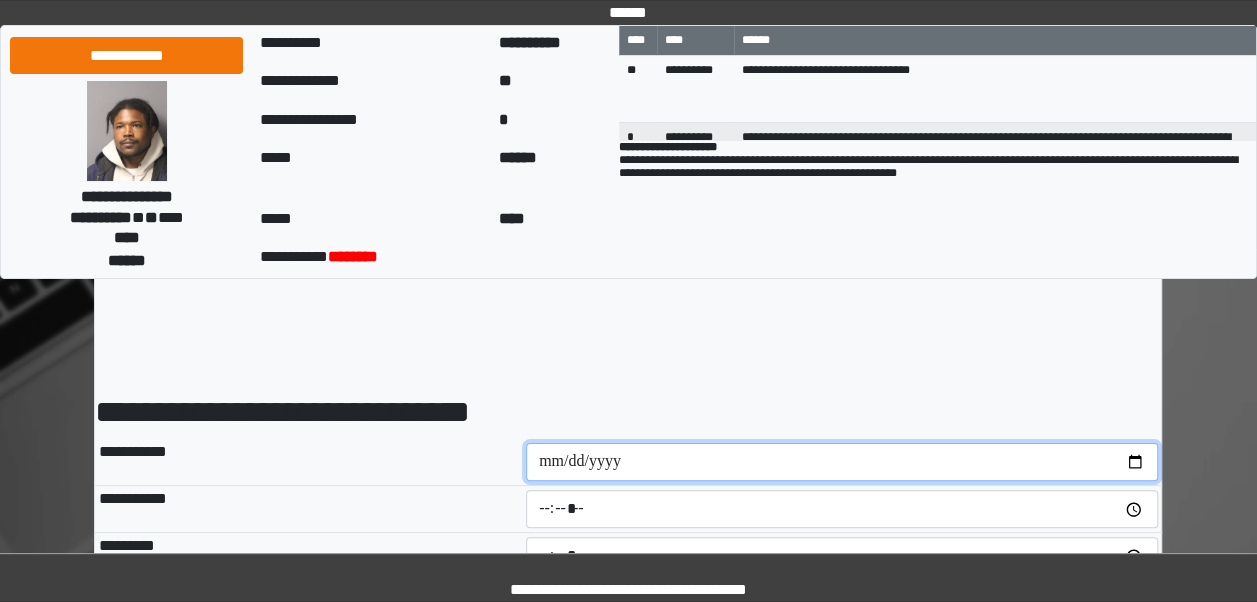 click at bounding box center (842, 462) 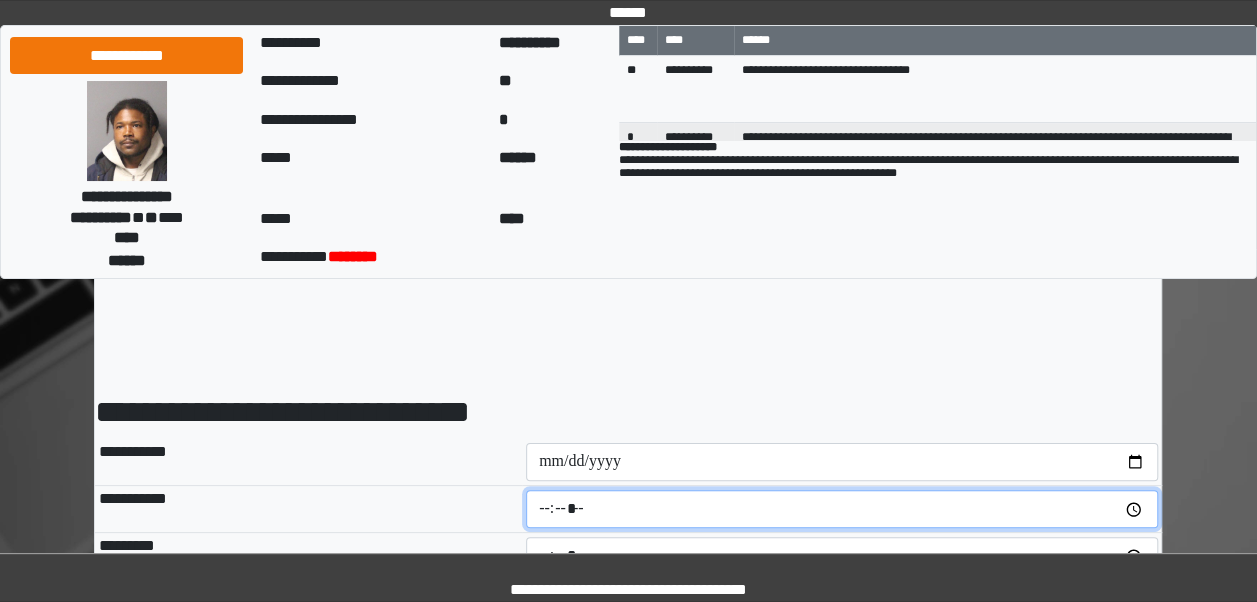 click at bounding box center [842, 509] 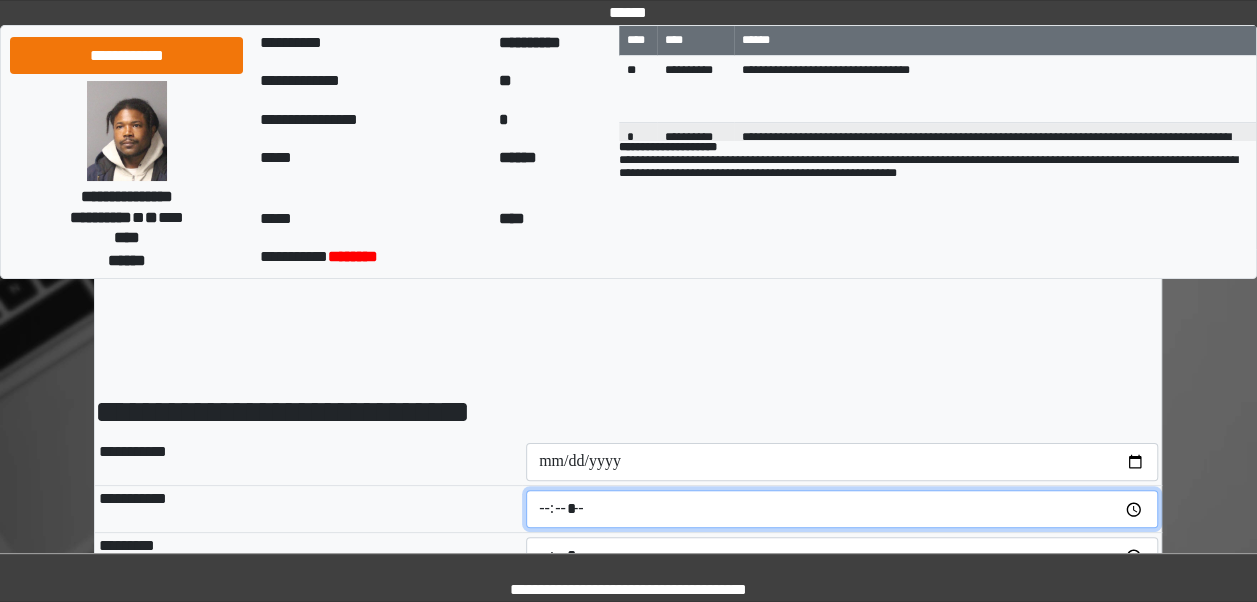 click at bounding box center (842, 509) 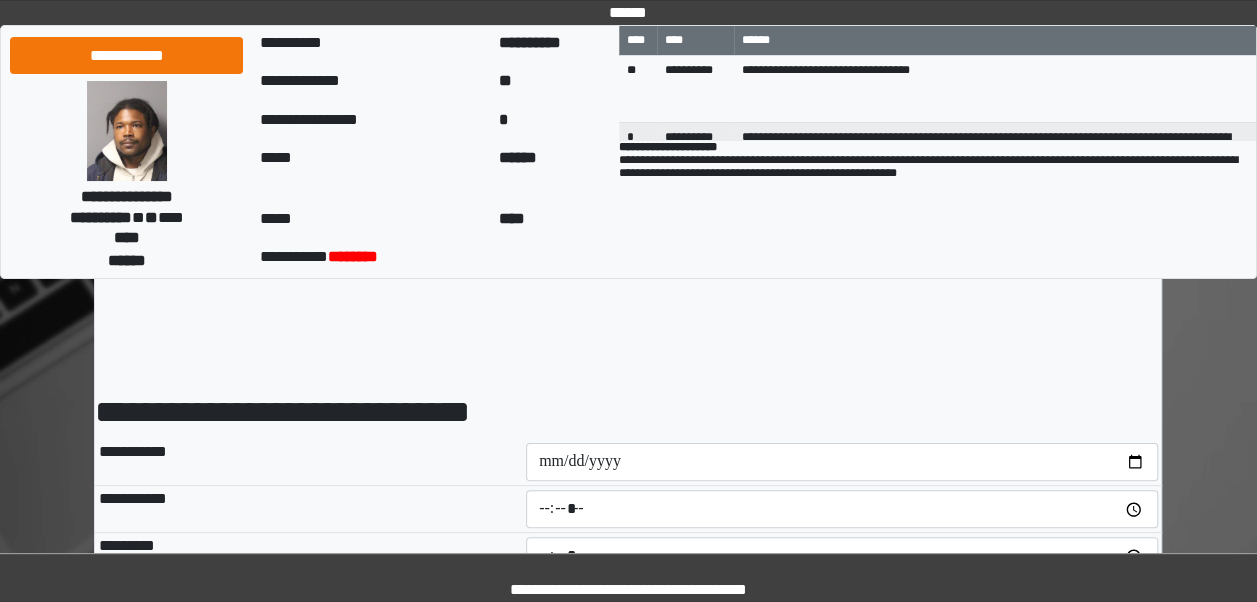 click on "**********" at bounding box center (308, 509) 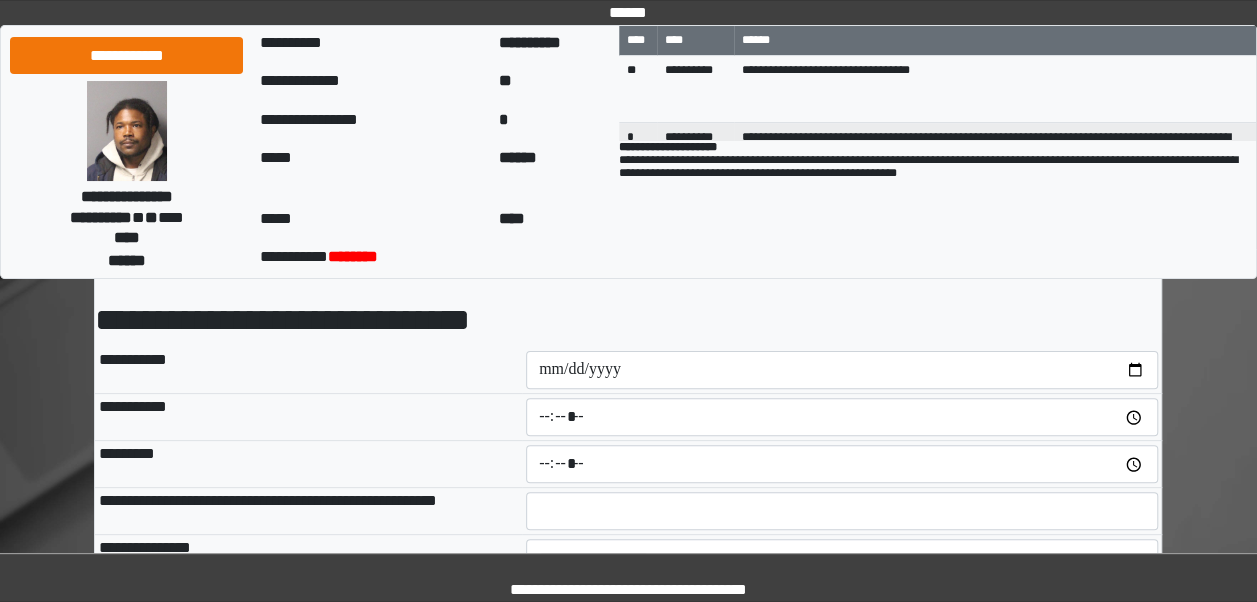 scroll, scrollTop: 97, scrollLeft: 0, axis: vertical 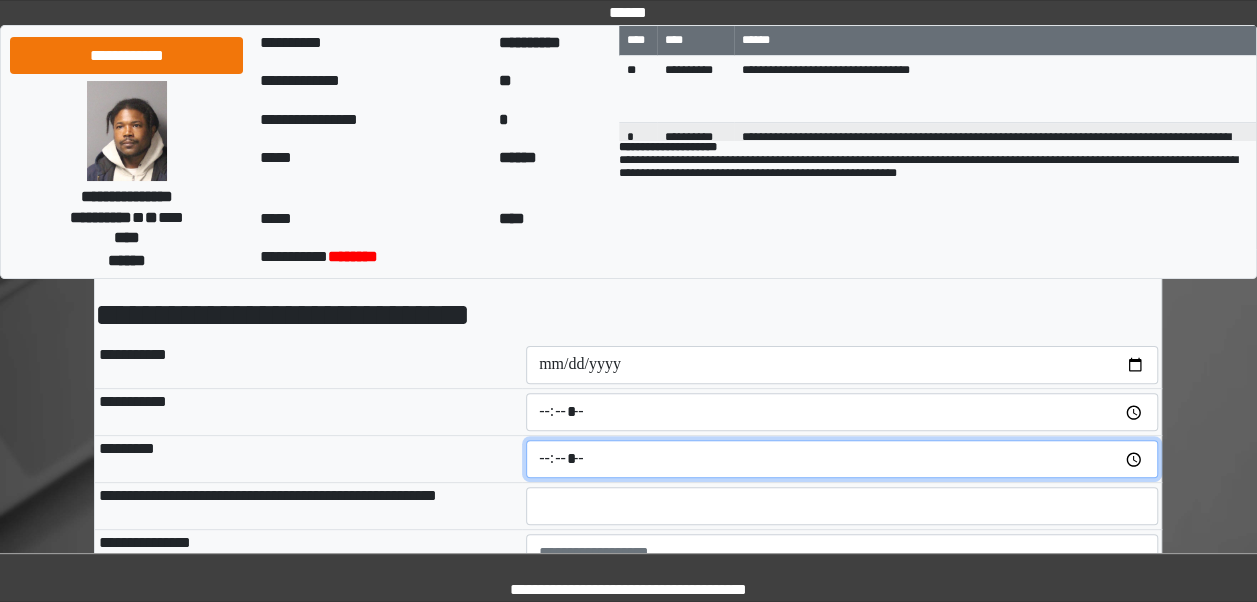 click at bounding box center (842, 459) 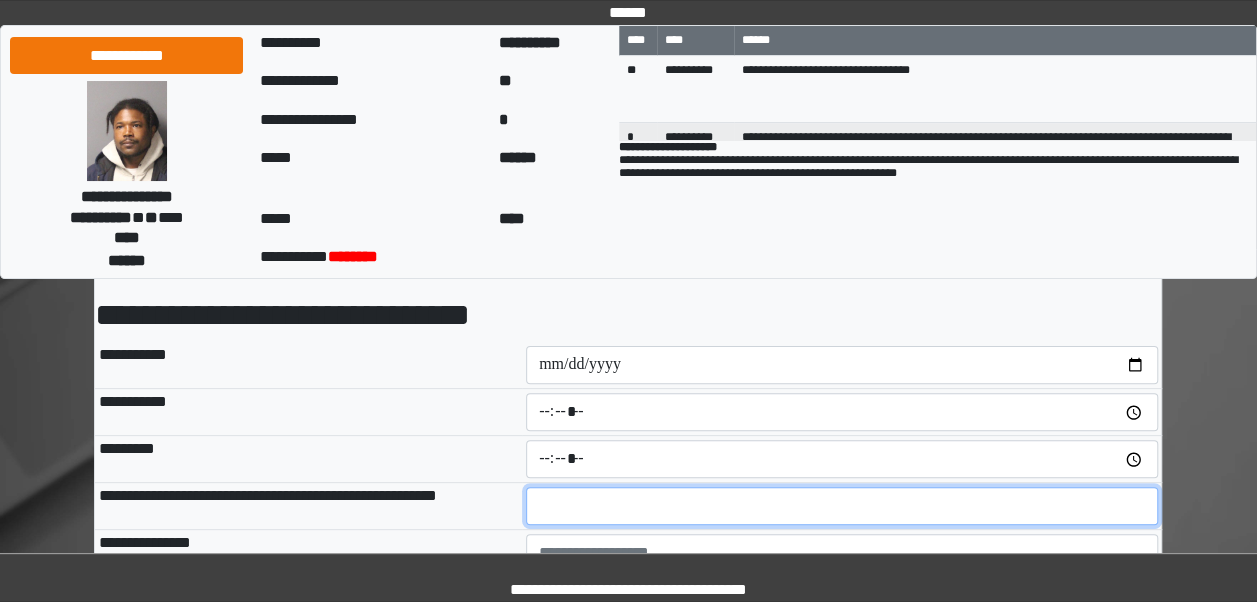 click at bounding box center [842, 506] 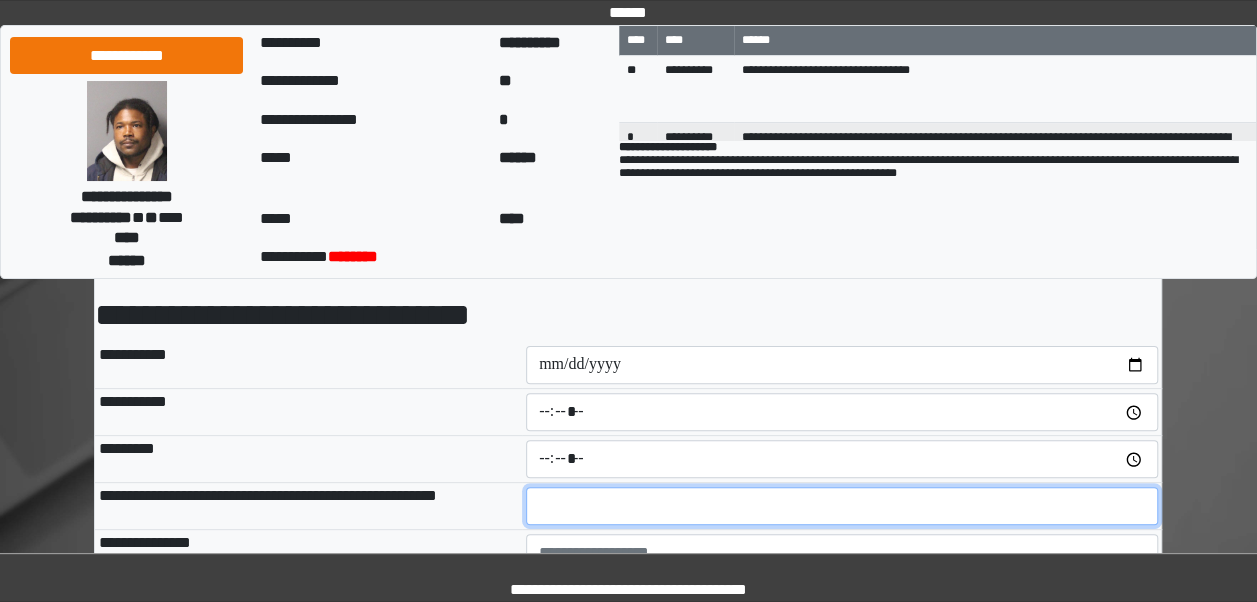 type on "**" 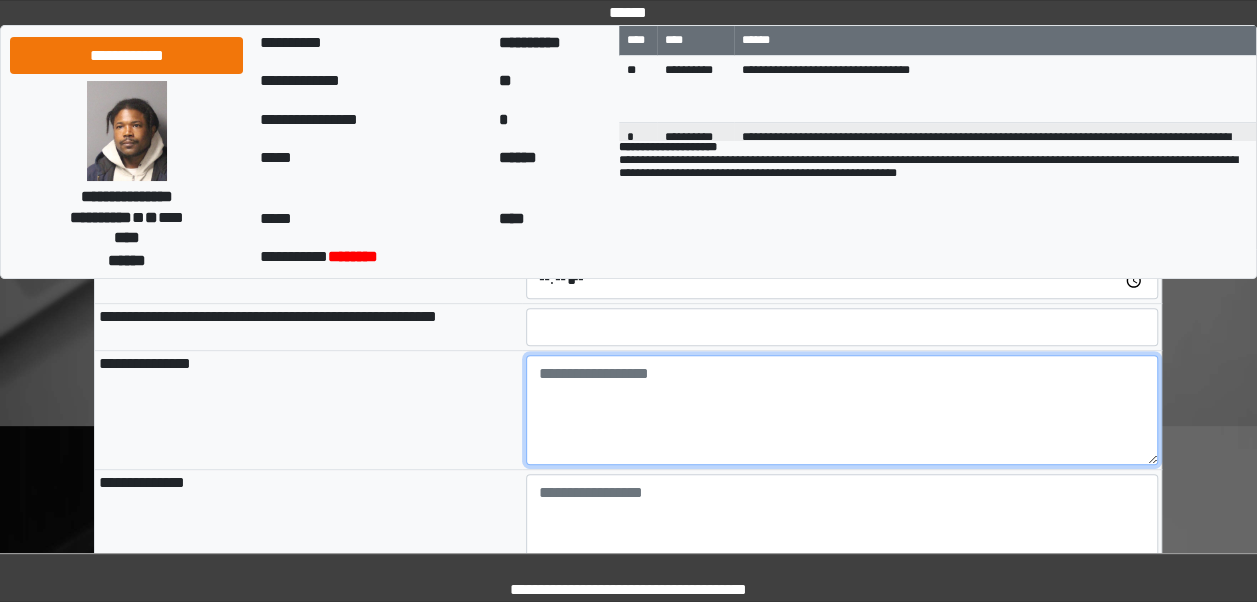 scroll, scrollTop: 272, scrollLeft: 0, axis: vertical 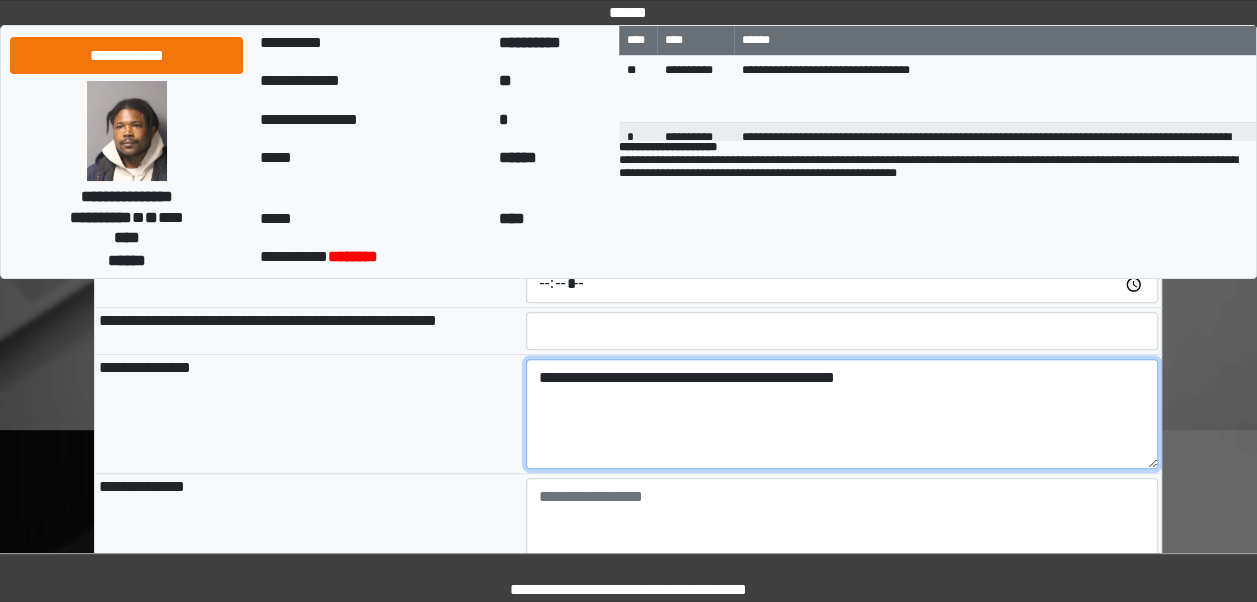 click on "**********" at bounding box center (308, 533) 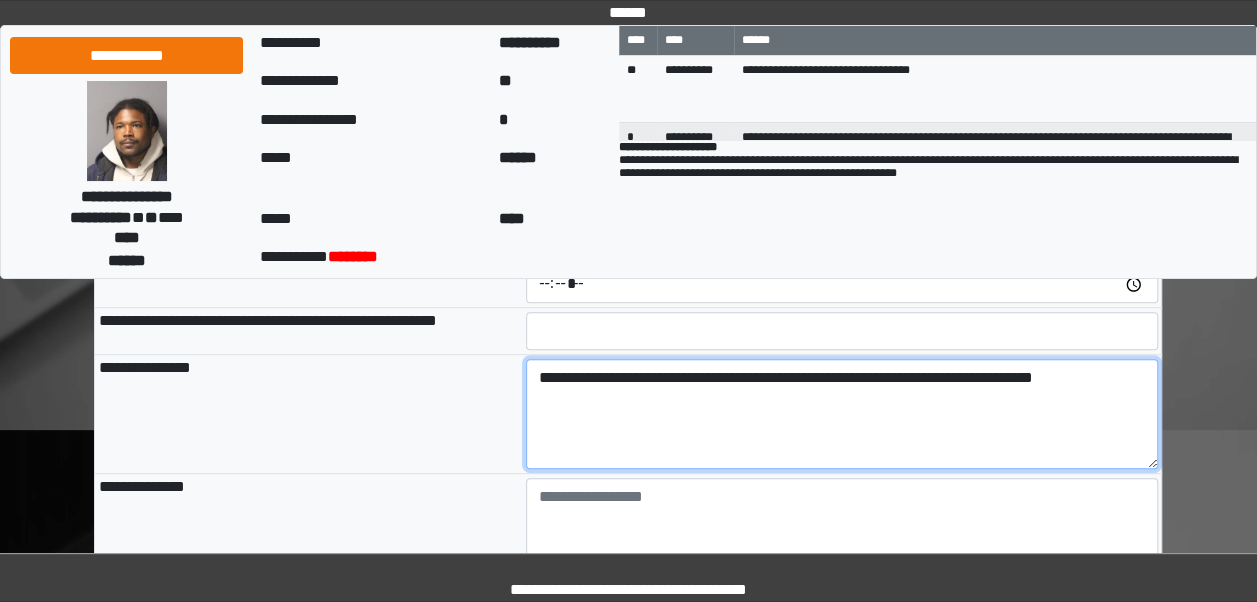 type on "**********" 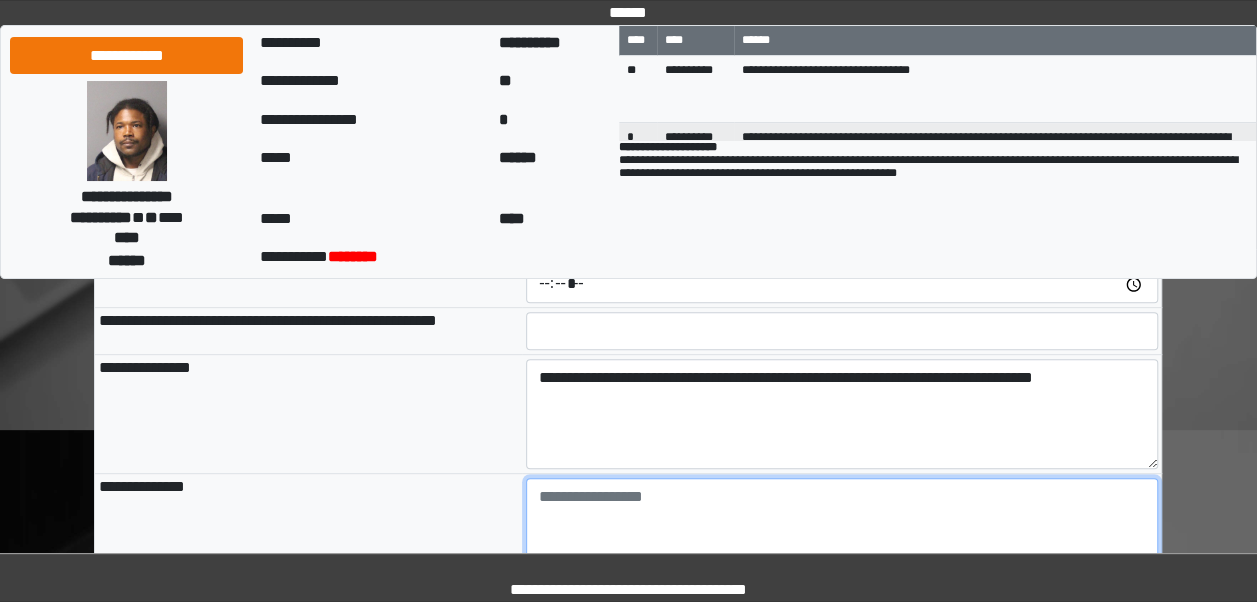 click at bounding box center [842, 533] 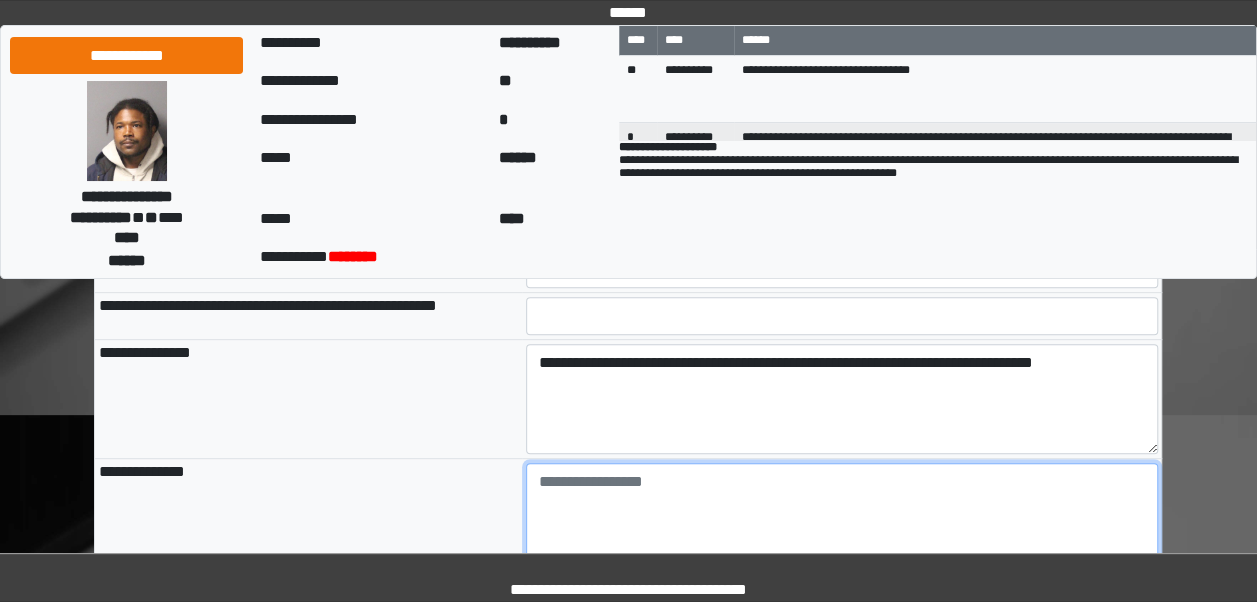 scroll, scrollTop: 327, scrollLeft: 0, axis: vertical 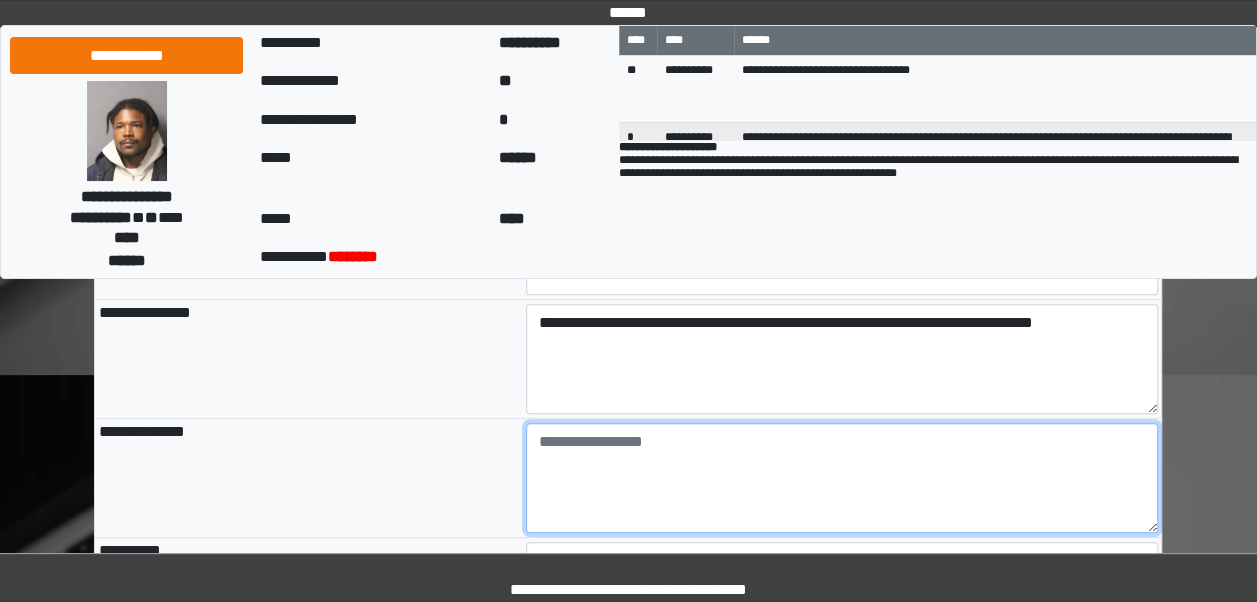 click at bounding box center [842, 478] 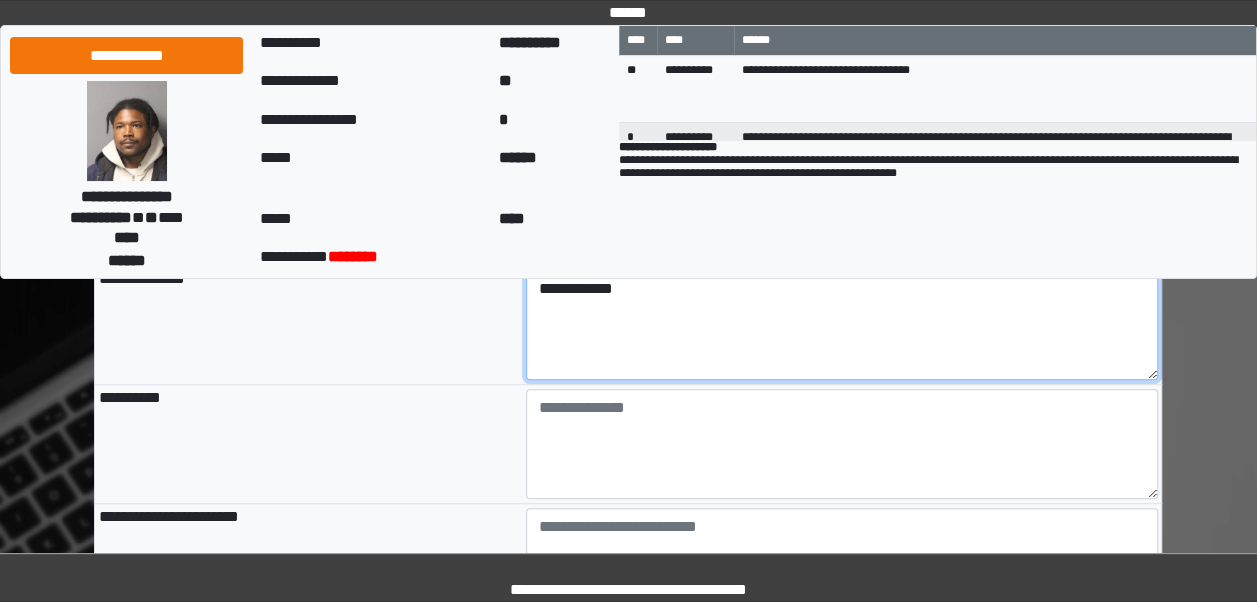 scroll, scrollTop: 481, scrollLeft: 0, axis: vertical 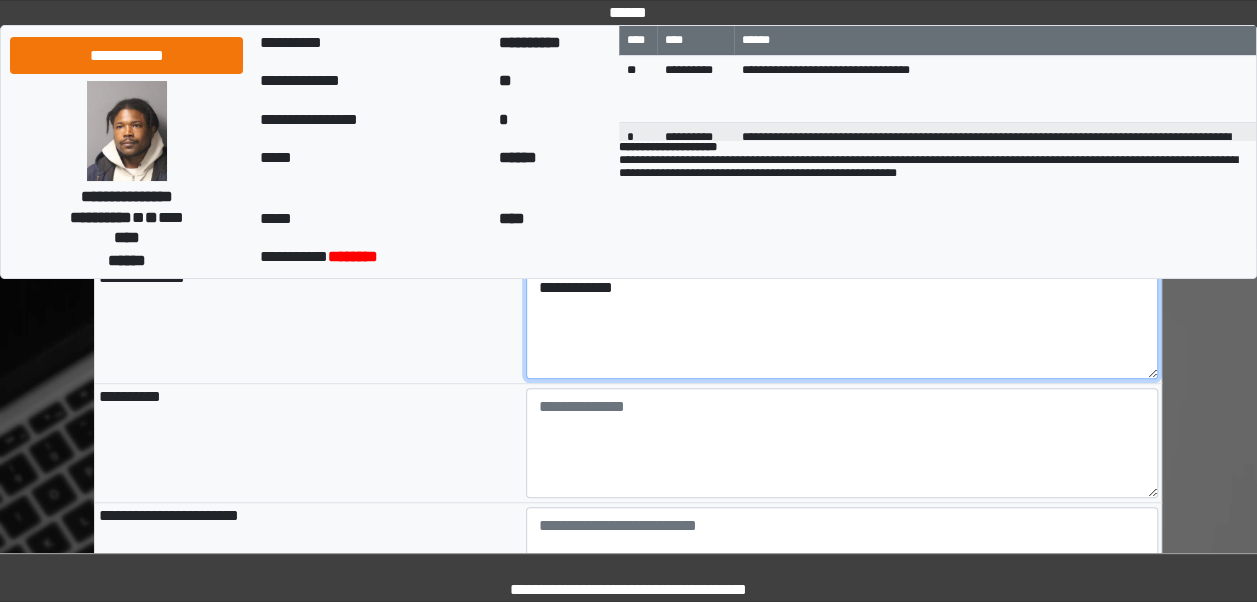 type on "**********" 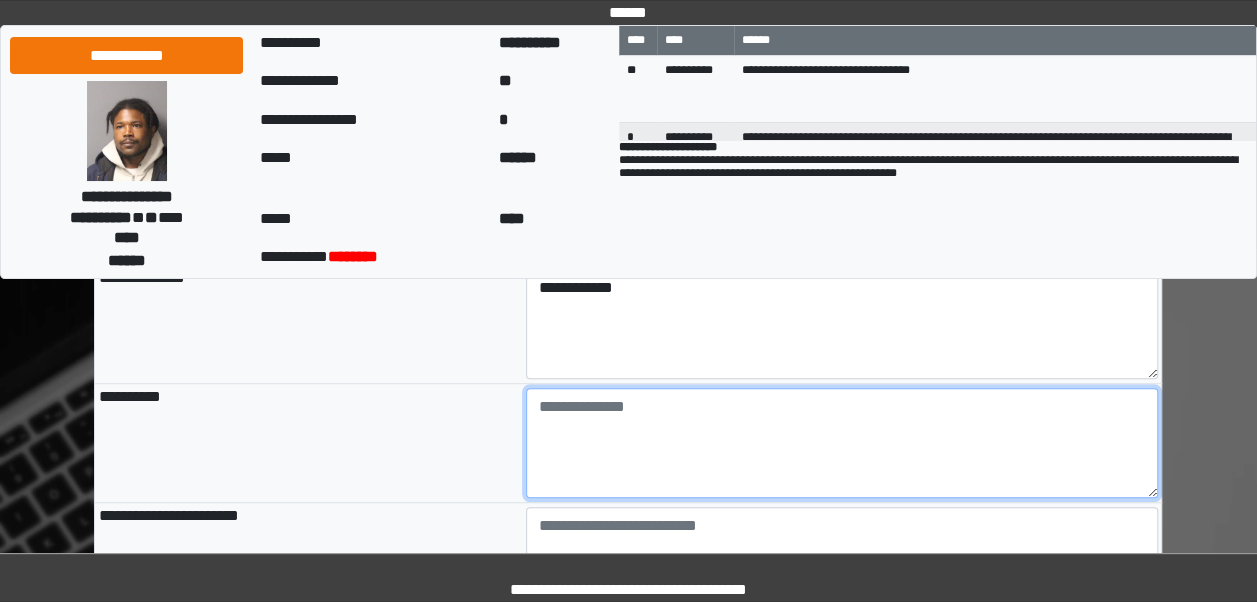 click at bounding box center (842, 443) 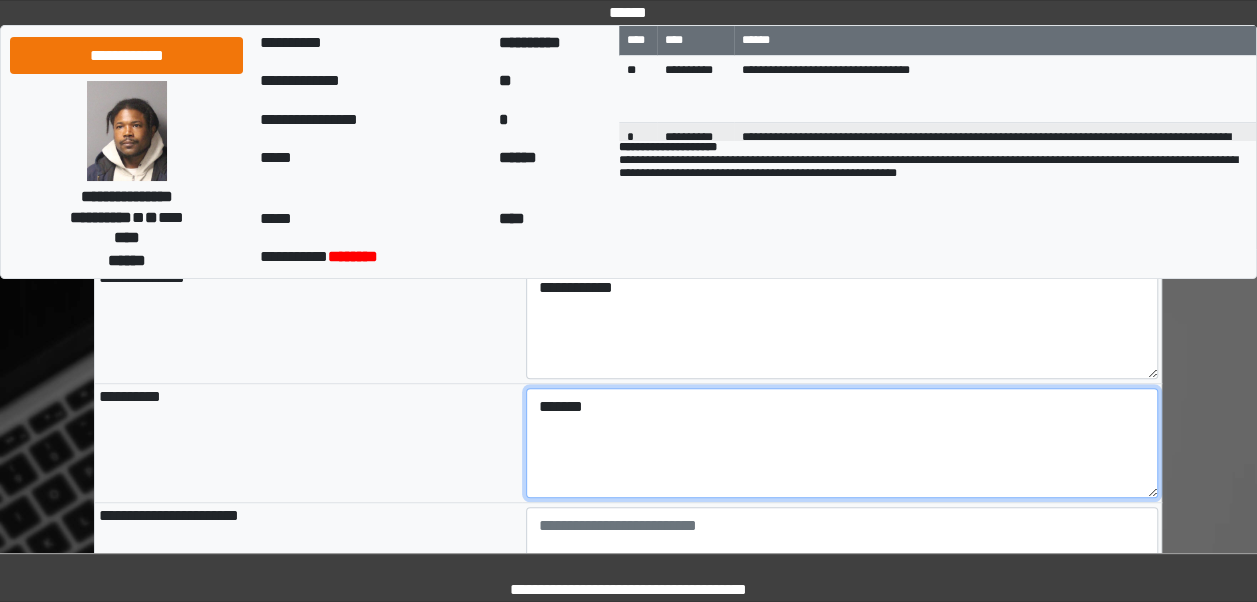 type on "*******" 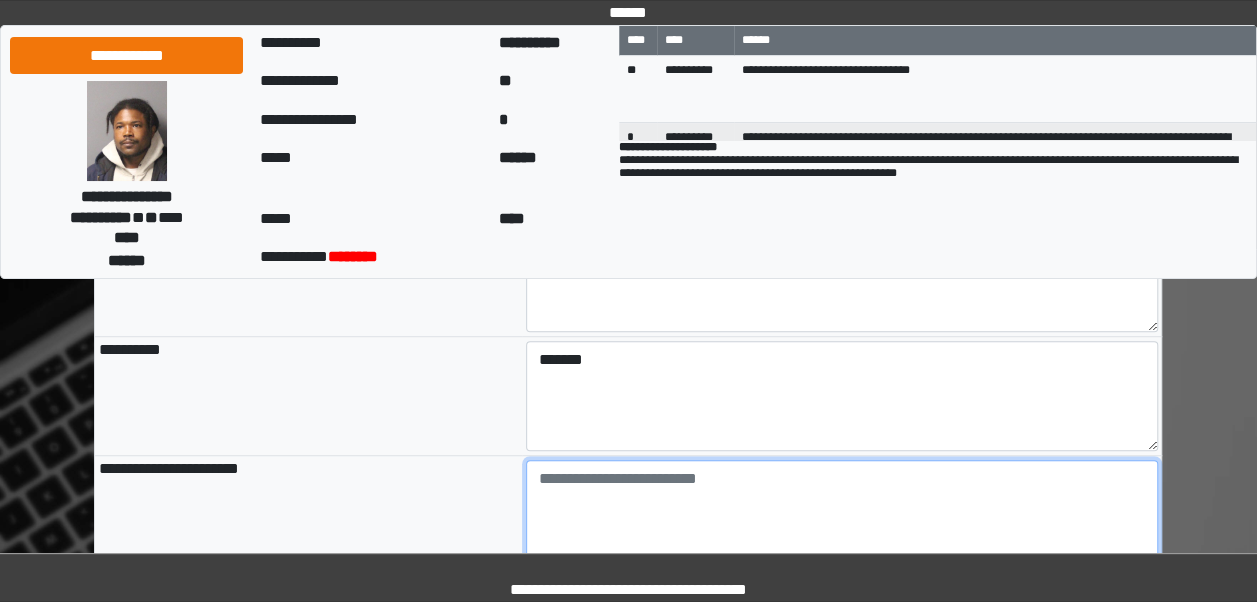 scroll, scrollTop: 530, scrollLeft: 0, axis: vertical 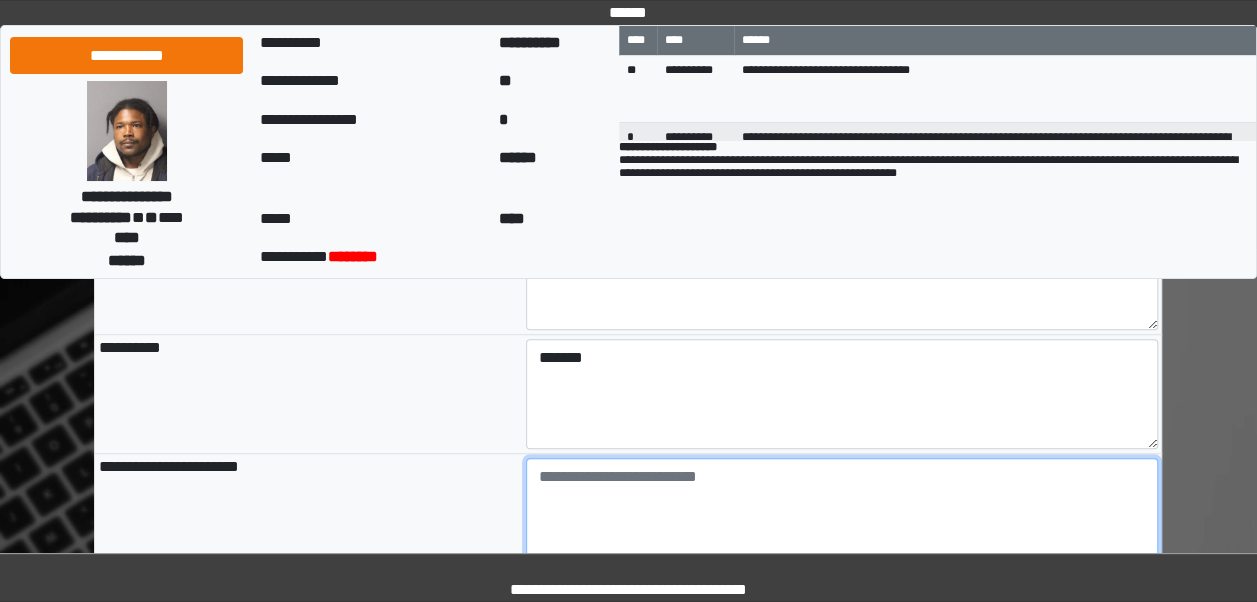 click at bounding box center (842, 513) 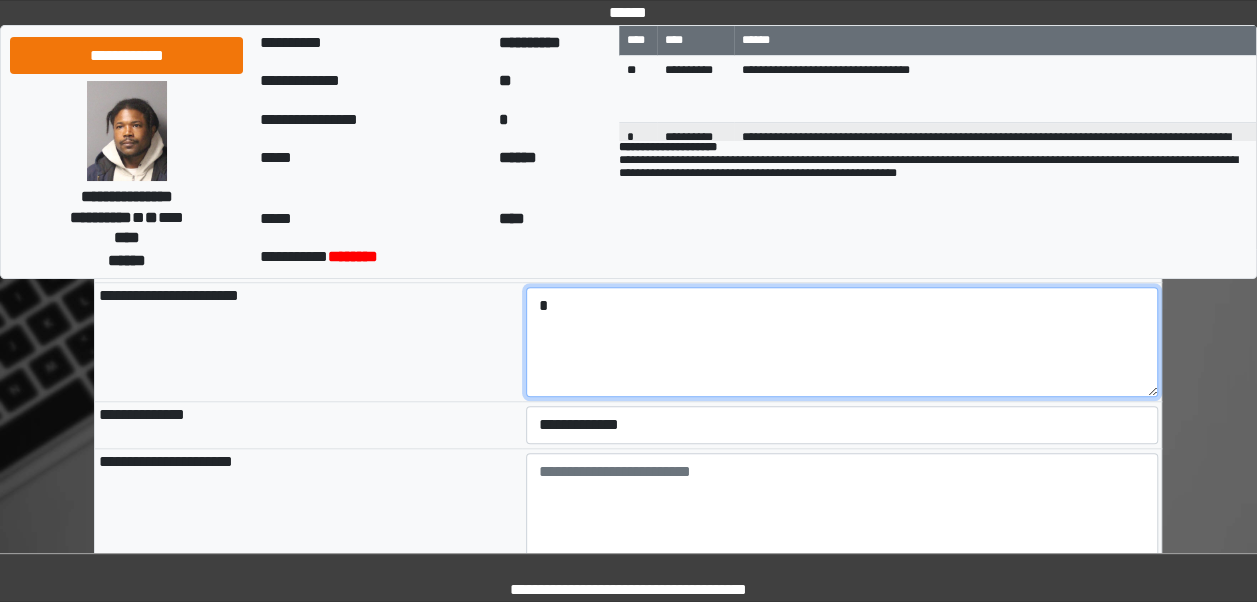 scroll, scrollTop: 720, scrollLeft: 0, axis: vertical 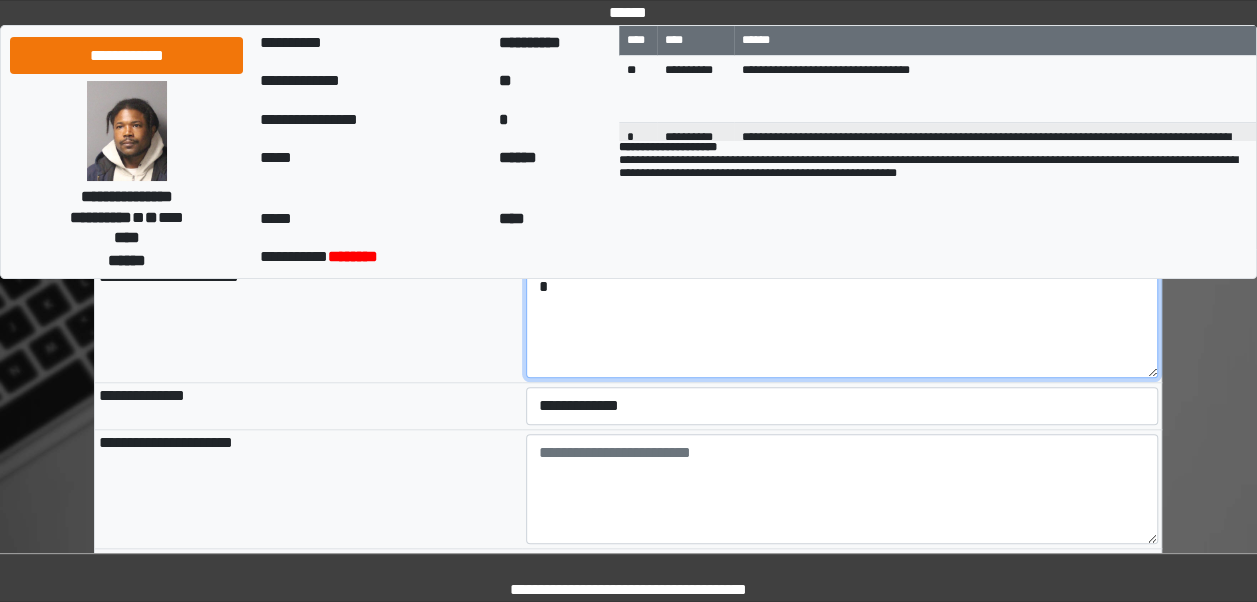 type on "*" 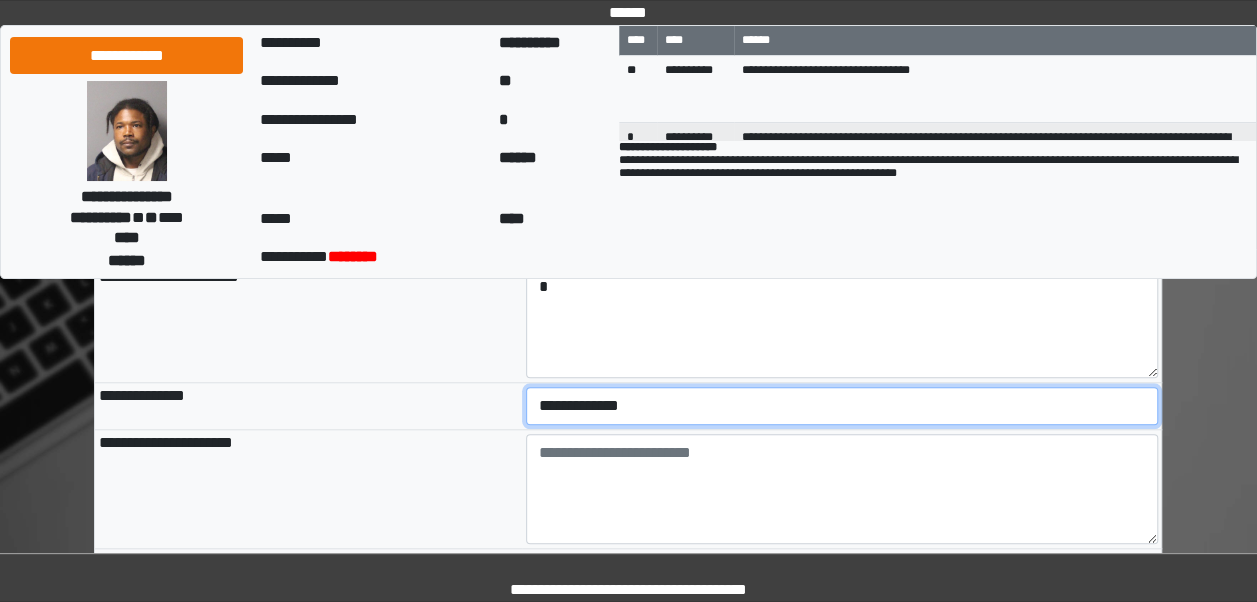 click on "**********" at bounding box center [842, 406] 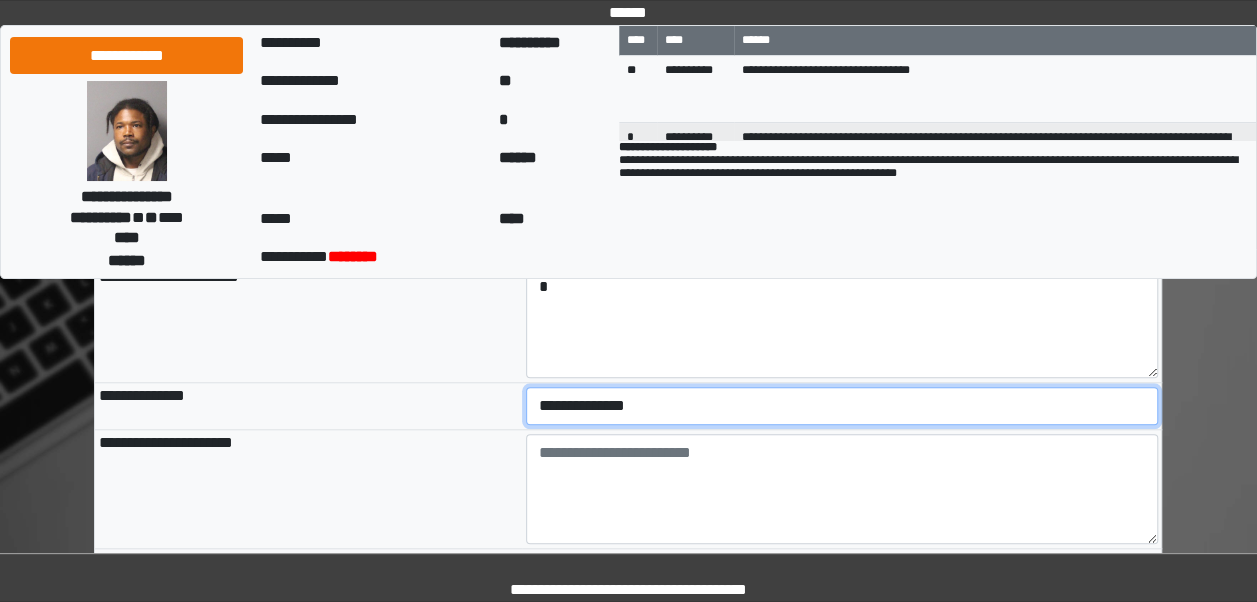 click on "**********" at bounding box center [842, 406] 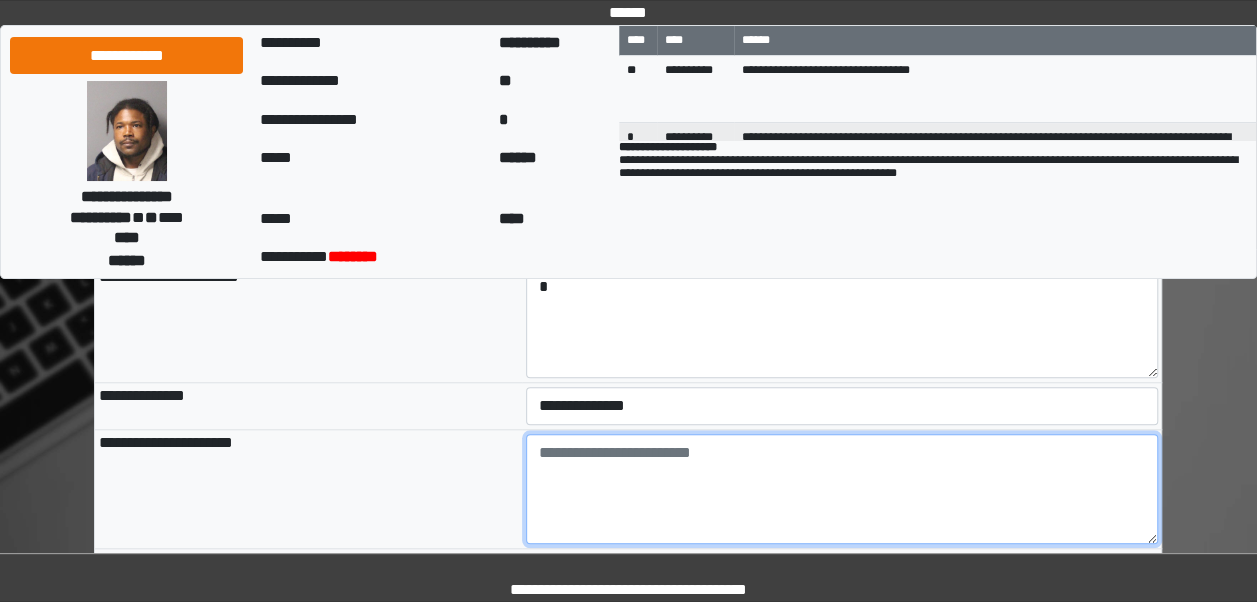 click at bounding box center (842, 489) 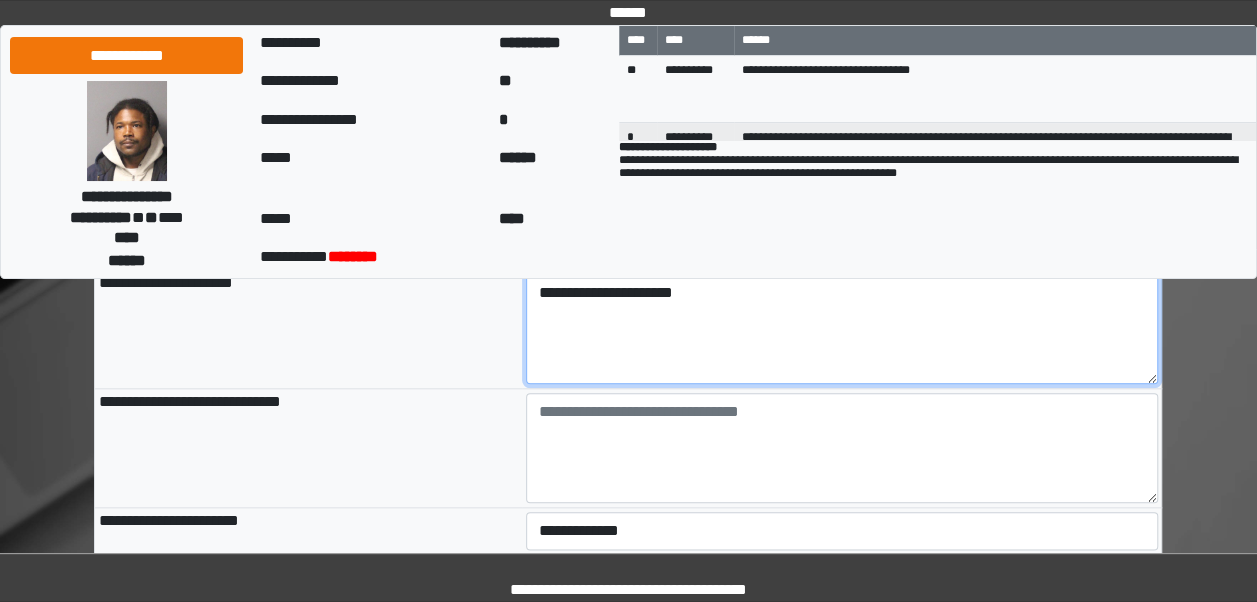 scroll, scrollTop: 881, scrollLeft: 0, axis: vertical 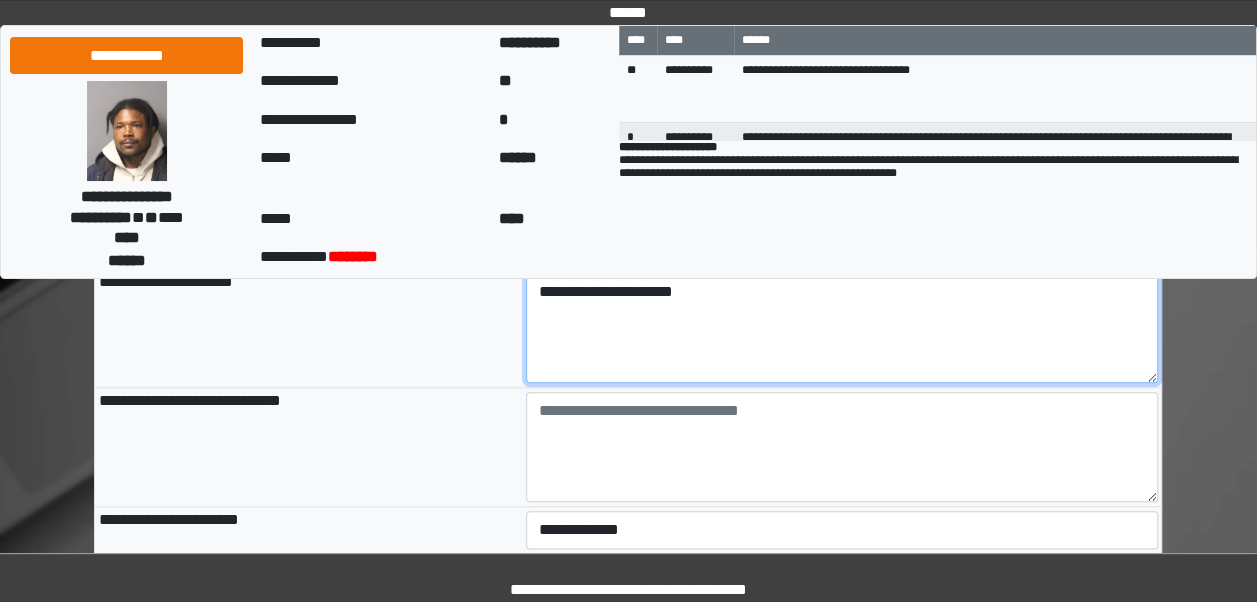 type on "**********" 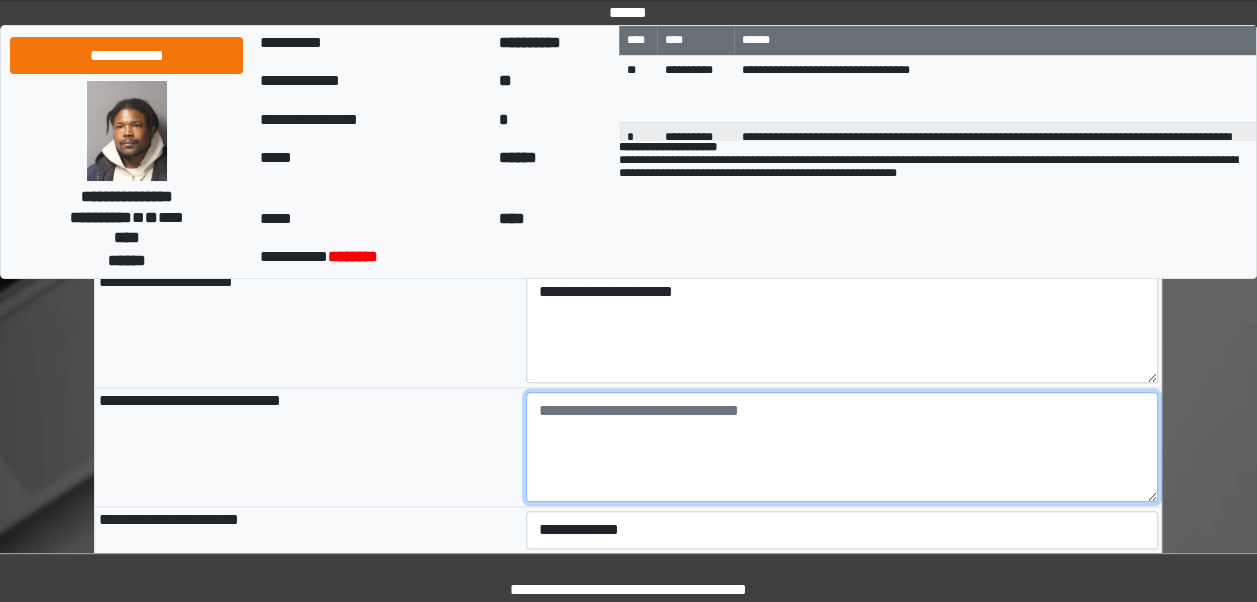 click at bounding box center (842, 447) 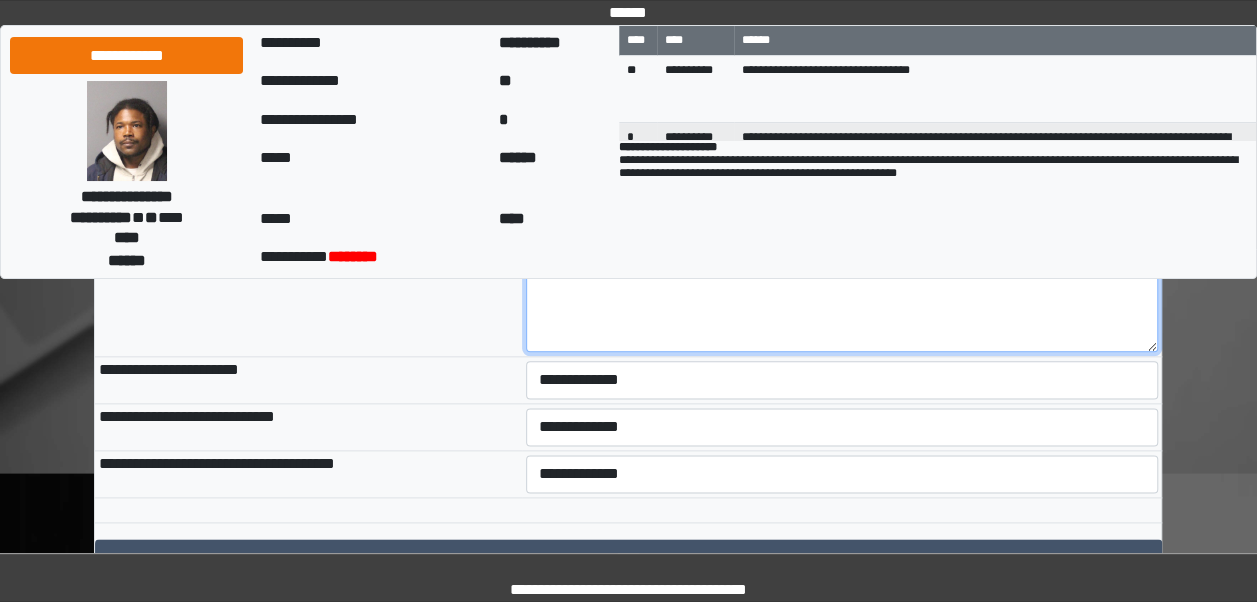 scroll, scrollTop: 1034, scrollLeft: 0, axis: vertical 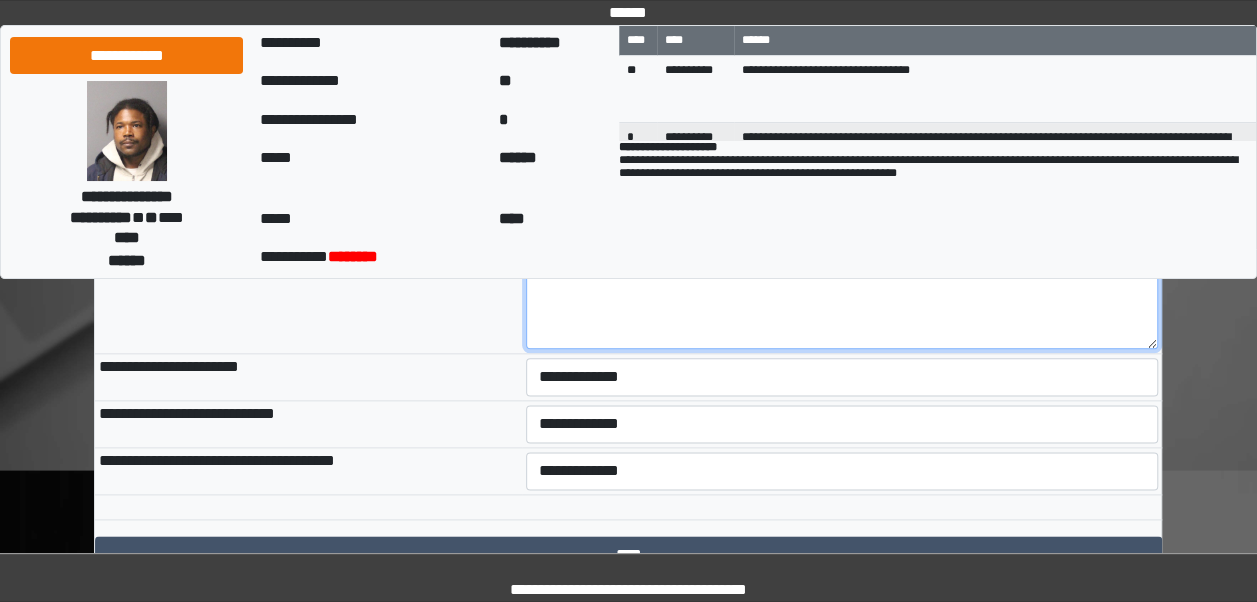 type on "***" 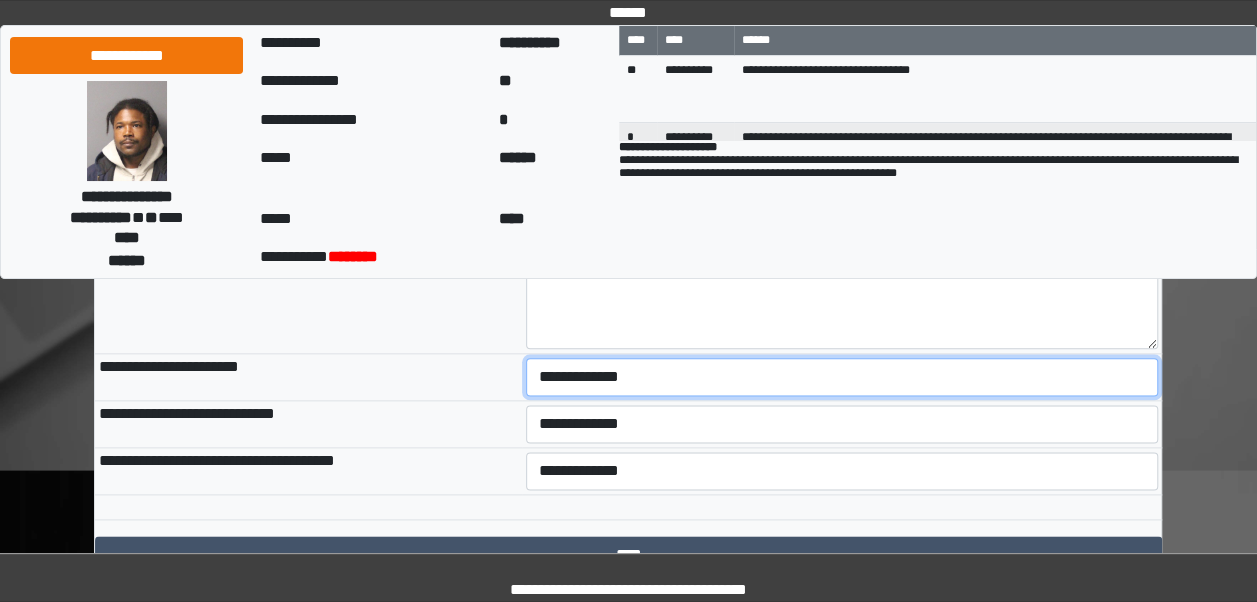click on "**********" at bounding box center [842, 377] 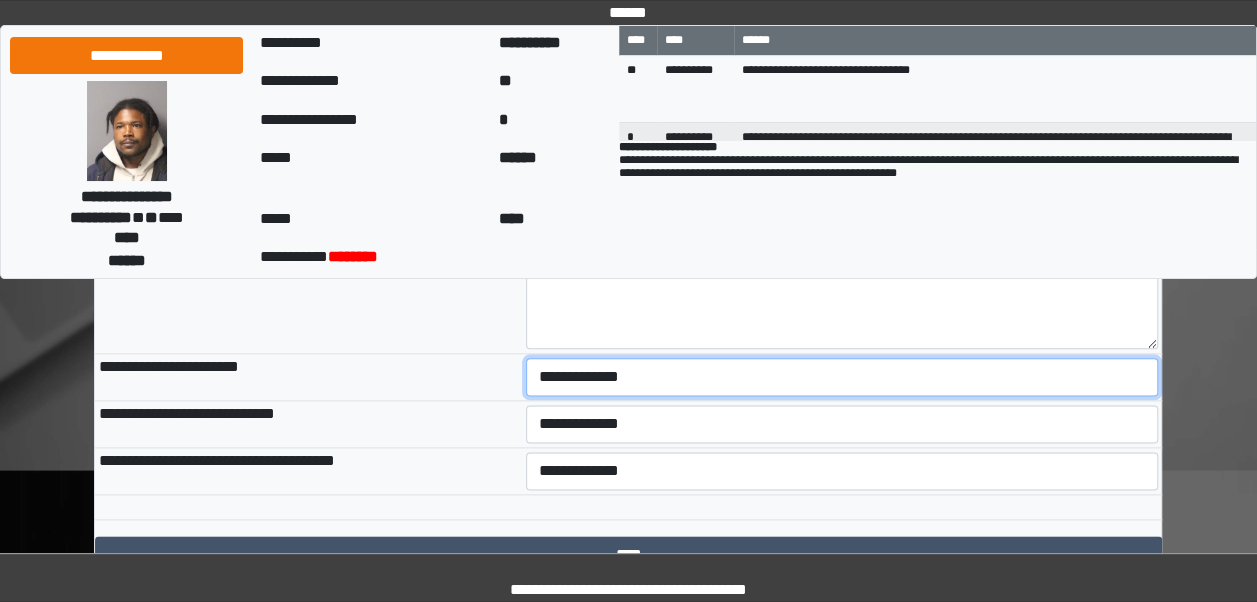 select on "***" 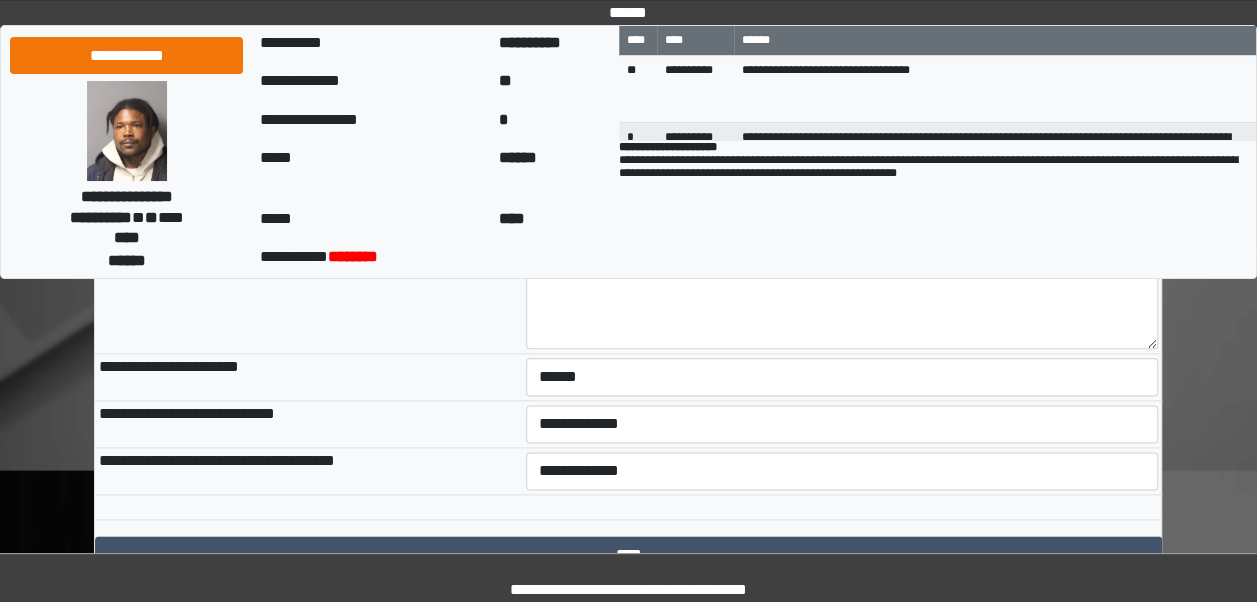click on "**********" at bounding box center [308, 424] 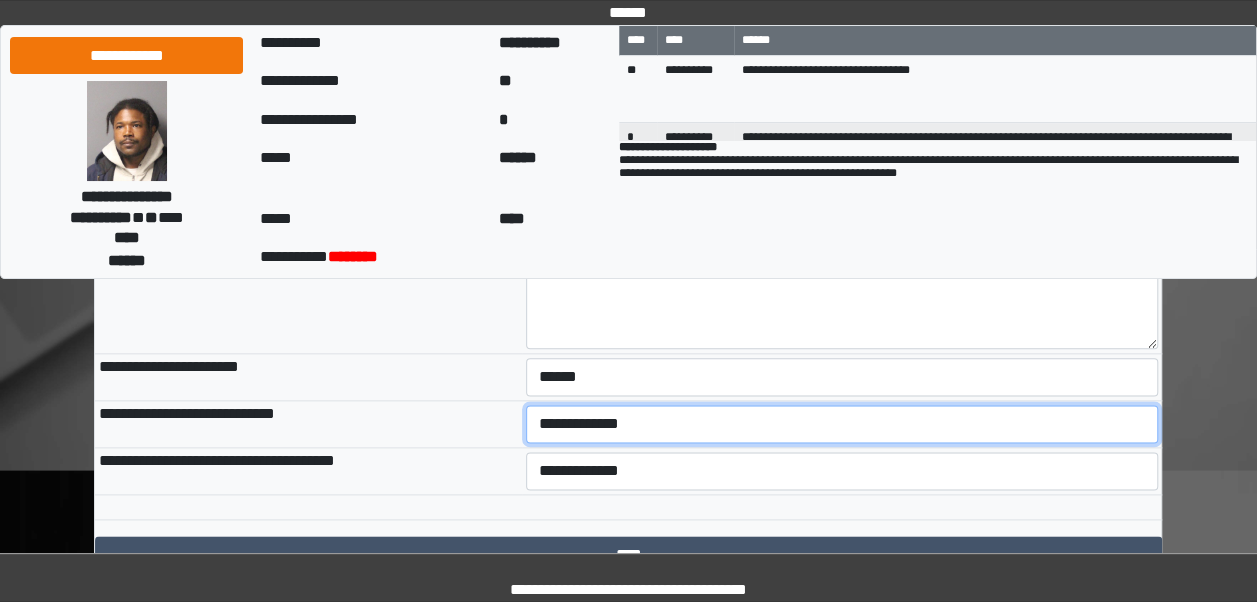 click on "**********" at bounding box center (842, 424) 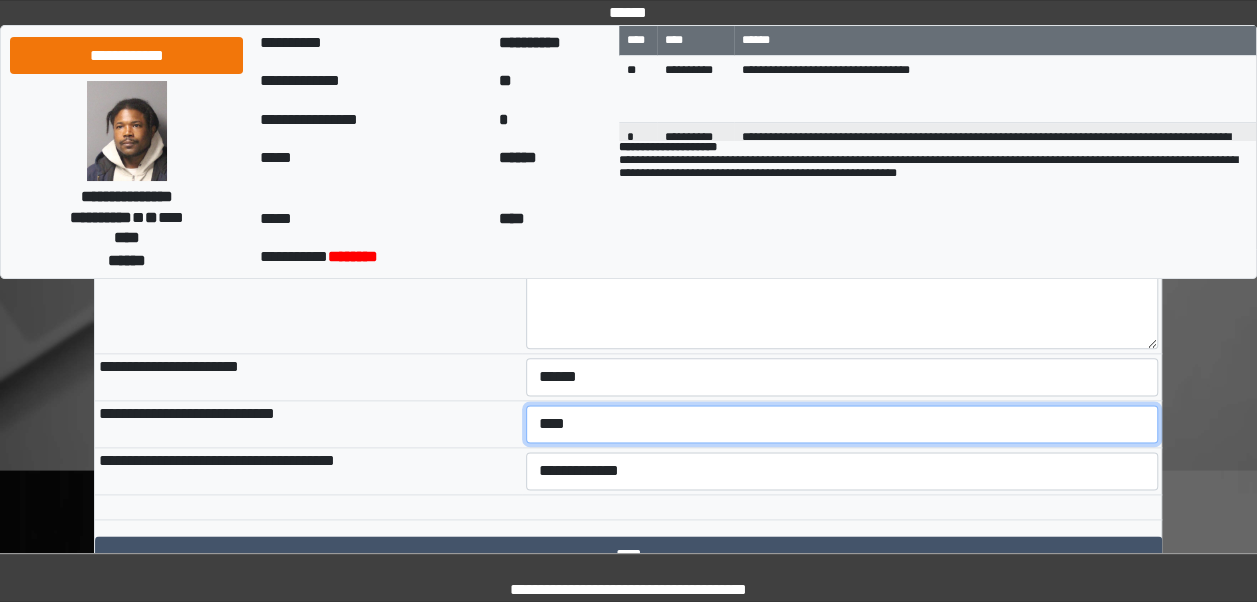 click on "**********" at bounding box center [842, 424] 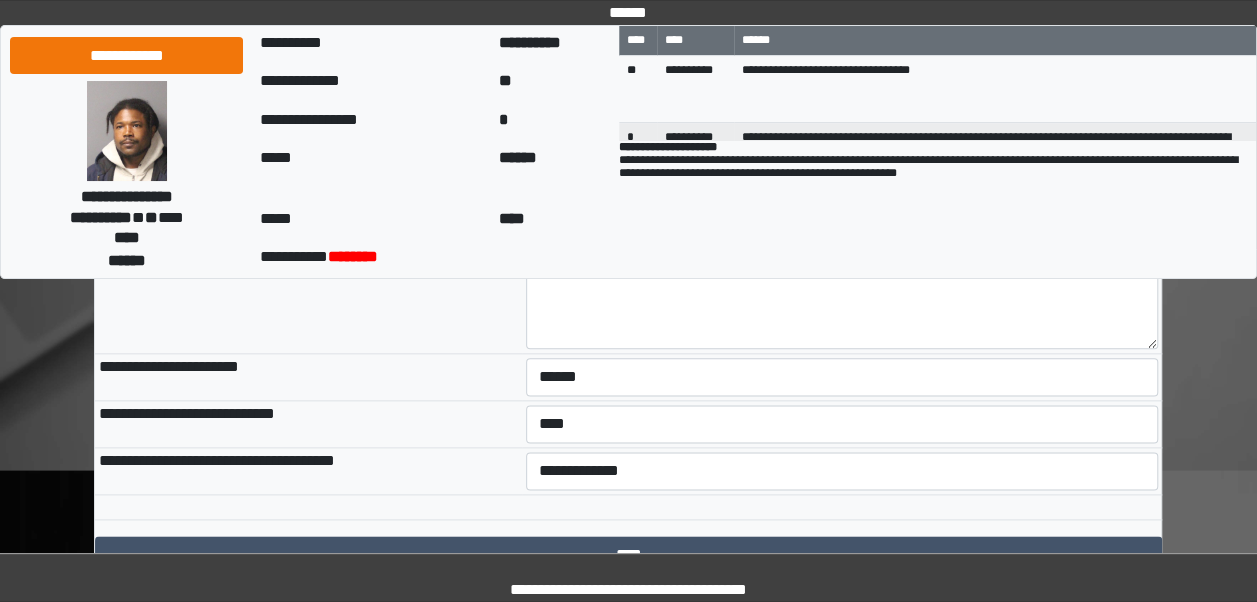 click on "**********" at bounding box center (308, 471) 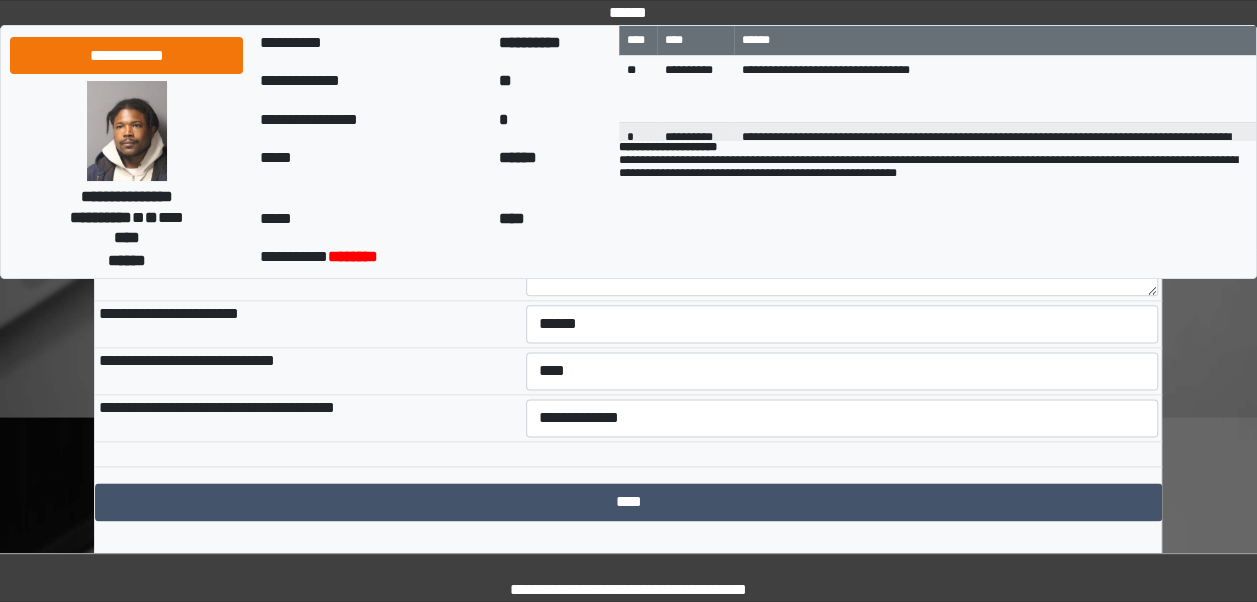 scroll, scrollTop: 1110, scrollLeft: 0, axis: vertical 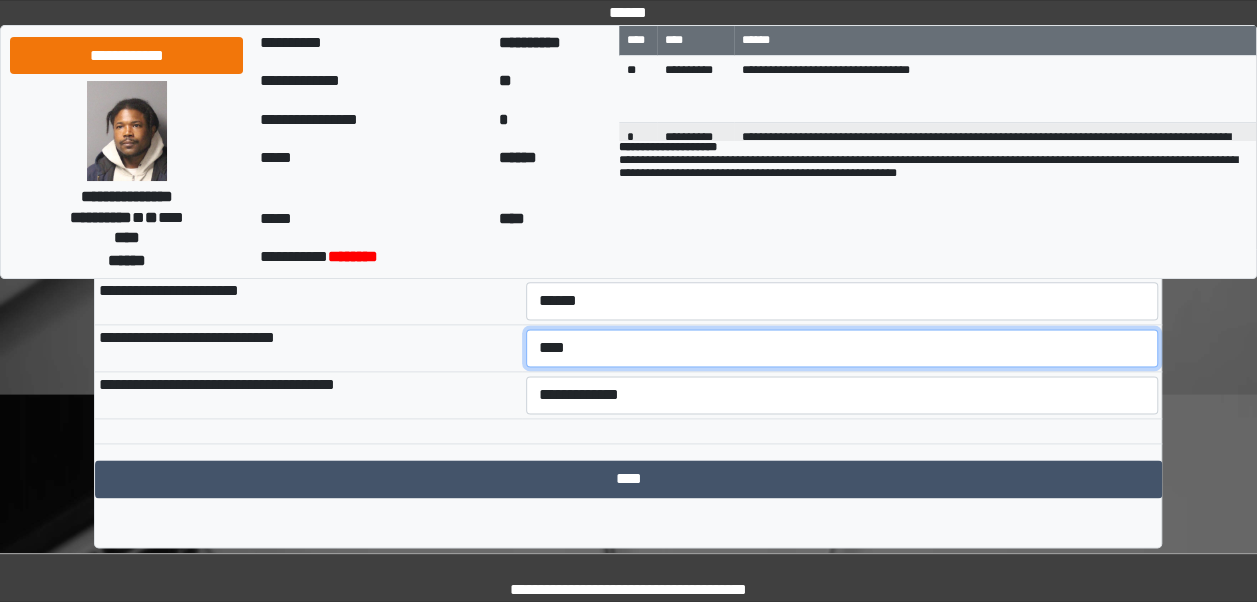 click on "**********" at bounding box center [842, 348] 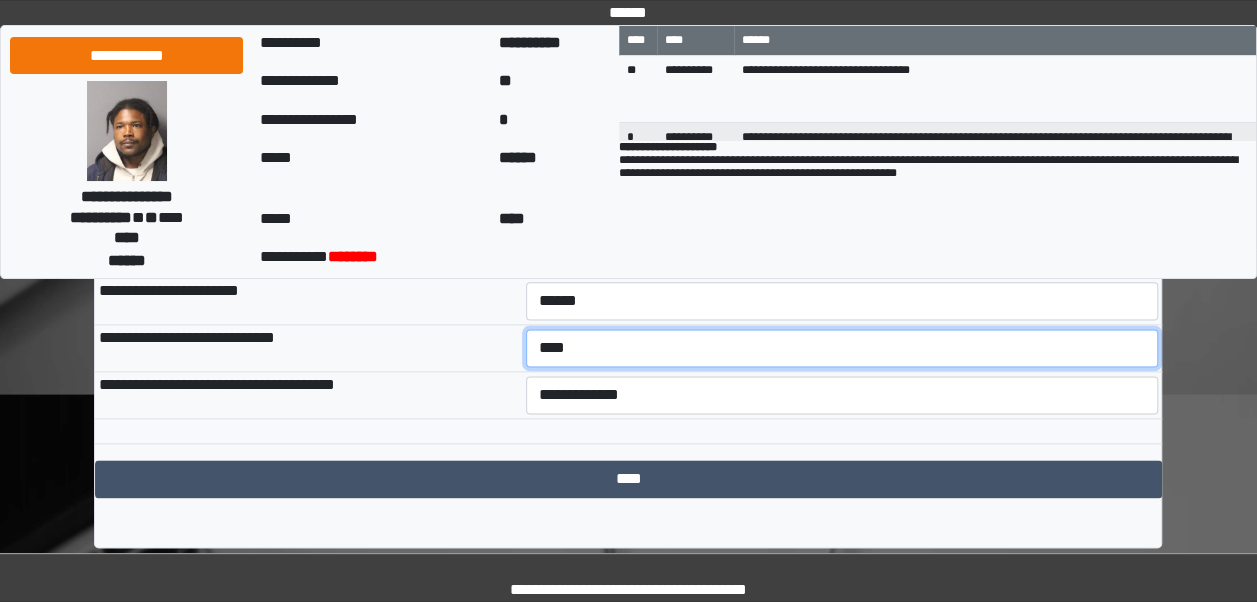 select on "***" 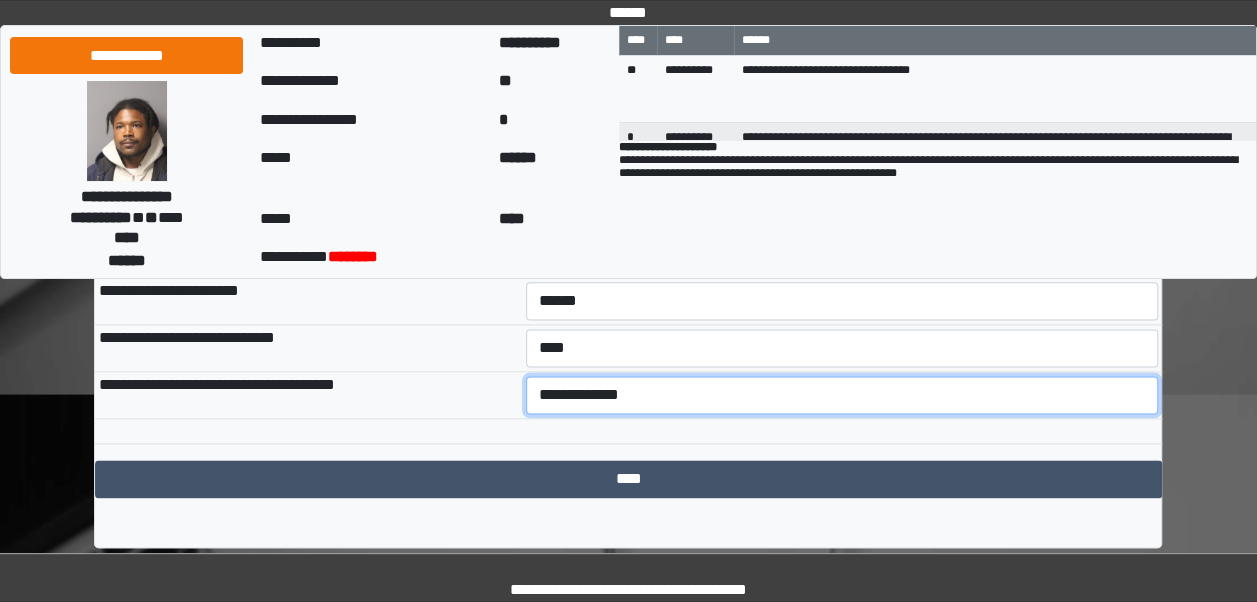 click on "**********" at bounding box center (842, 395) 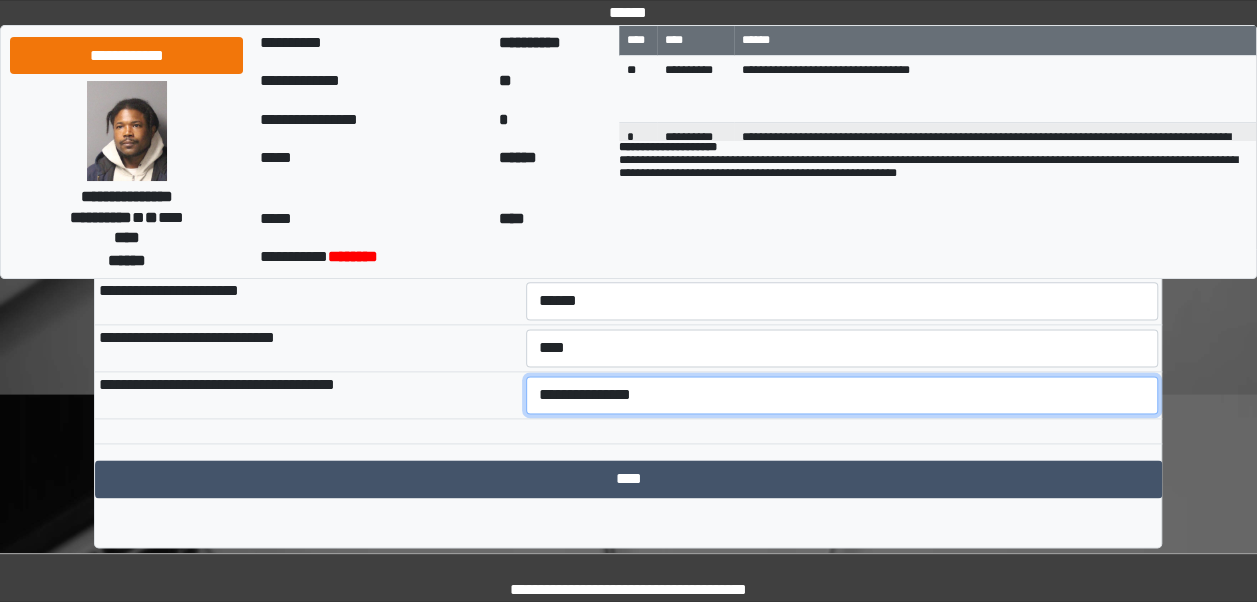 click on "**********" at bounding box center (842, 395) 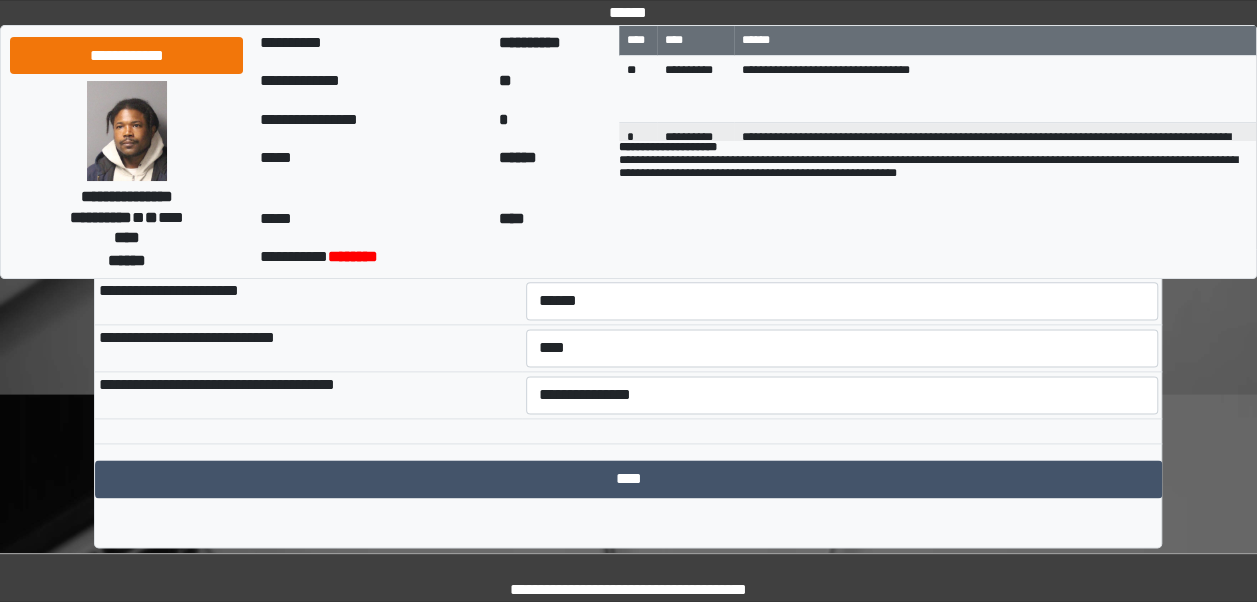 click on "**********" at bounding box center [628, -94] 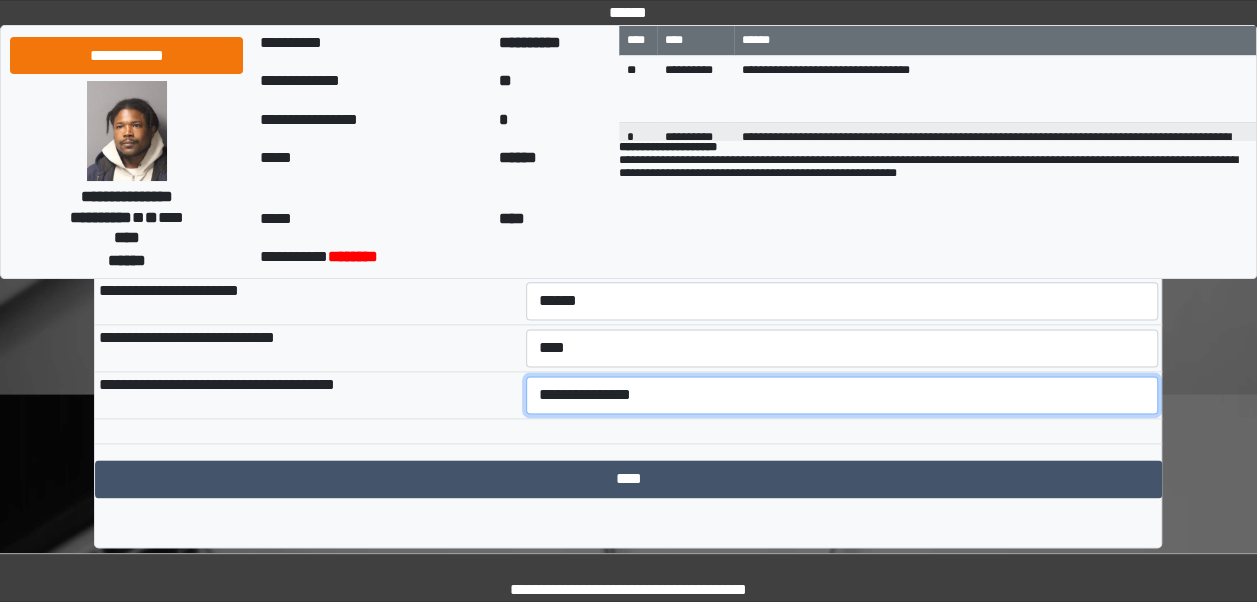 drag, startPoint x: 684, startPoint y: 371, endPoint x: 617, endPoint y: 424, distance: 85.42833 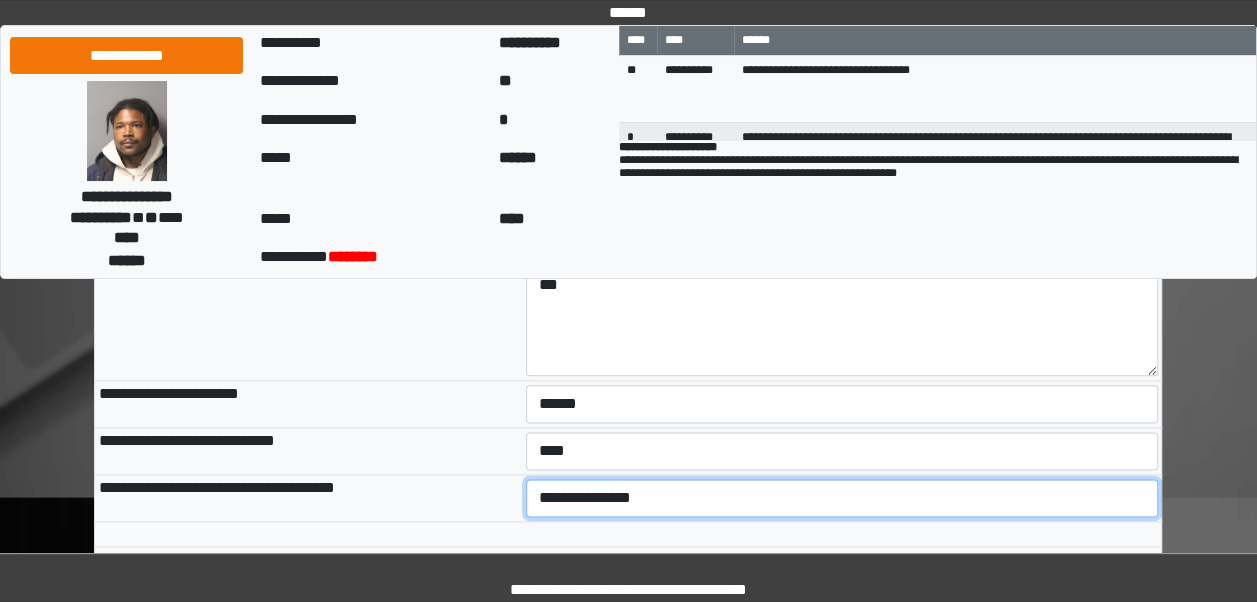 scroll, scrollTop: 1120, scrollLeft: 0, axis: vertical 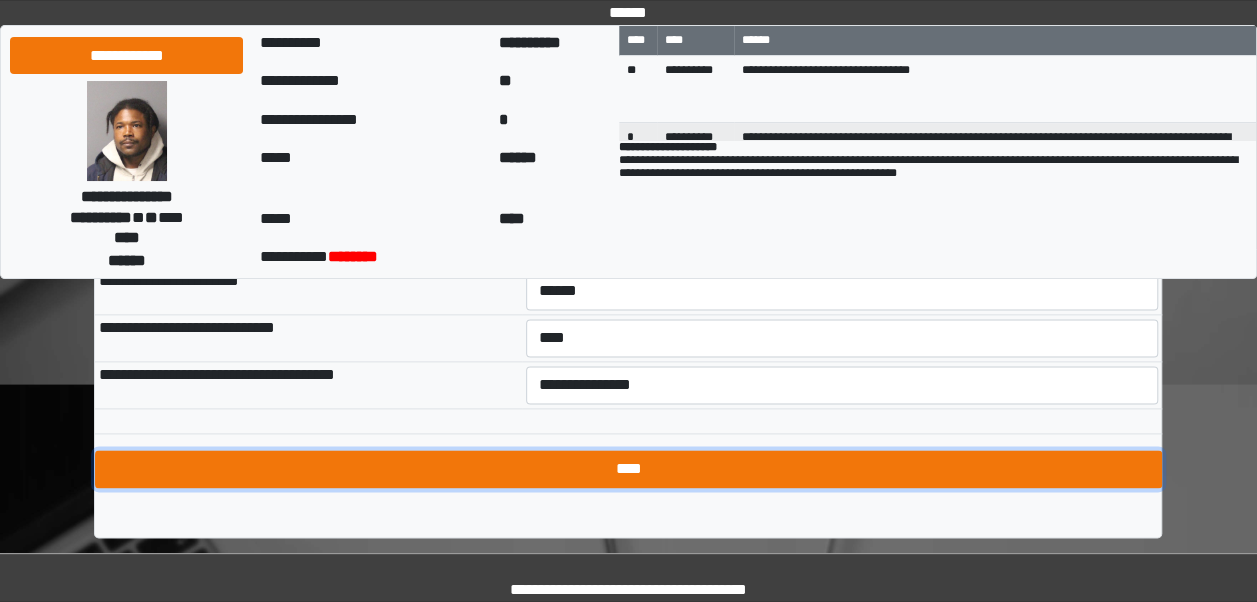 click on "****" at bounding box center (628, 469) 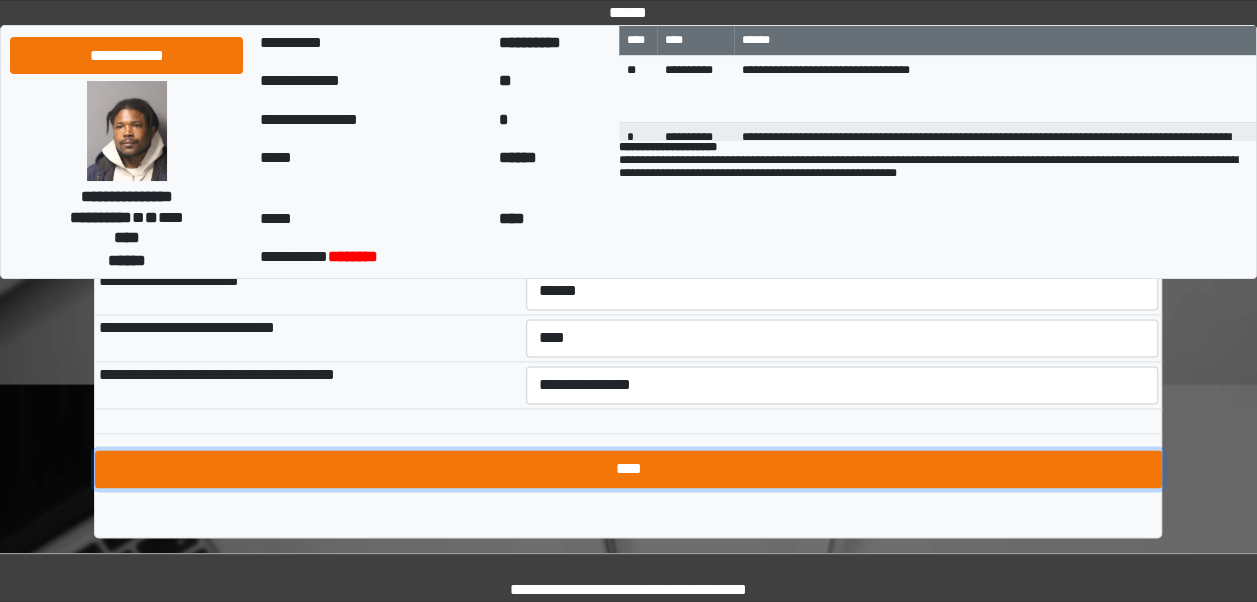 click on "****" at bounding box center (628, 469) 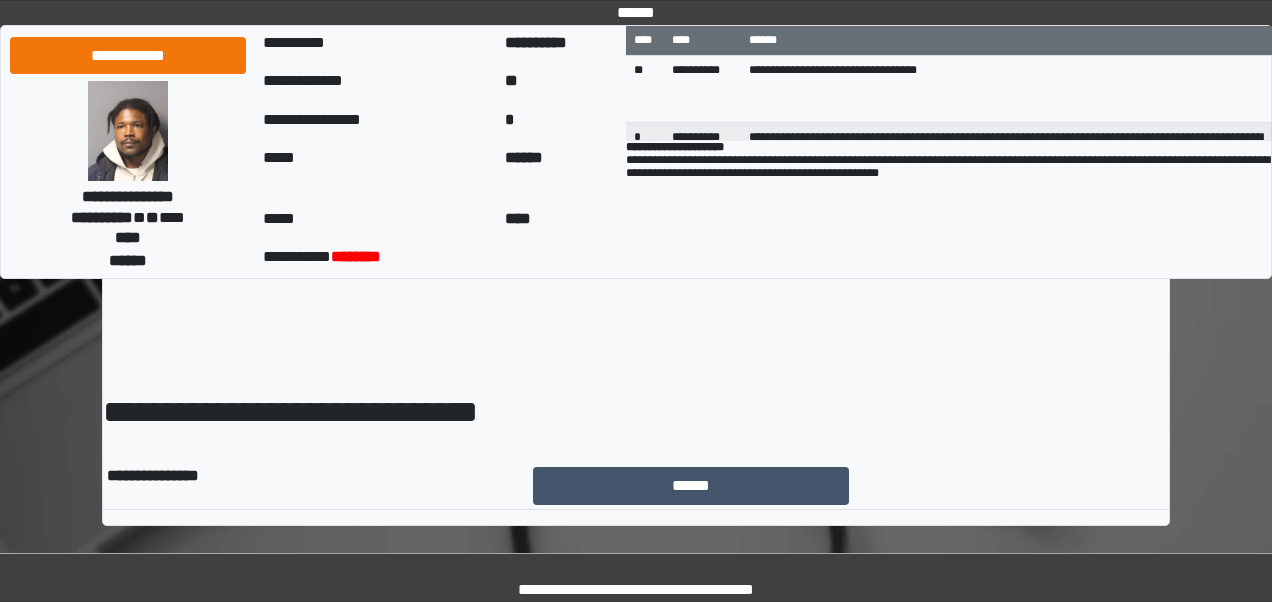 scroll, scrollTop: 0, scrollLeft: 0, axis: both 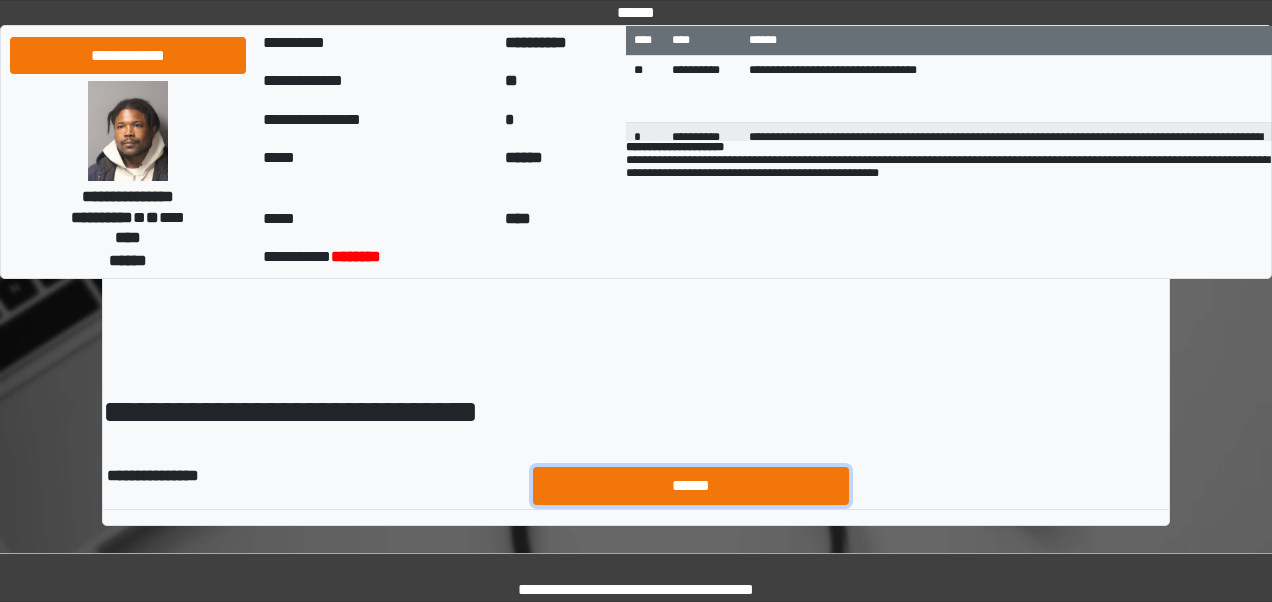 click on "******" at bounding box center (691, 485) 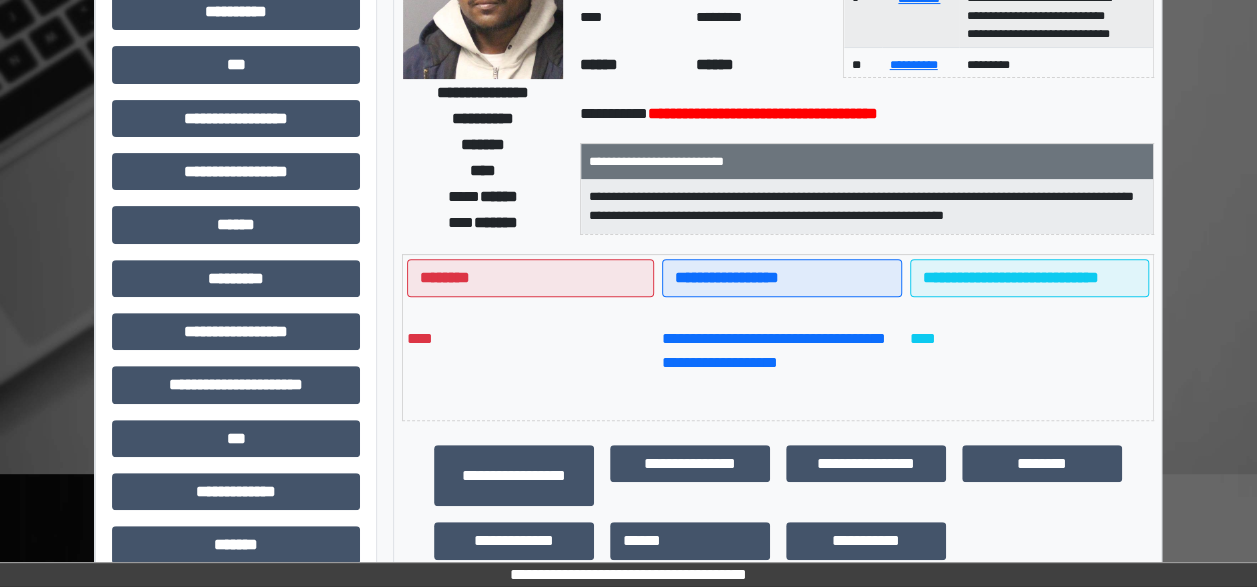 scroll, scrollTop: 225, scrollLeft: 0, axis: vertical 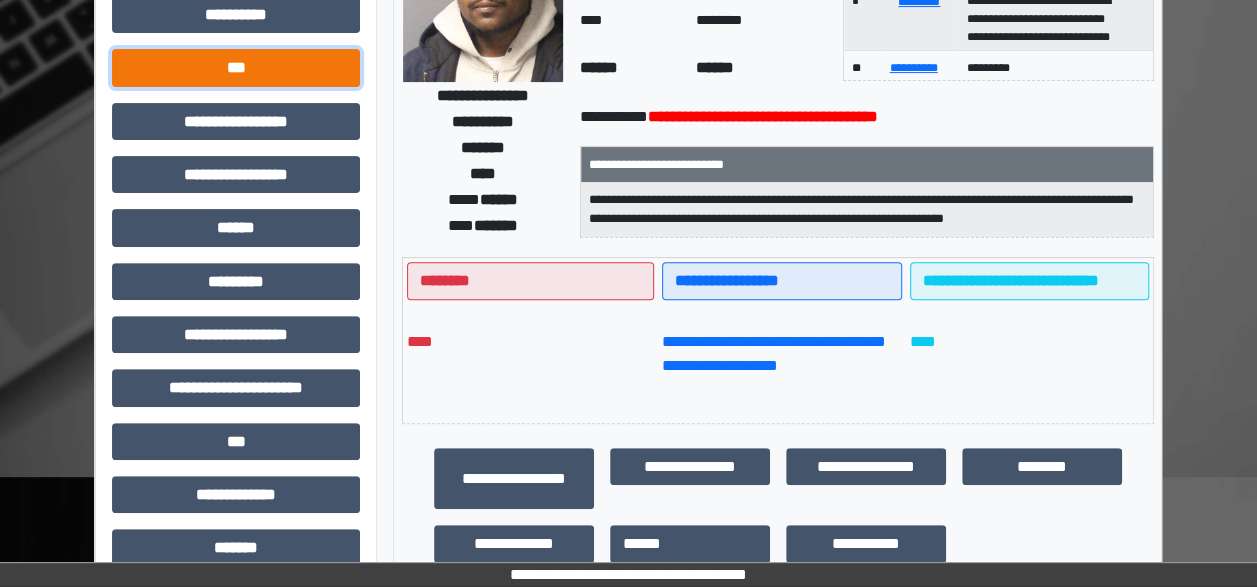 click on "***" at bounding box center (236, 67) 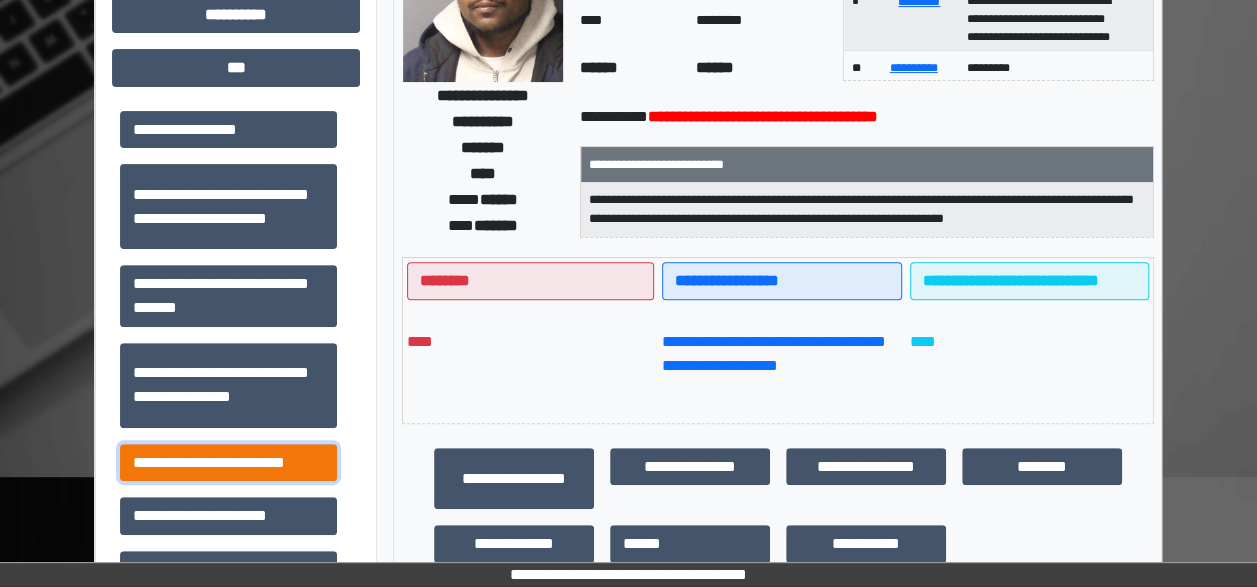 click on "**********" at bounding box center [228, 462] 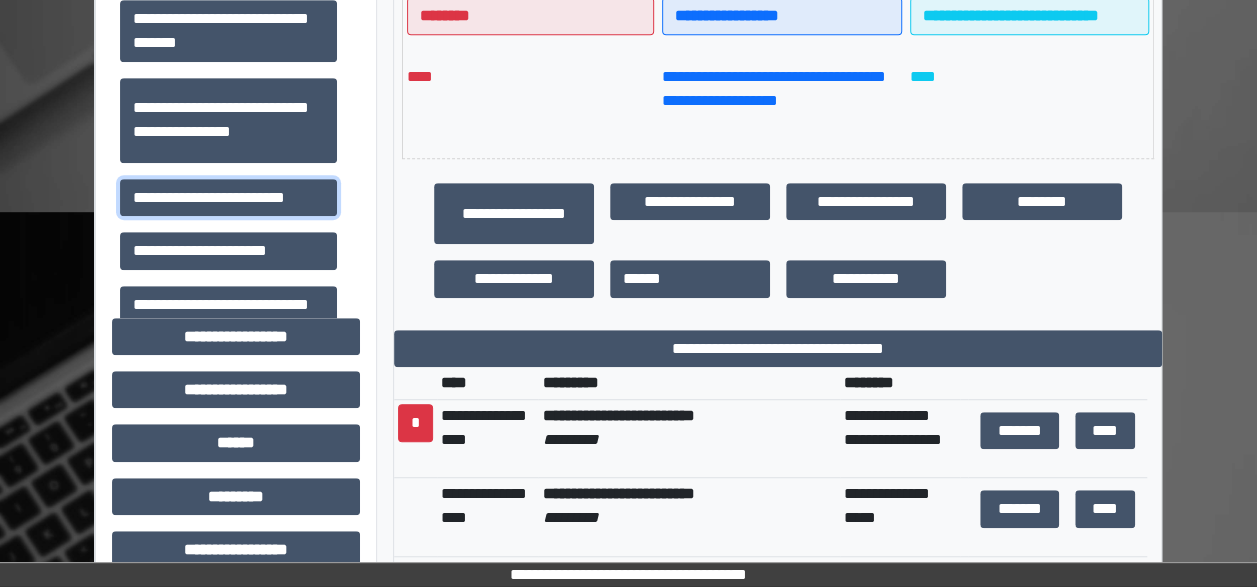scroll, scrollTop: 572, scrollLeft: 0, axis: vertical 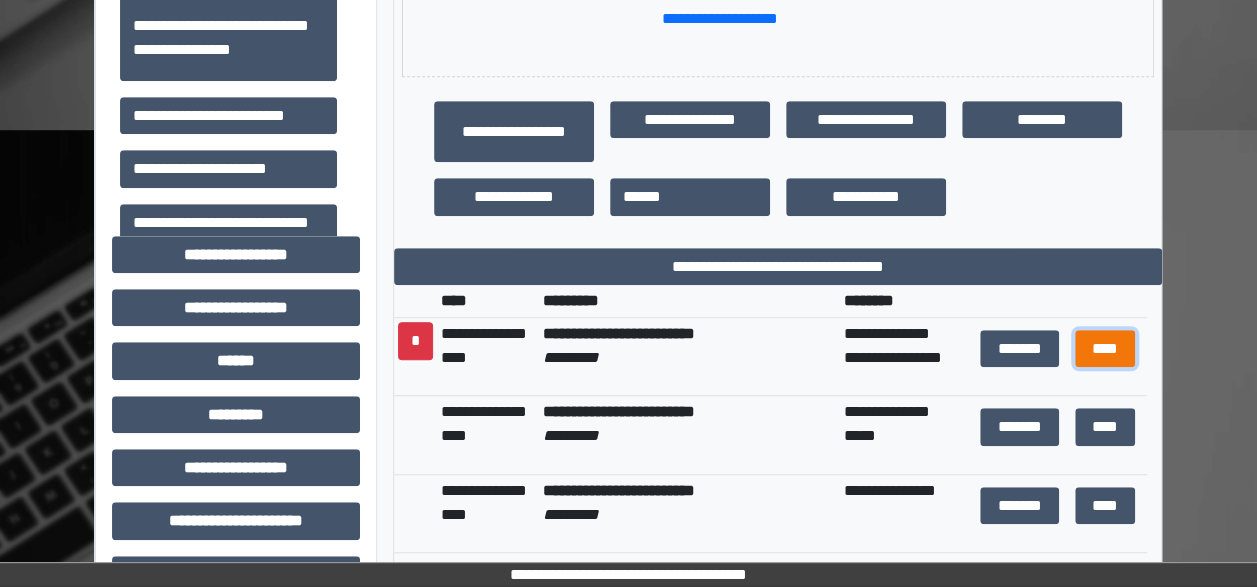 click on "****" at bounding box center (1104, 348) 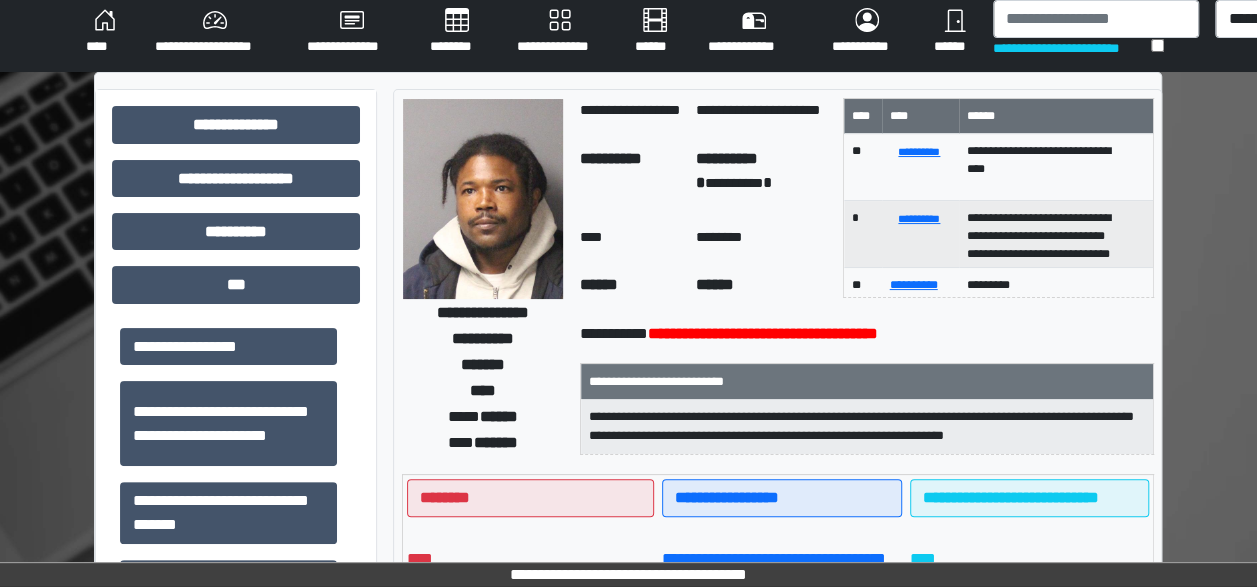 scroll, scrollTop: 0, scrollLeft: 0, axis: both 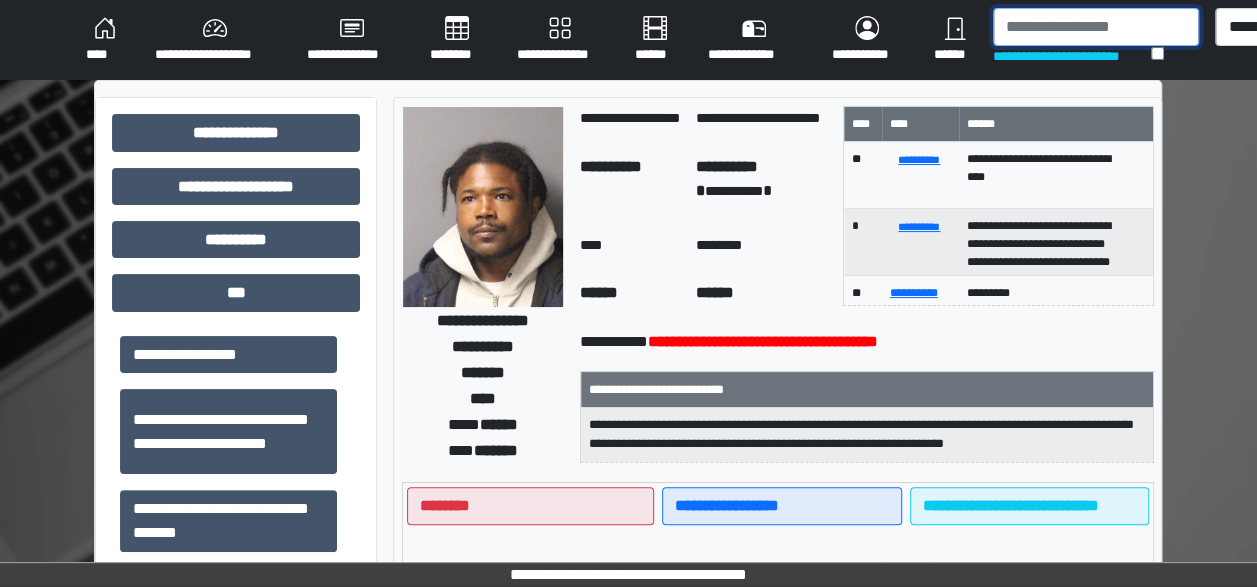 click at bounding box center [1096, 27] 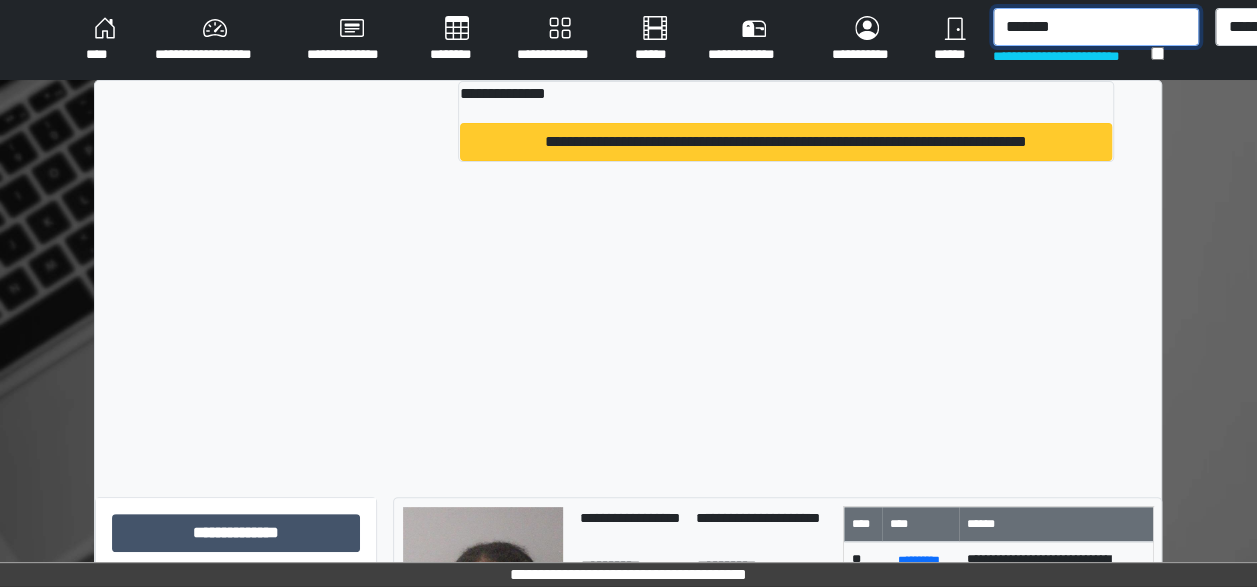 type on "*******" 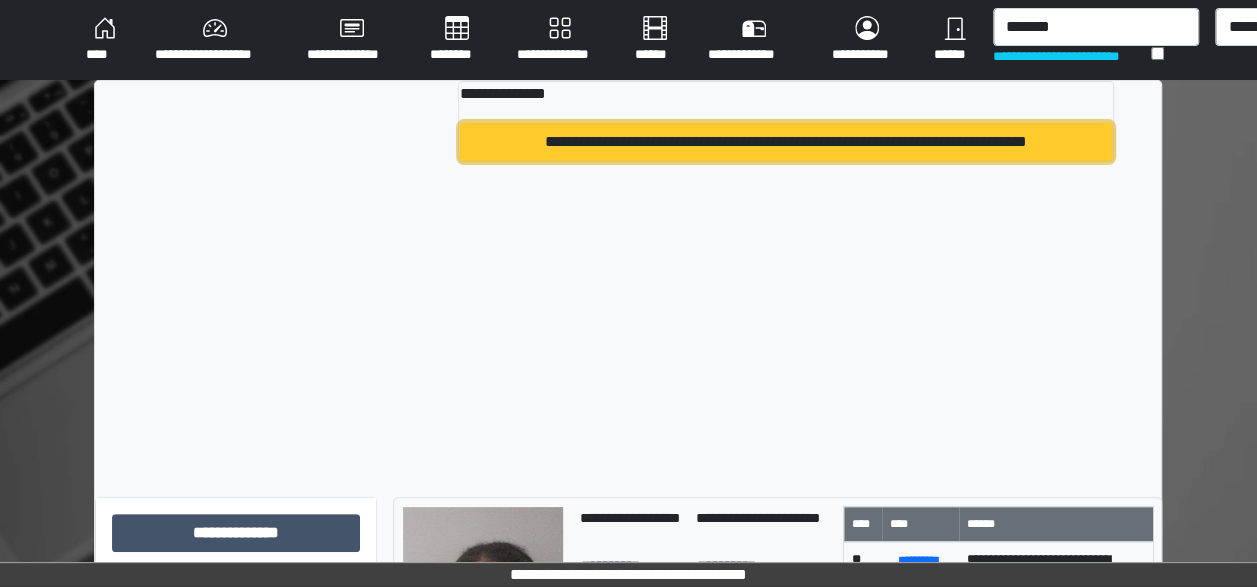 click on "**********" at bounding box center [786, 142] 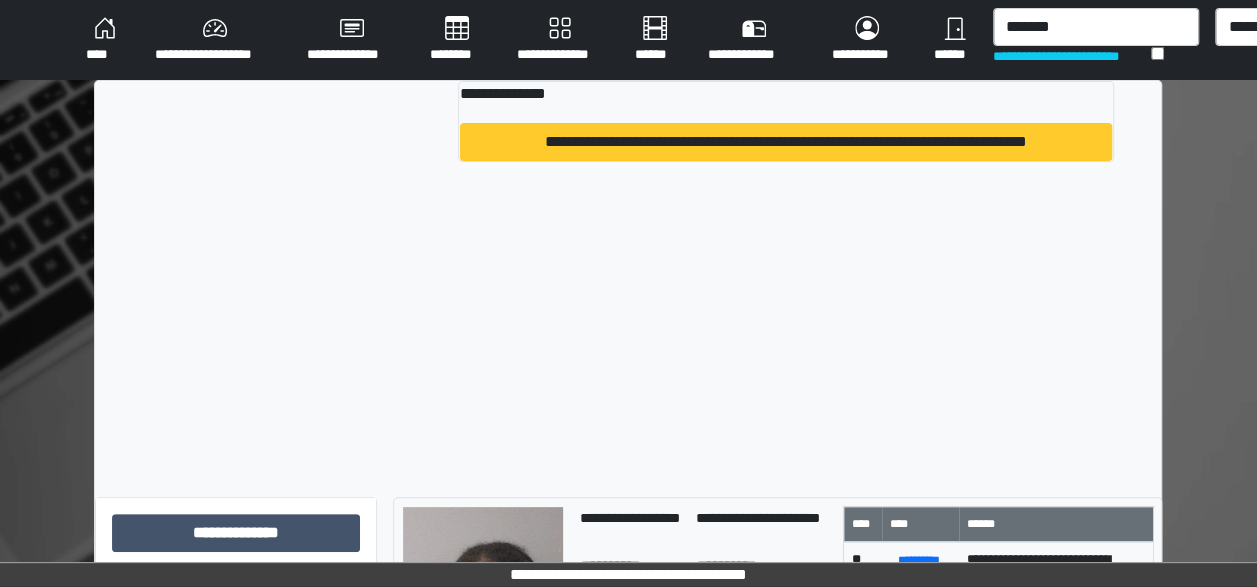 type 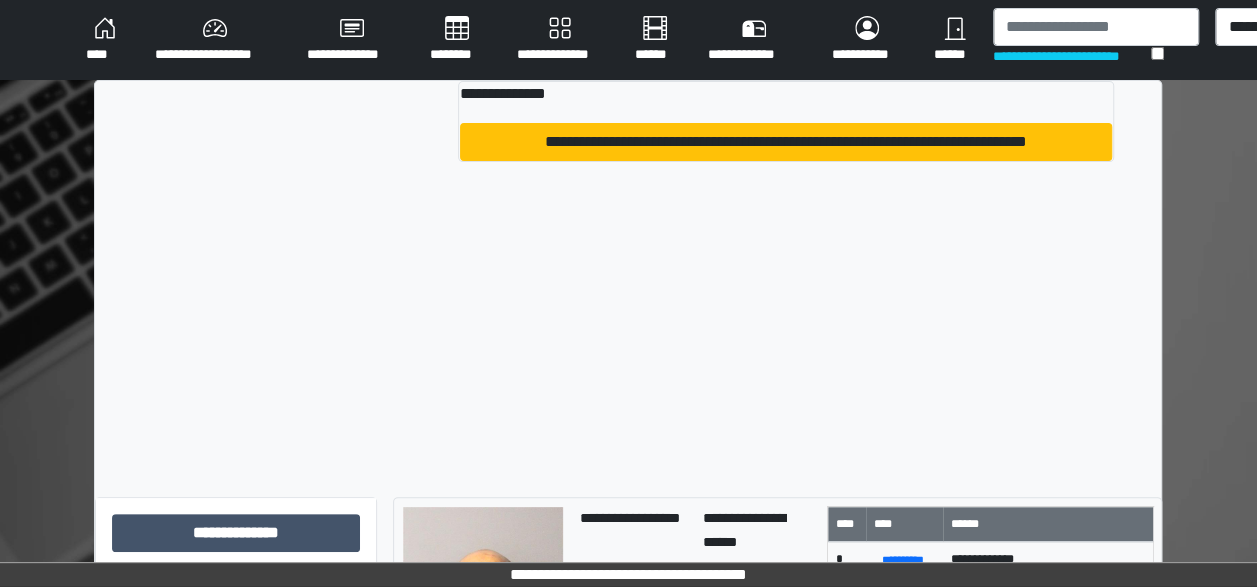 click on "**********" at bounding box center [628, 281] 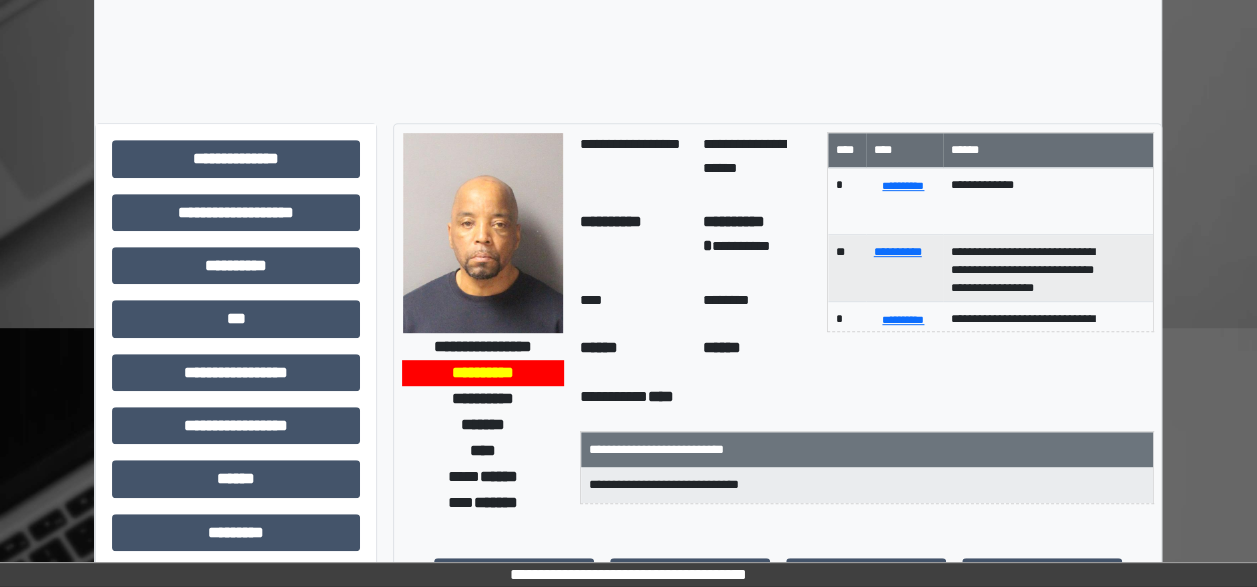 scroll, scrollTop: 375, scrollLeft: 0, axis: vertical 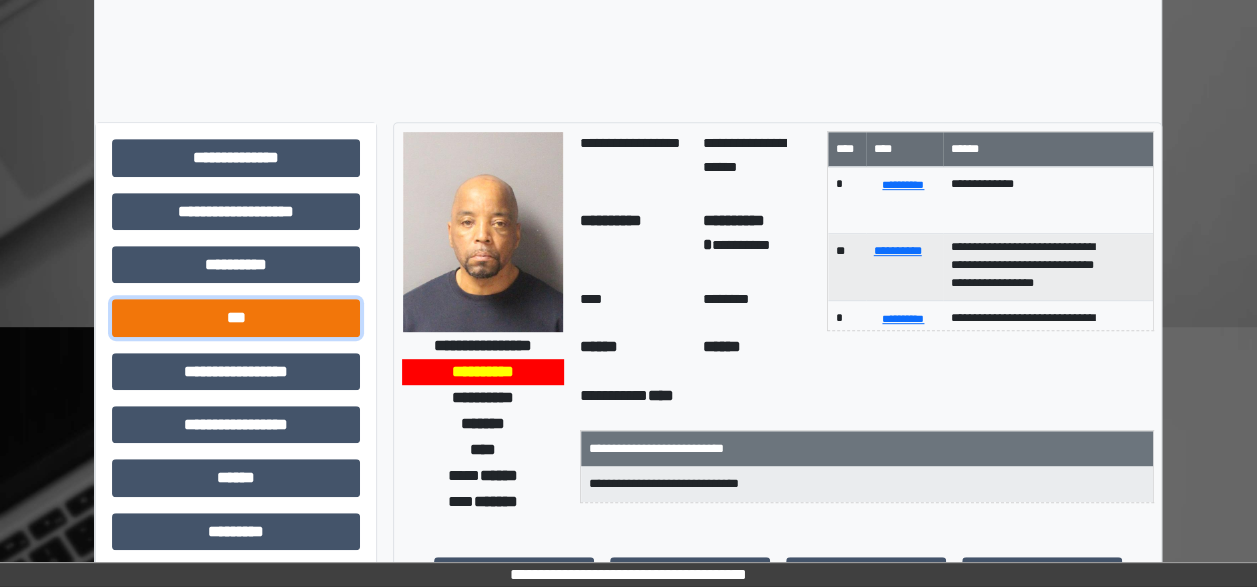 click on "***" at bounding box center (236, 317) 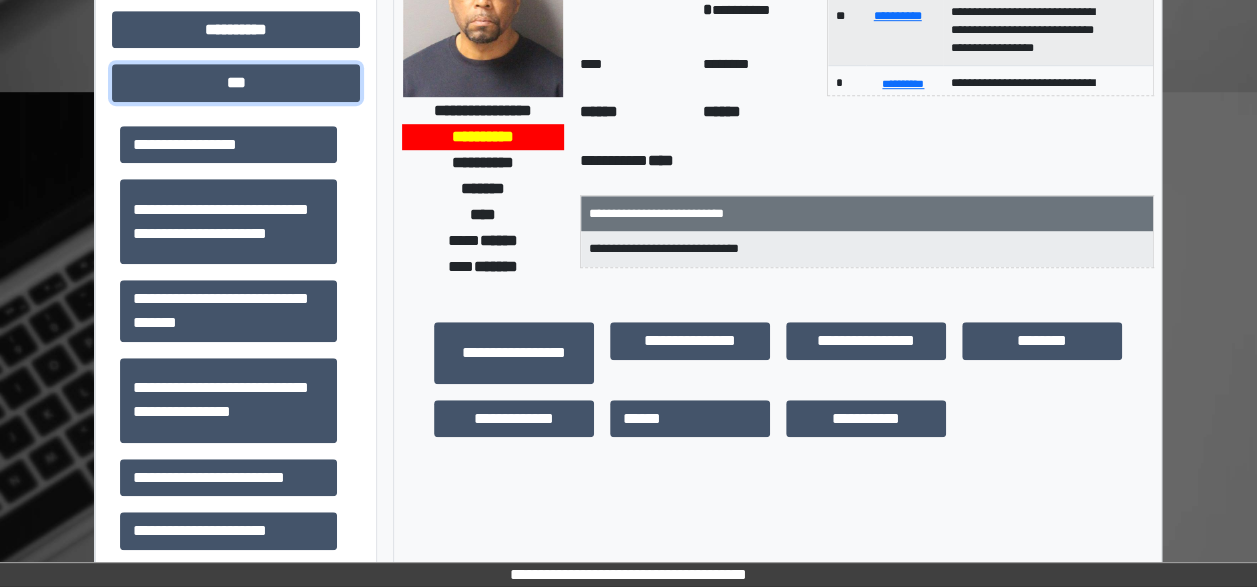 scroll, scrollTop: 611, scrollLeft: 0, axis: vertical 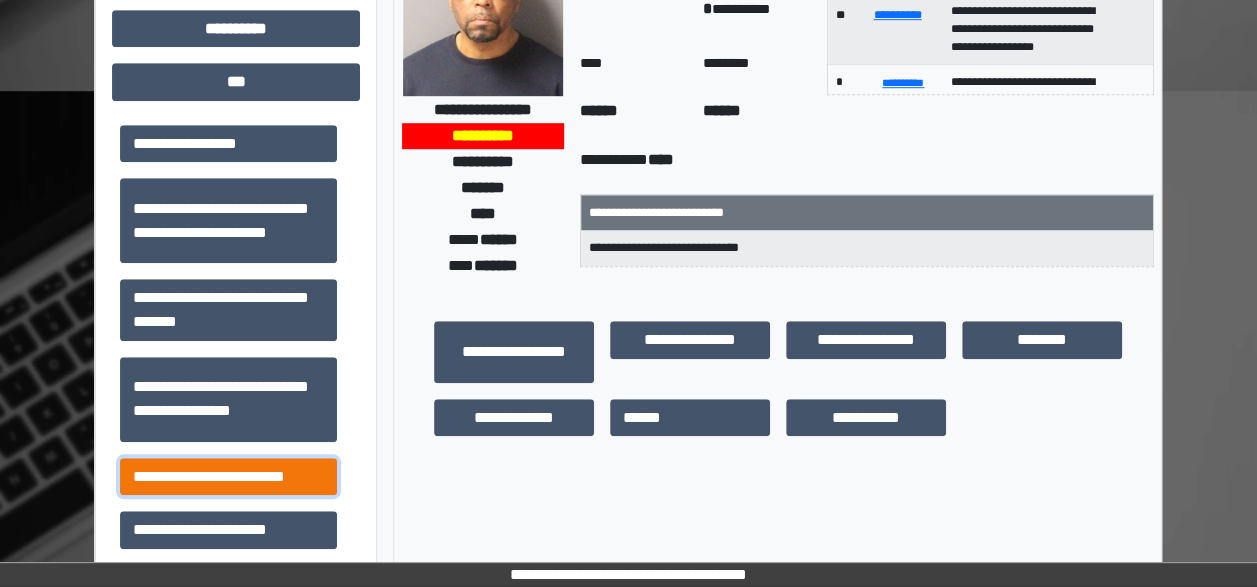 click on "**********" at bounding box center (228, 476) 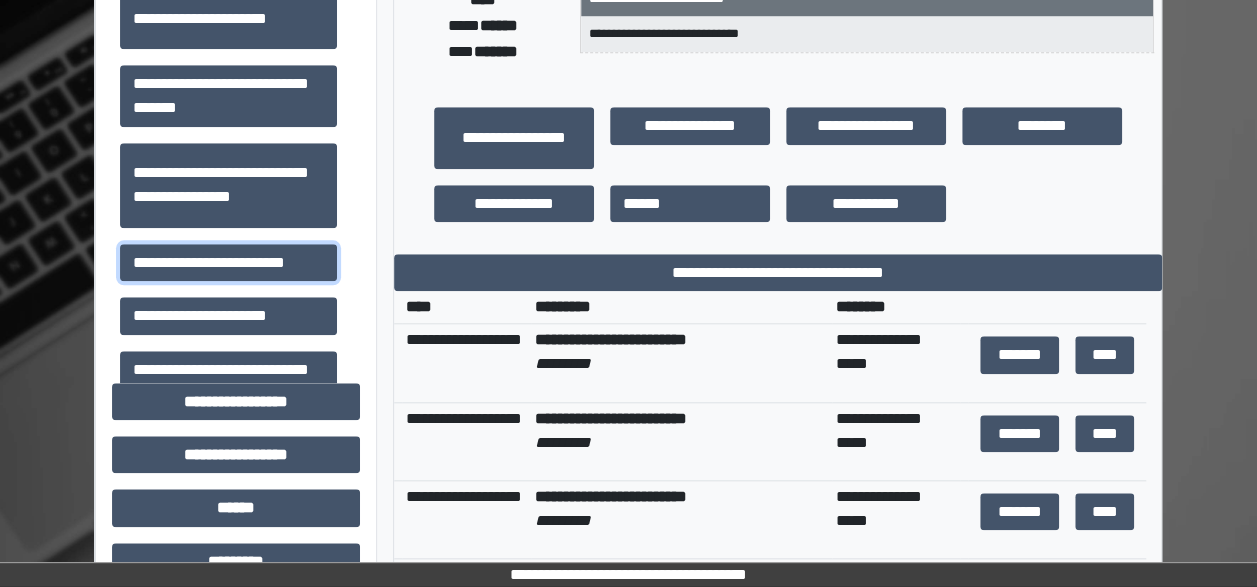 scroll, scrollTop: 824, scrollLeft: 0, axis: vertical 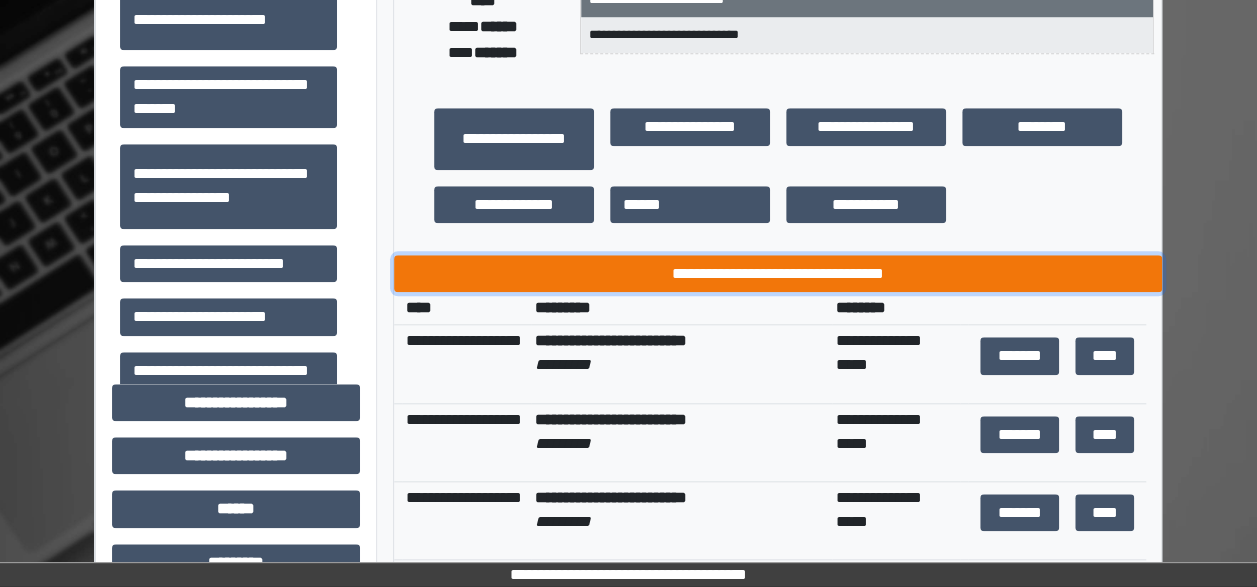 click on "**********" at bounding box center (778, 273) 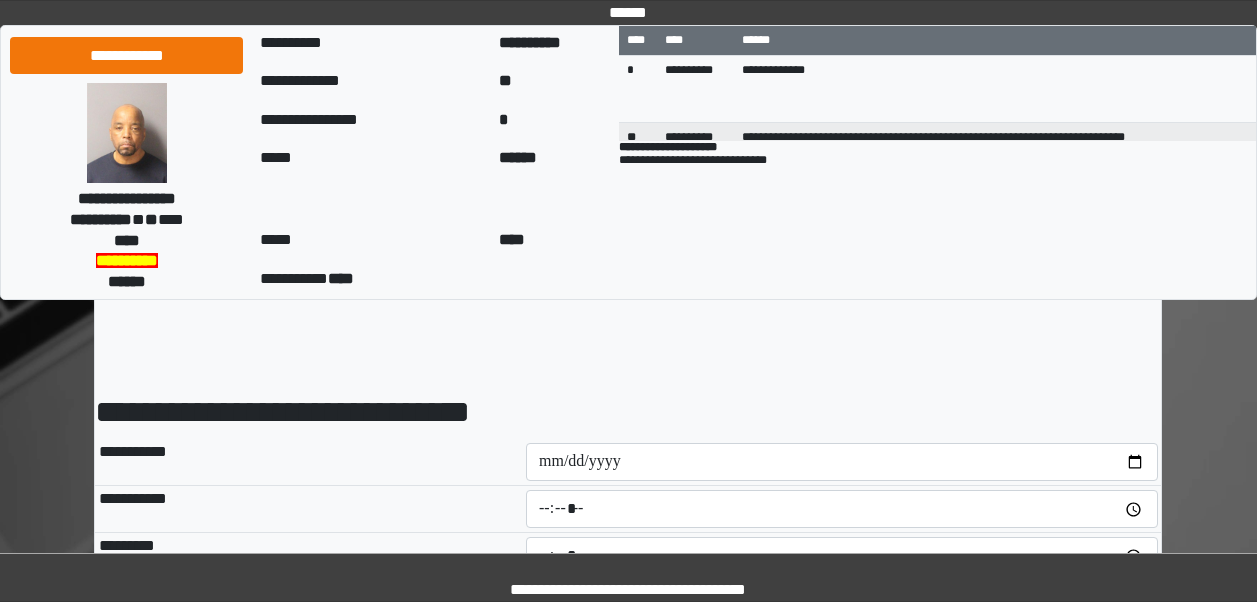 scroll, scrollTop: 0, scrollLeft: 0, axis: both 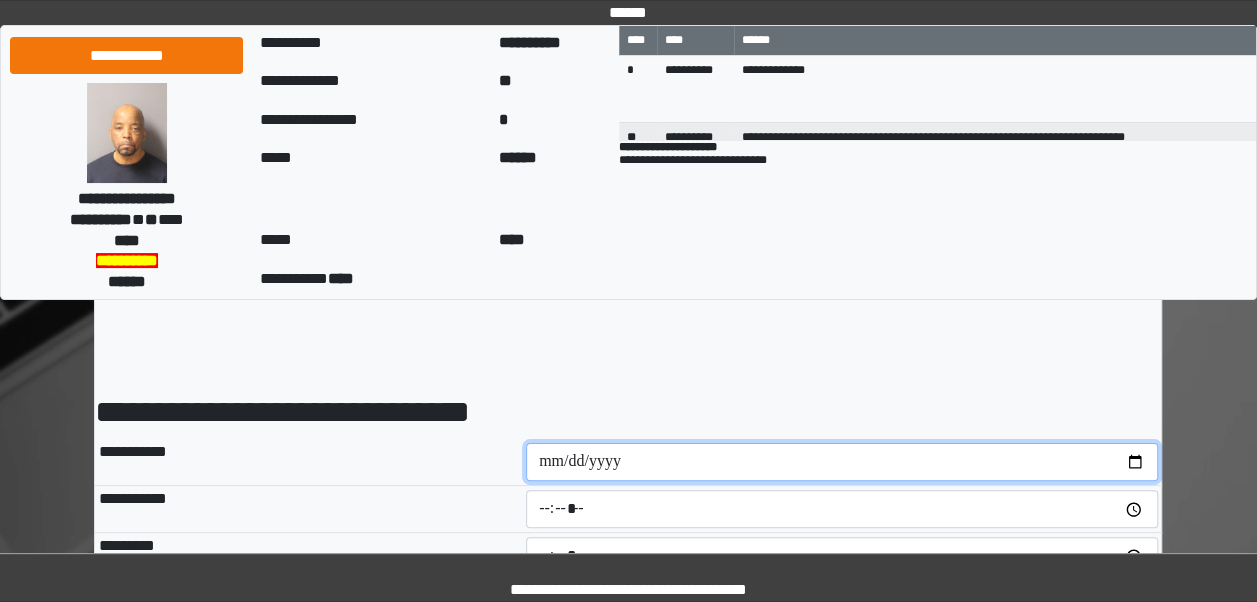 click at bounding box center [842, 462] 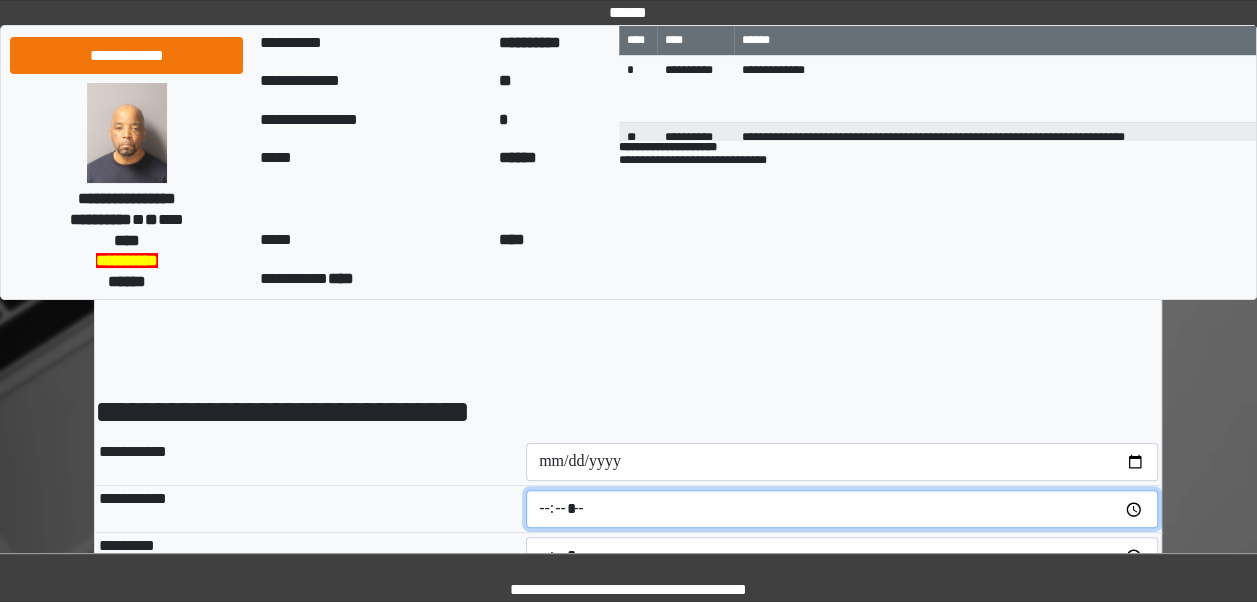 click at bounding box center [842, 509] 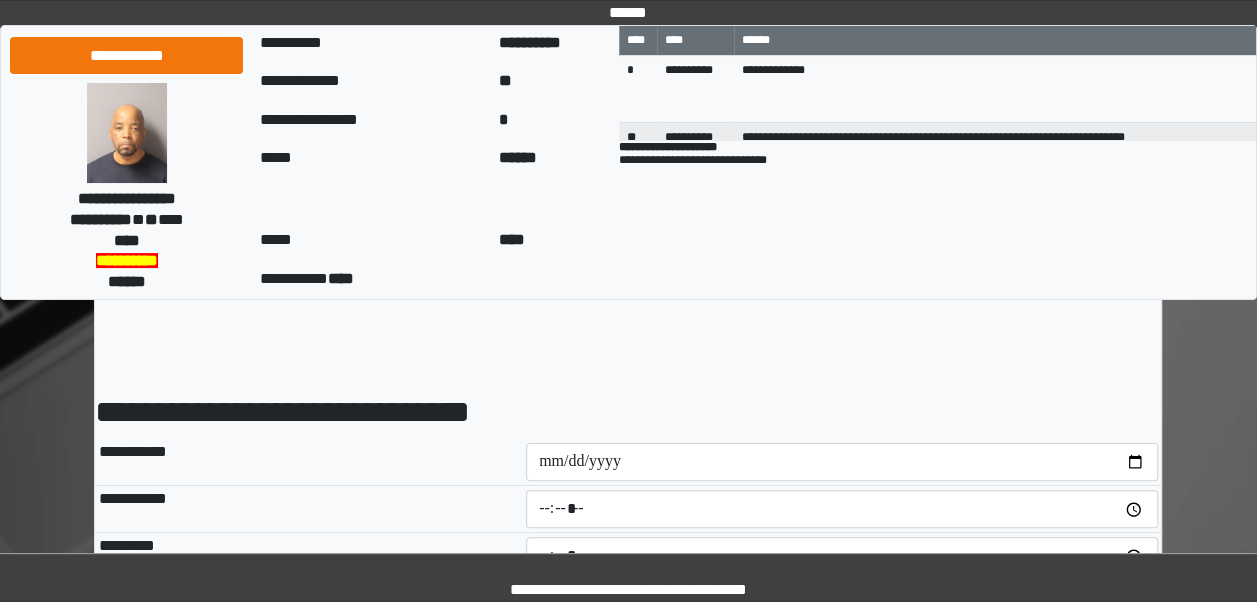 click on "**********" at bounding box center (628, 412) 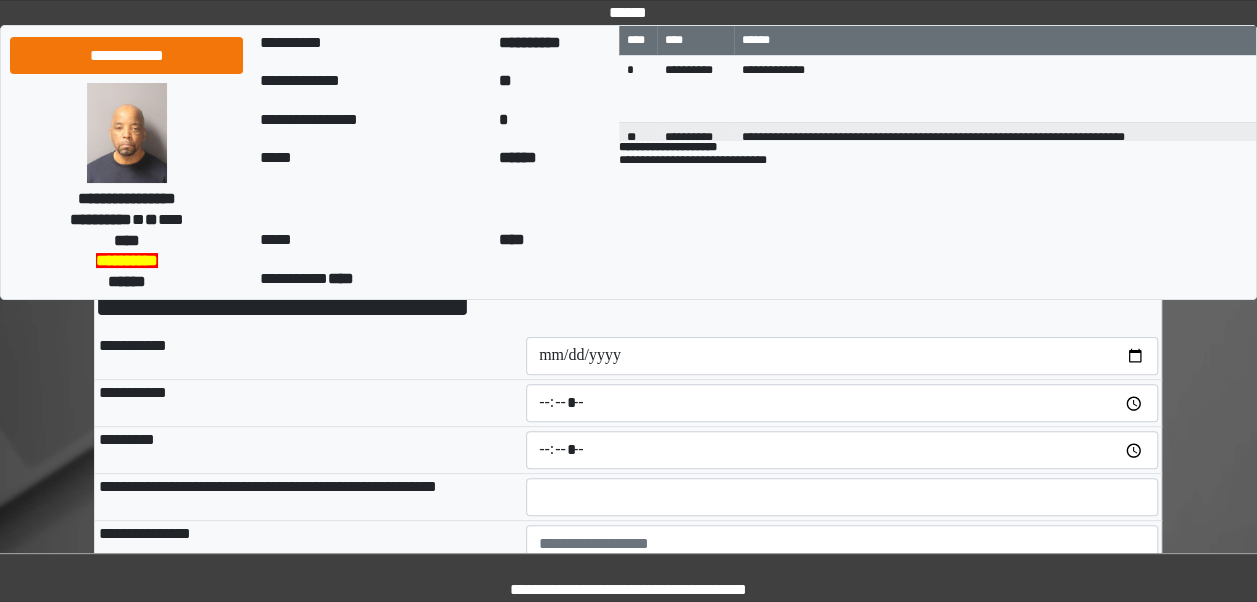 scroll, scrollTop: 103, scrollLeft: 0, axis: vertical 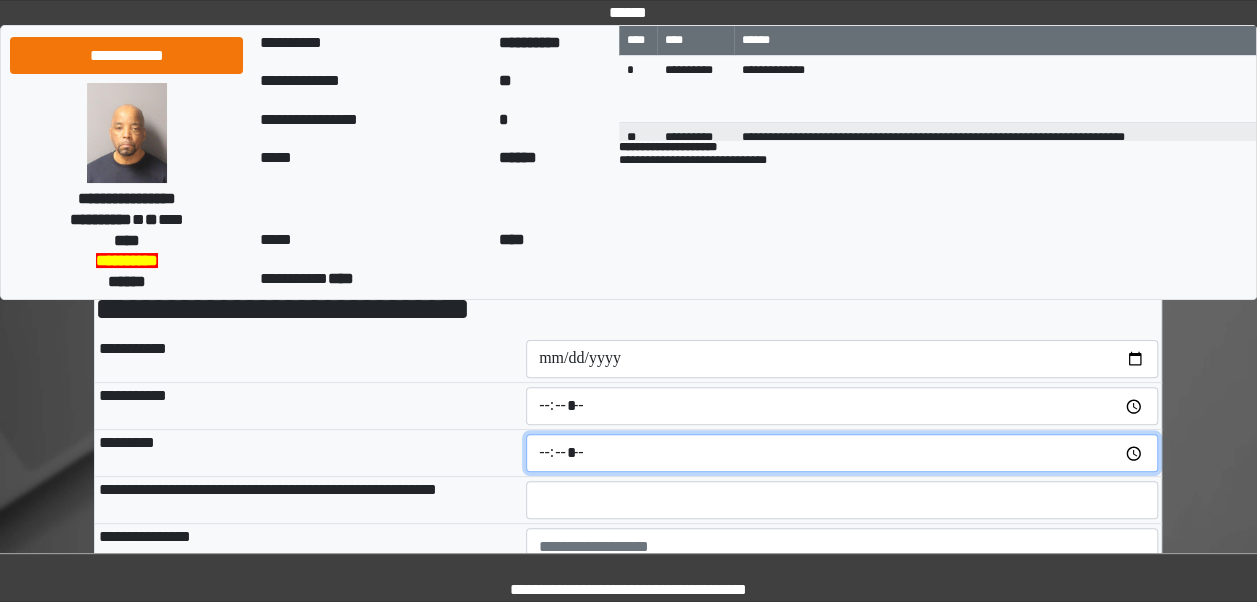 click at bounding box center (842, 453) 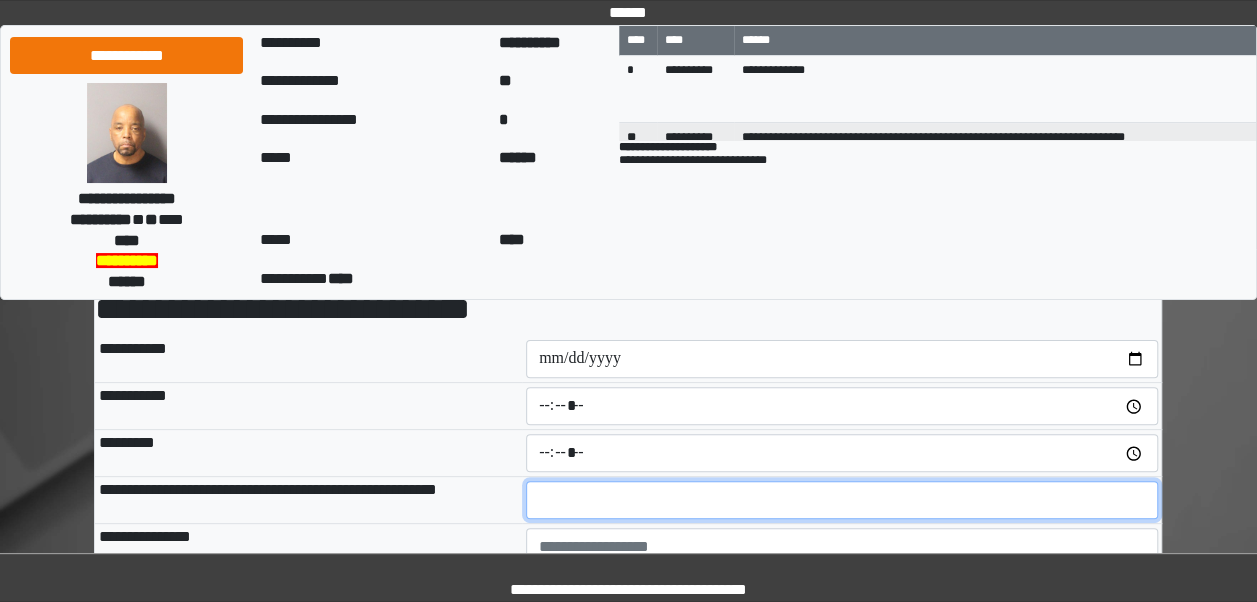 type on "**" 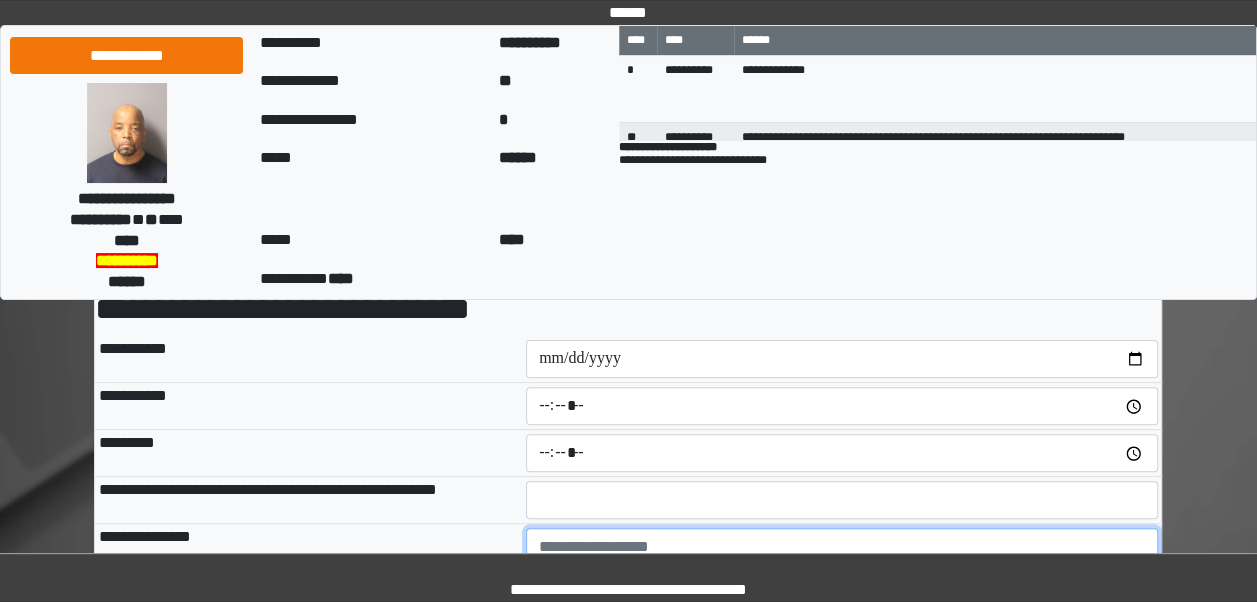 click at bounding box center (842, 583) 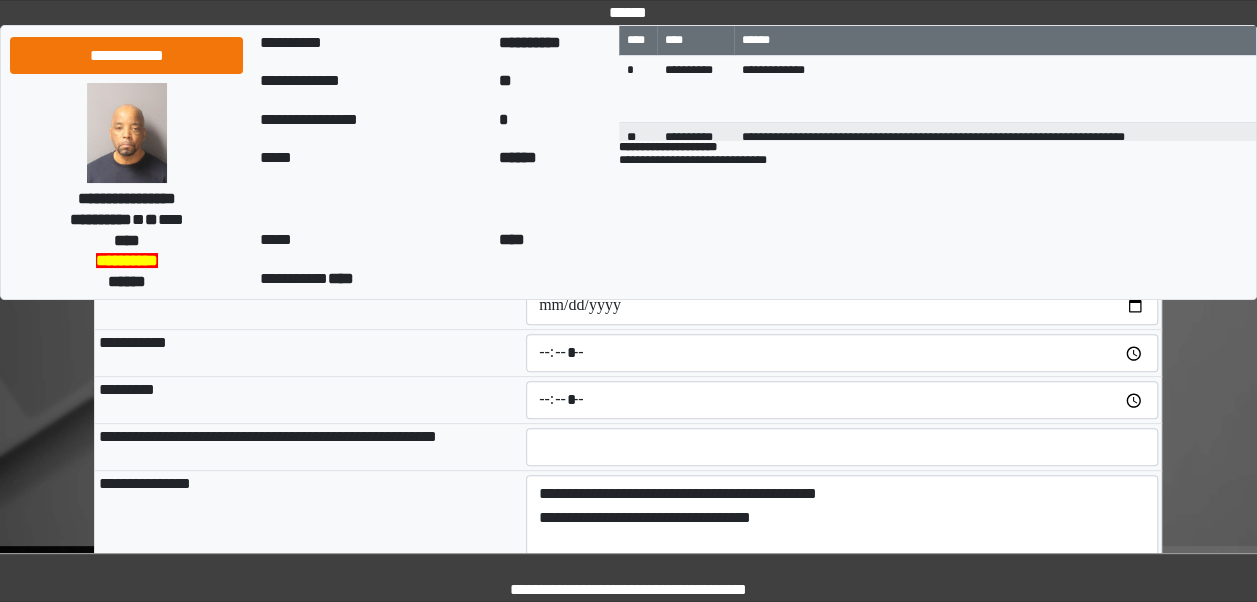 scroll, scrollTop: 184, scrollLeft: 0, axis: vertical 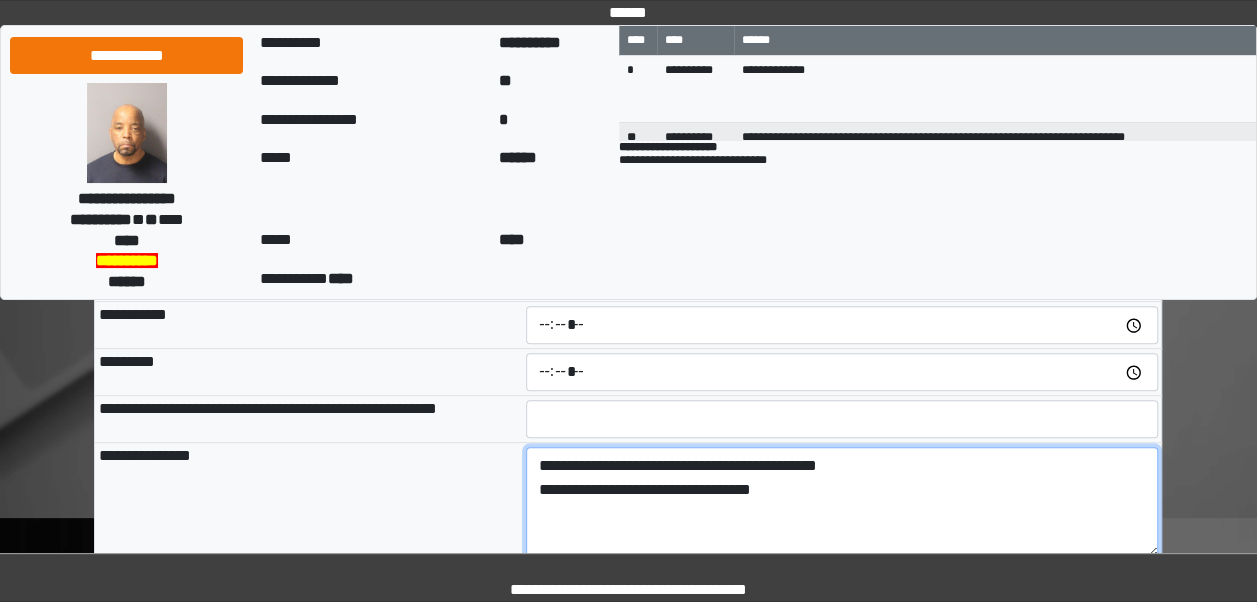 click on "**********" at bounding box center [842, 502] 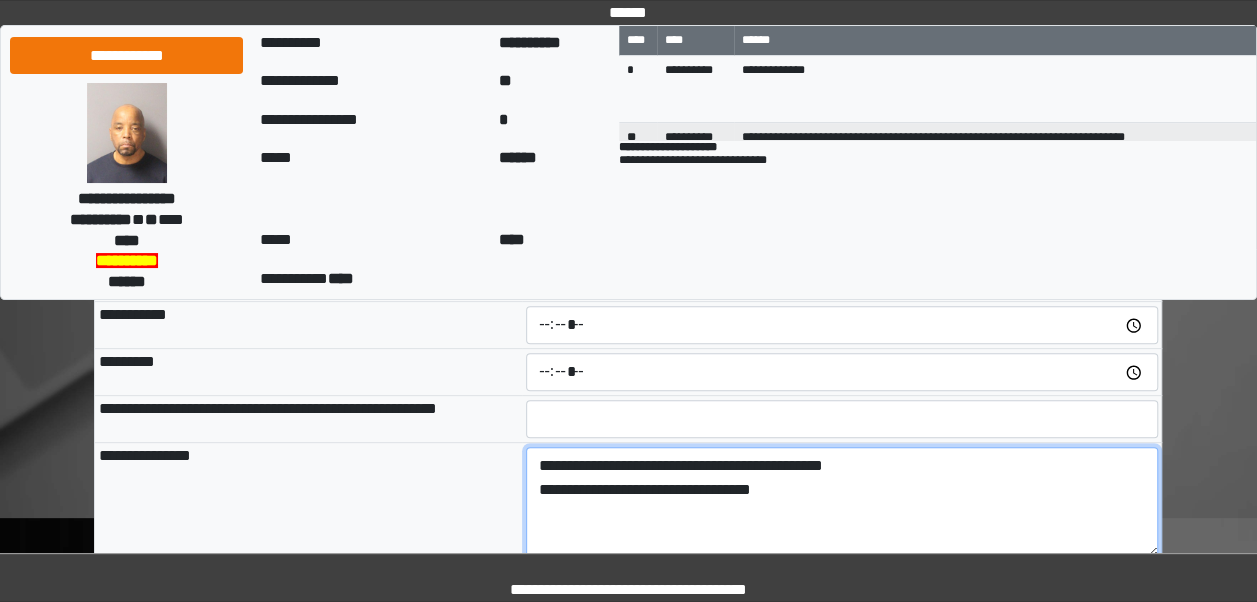 type on "**********" 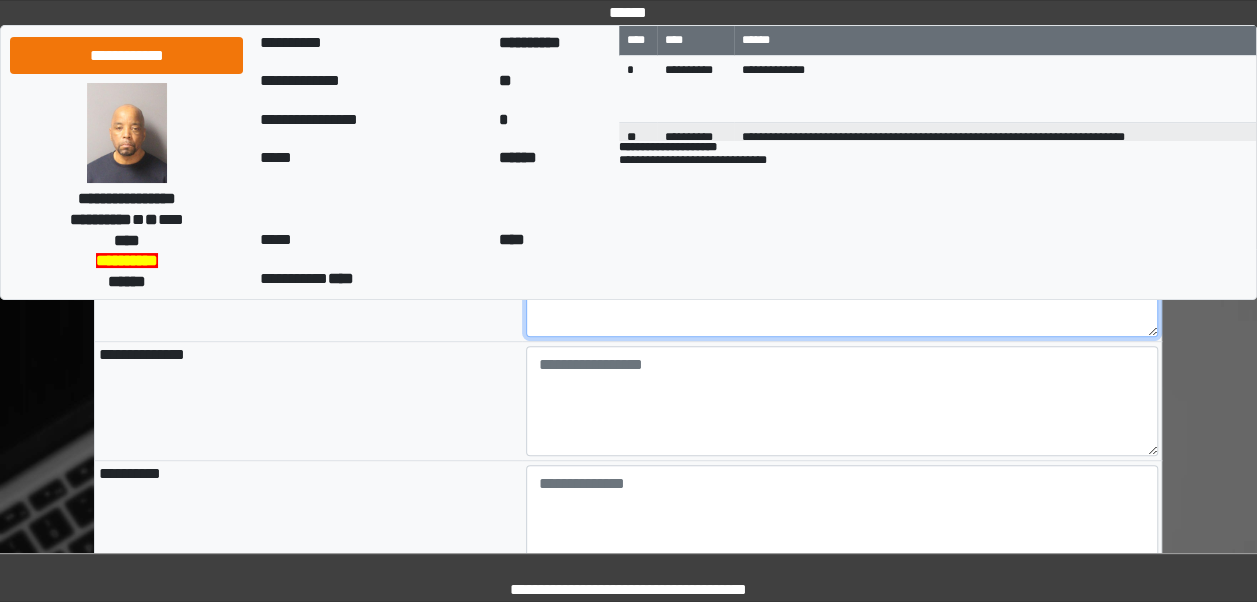 scroll, scrollTop: 404, scrollLeft: 0, axis: vertical 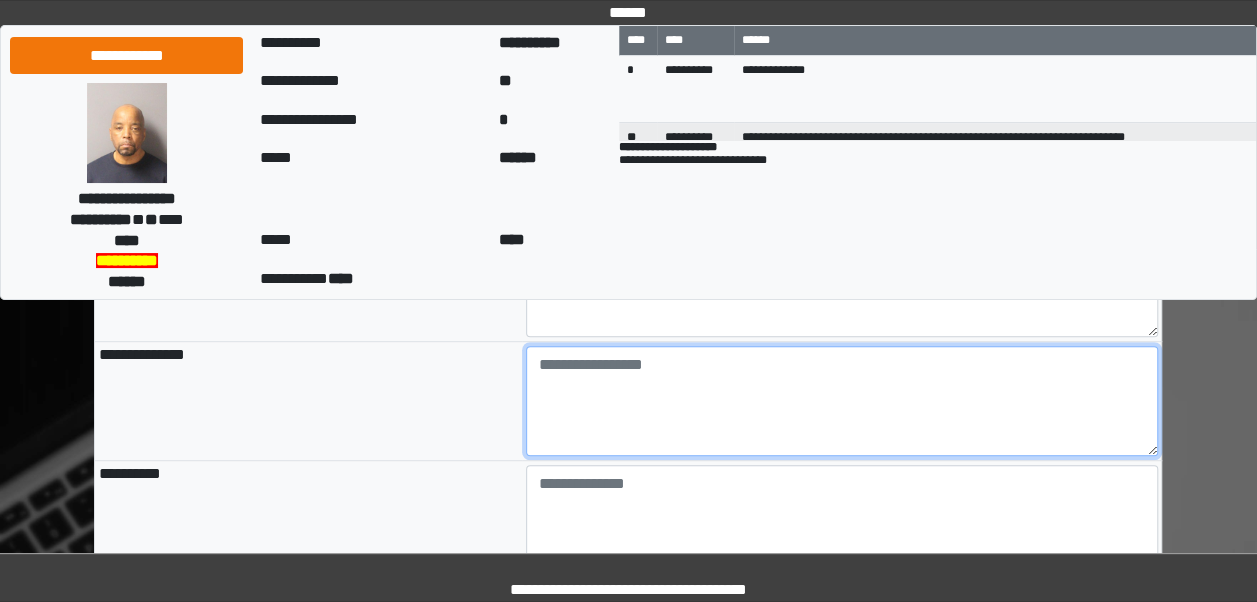 click at bounding box center (842, 401) 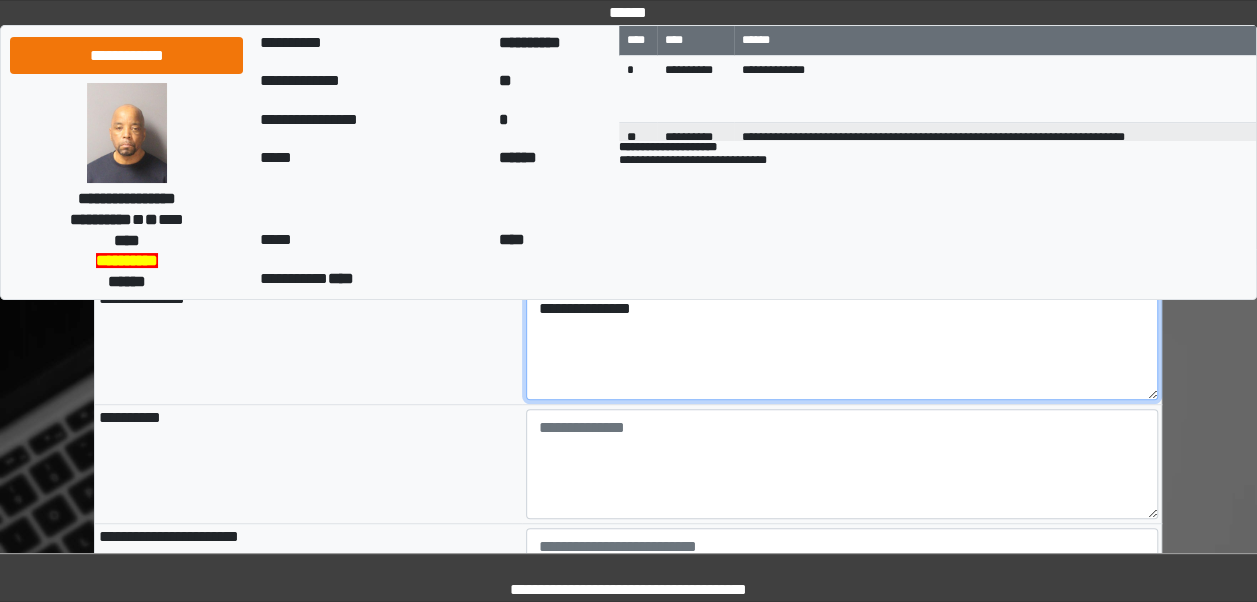 scroll, scrollTop: 478, scrollLeft: 0, axis: vertical 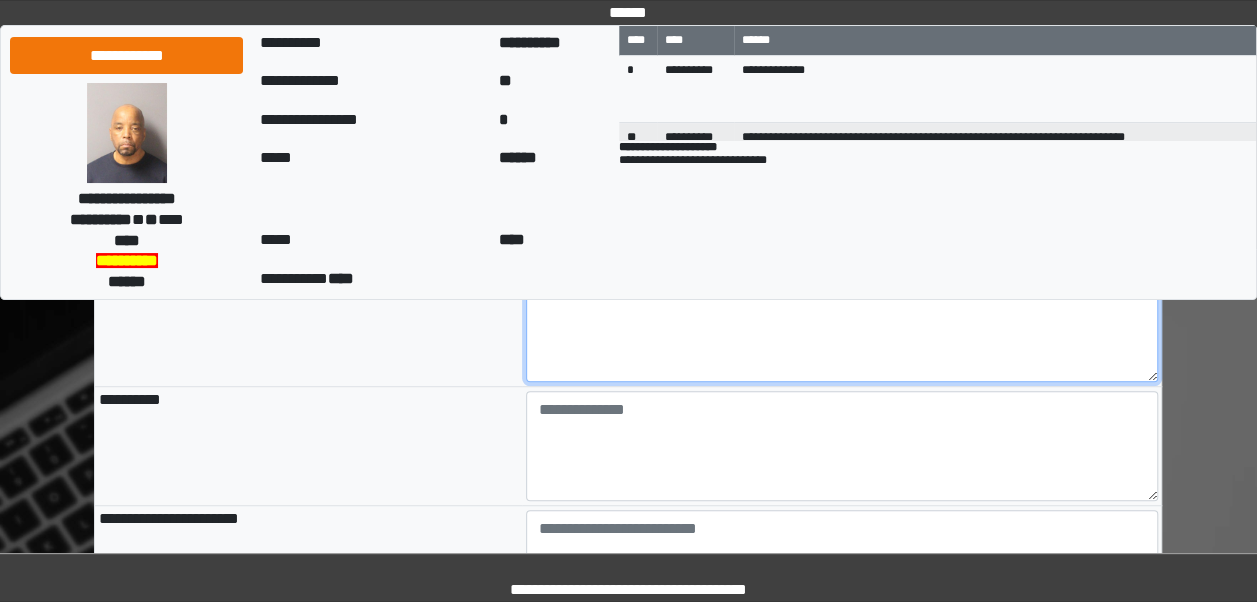 type on "**********" 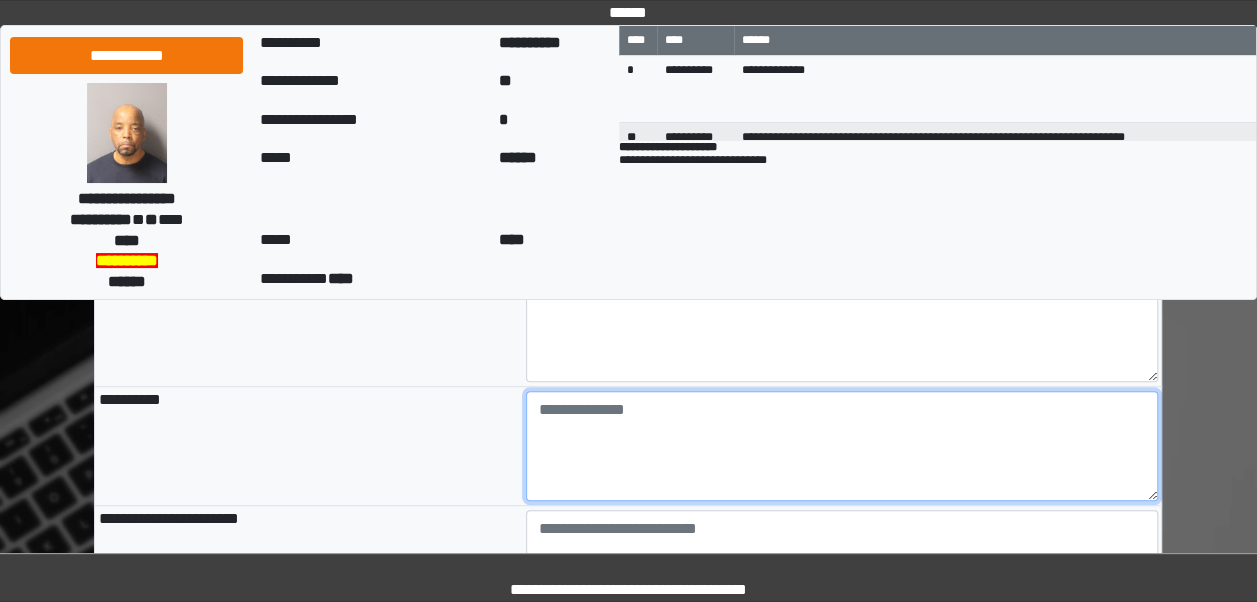 click at bounding box center [842, 446] 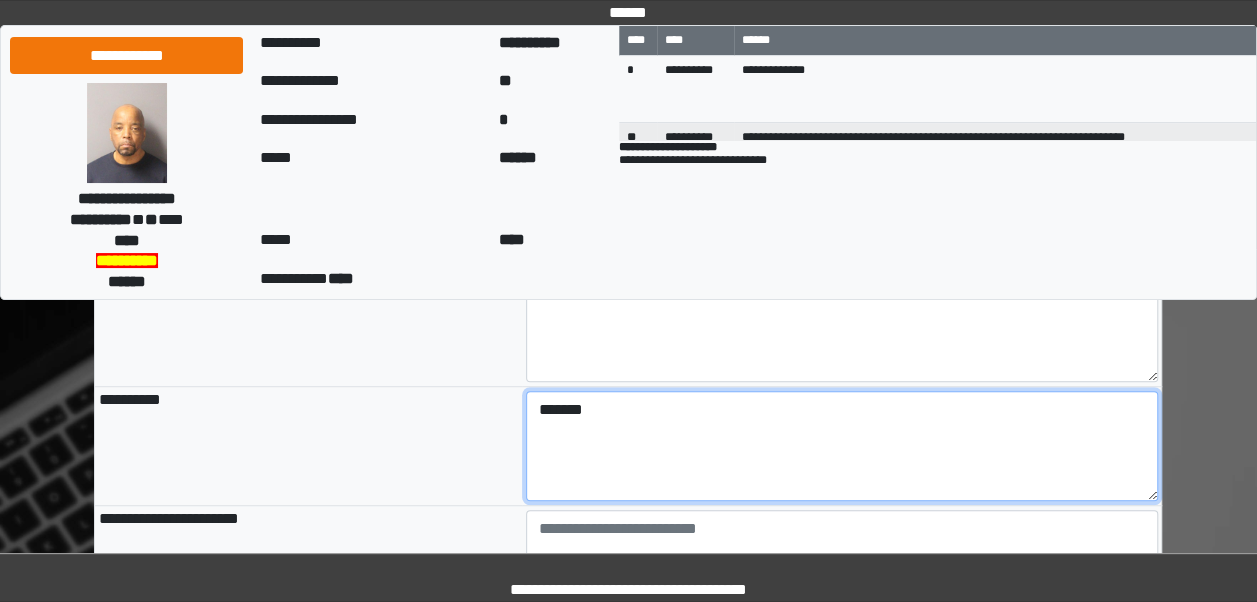 type on "*******" 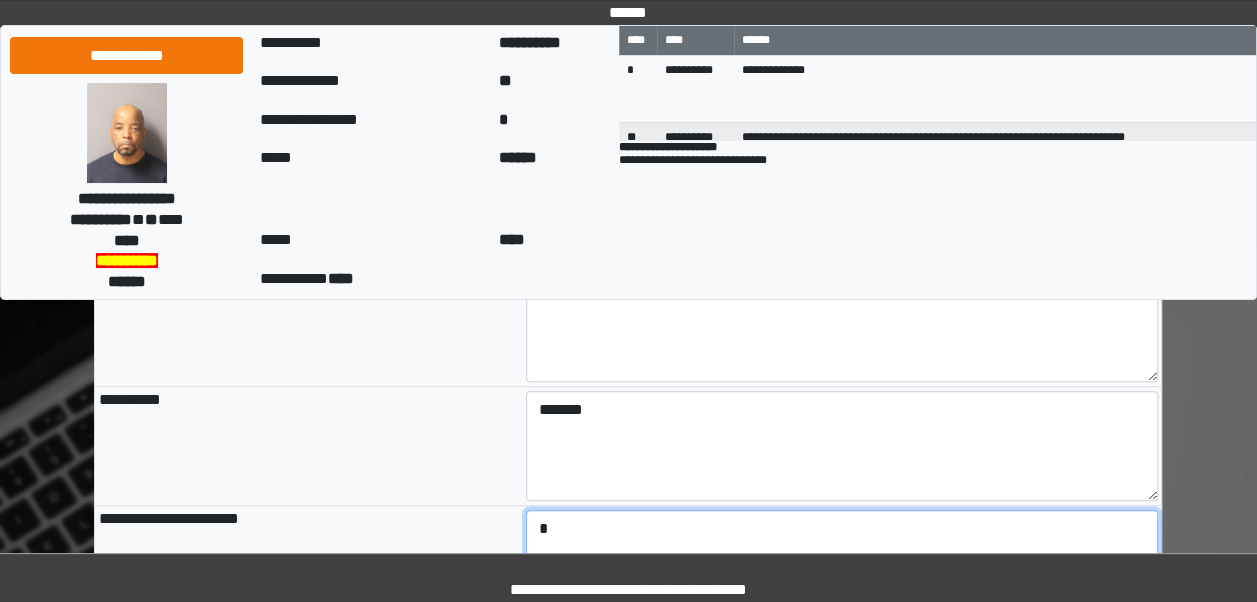 type on "*" 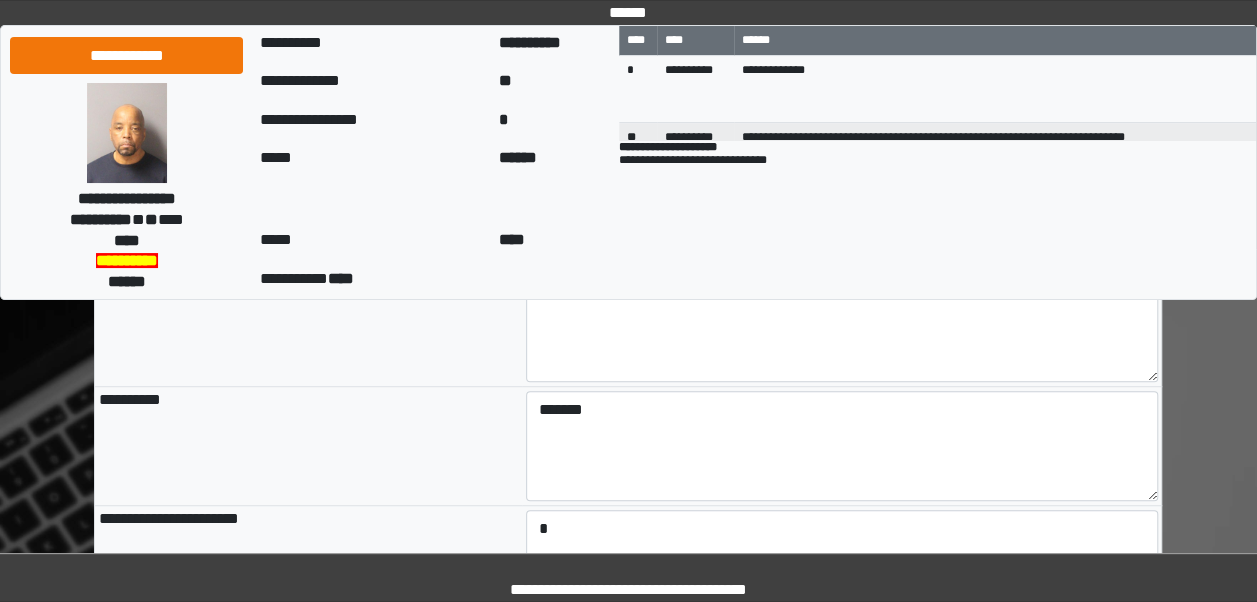 click on "**********" at bounding box center (308, 446) 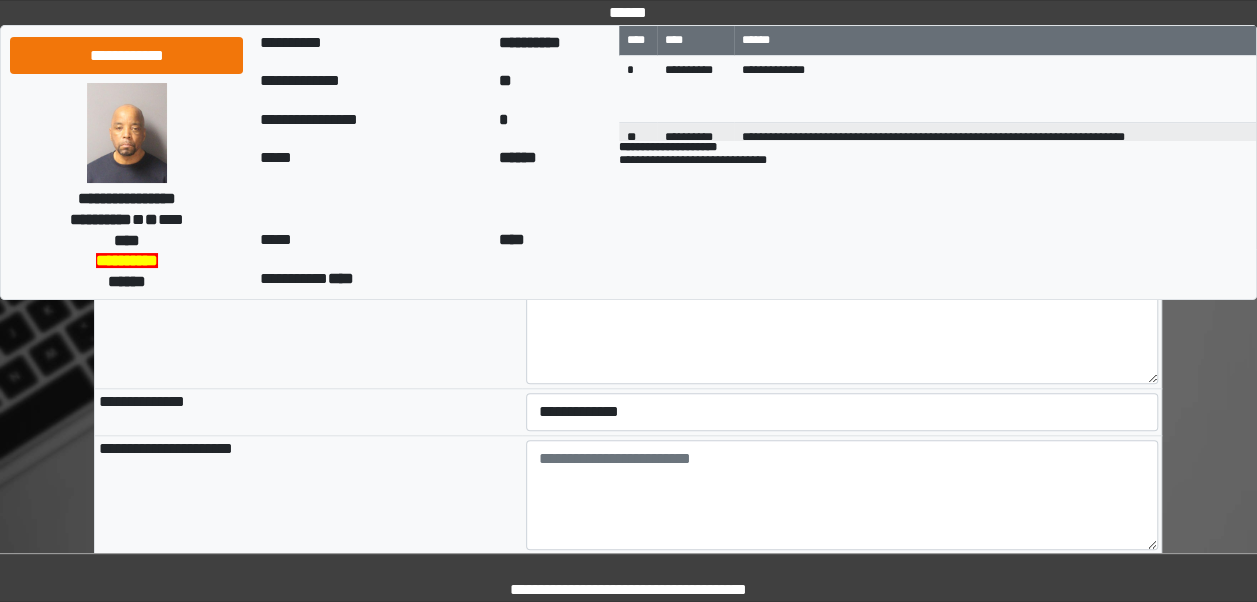 scroll, scrollTop: 716, scrollLeft: 0, axis: vertical 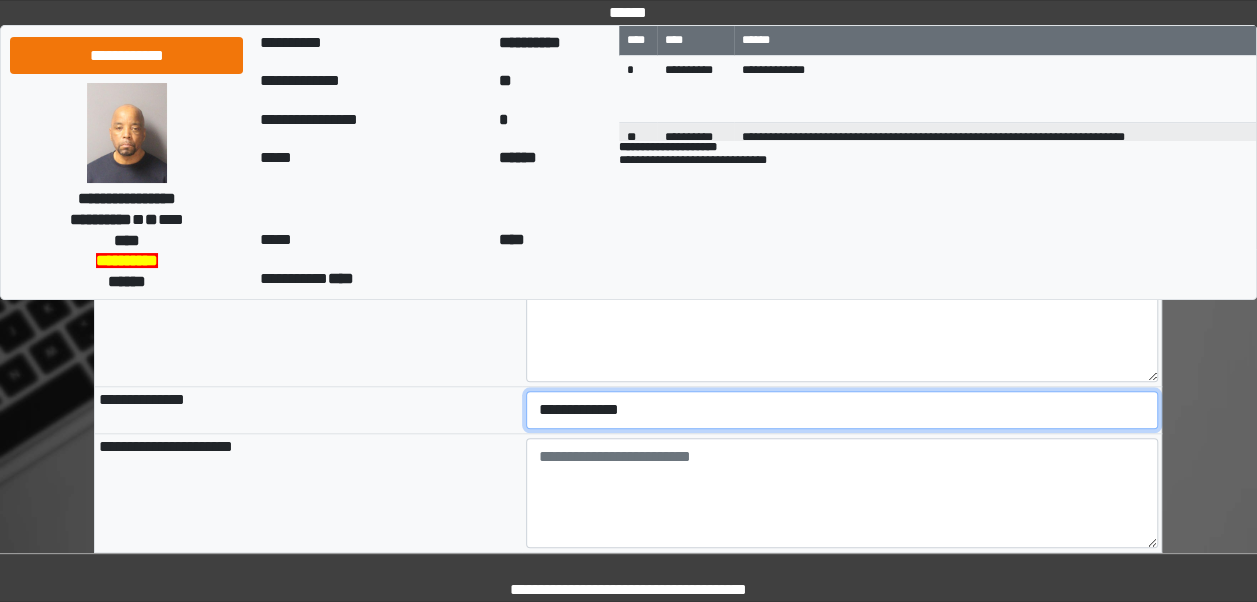 click on "**********" at bounding box center (842, 410) 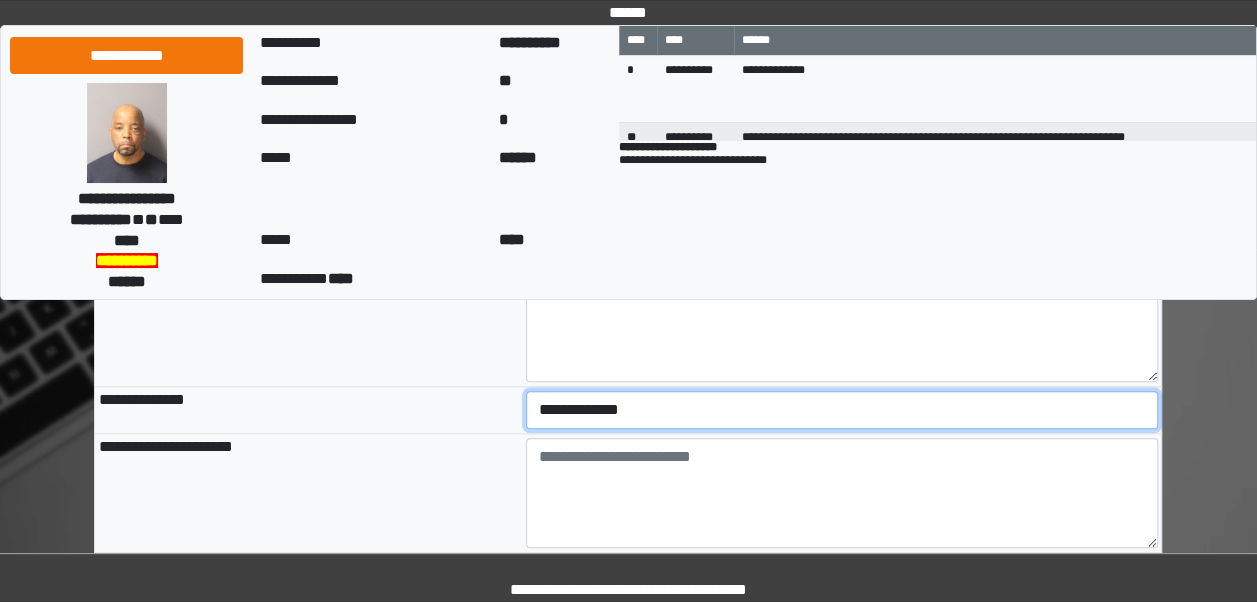 select on "***" 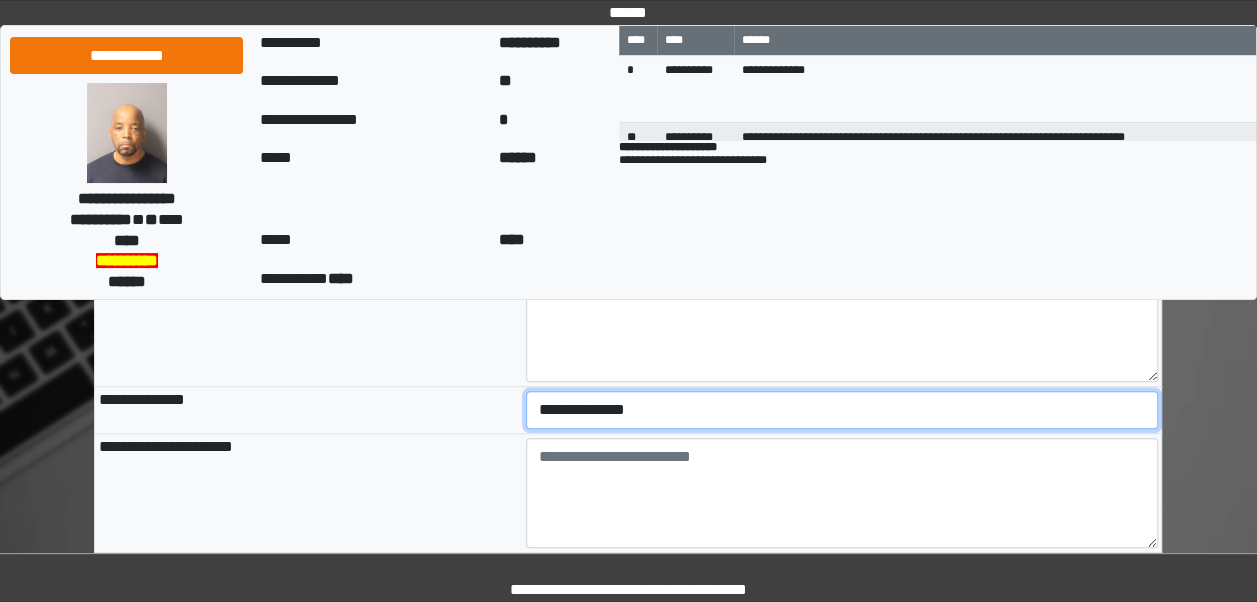 click on "**********" at bounding box center [842, 410] 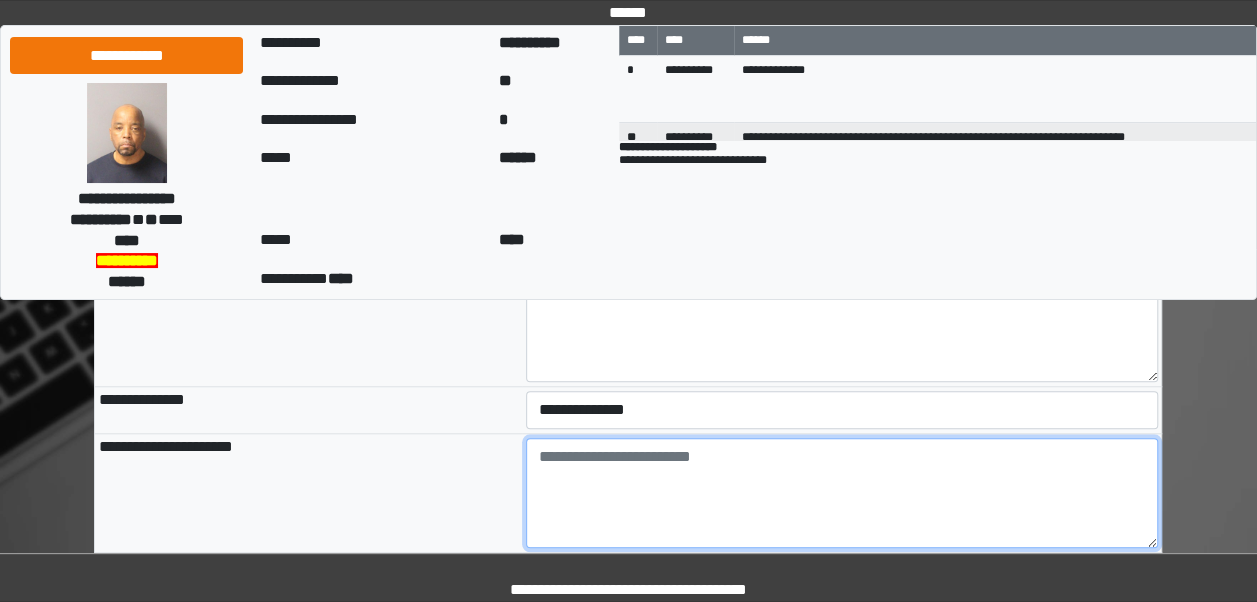 click at bounding box center [842, 493] 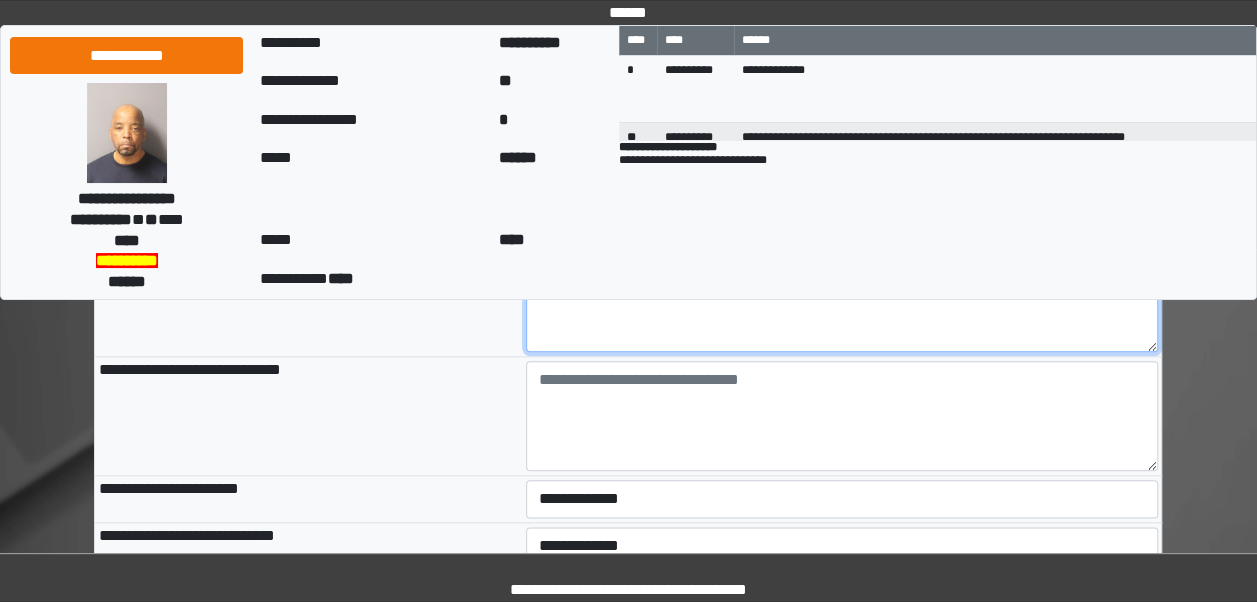 scroll, scrollTop: 914, scrollLeft: 0, axis: vertical 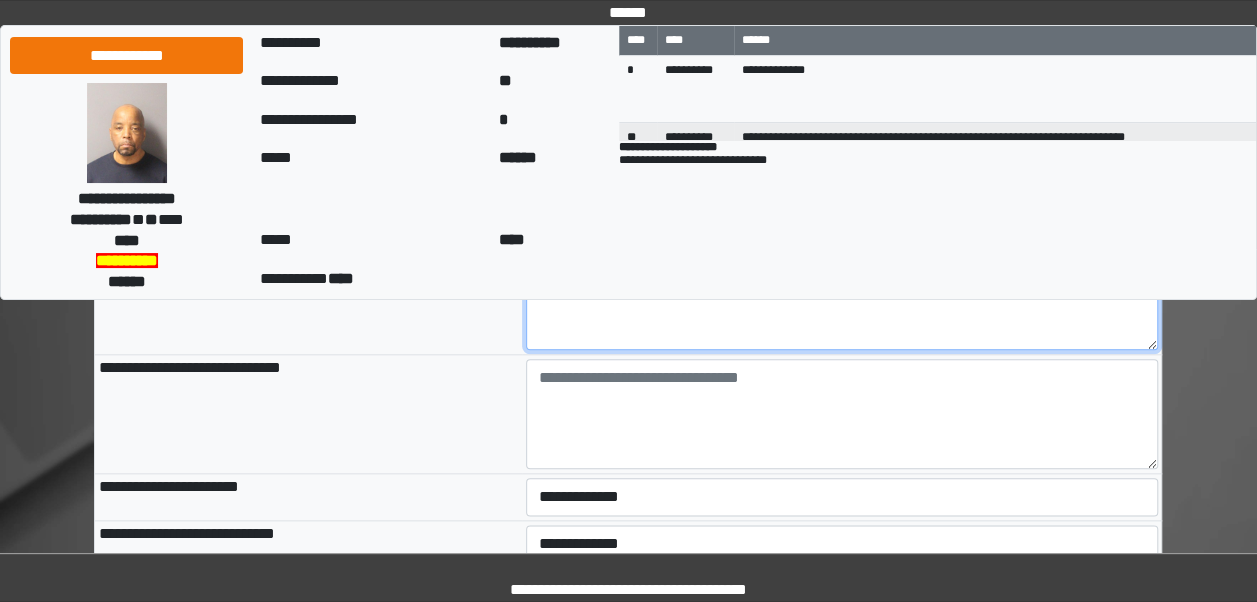 type on "**********" 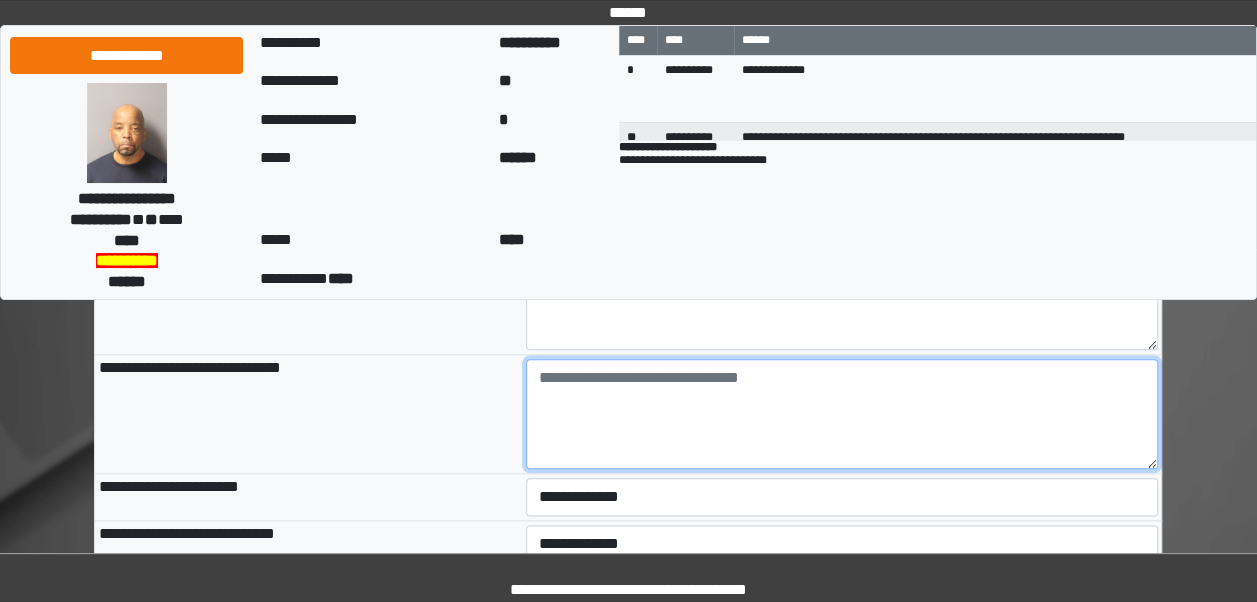 click at bounding box center [842, 414] 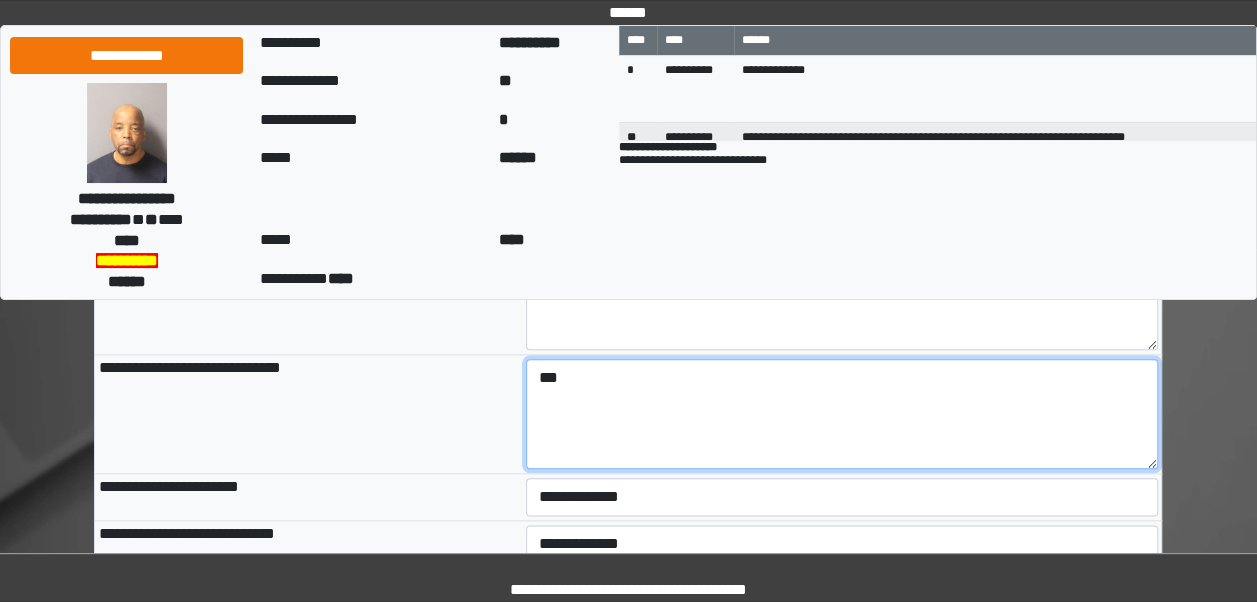 type on "***" 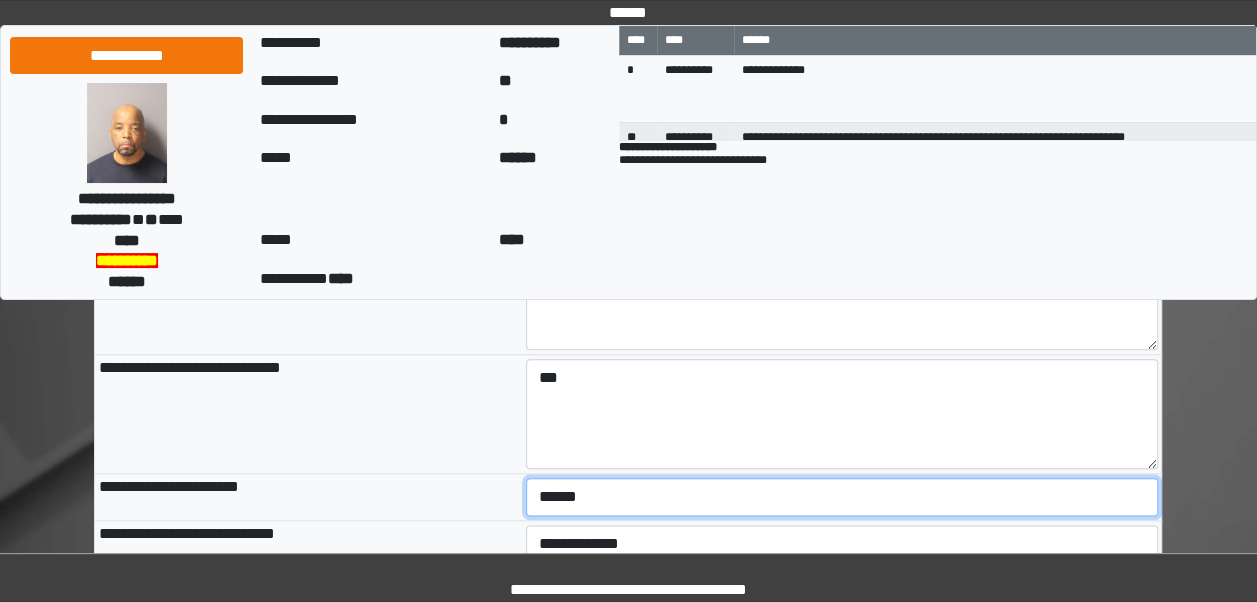 select on "***" 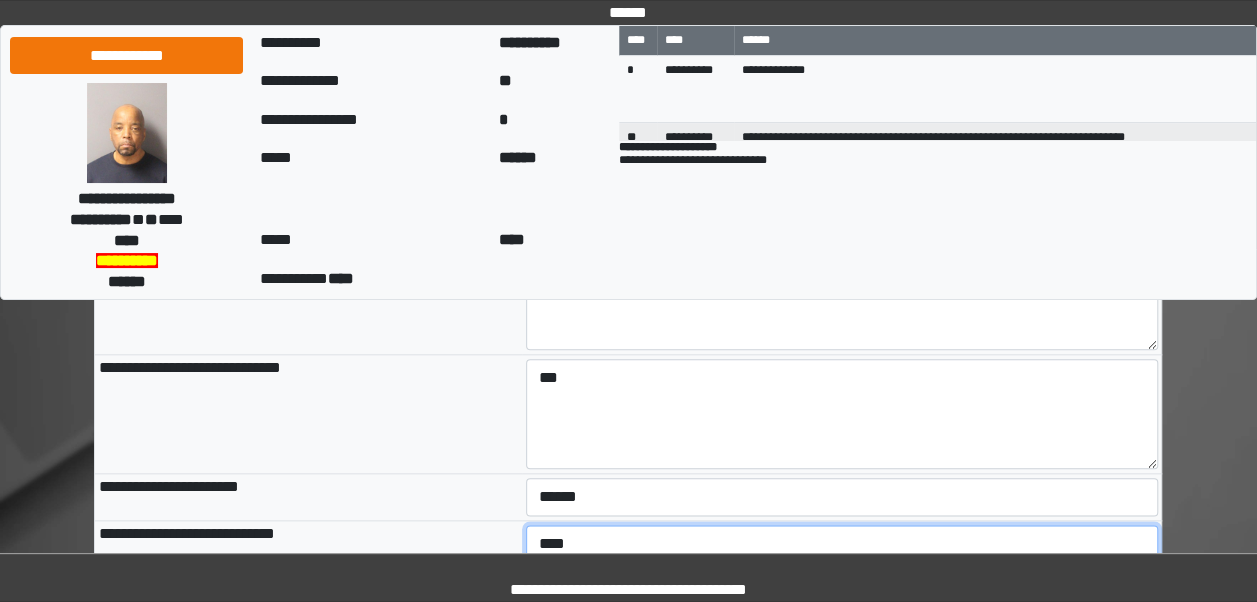 select on "***" 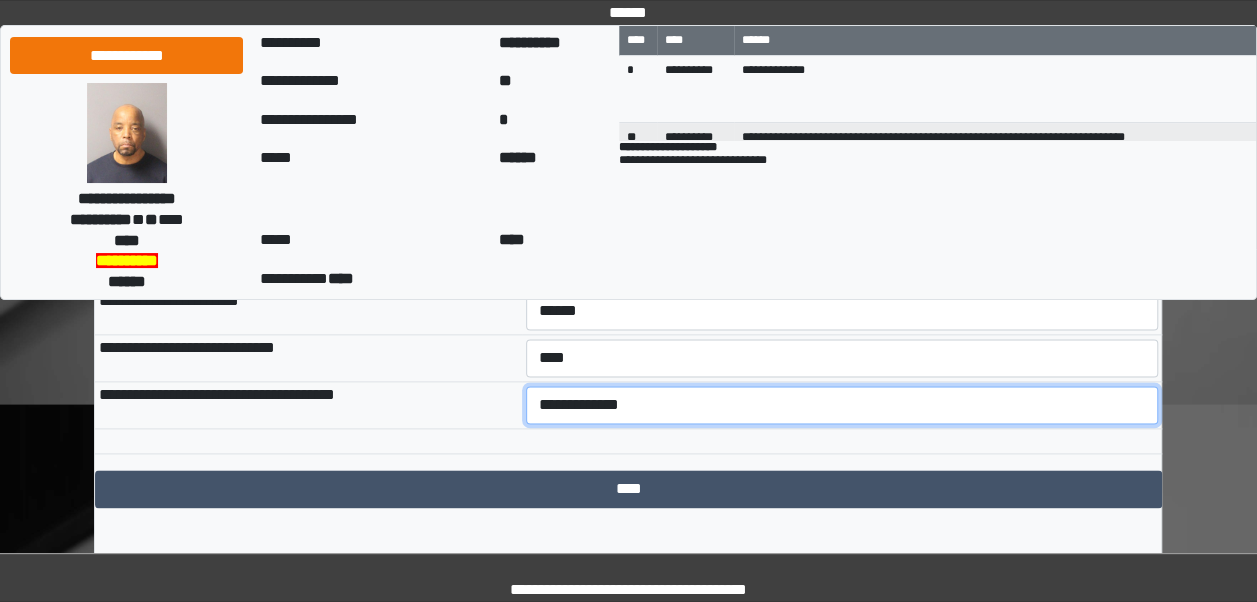 scroll, scrollTop: 1102, scrollLeft: 0, axis: vertical 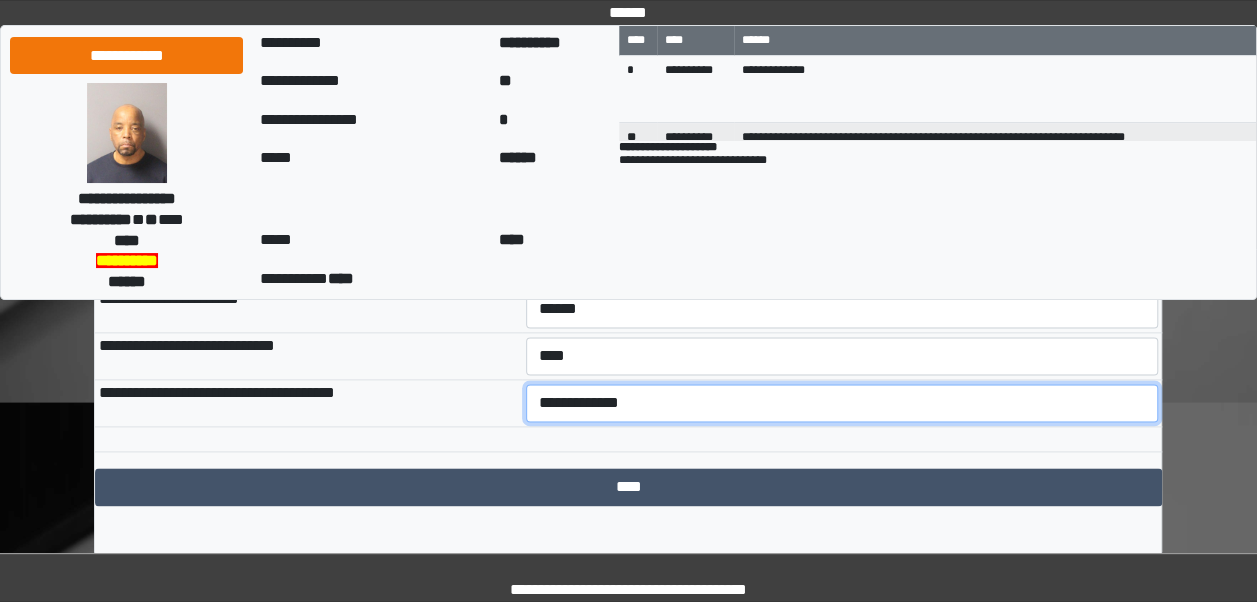 click on "**********" at bounding box center [842, 403] 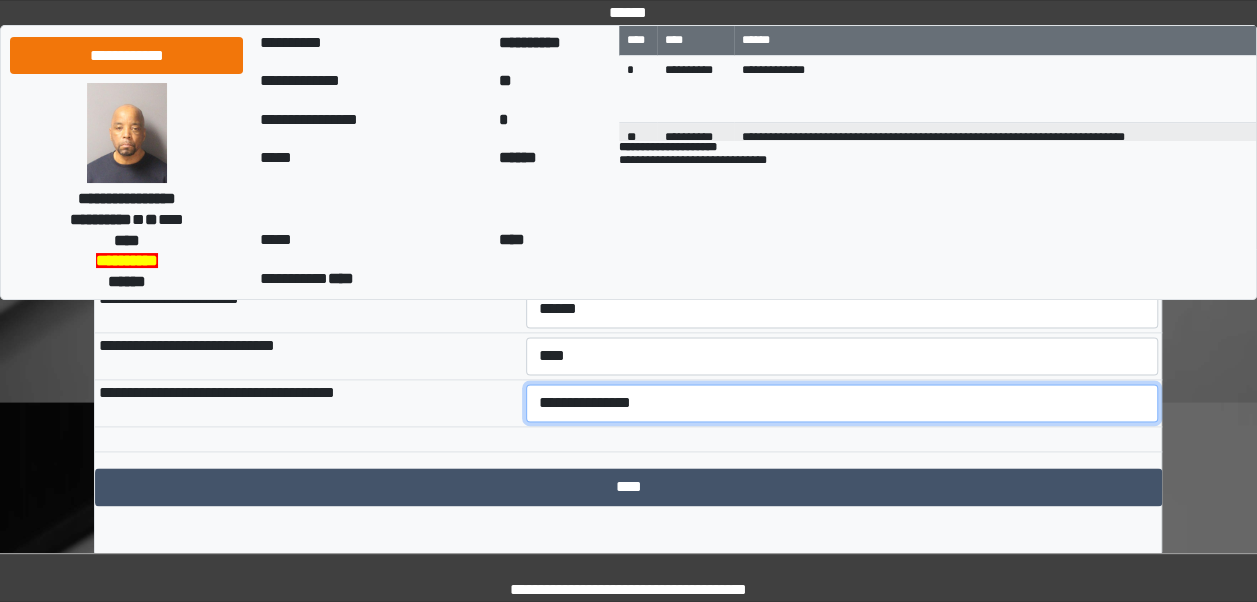 click on "**********" at bounding box center [842, 403] 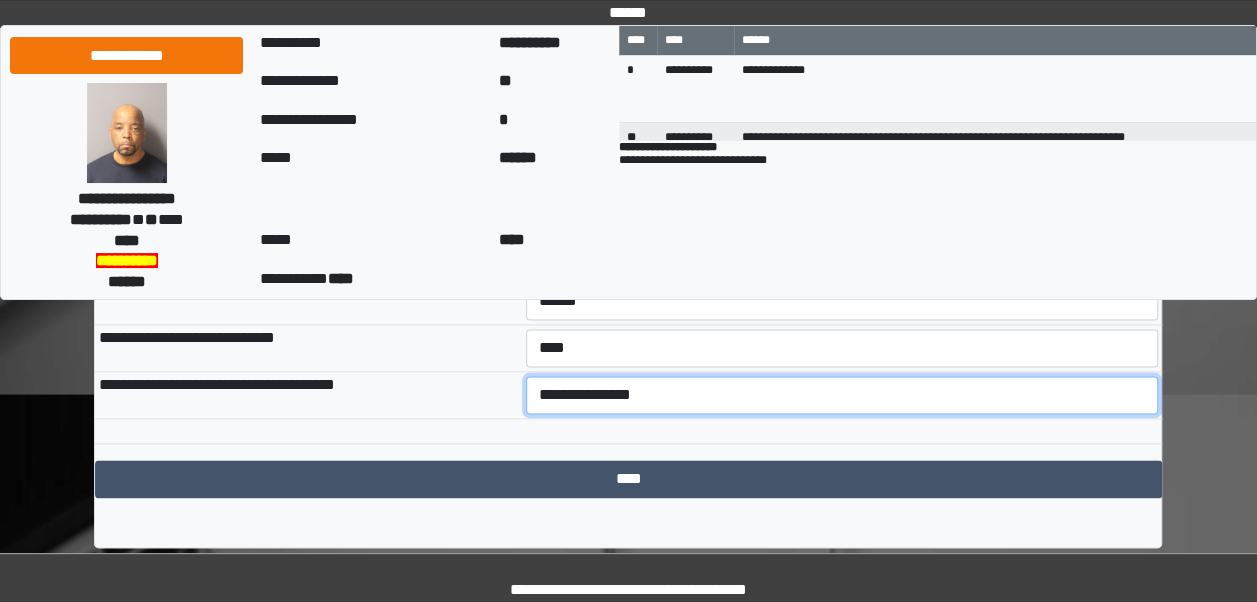 scroll, scrollTop: 1120, scrollLeft: 0, axis: vertical 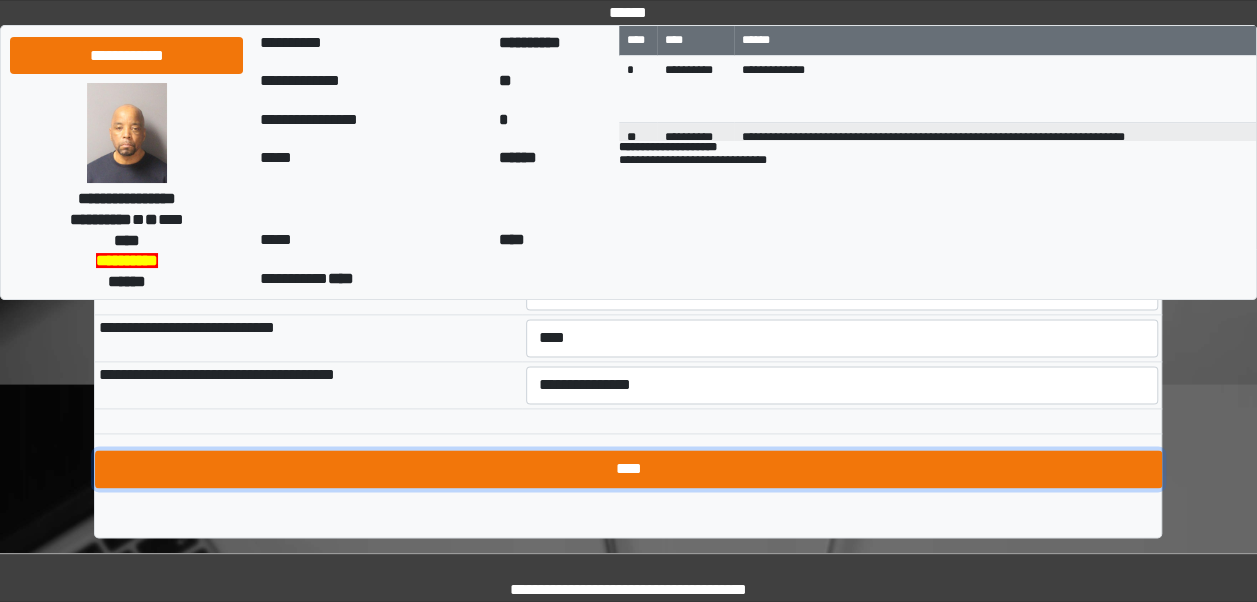 drag, startPoint x: 371, startPoint y: 377, endPoint x: 321, endPoint y: 462, distance: 98.61542 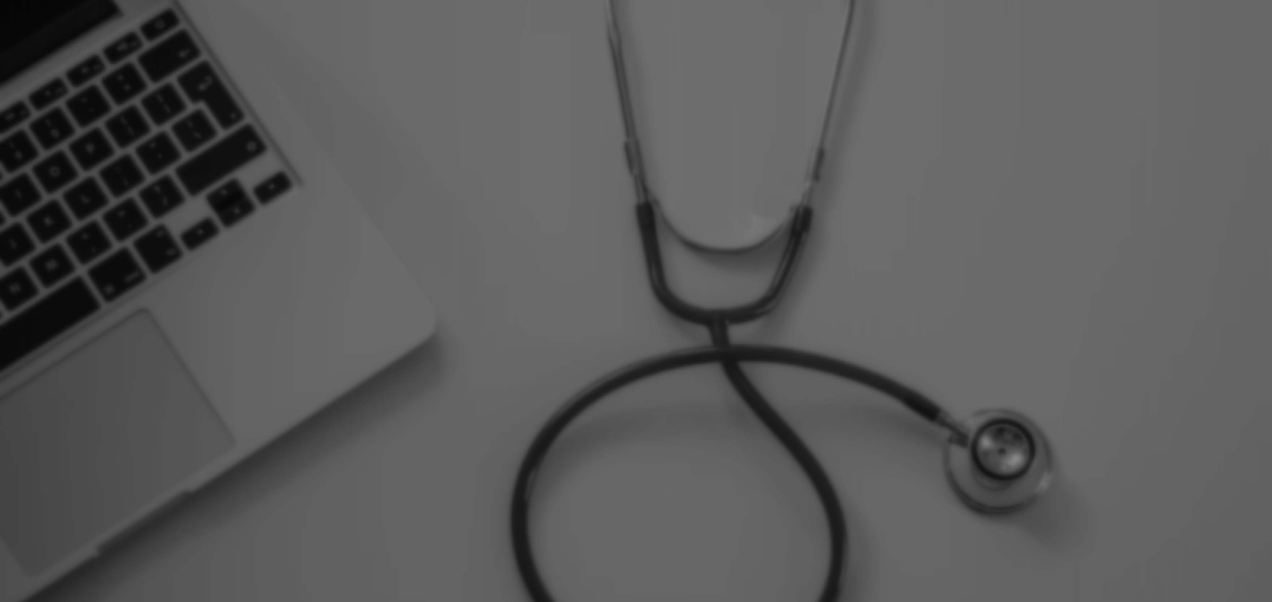 scroll, scrollTop: 0, scrollLeft: 0, axis: both 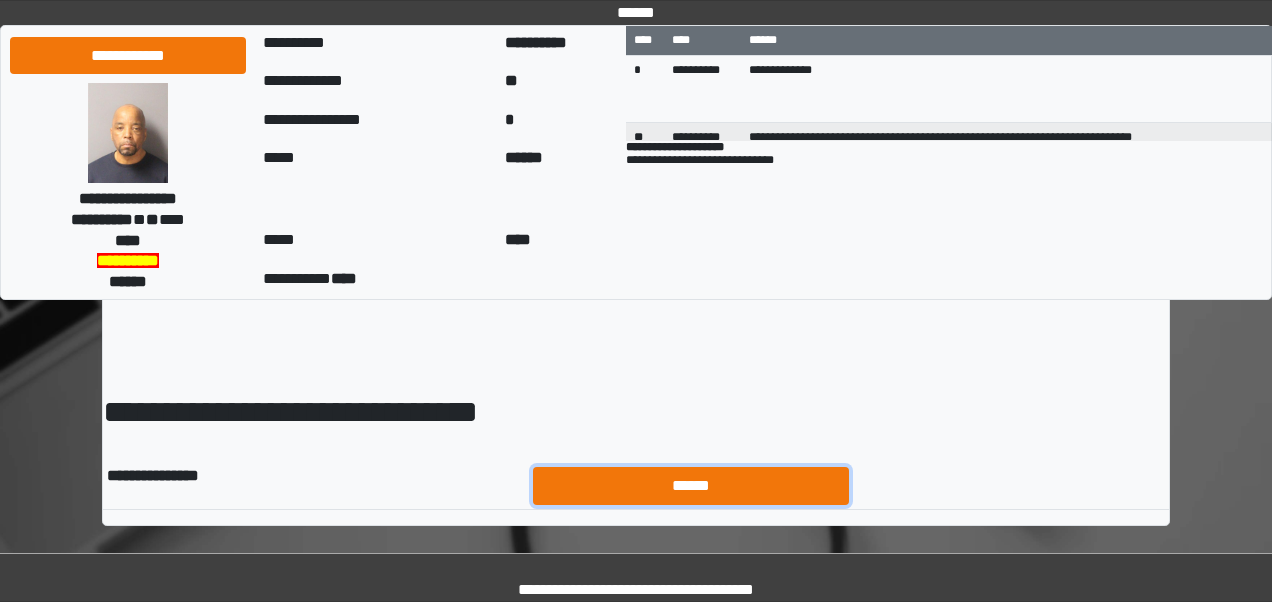 click on "******" at bounding box center [691, 485] 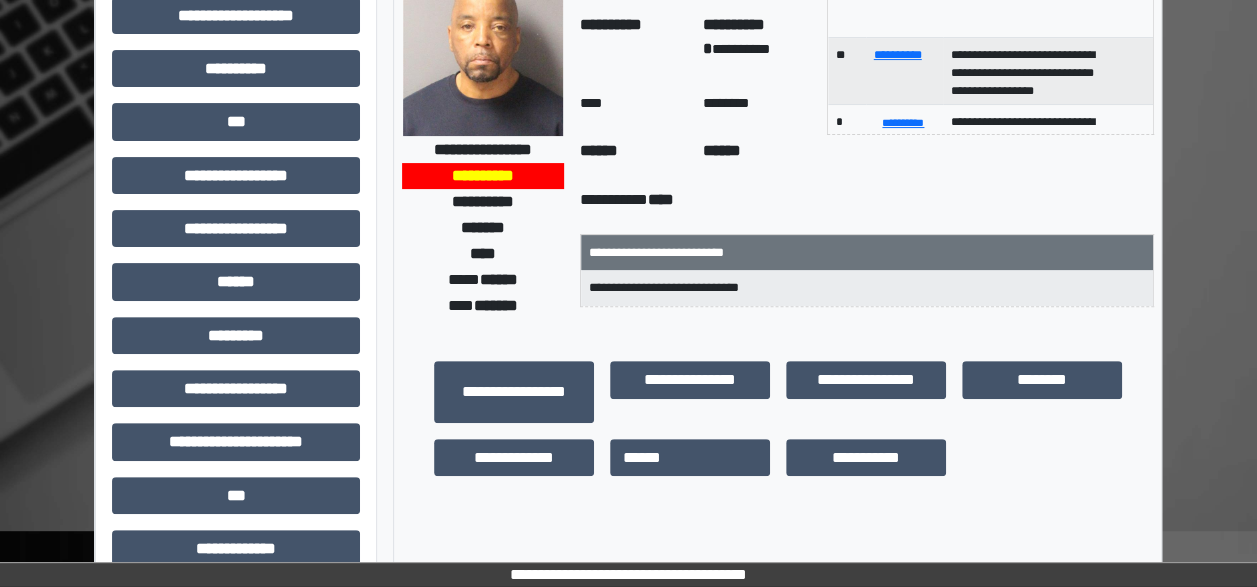 scroll, scrollTop: 191, scrollLeft: 0, axis: vertical 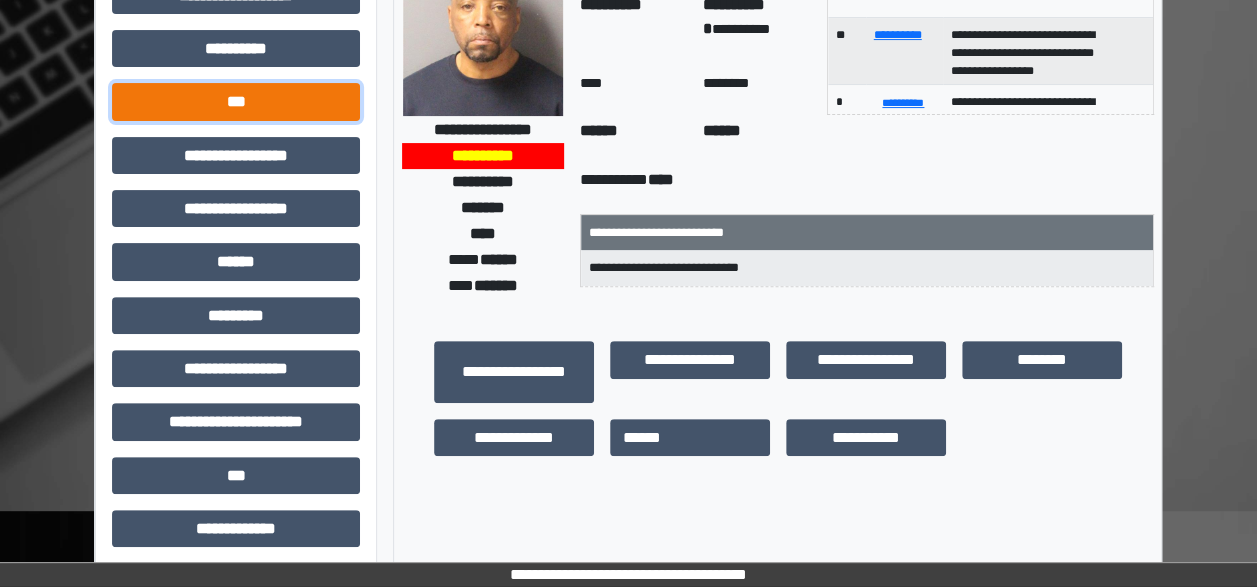 click on "***" at bounding box center (236, 101) 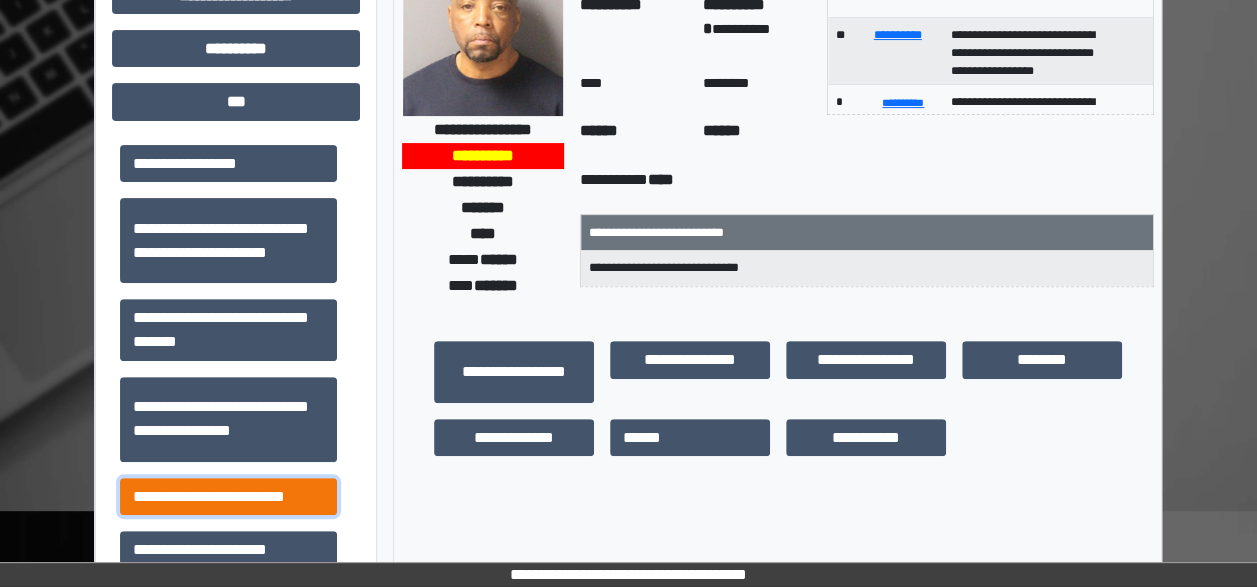 click on "**********" at bounding box center (228, 496) 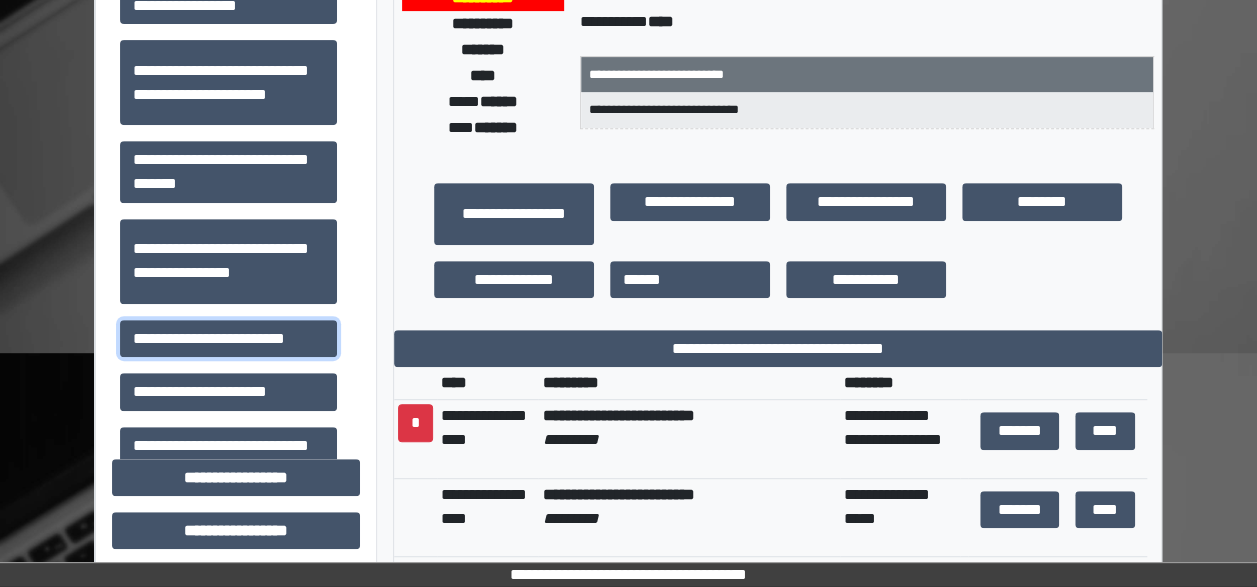 scroll, scrollTop: 0, scrollLeft: 0, axis: both 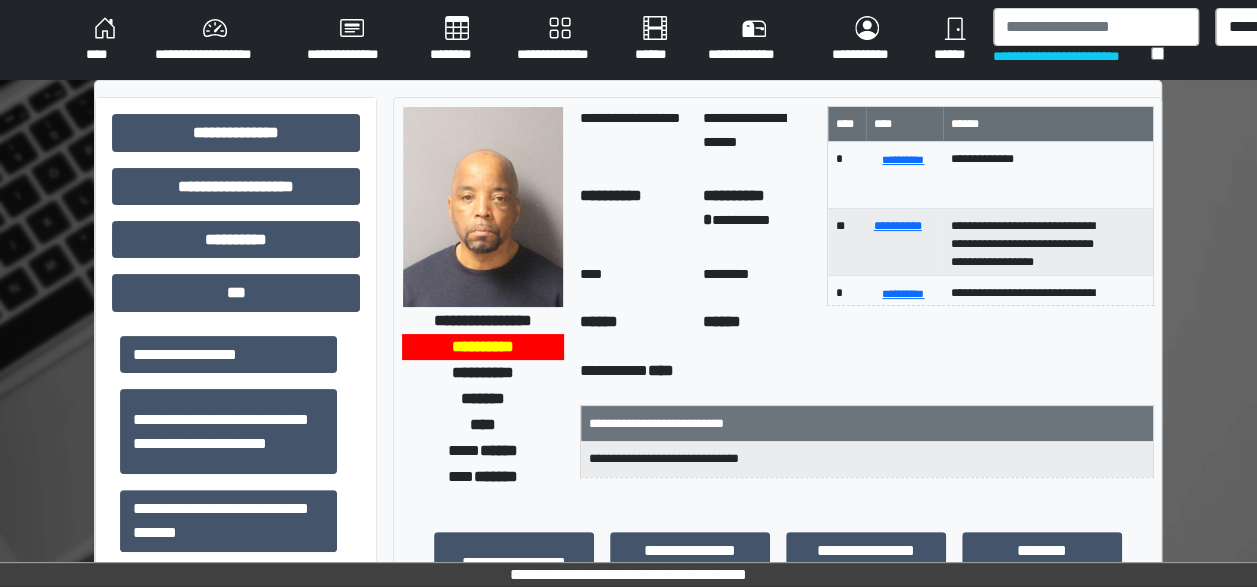 type 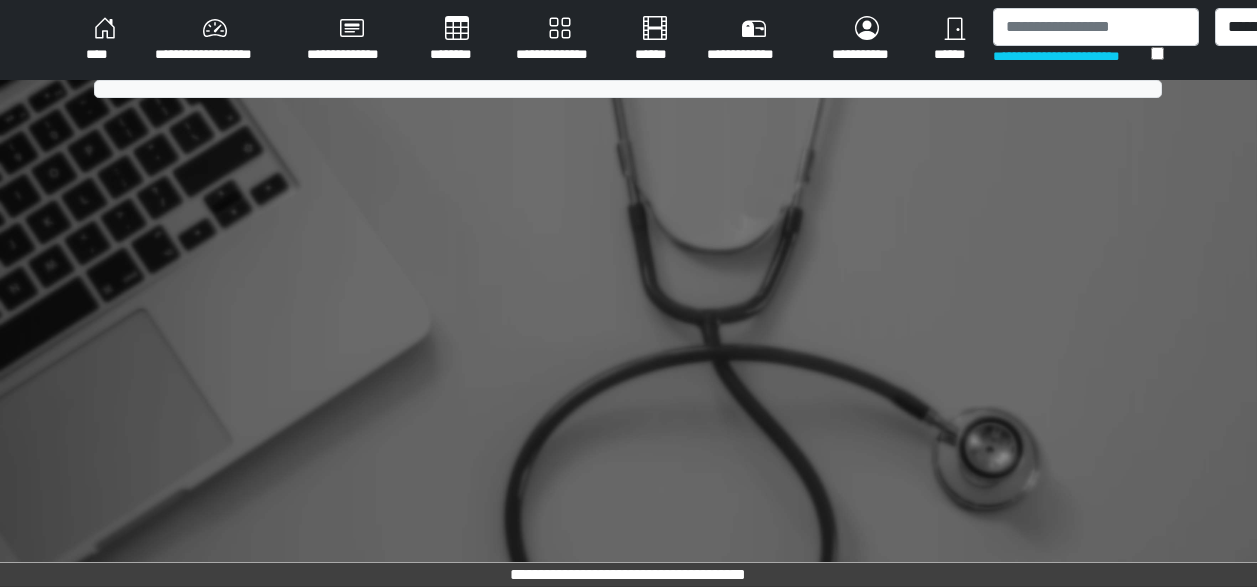 scroll, scrollTop: 0, scrollLeft: 0, axis: both 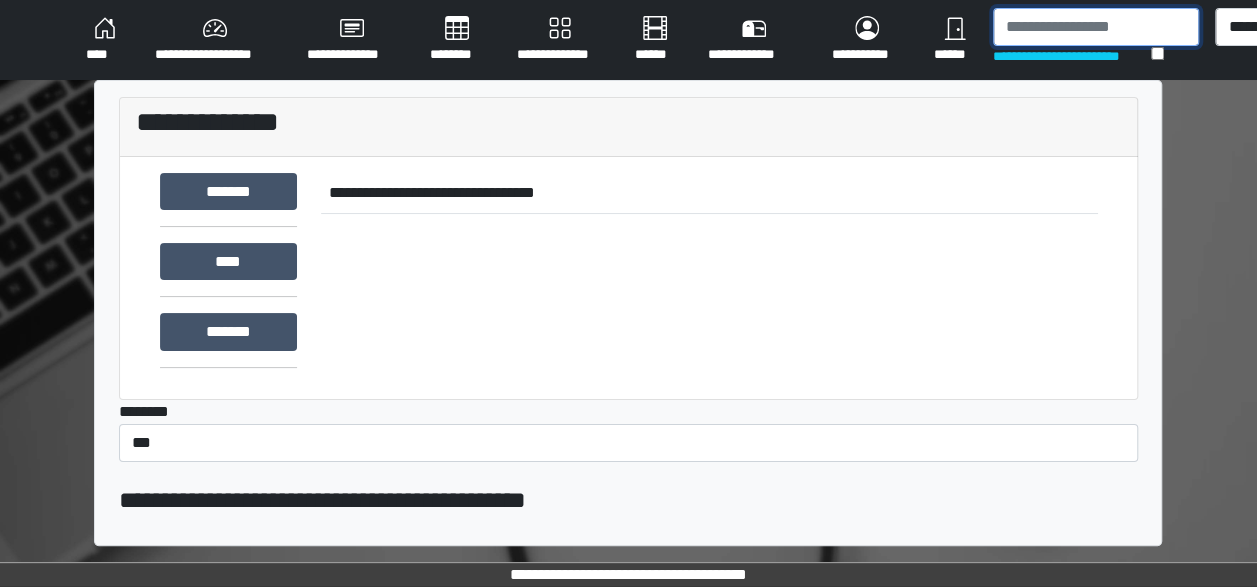 click at bounding box center [1096, 27] 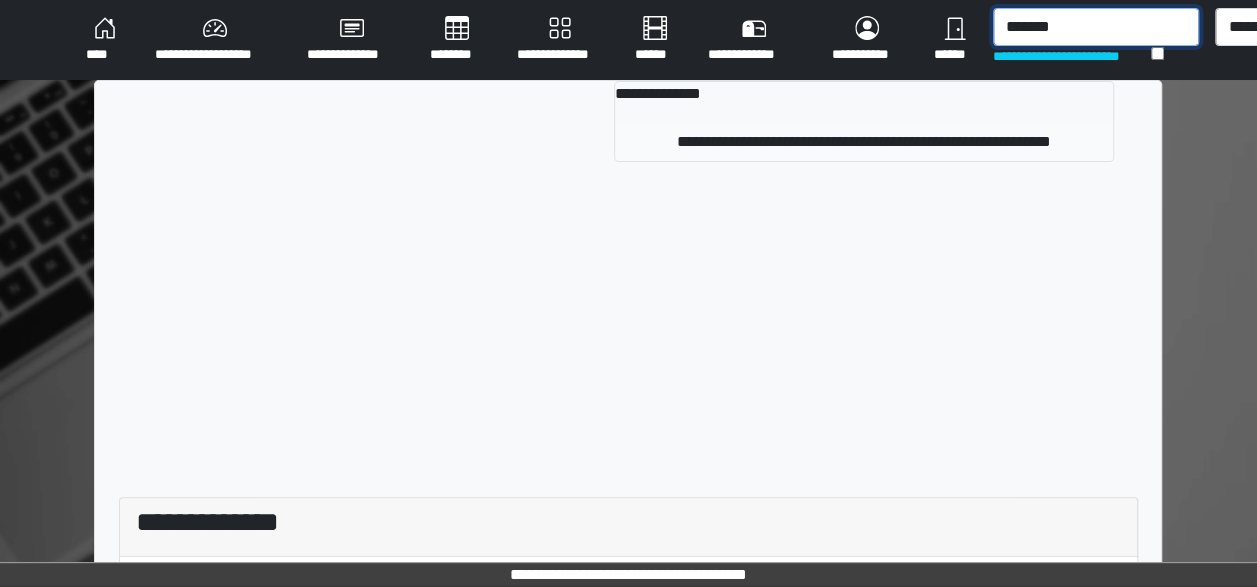type on "*******" 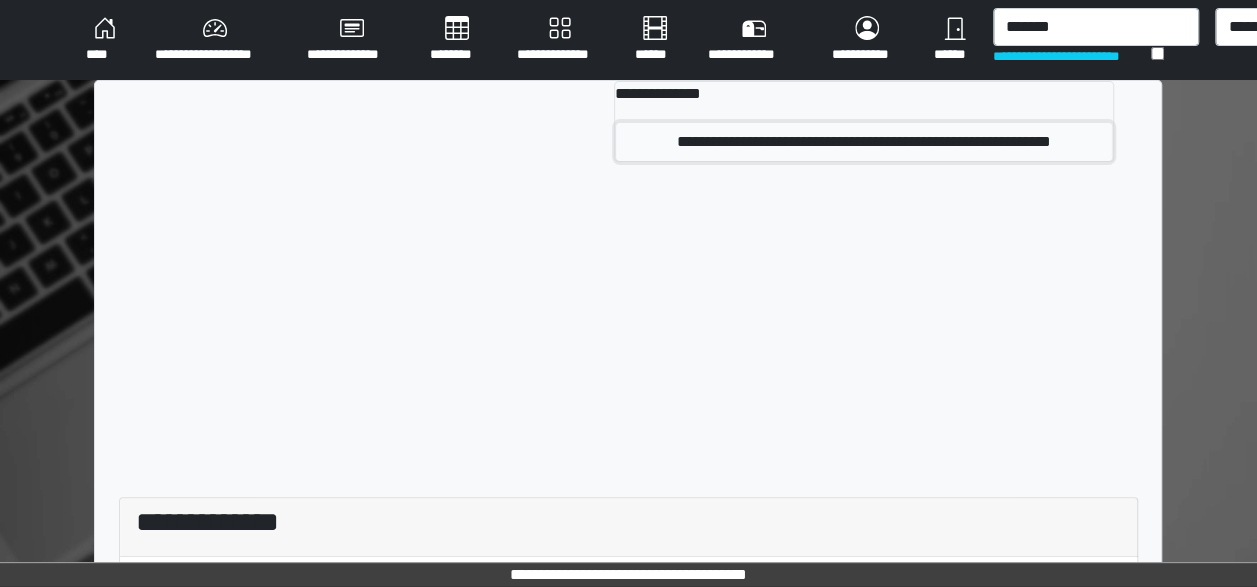click on "**********" at bounding box center [864, 142] 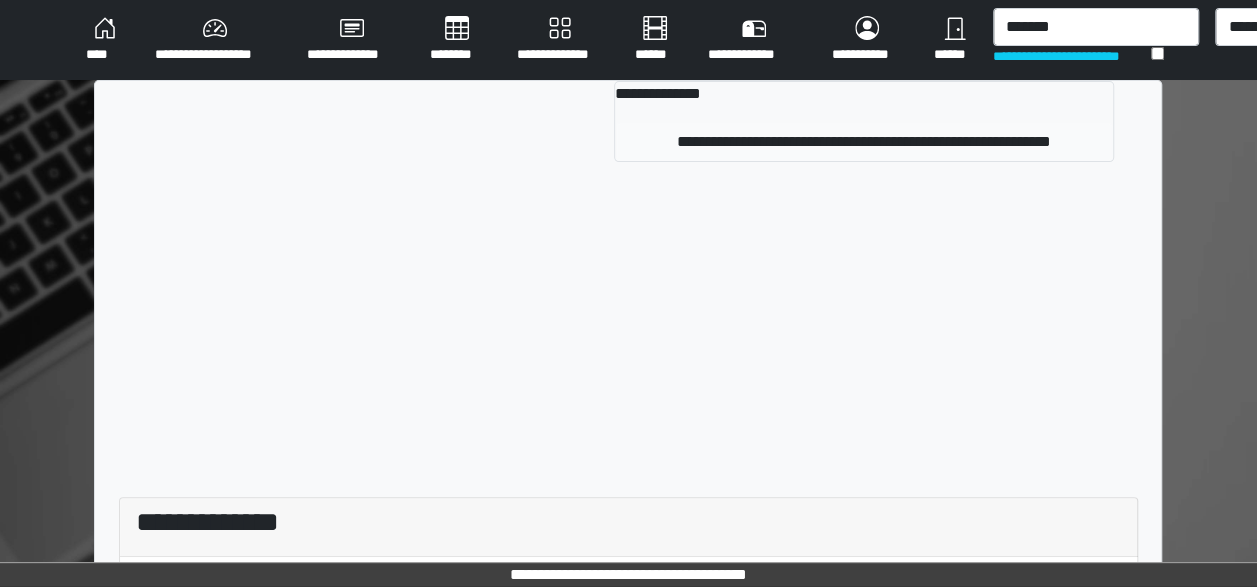 type 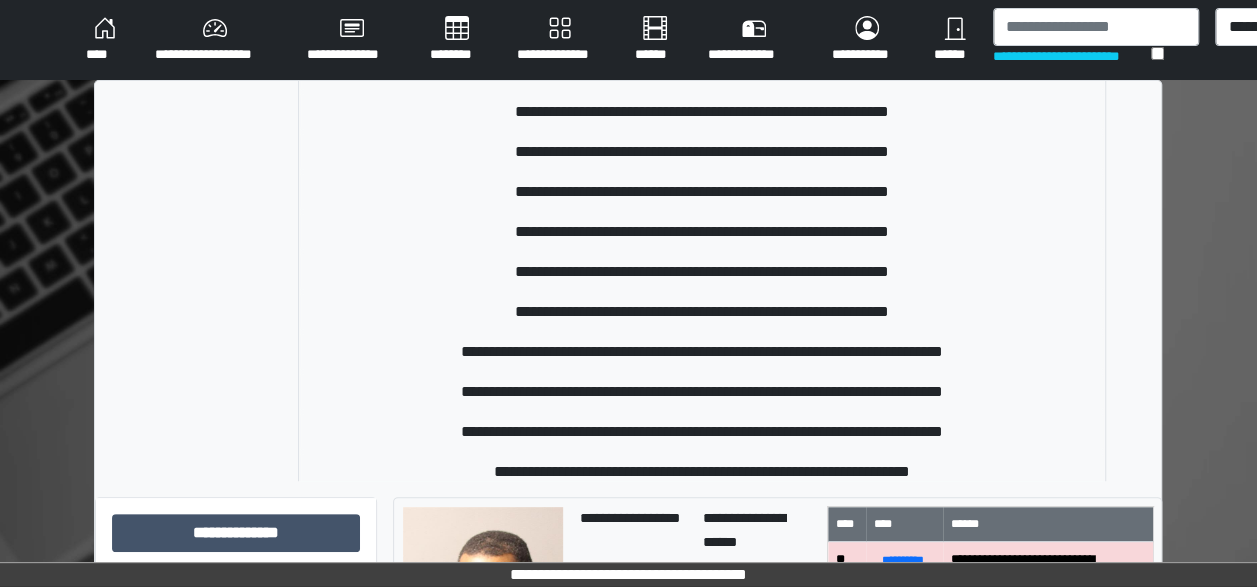 scroll, scrollTop: 679, scrollLeft: 0, axis: vertical 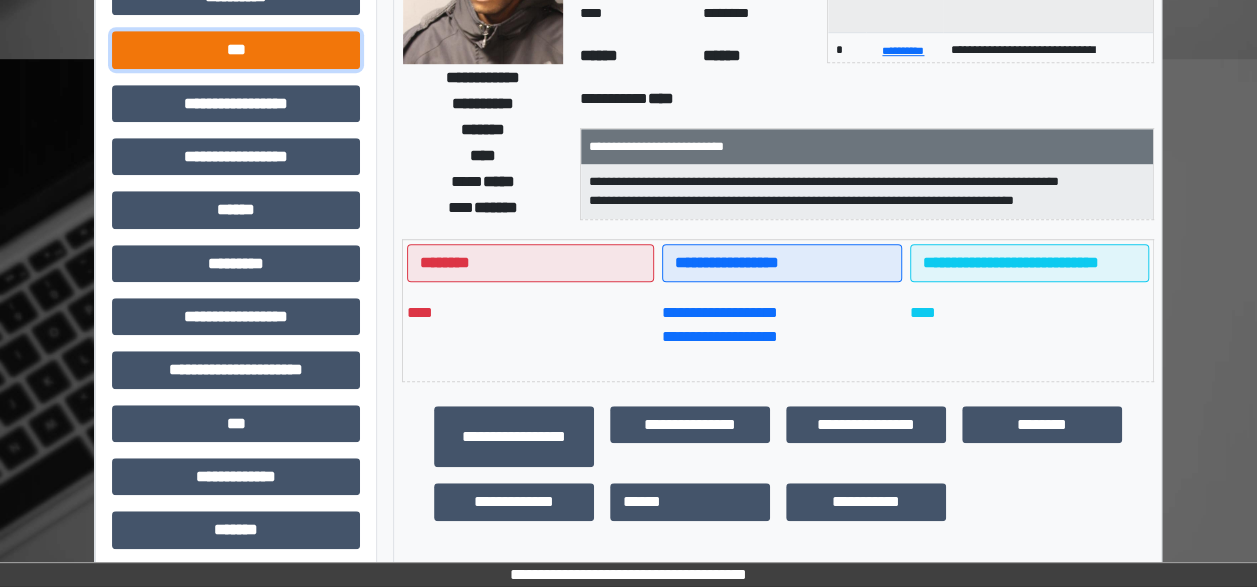 click on "***" at bounding box center [236, 49] 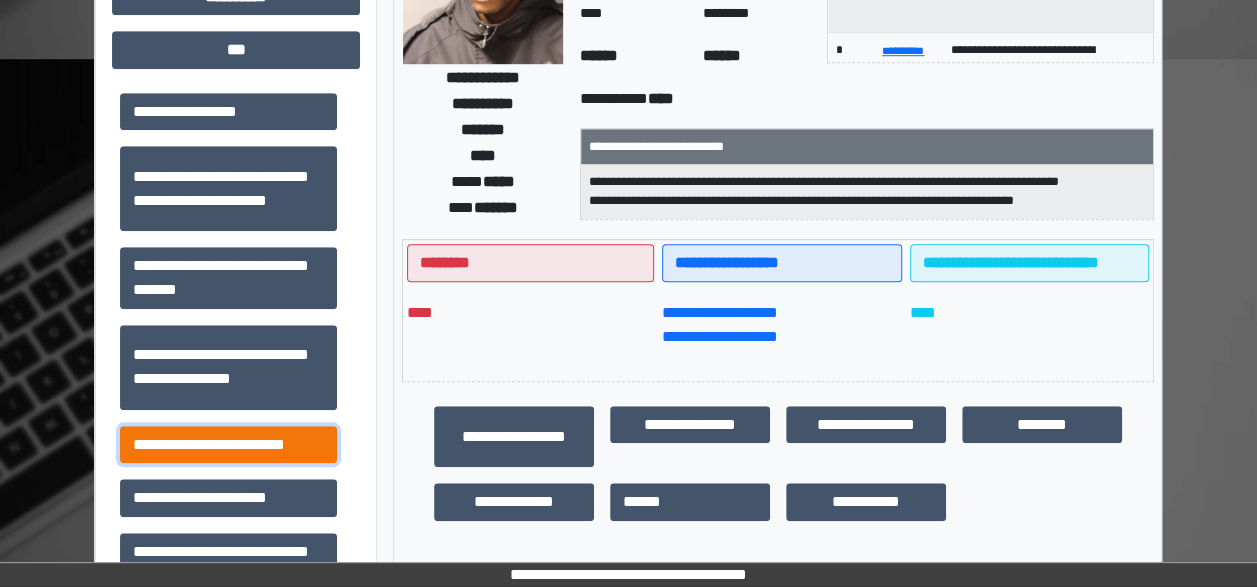 click on "**********" at bounding box center (228, 444) 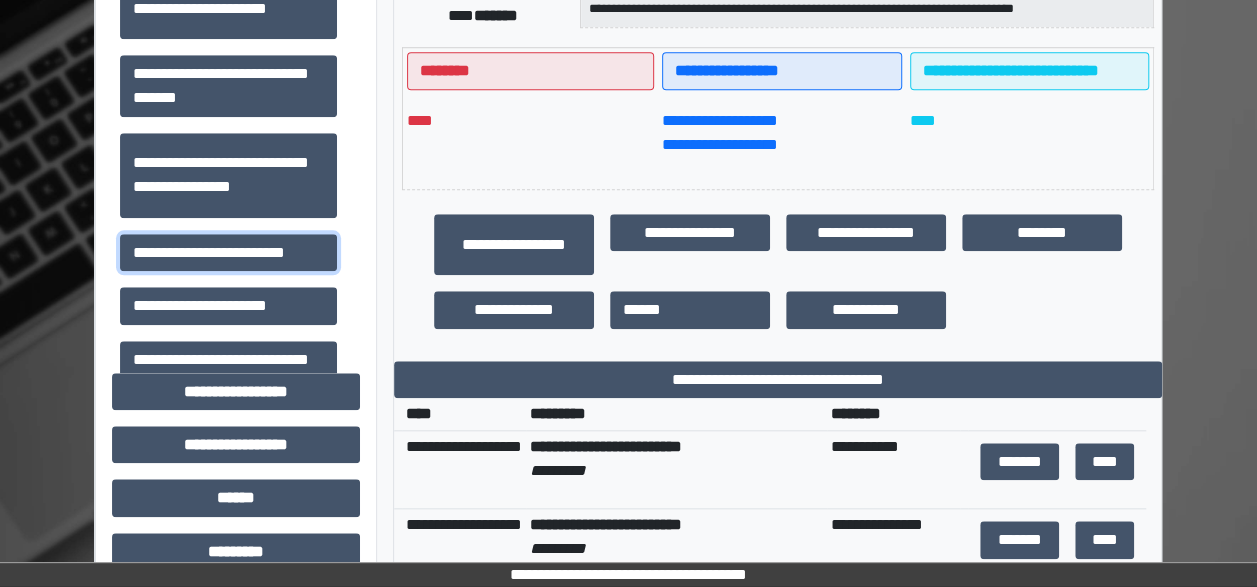 scroll, scrollTop: 836, scrollLeft: 0, axis: vertical 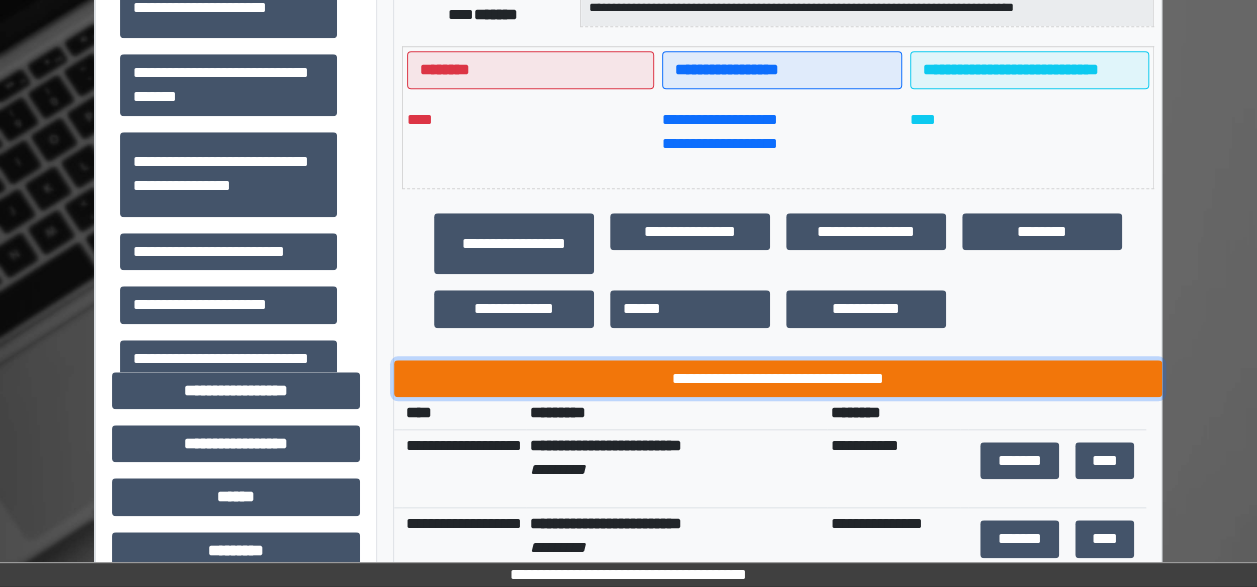 click on "**********" at bounding box center [778, 378] 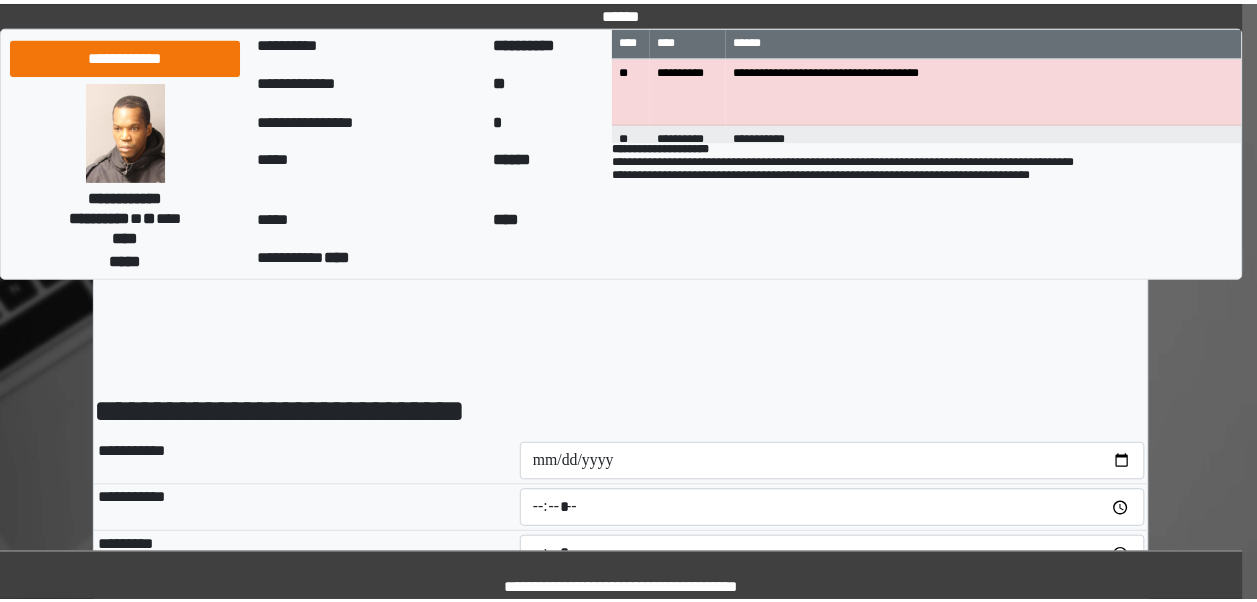scroll, scrollTop: 0, scrollLeft: 0, axis: both 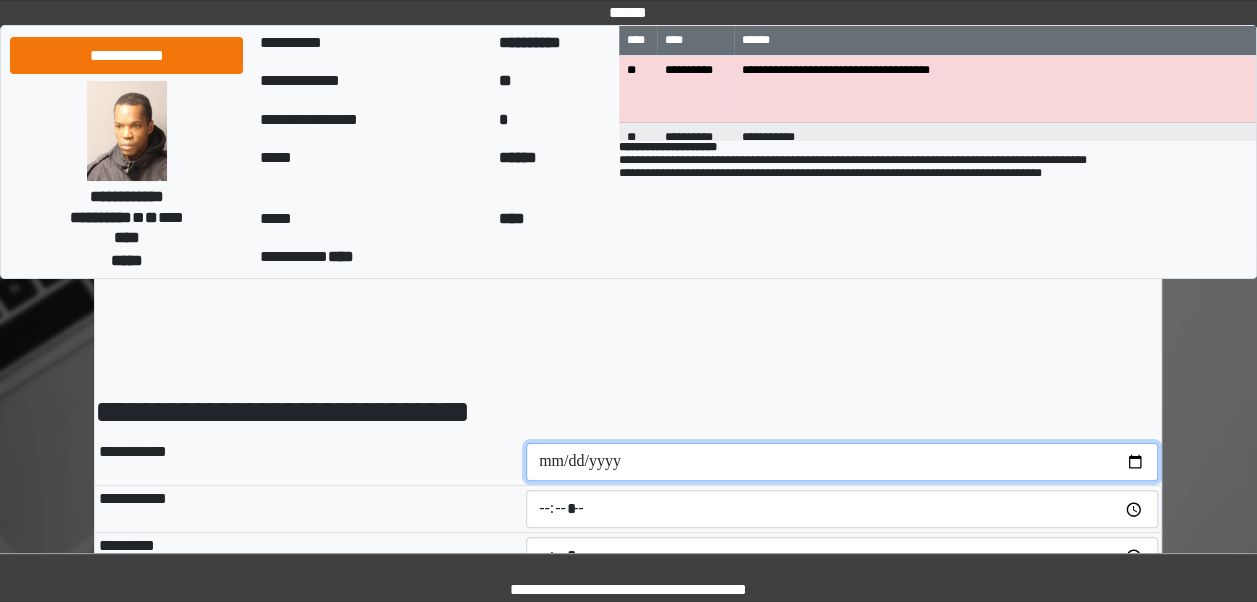 click at bounding box center (842, 462) 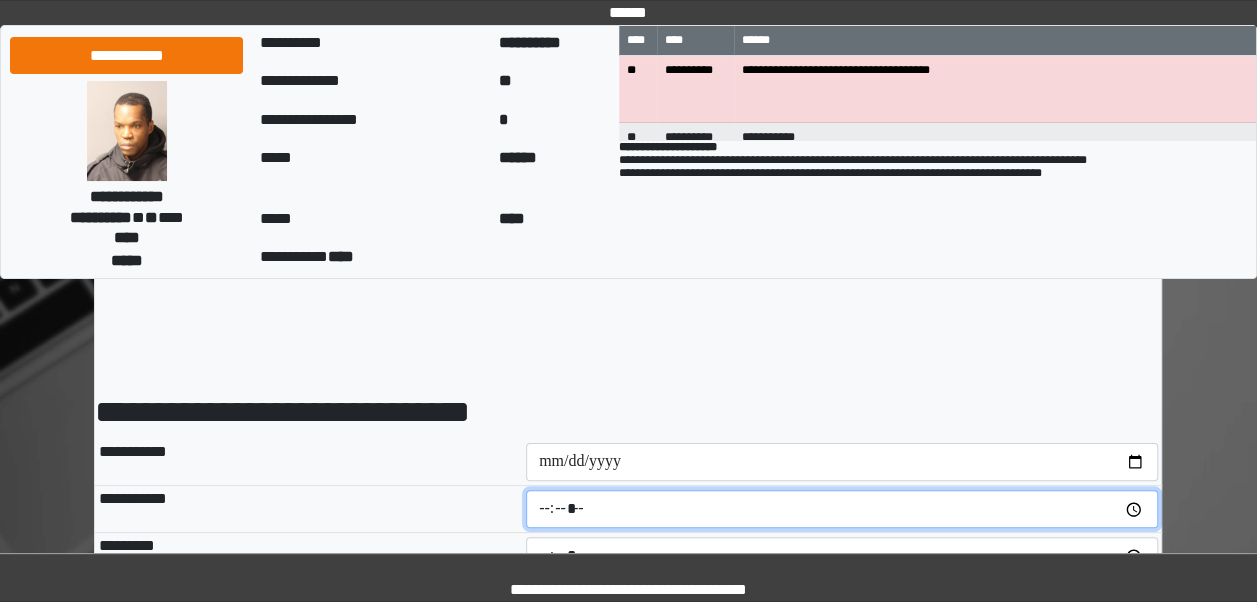 click at bounding box center [842, 509] 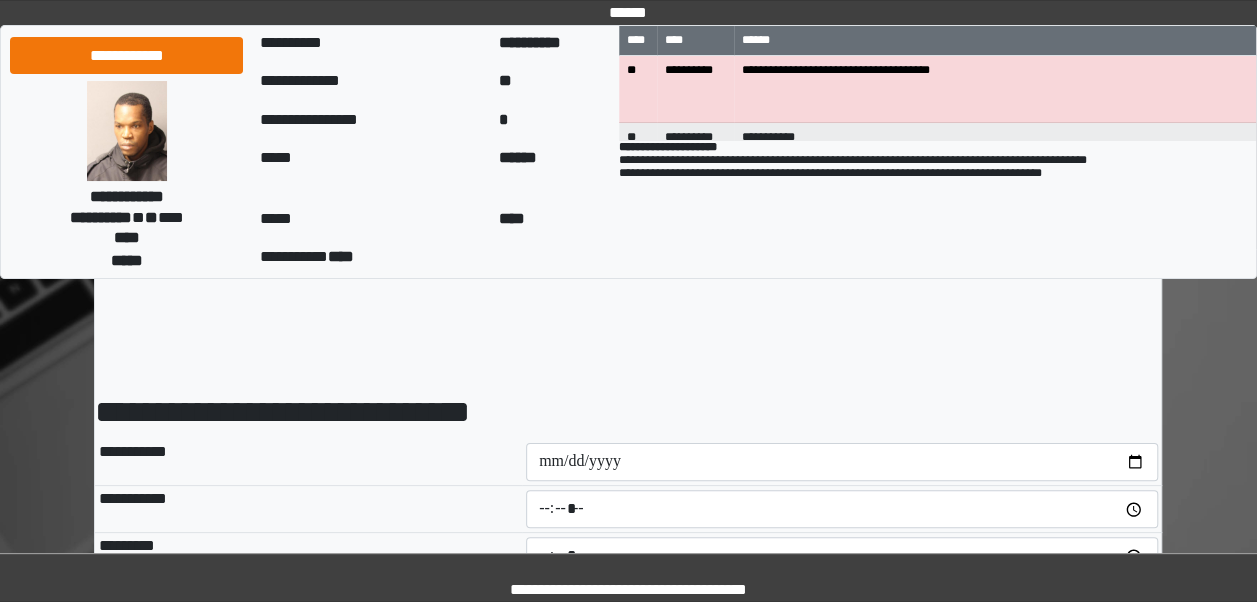 click on "**********" at bounding box center (308, 509) 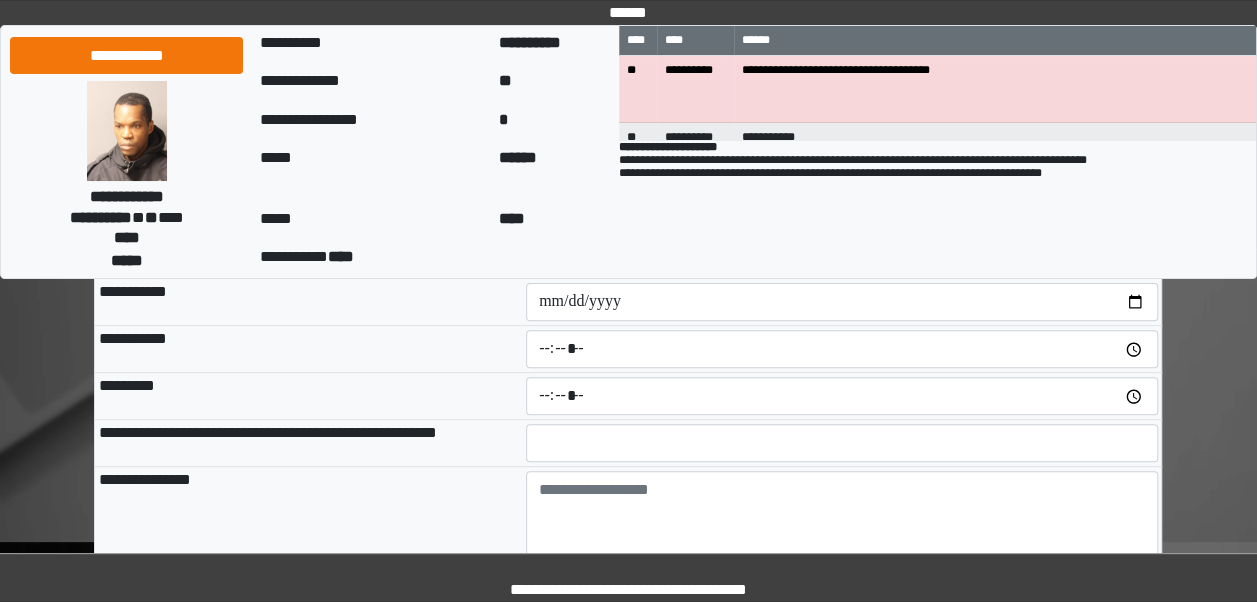 scroll, scrollTop: 161, scrollLeft: 0, axis: vertical 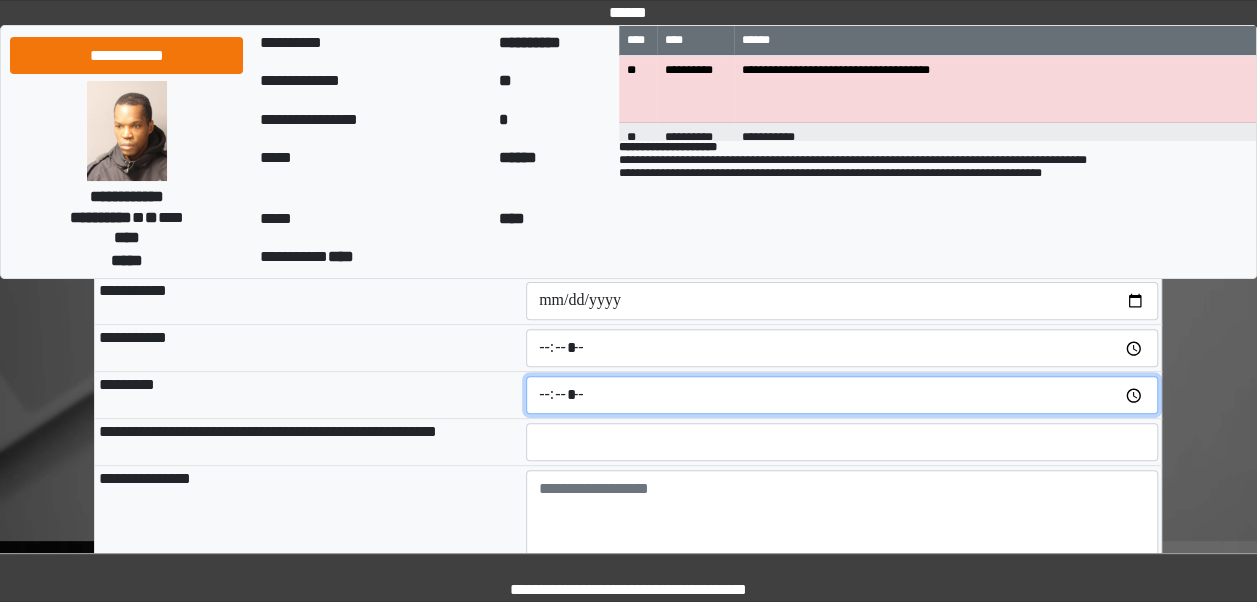 click on "*****" at bounding box center [842, 395] 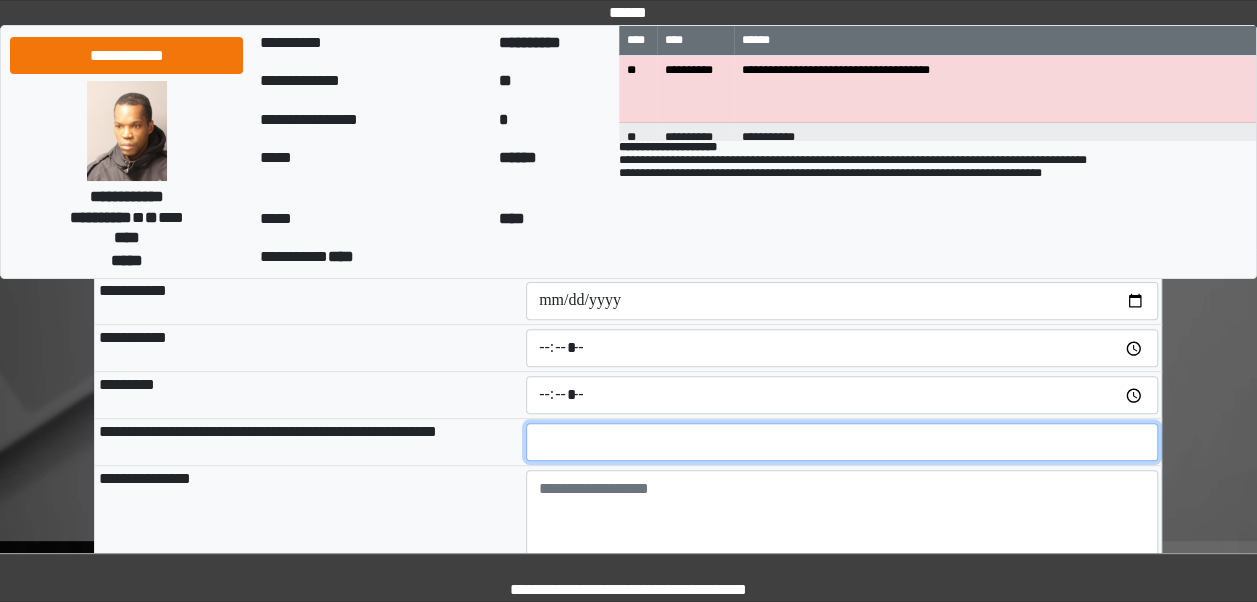 click at bounding box center (842, 442) 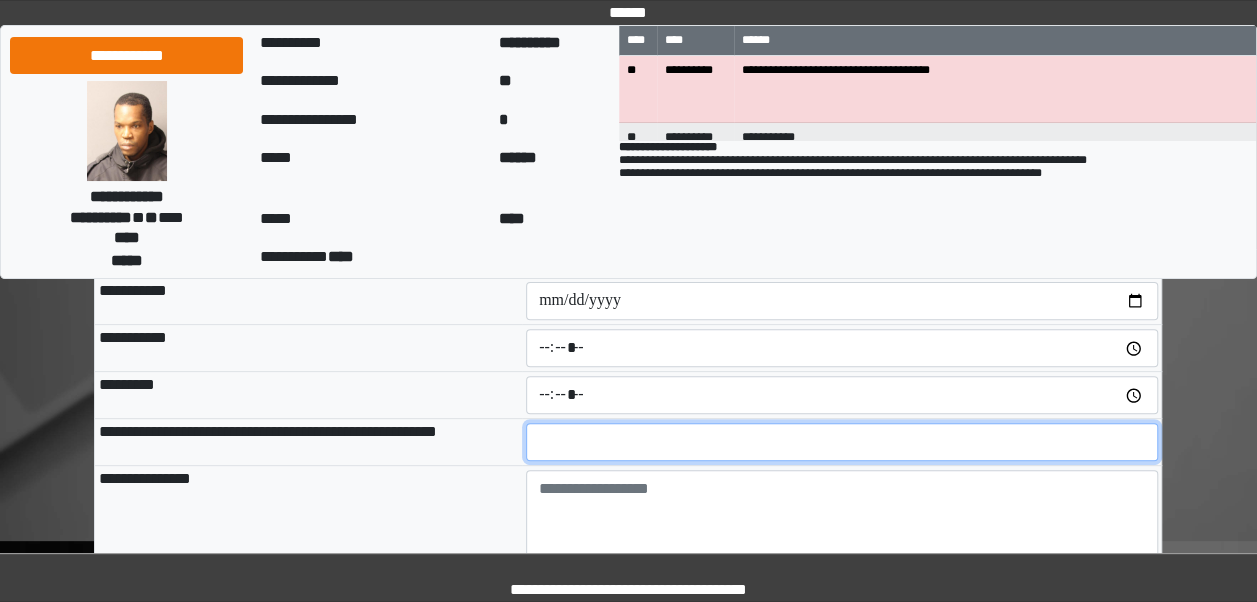 type on "**" 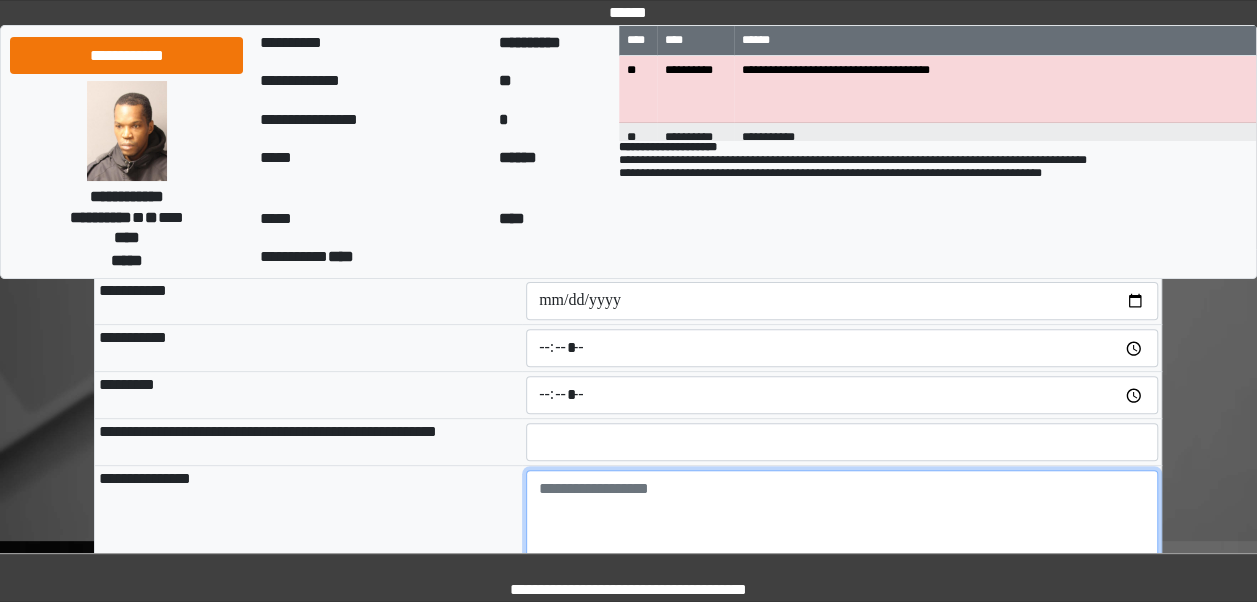 paste on "**********" 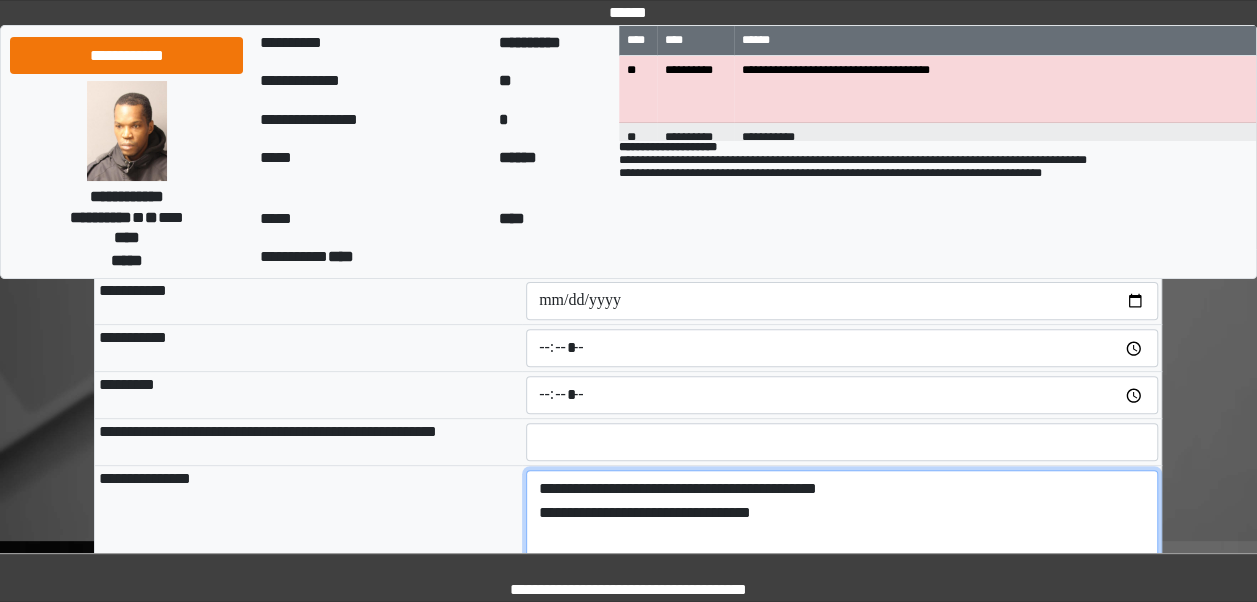 click on "**********" at bounding box center [842, 525] 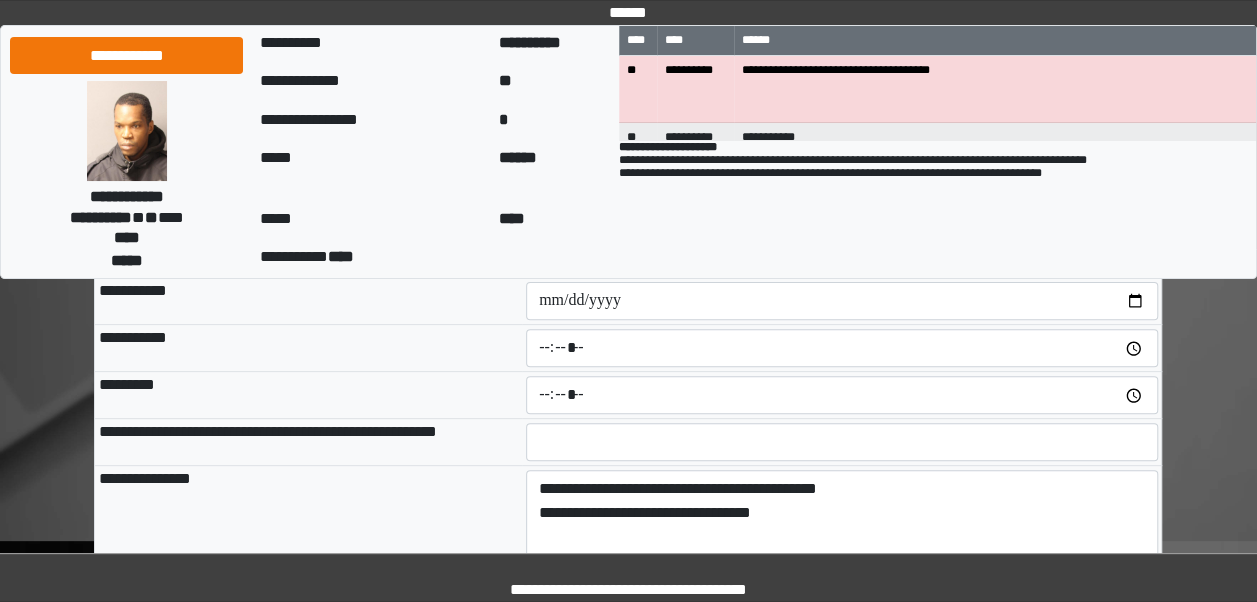 click on "**********" at bounding box center [308, 525] 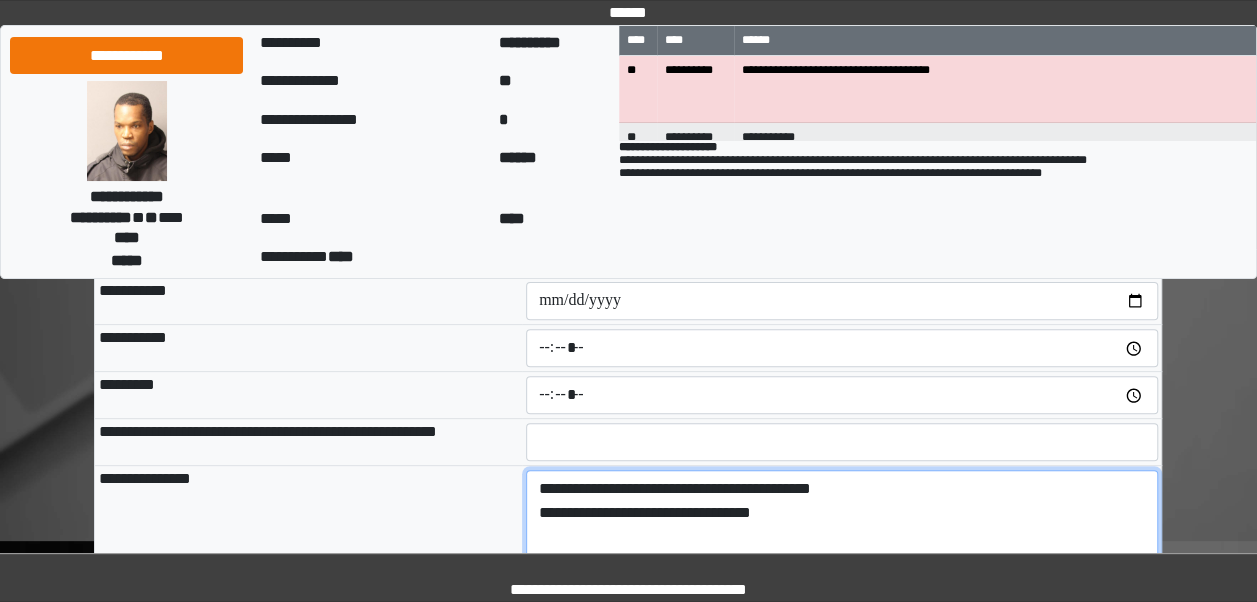 type on "**********" 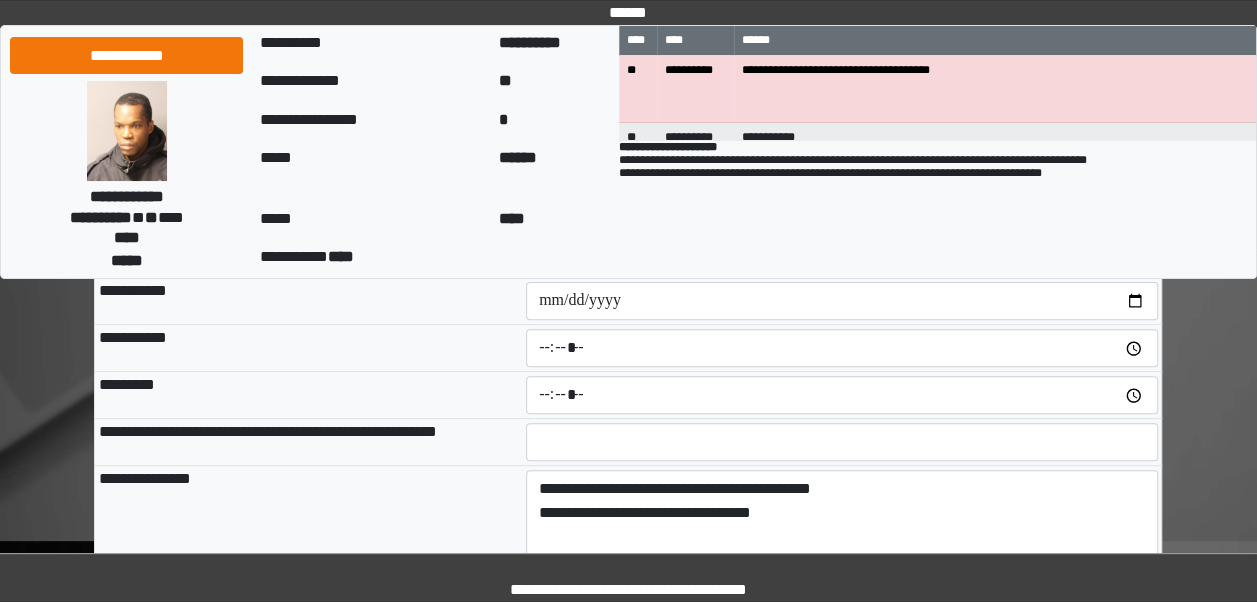 click on "**********" at bounding box center (308, 442) 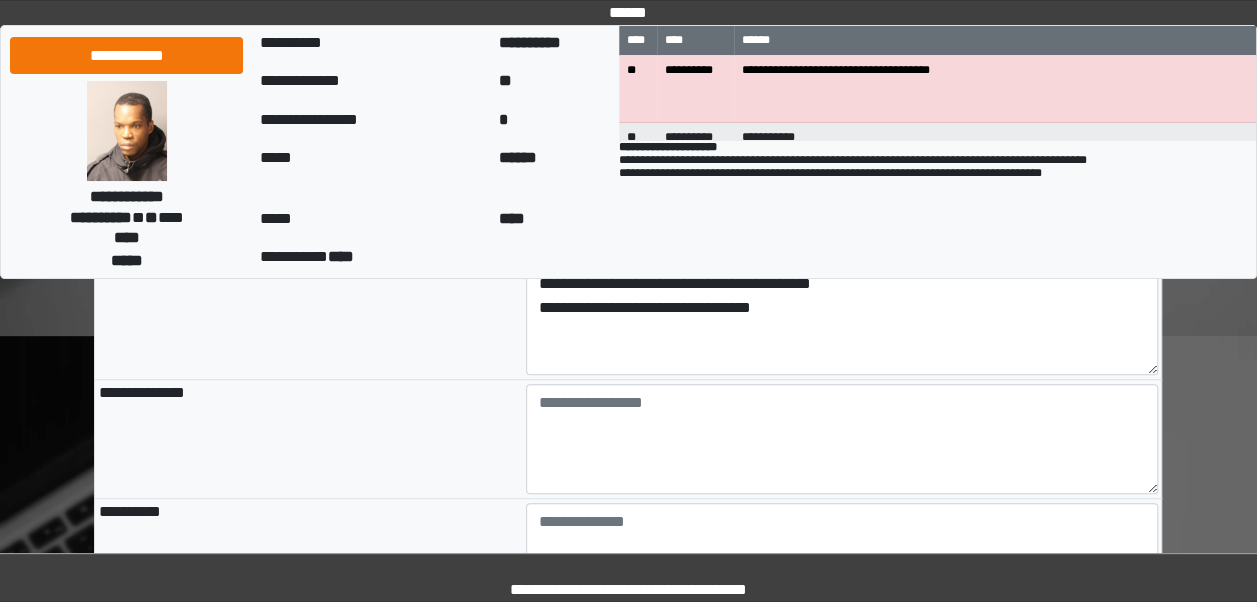 scroll, scrollTop: 374, scrollLeft: 0, axis: vertical 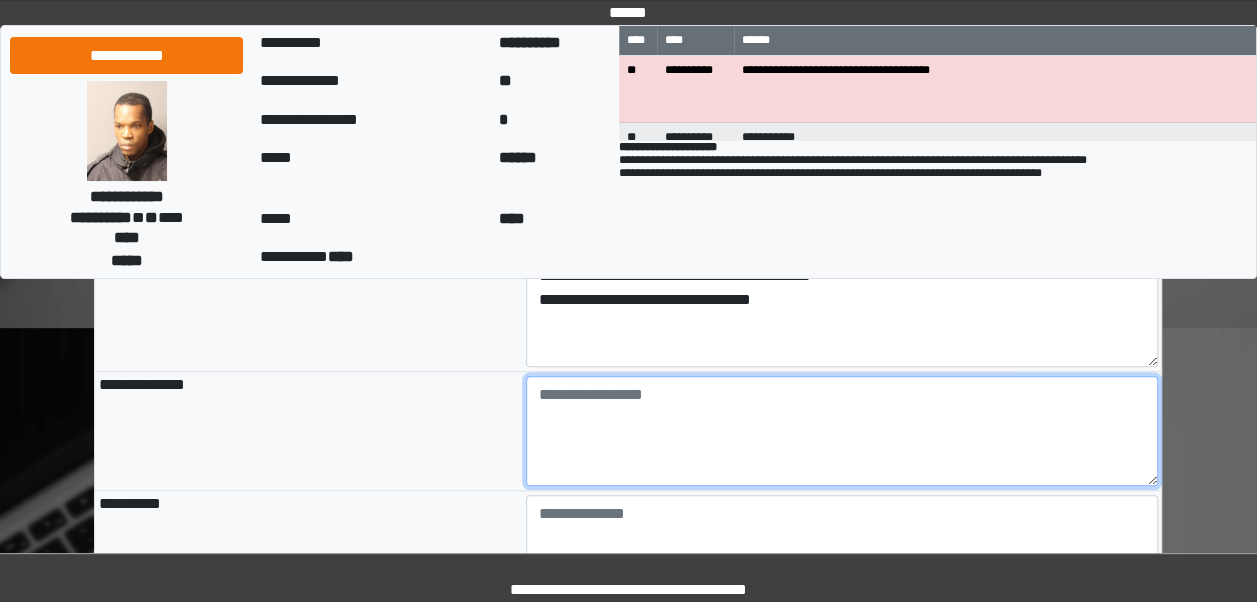 click at bounding box center [842, 431] 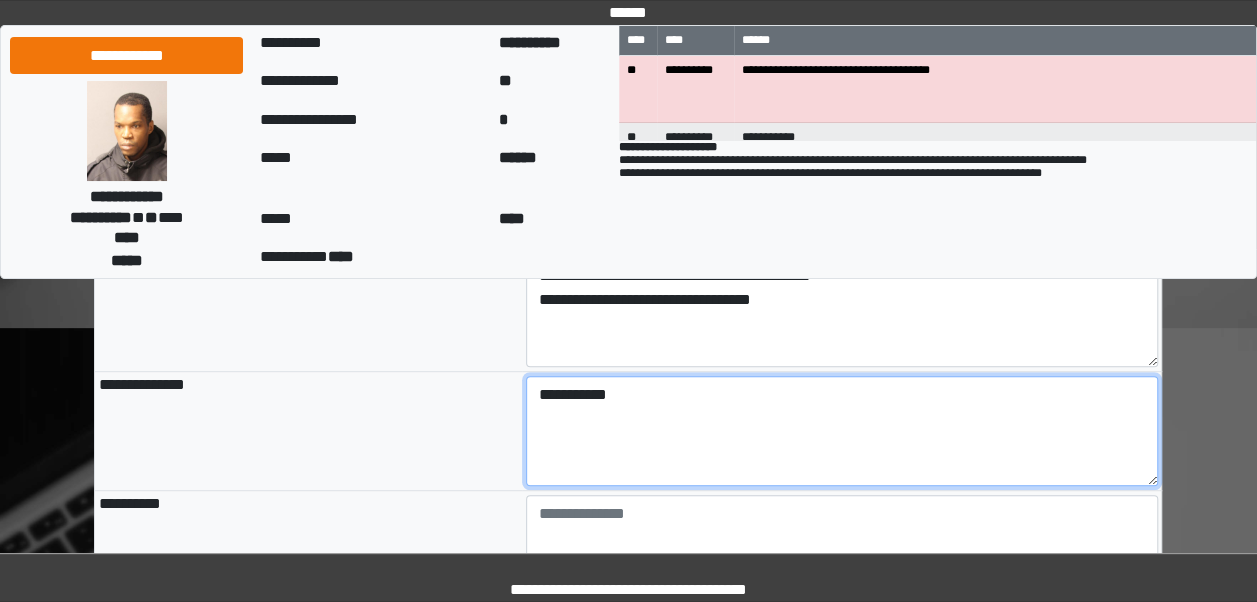 type on "**********" 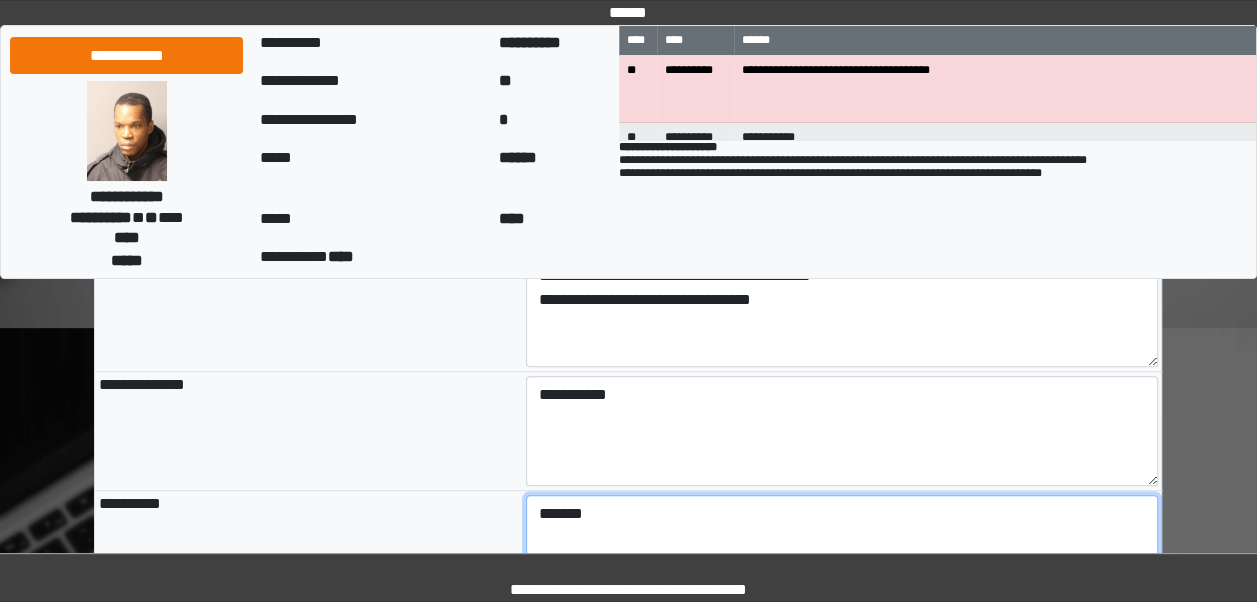 type on "*******" 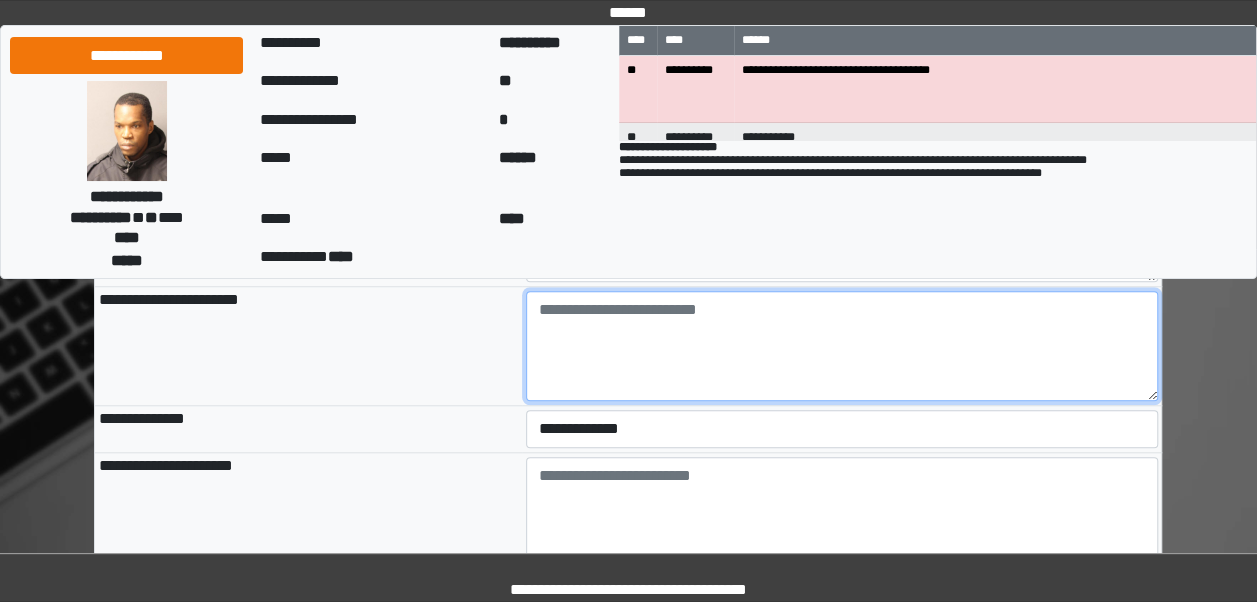 scroll, scrollTop: 698, scrollLeft: 0, axis: vertical 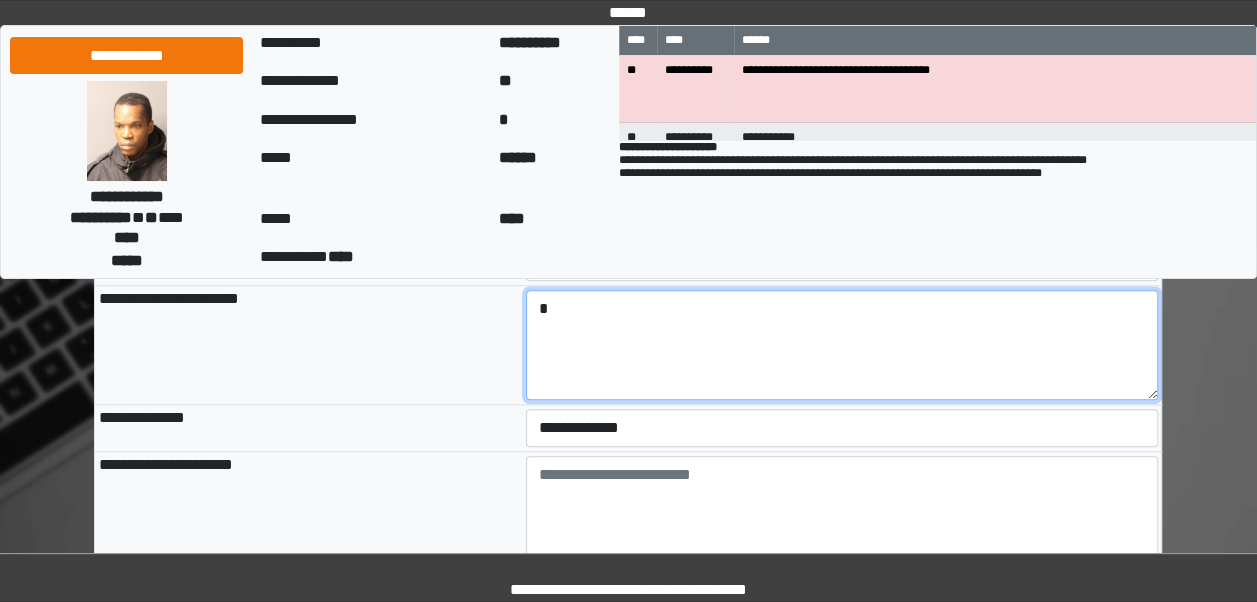 type on "*" 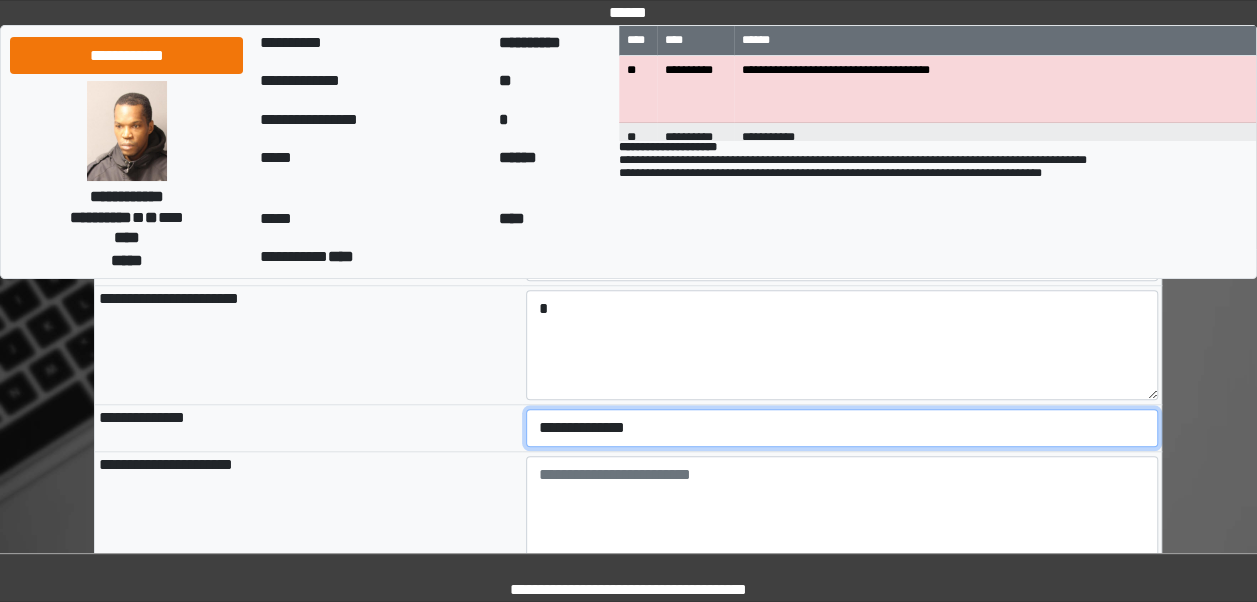select on "***" 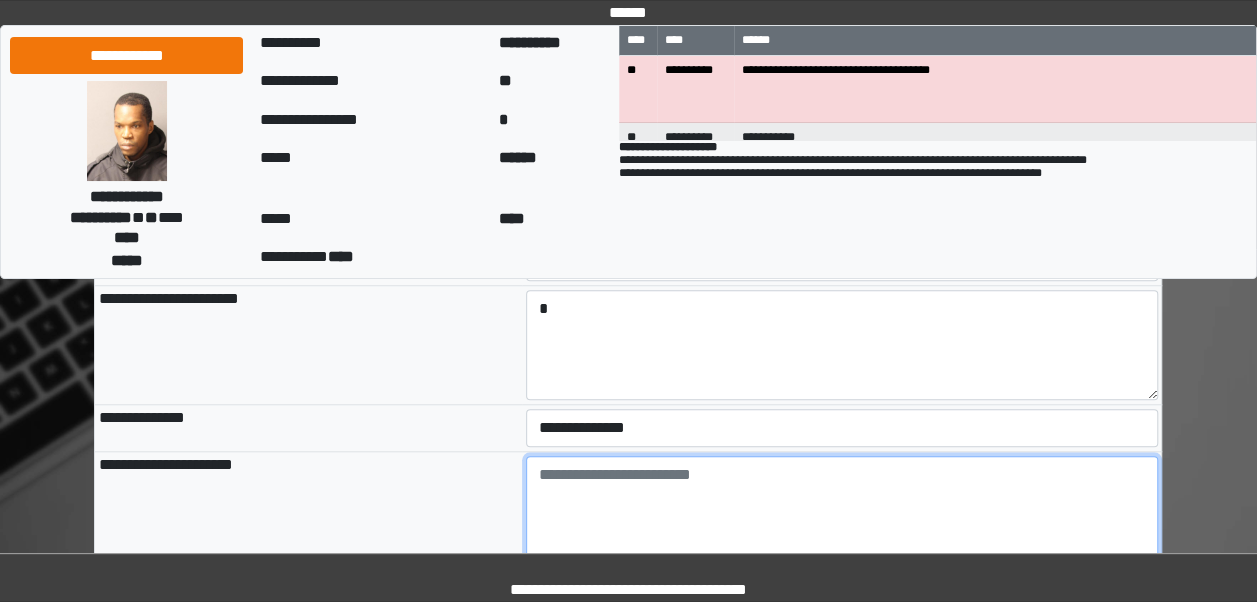 click at bounding box center [842, 511] 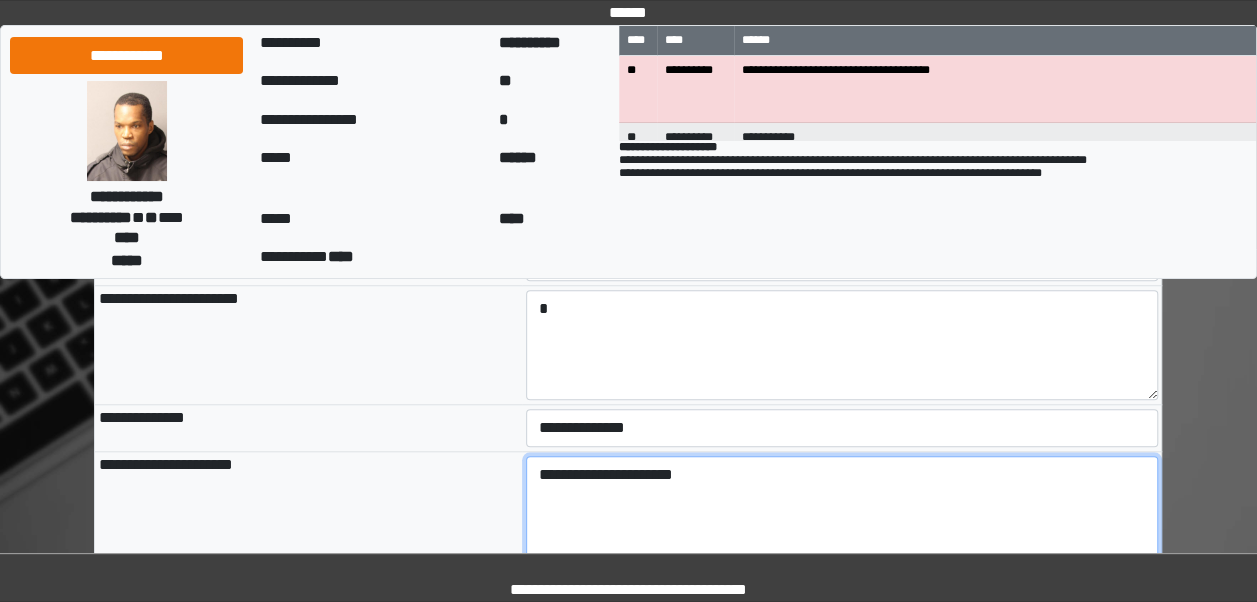 type on "**********" 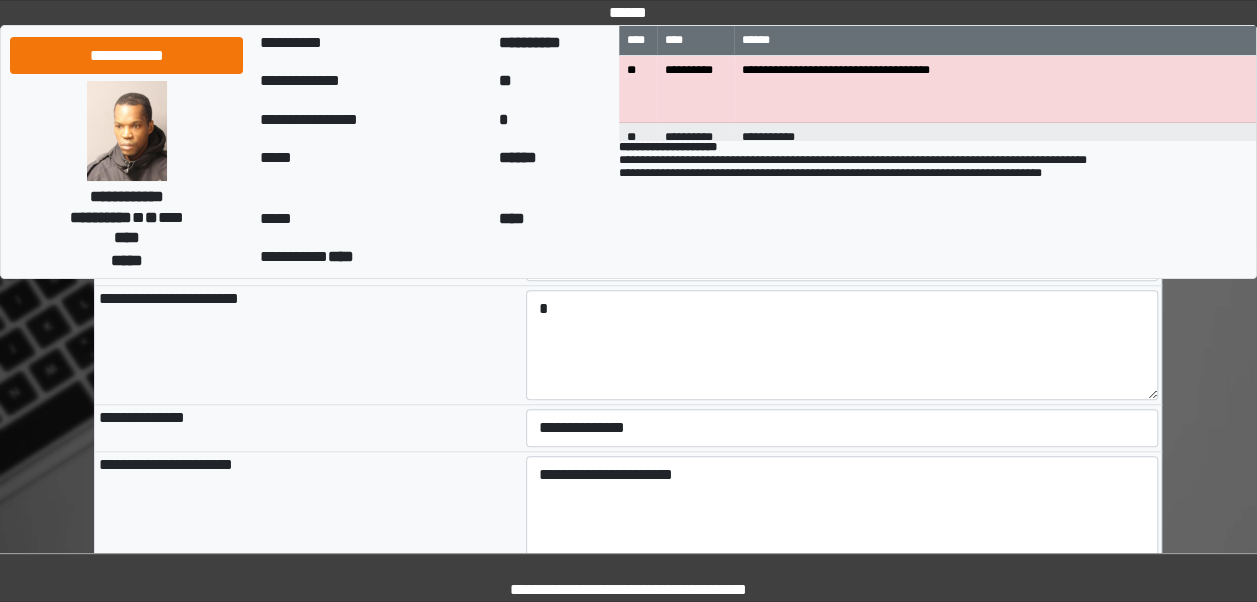 click on "**********" at bounding box center [308, 511] 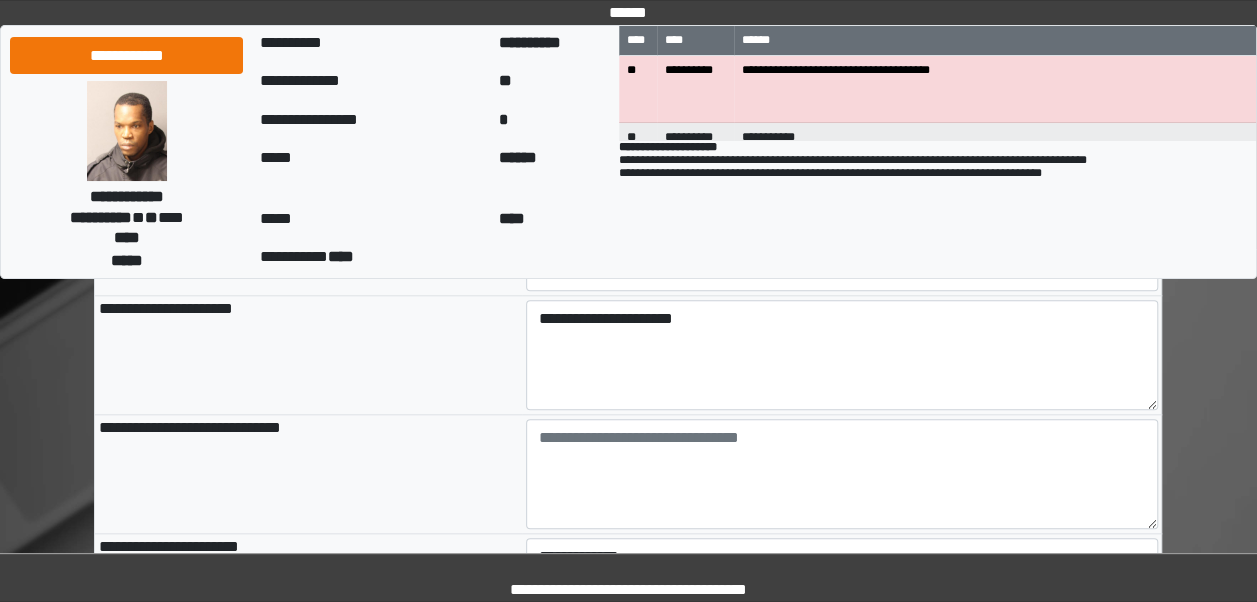 scroll, scrollTop: 854, scrollLeft: 0, axis: vertical 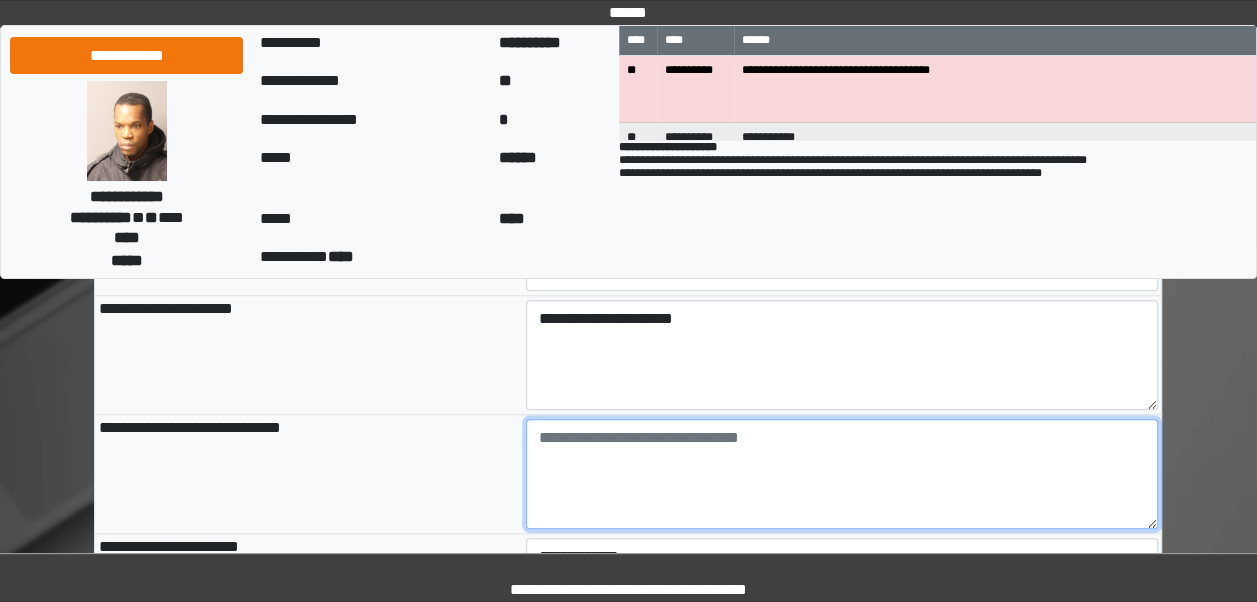 click at bounding box center [842, 474] 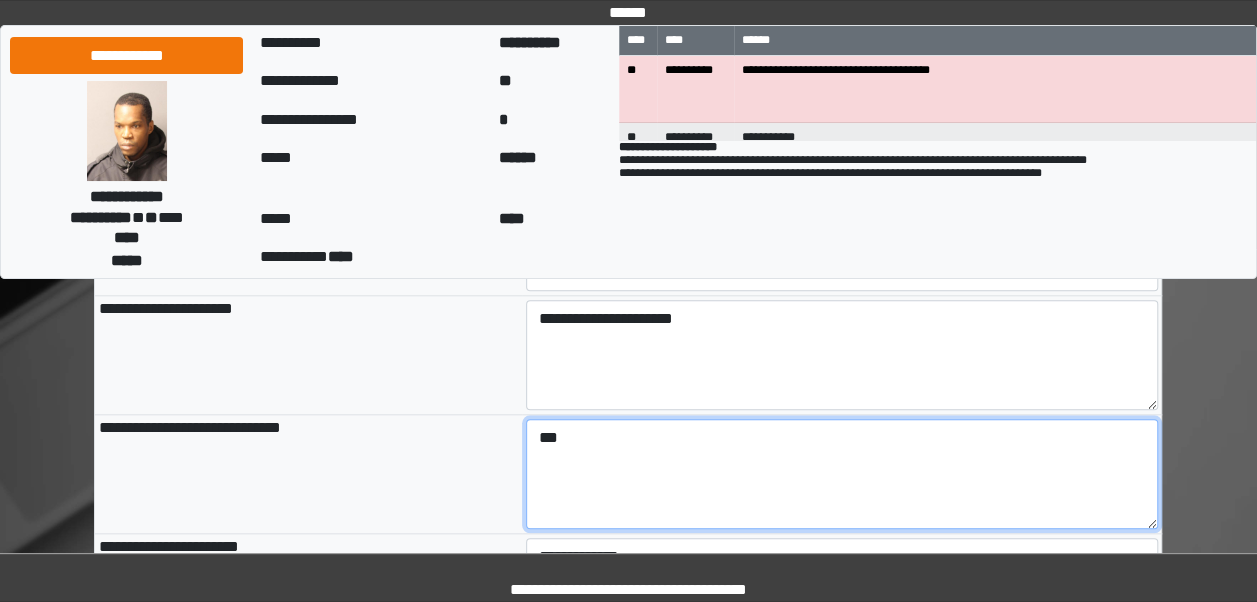 type on "***" 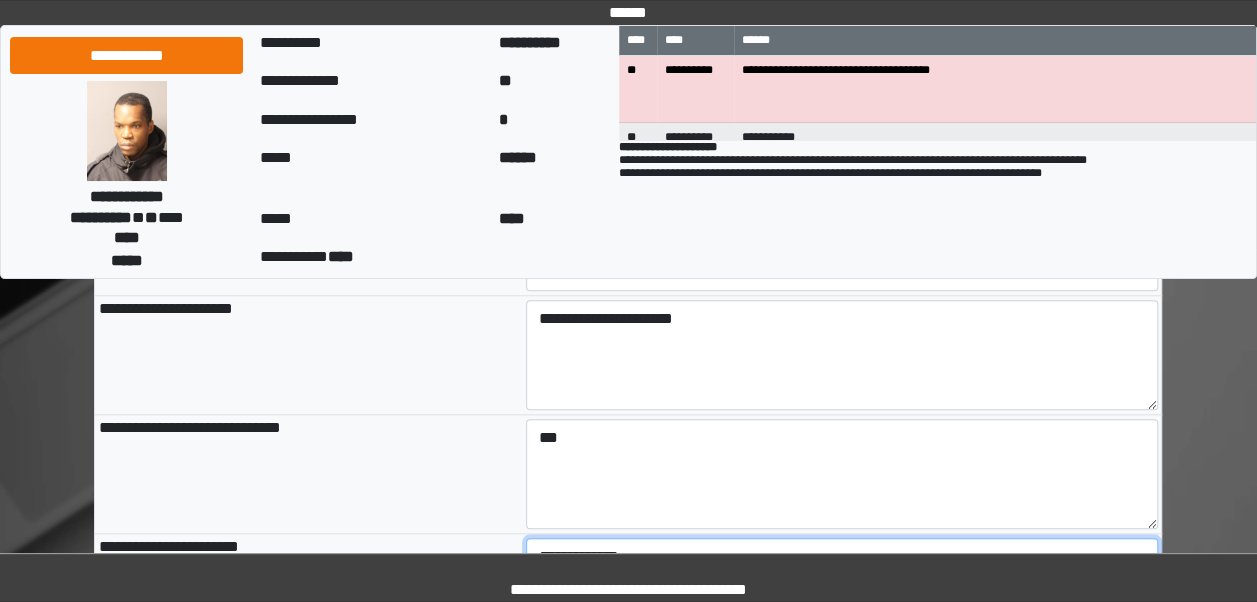 scroll, scrollTop: 954, scrollLeft: 0, axis: vertical 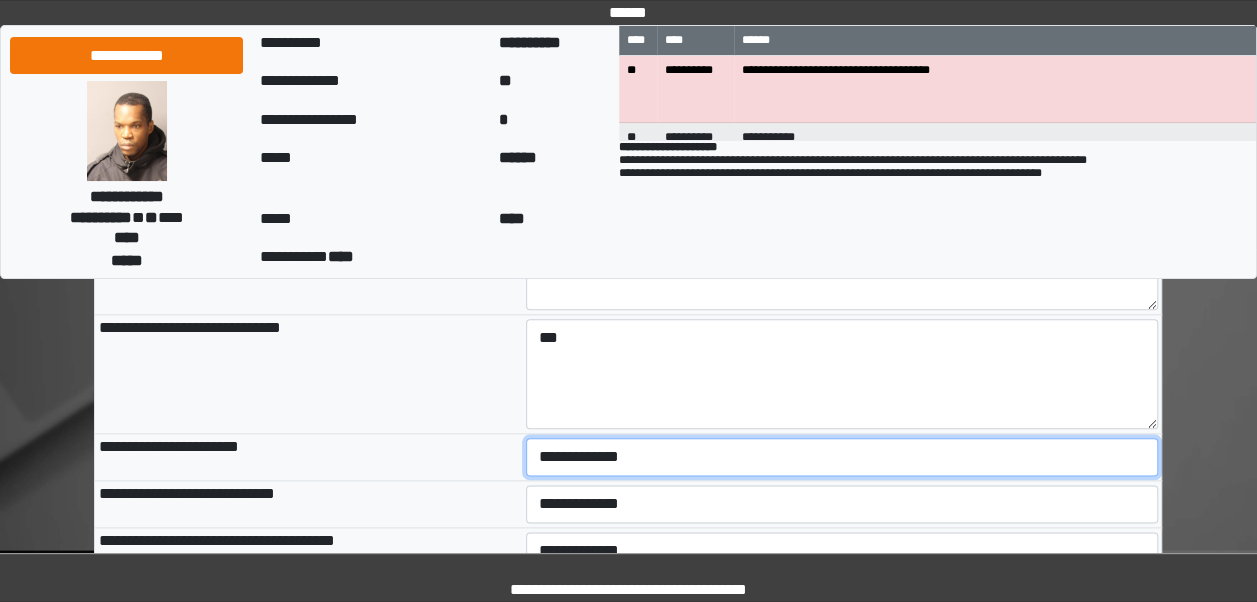 click on "**********" at bounding box center (842, 457) 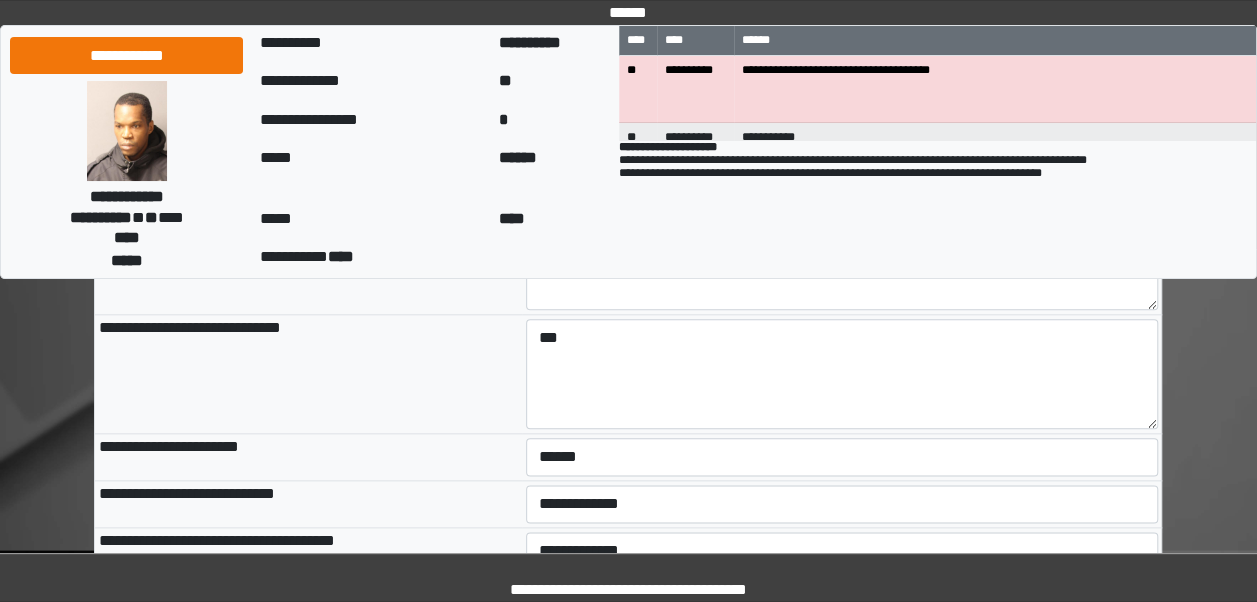 click on "**********" at bounding box center (308, 504) 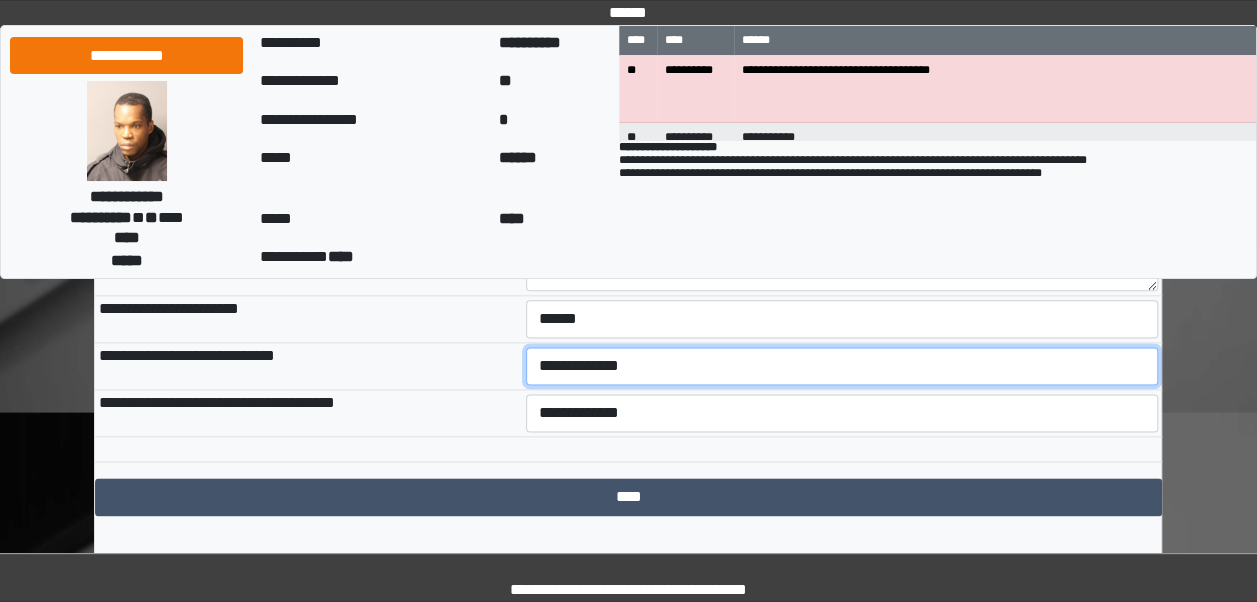 click on "**********" at bounding box center [842, 366] 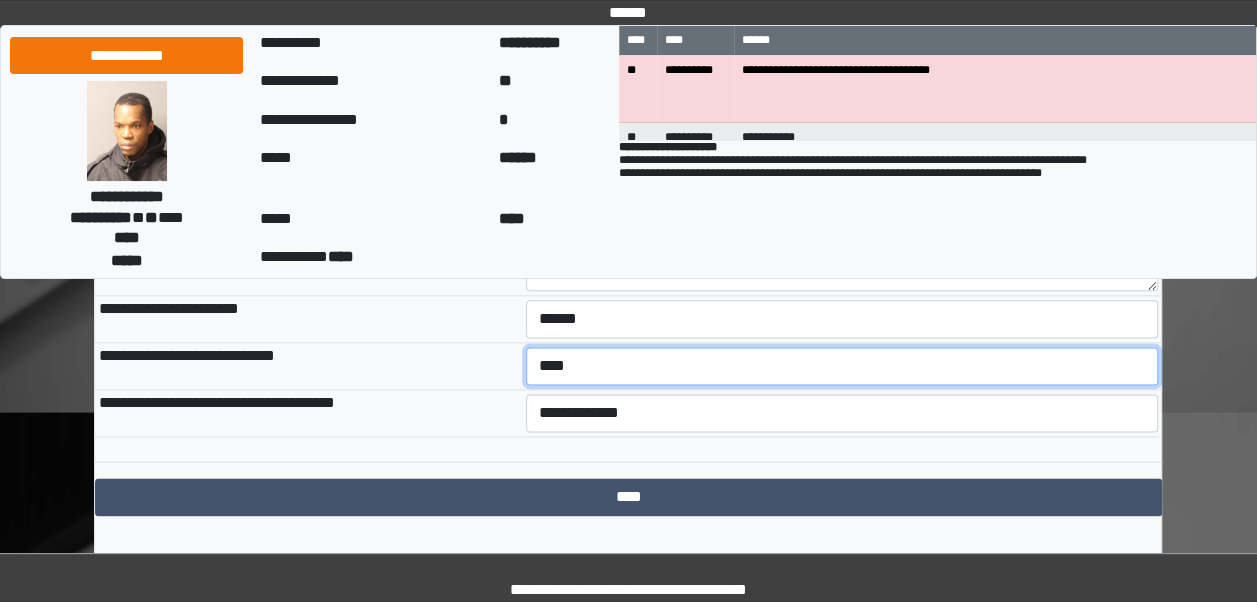click on "**********" at bounding box center [842, 366] 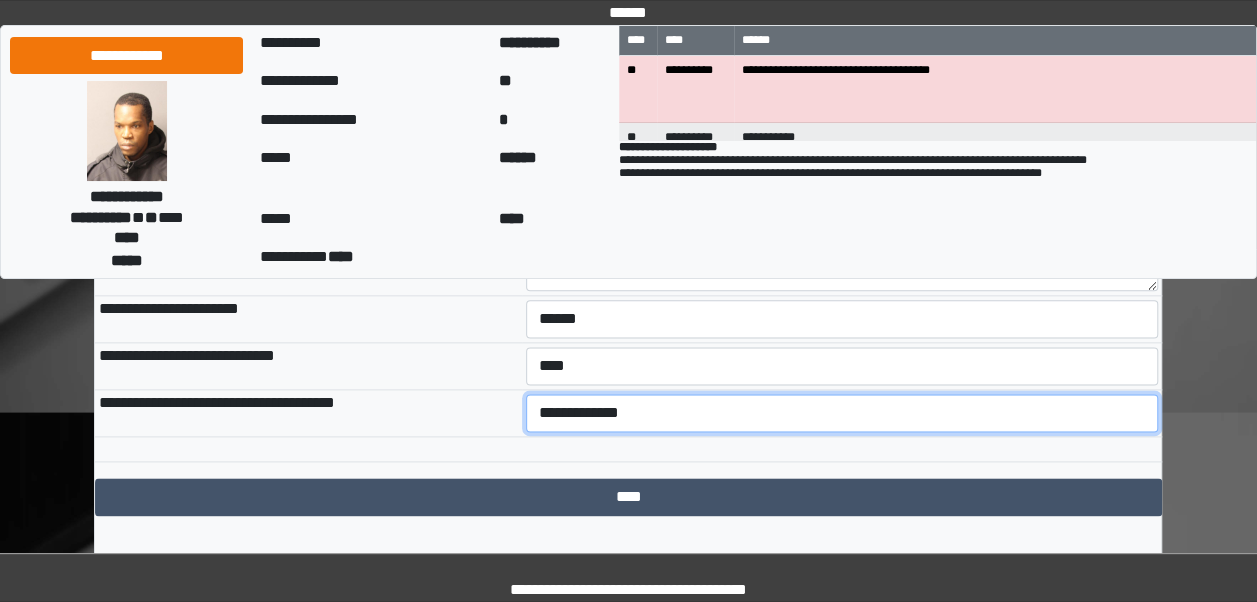 click on "**********" at bounding box center (842, 413) 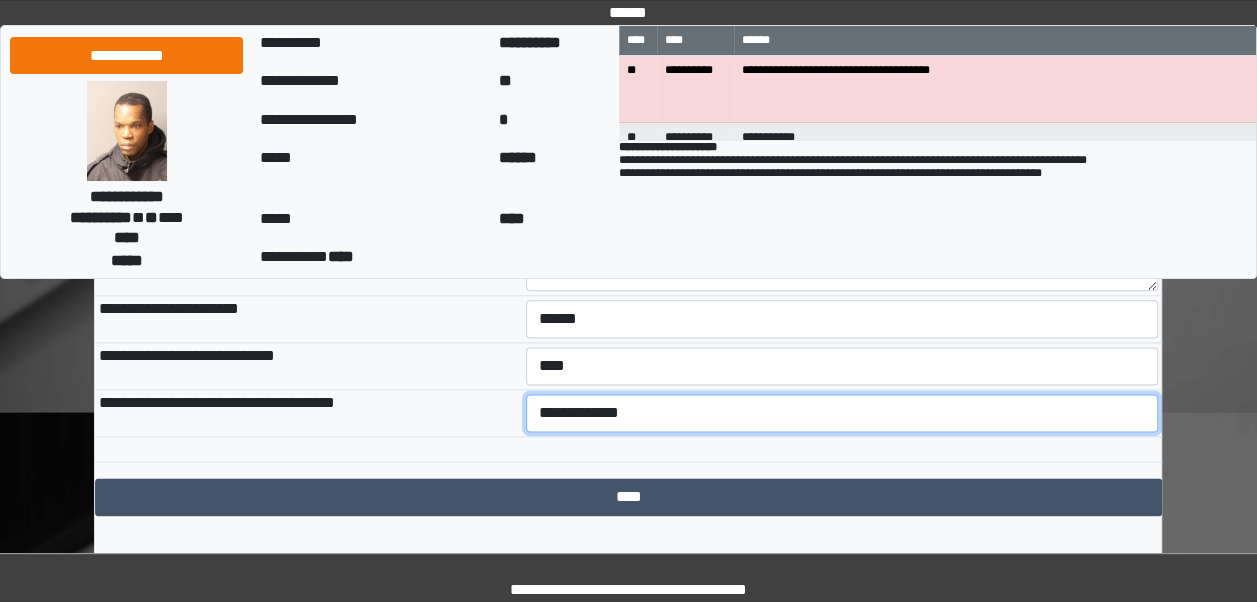 select on "***" 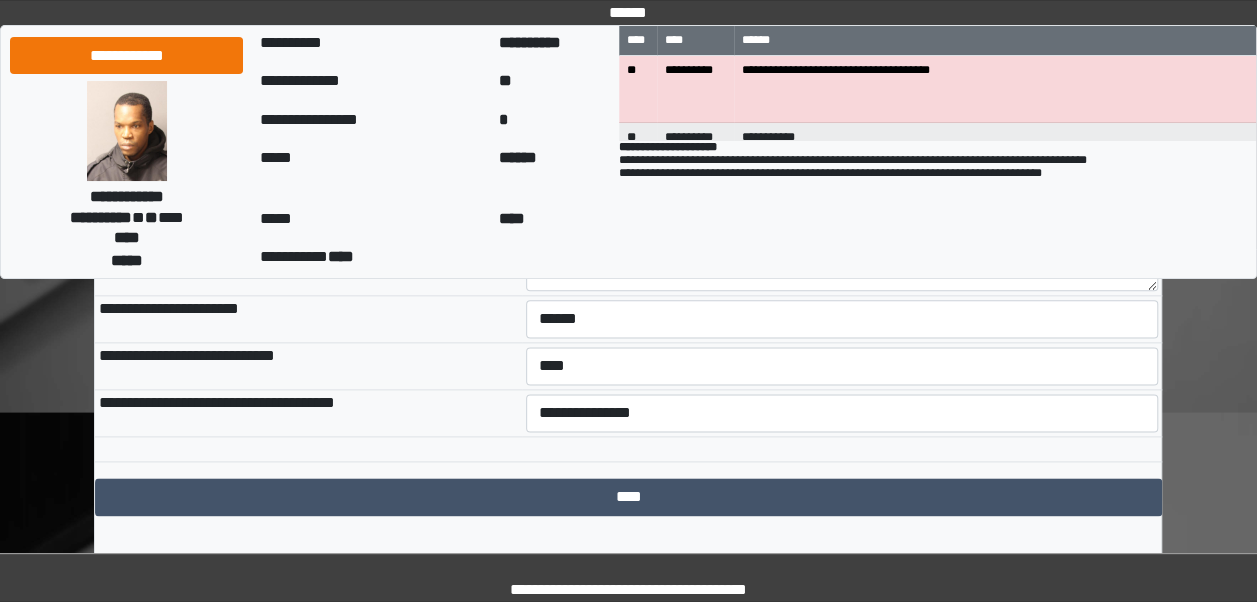 click on "**********" at bounding box center [628, -76] 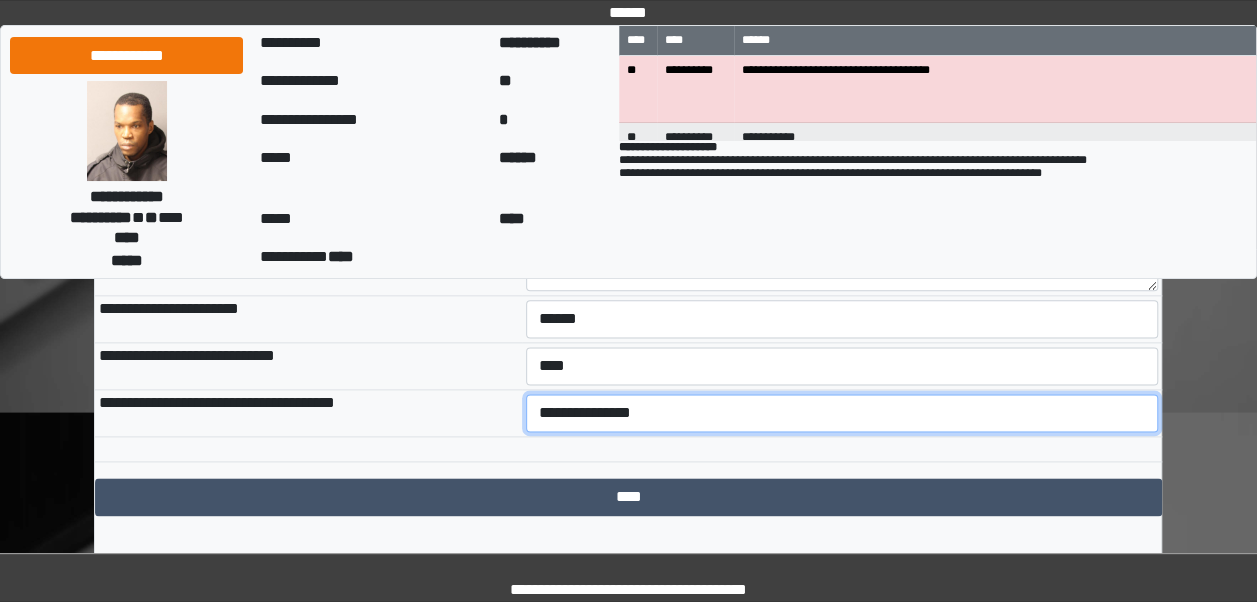 click on "**********" at bounding box center [842, 413] 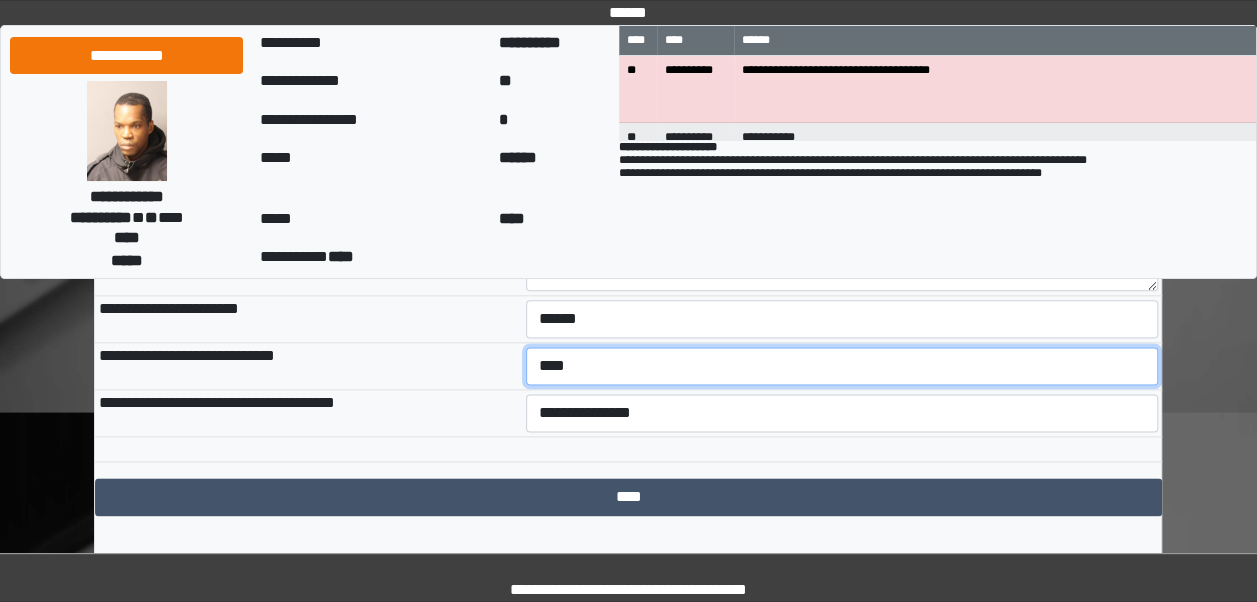 click on "**********" at bounding box center [842, 366] 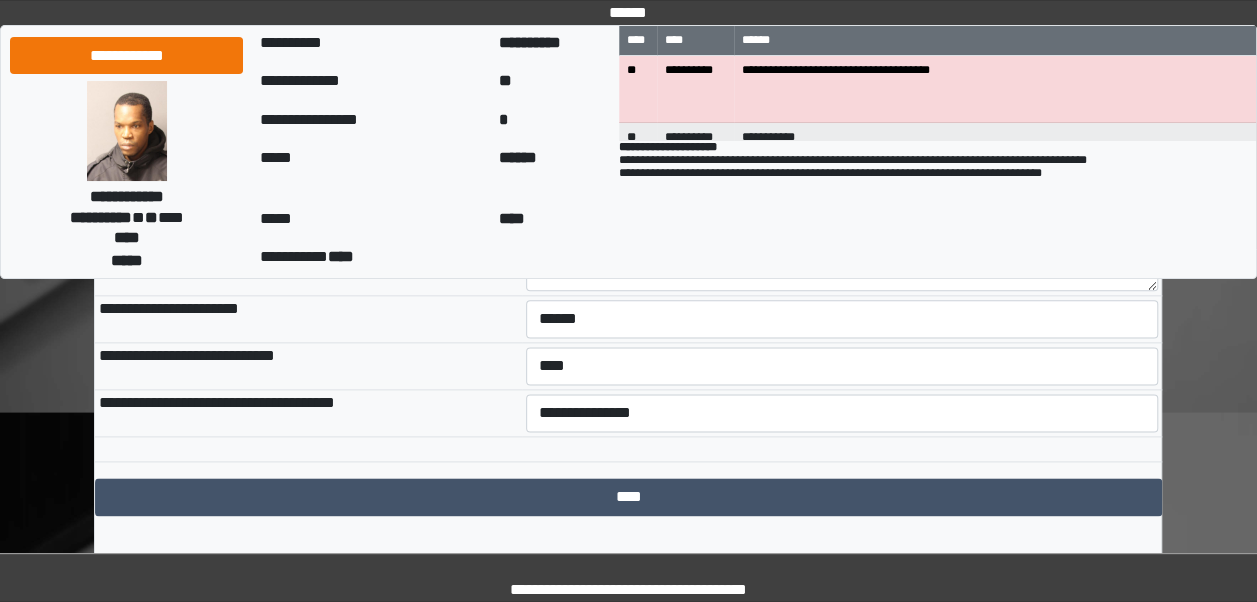 click on "**********" at bounding box center (308, 366) 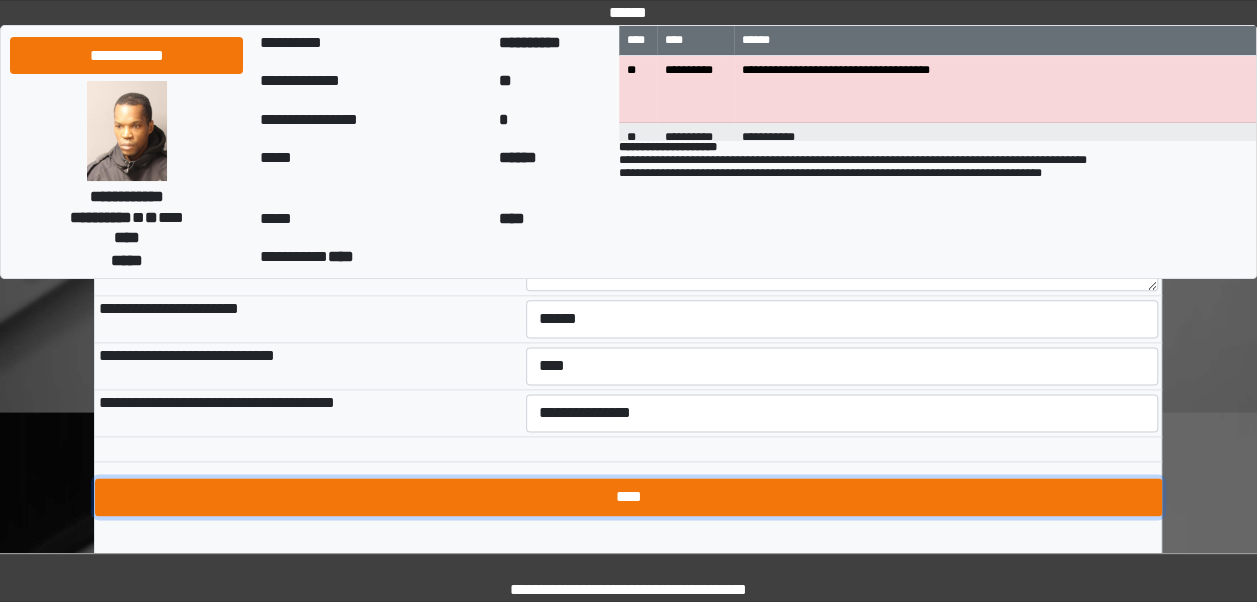 click on "****" at bounding box center (628, 497) 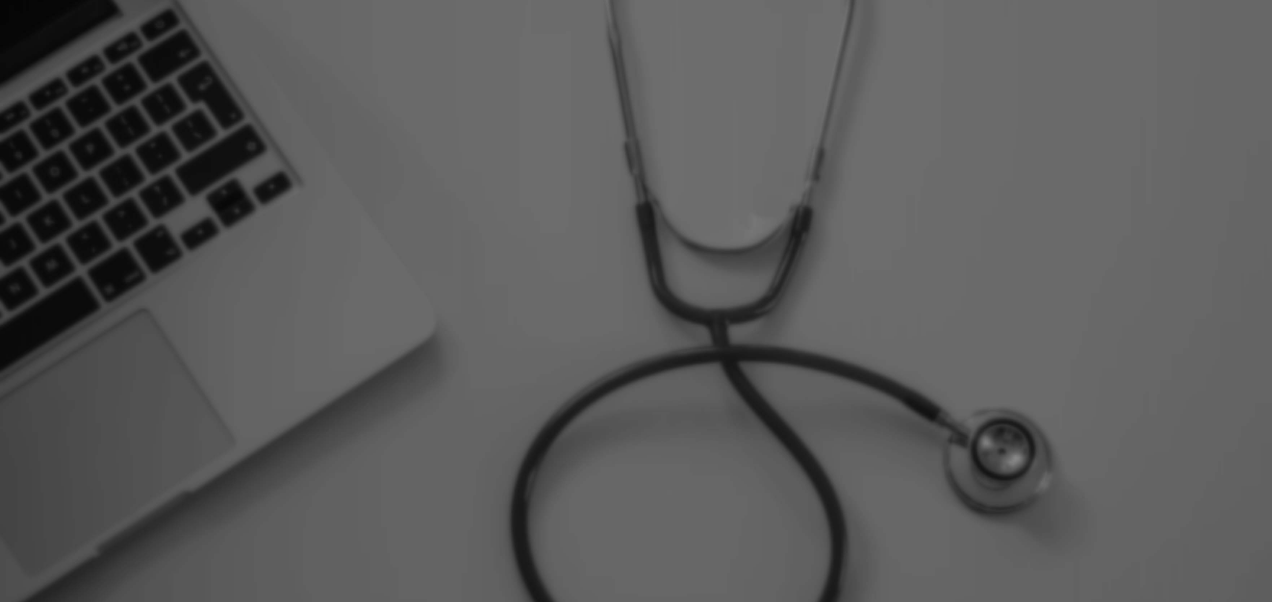 scroll, scrollTop: 0, scrollLeft: 0, axis: both 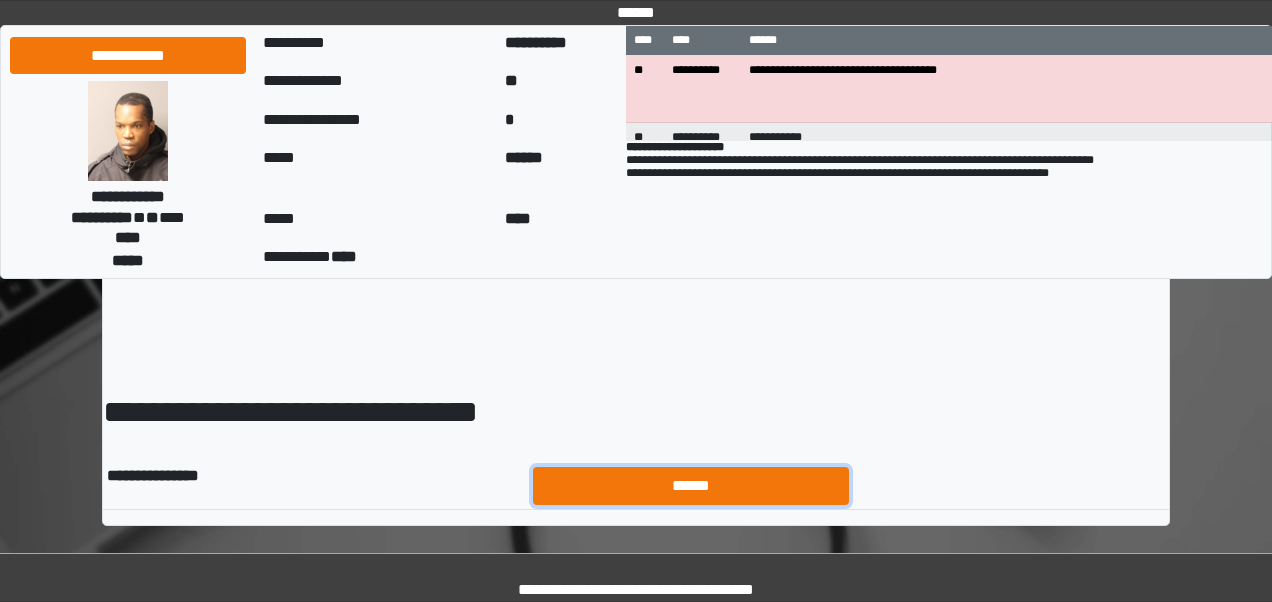 click on "******" at bounding box center [691, 485] 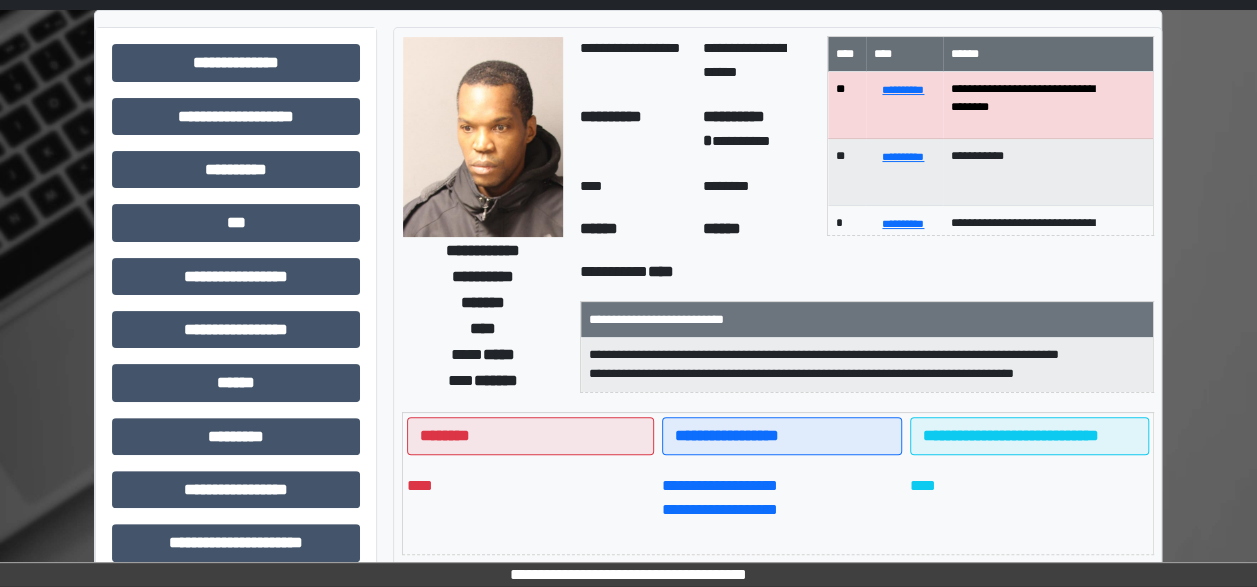 scroll, scrollTop: 0, scrollLeft: 0, axis: both 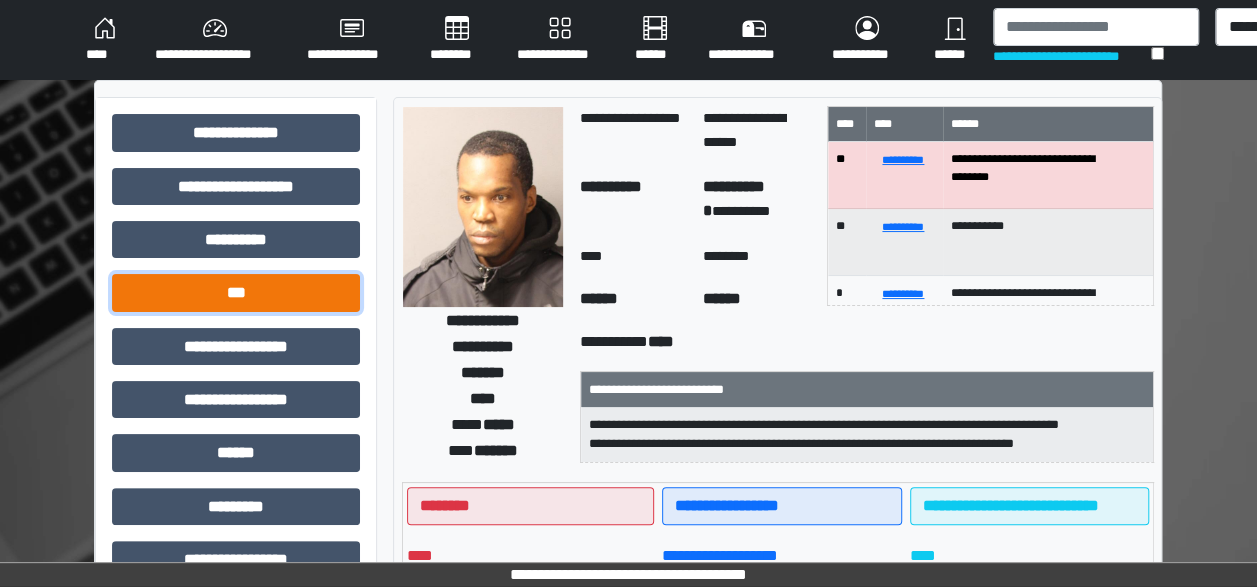 click on "***" at bounding box center [236, 292] 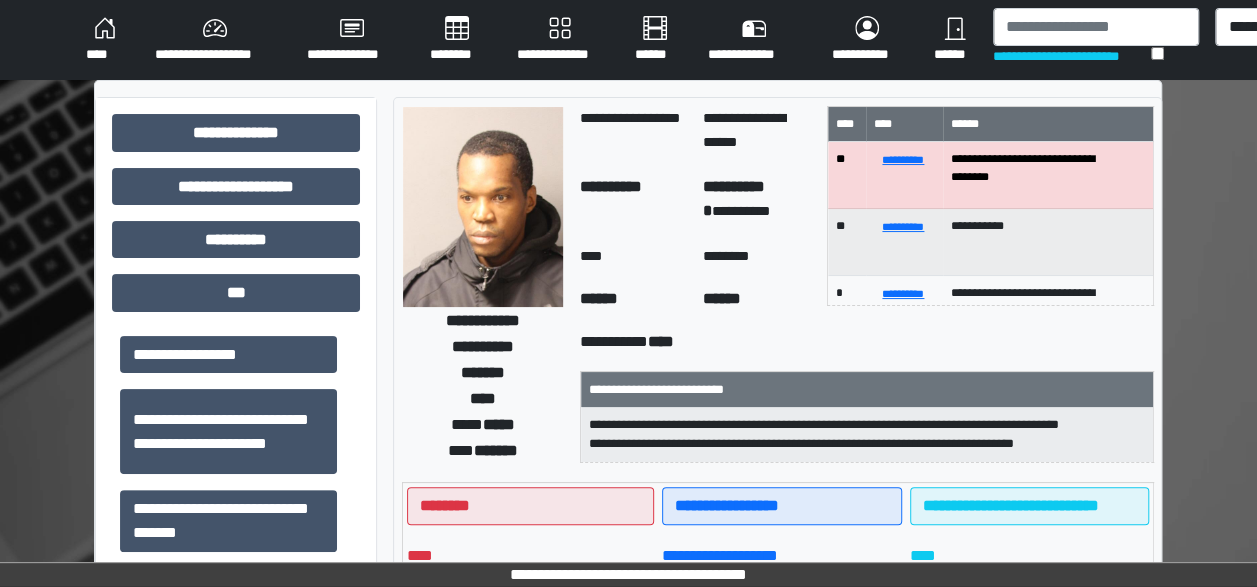 click on "****" at bounding box center [104, 40] 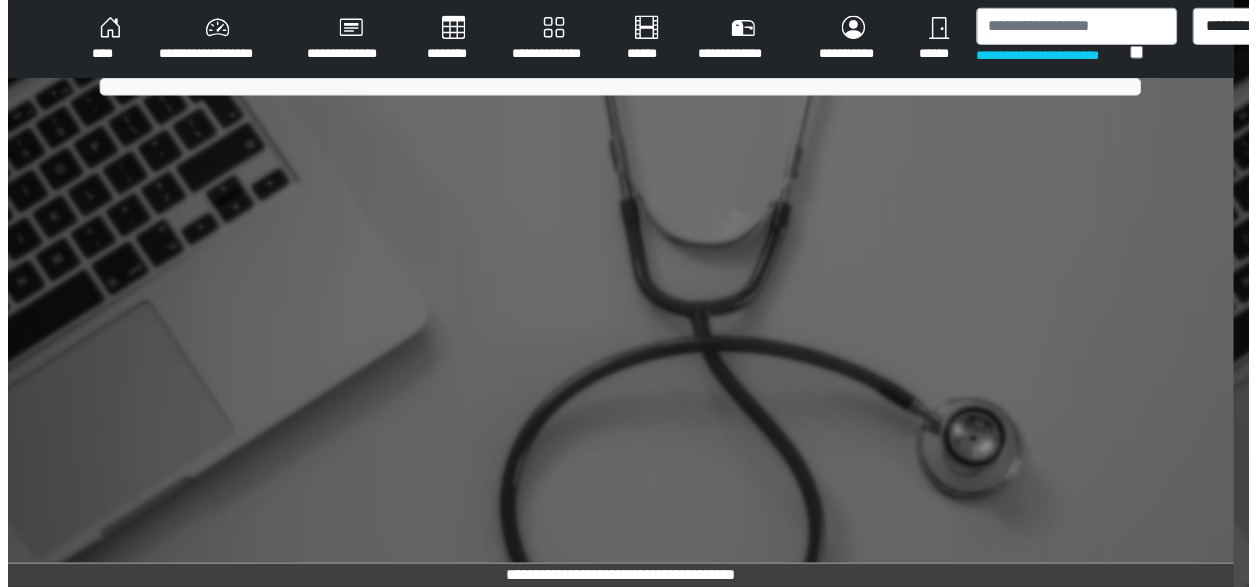 scroll, scrollTop: 0, scrollLeft: 0, axis: both 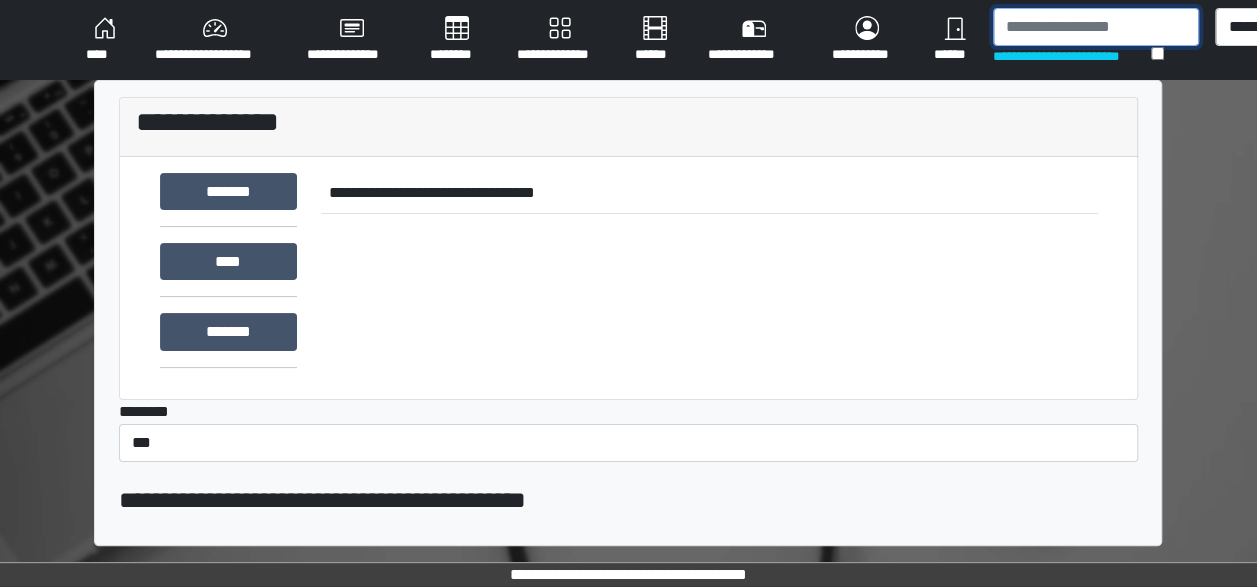click at bounding box center (1096, 27) 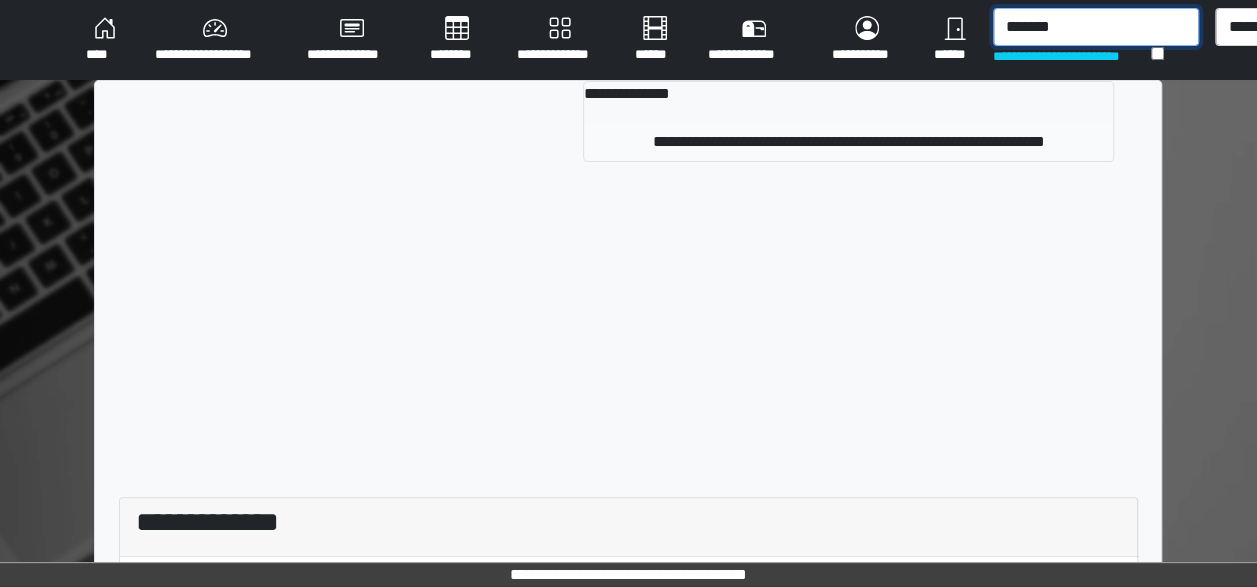 type on "*******" 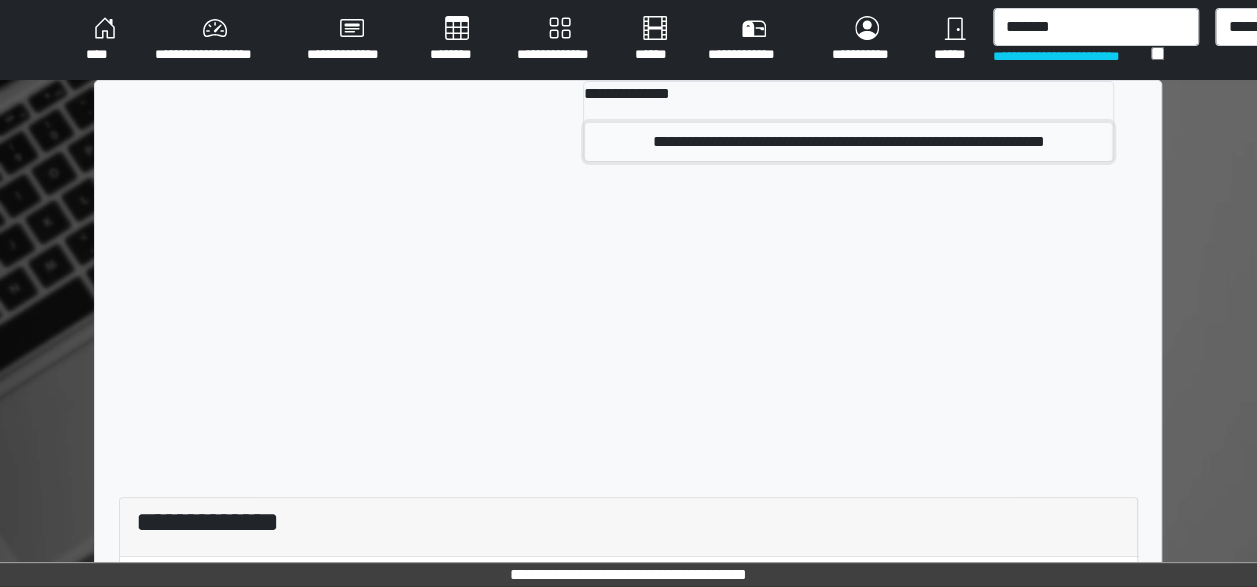 click on "**********" at bounding box center [848, 142] 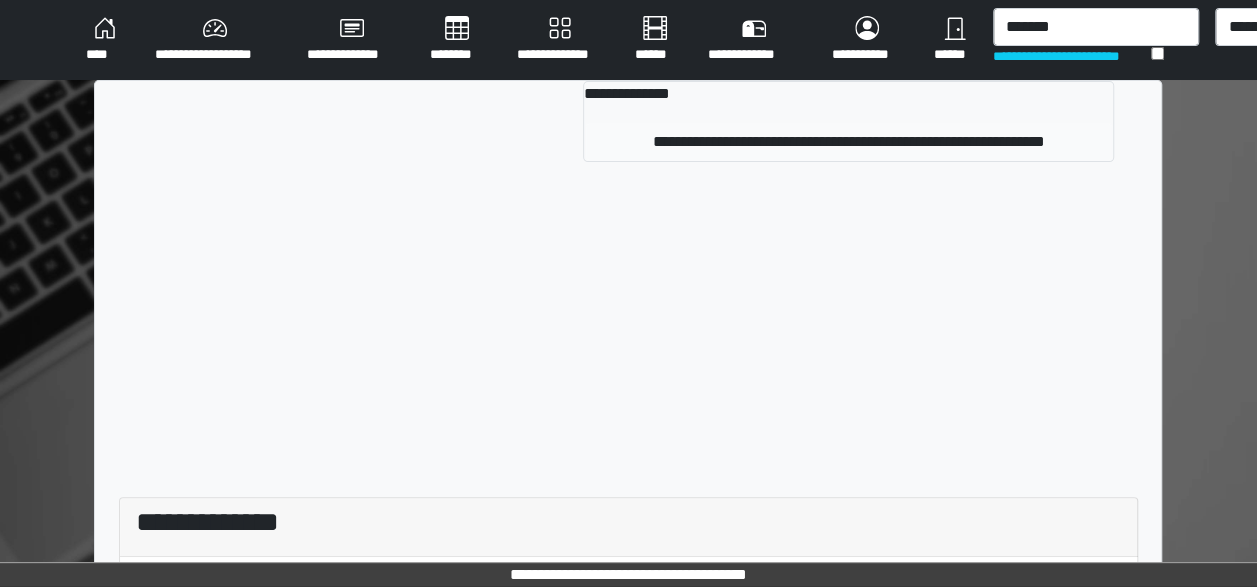 type 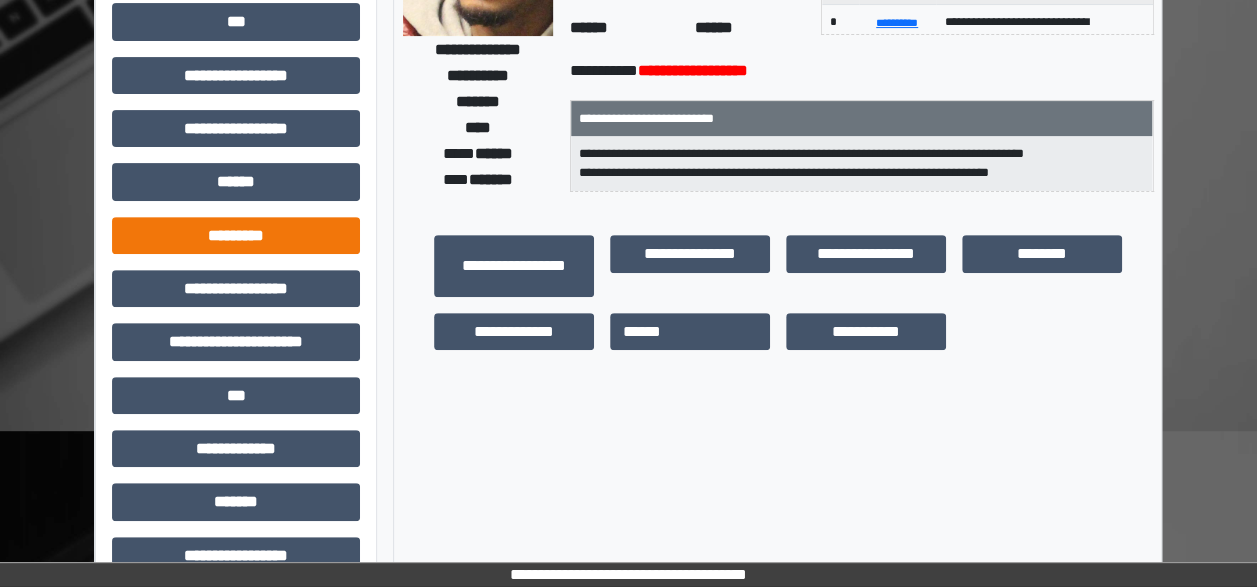 scroll, scrollTop: 263, scrollLeft: 0, axis: vertical 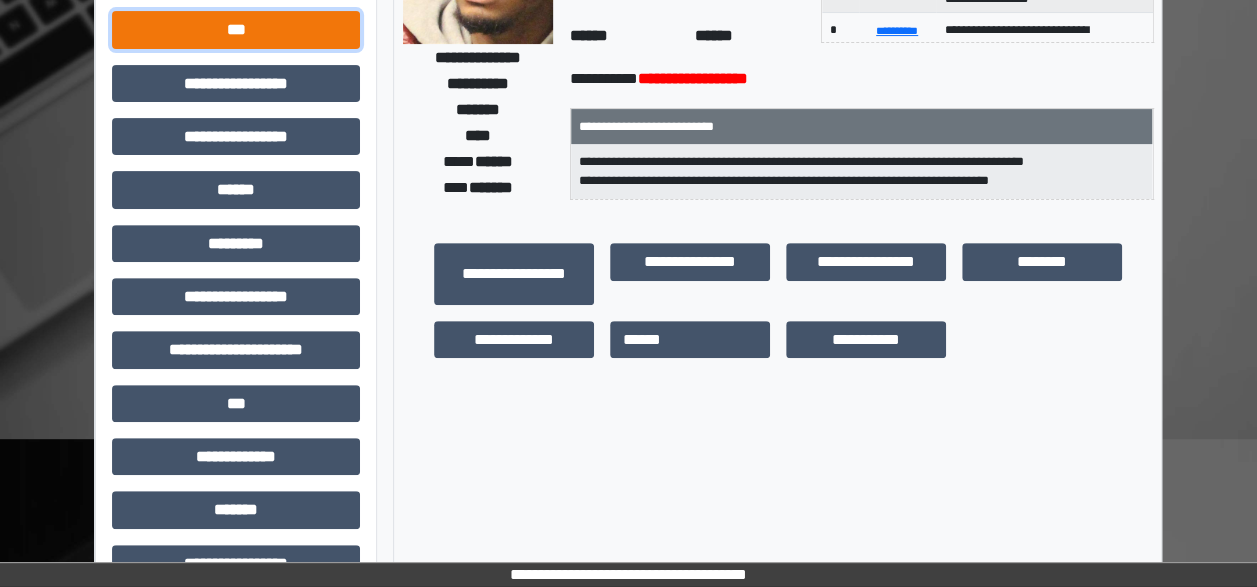 click on "***" at bounding box center (236, 29) 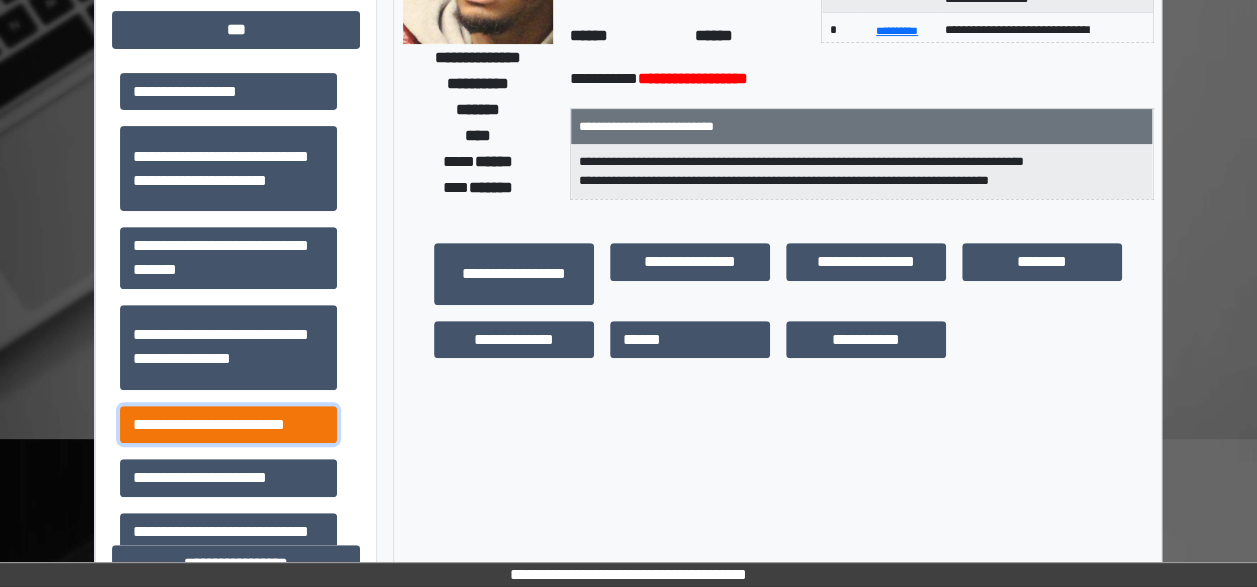 click on "**********" at bounding box center (228, 424) 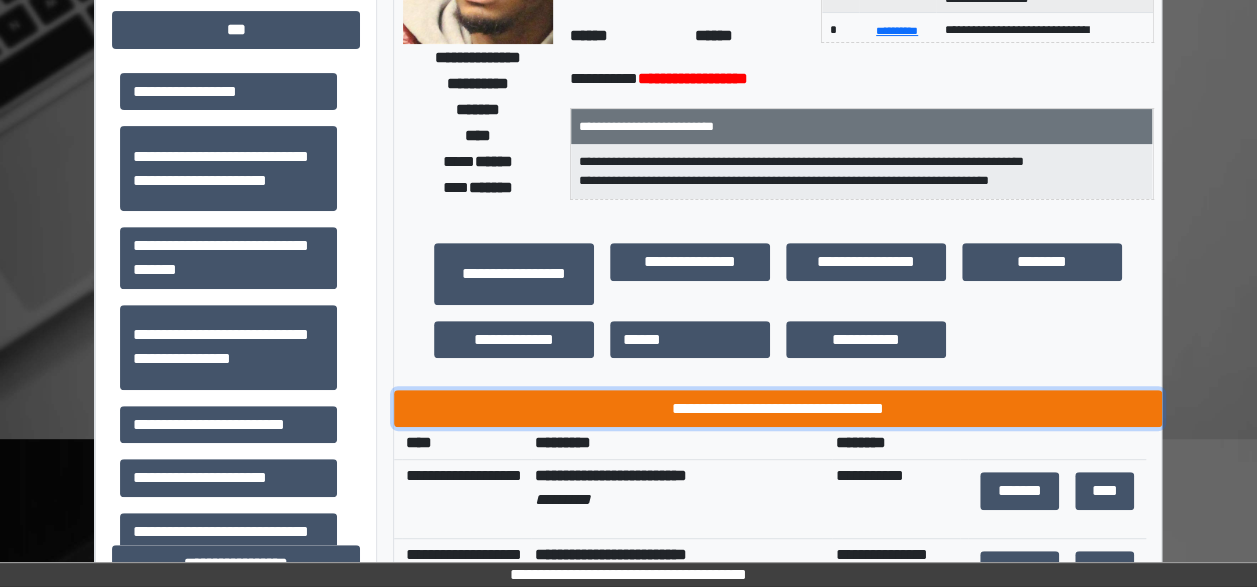 click on "**********" at bounding box center [778, 408] 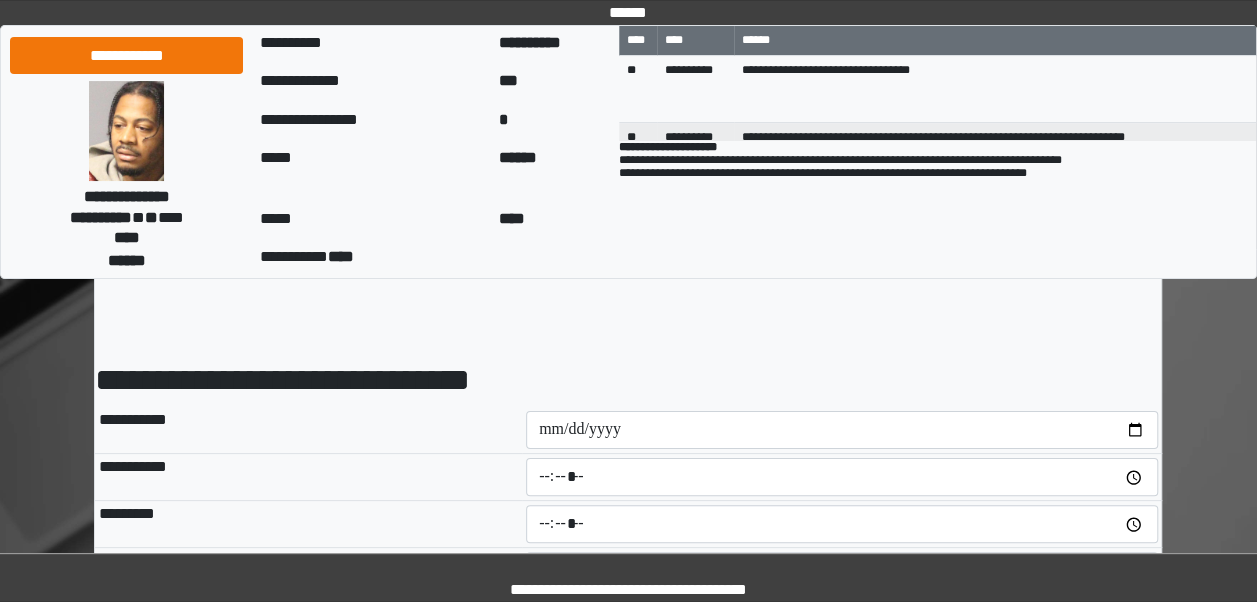 scroll, scrollTop: 33, scrollLeft: 0, axis: vertical 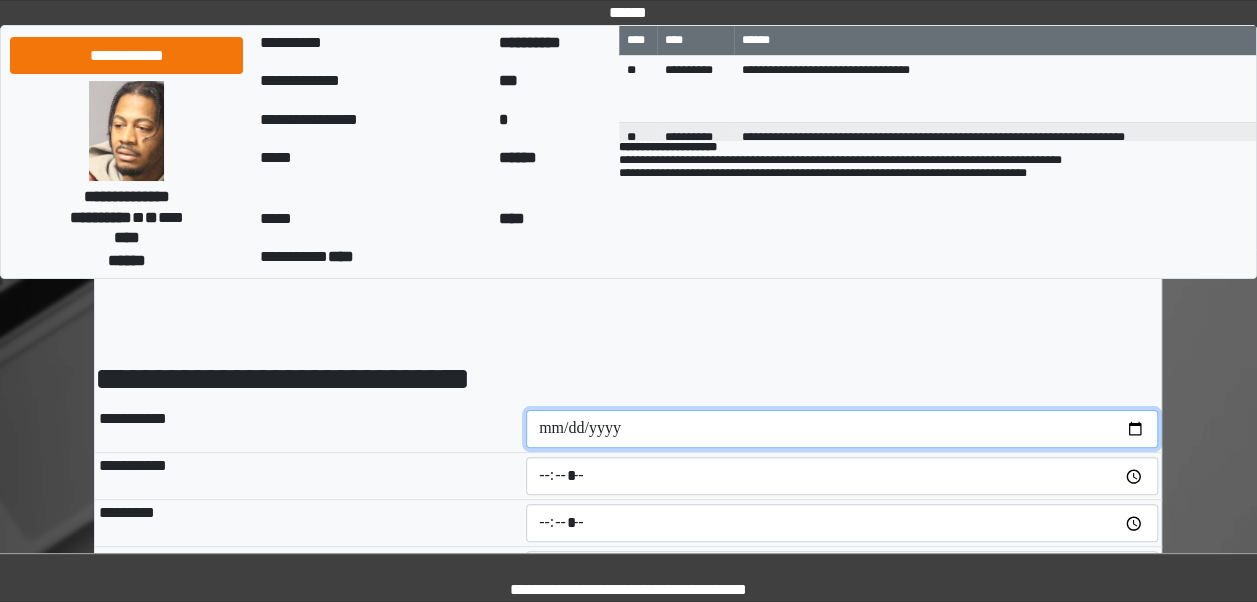 click at bounding box center (842, 429) 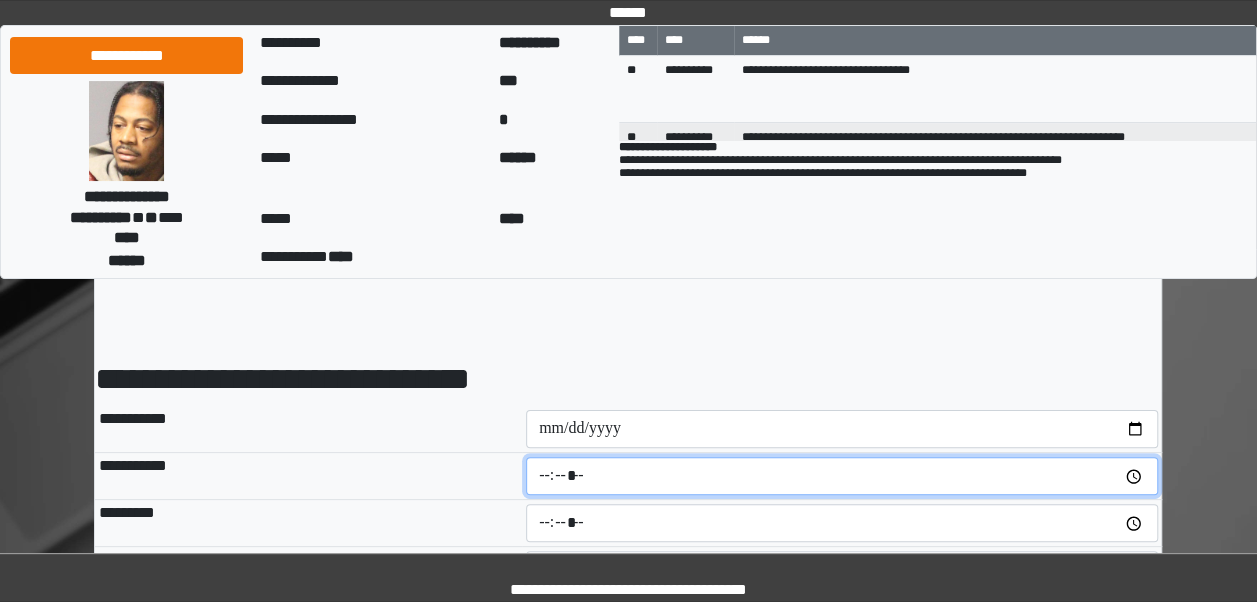 click at bounding box center (842, 476) 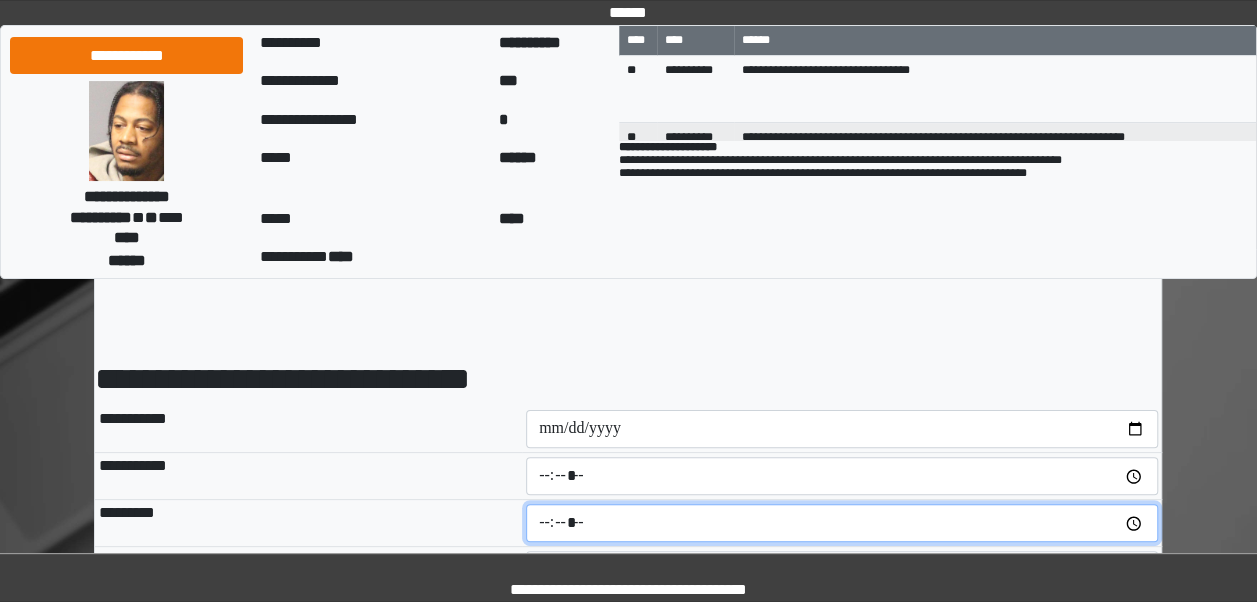 type on "*****" 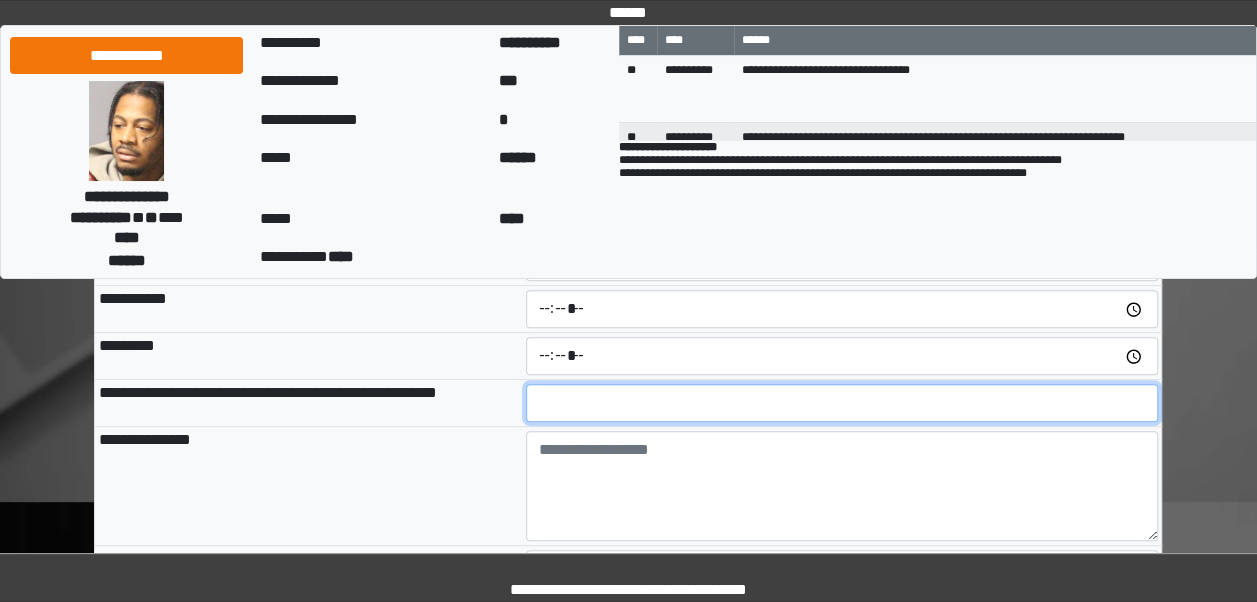 scroll, scrollTop: 203, scrollLeft: 0, axis: vertical 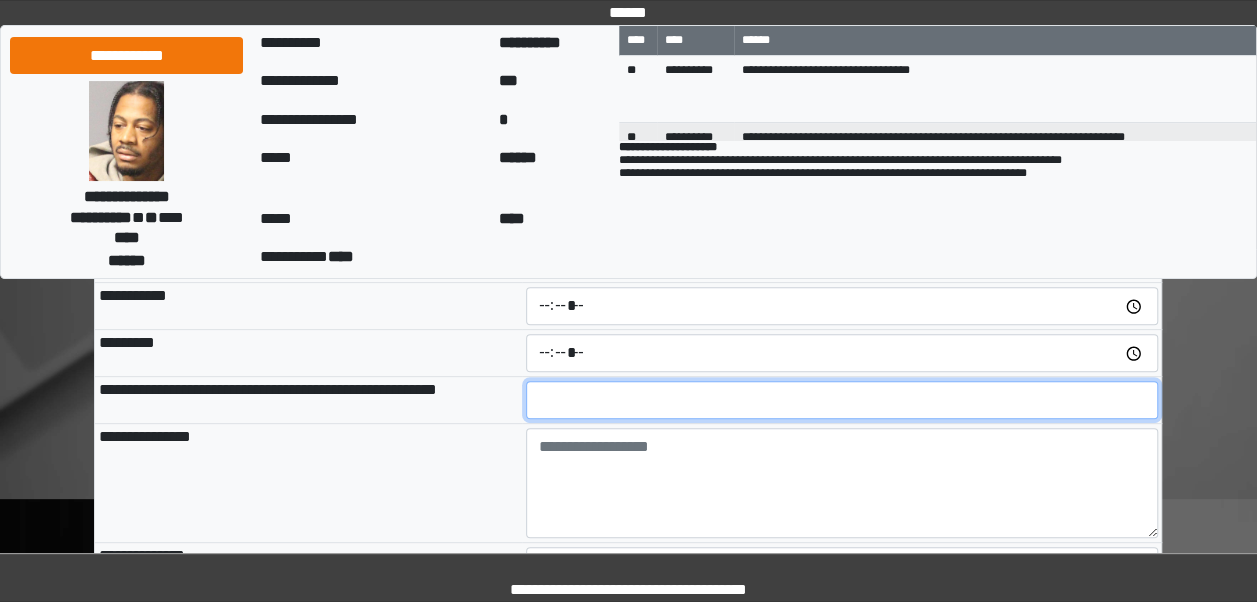 click at bounding box center (842, 400) 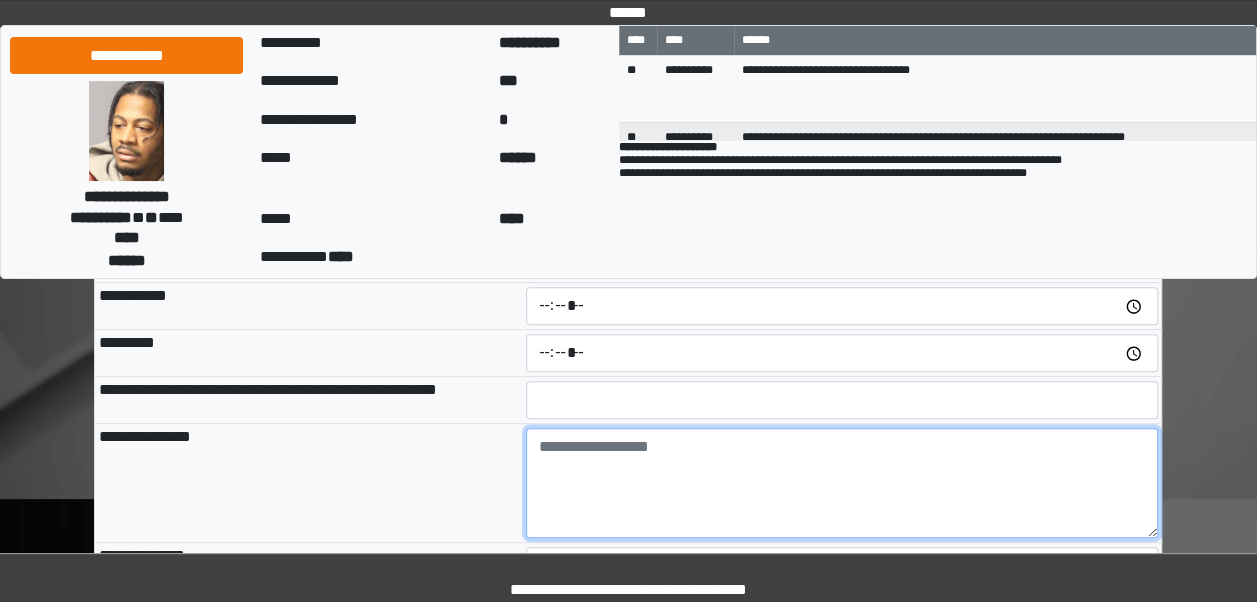 paste on "**********" 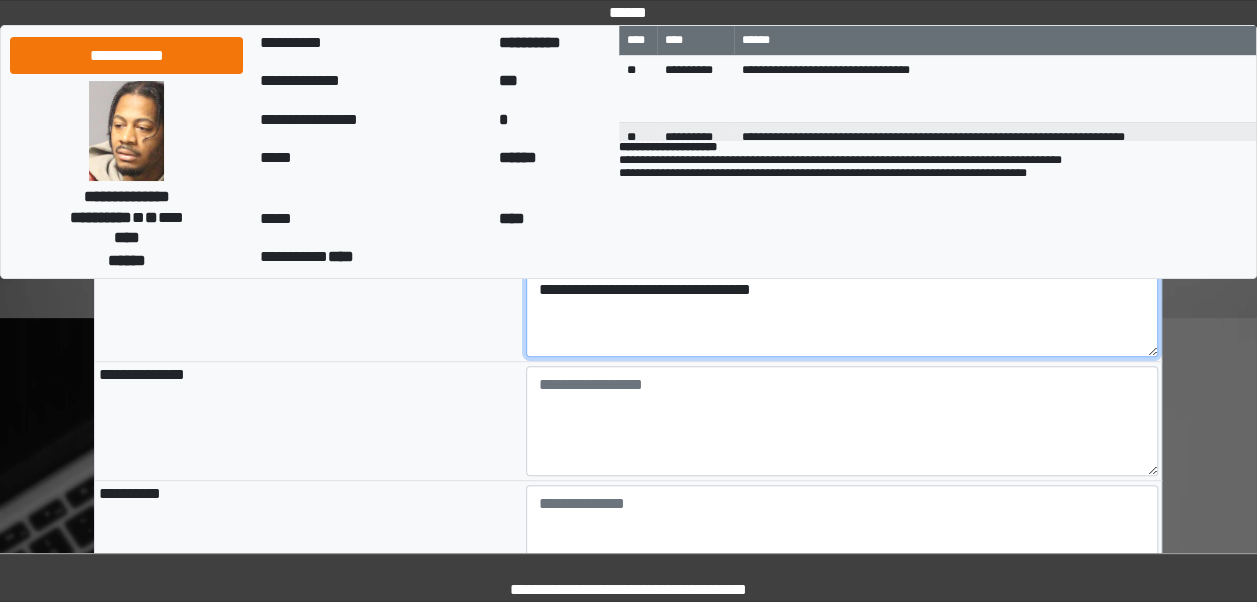 scroll, scrollTop: 385, scrollLeft: 0, axis: vertical 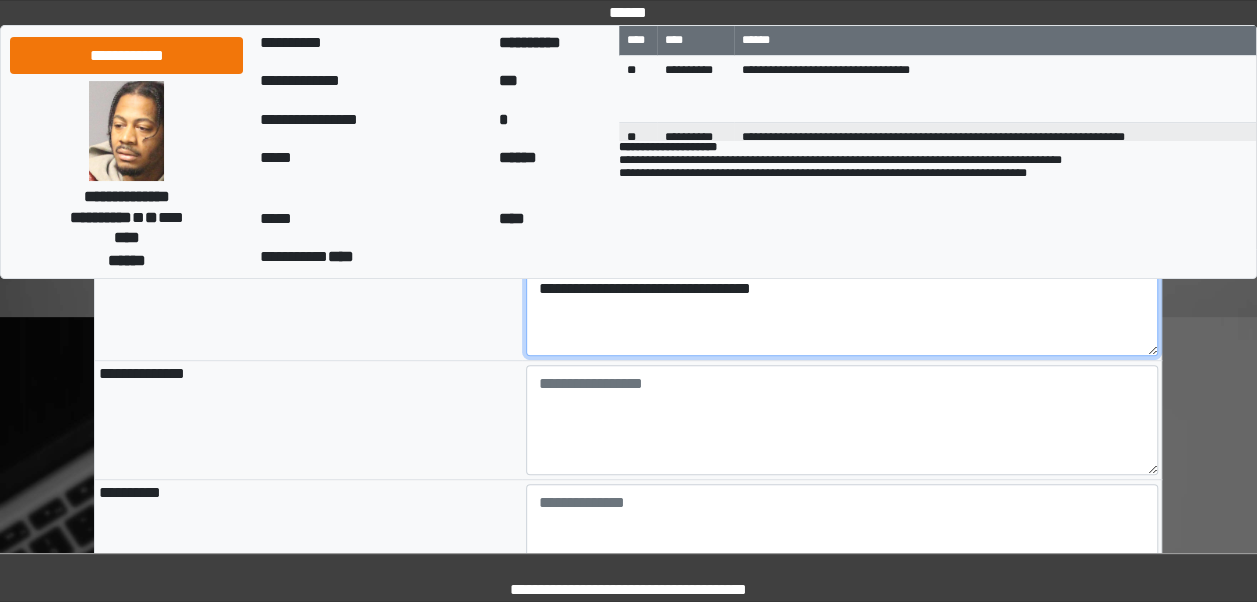 type on "**********" 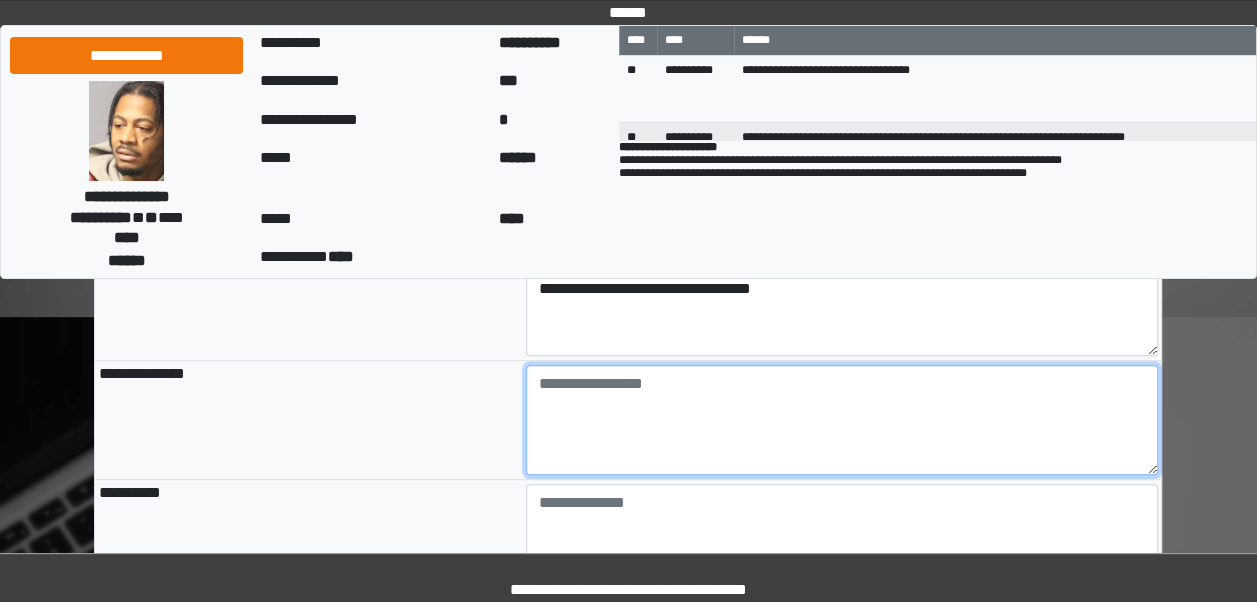click at bounding box center [842, 420] 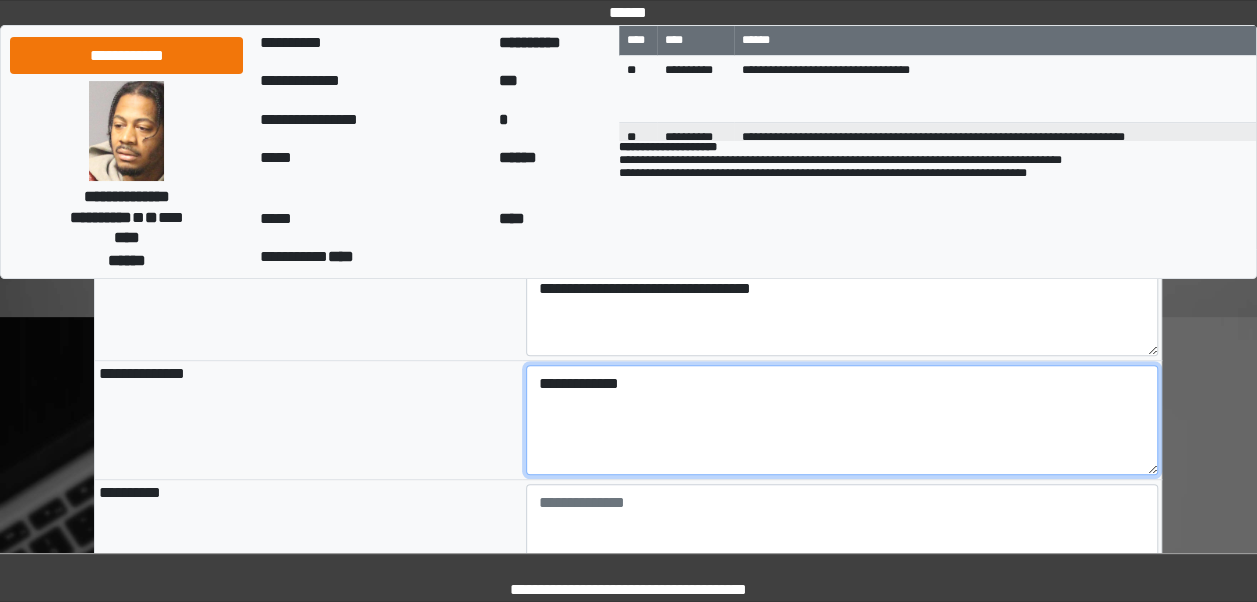 type on "**********" 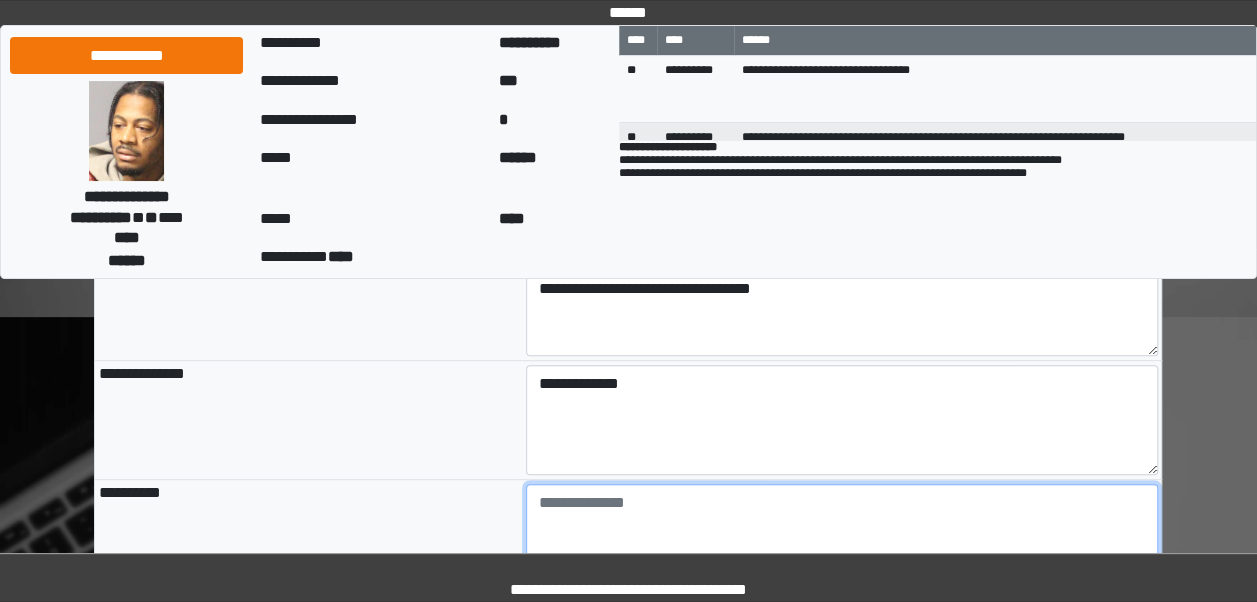 click at bounding box center [842, 539] 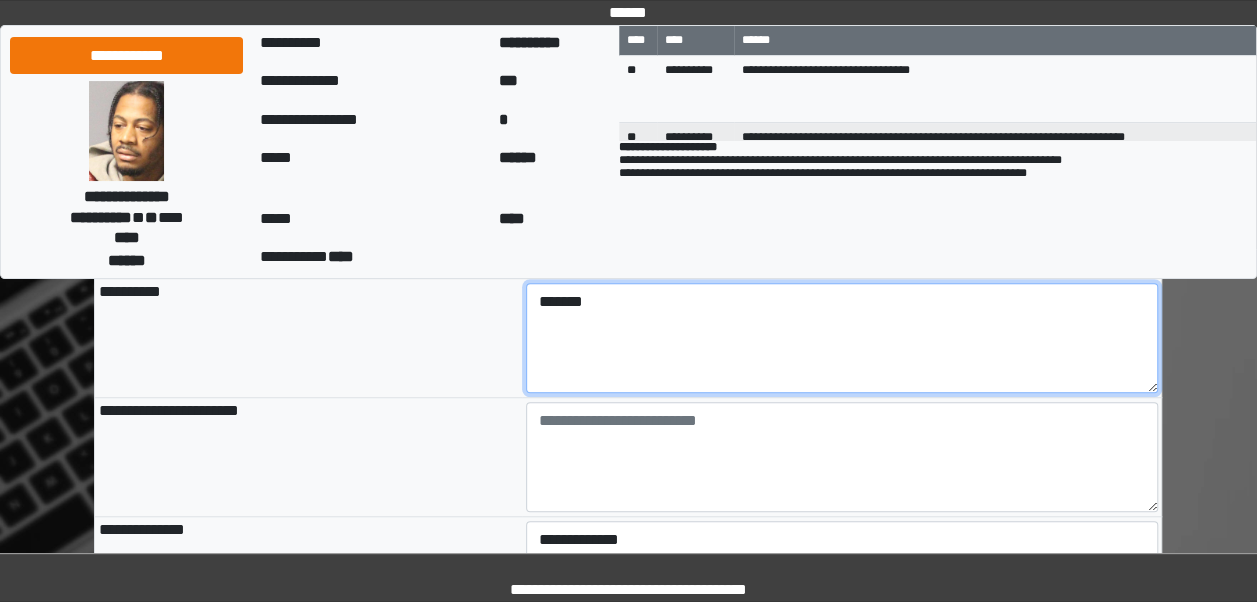 scroll, scrollTop: 589, scrollLeft: 0, axis: vertical 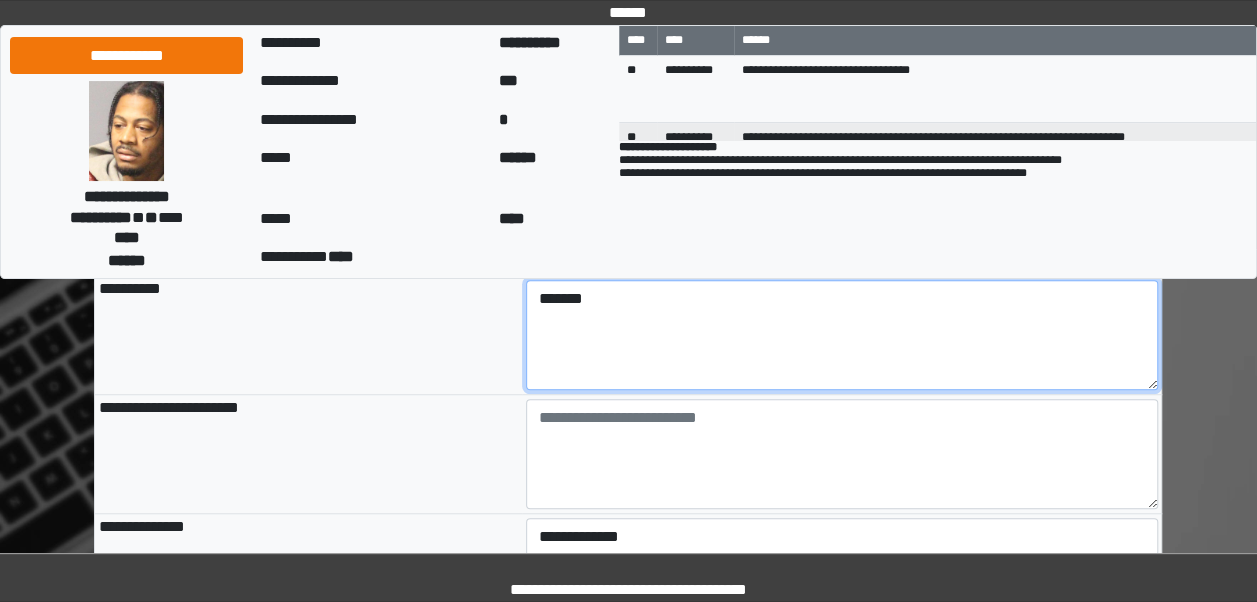 type on "*******" 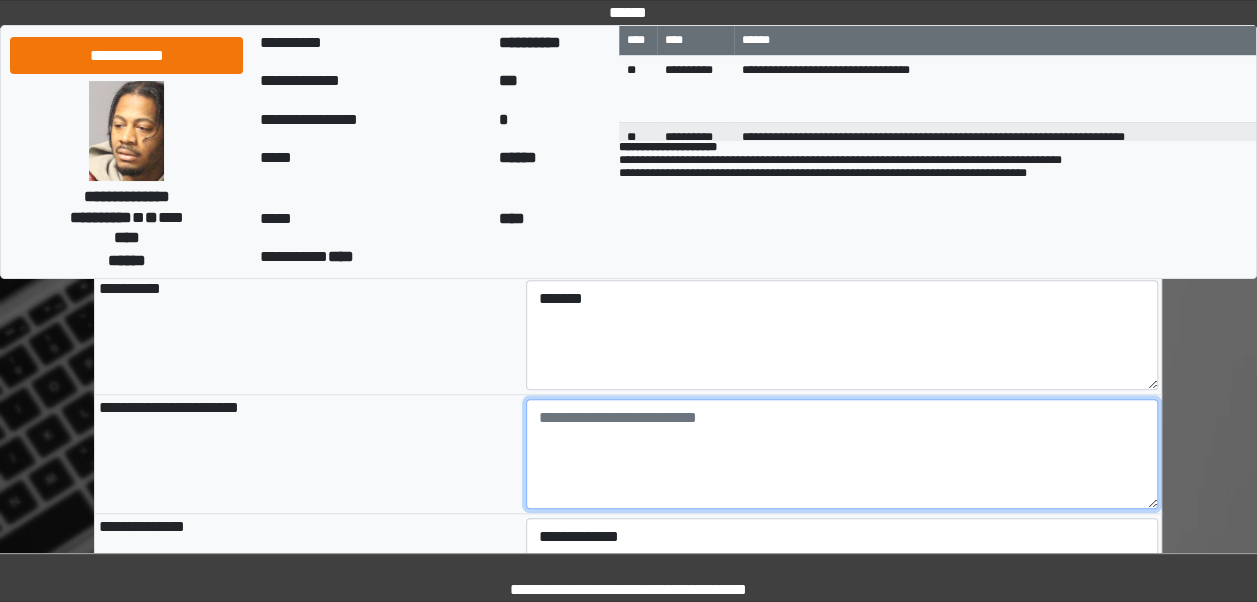 click at bounding box center [842, 454] 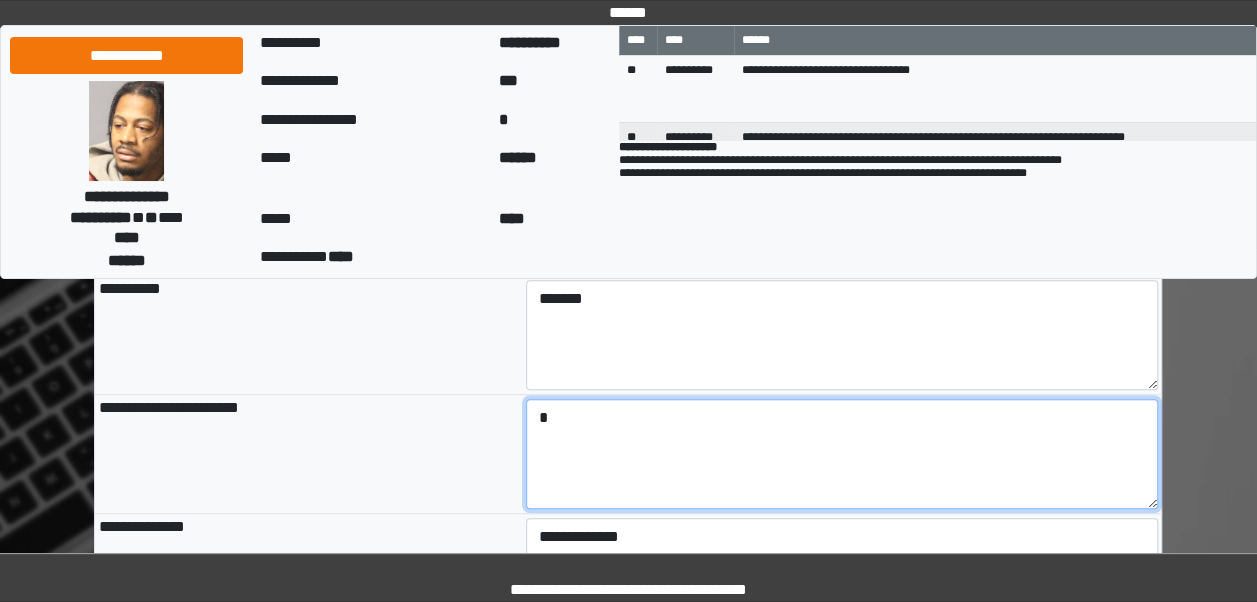 type on "*" 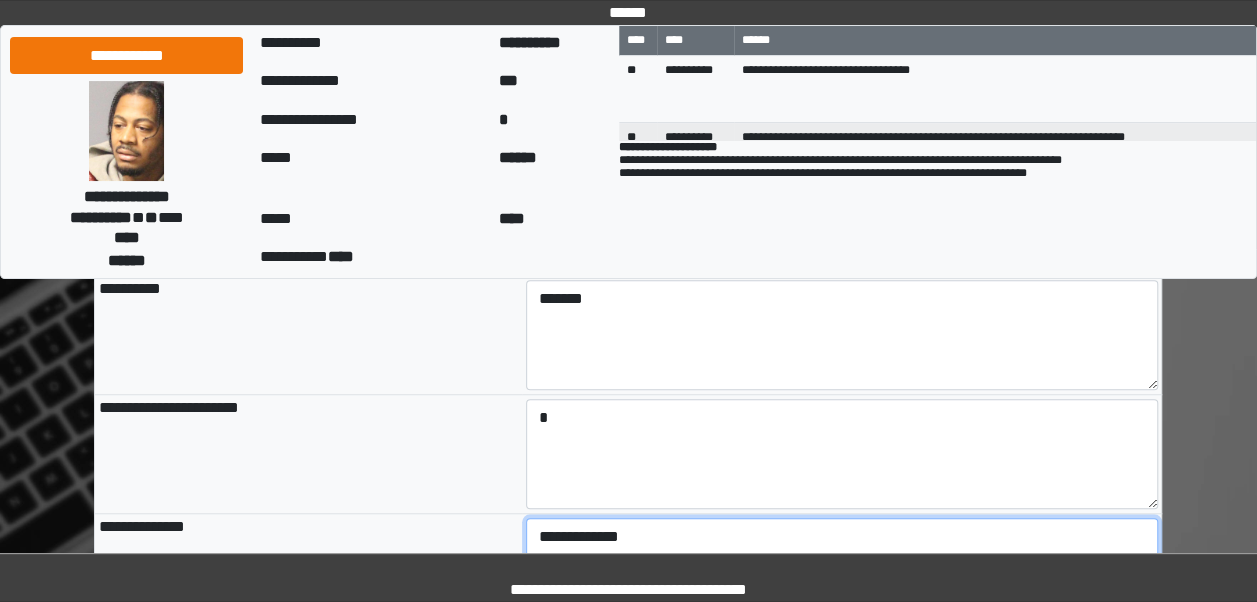 click on "**********" at bounding box center [842, 537] 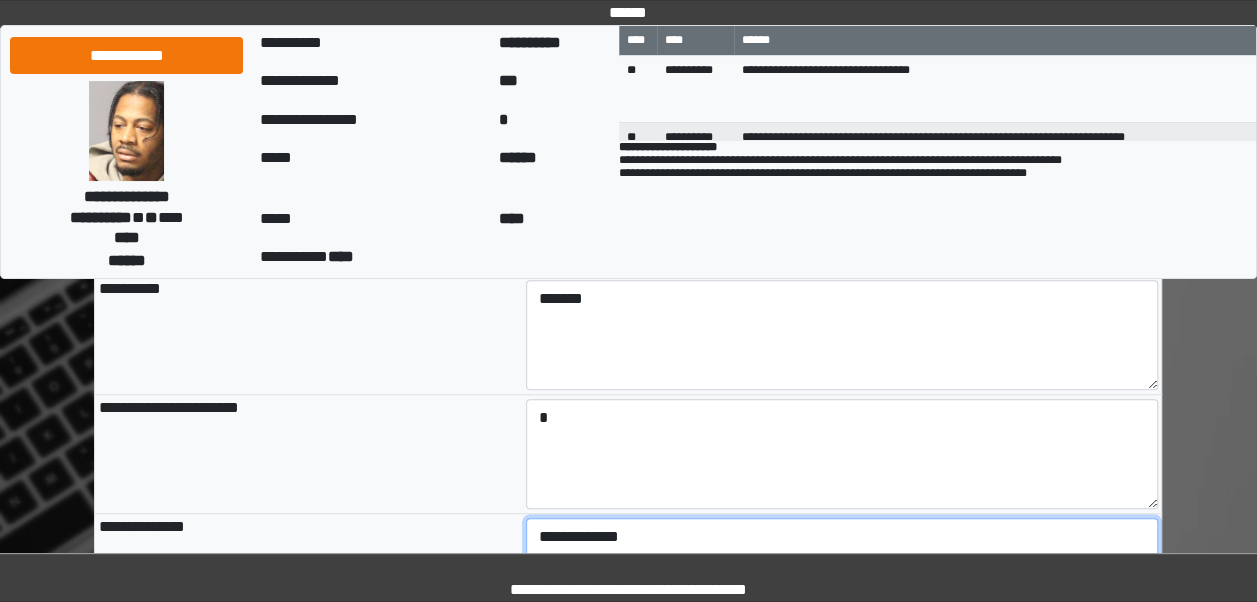 select on "***" 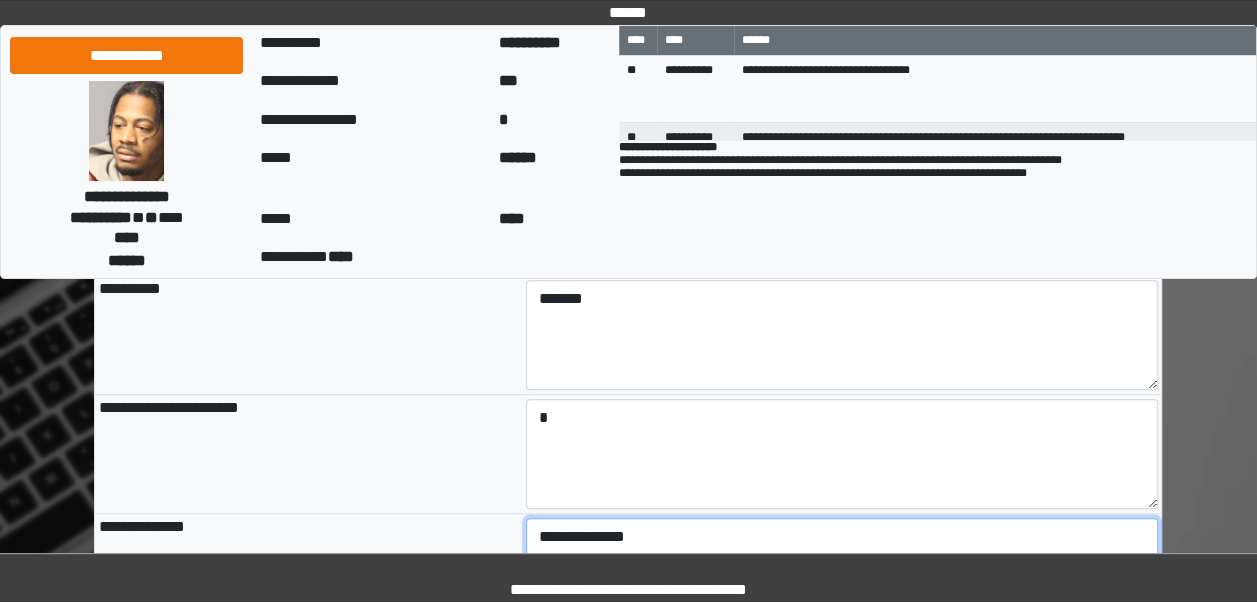 click on "**********" at bounding box center (842, 537) 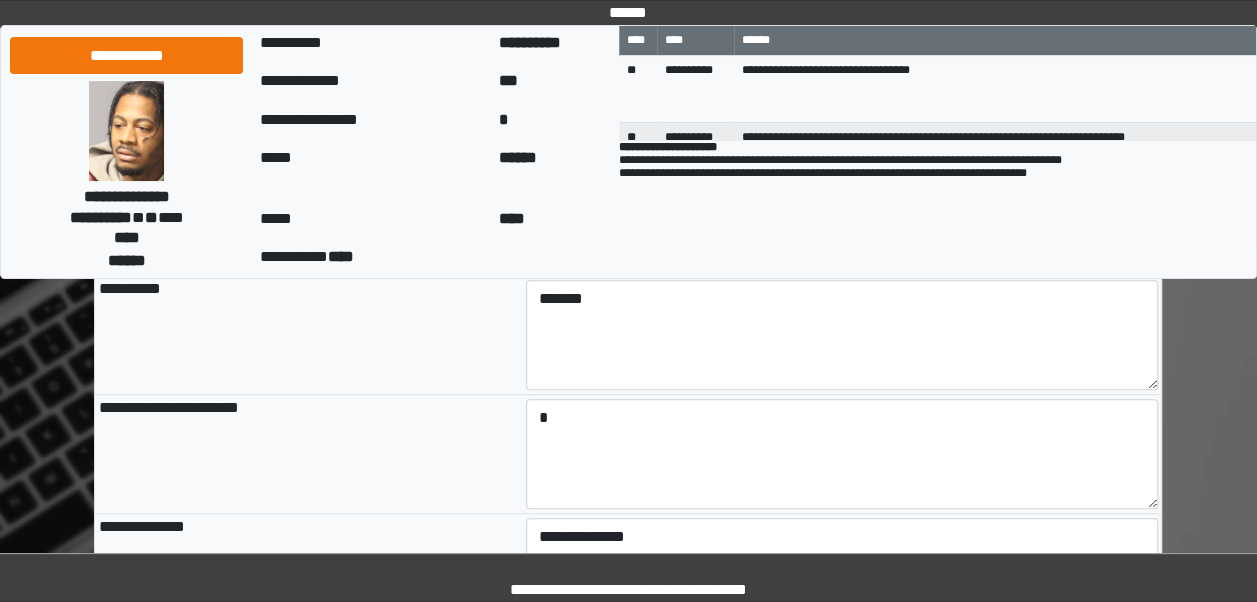 click on "**********" at bounding box center (308, 454) 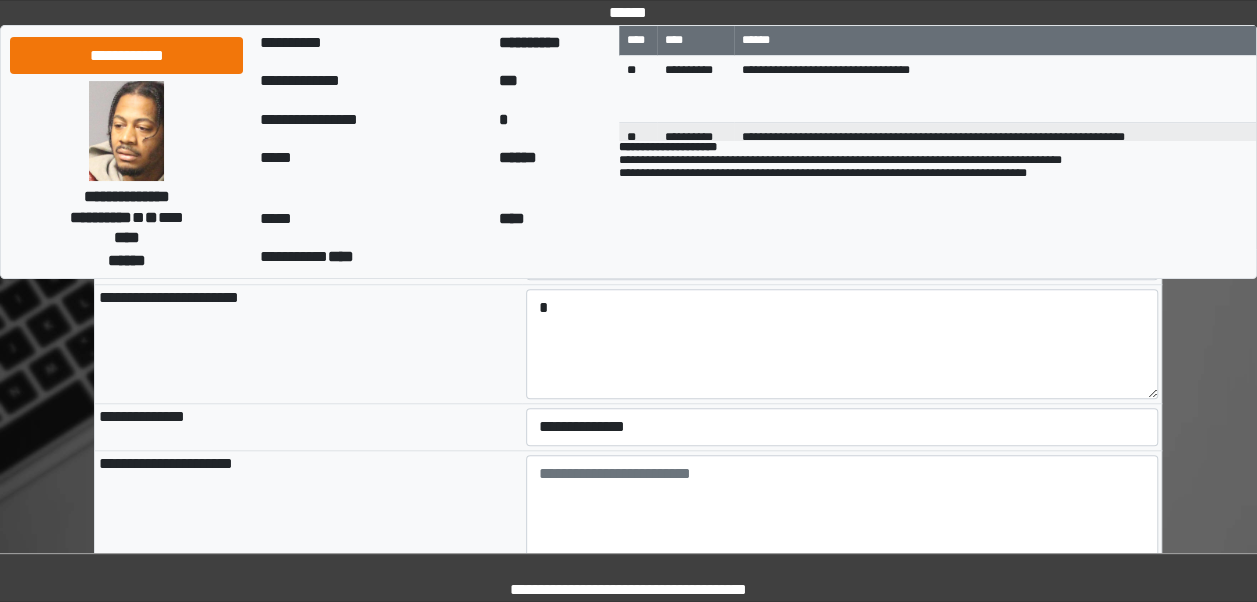 scroll, scrollTop: 709, scrollLeft: 0, axis: vertical 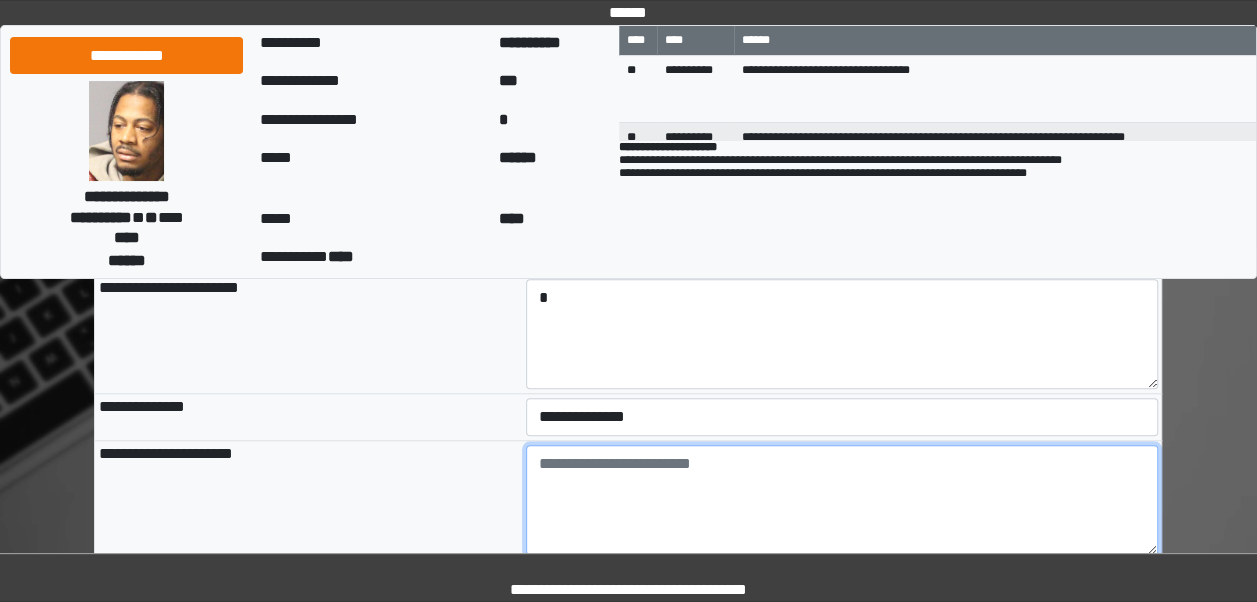 click at bounding box center [842, 500] 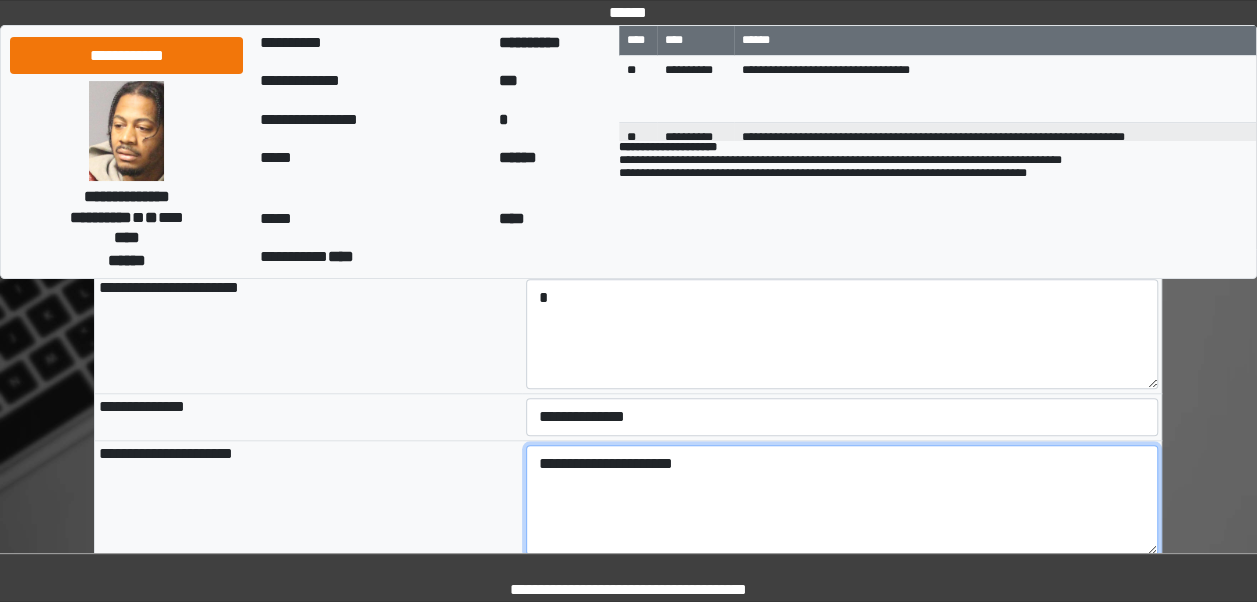 type on "**********" 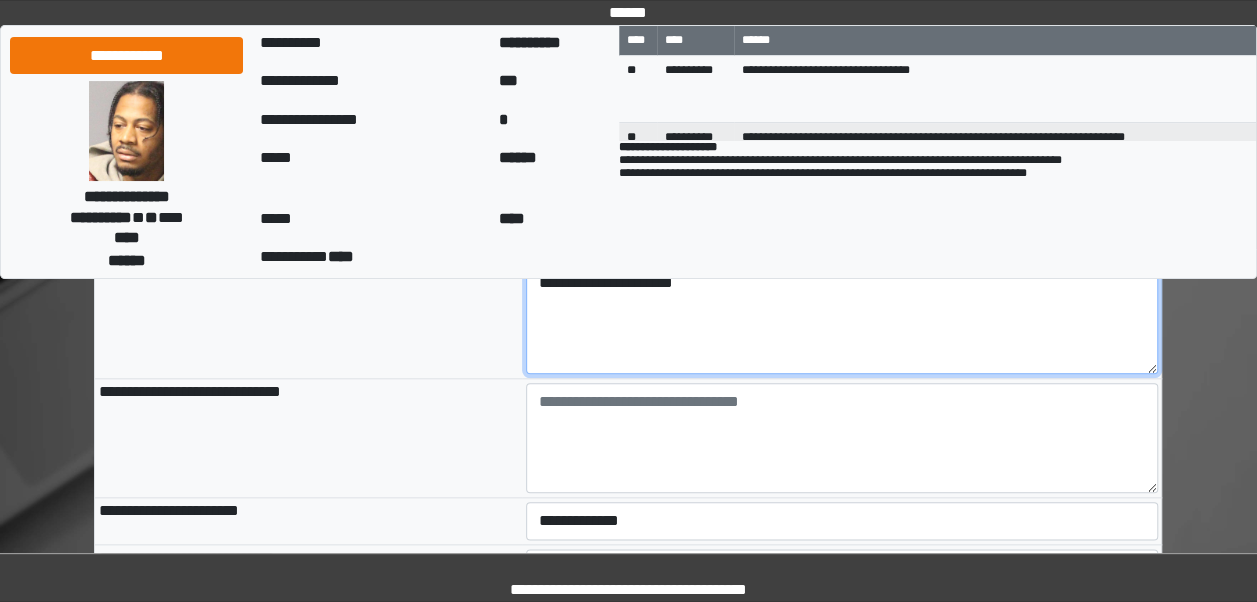 scroll, scrollTop: 892, scrollLeft: 0, axis: vertical 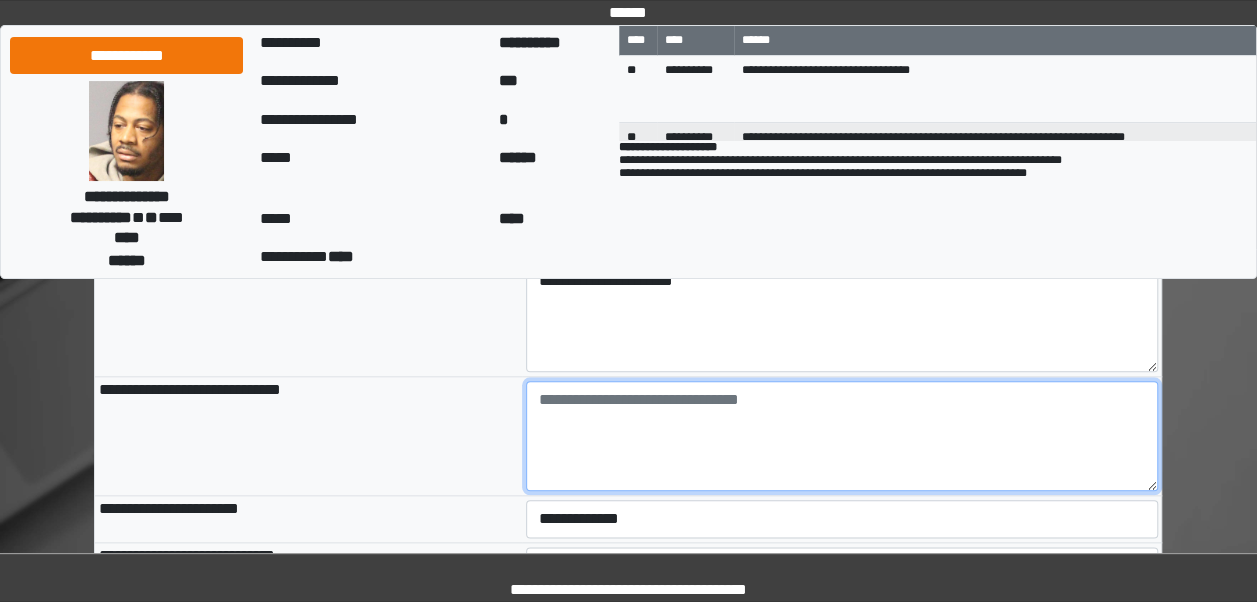 click at bounding box center (842, 436) 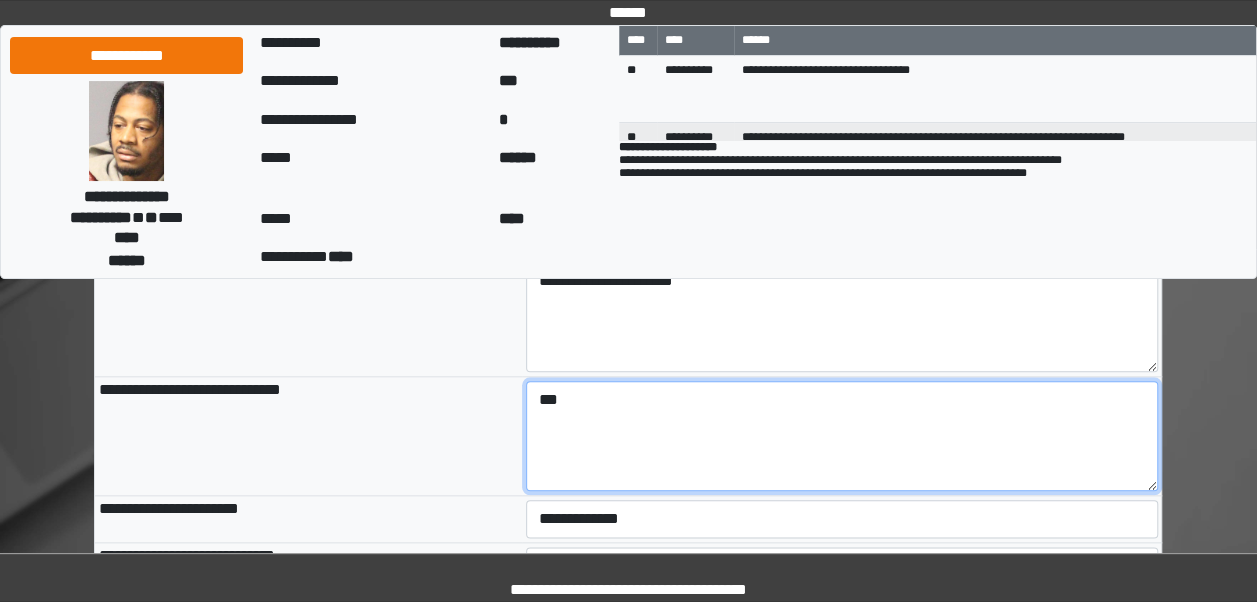 type on "***" 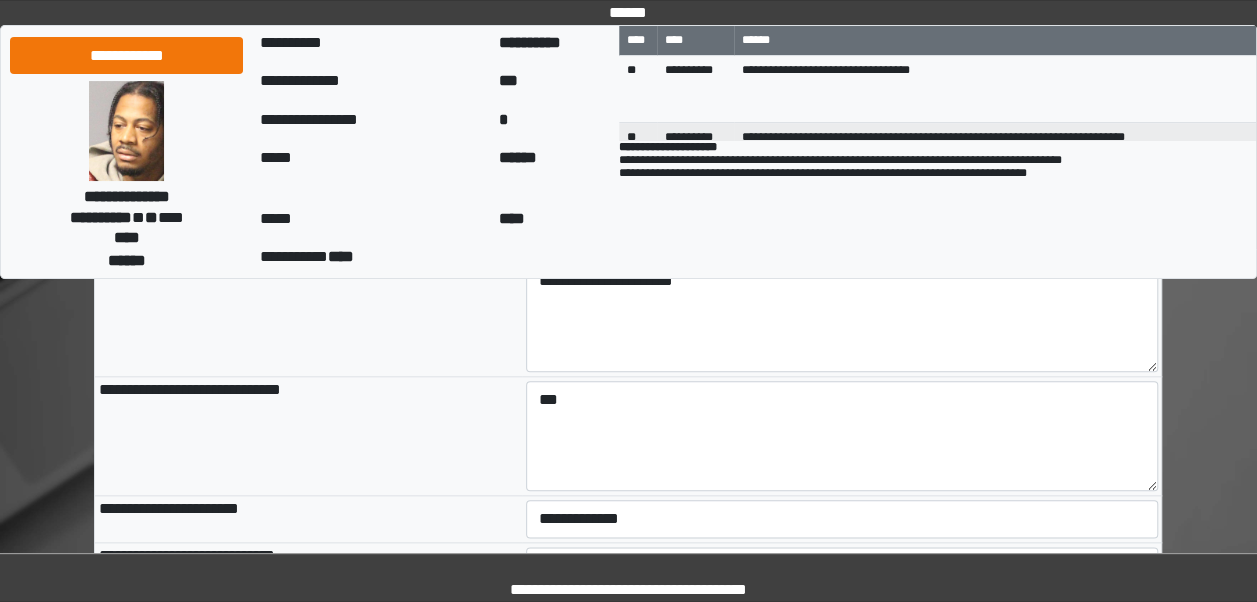 click on "**********" at bounding box center (308, 436) 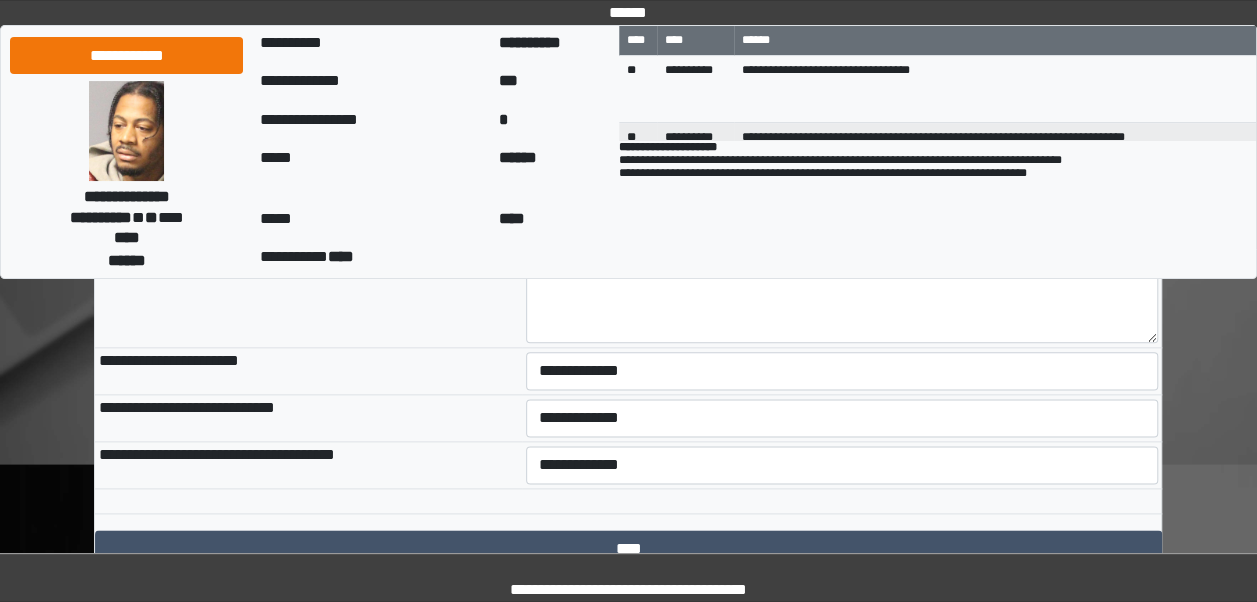 scroll, scrollTop: 1041, scrollLeft: 0, axis: vertical 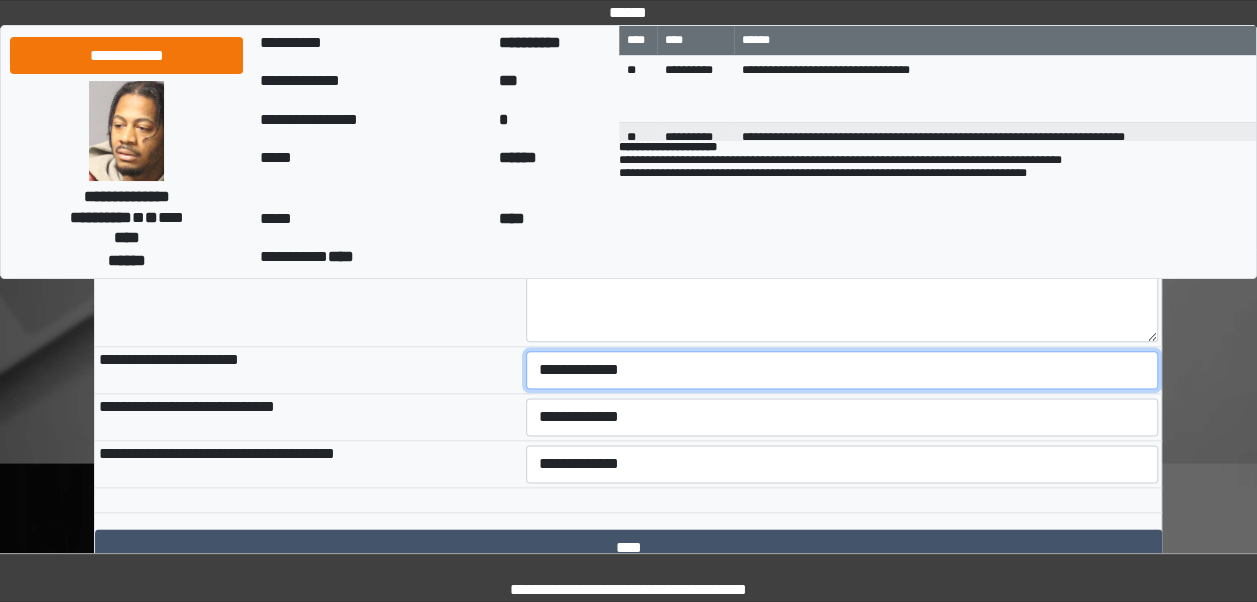 click on "**********" at bounding box center [842, 370] 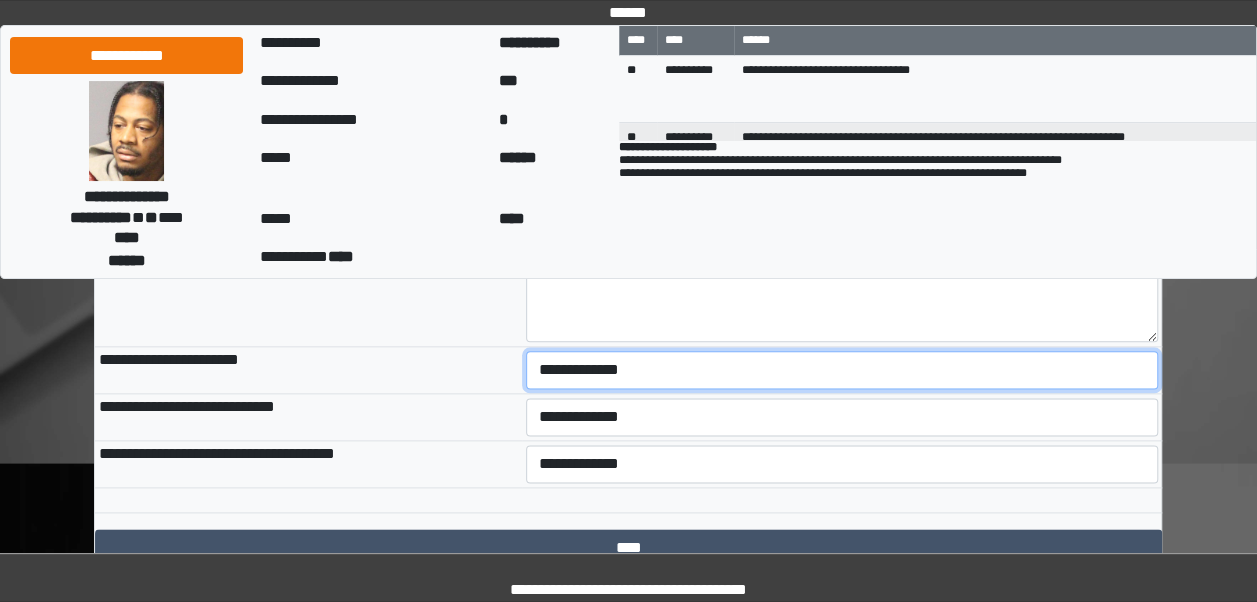 select on "***" 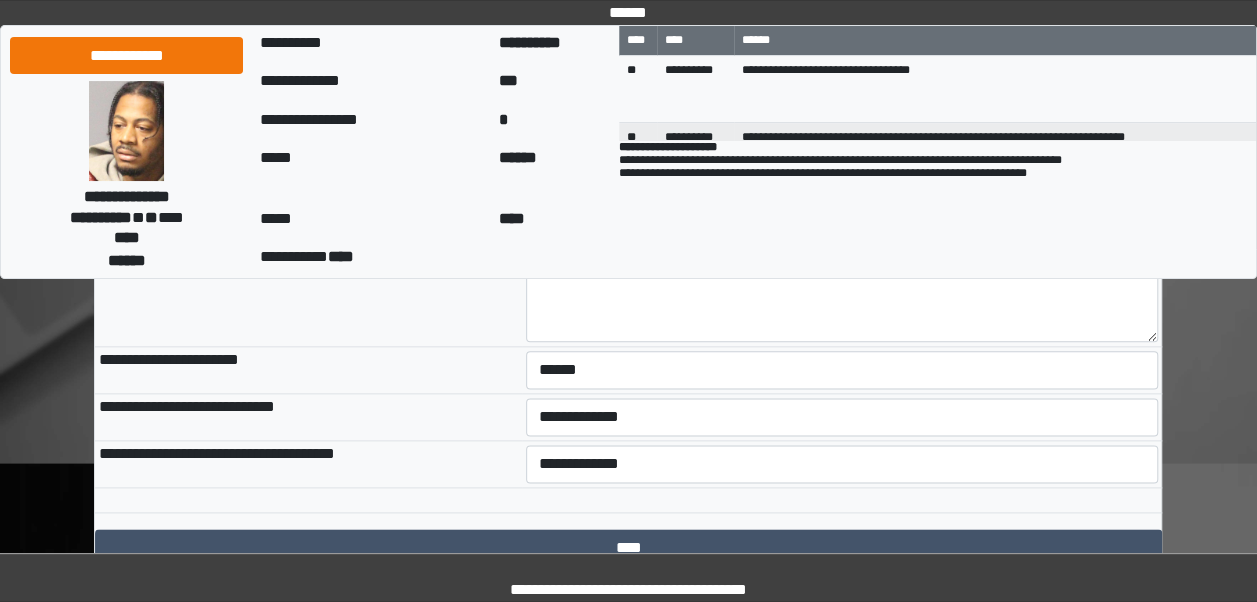 click on "**********" at bounding box center (308, 417) 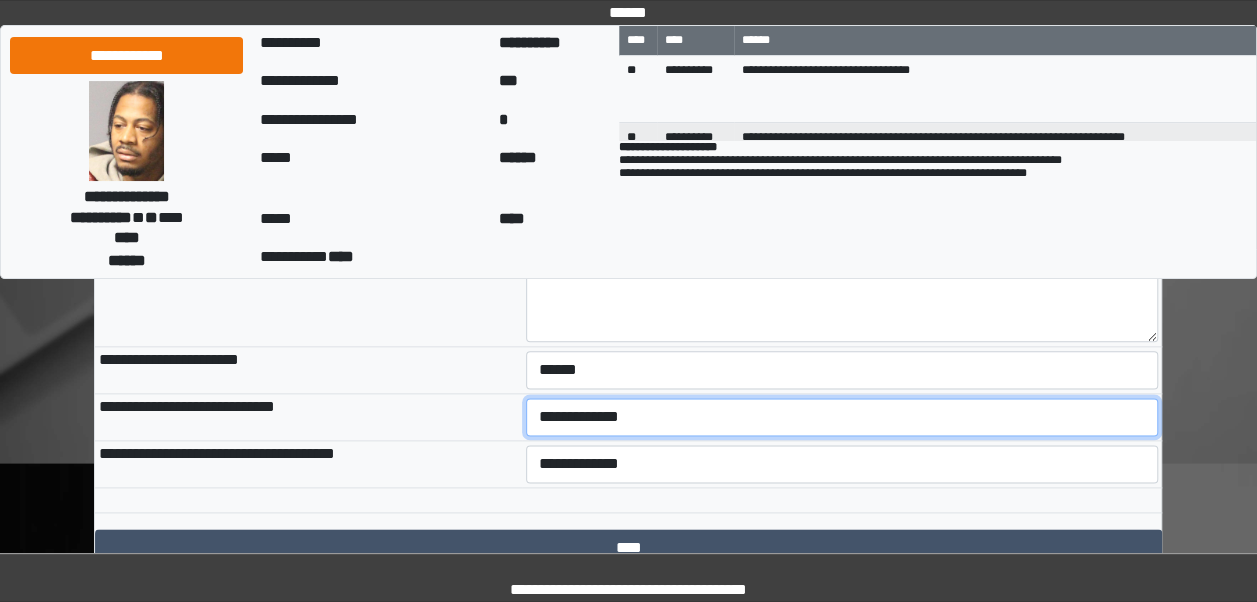 click on "**********" at bounding box center (842, 417) 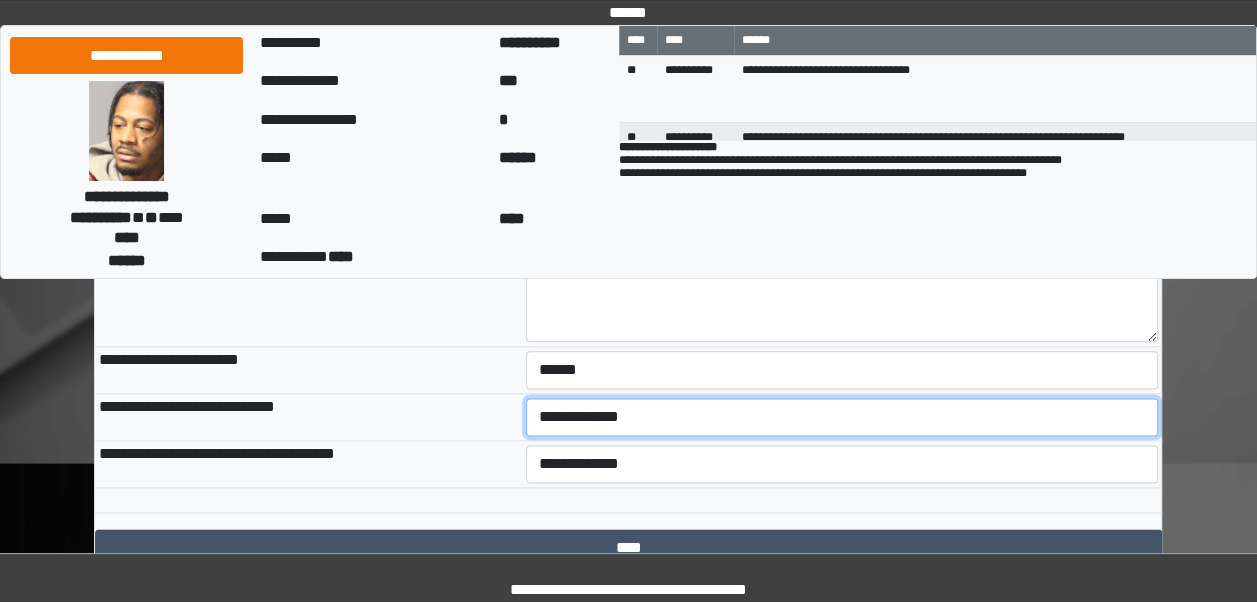 select on "***" 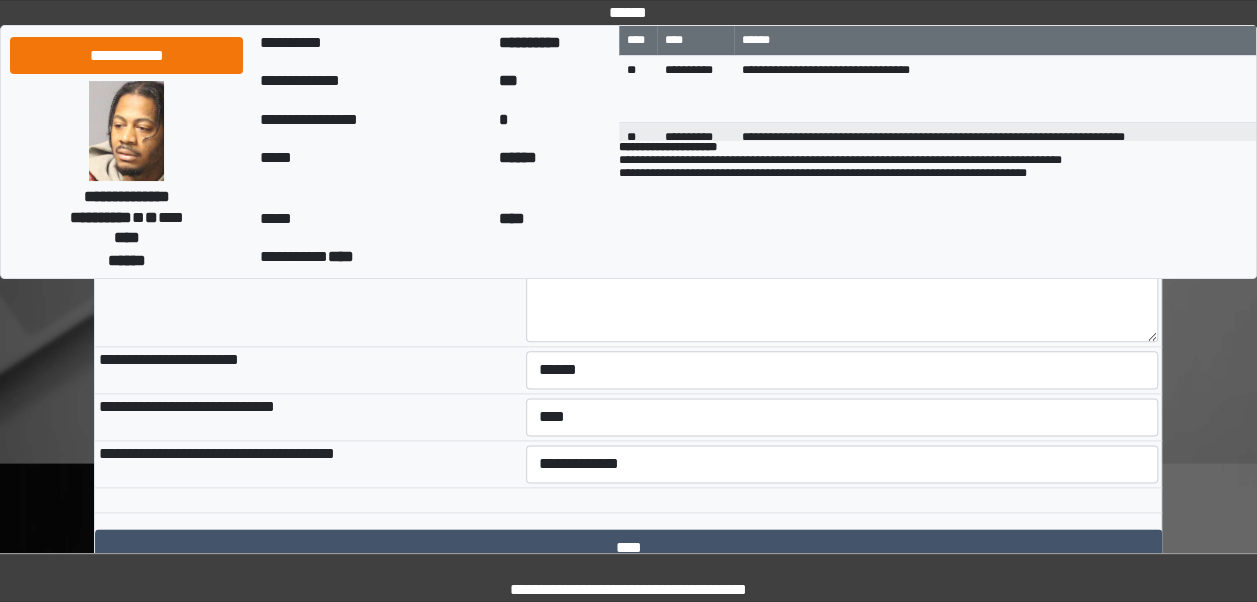 click on "**********" at bounding box center [308, 417] 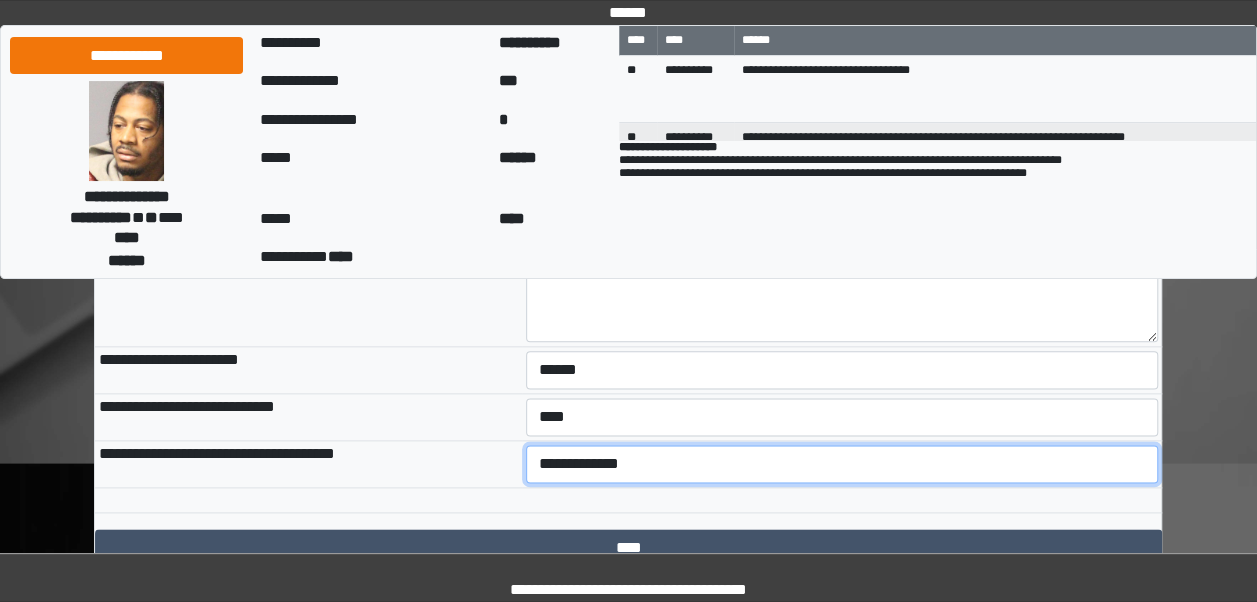 click on "**********" at bounding box center (842, 464) 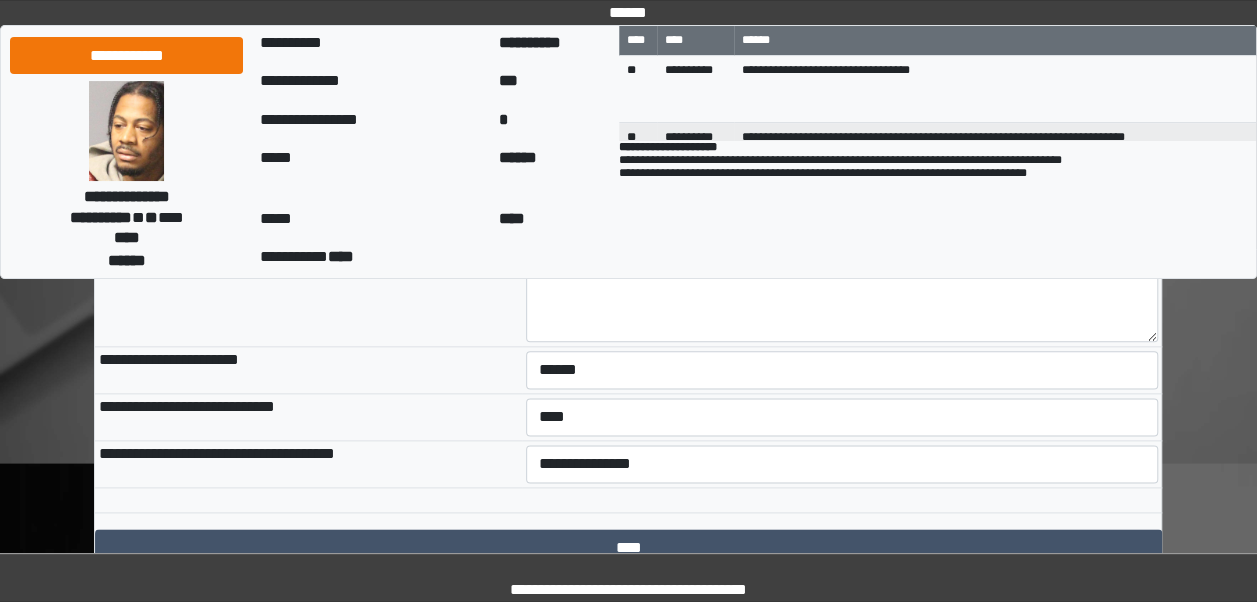 click on "**********" at bounding box center [308, 417] 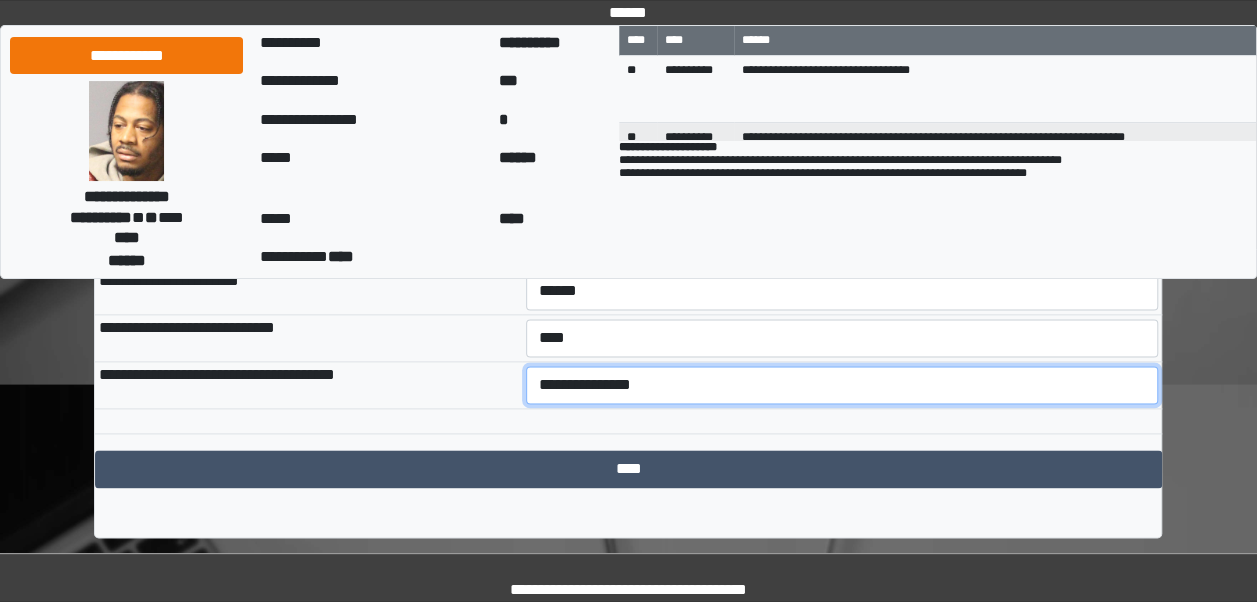 click on "**********" at bounding box center [842, 385] 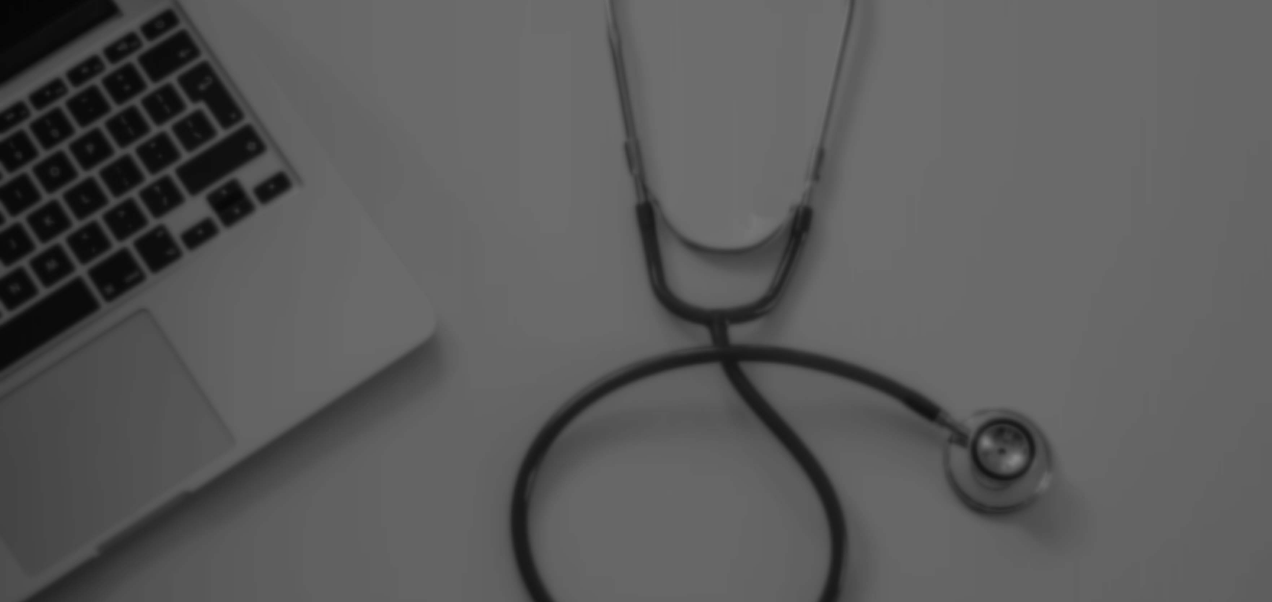 scroll, scrollTop: 0, scrollLeft: 0, axis: both 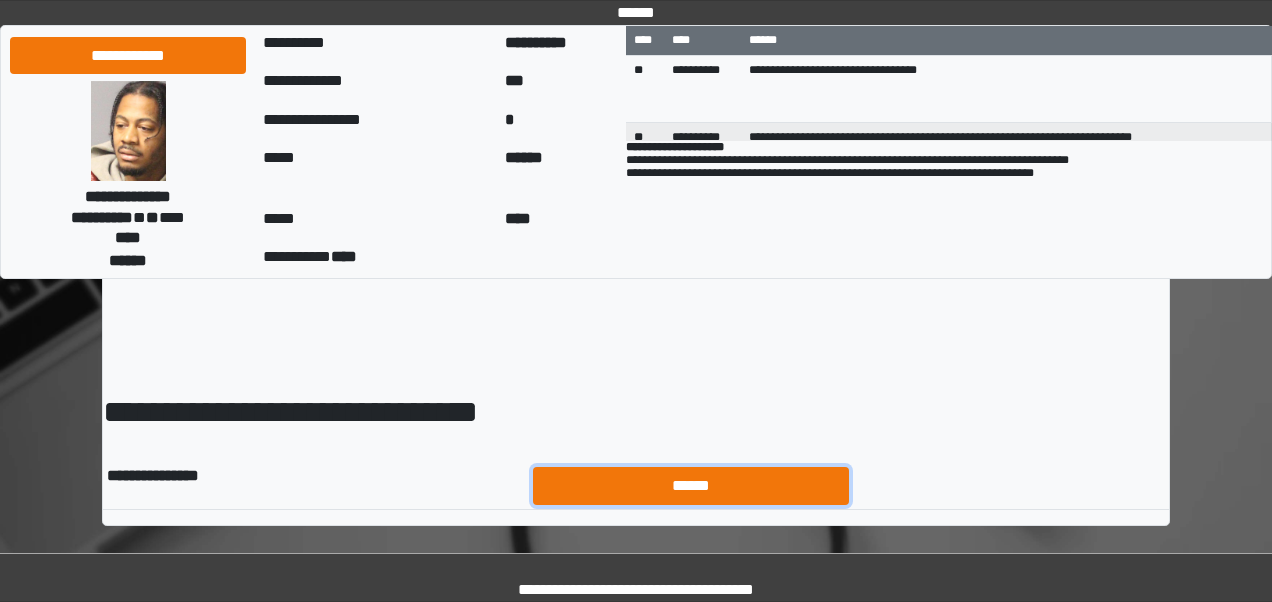 click on "******" at bounding box center (691, 485) 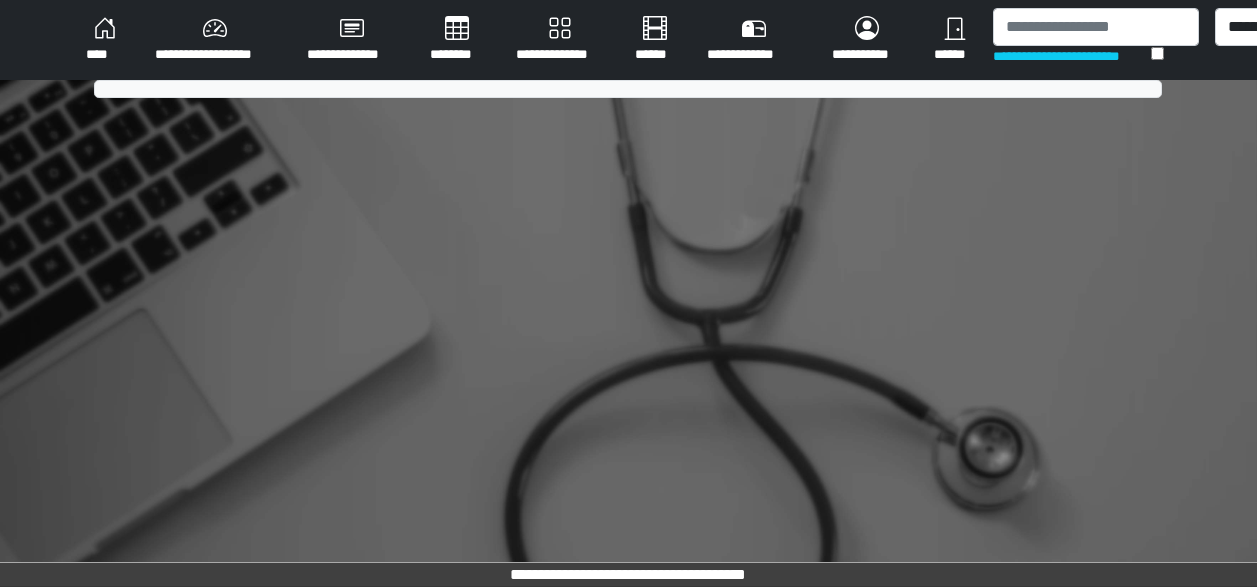scroll, scrollTop: 0, scrollLeft: 0, axis: both 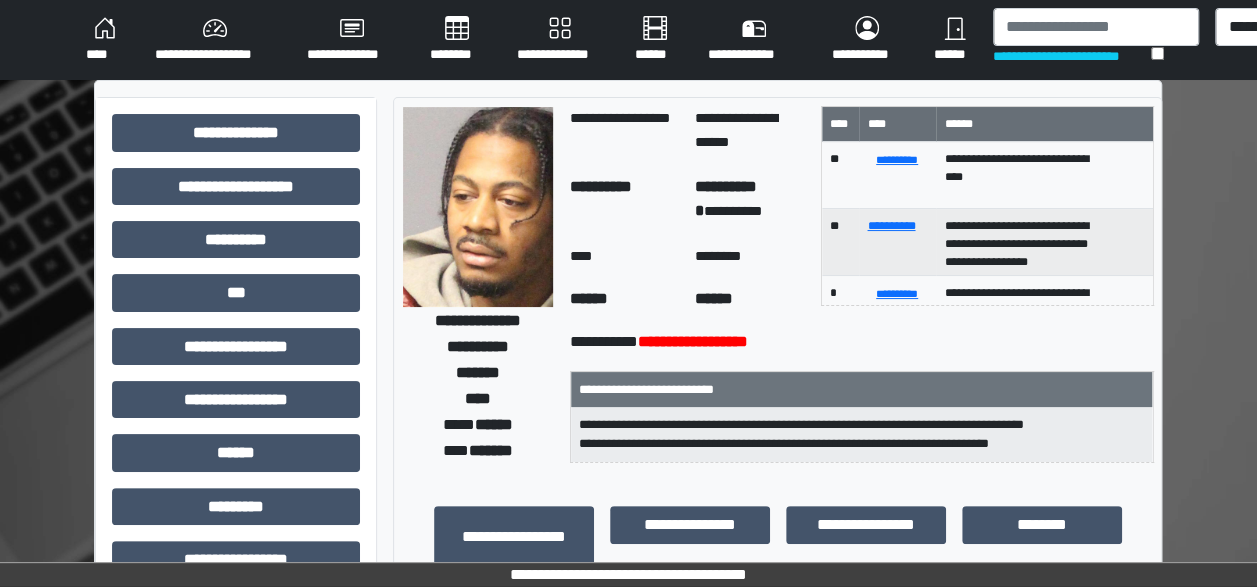 click on "****" at bounding box center [104, 40] 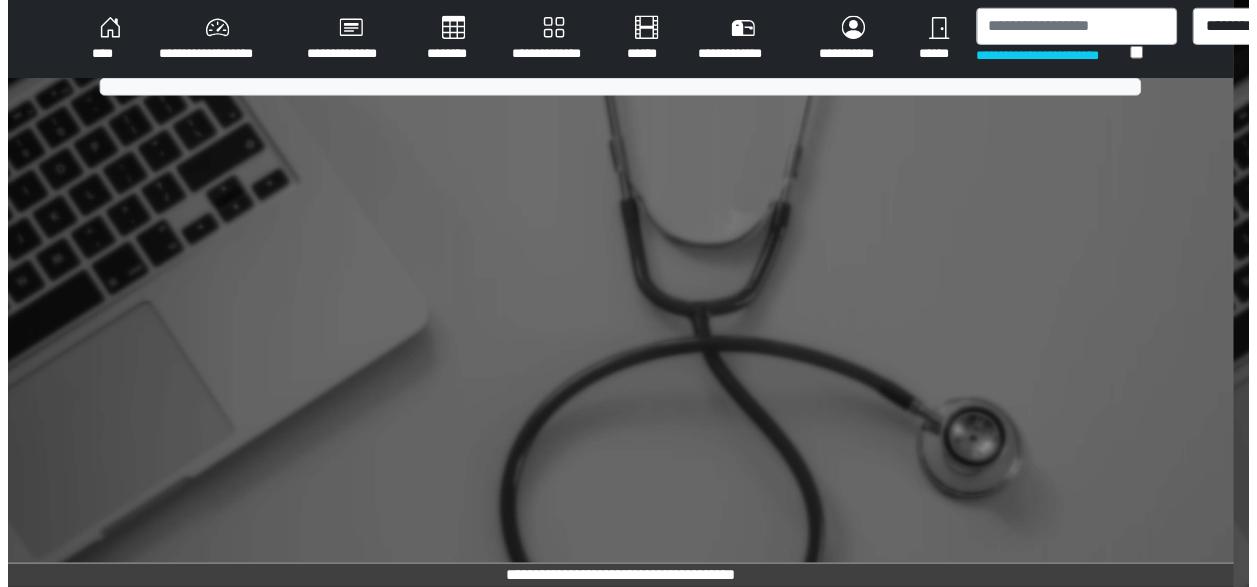 scroll, scrollTop: 0, scrollLeft: 0, axis: both 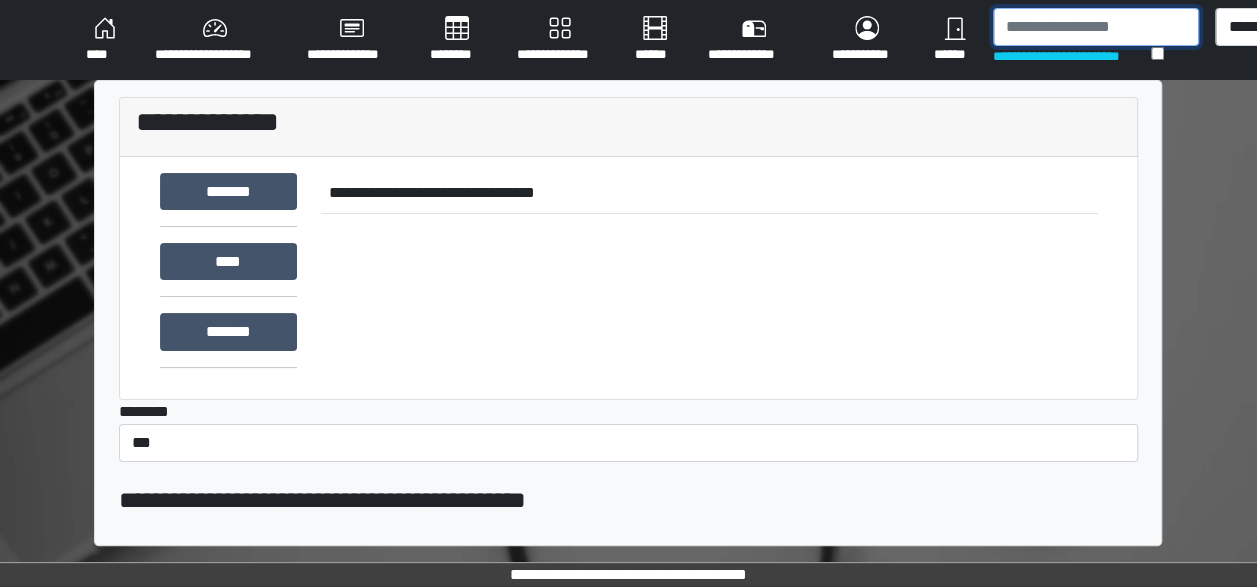 click at bounding box center [1096, 27] 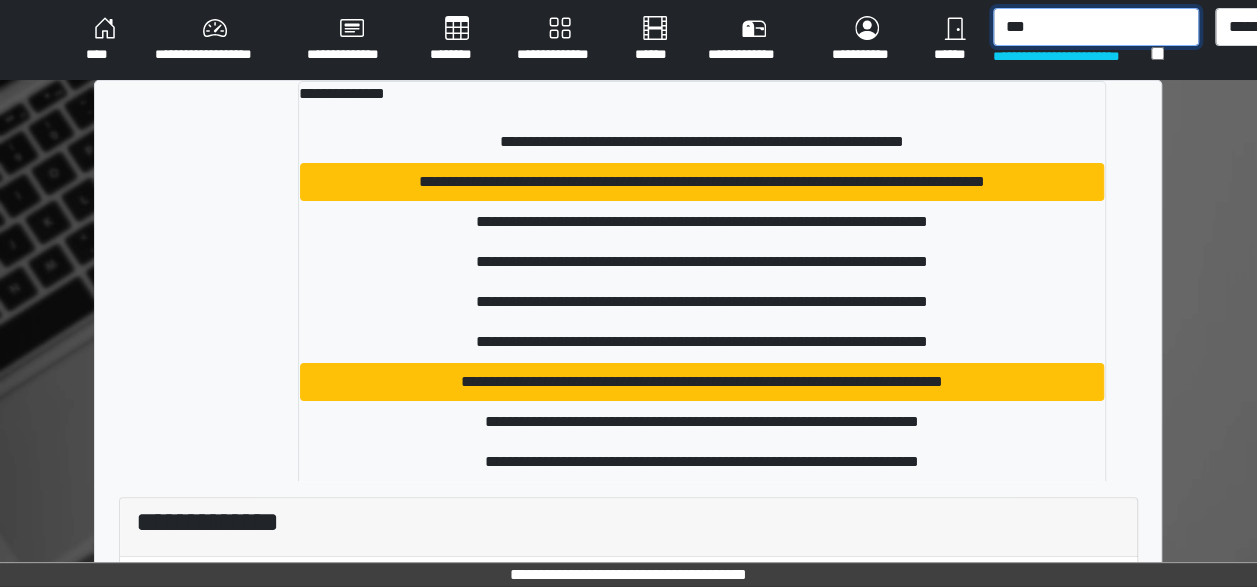 click on "***" at bounding box center (1096, 27) 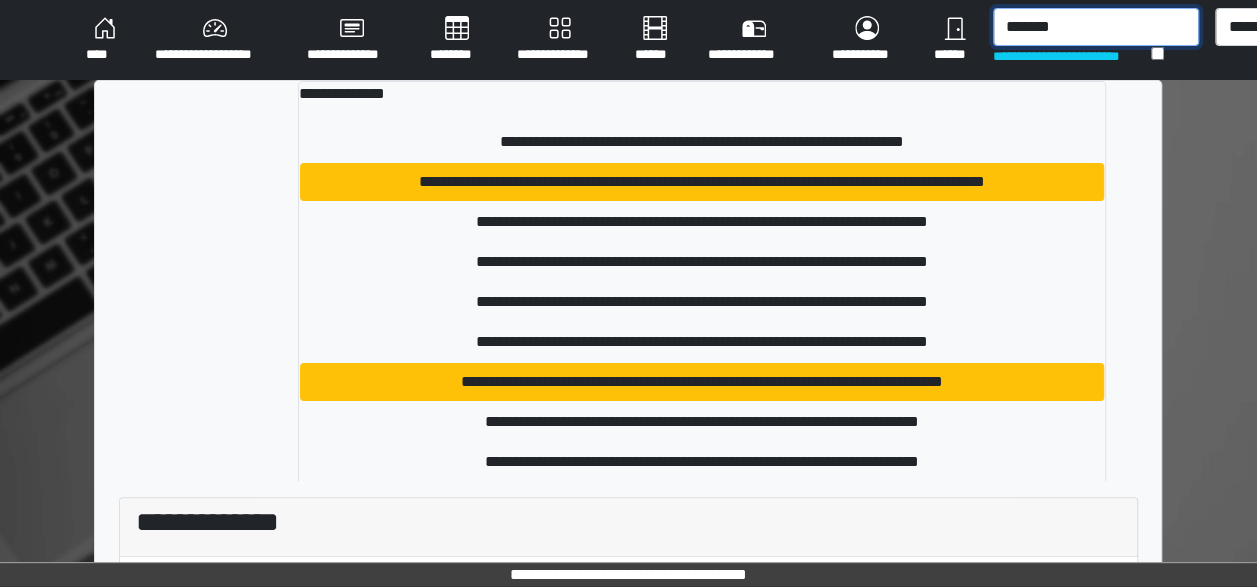click on "*******" at bounding box center [1096, 27] 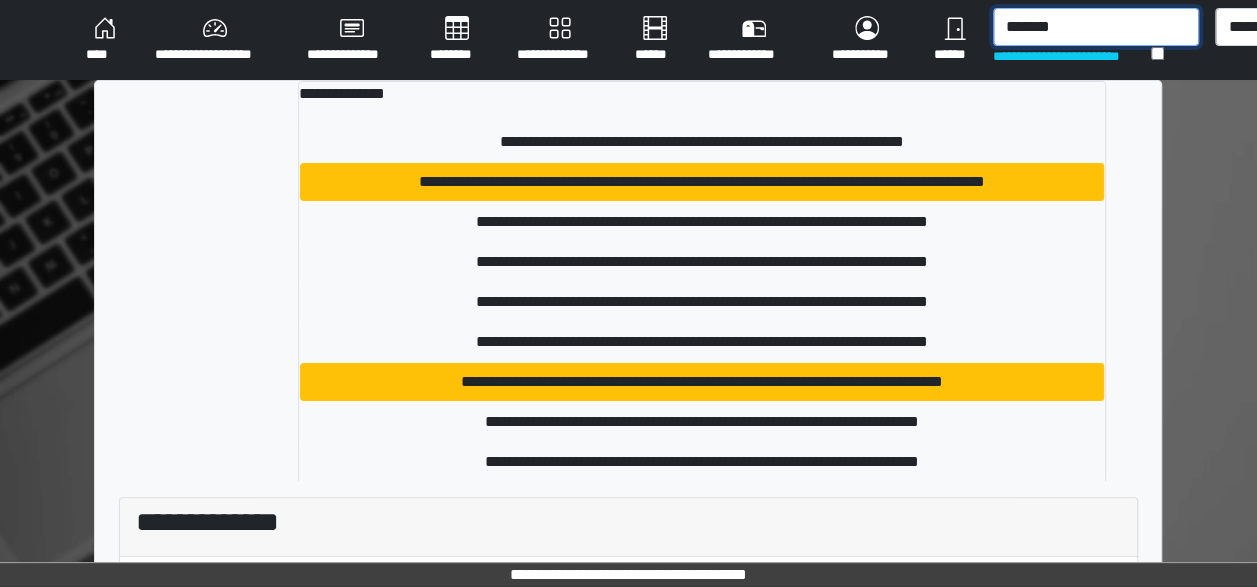 type on "*******" 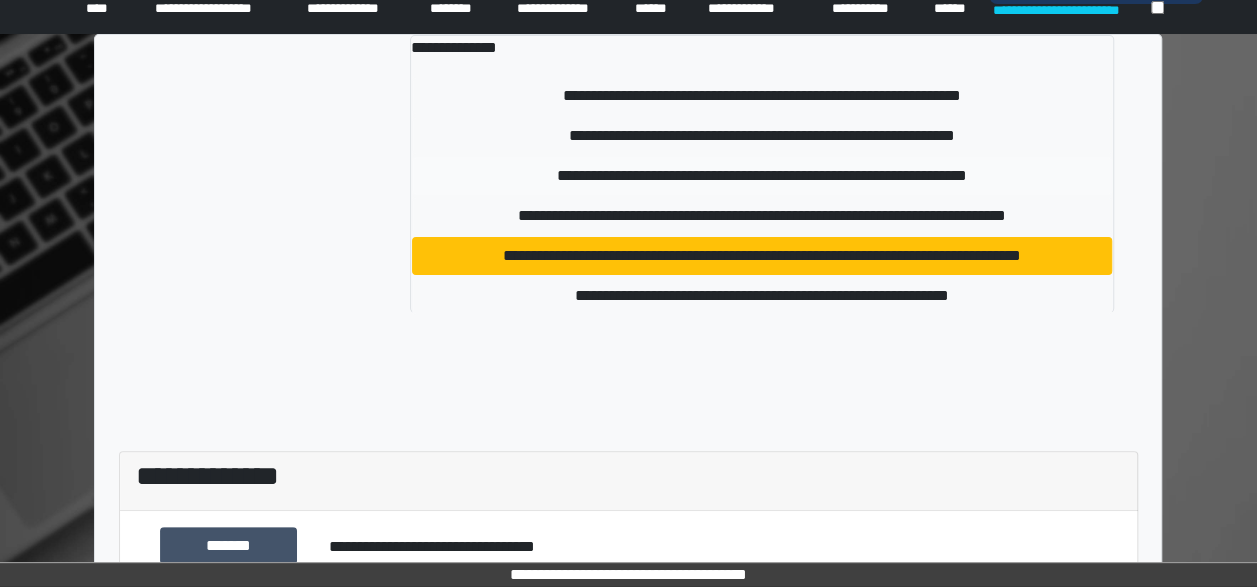 scroll, scrollTop: 35, scrollLeft: 0, axis: vertical 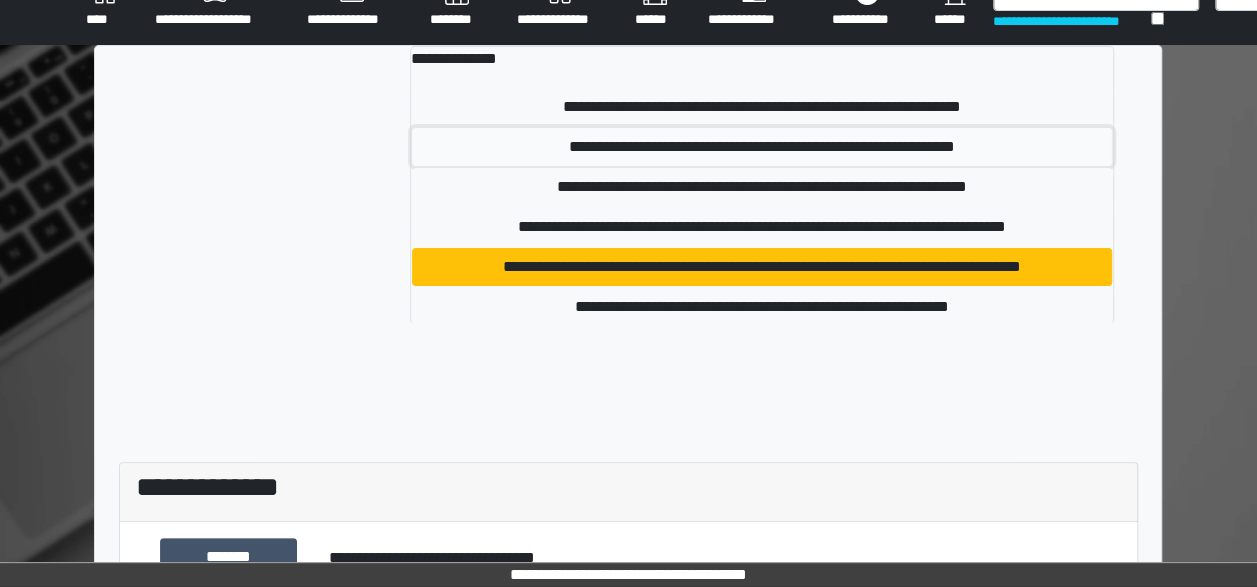 click on "**********" at bounding box center [762, 147] 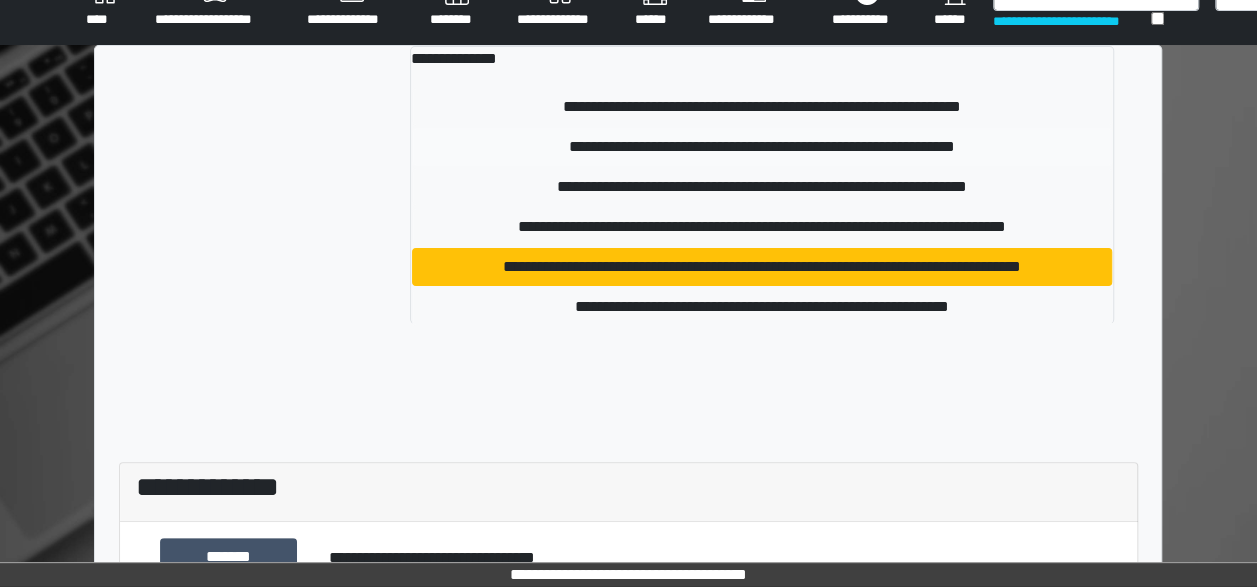 type 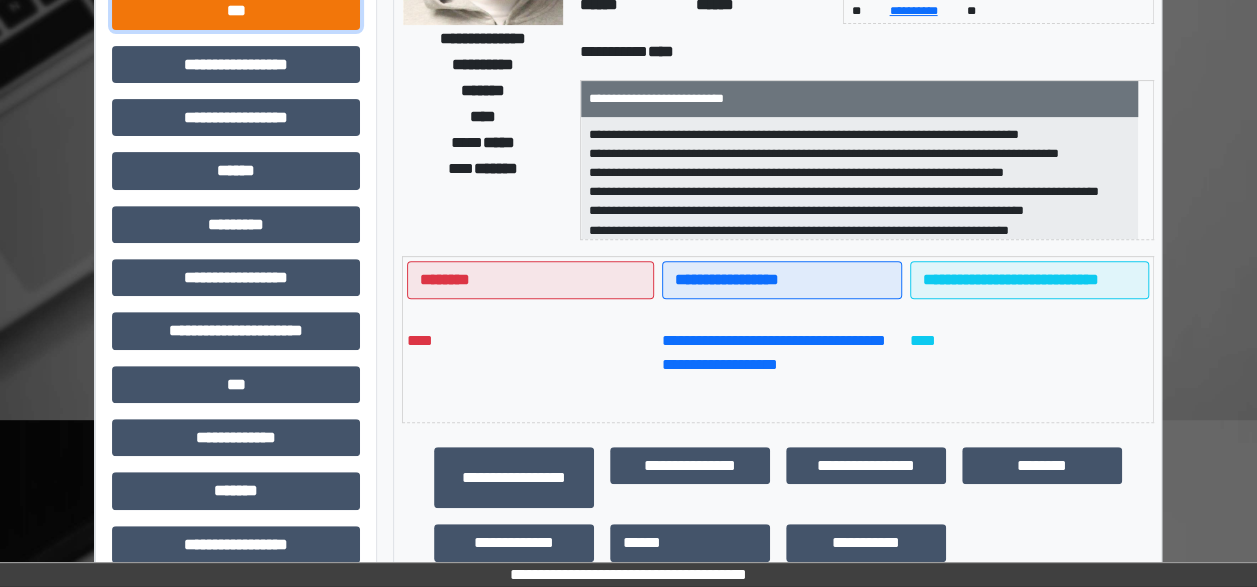 click on "***" at bounding box center (236, 10) 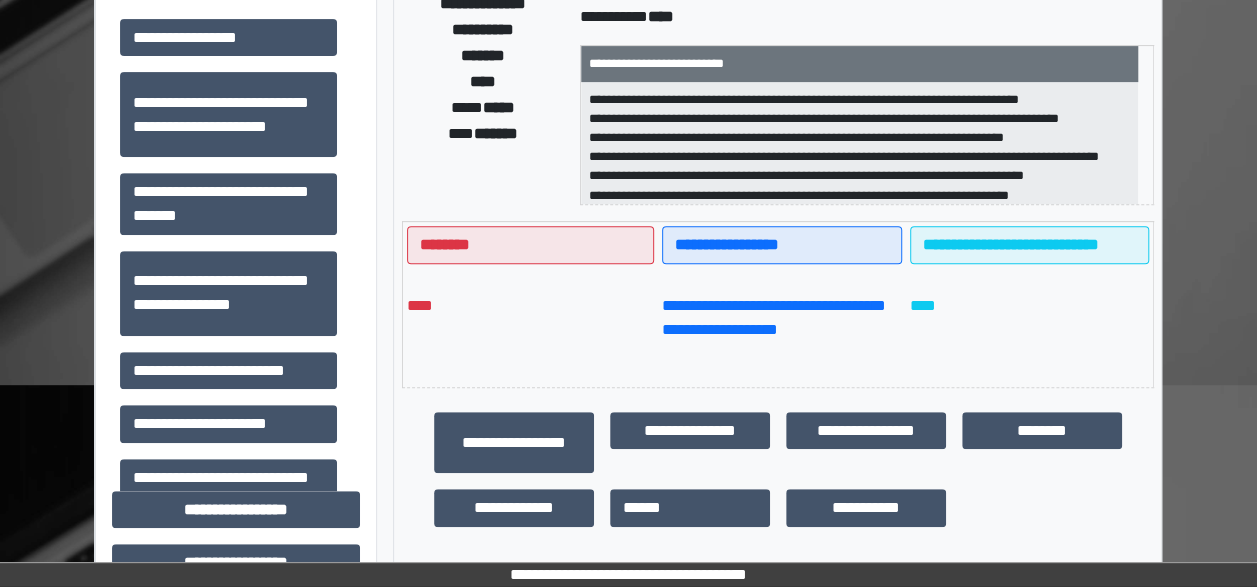 scroll, scrollTop: 328, scrollLeft: 0, axis: vertical 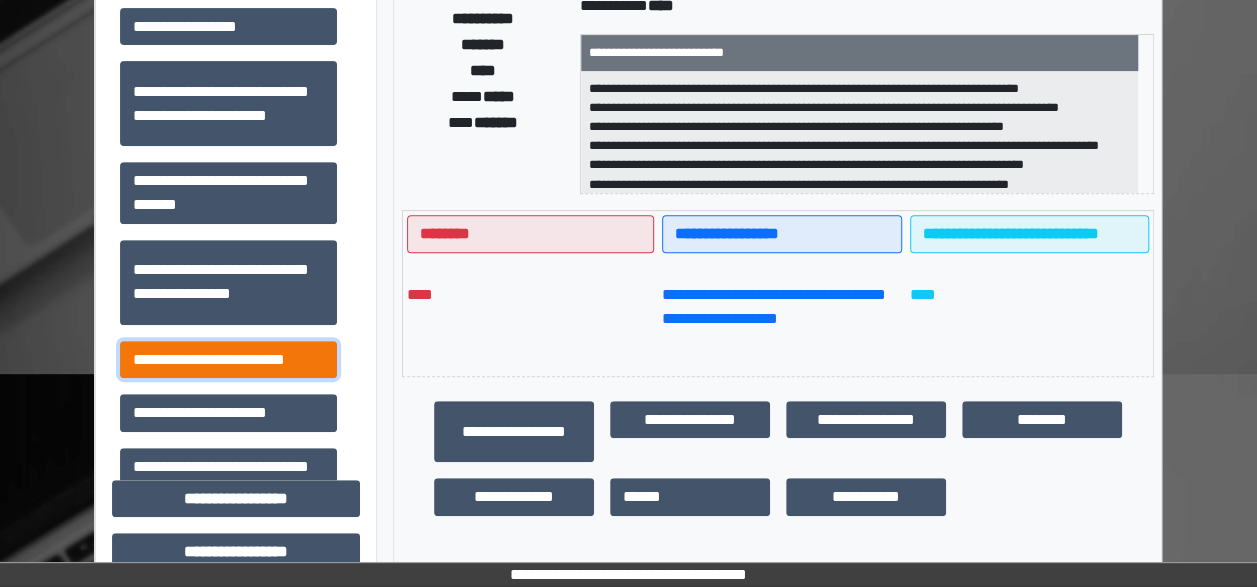 click on "**********" at bounding box center (228, 359) 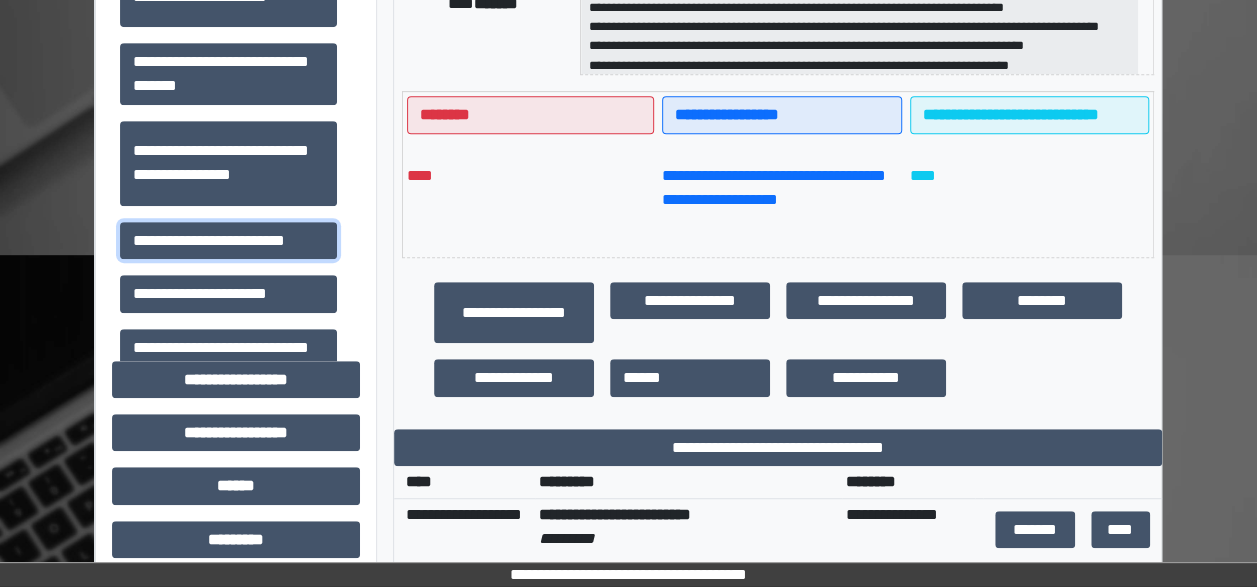 scroll, scrollTop: 448, scrollLeft: 0, axis: vertical 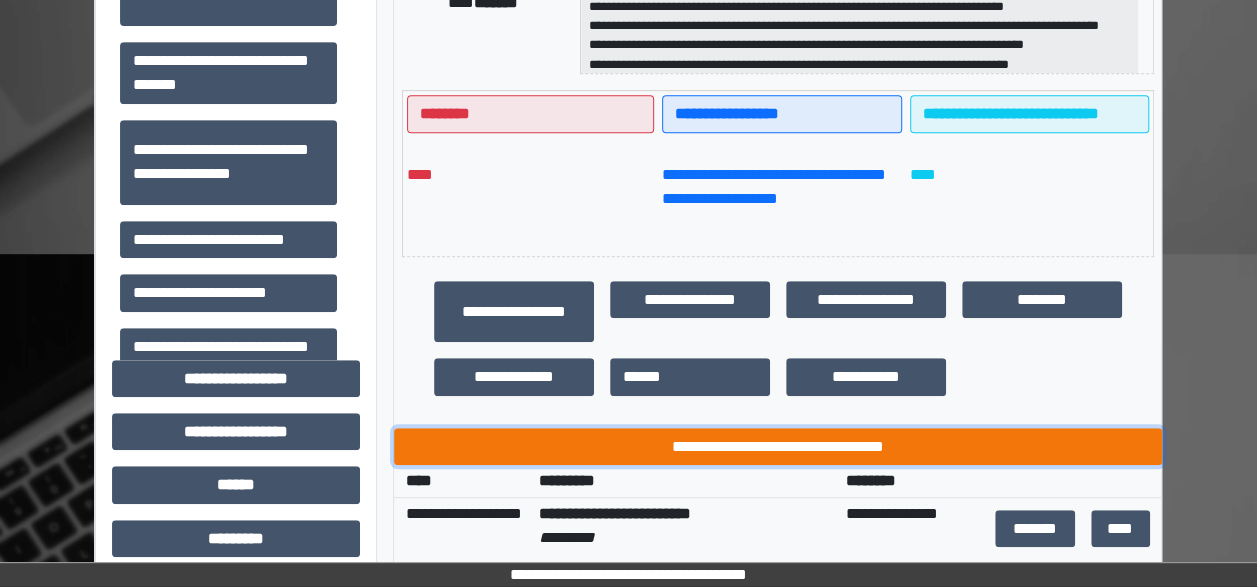 click on "**********" at bounding box center (778, 446) 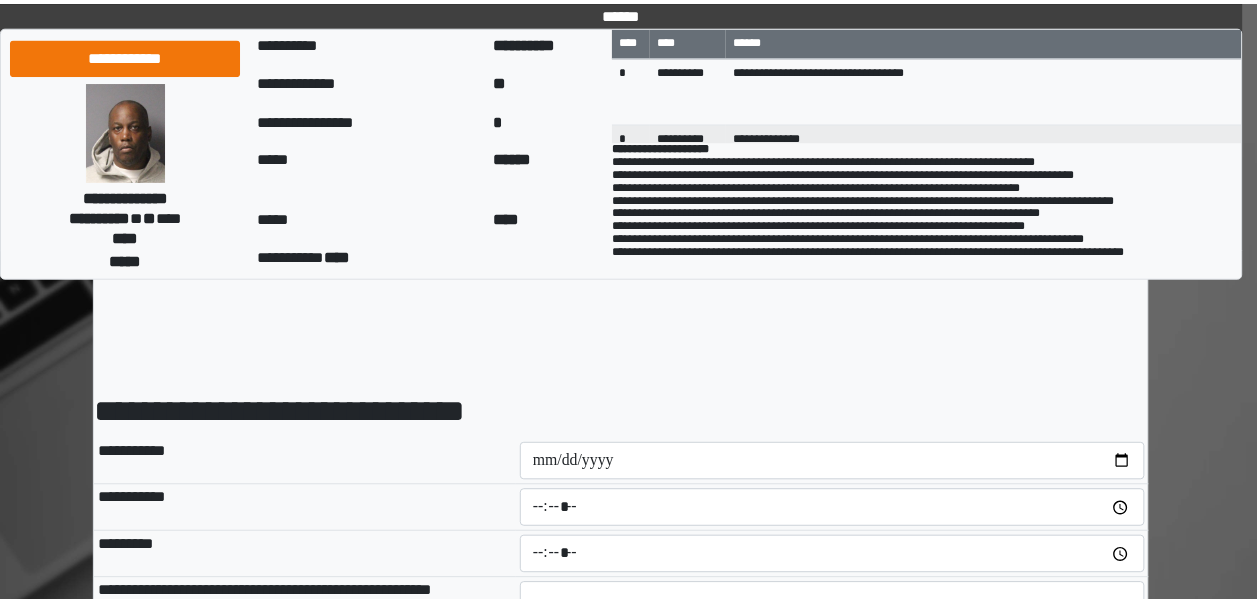 scroll, scrollTop: 0, scrollLeft: 0, axis: both 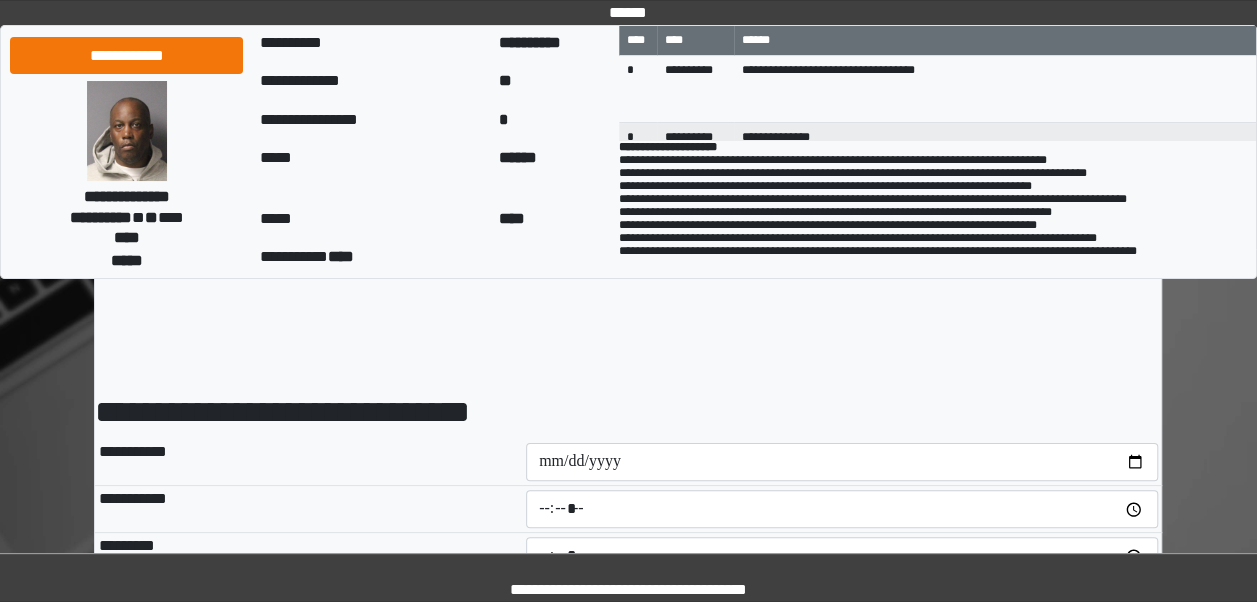 drag, startPoint x: 644, startPoint y: 458, endPoint x: 682, endPoint y: 435, distance: 44.418465 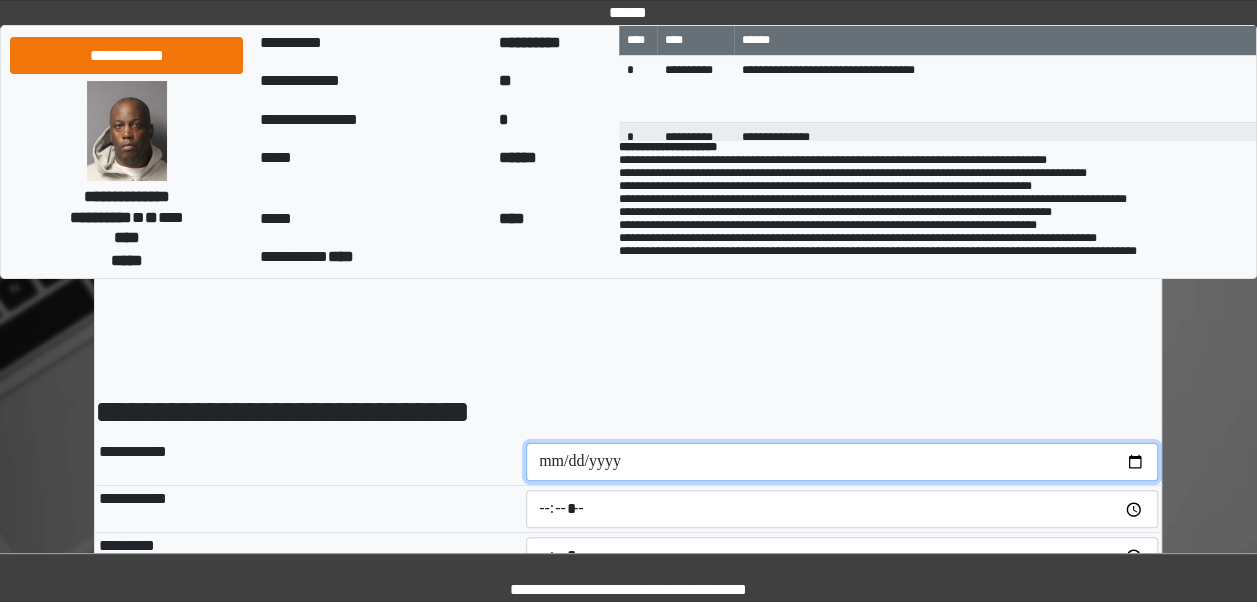 click at bounding box center (842, 462) 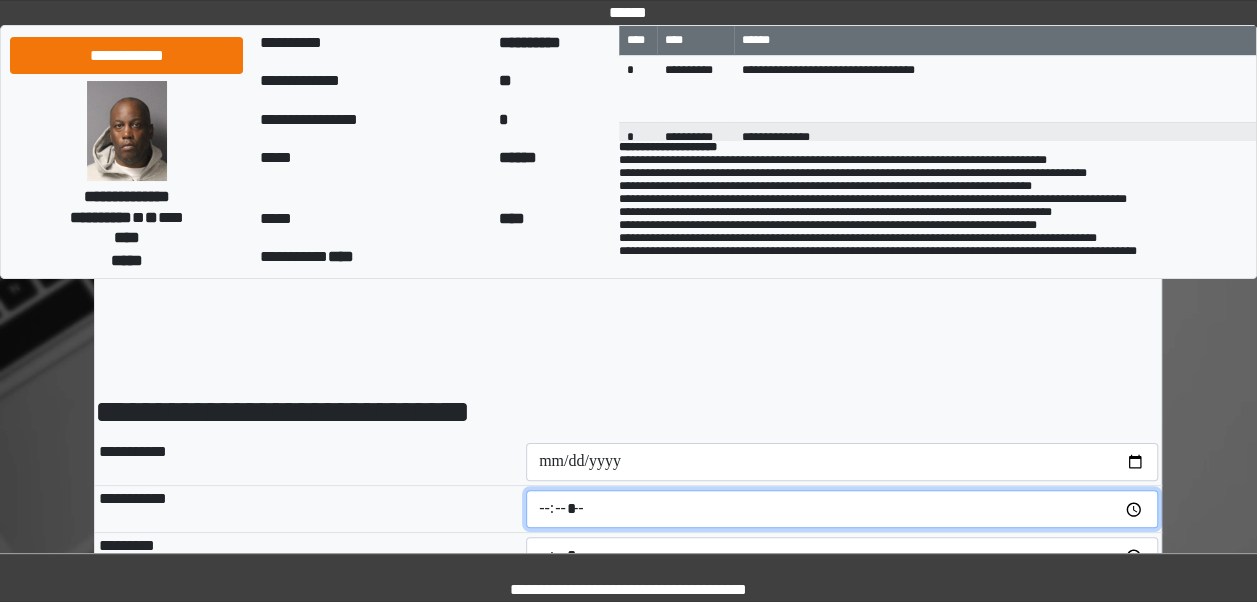 click at bounding box center [842, 509] 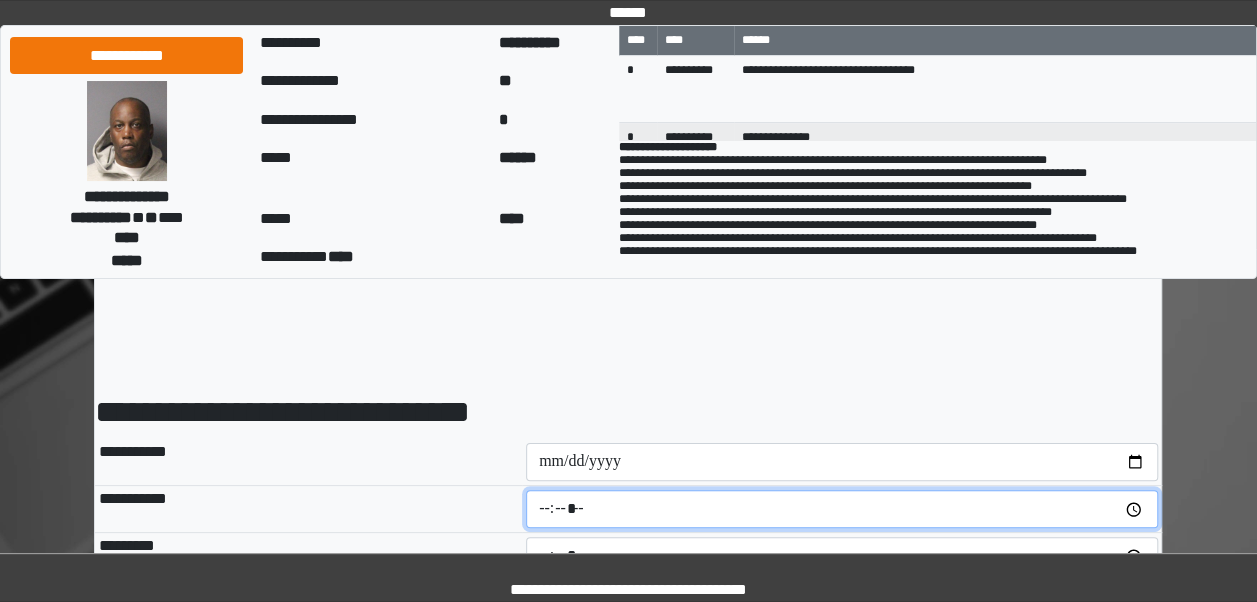 type on "*****" 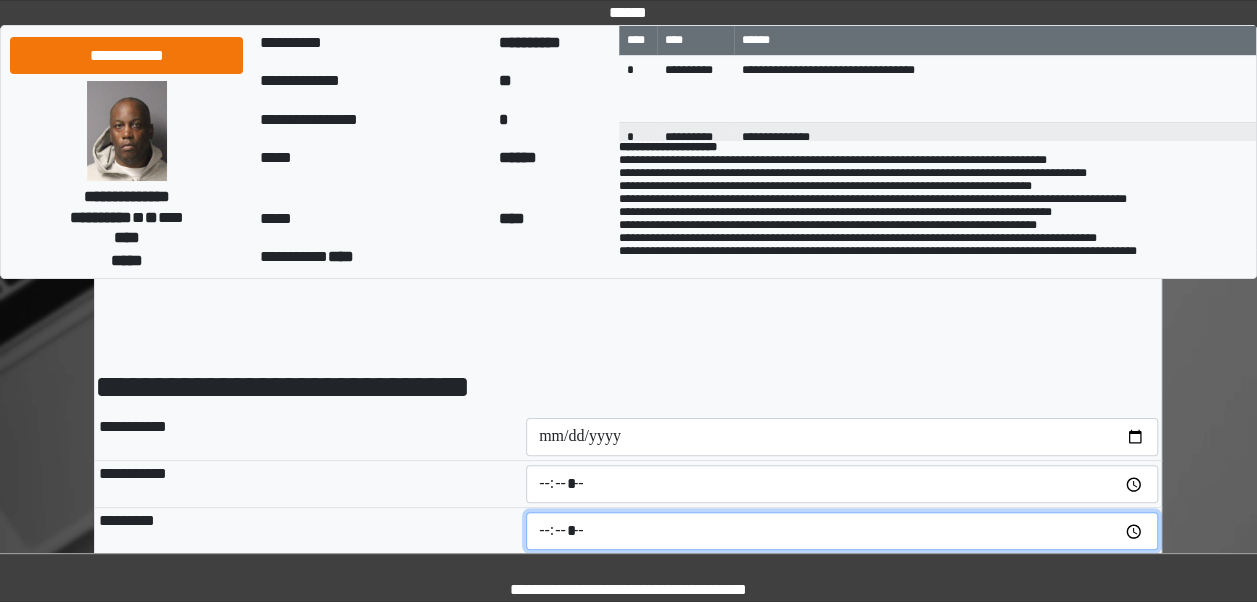 scroll, scrollTop: 45, scrollLeft: 0, axis: vertical 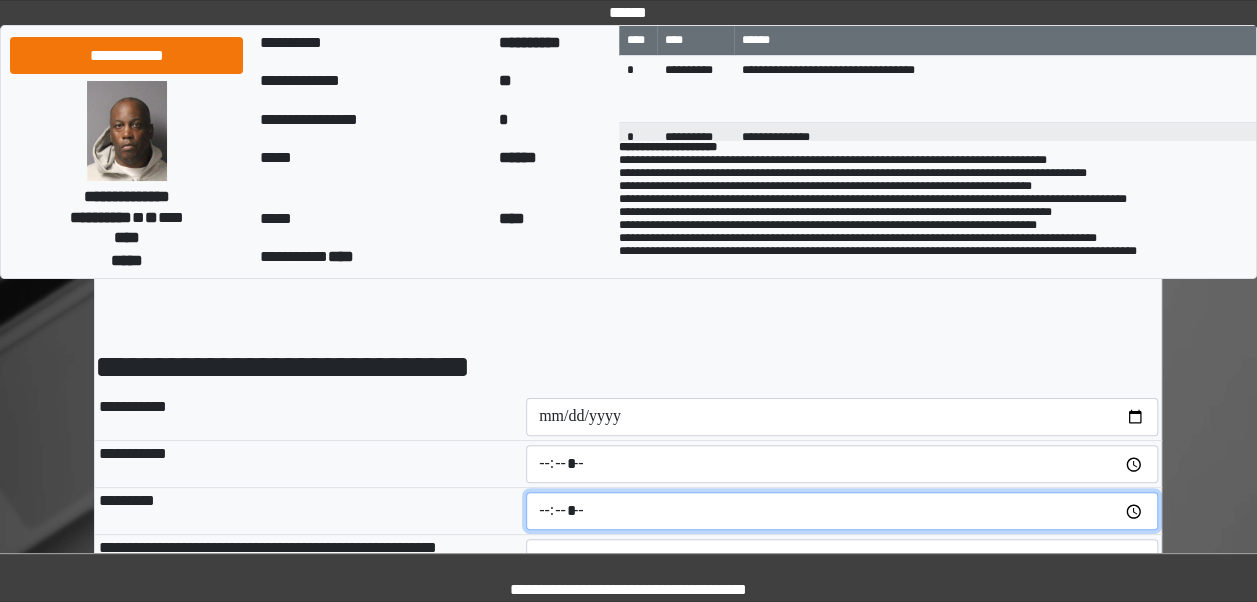 click at bounding box center [842, 511] 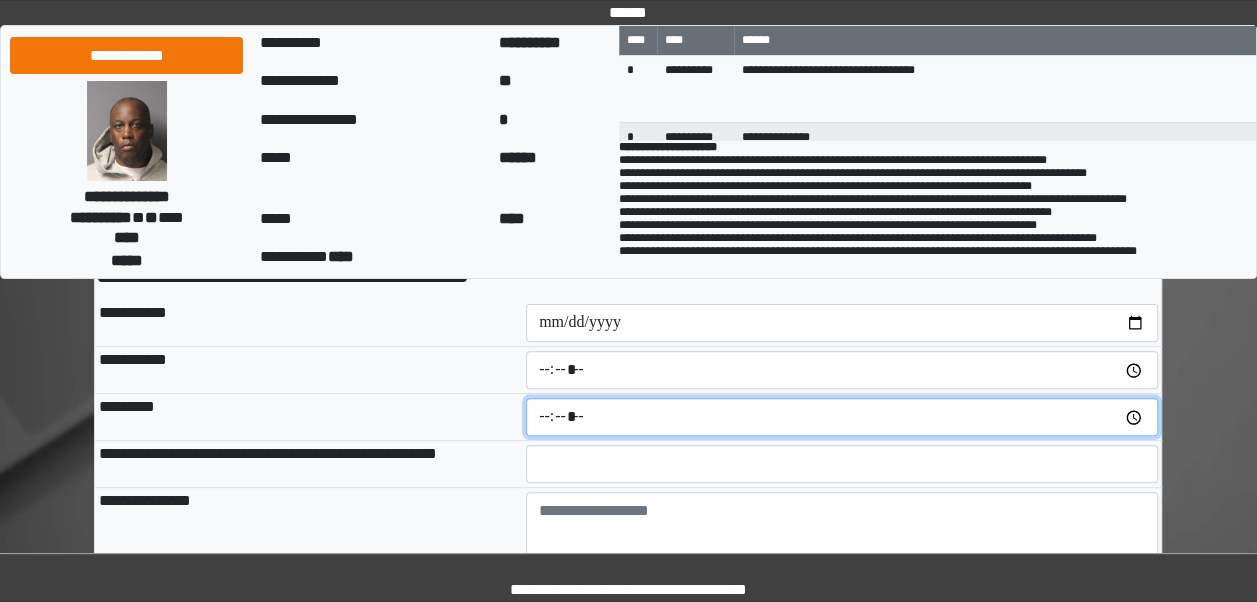scroll, scrollTop: 161, scrollLeft: 0, axis: vertical 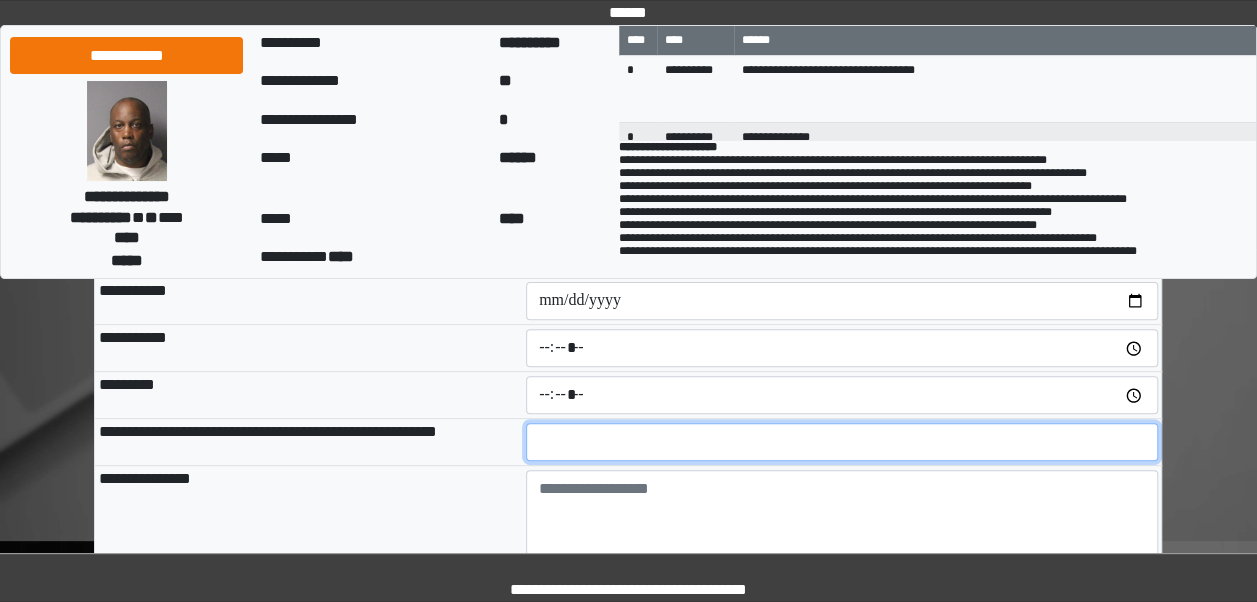 click at bounding box center [842, 442] 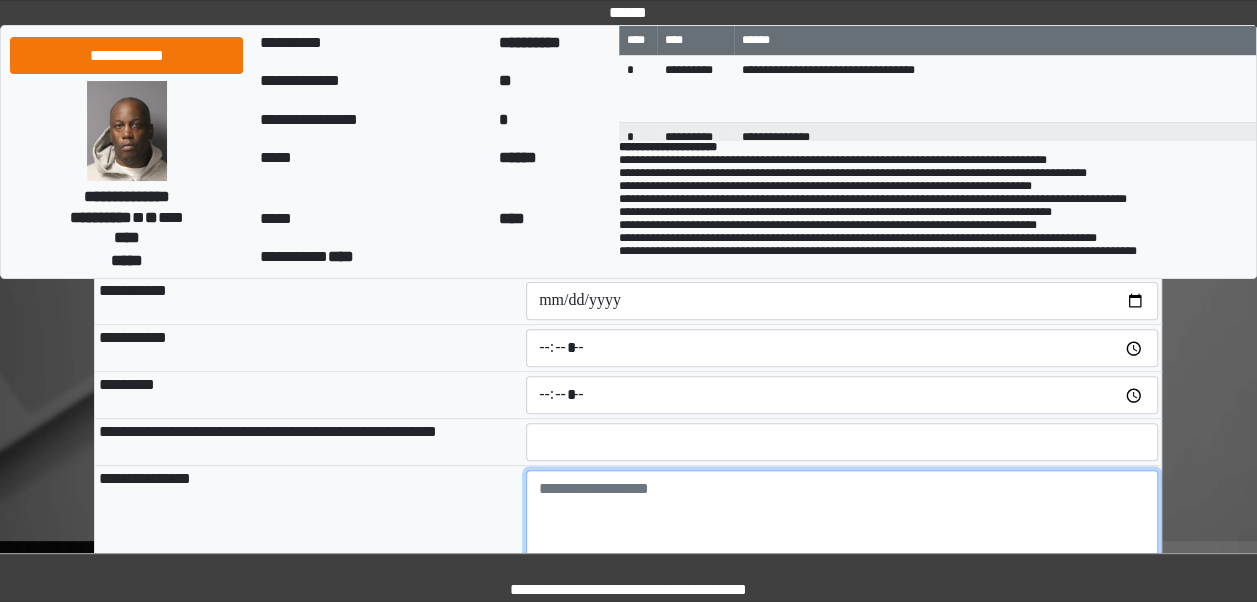 paste on "**********" 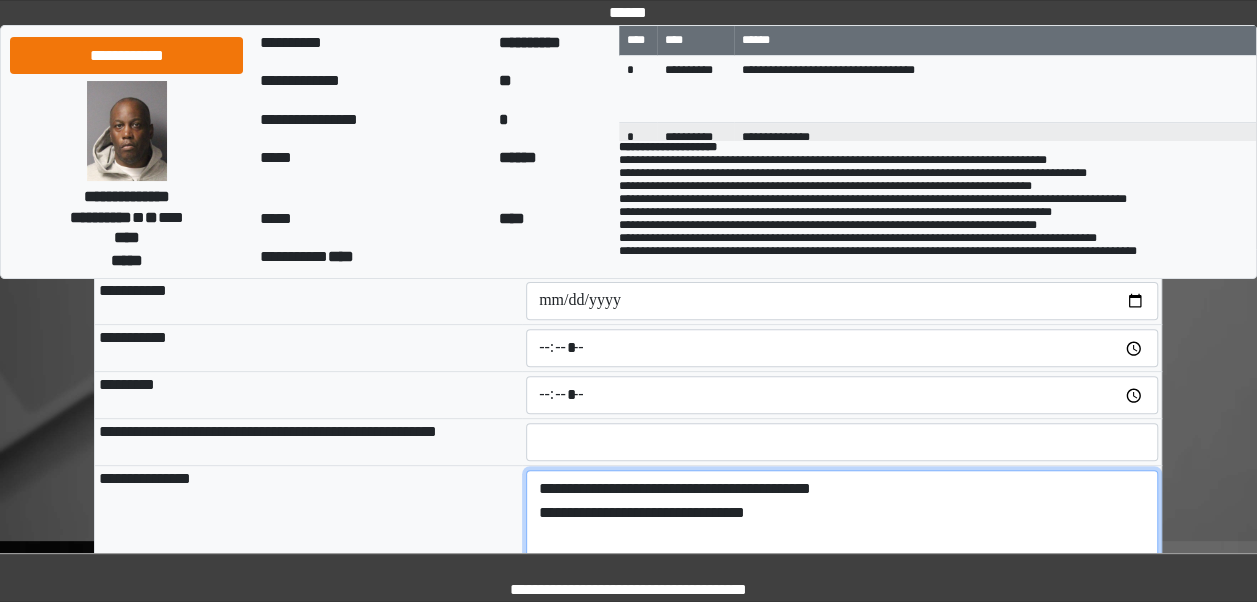 click on "**********" at bounding box center (842, 525) 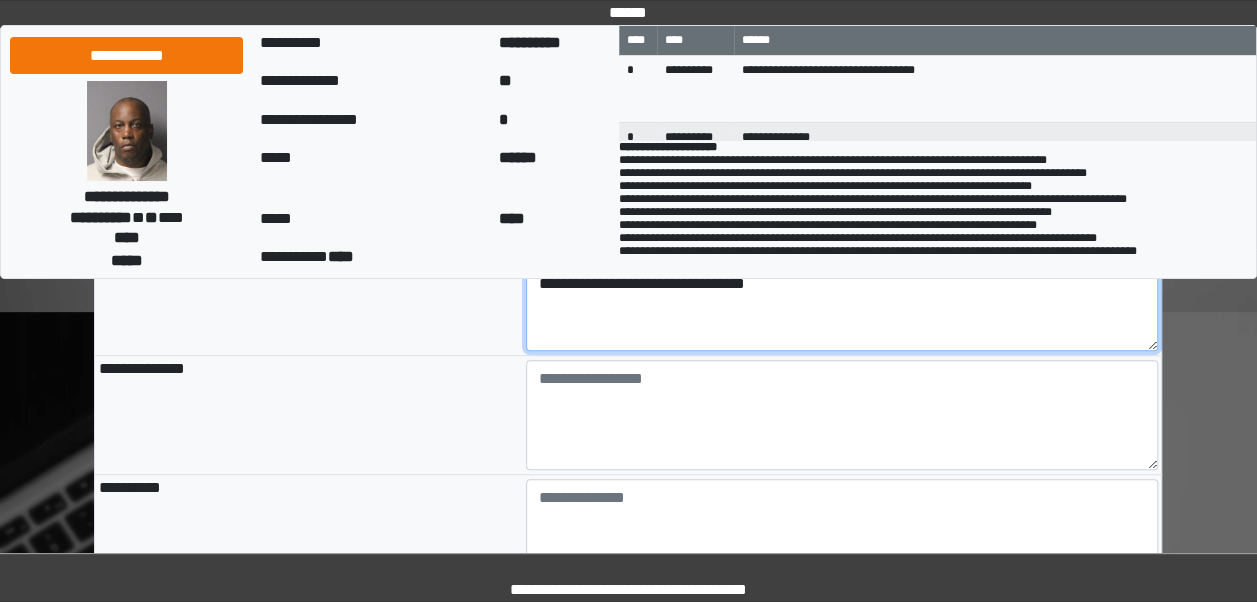 scroll, scrollTop: 395, scrollLeft: 0, axis: vertical 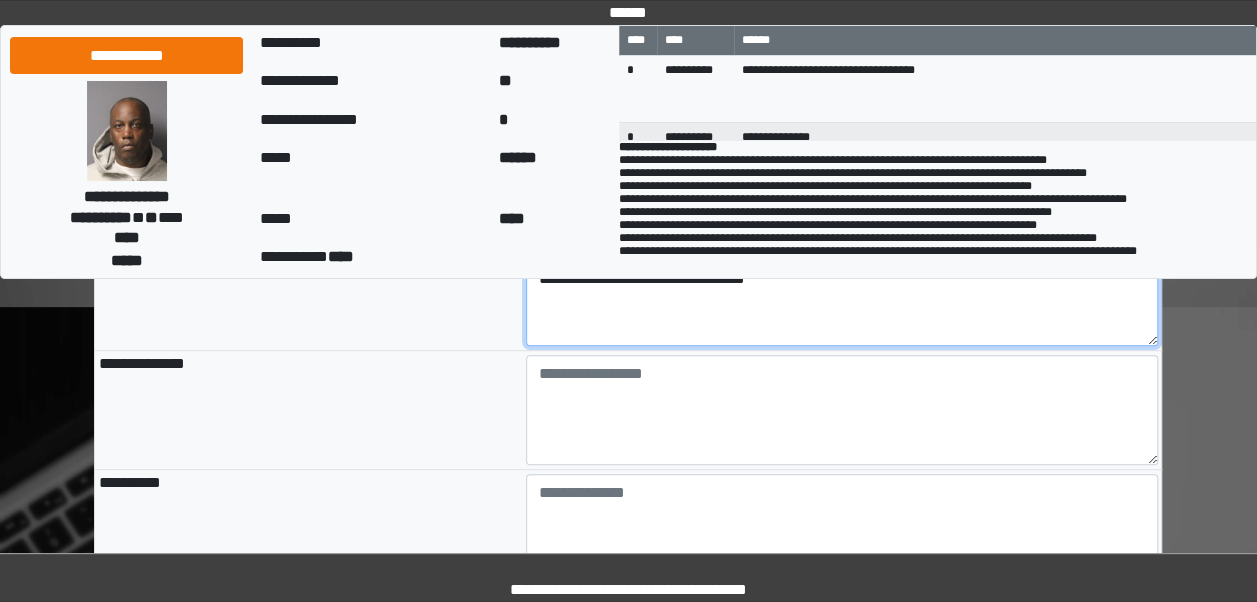 type on "**********" 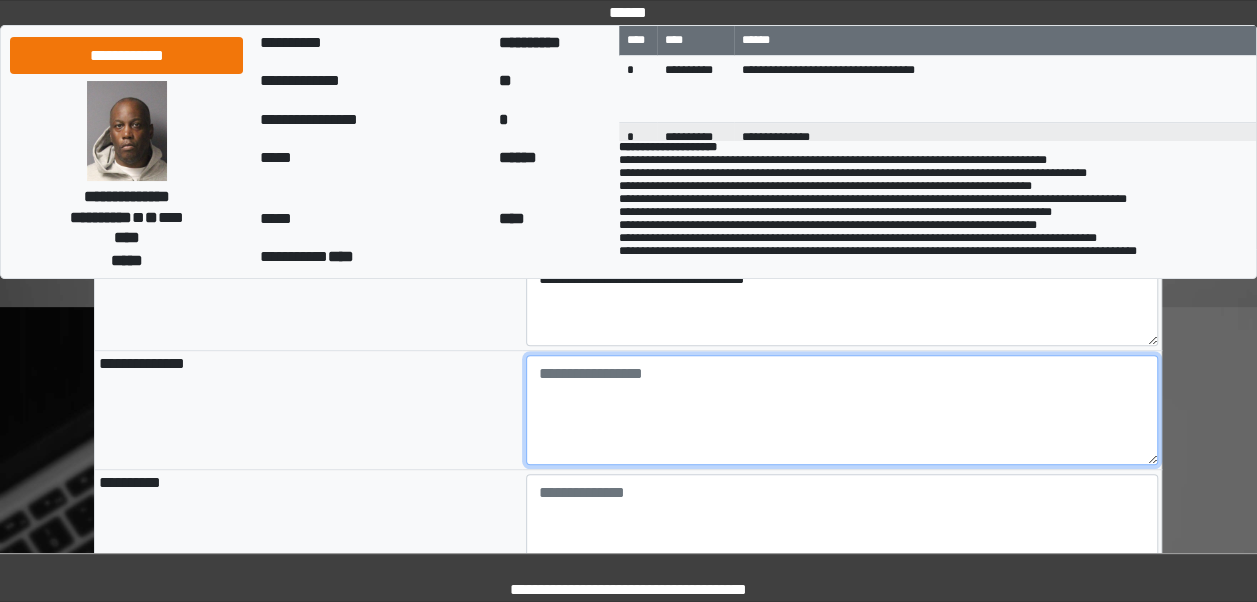 click at bounding box center [842, 410] 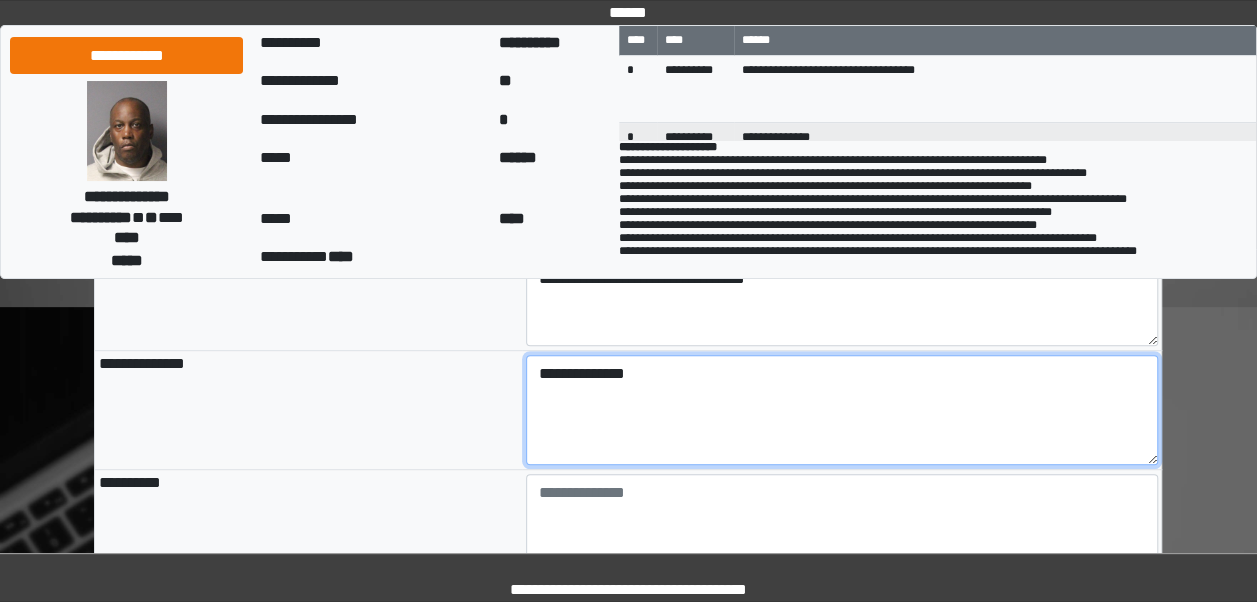type on "**********" 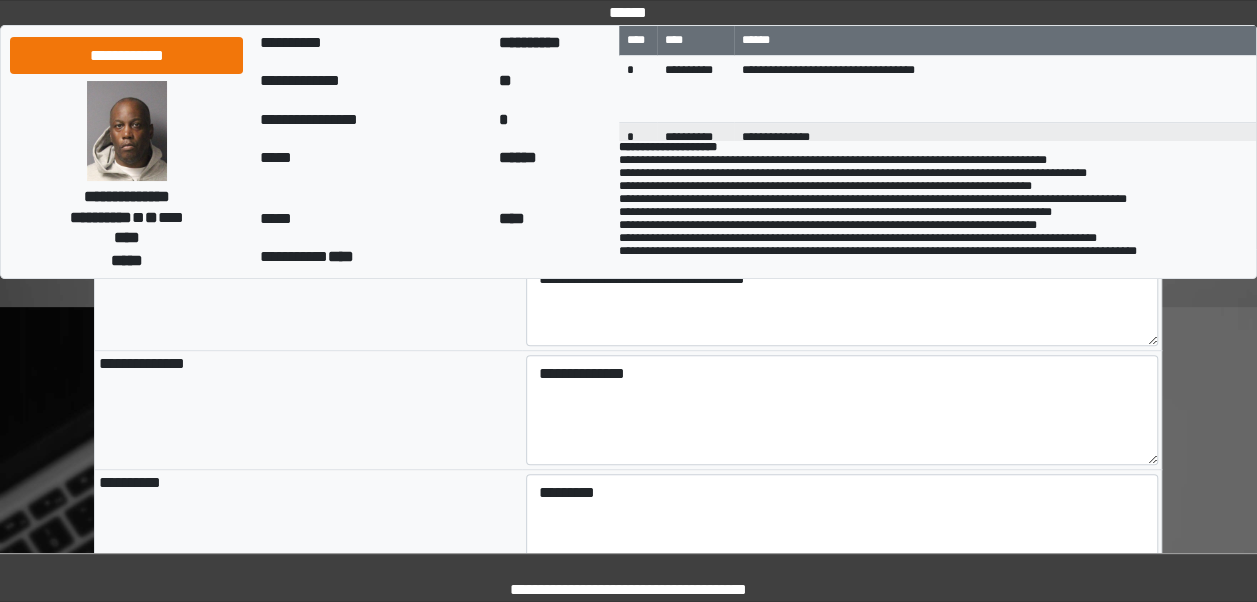 click on "**********" at bounding box center (308, 410) 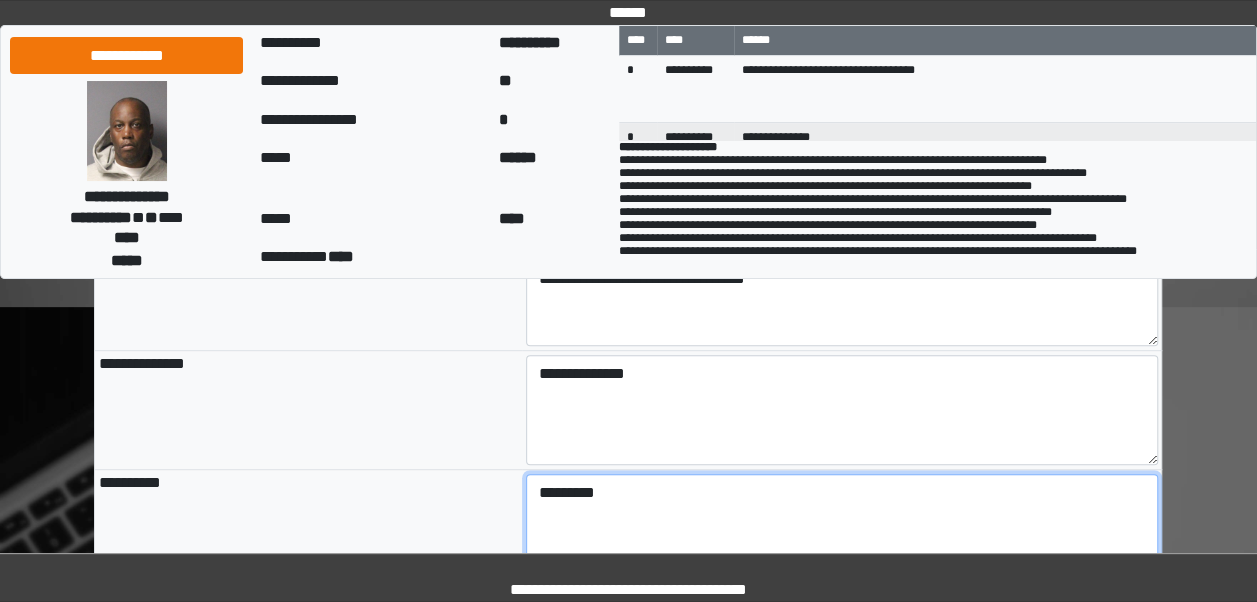 click on "*********" at bounding box center (842, 529) 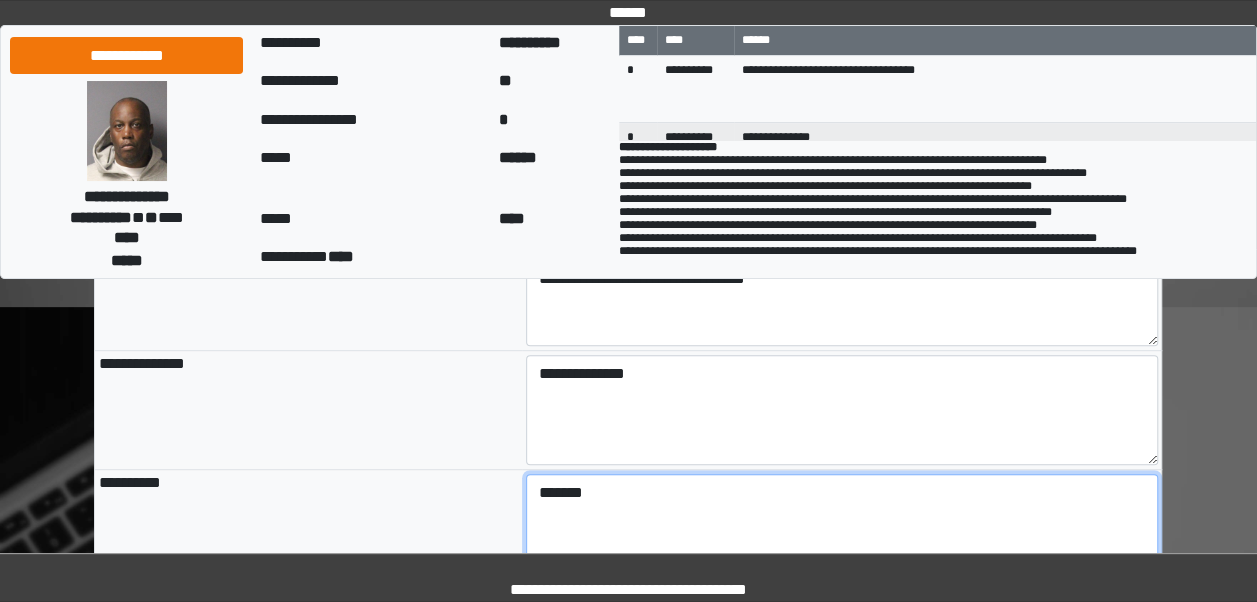 type on "*******" 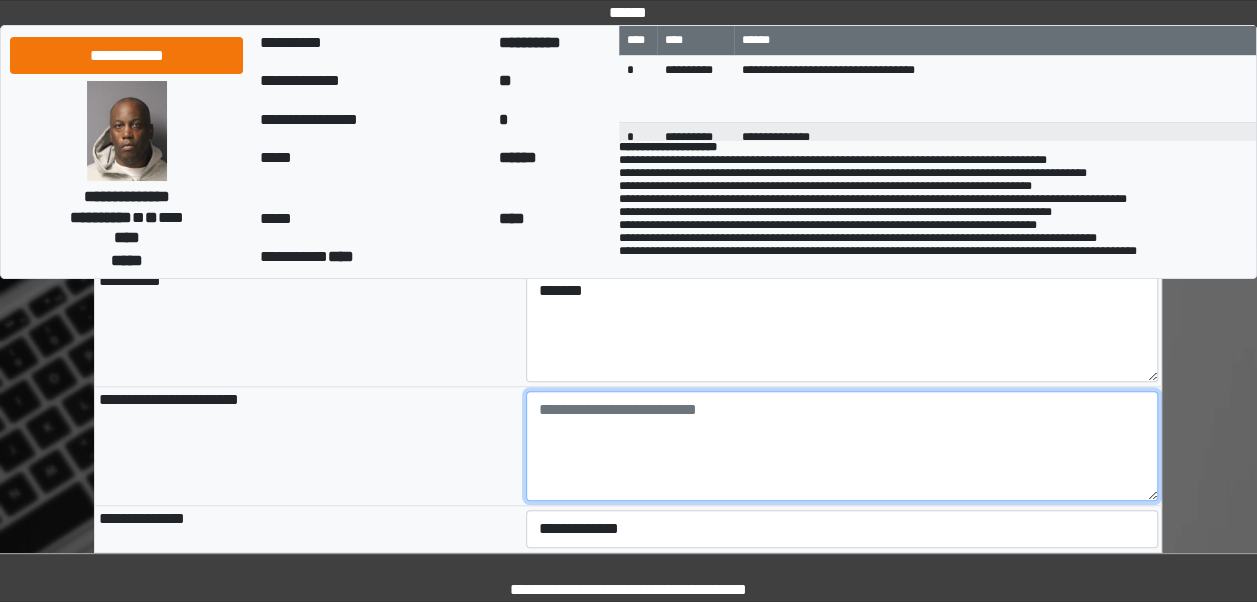 click at bounding box center (842, 446) 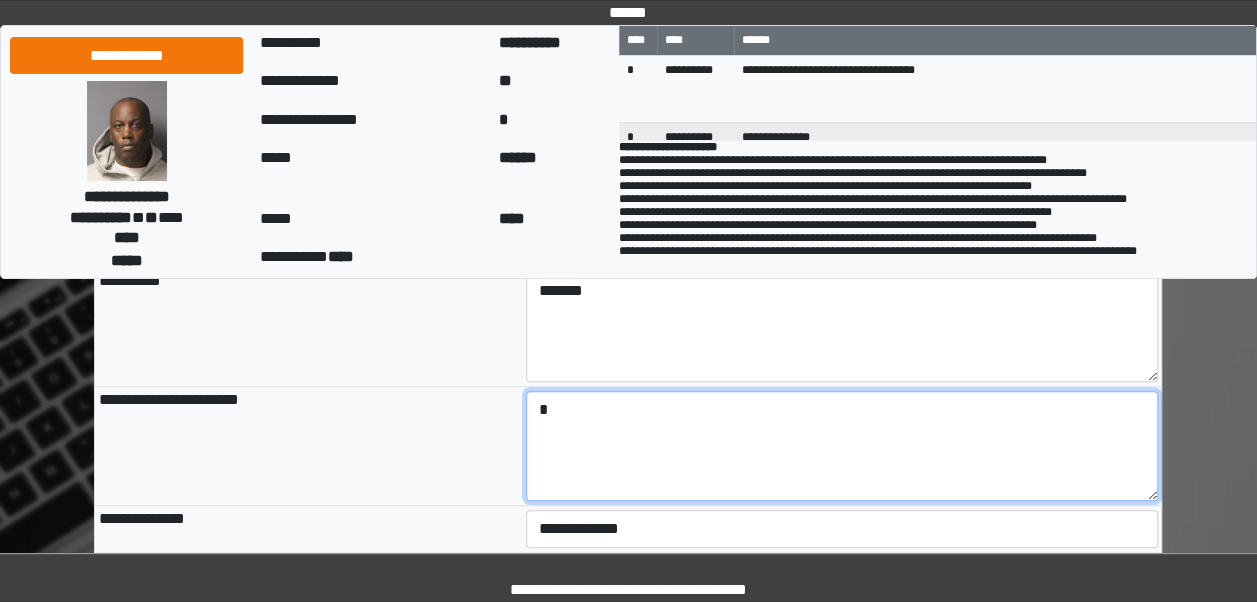 type on "*" 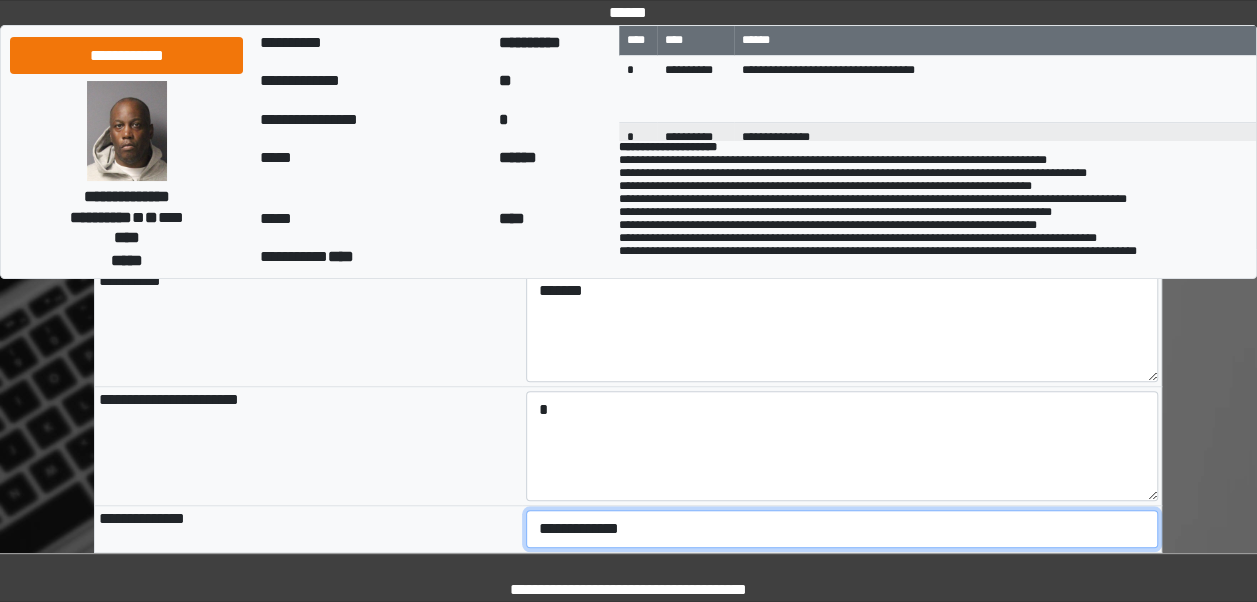 click on "**********" at bounding box center [842, 529] 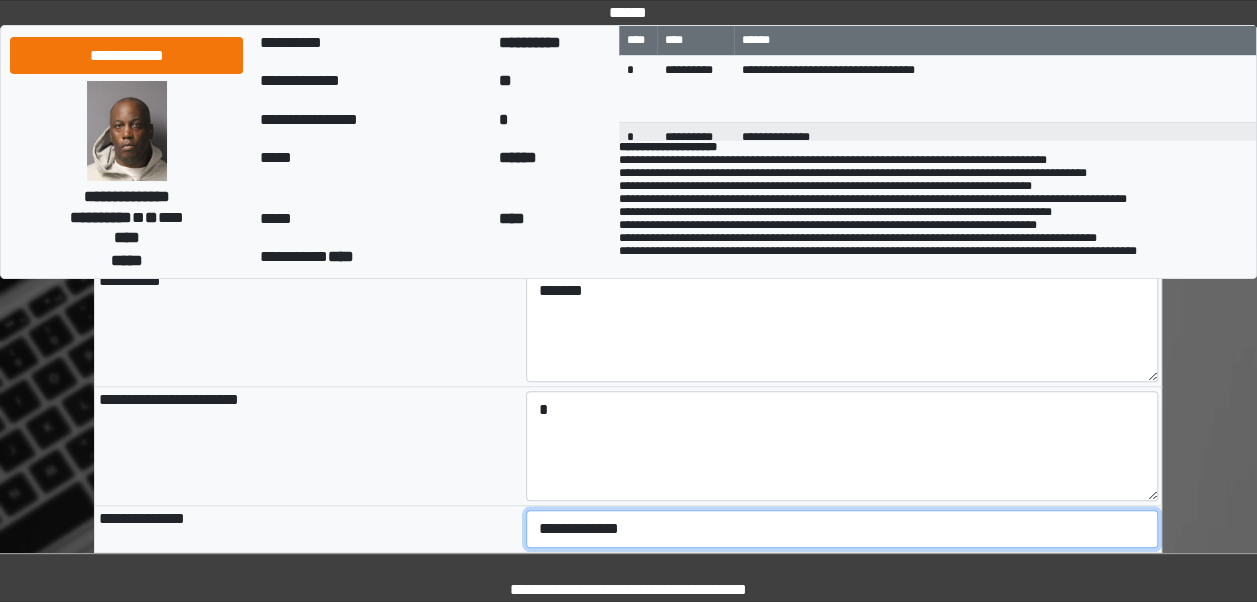 select on "***" 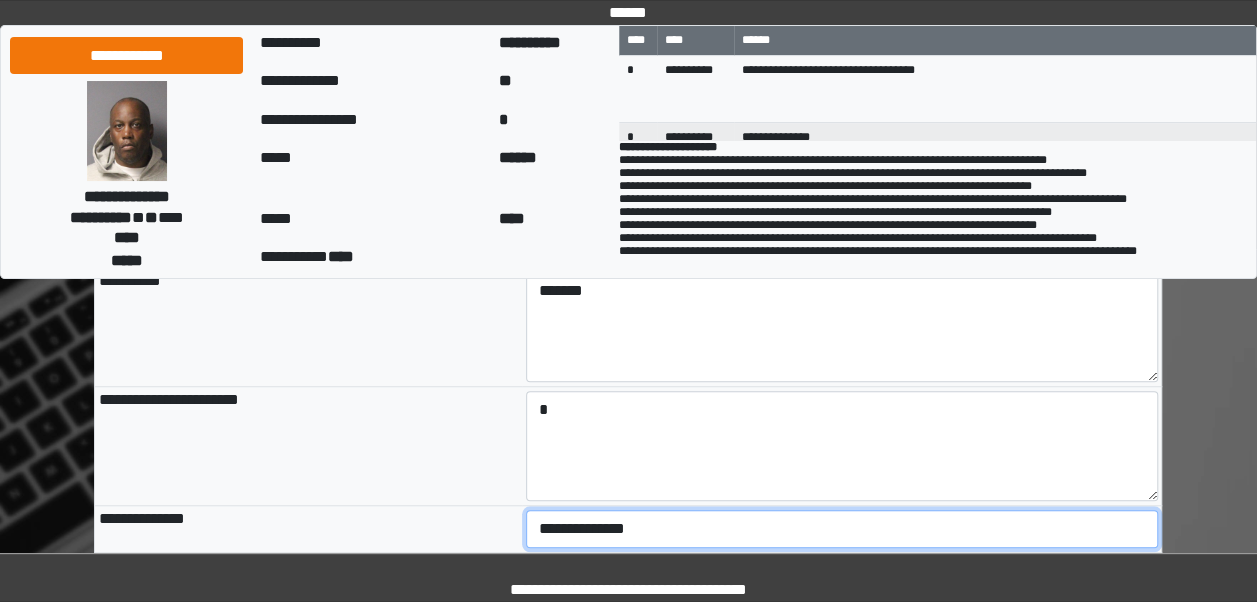 click on "**********" at bounding box center [842, 529] 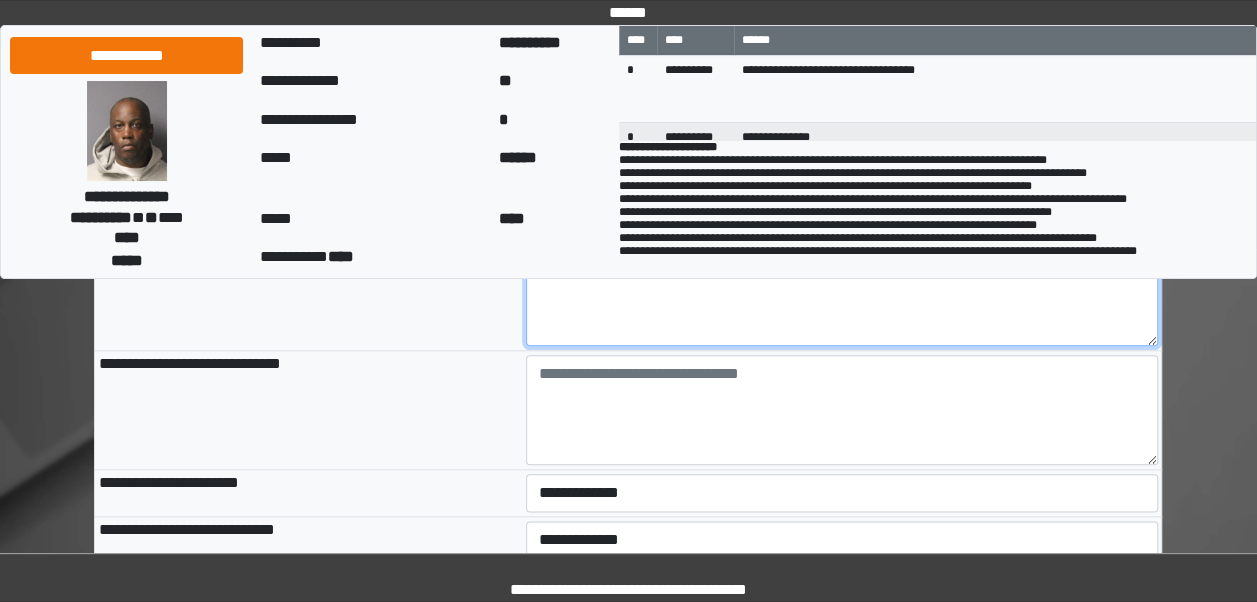 scroll, scrollTop: 919, scrollLeft: 0, axis: vertical 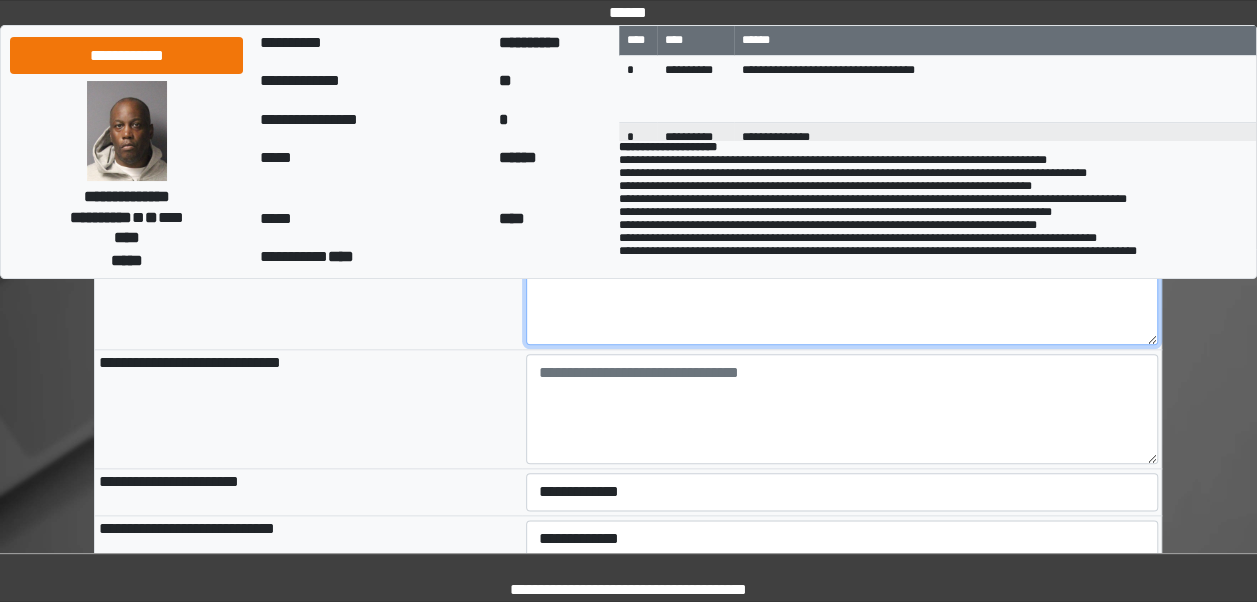 type on "**********" 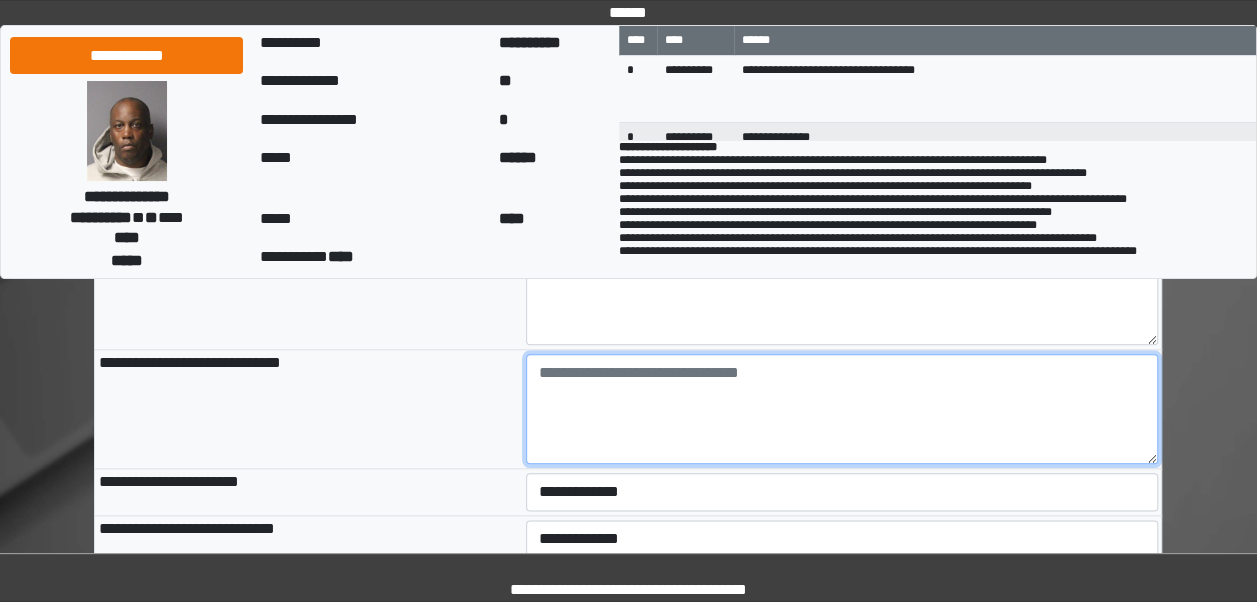 click at bounding box center [842, 409] 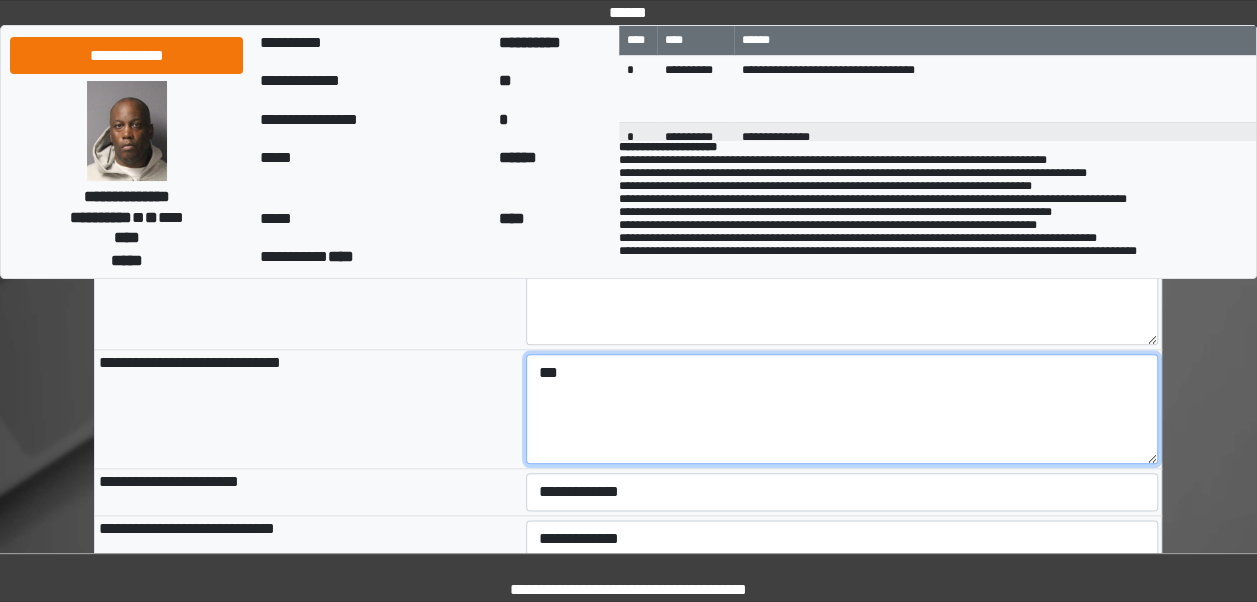 type on "***" 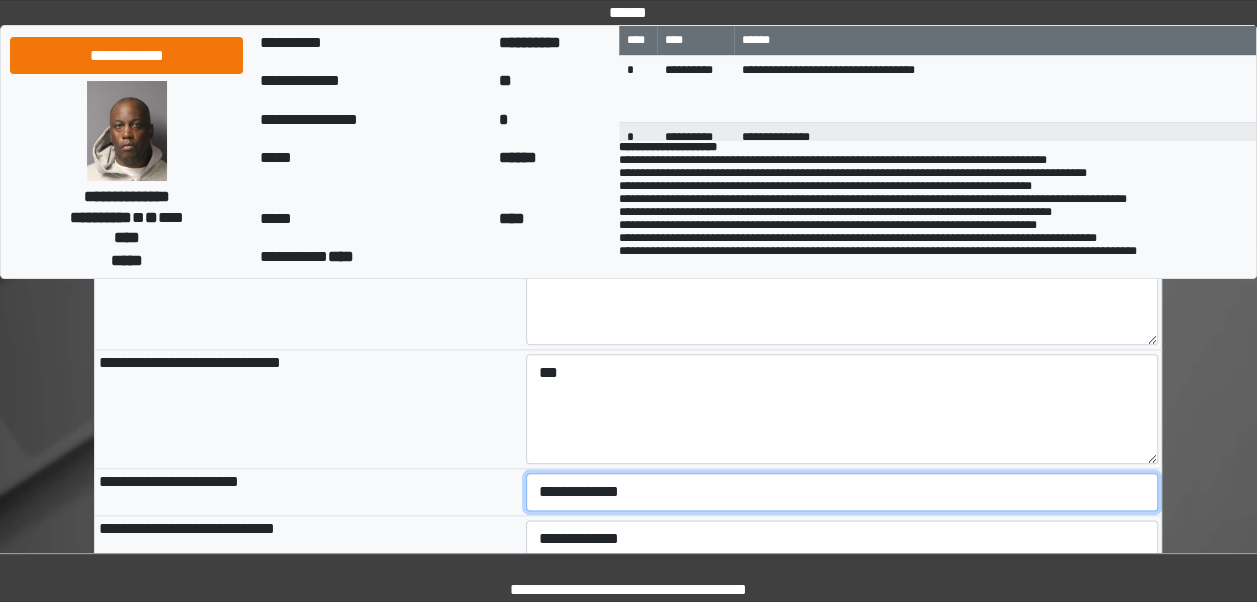 click on "**********" at bounding box center [842, 492] 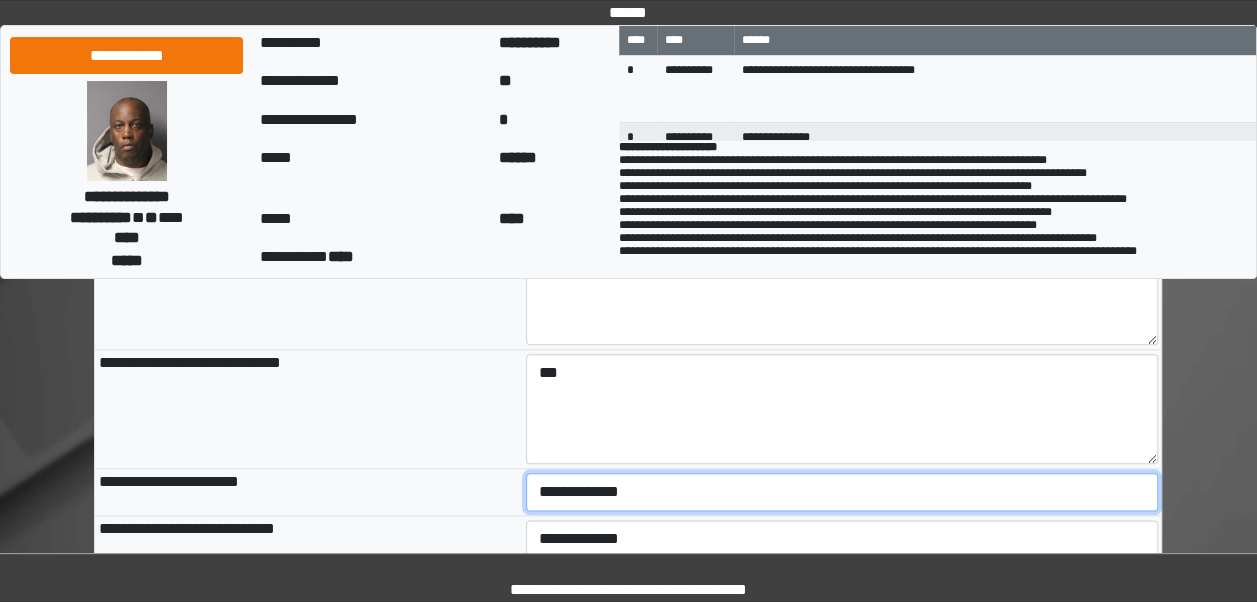 select on "***" 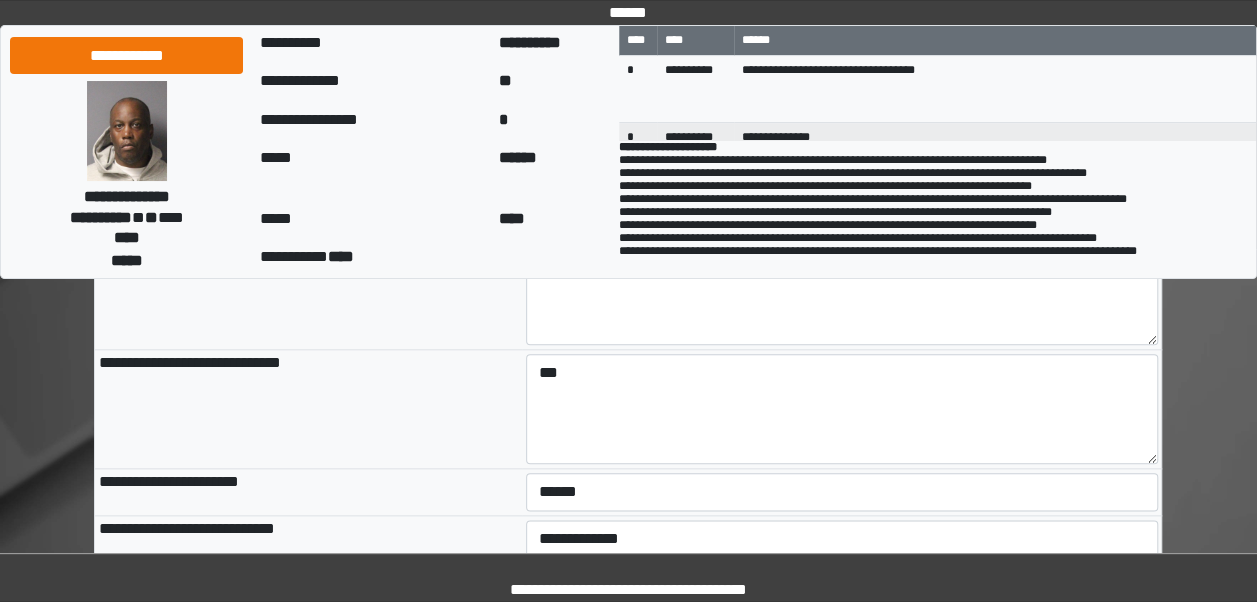 click on "**********" at bounding box center (308, 492) 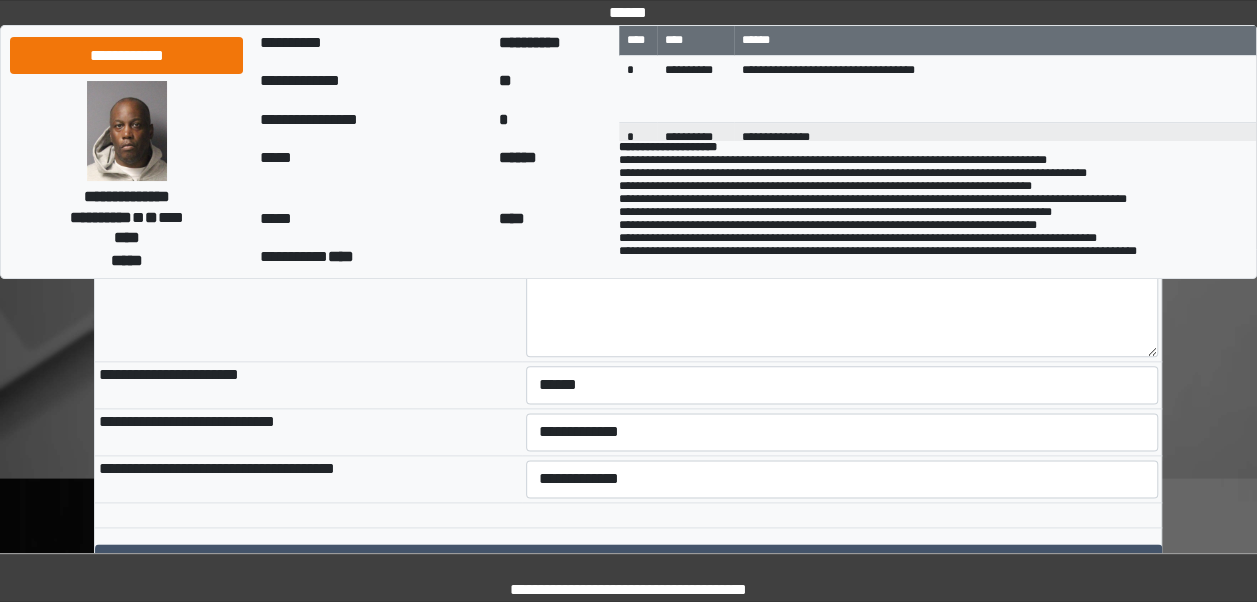 scroll, scrollTop: 1029, scrollLeft: 0, axis: vertical 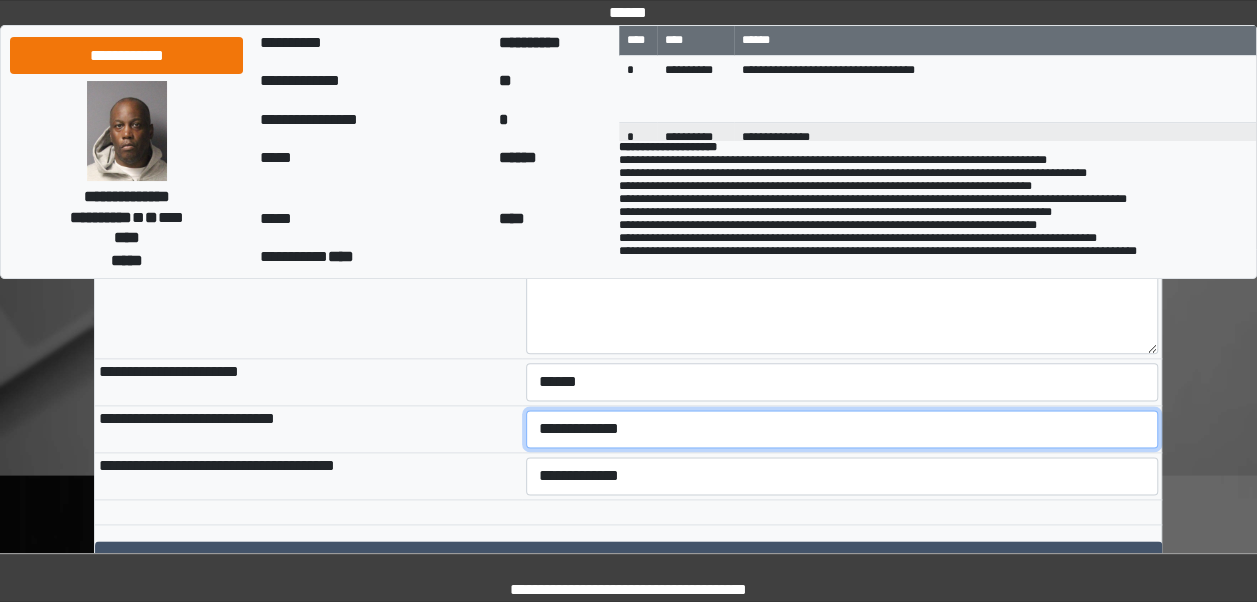 click on "**********" at bounding box center [842, 429] 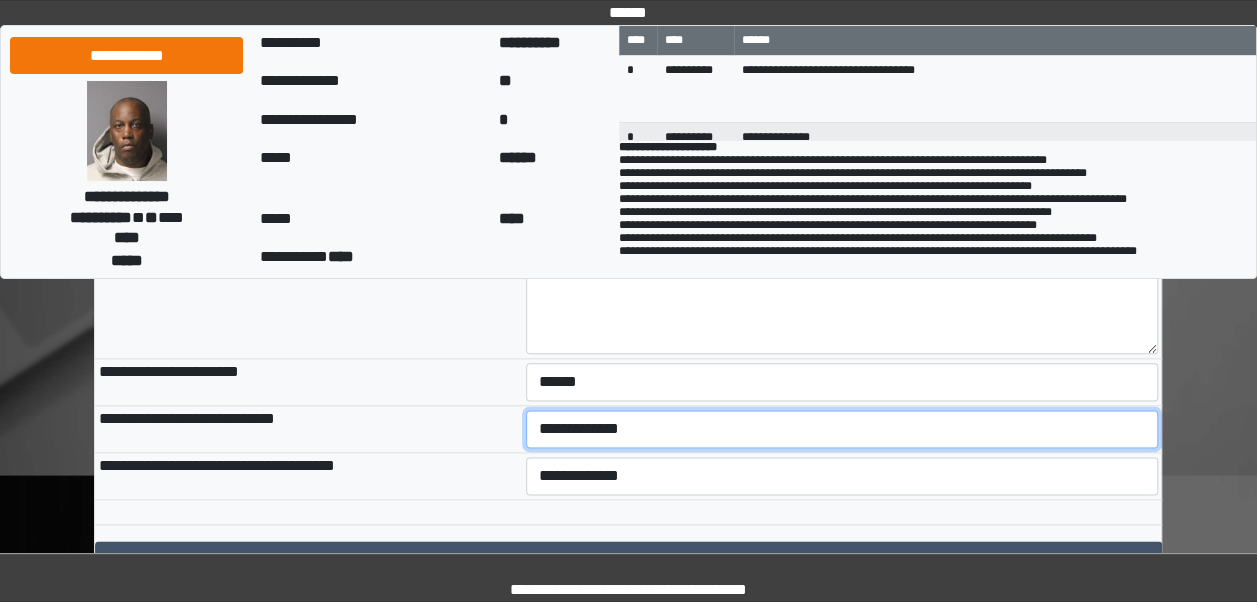 select on "***" 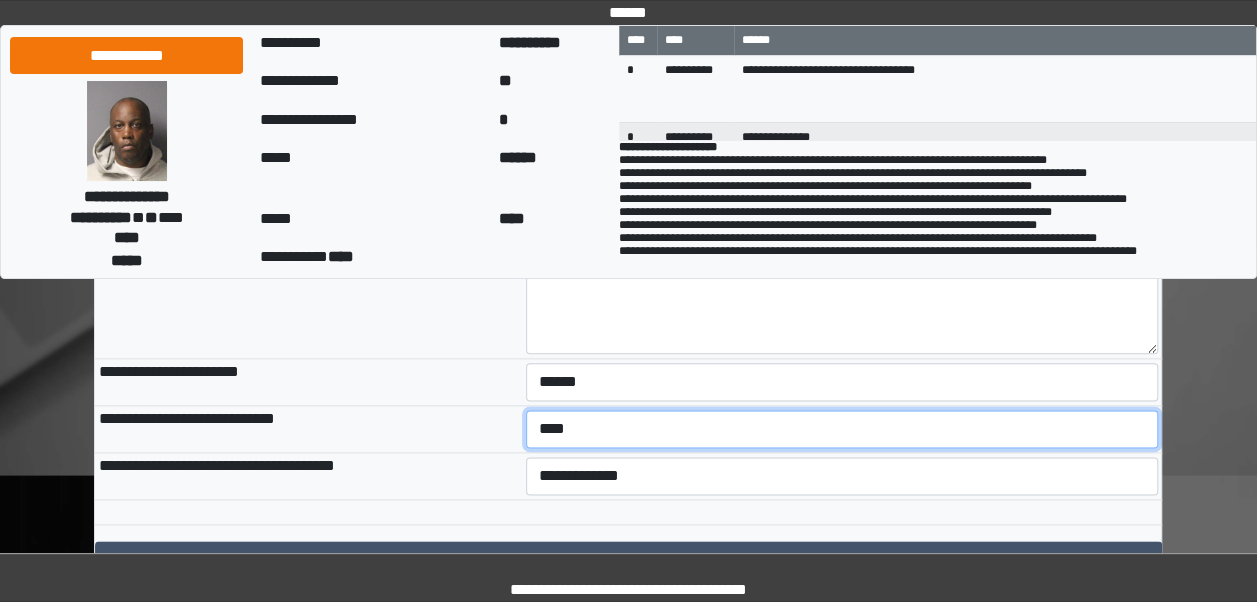 click on "**********" at bounding box center [842, 429] 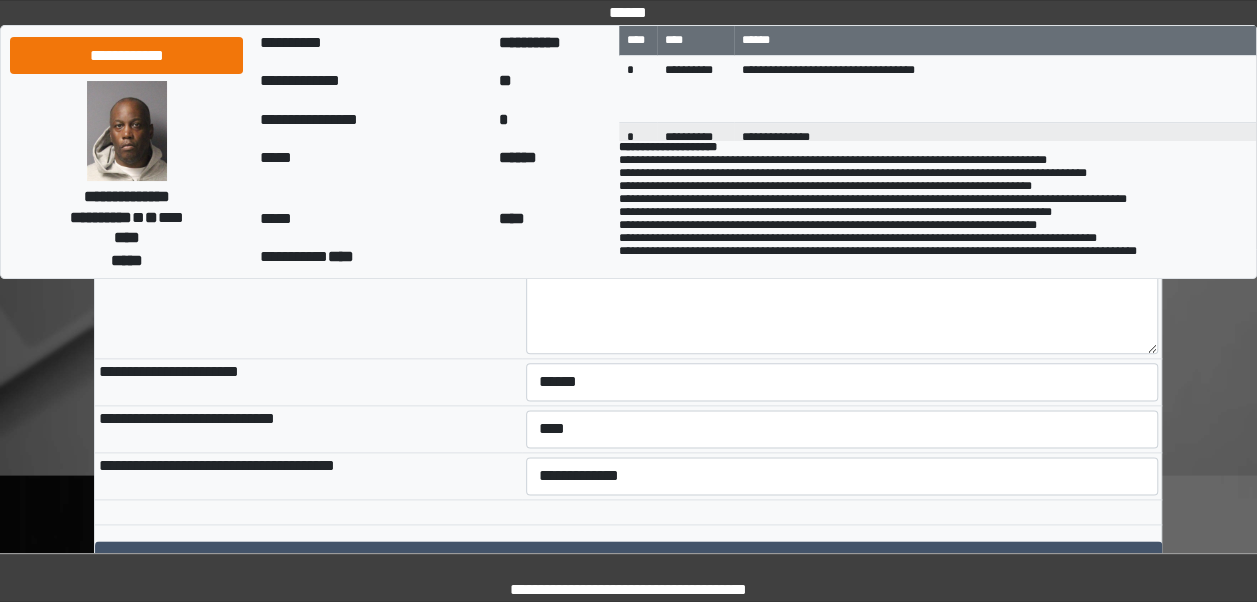 click on "**********" at bounding box center (308, 476) 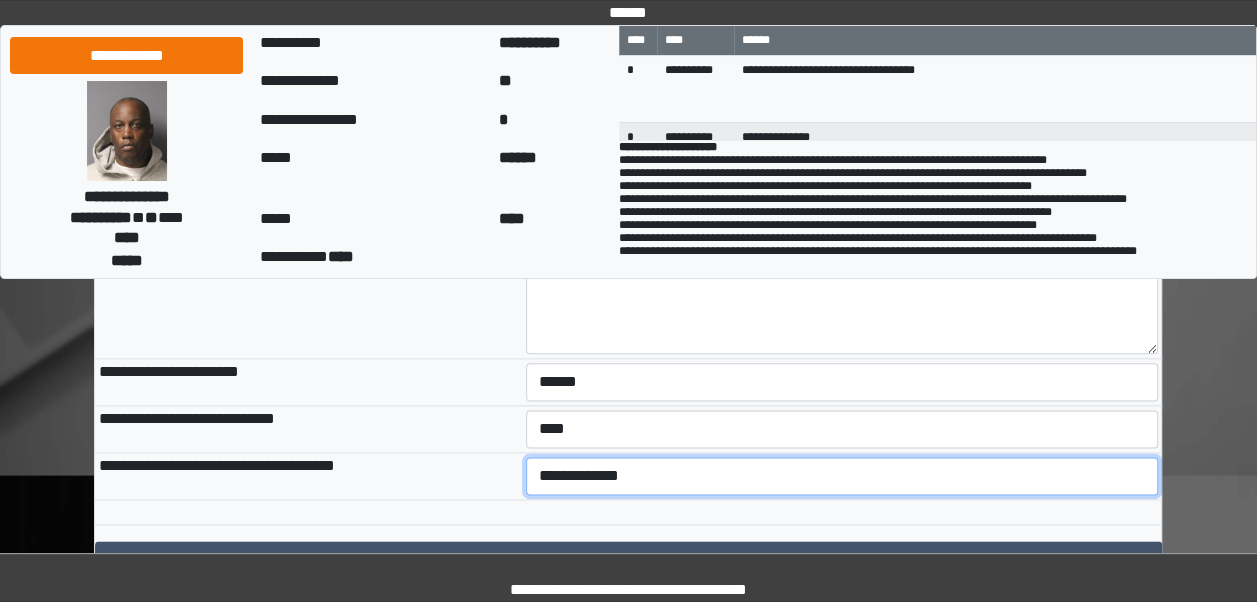 click on "**********" at bounding box center (842, 476) 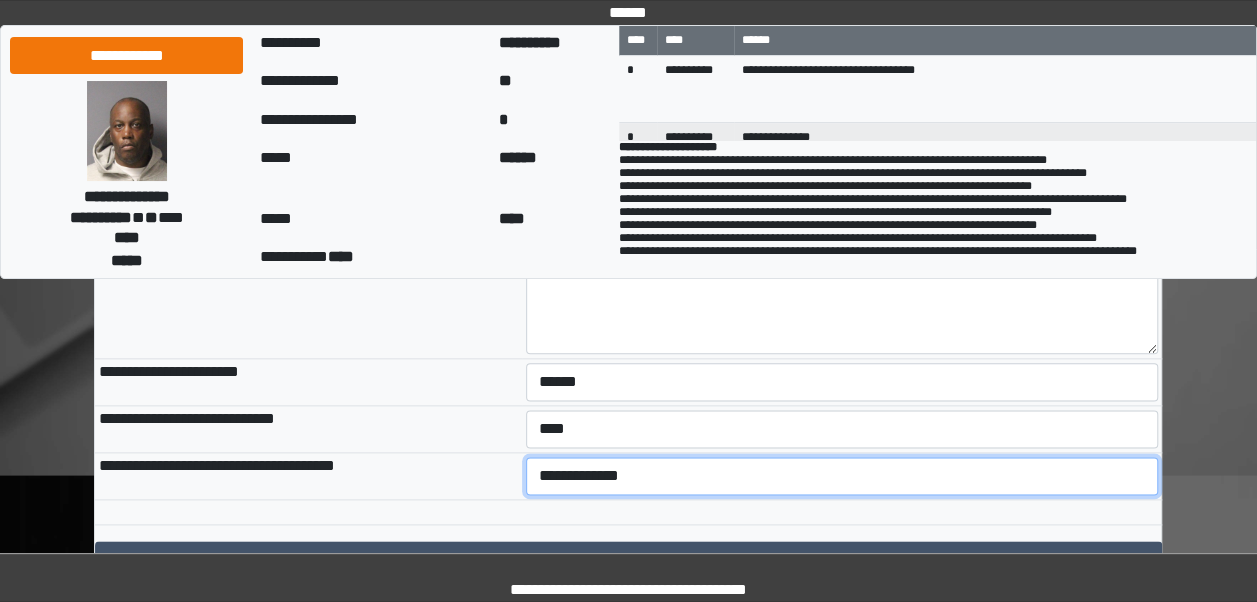 click on "**********" at bounding box center [842, 476] 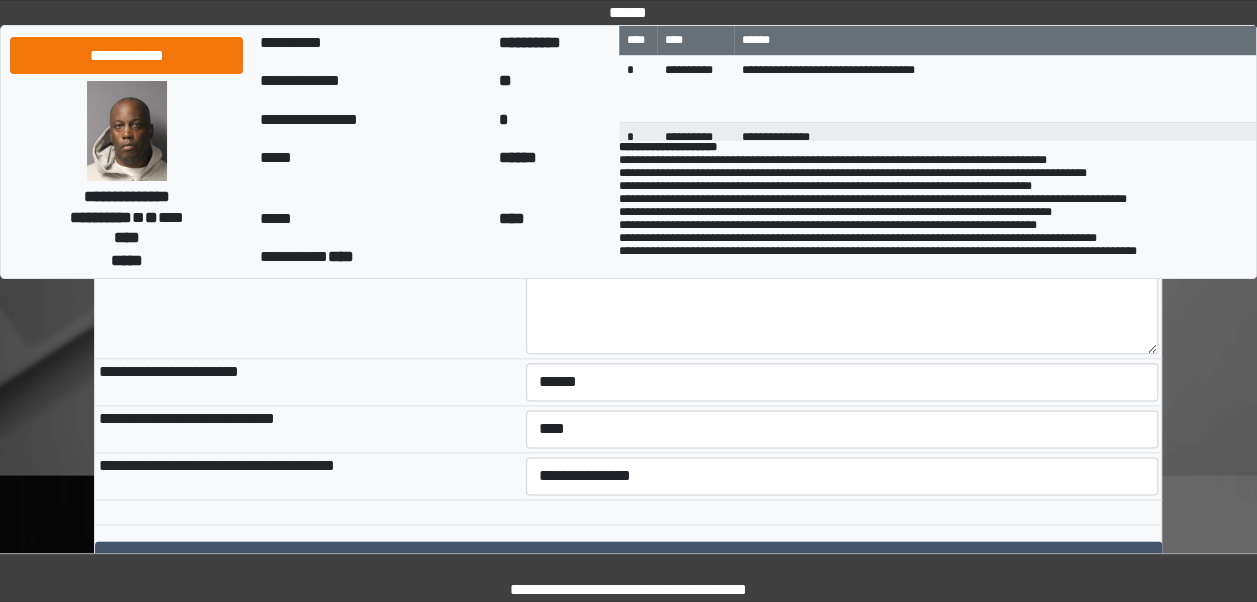 click on "**********" at bounding box center [308, 429] 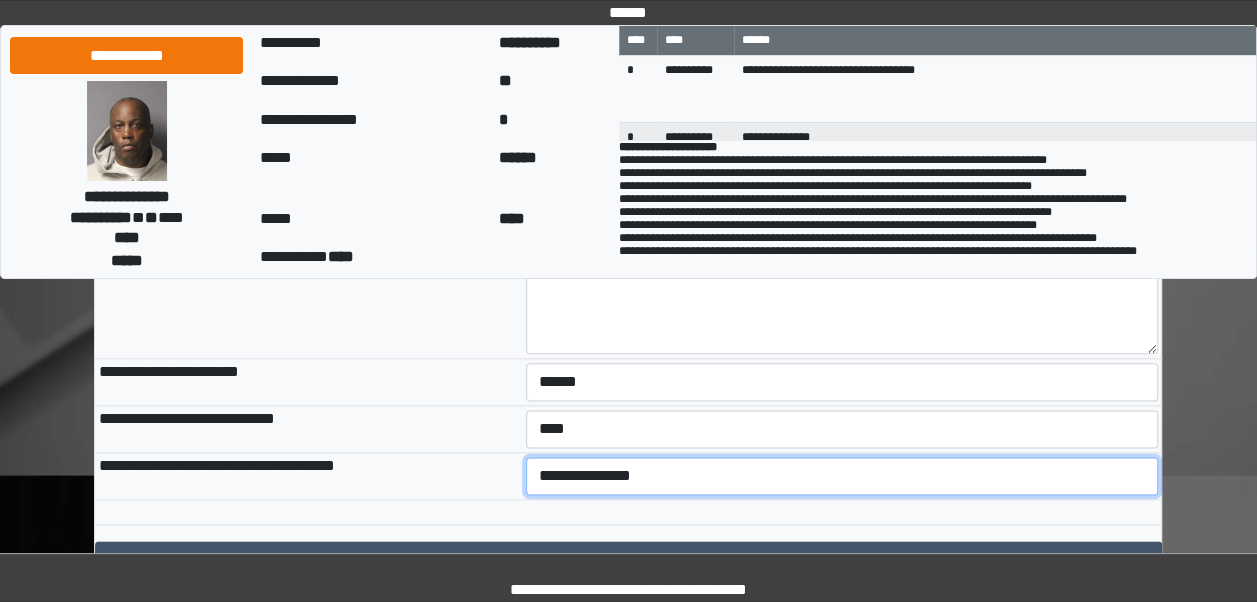 click on "**********" at bounding box center [842, 476] 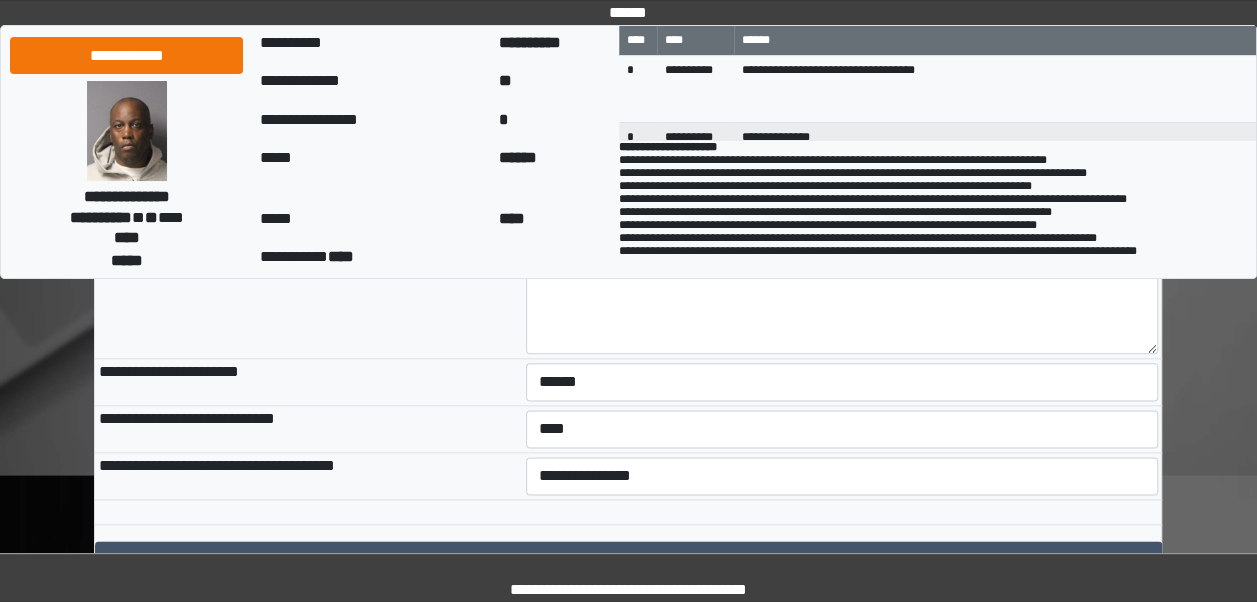 click on "**********" at bounding box center (308, 429) 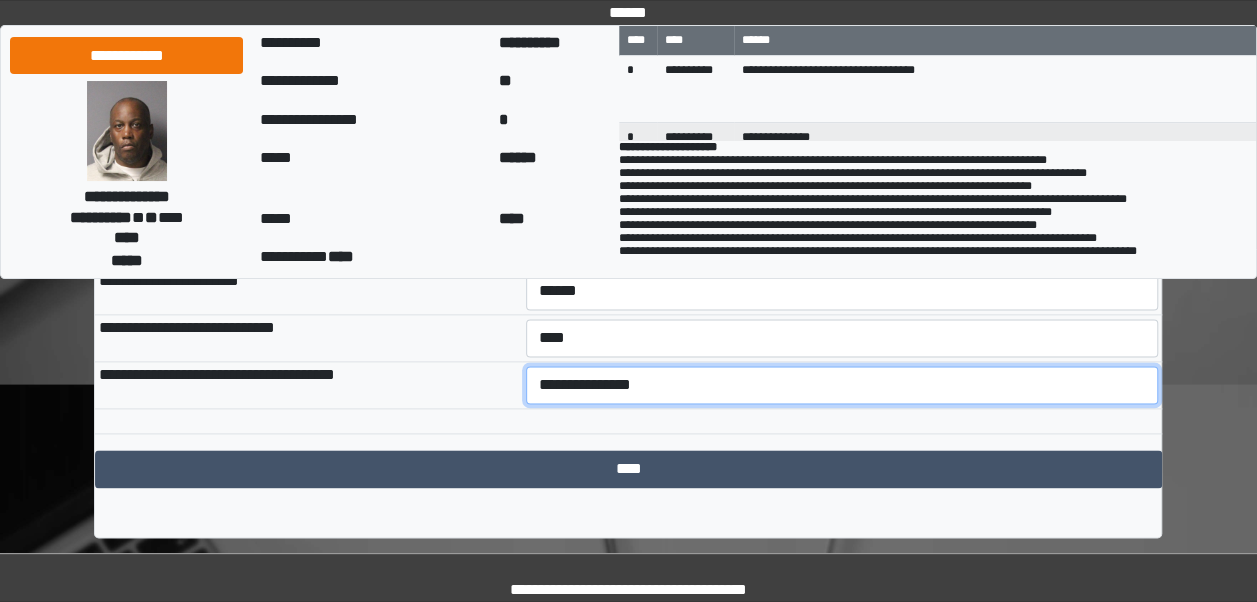 click on "**********" at bounding box center (842, 385) 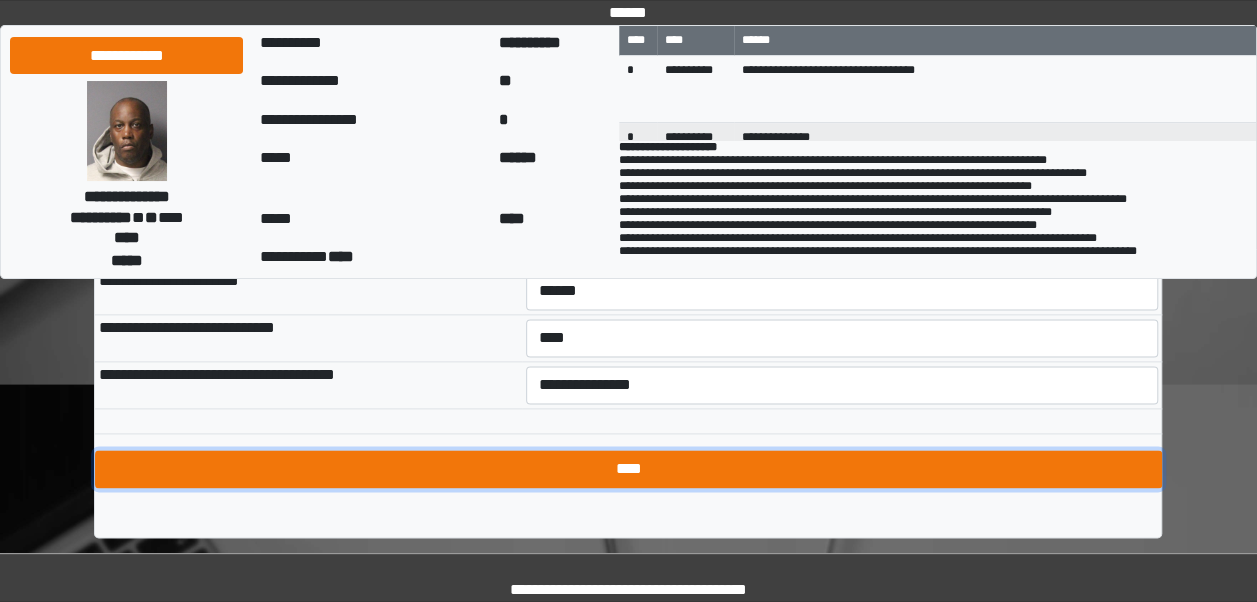 click on "****" at bounding box center (628, 469) 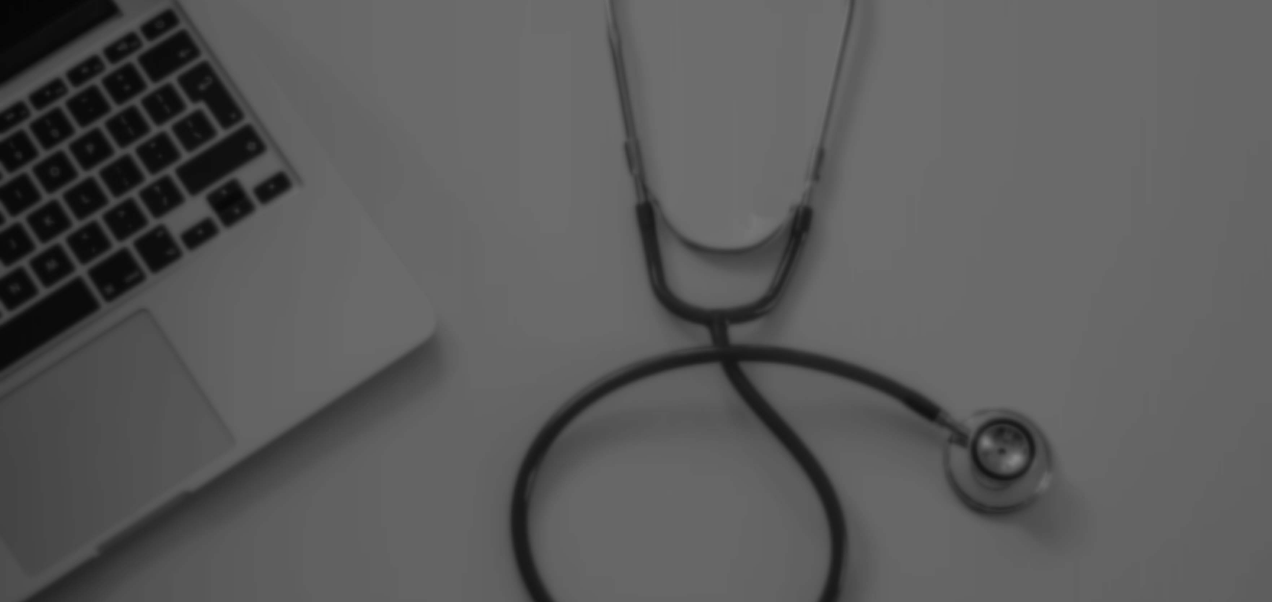 scroll, scrollTop: 0, scrollLeft: 0, axis: both 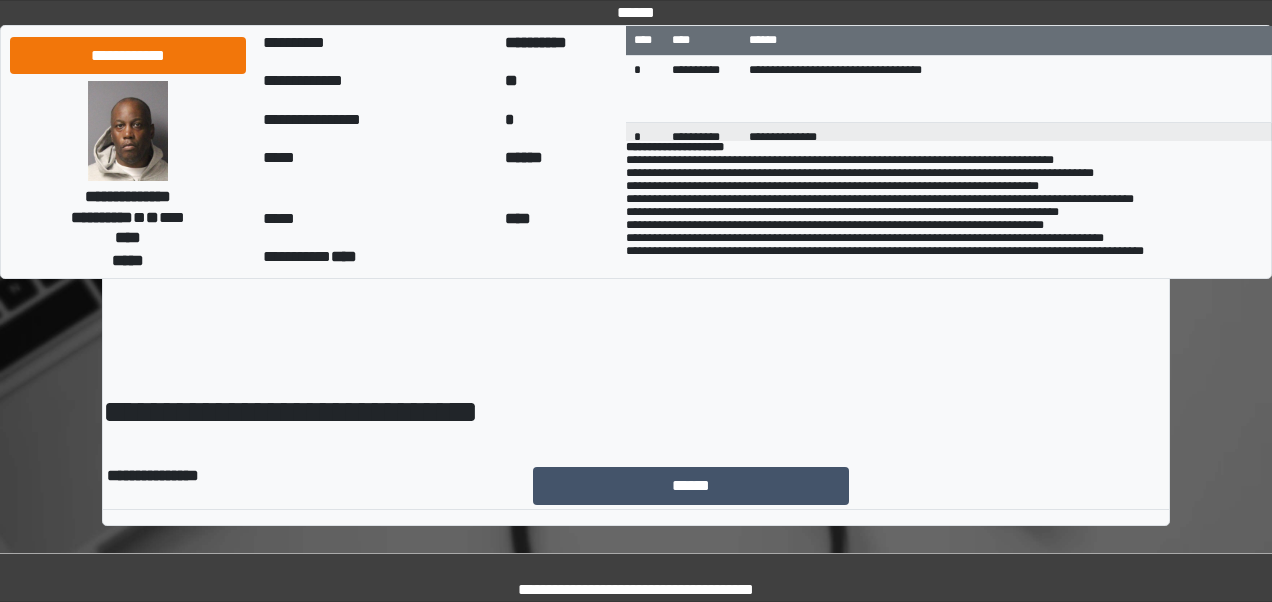 click on "**********" at bounding box center [636, 307] 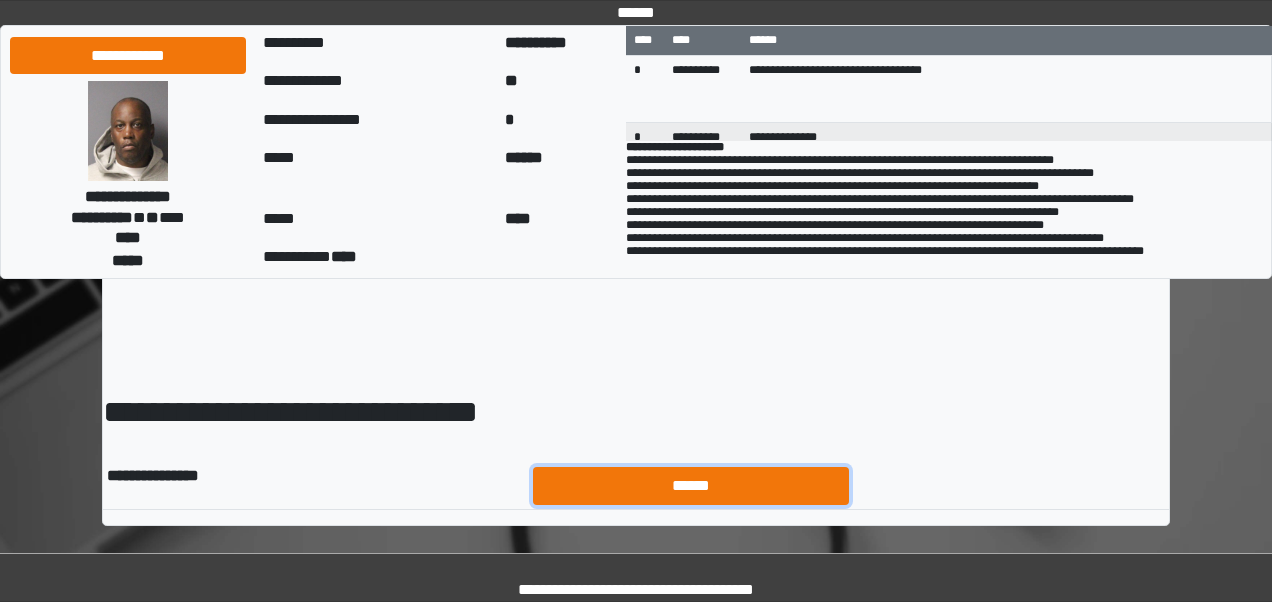 click on "******" at bounding box center [691, 485] 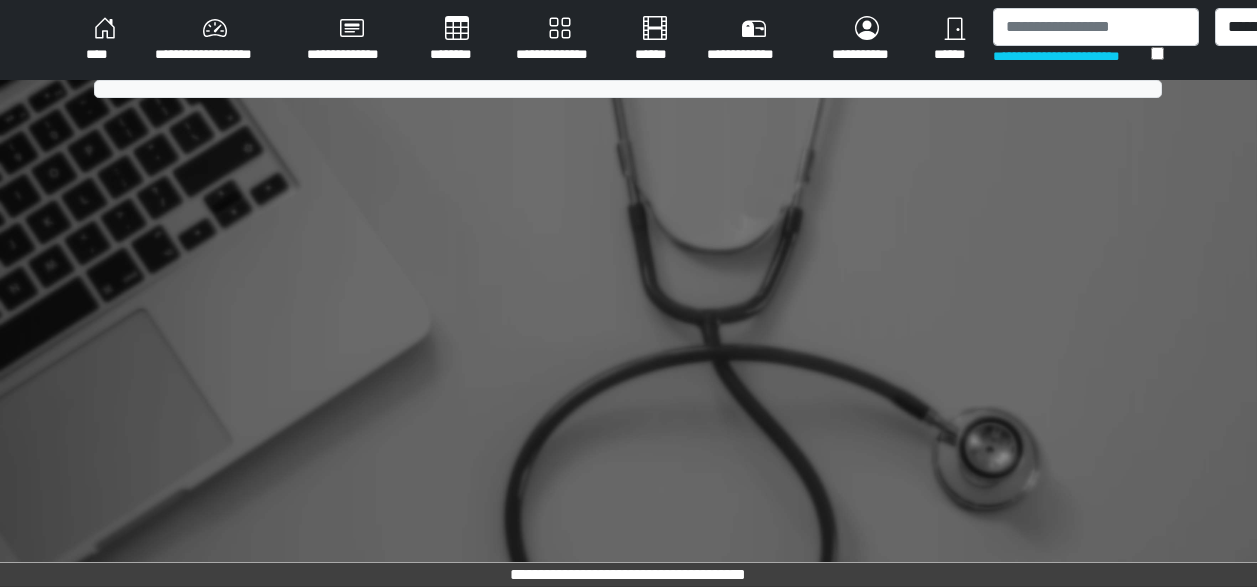 scroll, scrollTop: 0, scrollLeft: 0, axis: both 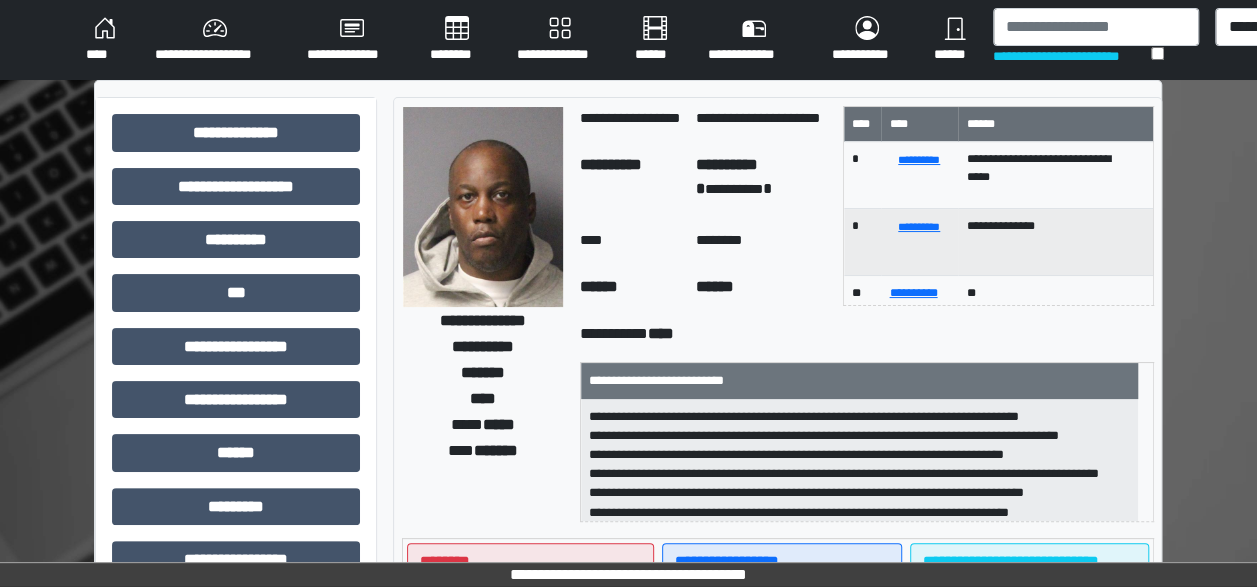 click on "****" at bounding box center (104, 40) 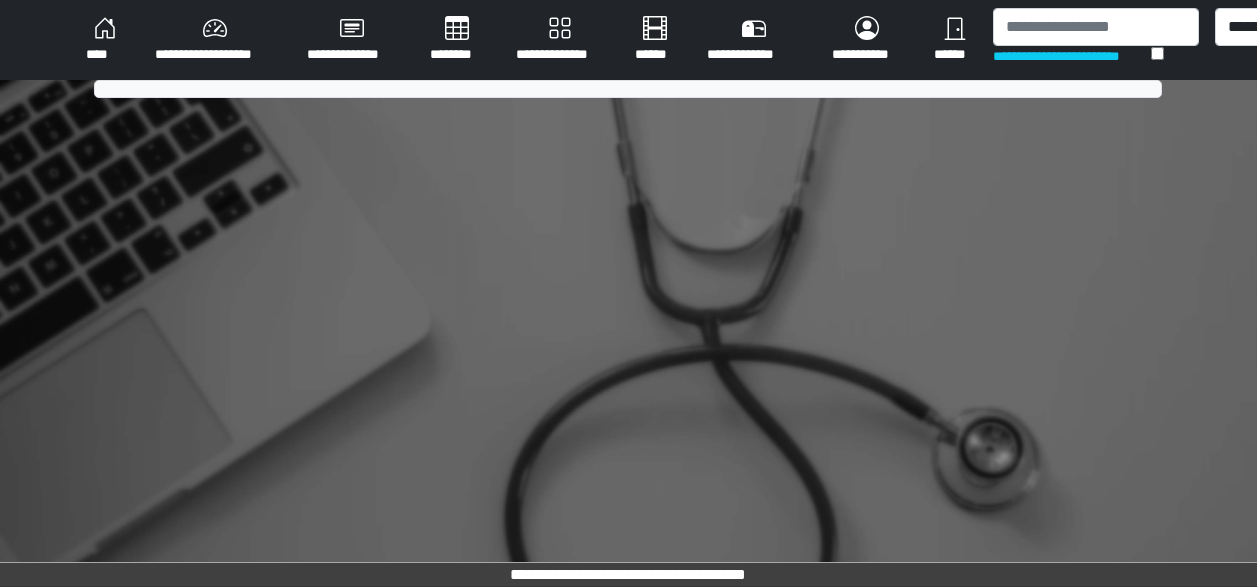 scroll, scrollTop: 0, scrollLeft: 0, axis: both 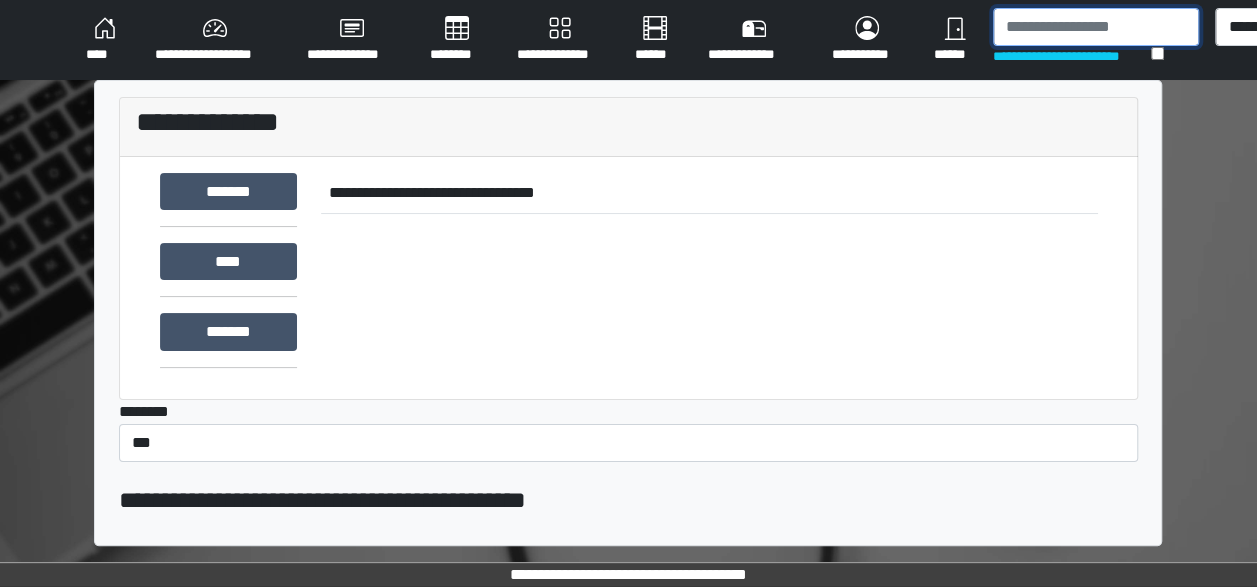 click at bounding box center (1096, 27) 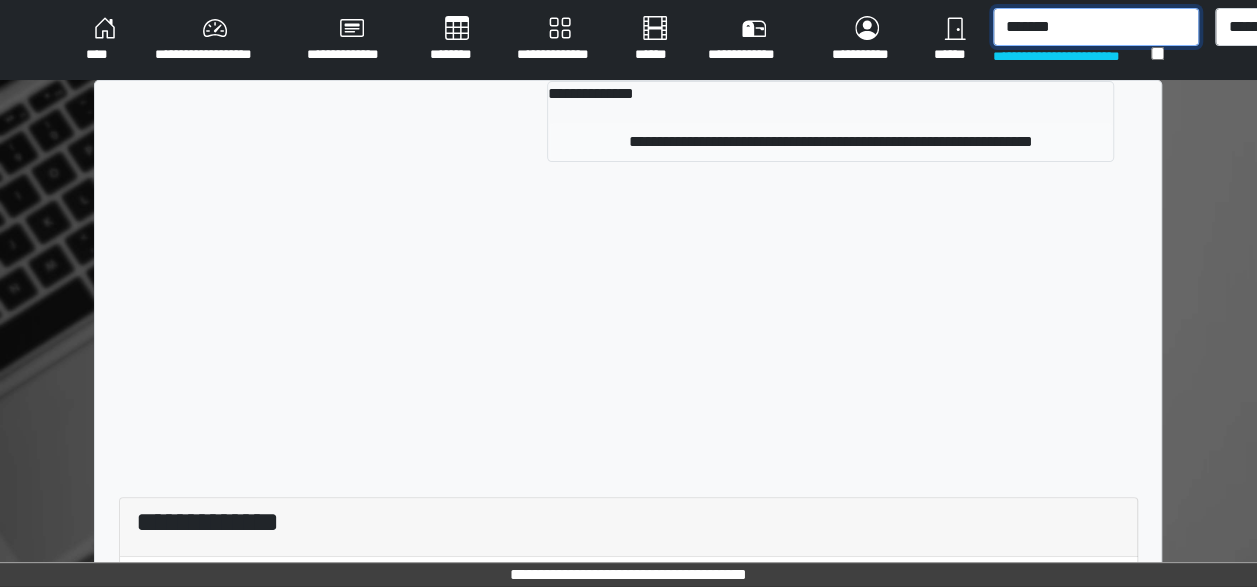 type on "*******" 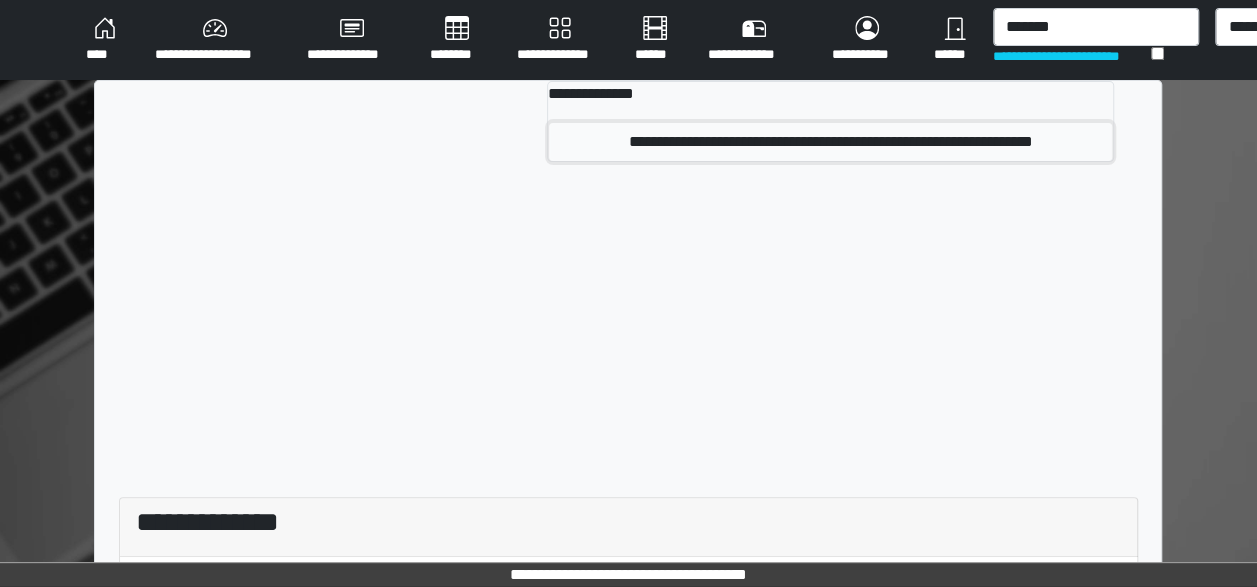 click on "**********" at bounding box center (830, 142) 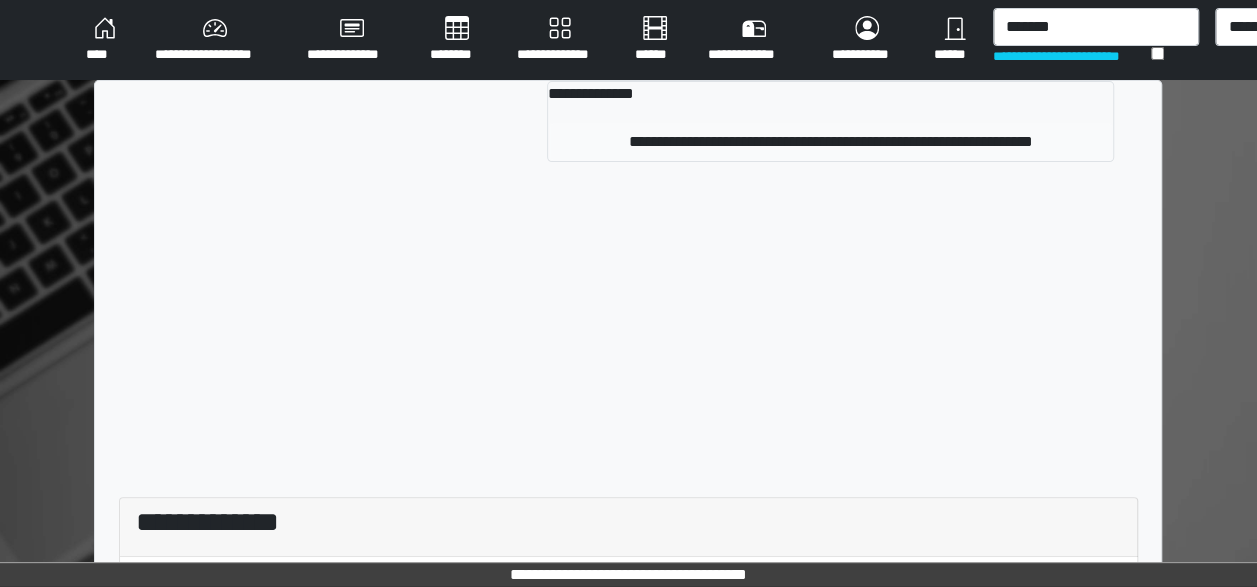 type 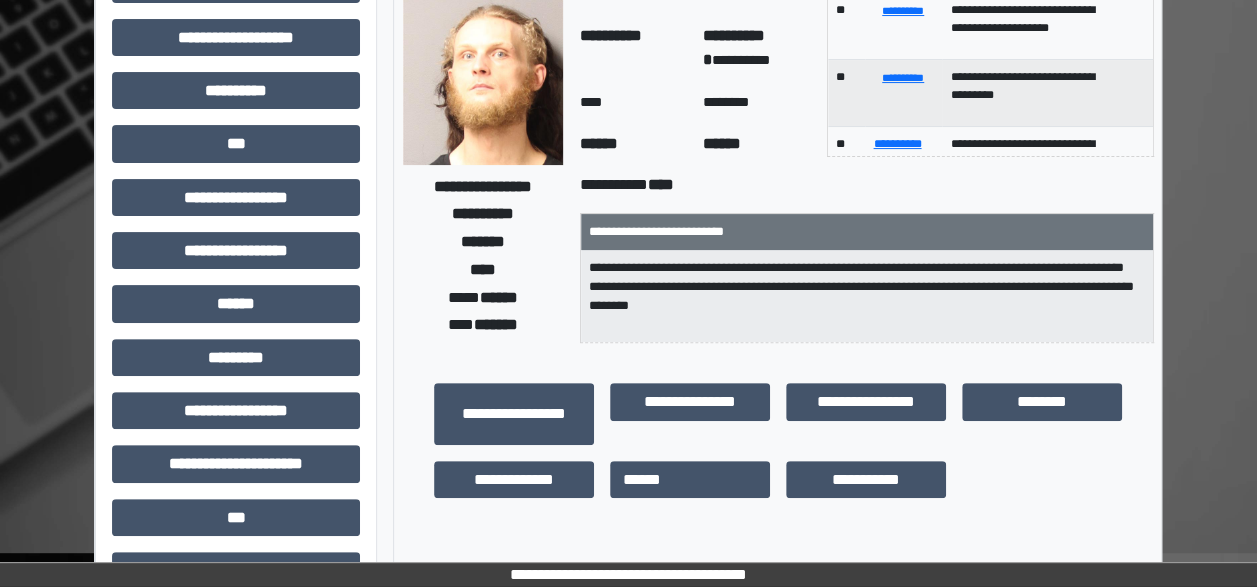 scroll, scrollTop: 201, scrollLeft: 0, axis: vertical 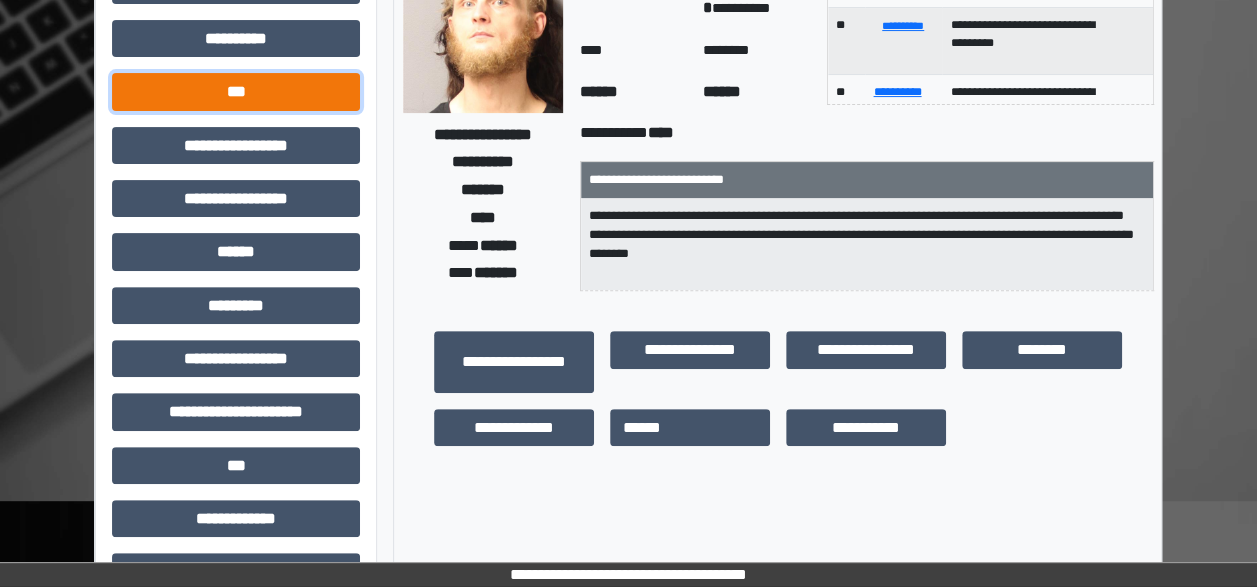 click on "***" at bounding box center (236, 91) 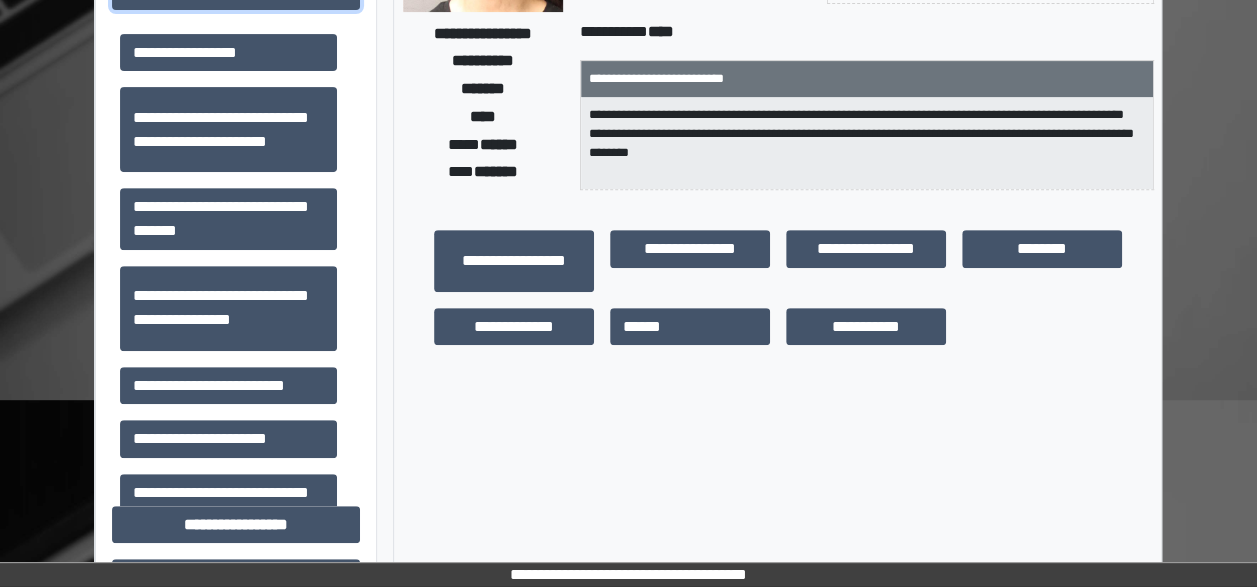 scroll, scrollTop: 304, scrollLeft: 0, axis: vertical 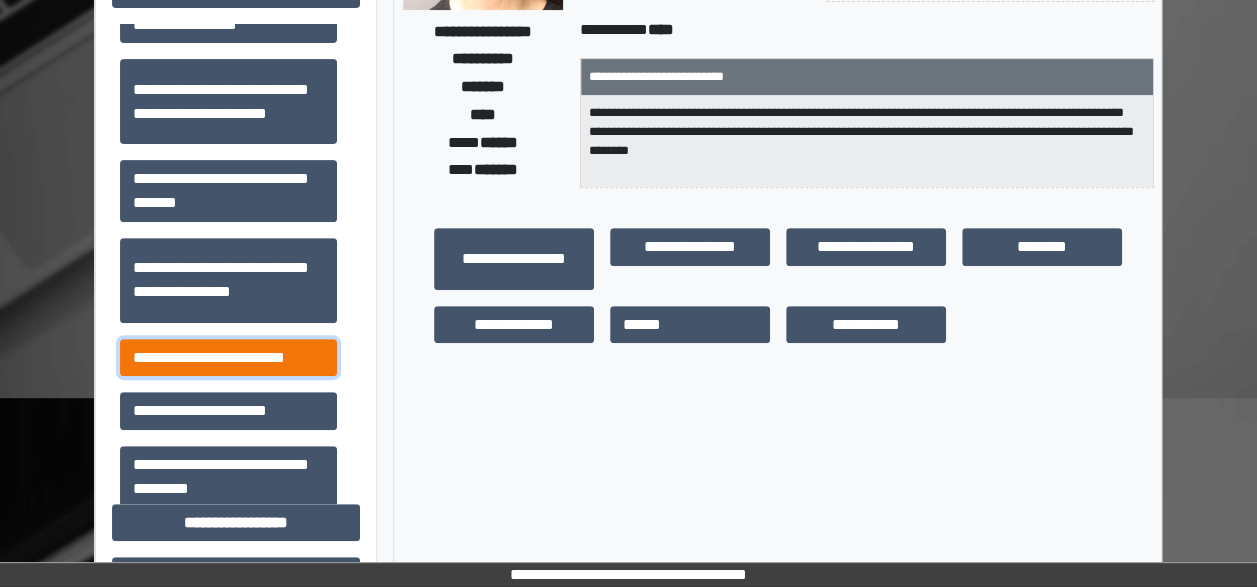 click on "**********" at bounding box center [228, 357] 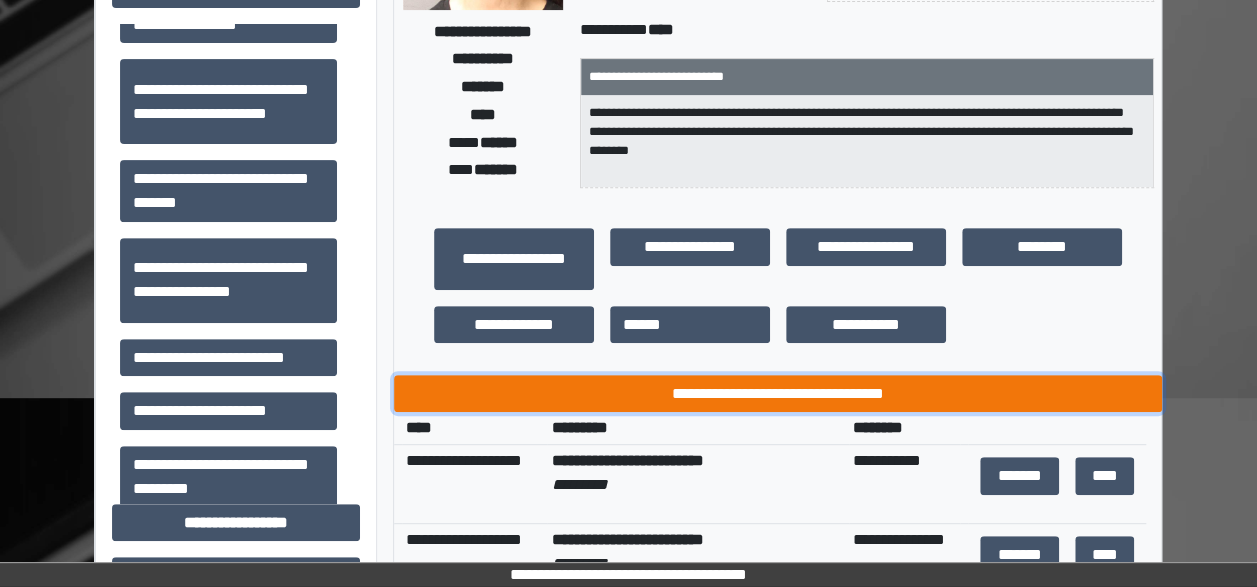 click on "**********" at bounding box center [778, 393] 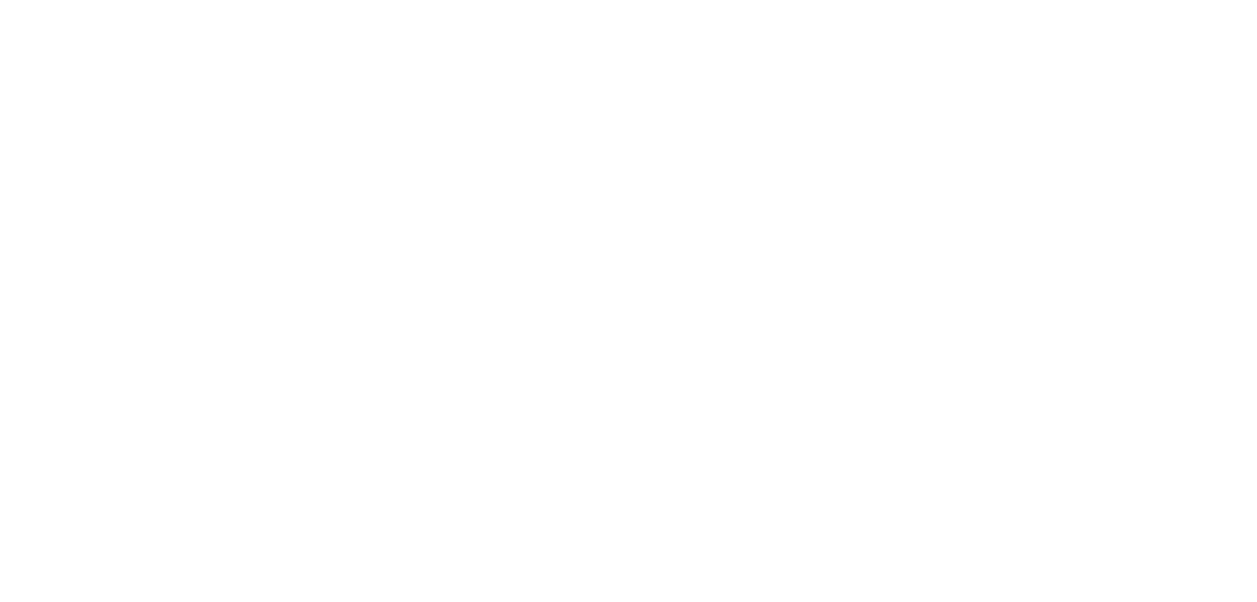 scroll, scrollTop: 0, scrollLeft: 0, axis: both 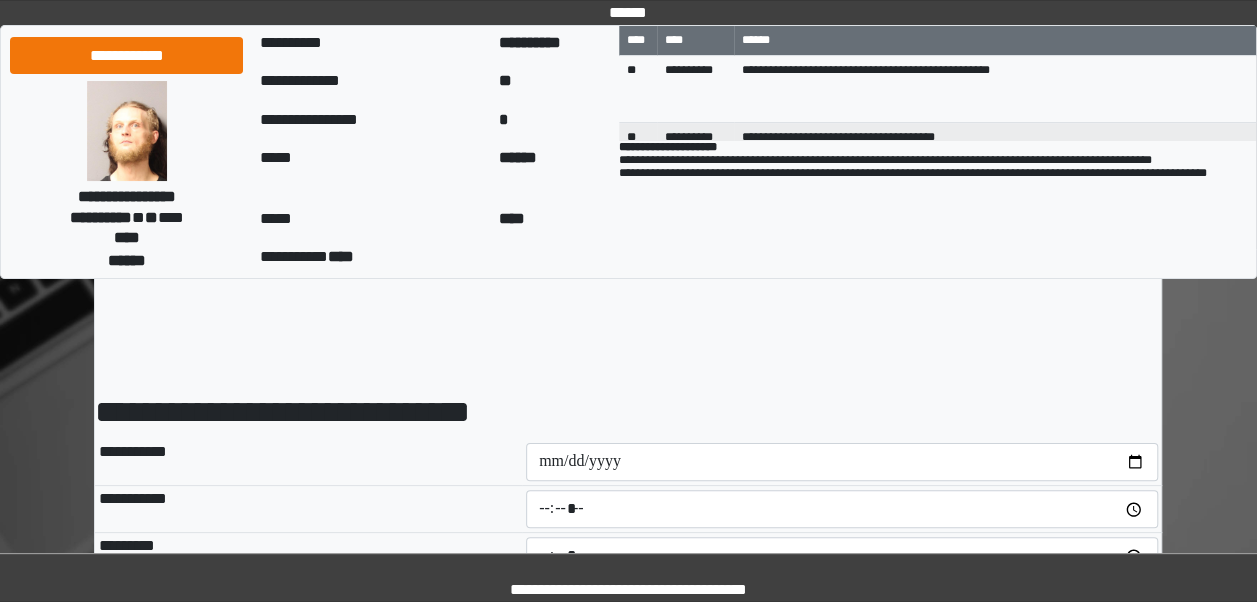 click at bounding box center [842, 462] 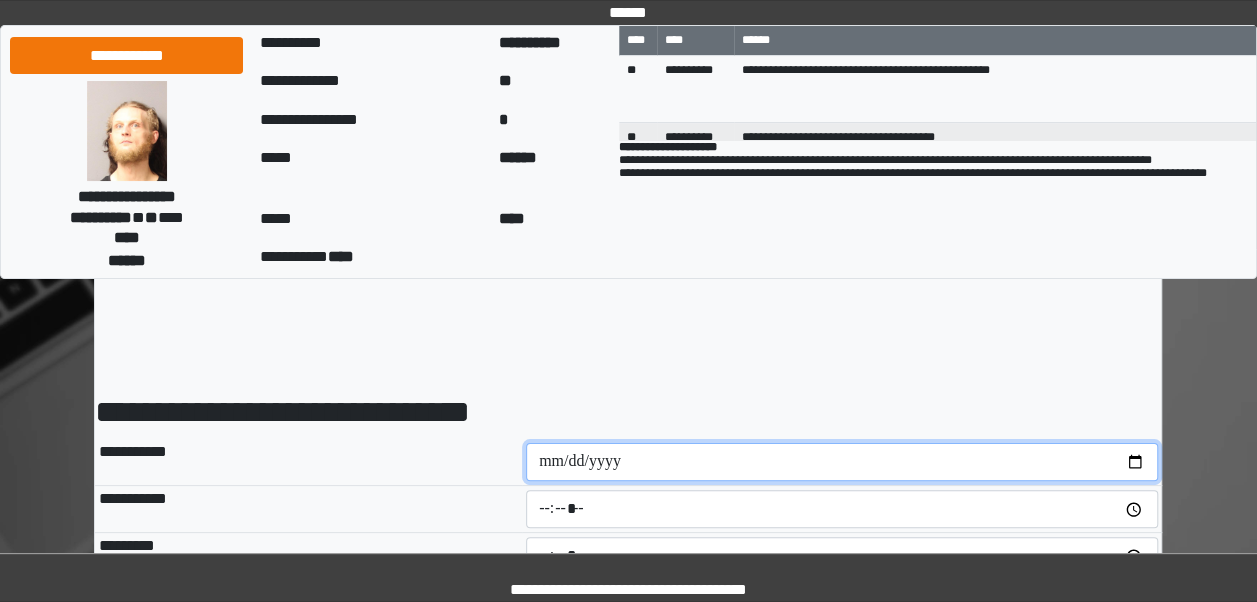 click at bounding box center (842, 462) 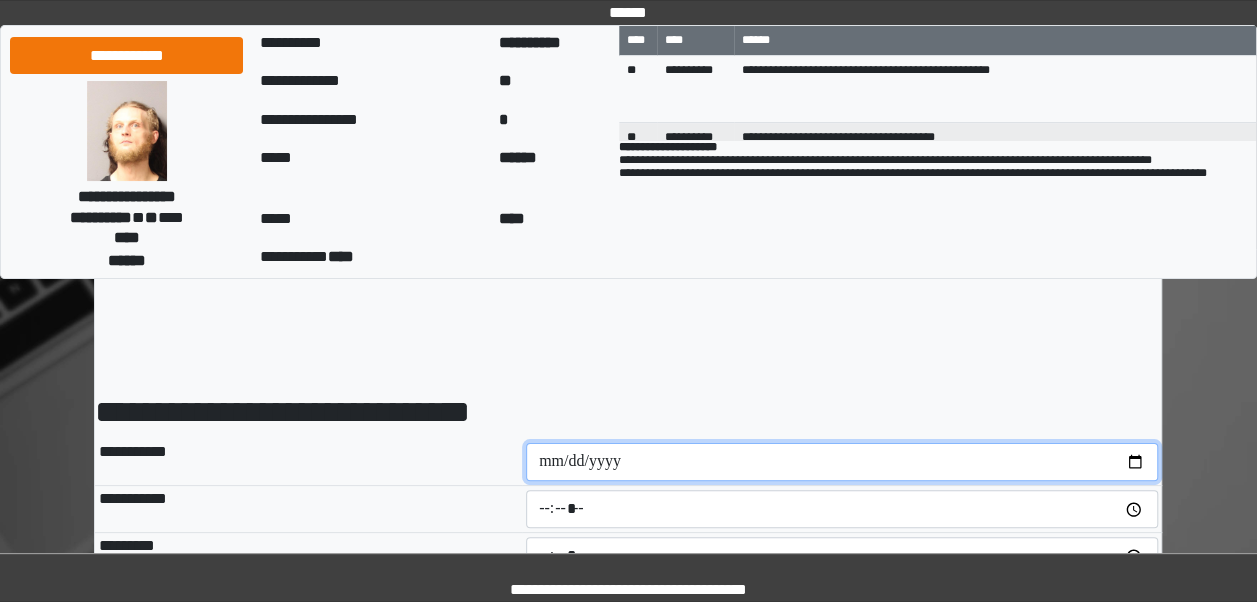 click at bounding box center (842, 462) 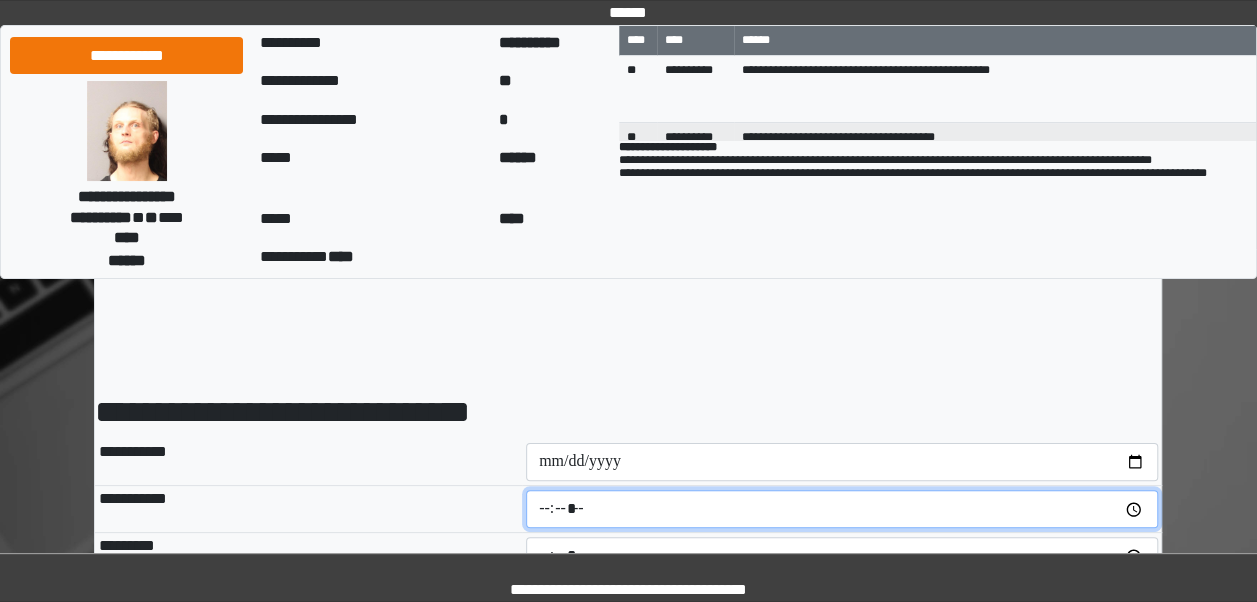 click at bounding box center [842, 509] 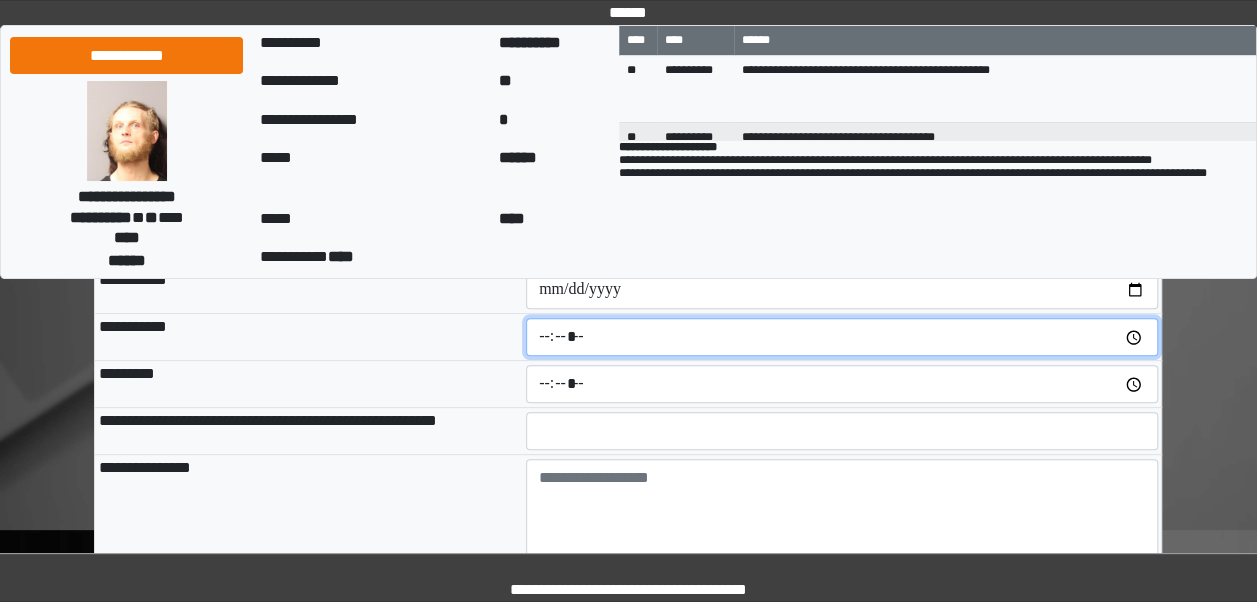 scroll, scrollTop: 174, scrollLeft: 0, axis: vertical 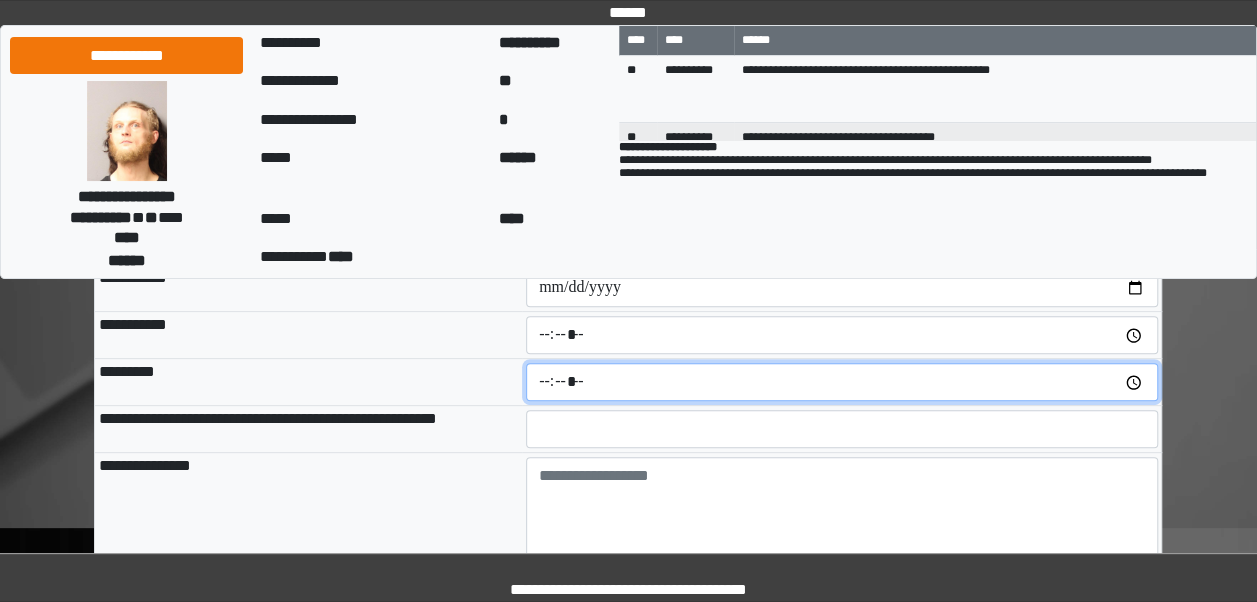click at bounding box center (842, 382) 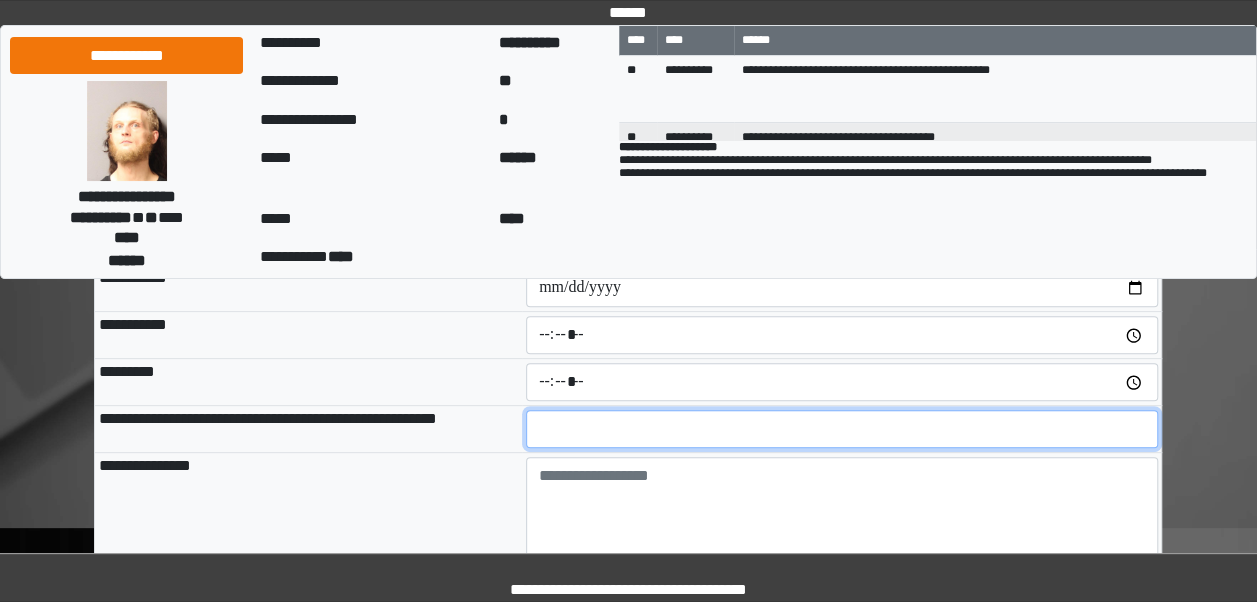 click at bounding box center [842, 429] 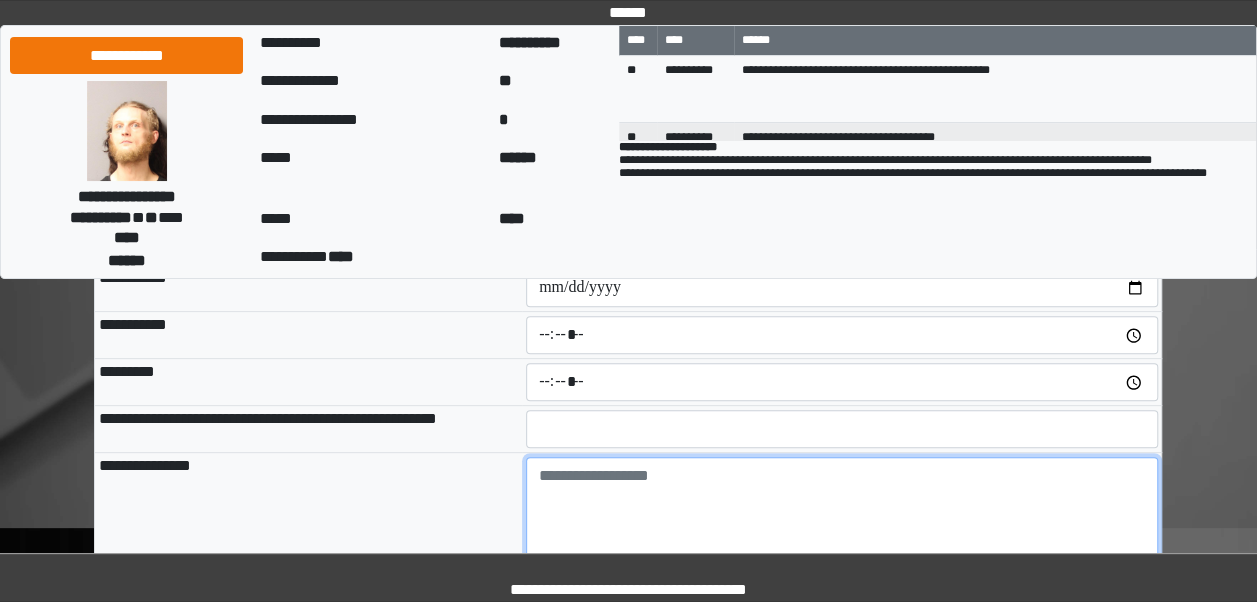 paste on "**********" 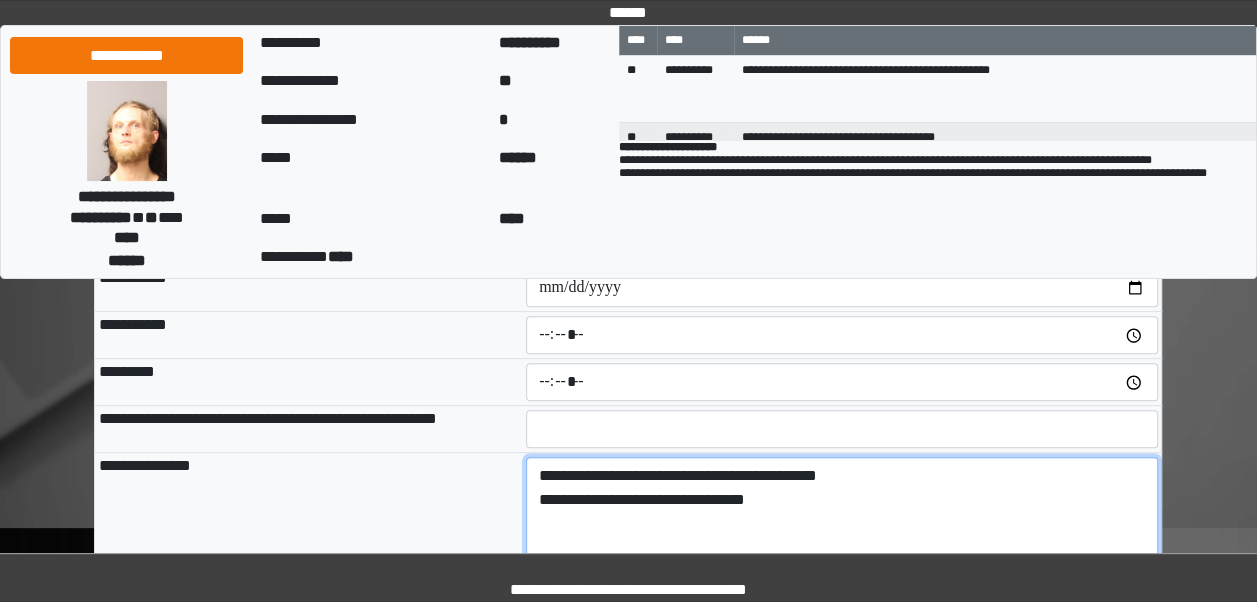 type on "**********" 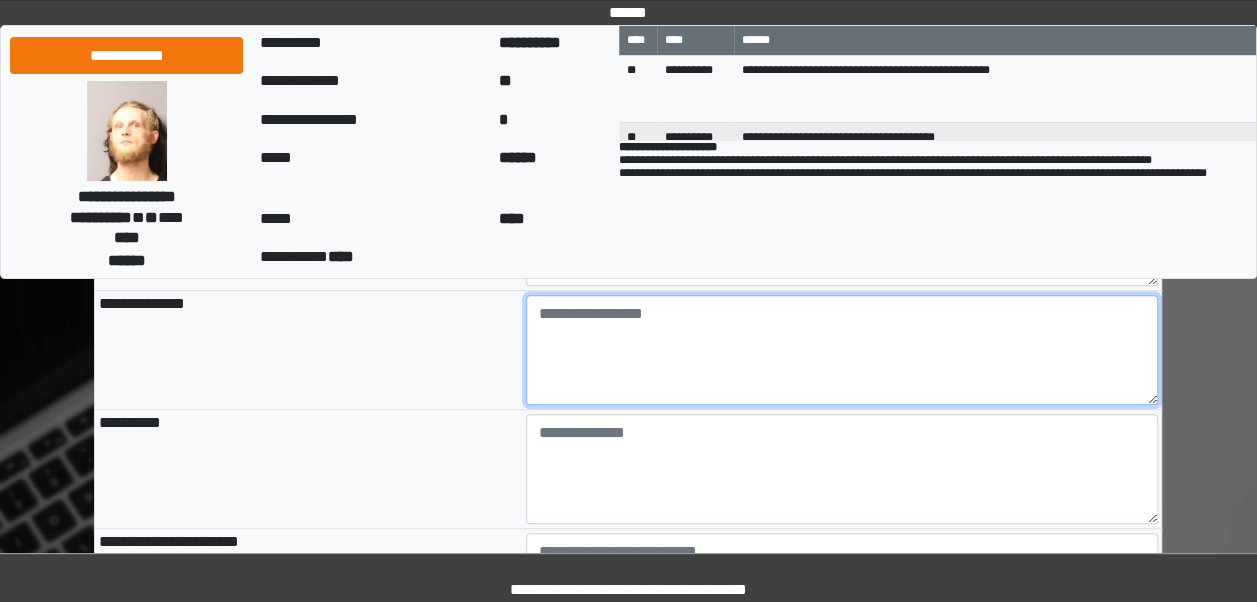 scroll, scrollTop: 452, scrollLeft: 0, axis: vertical 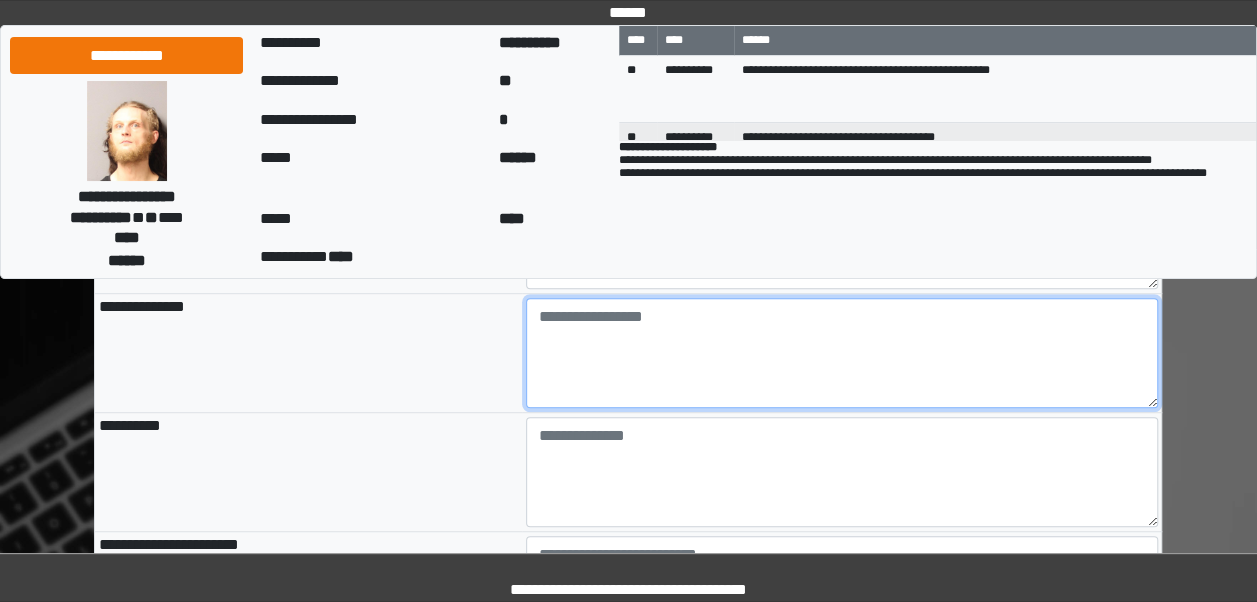 click at bounding box center [842, 353] 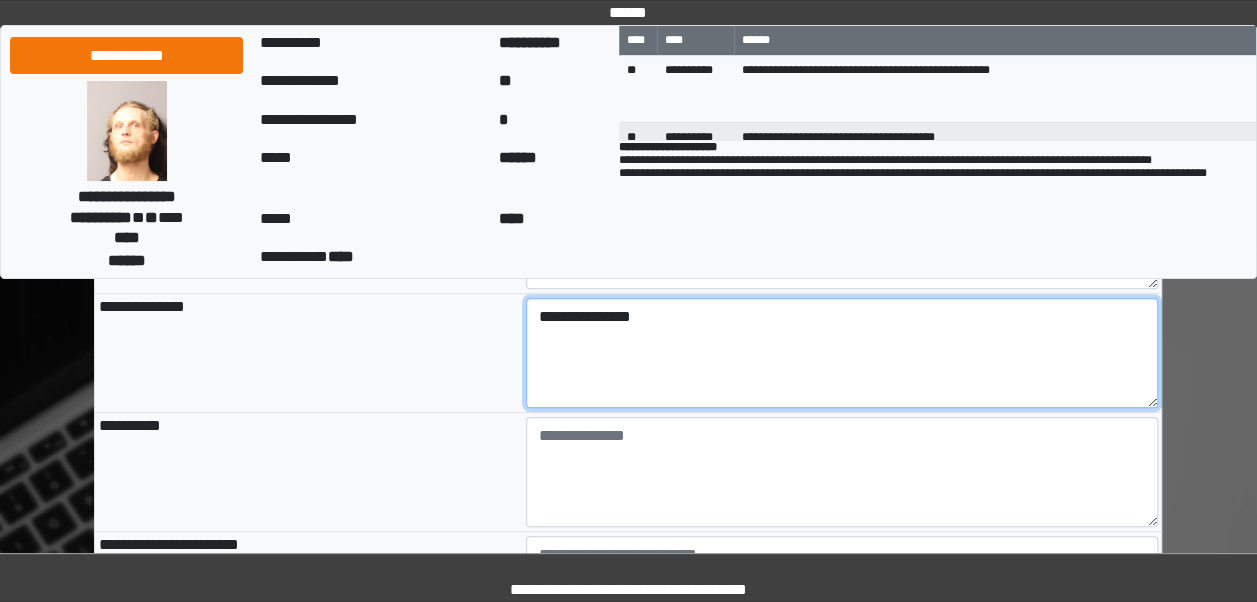 type on "**********" 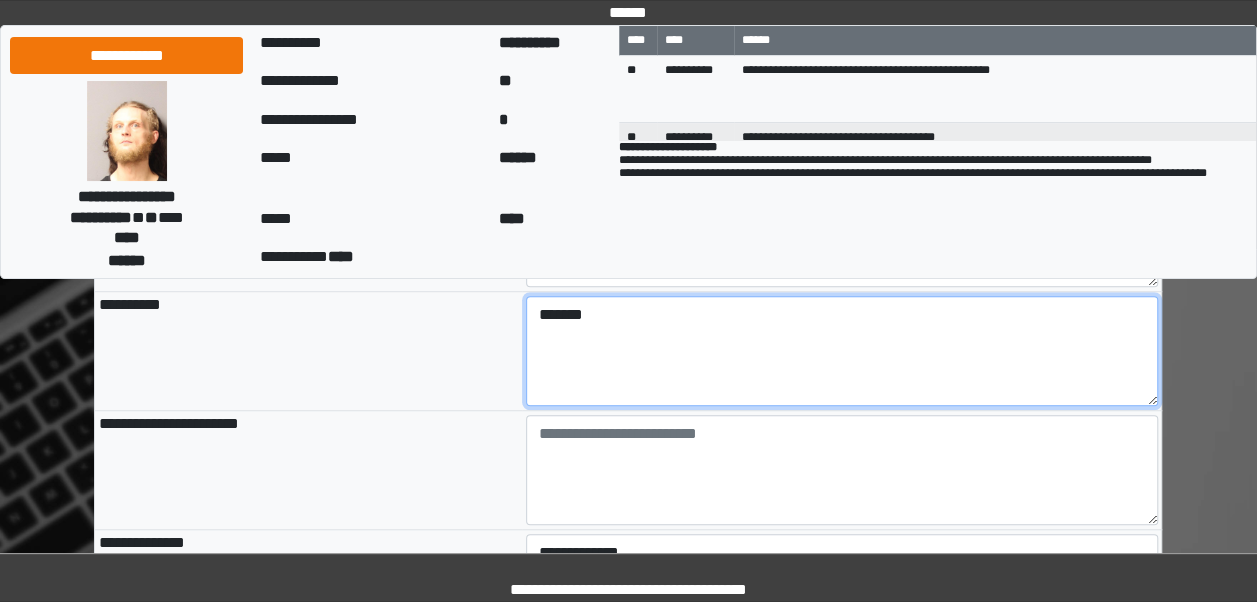 scroll, scrollTop: 574, scrollLeft: 0, axis: vertical 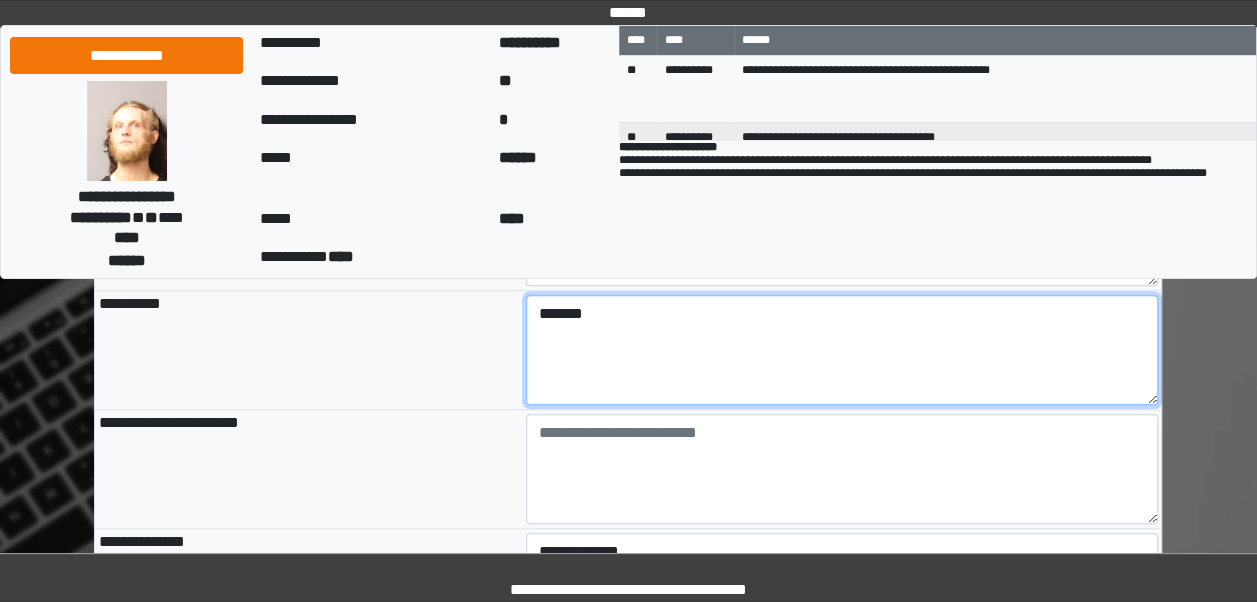 type on "*******" 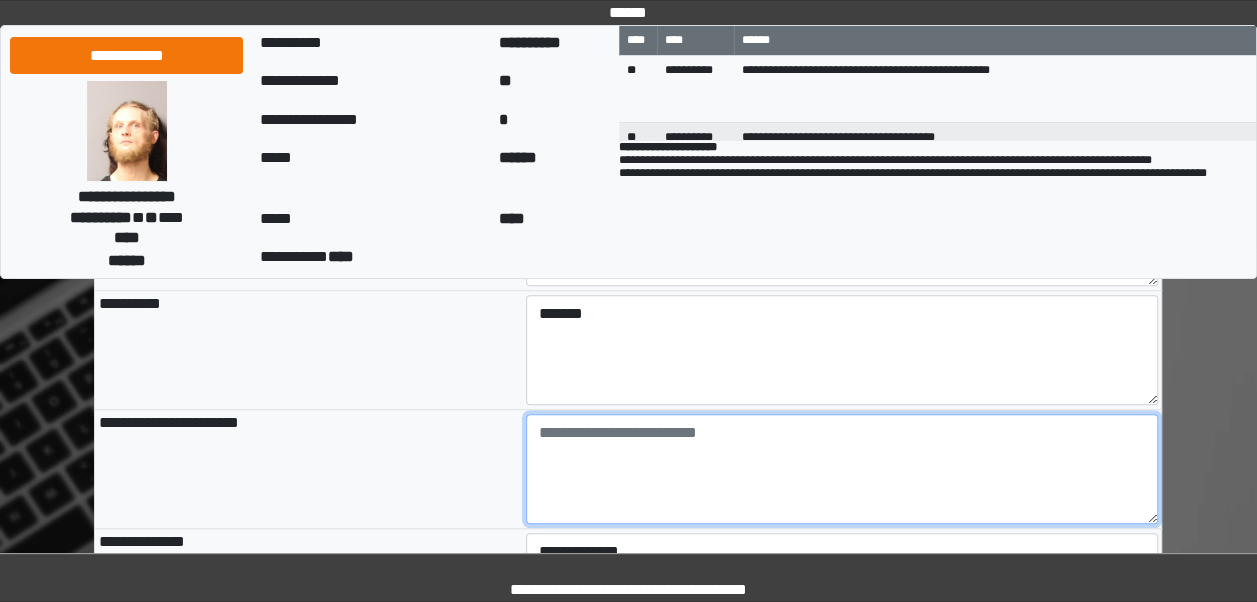 click at bounding box center [842, 469] 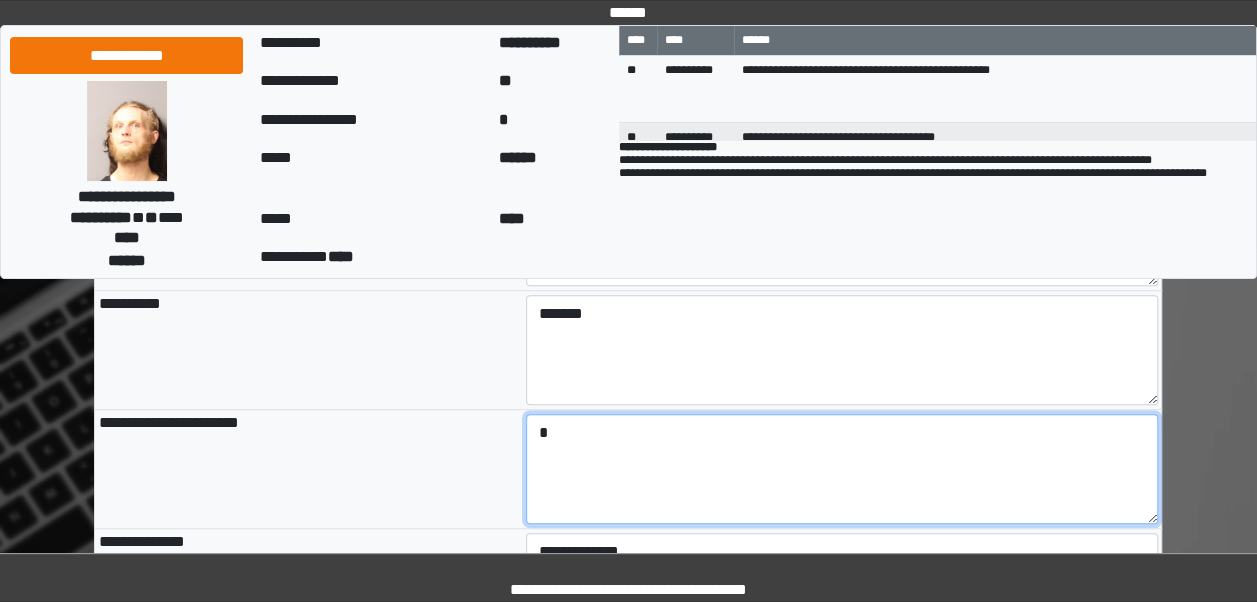 type on "*" 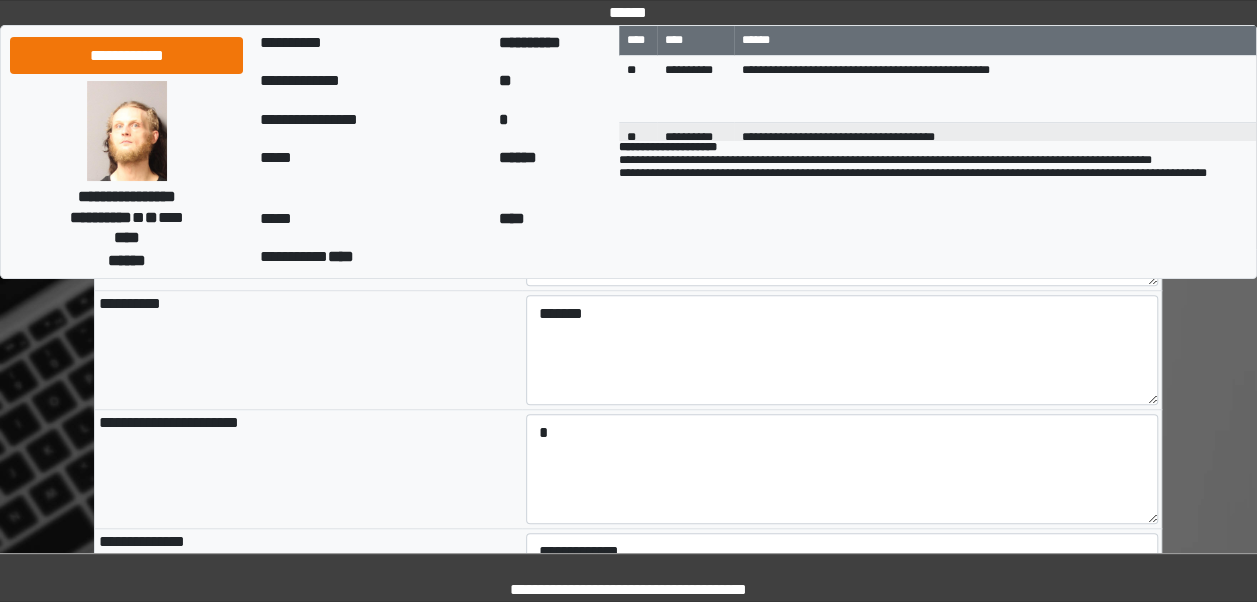 click on "**********" at bounding box center (308, 469) 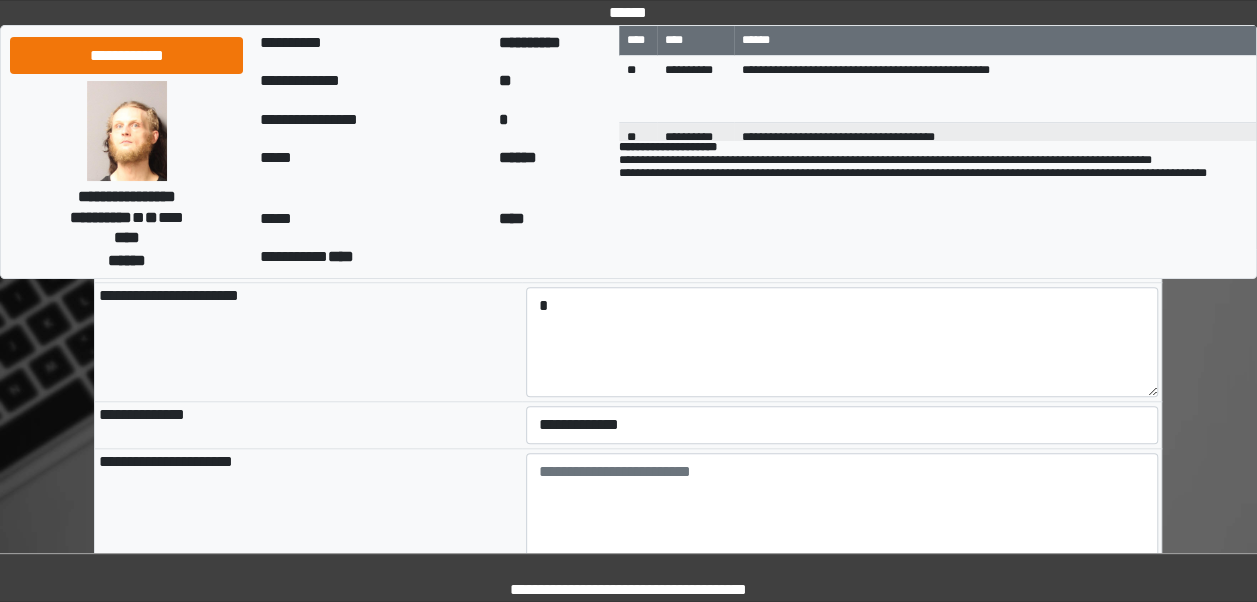 scroll, scrollTop: 702, scrollLeft: 0, axis: vertical 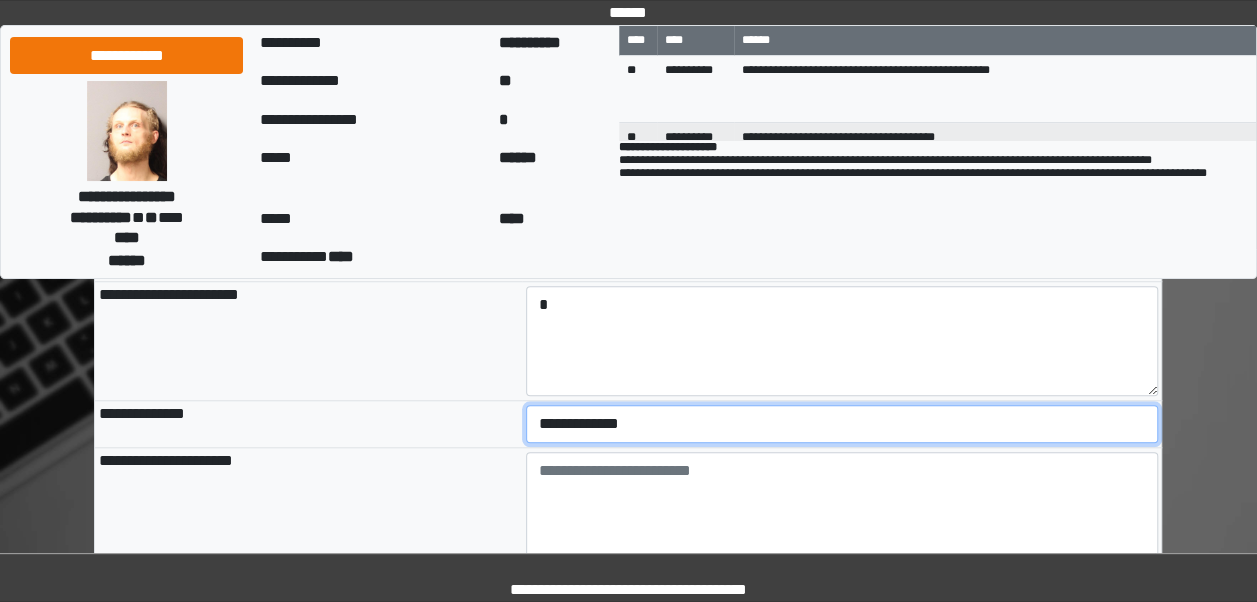 click on "**********" at bounding box center [842, 424] 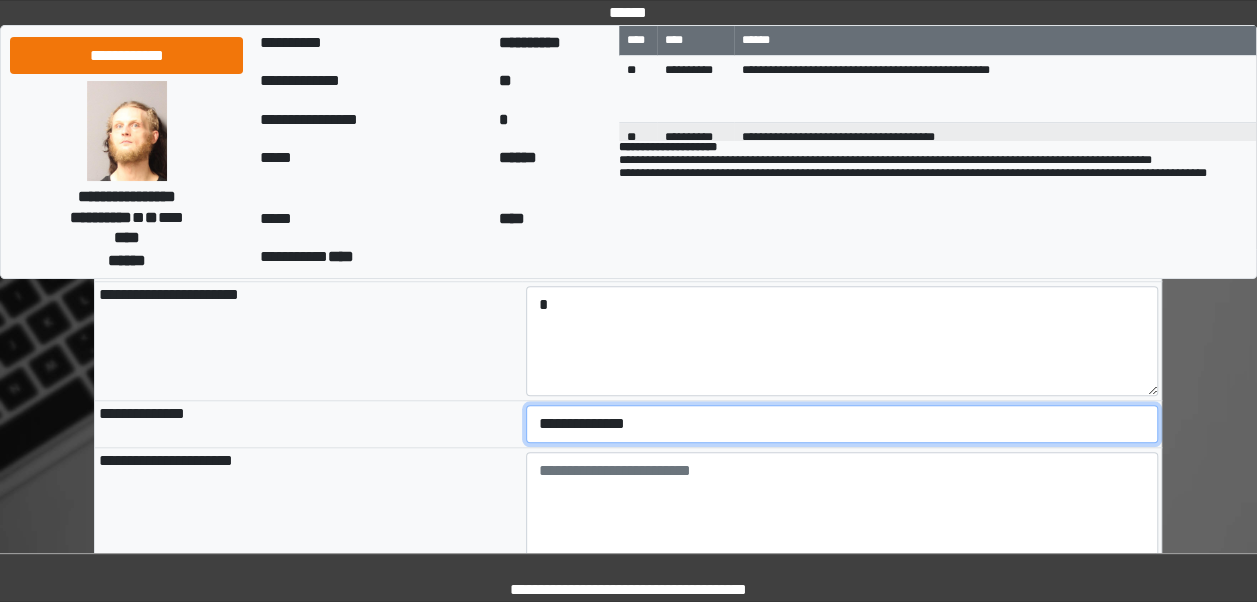 click on "**********" at bounding box center [842, 424] 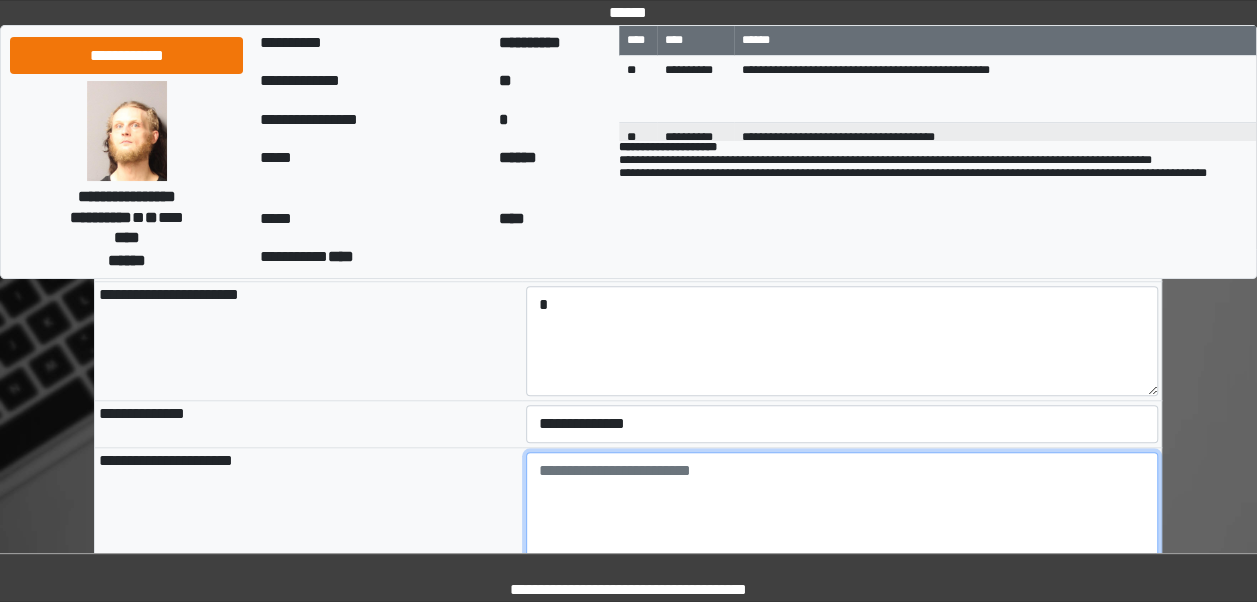 click at bounding box center [842, 507] 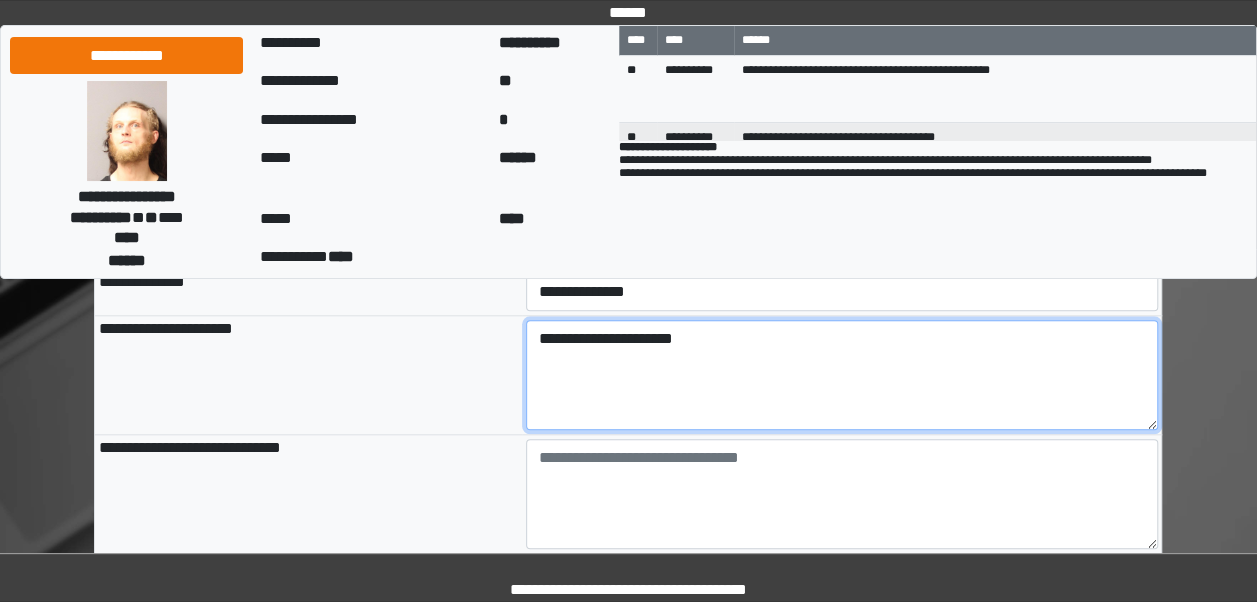 scroll, scrollTop: 856, scrollLeft: 0, axis: vertical 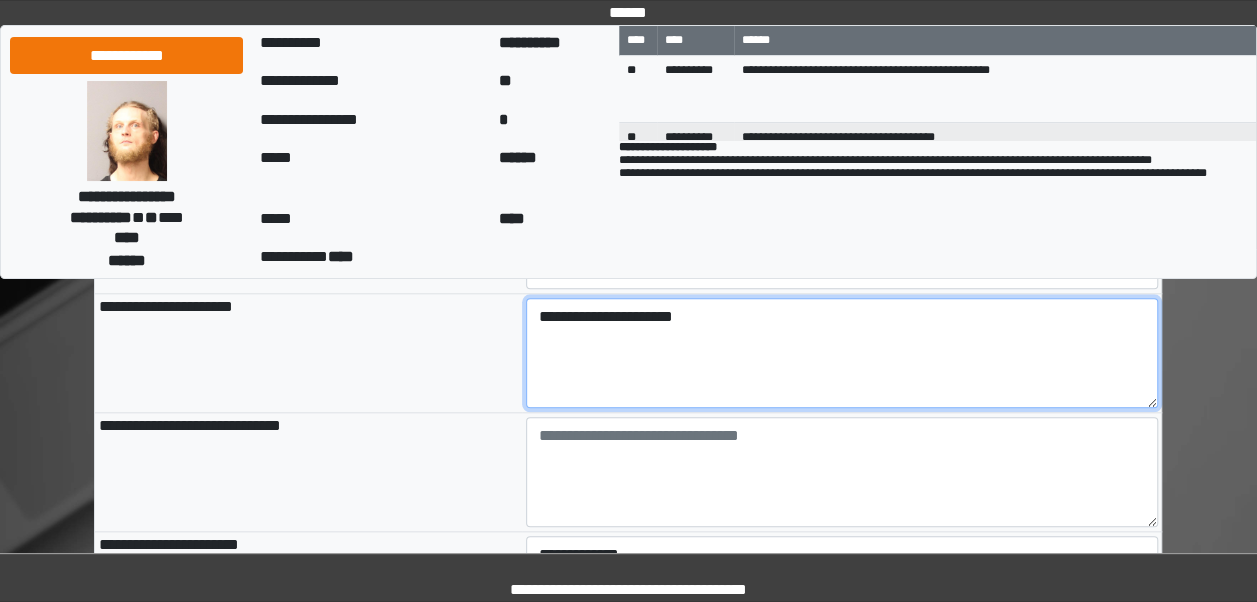 type on "**********" 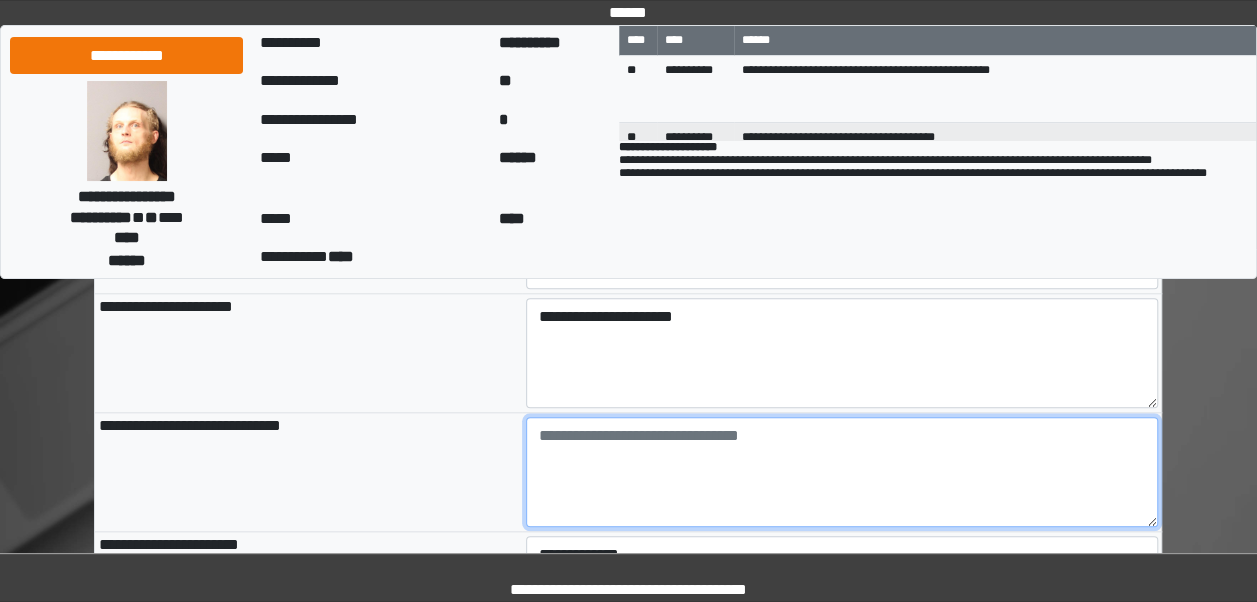 click at bounding box center [842, 472] 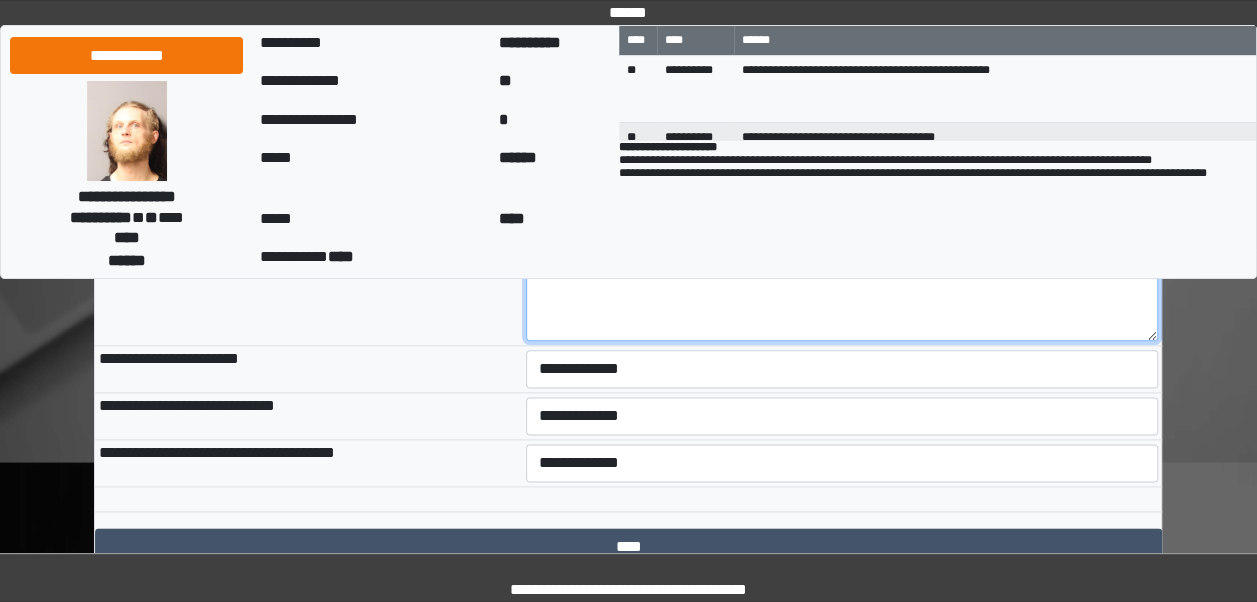 scroll, scrollTop: 1046, scrollLeft: 0, axis: vertical 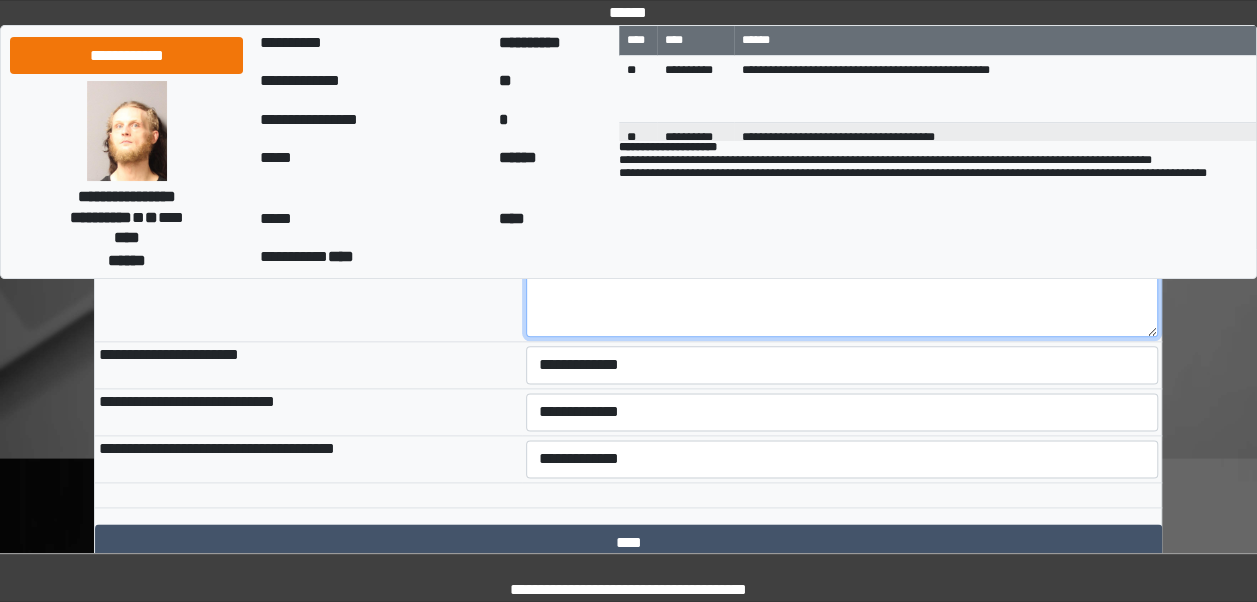 type on "***" 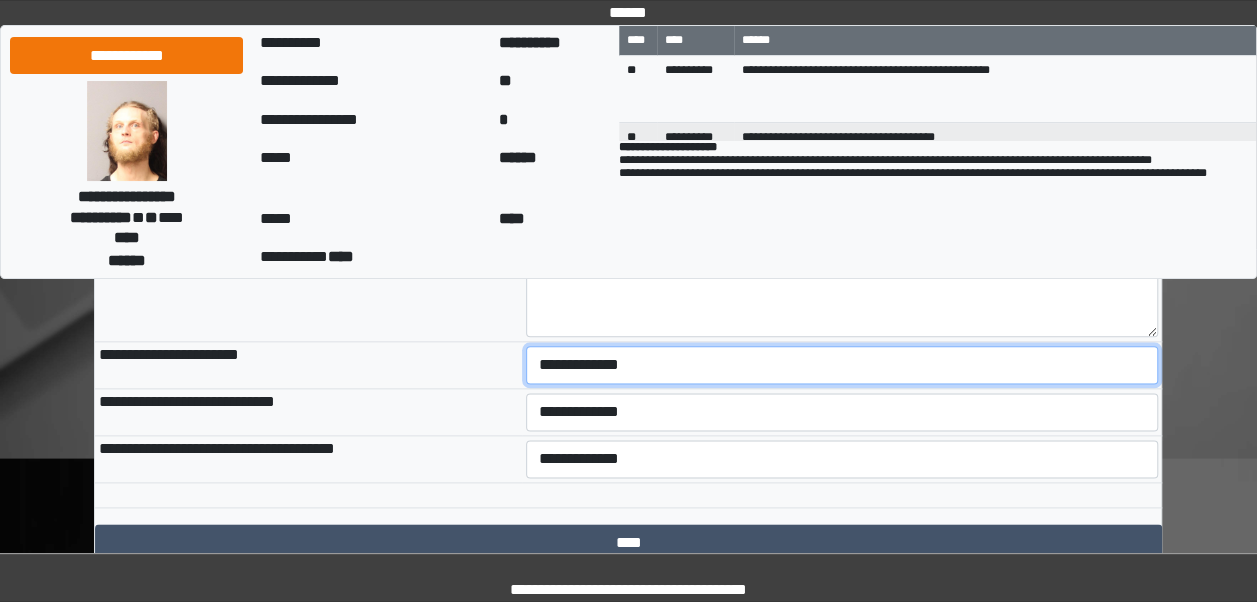 click on "**********" at bounding box center [842, 365] 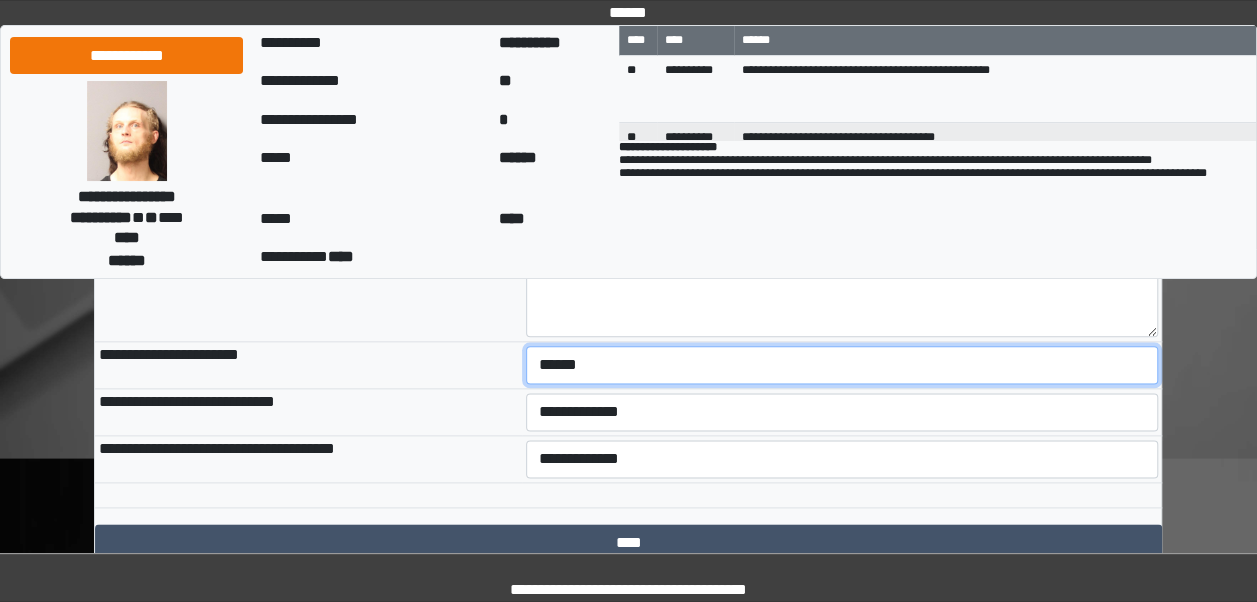 click on "**********" at bounding box center (842, 365) 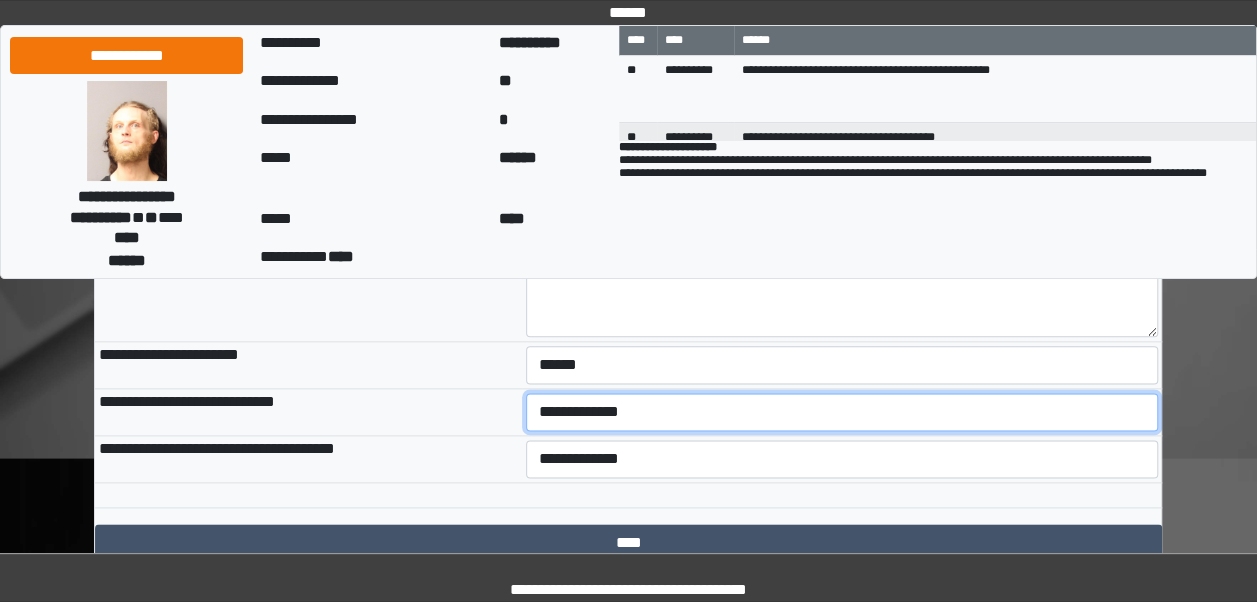 click on "**********" at bounding box center [842, 412] 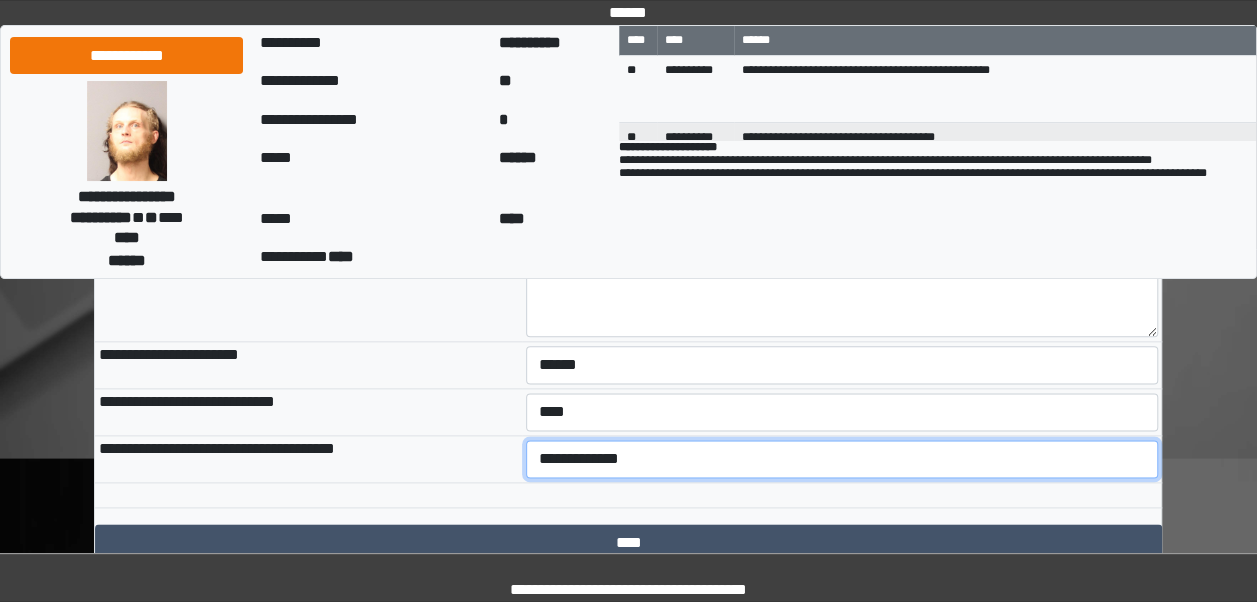 click on "**********" at bounding box center [842, 459] 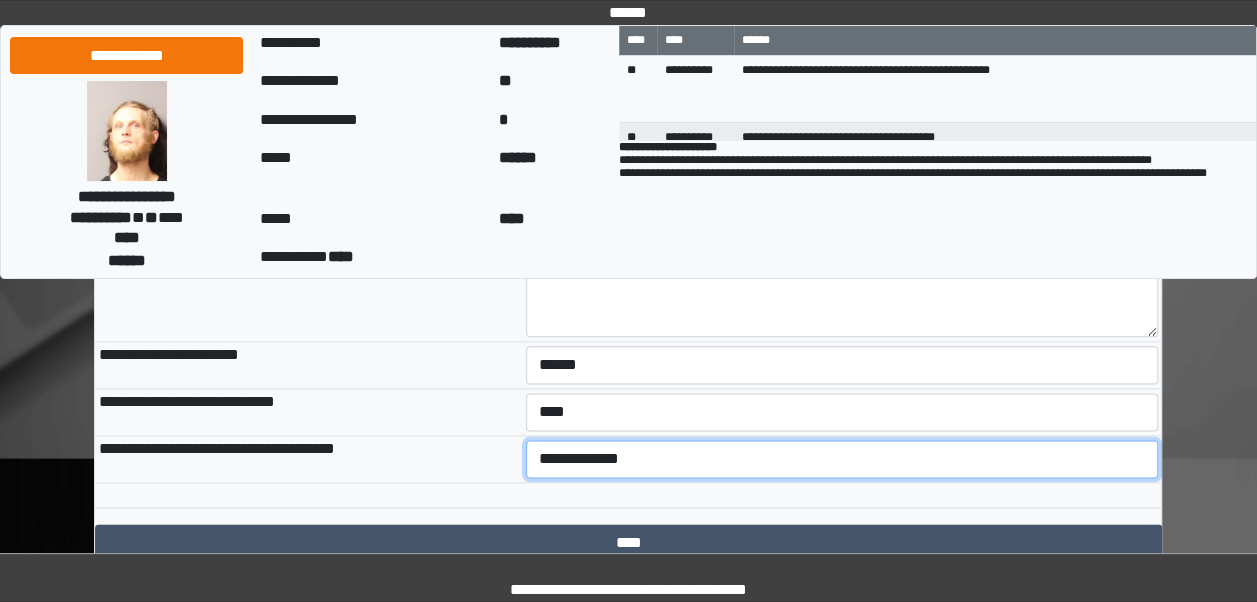 click on "**********" at bounding box center (842, 459) 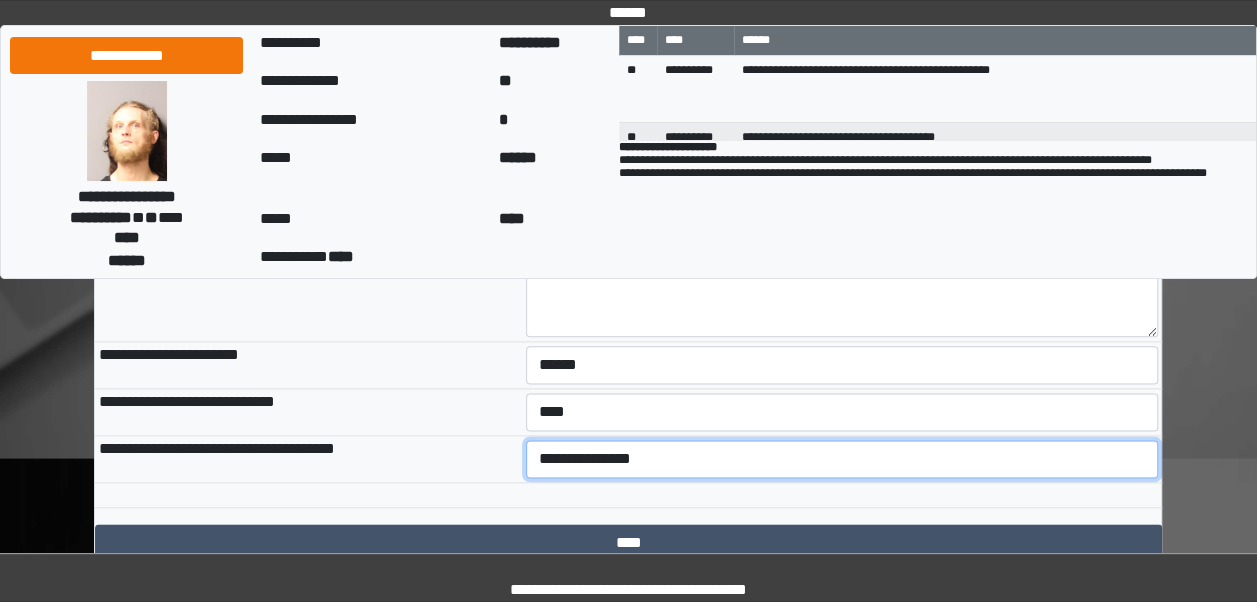select on "***" 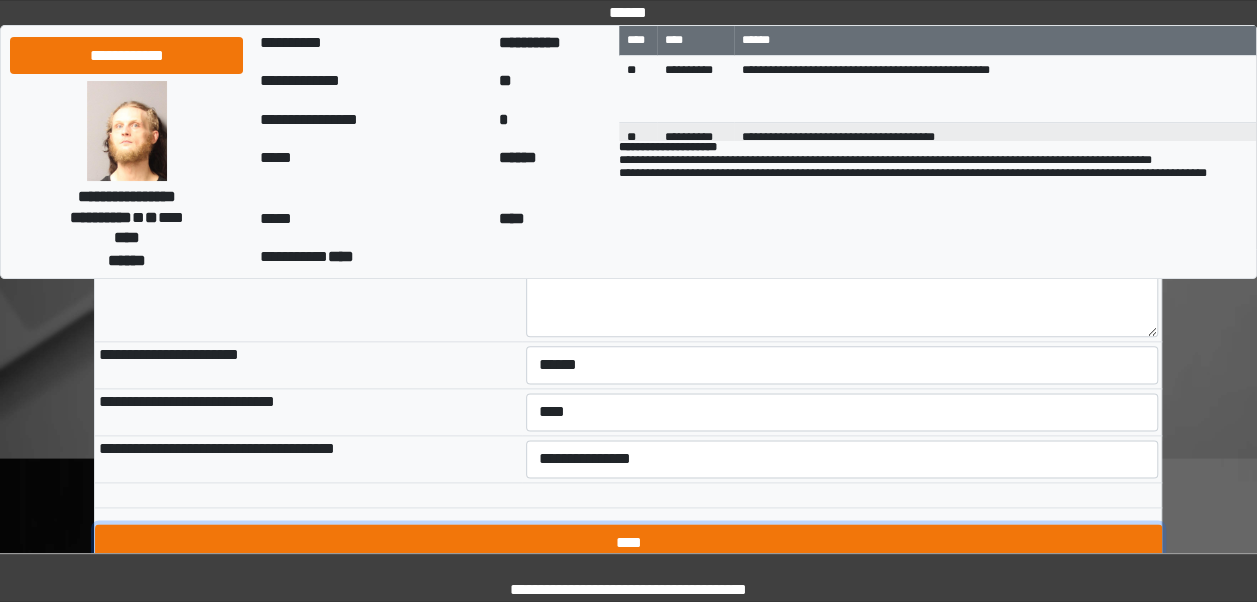 click on "****" at bounding box center [628, 543] 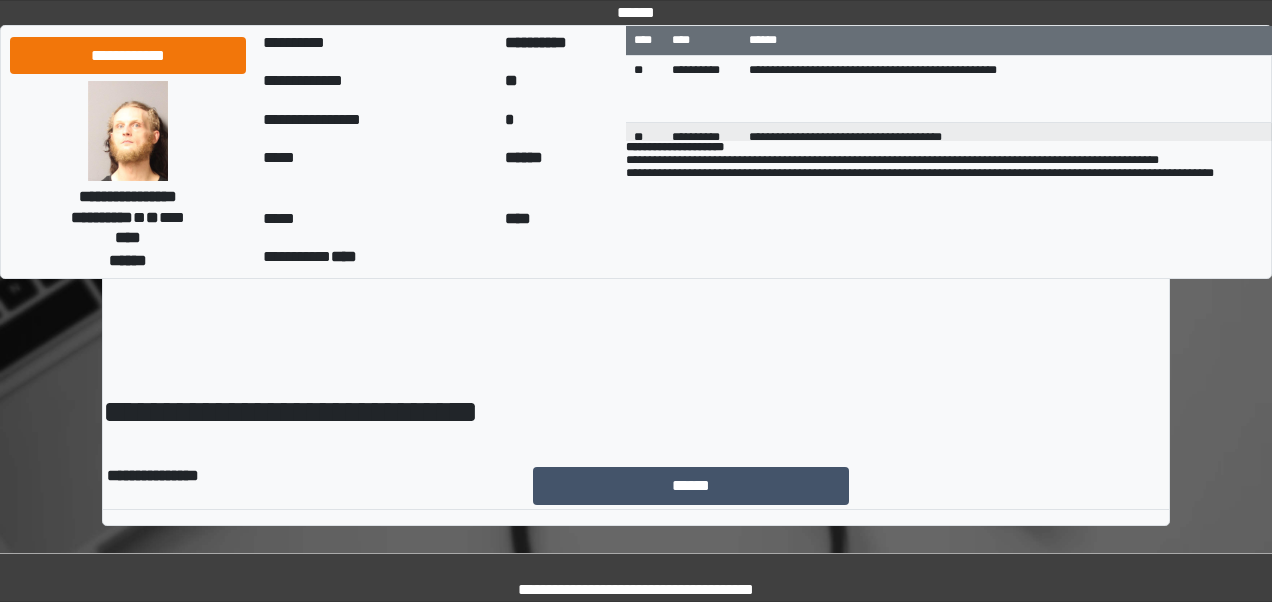 scroll, scrollTop: 0, scrollLeft: 0, axis: both 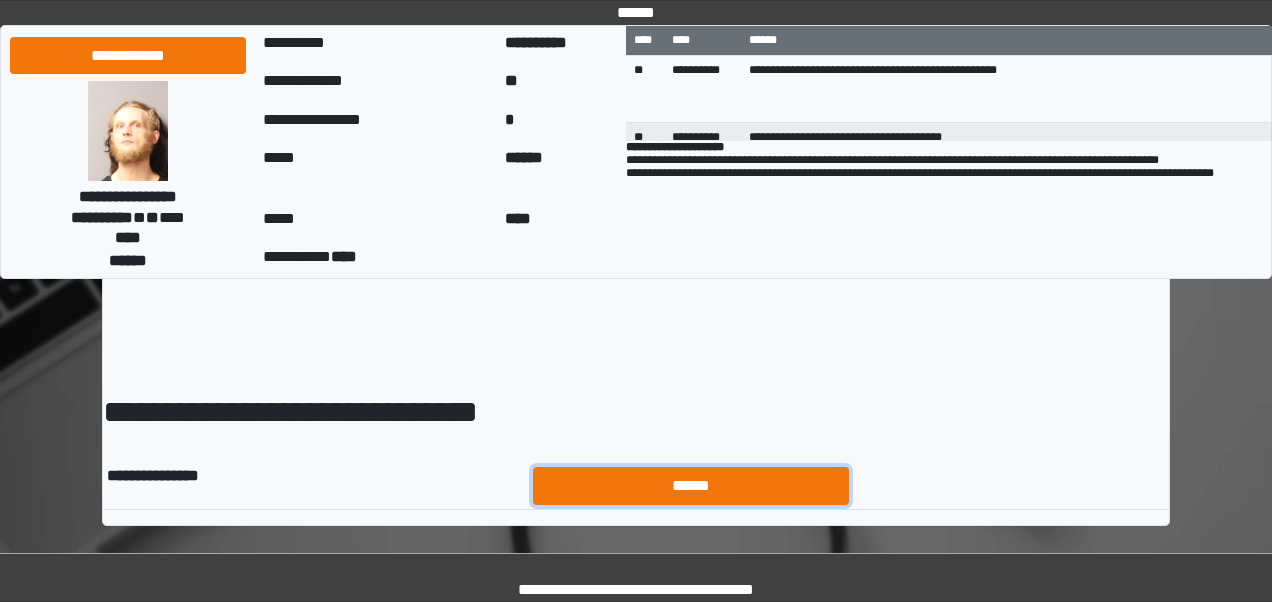 click on "******" at bounding box center [691, 485] 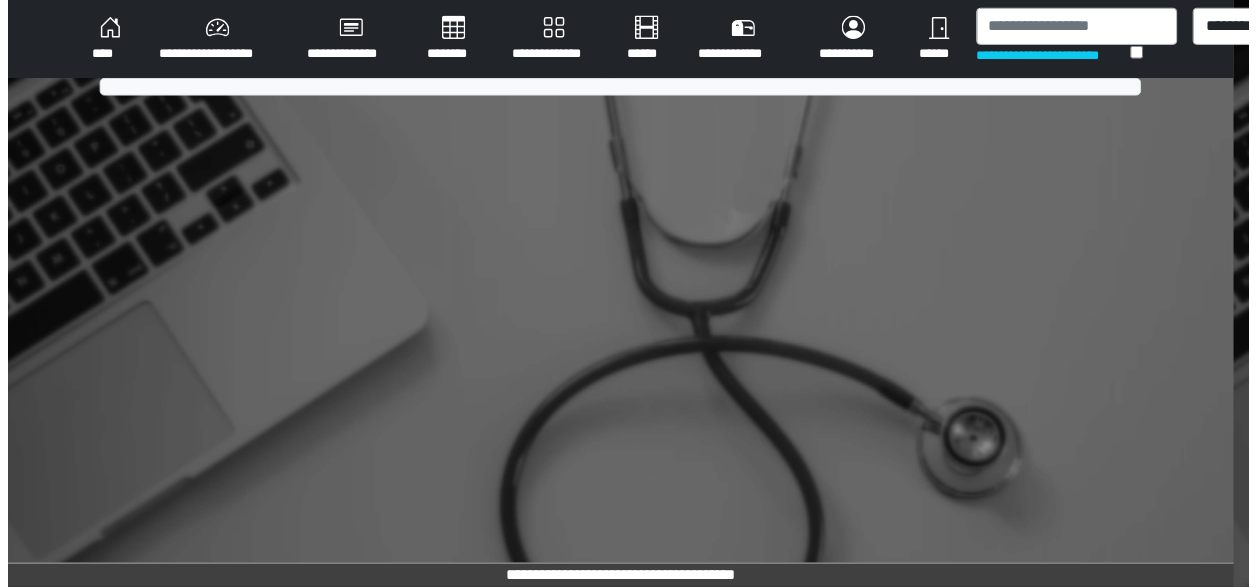 scroll, scrollTop: 0, scrollLeft: 0, axis: both 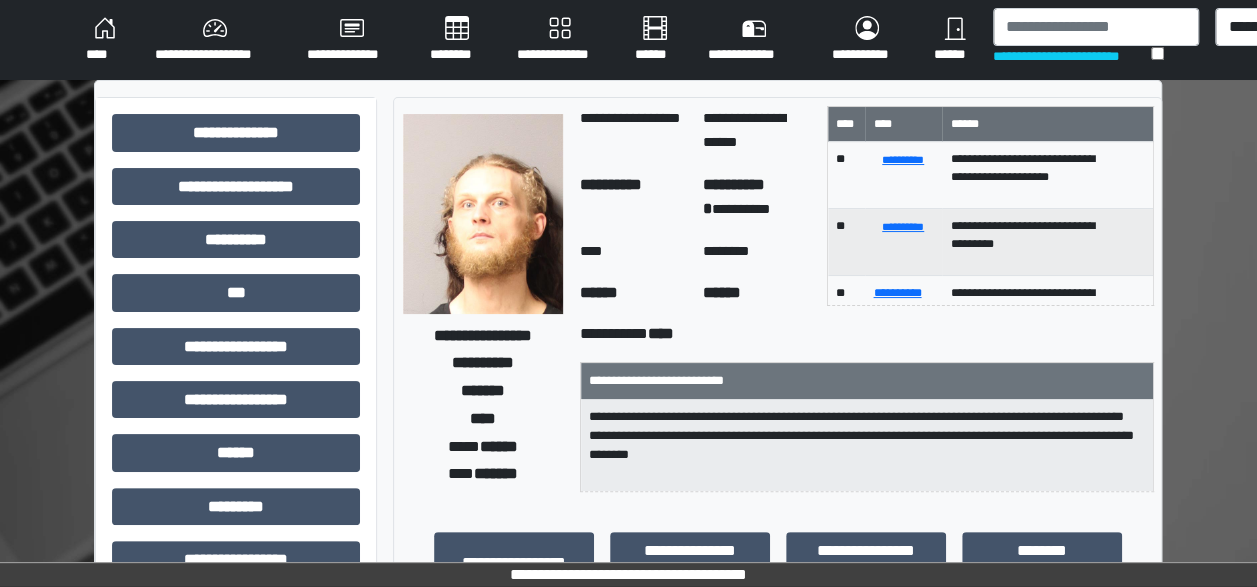 click on "****" at bounding box center (104, 40) 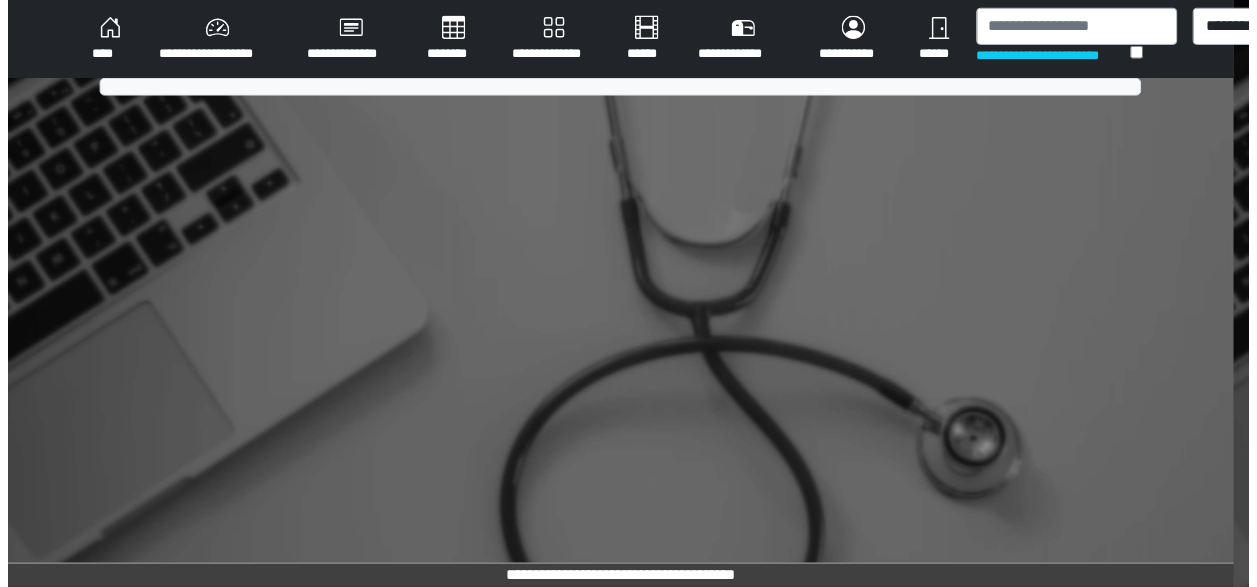 scroll, scrollTop: 0, scrollLeft: 0, axis: both 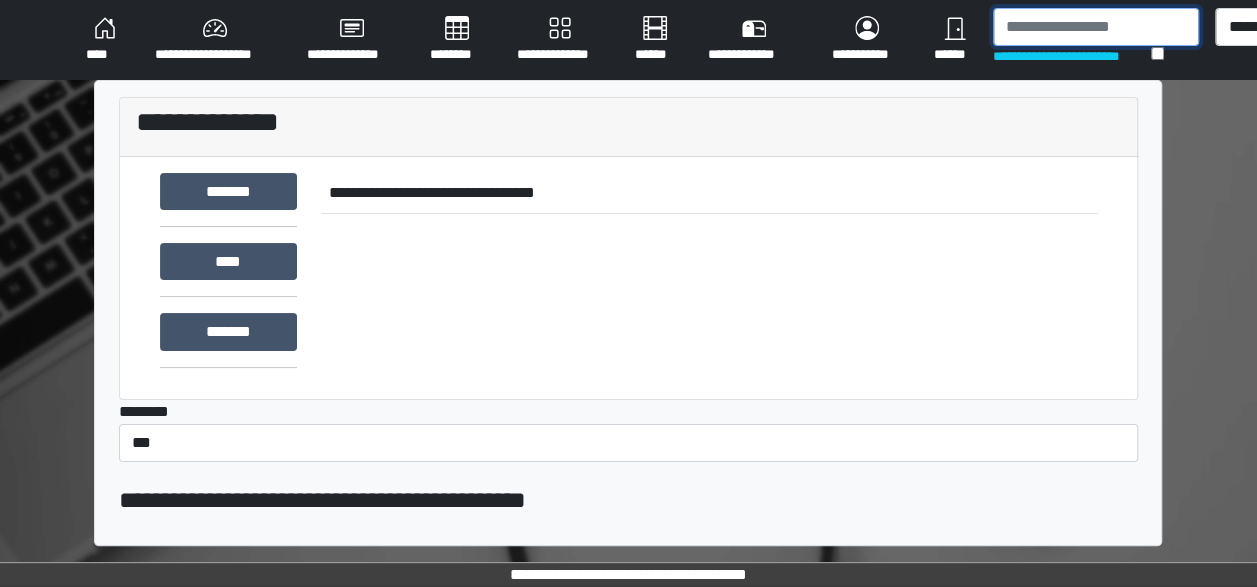 click at bounding box center [1096, 27] 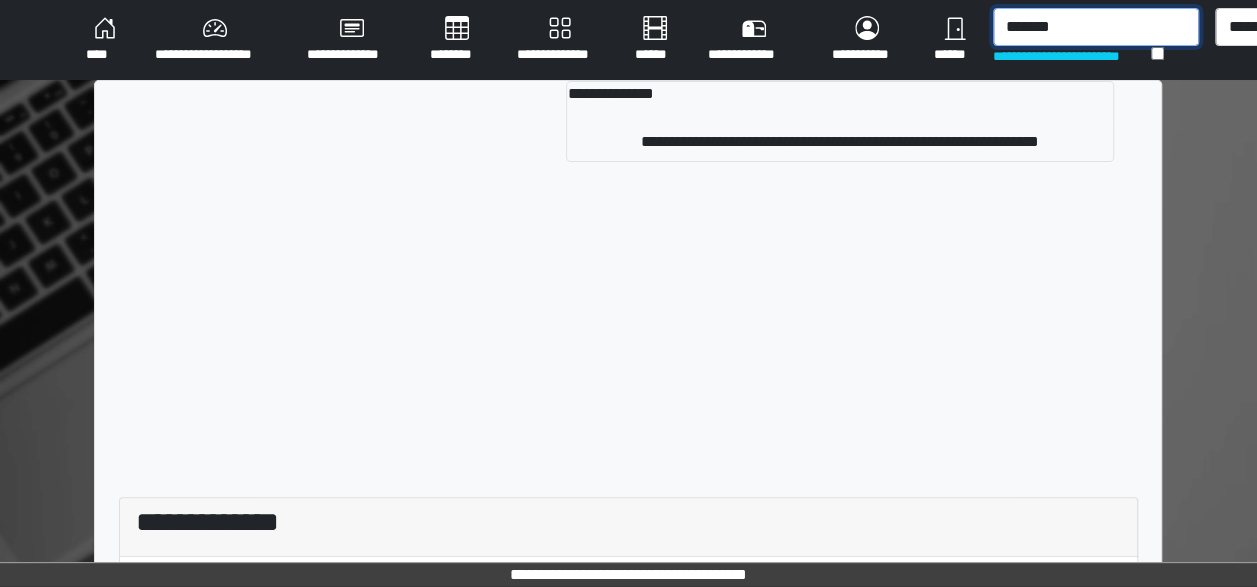 type on "*******" 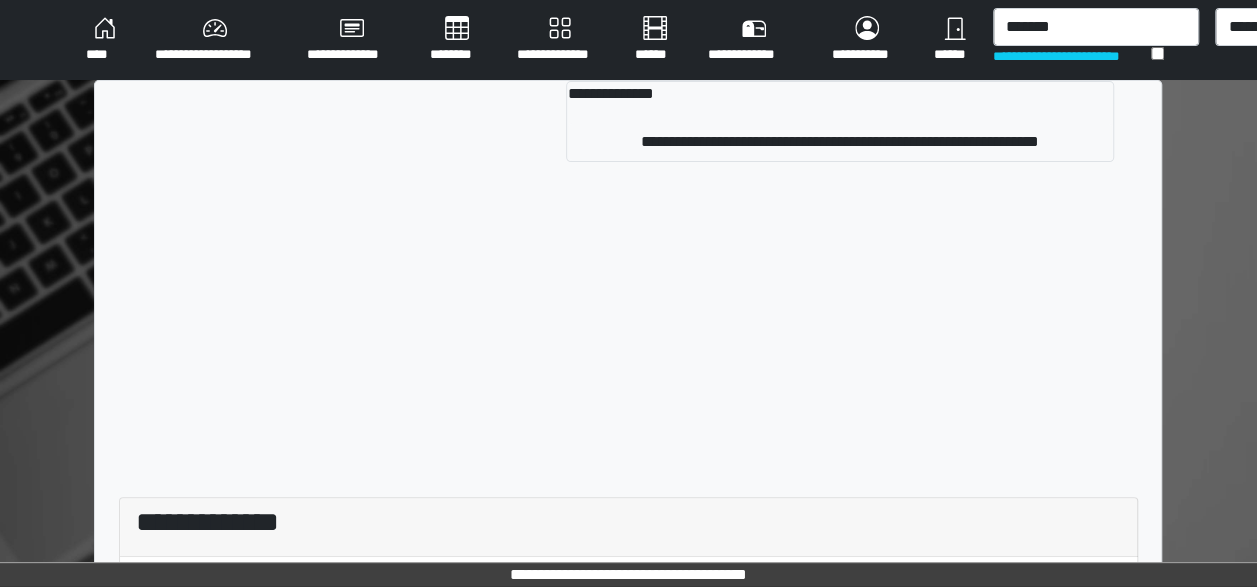 click on "**********" at bounding box center (628, 129) 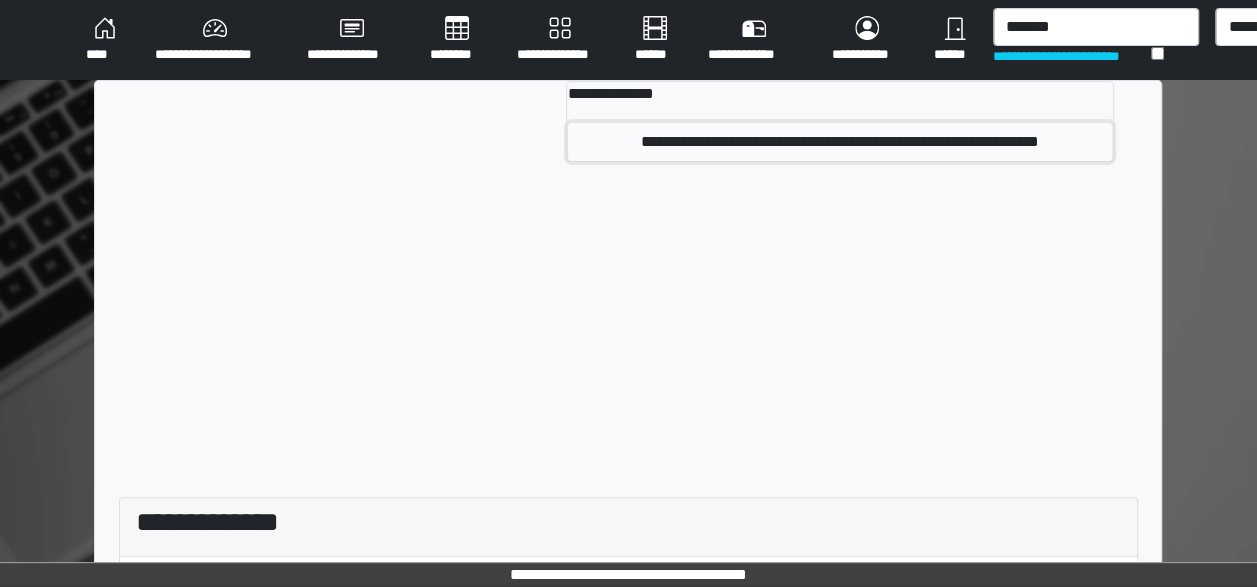 click on "**********" at bounding box center (840, 142) 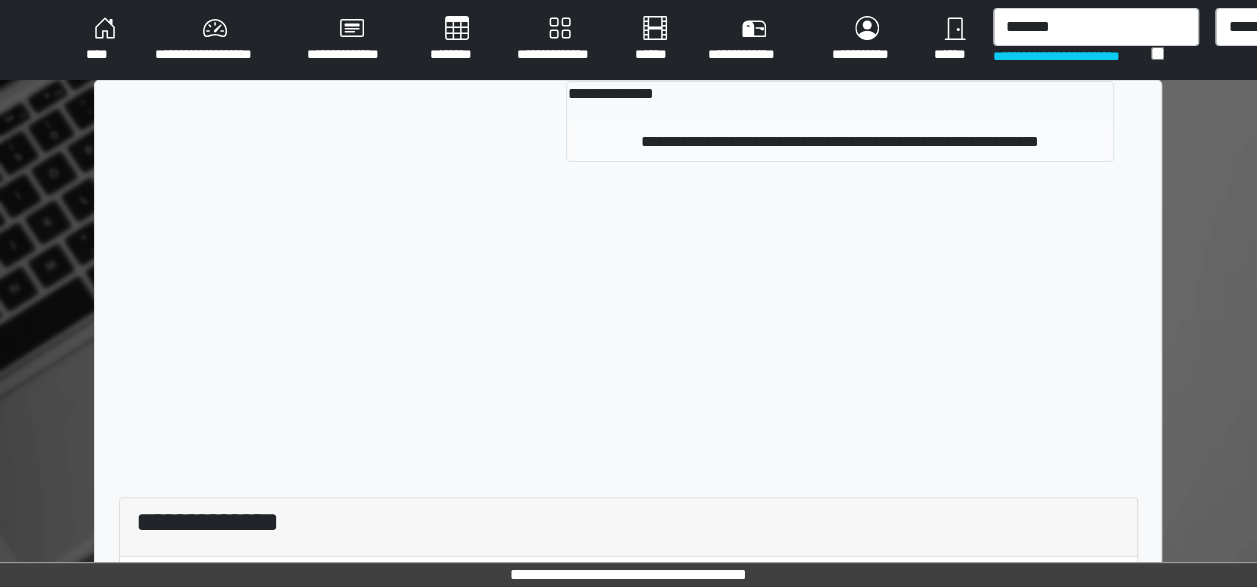 type 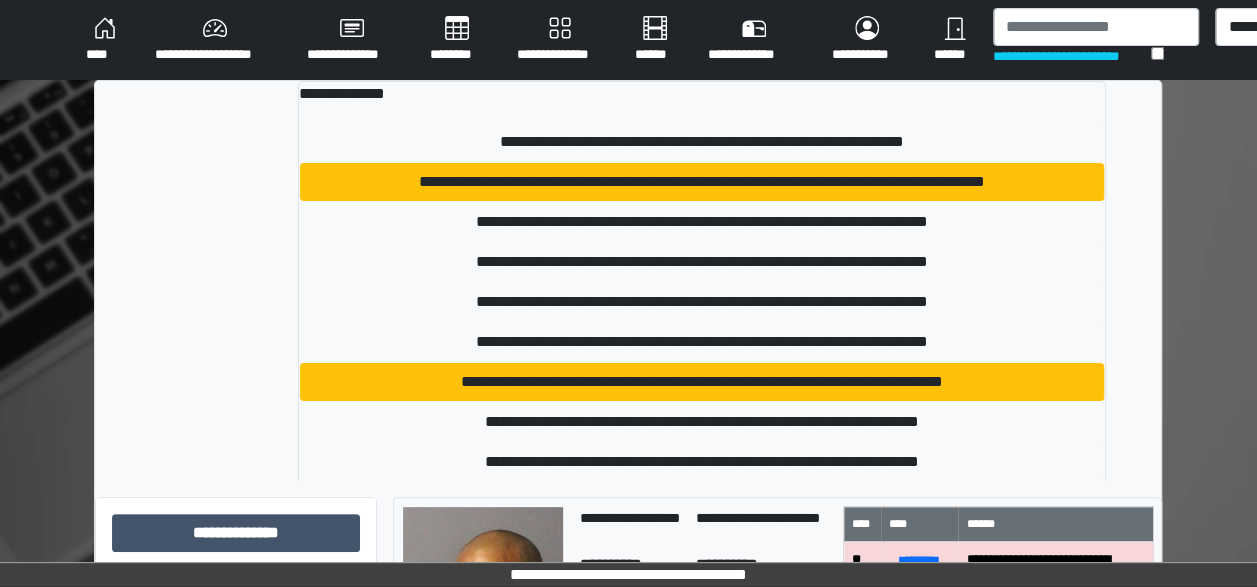 click on "**********" at bounding box center (628, 820) 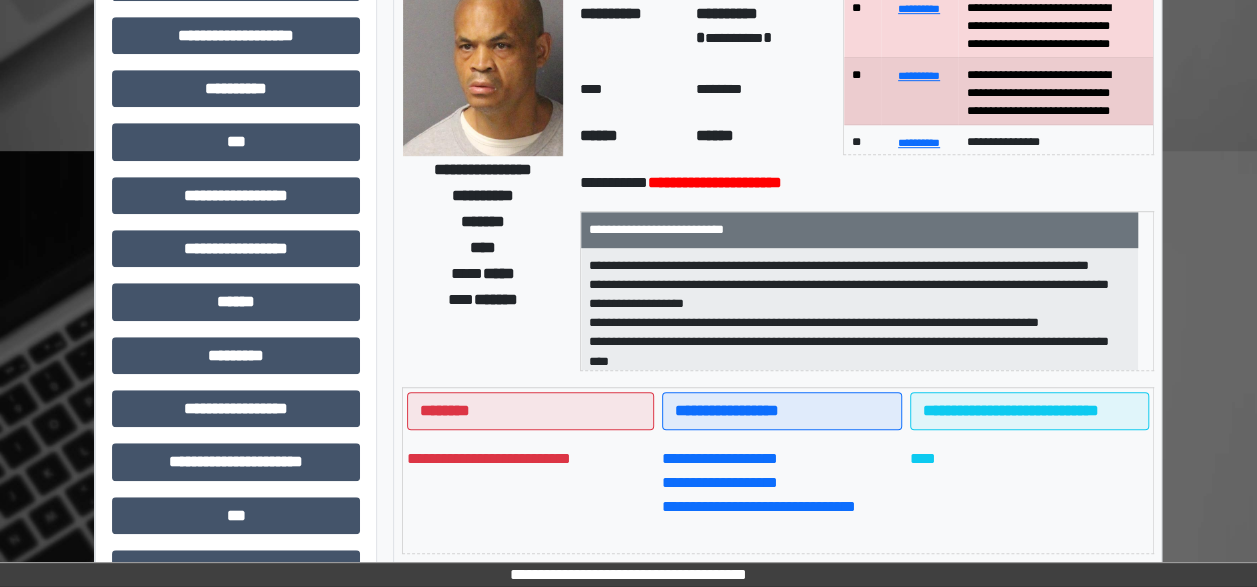 scroll, scrollTop: 550, scrollLeft: 0, axis: vertical 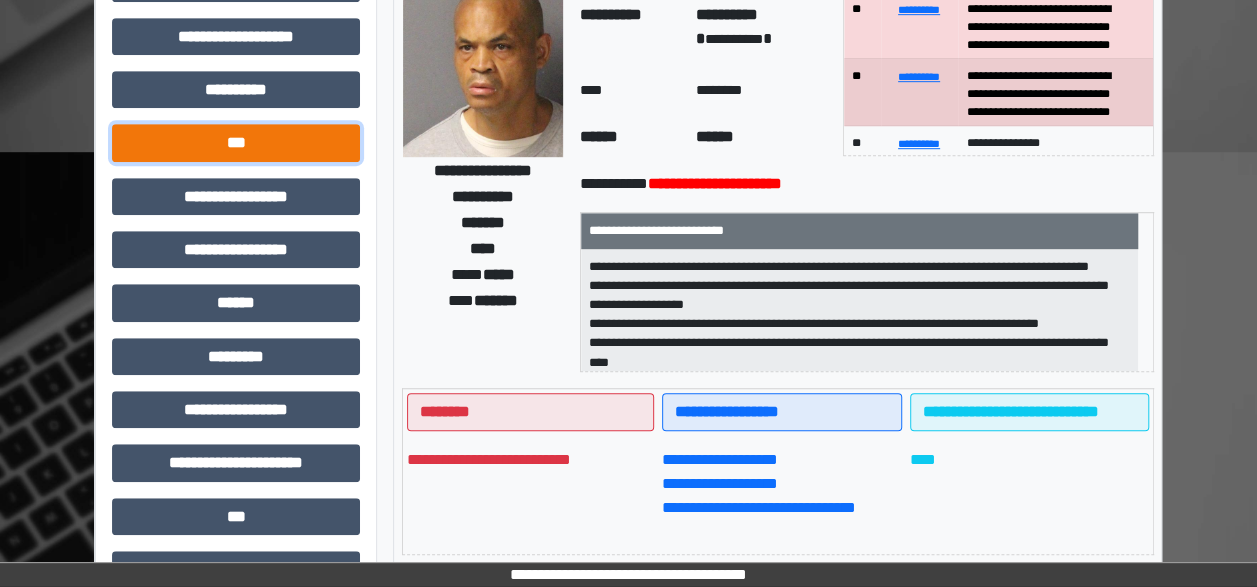 click on "***" at bounding box center [236, 142] 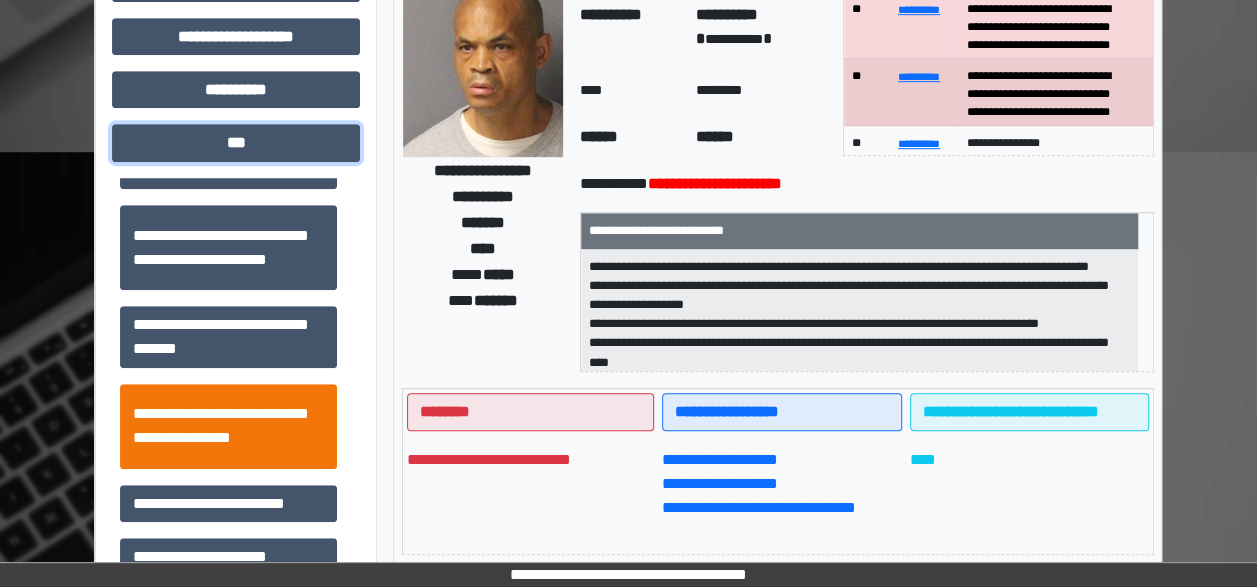 scroll, scrollTop: 40, scrollLeft: 0, axis: vertical 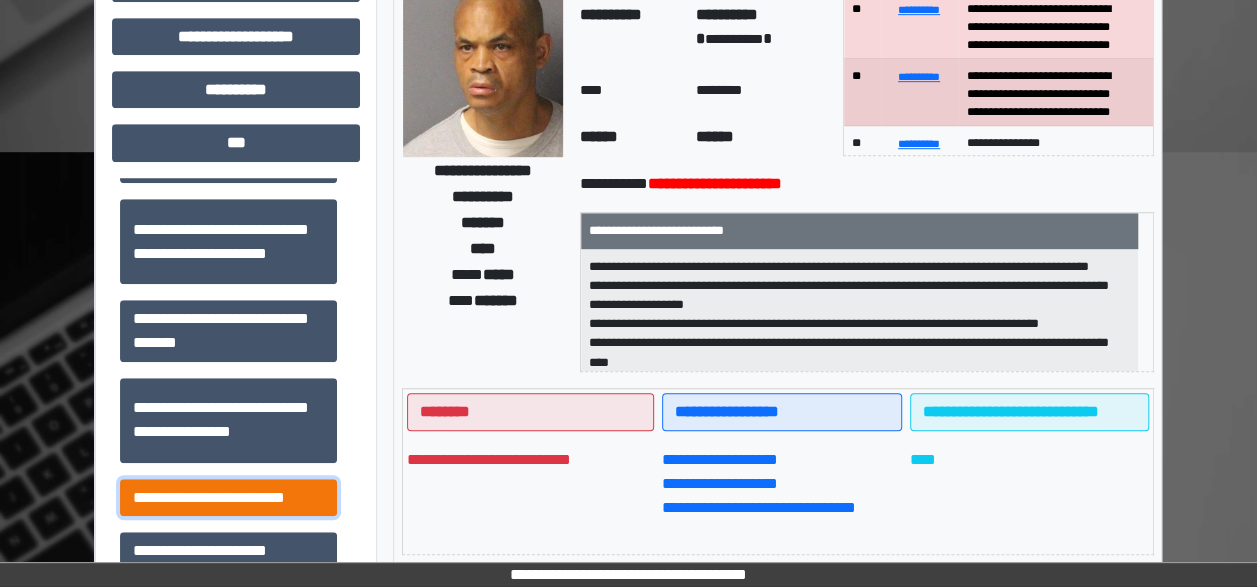 click on "**********" at bounding box center (228, 497) 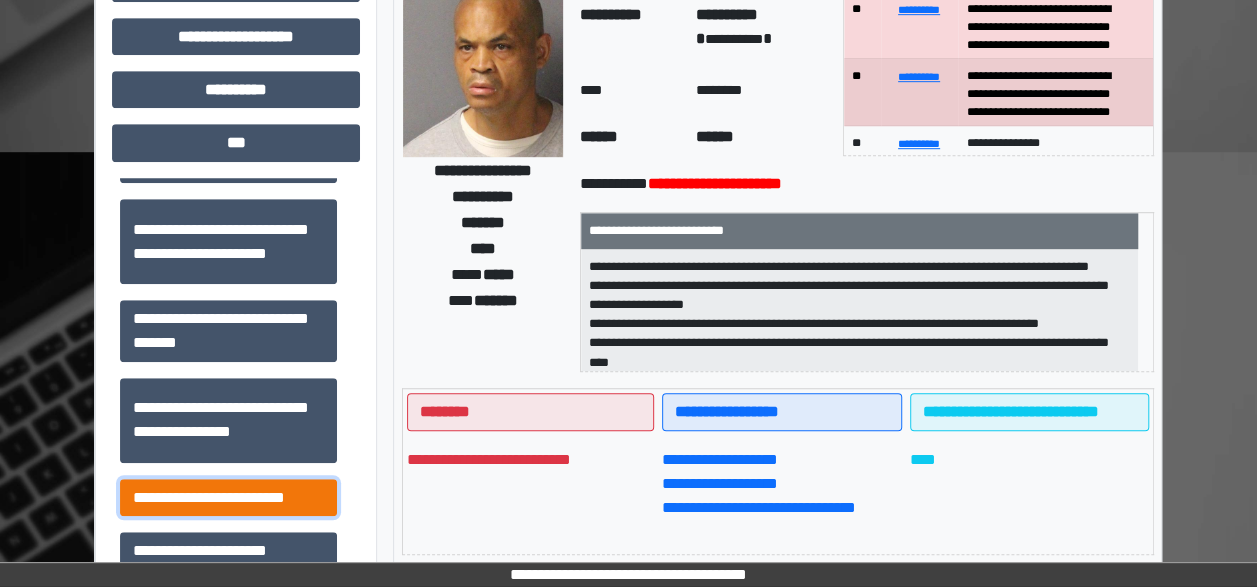 click on "**********" at bounding box center [228, 497] 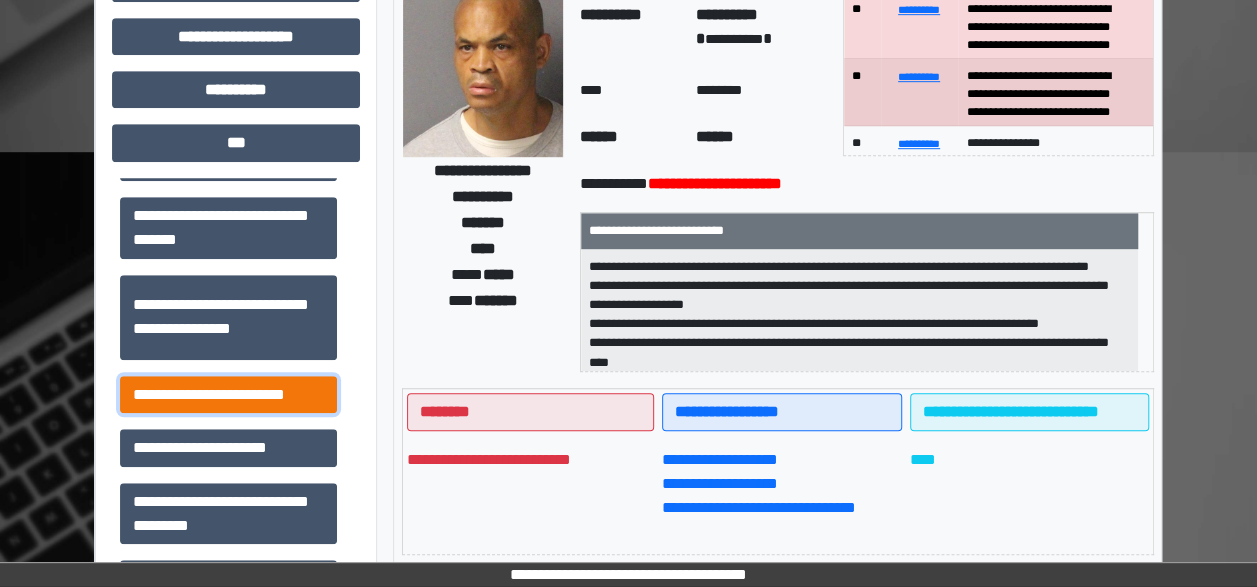 scroll, scrollTop: 162, scrollLeft: 0, axis: vertical 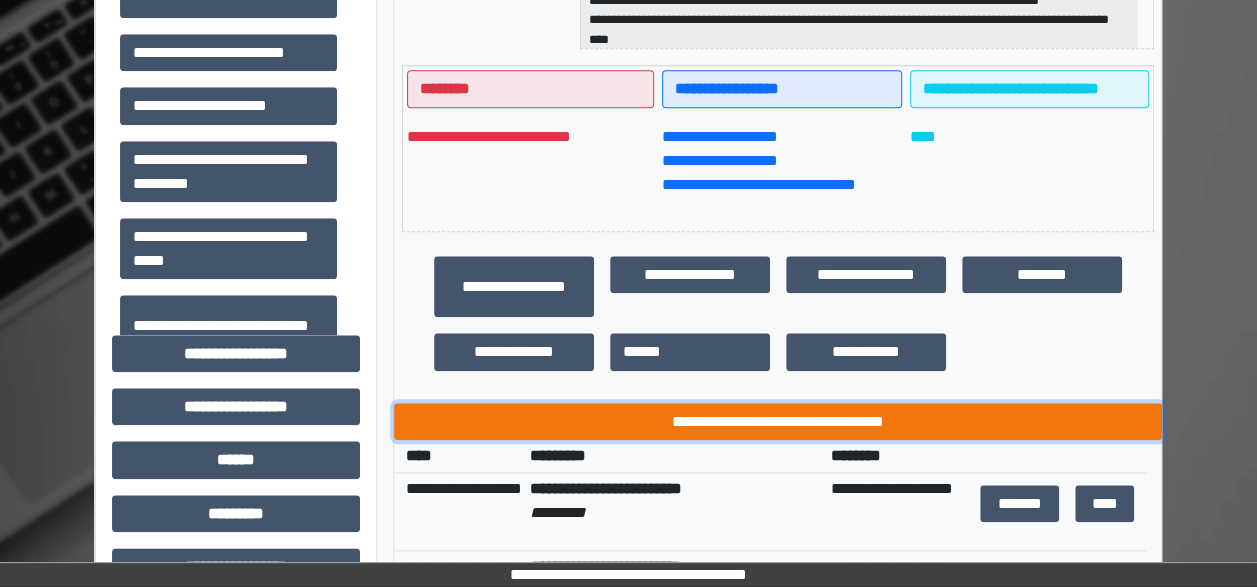 click on "**********" at bounding box center (778, 421) 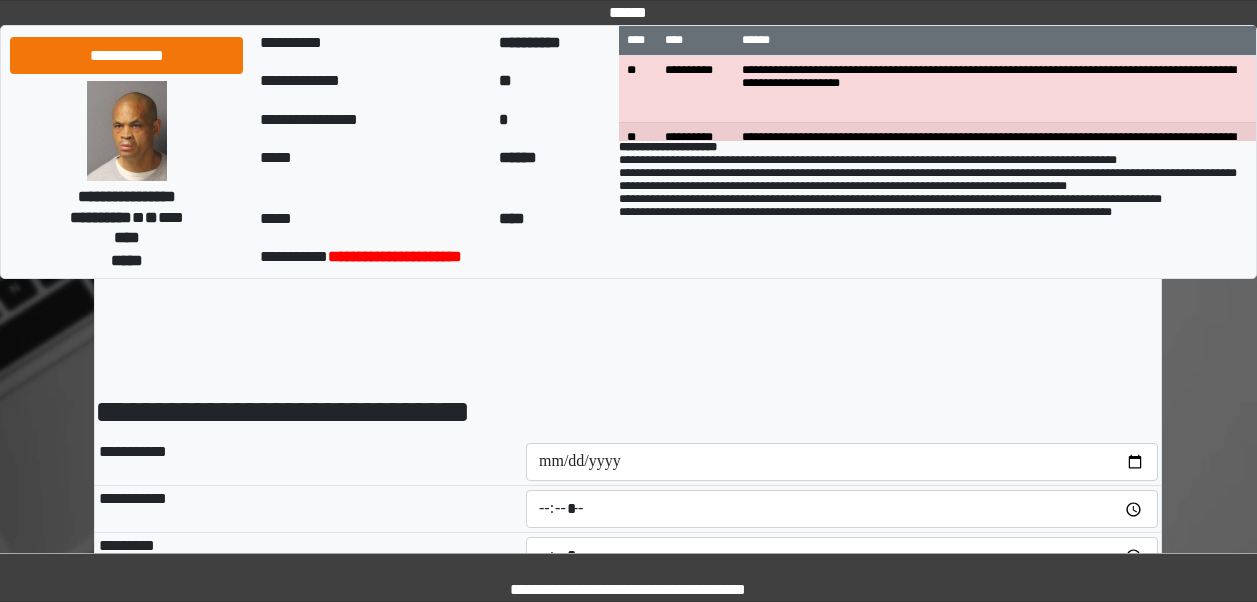 scroll, scrollTop: 0, scrollLeft: 0, axis: both 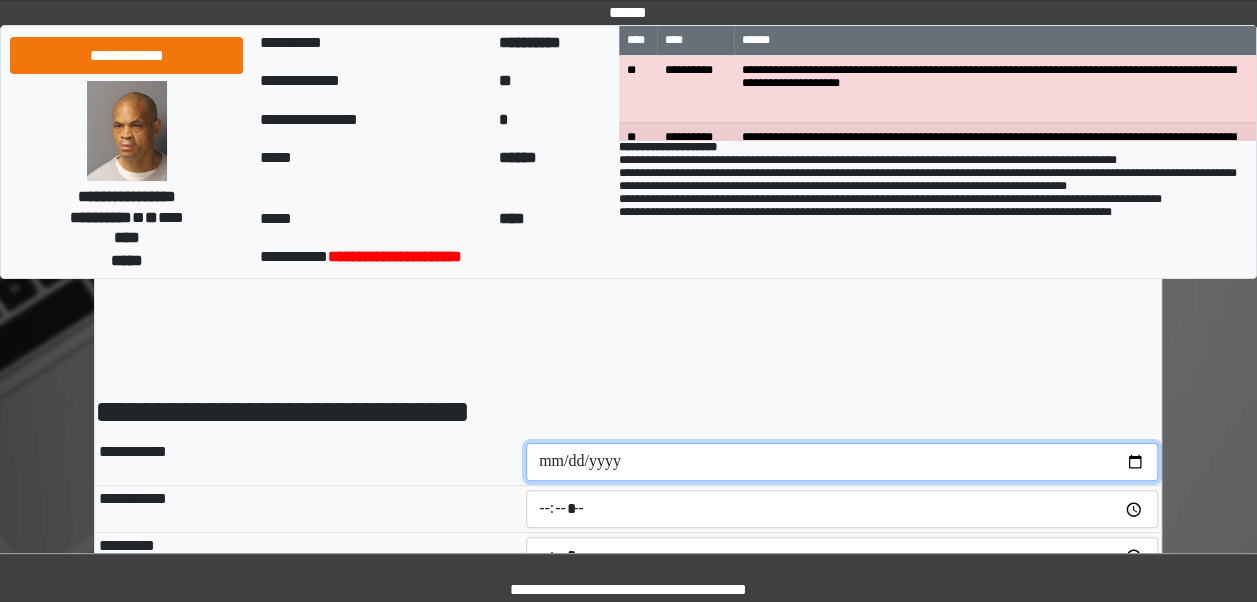click at bounding box center [842, 462] 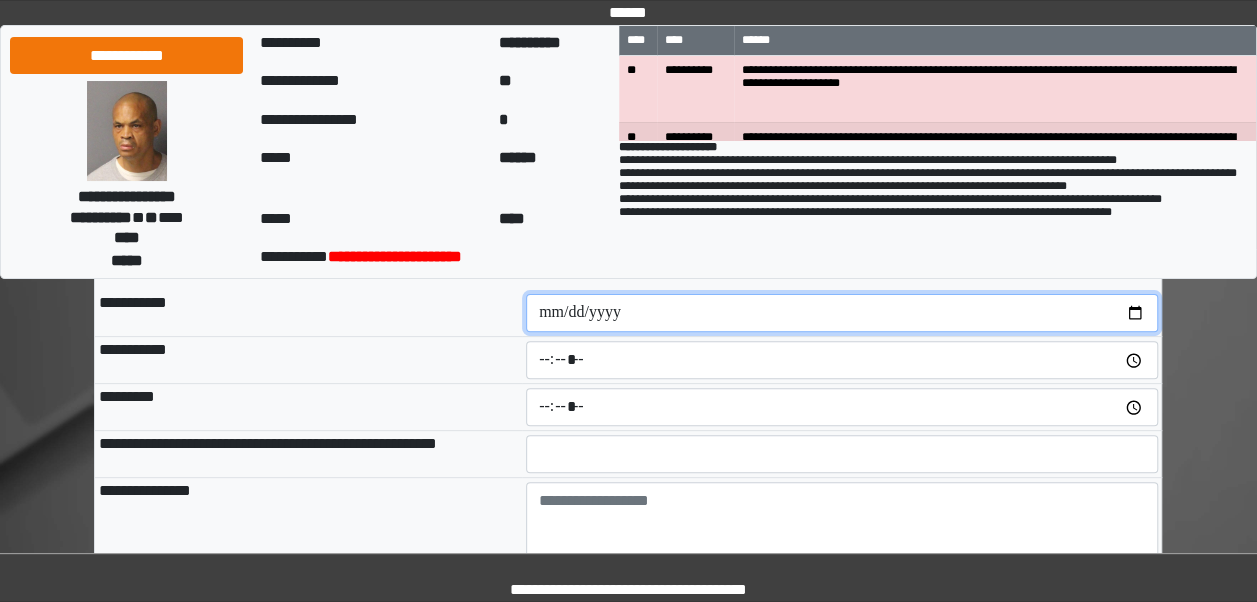 scroll, scrollTop: 150, scrollLeft: 0, axis: vertical 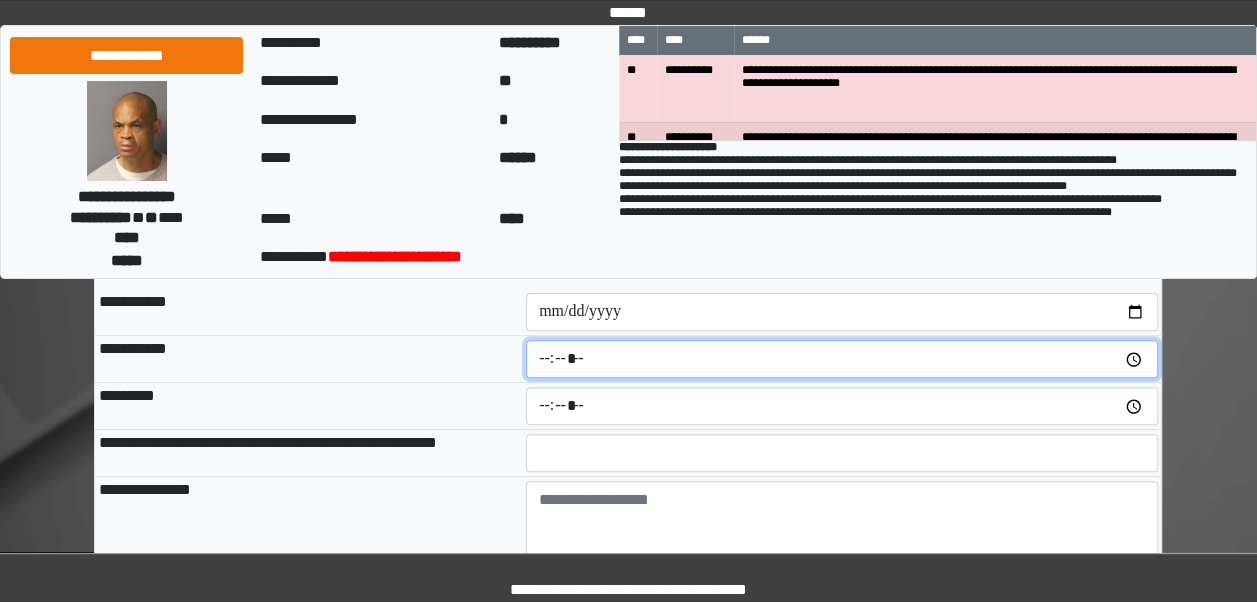 click at bounding box center [842, 359] 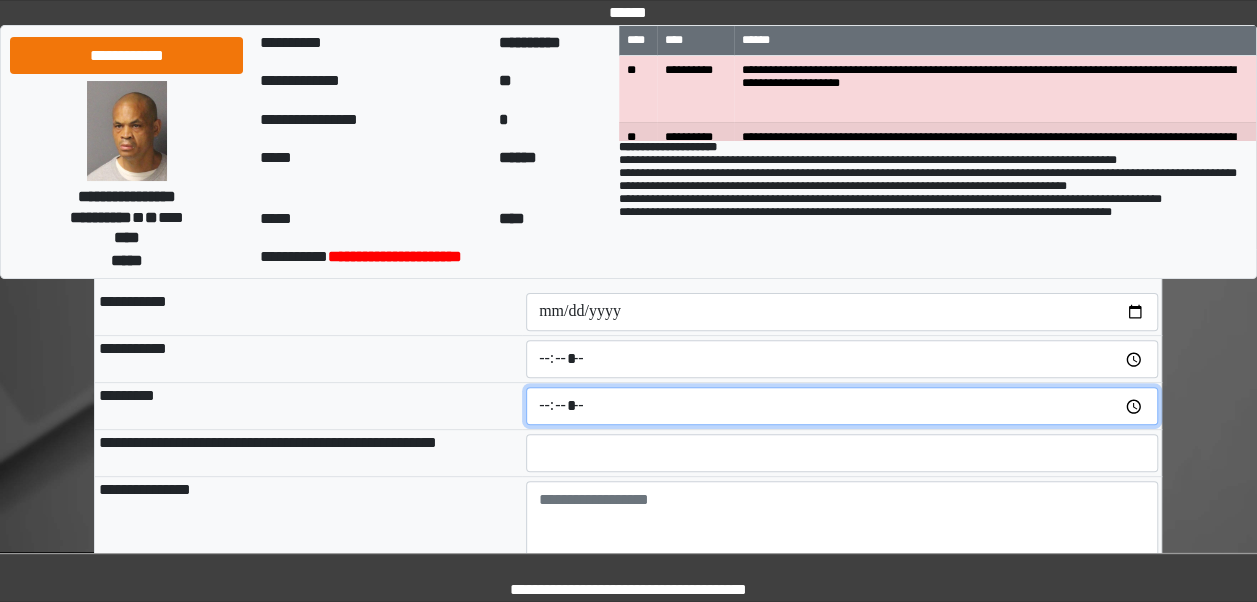 type on "*****" 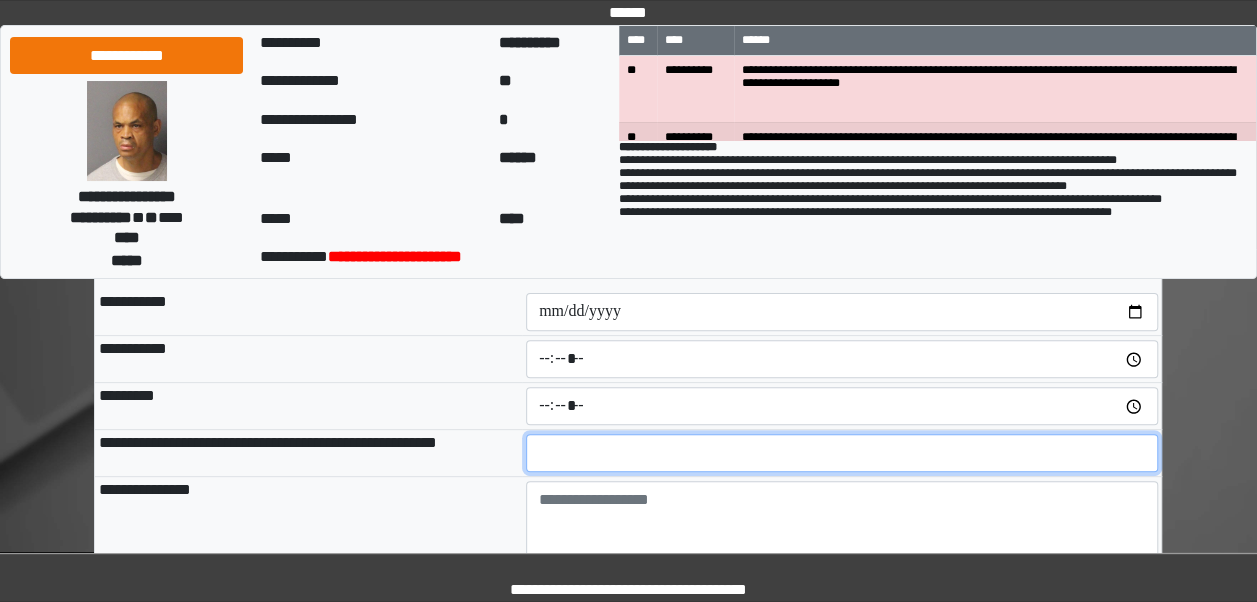 click at bounding box center [842, 453] 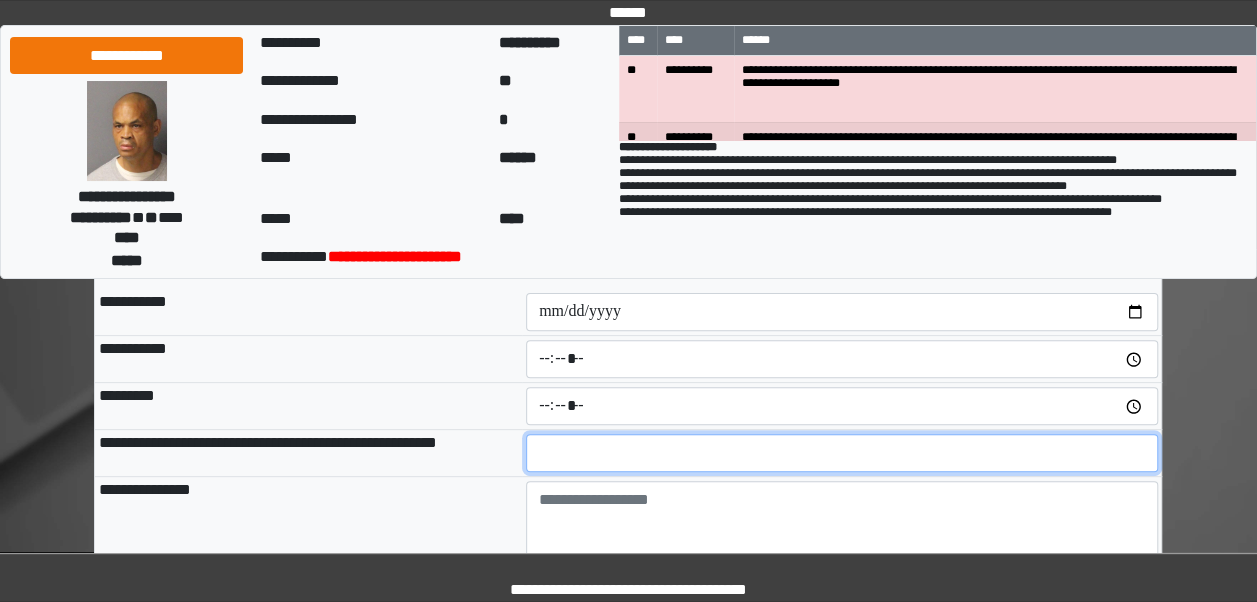 type on "**" 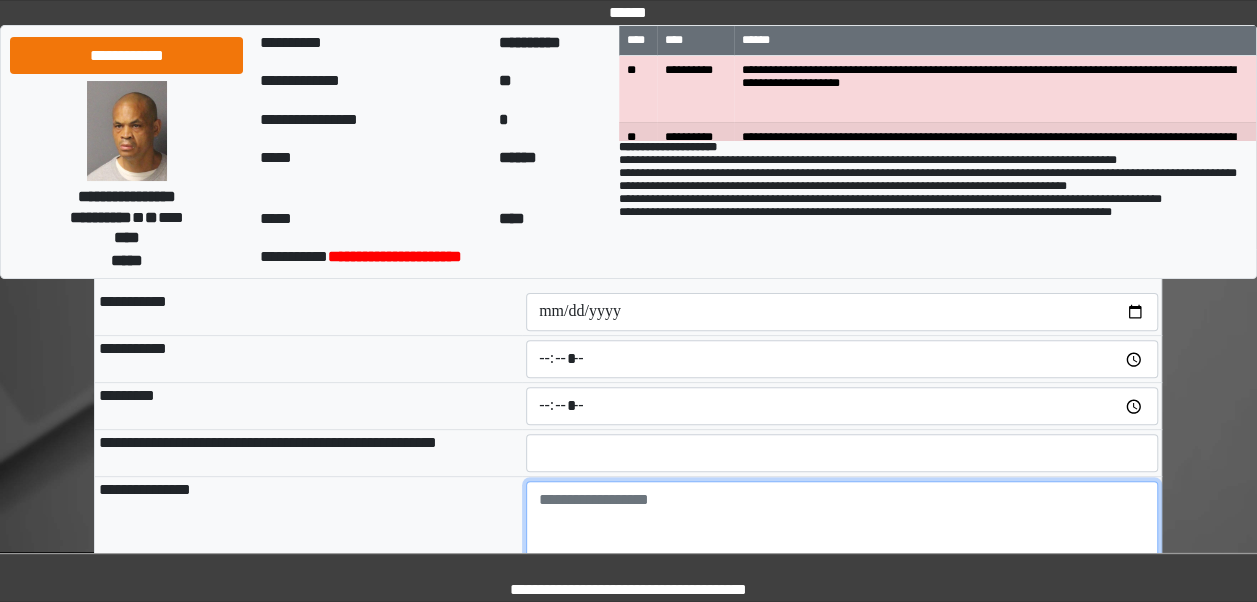 click at bounding box center [842, 536] 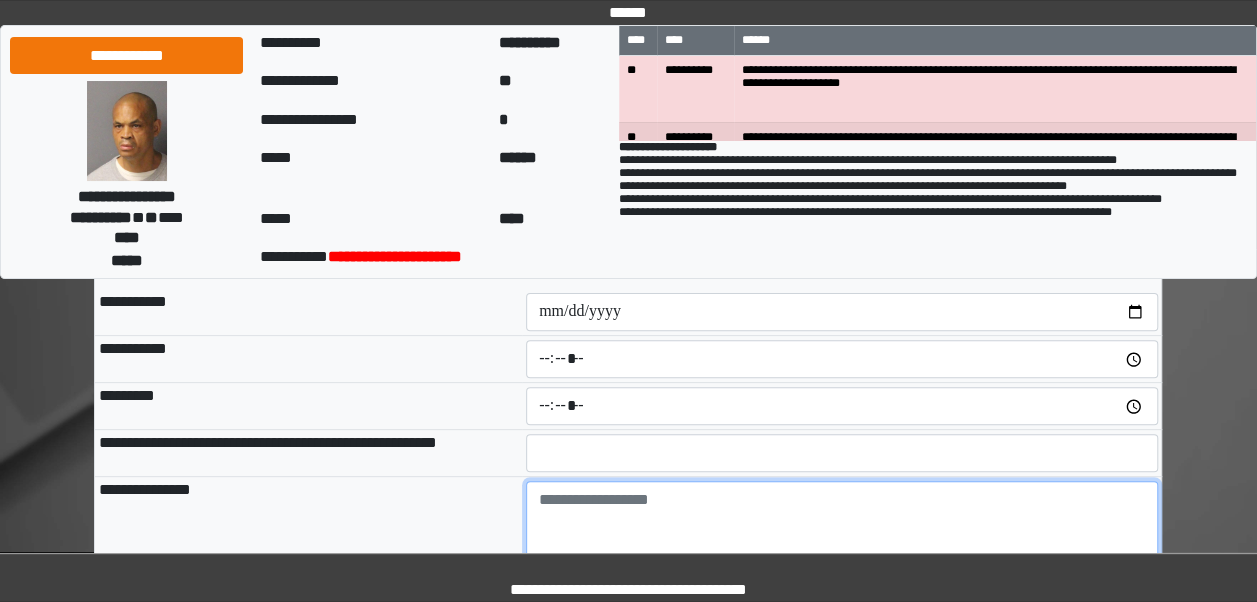 type on "**********" 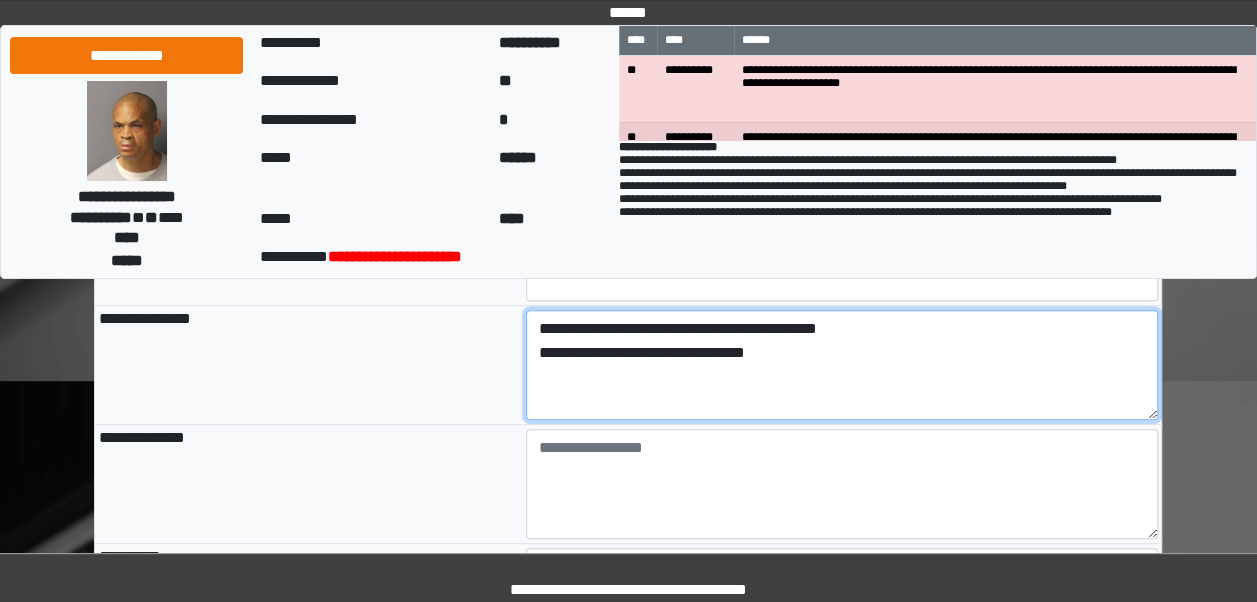 scroll, scrollTop: 328, scrollLeft: 0, axis: vertical 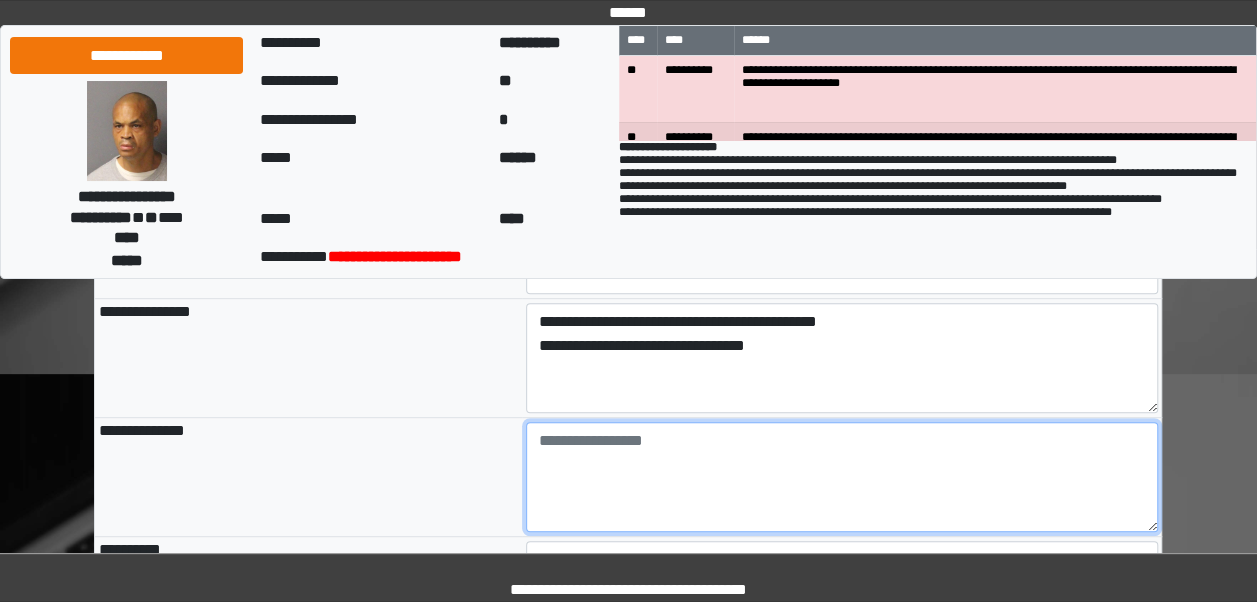 click at bounding box center [842, 477] 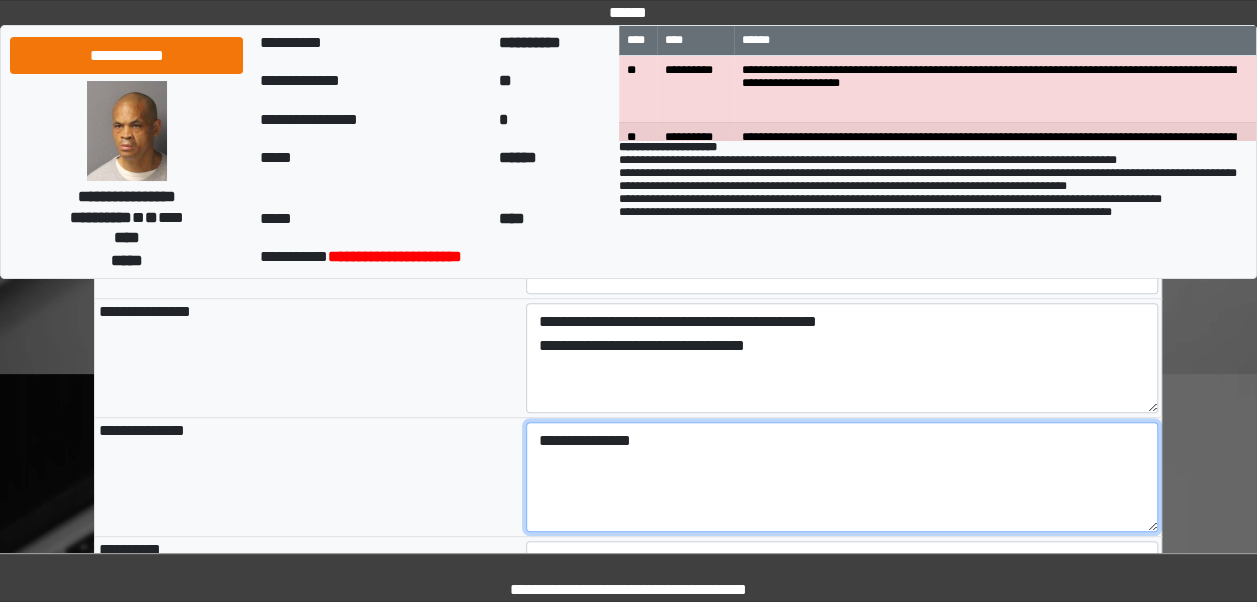 type on "**********" 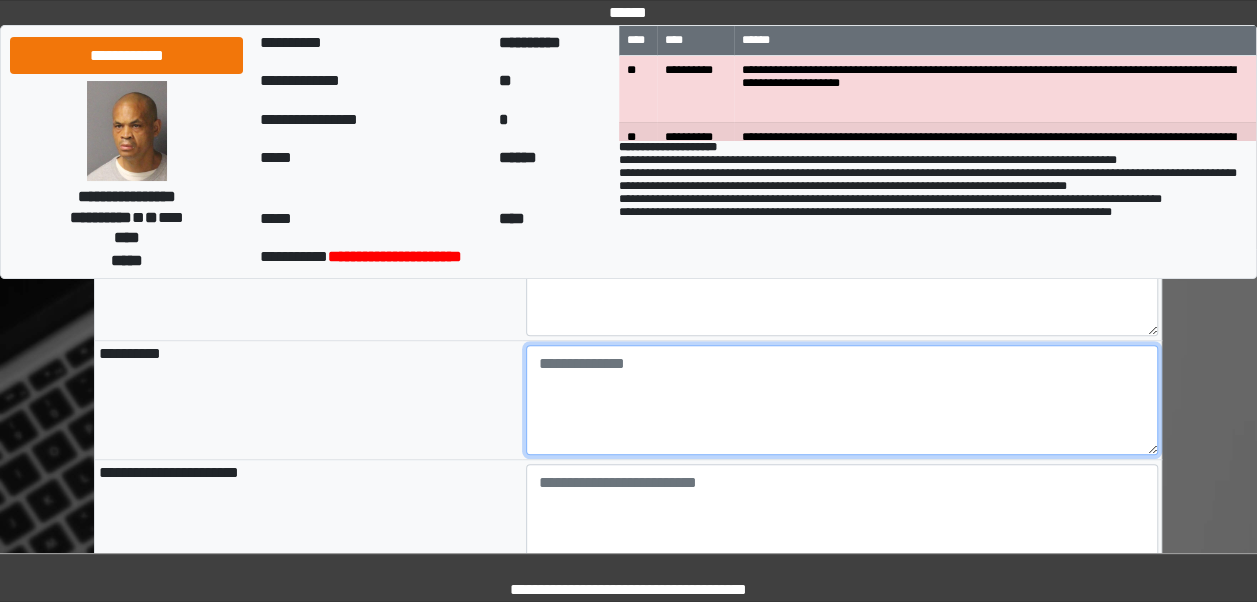scroll, scrollTop: 531, scrollLeft: 0, axis: vertical 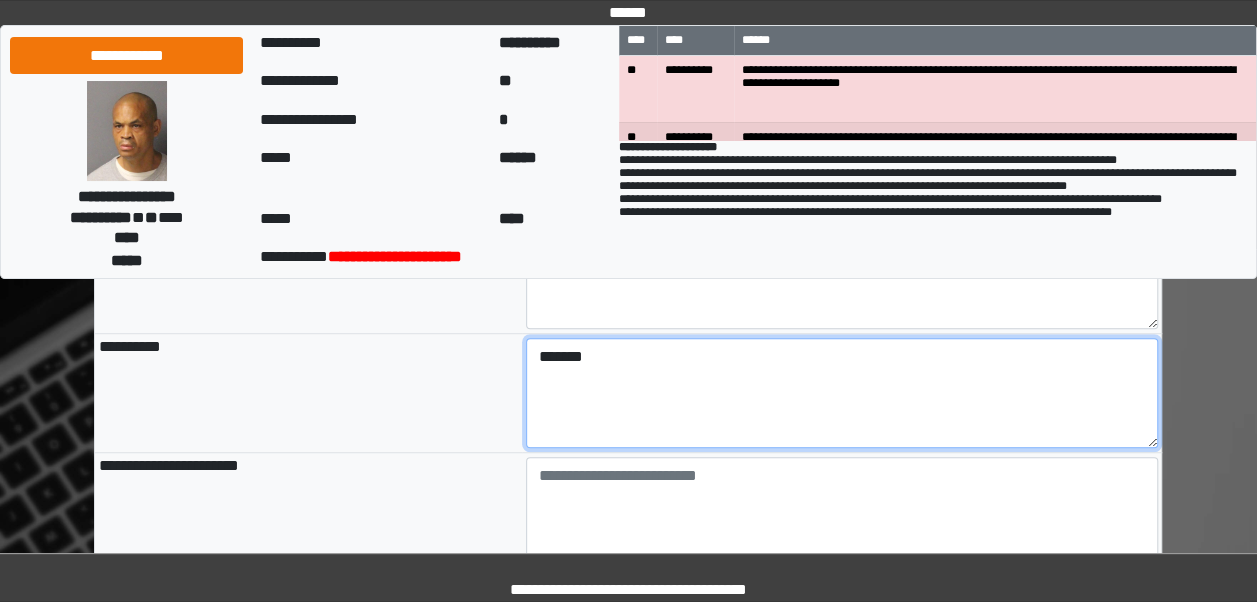 type on "*******" 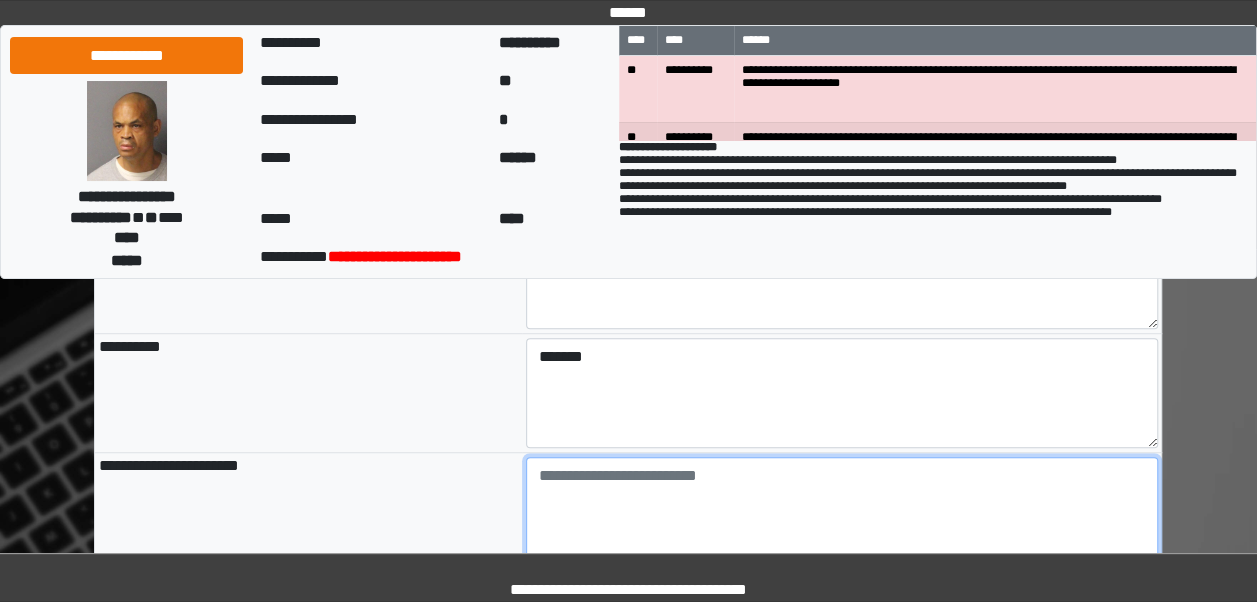 click at bounding box center (842, 512) 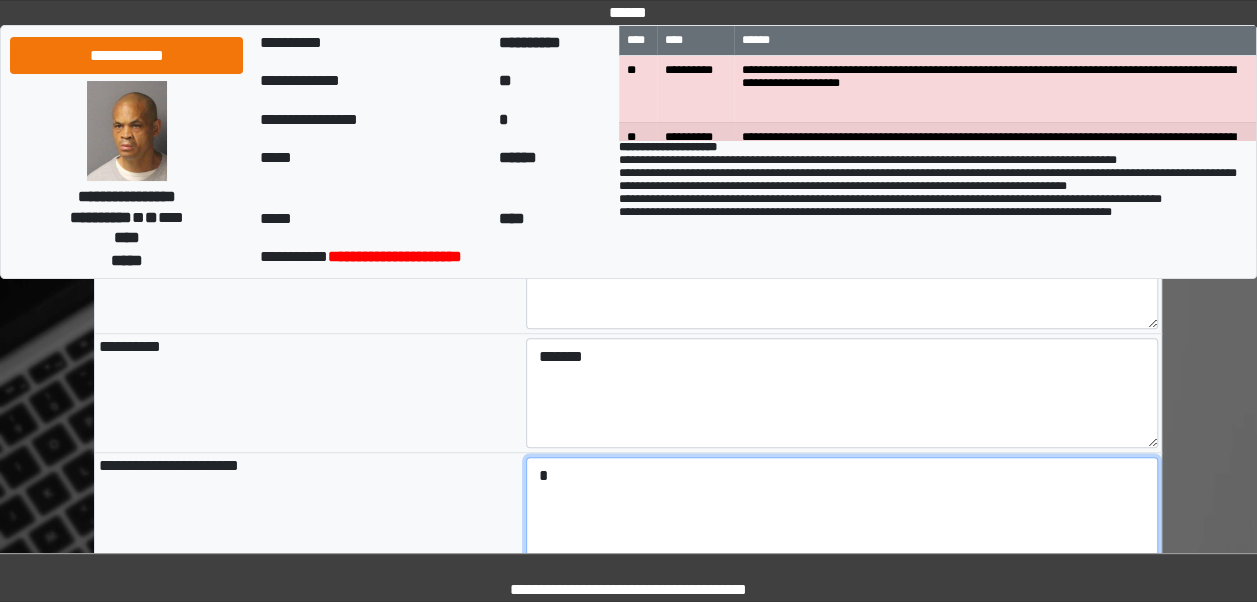 type on "*" 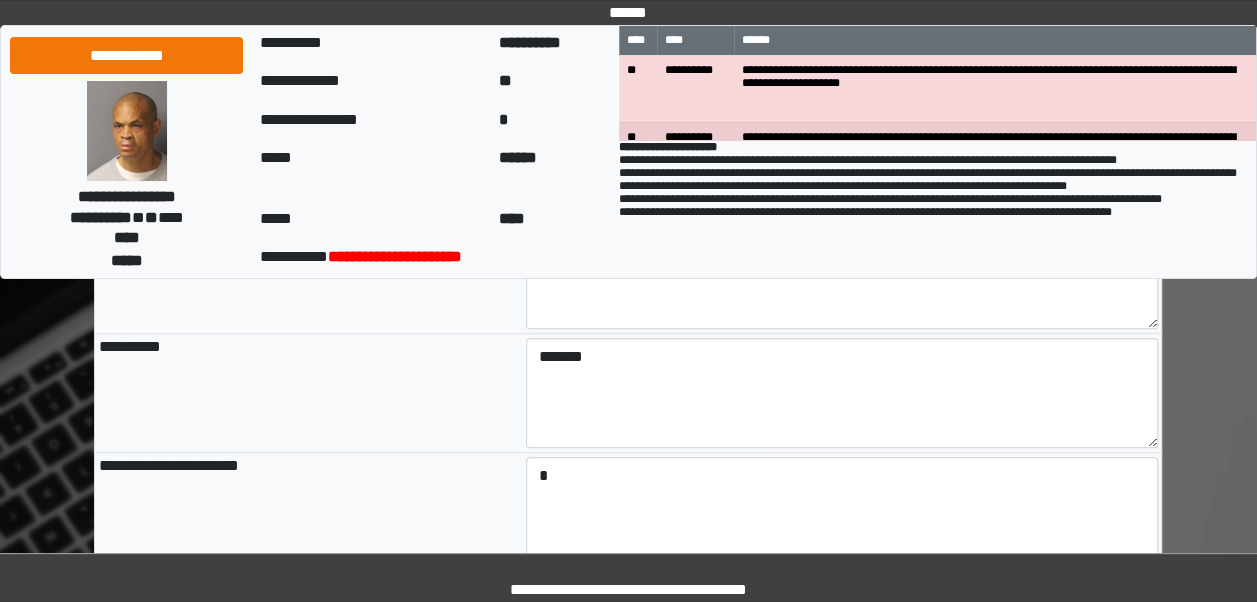 click on "**********" at bounding box center (308, 512) 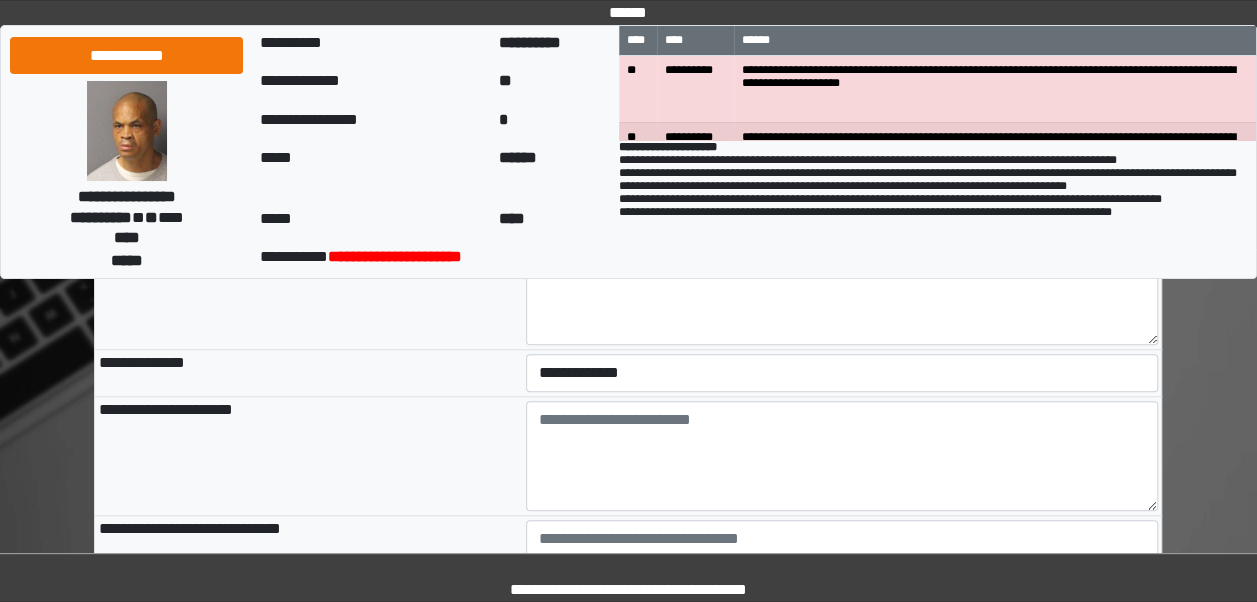 scroll, scrollTop: 754, scrollLeft: 0, axis: vertical 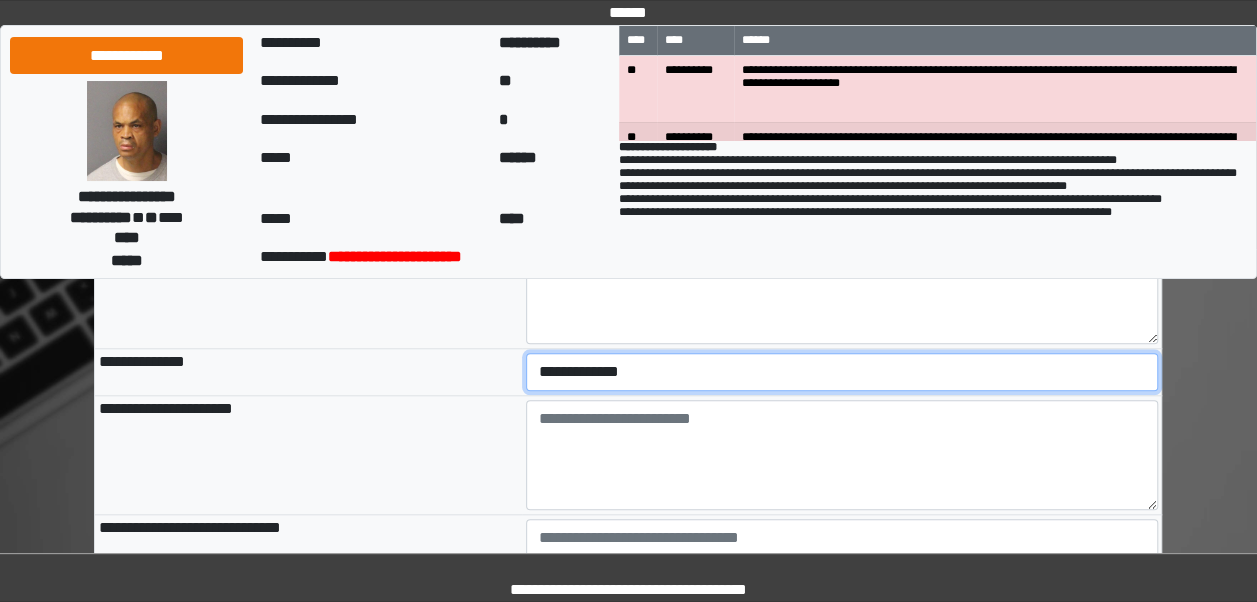 click on "**********" at bounding box center [842, 372] 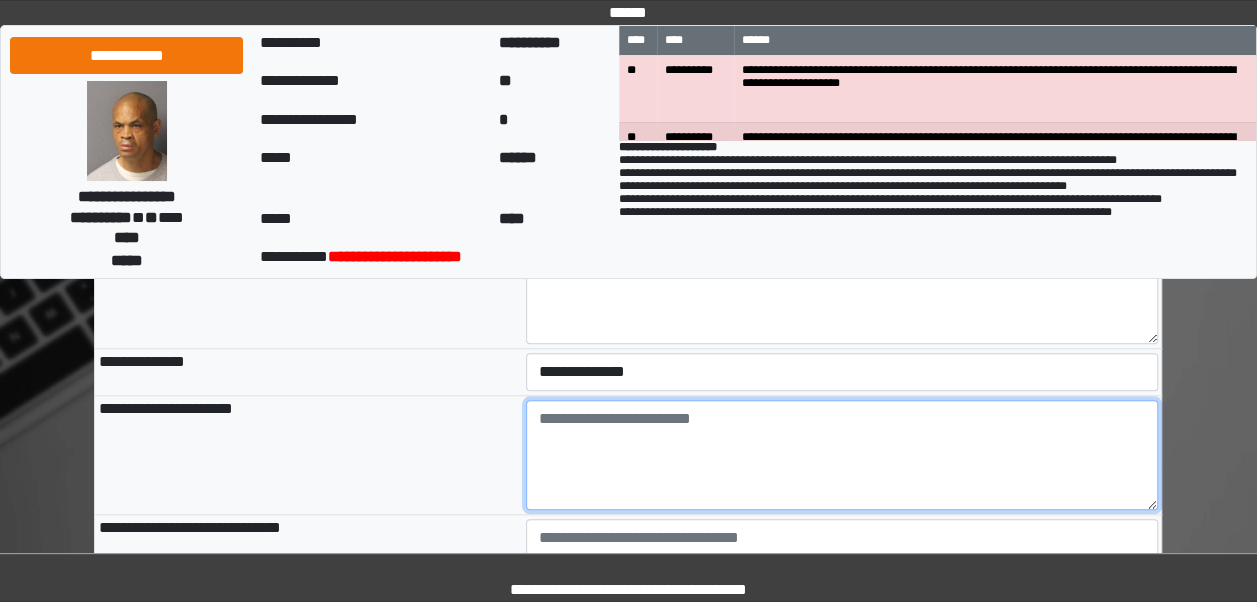 click at bounding box center (842, 455) 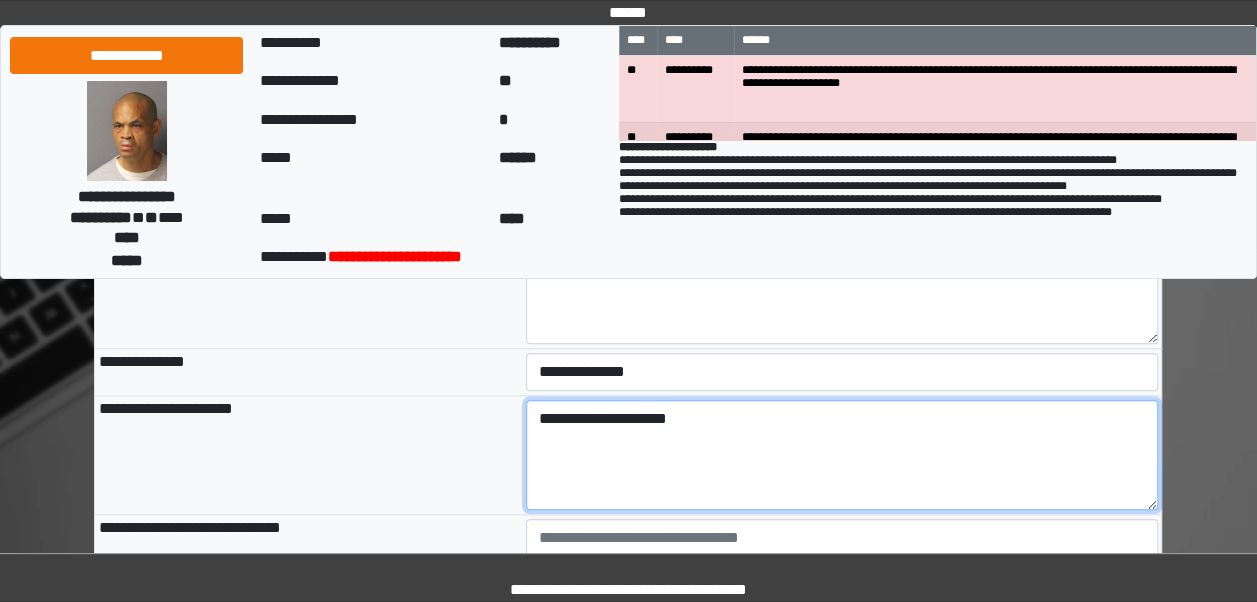 type on "**********" 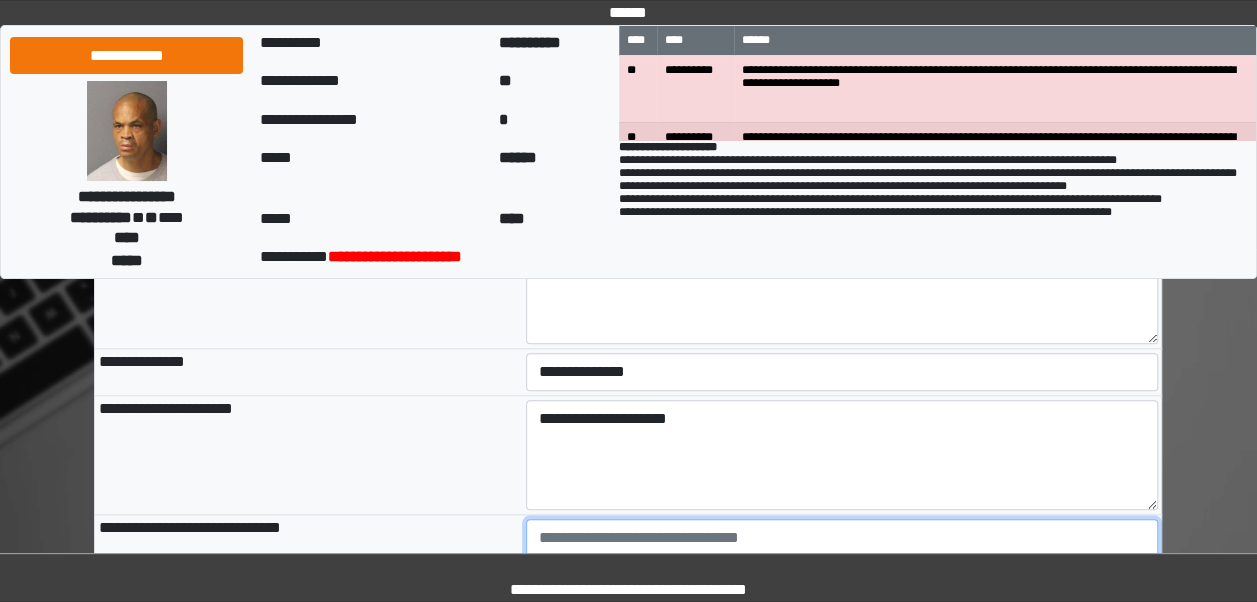 click at bounding box center [842, 574] 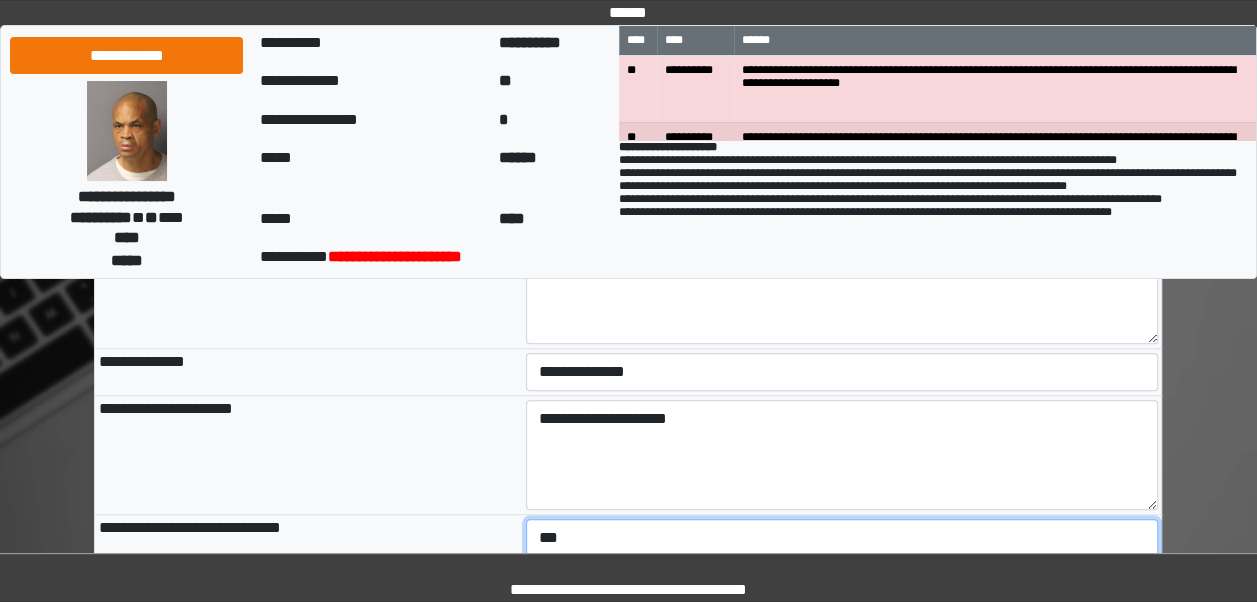 type on "***" 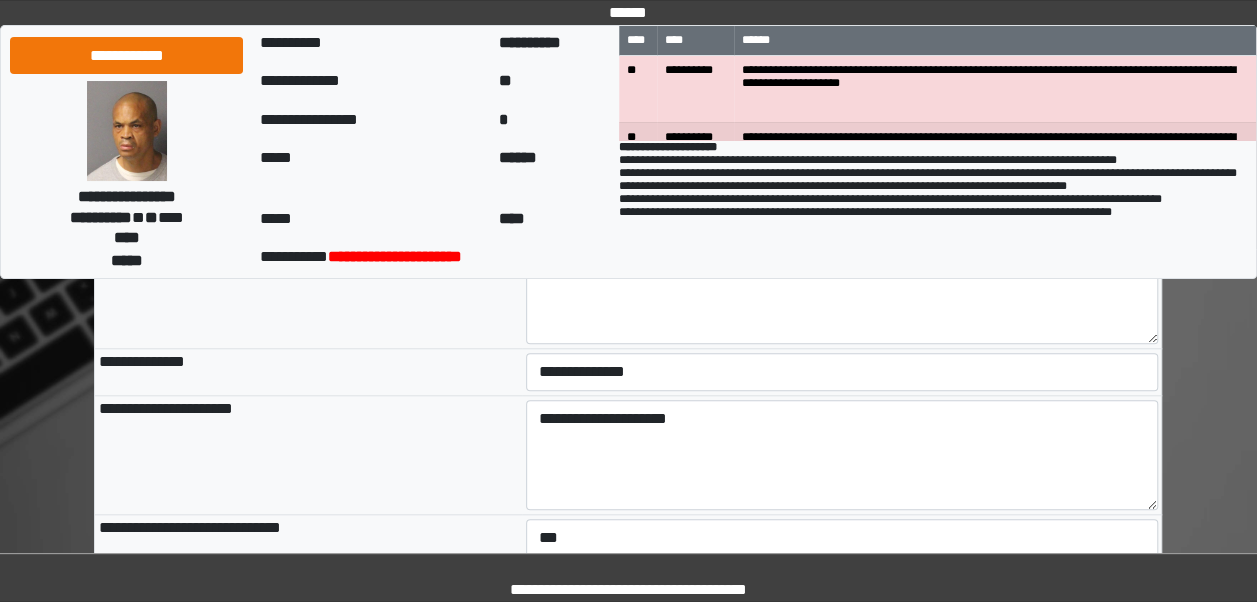 click on "**********" at bounding box center [308, 455] 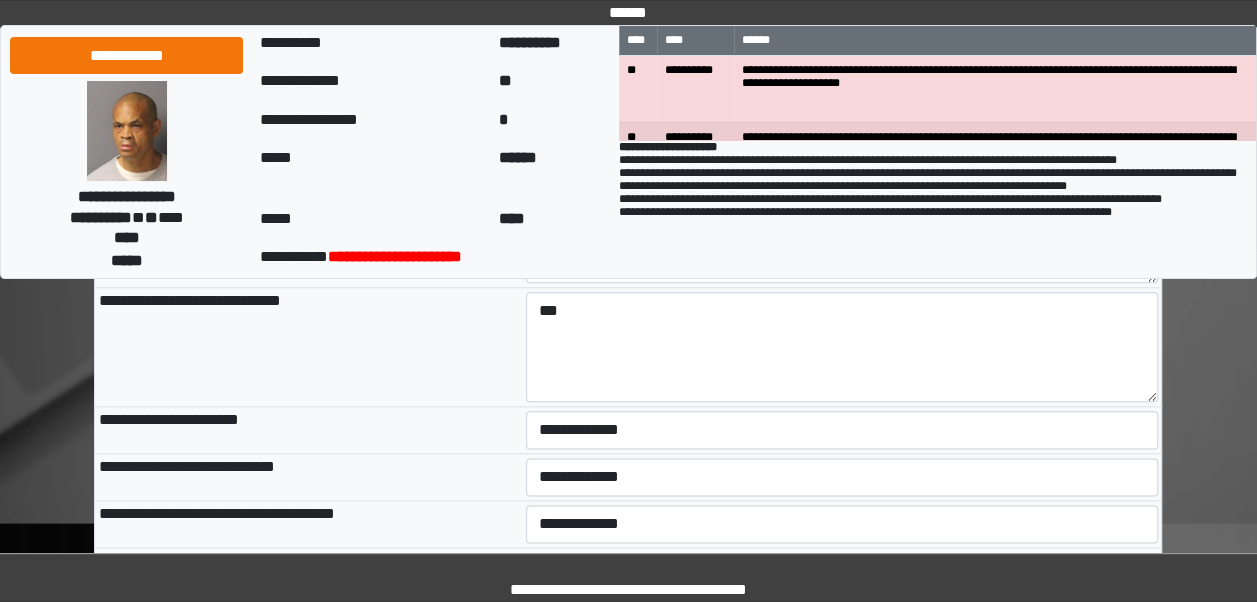 scroll, scrollTop: 994, scrollLeft: 0, axis: vertical 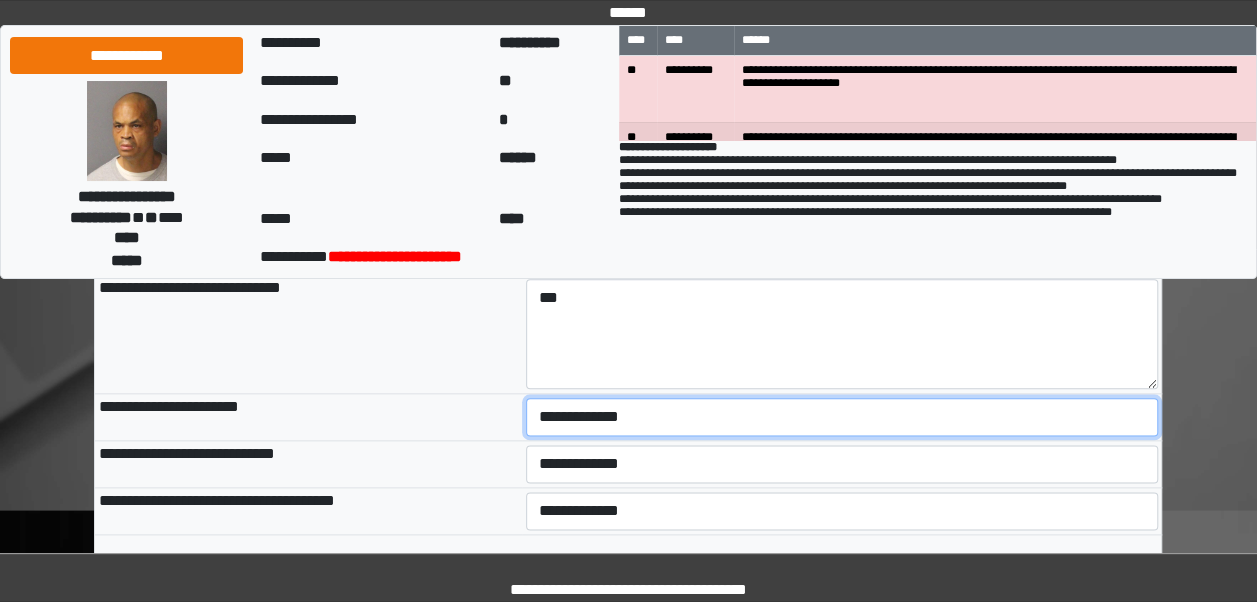 click on "**********" at bounding box center [842, 417] 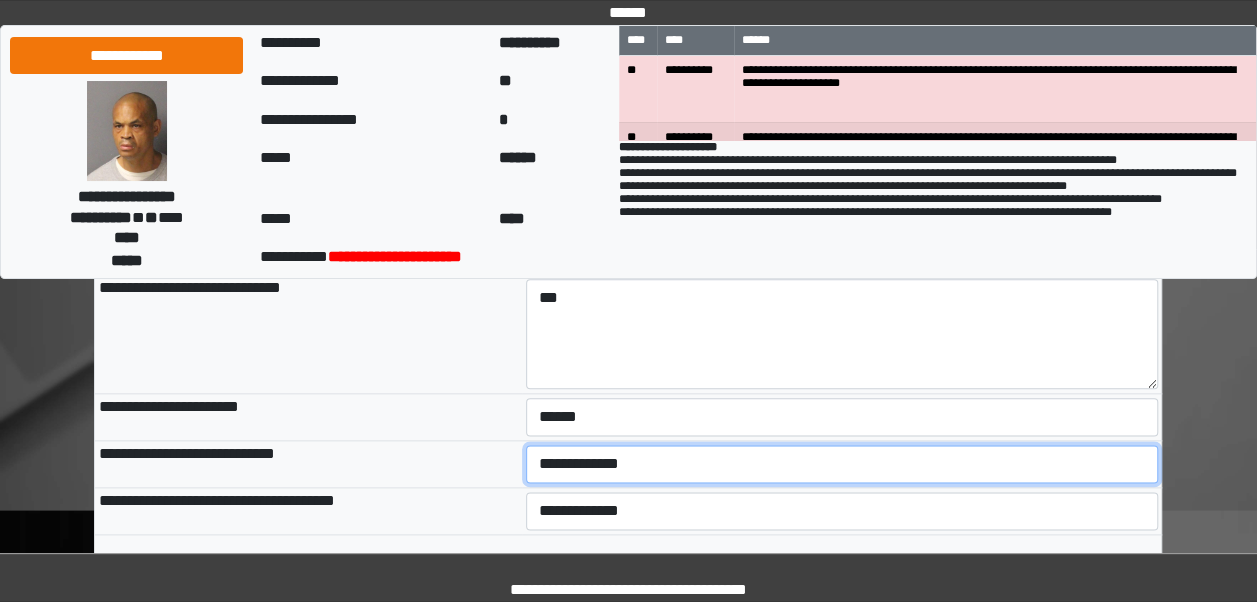 click on "**********" at bounding box center (842, 464) 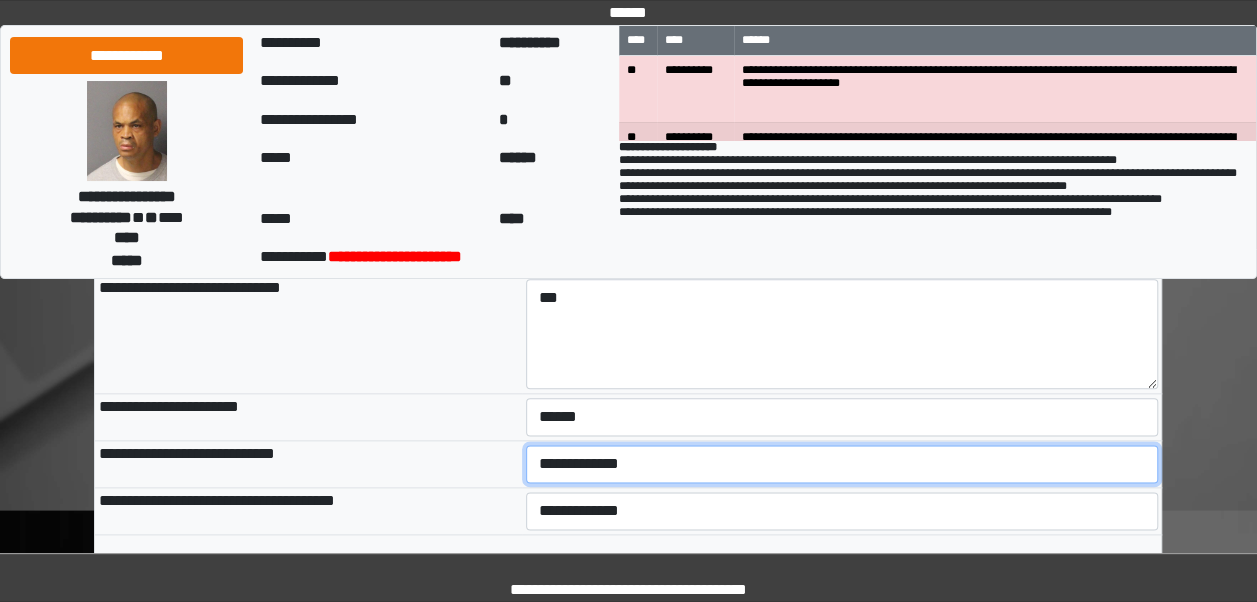 select on "***" 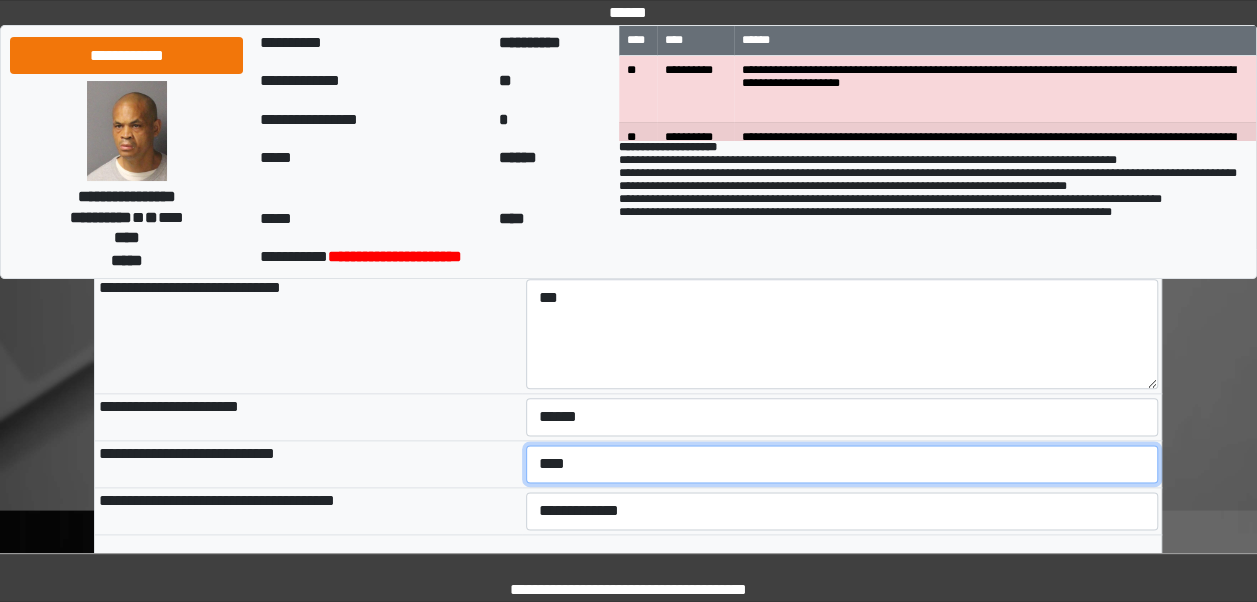 click on "**********" at bounding box center (842, 464) 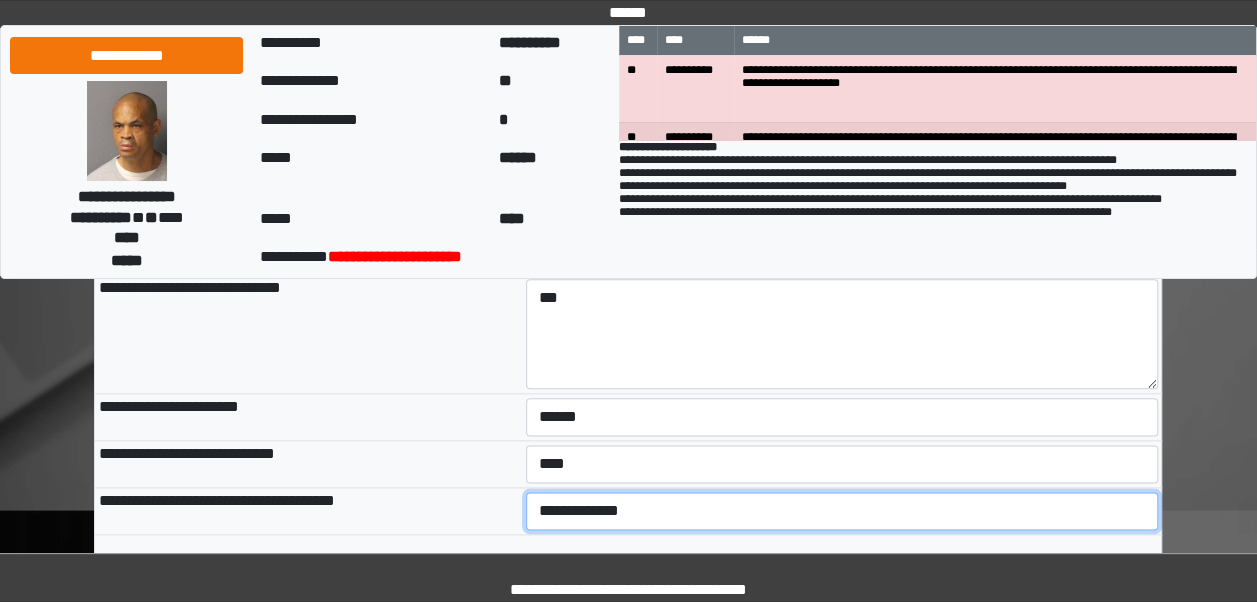click on "**********" at bounding box center [842, 511] 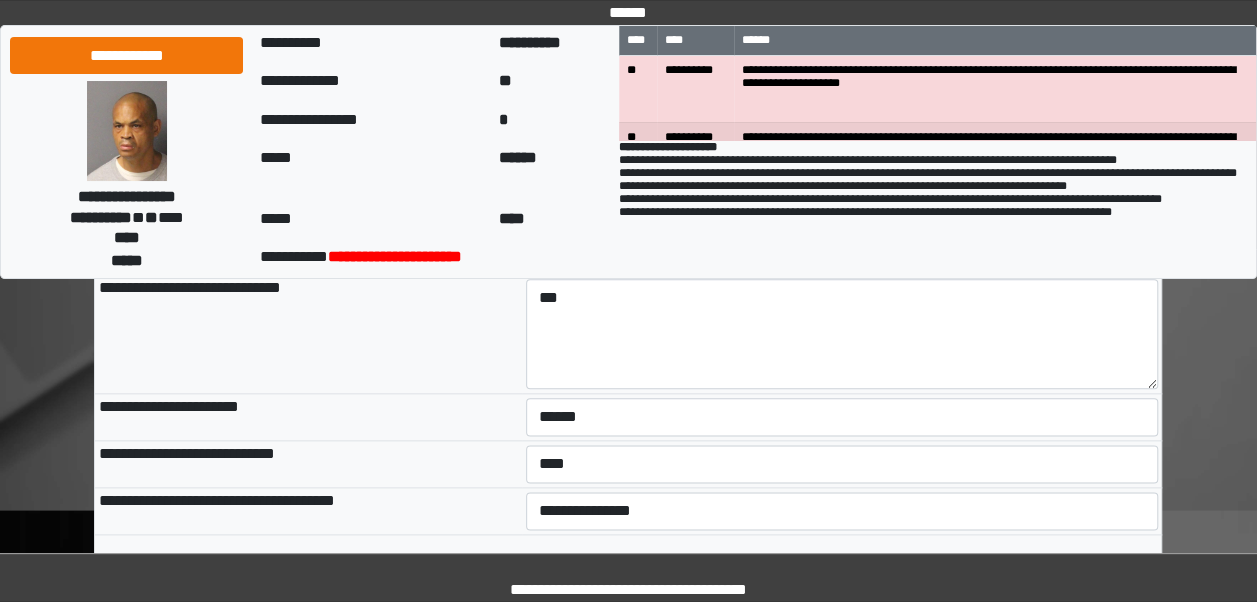 click on "**********" at bounding box center (308, 511) 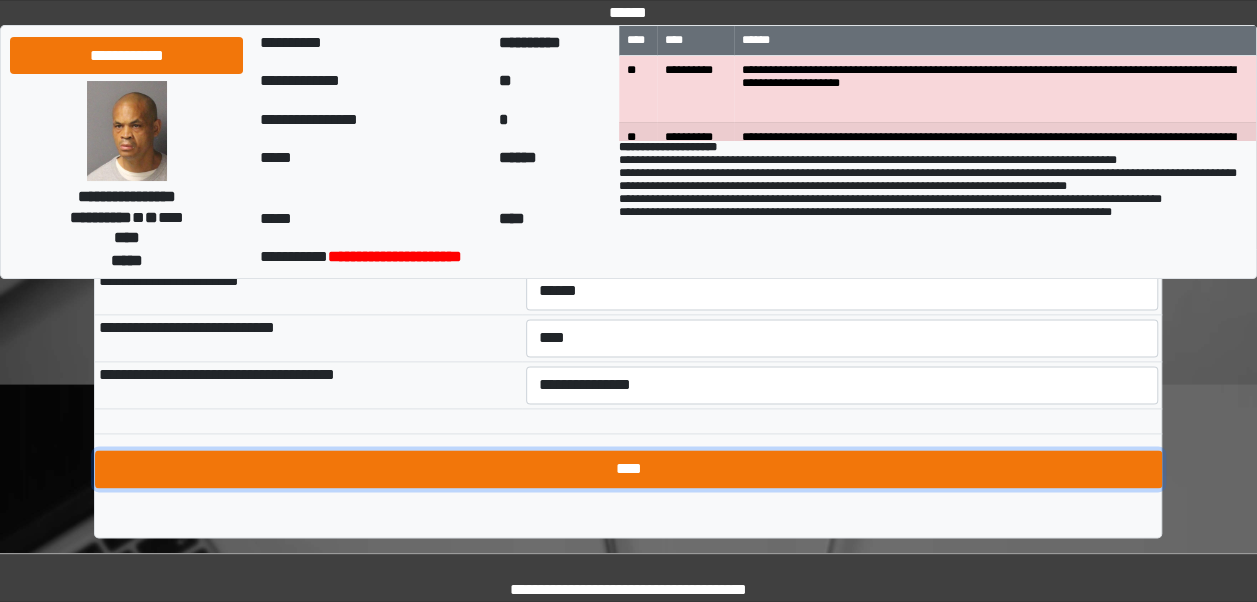 click on "****" at bounding box center (628, 469) 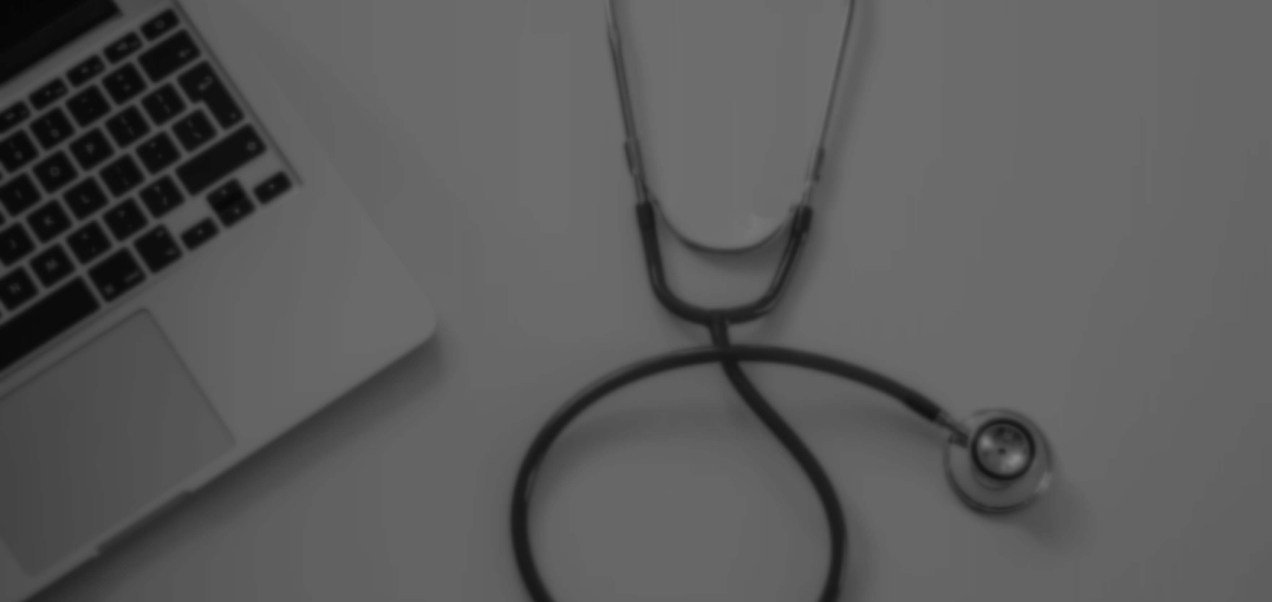 scroll, scrollTop: 0, scrollLeft: 0, axis: both 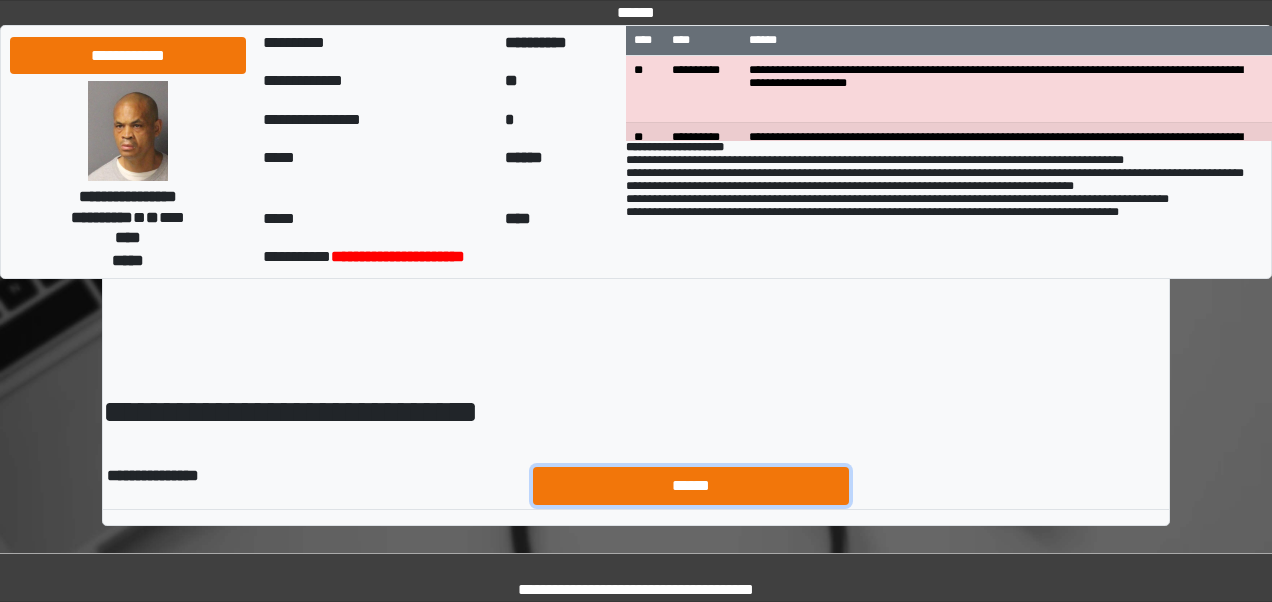 click on "******" at bounding box center (691, 485) 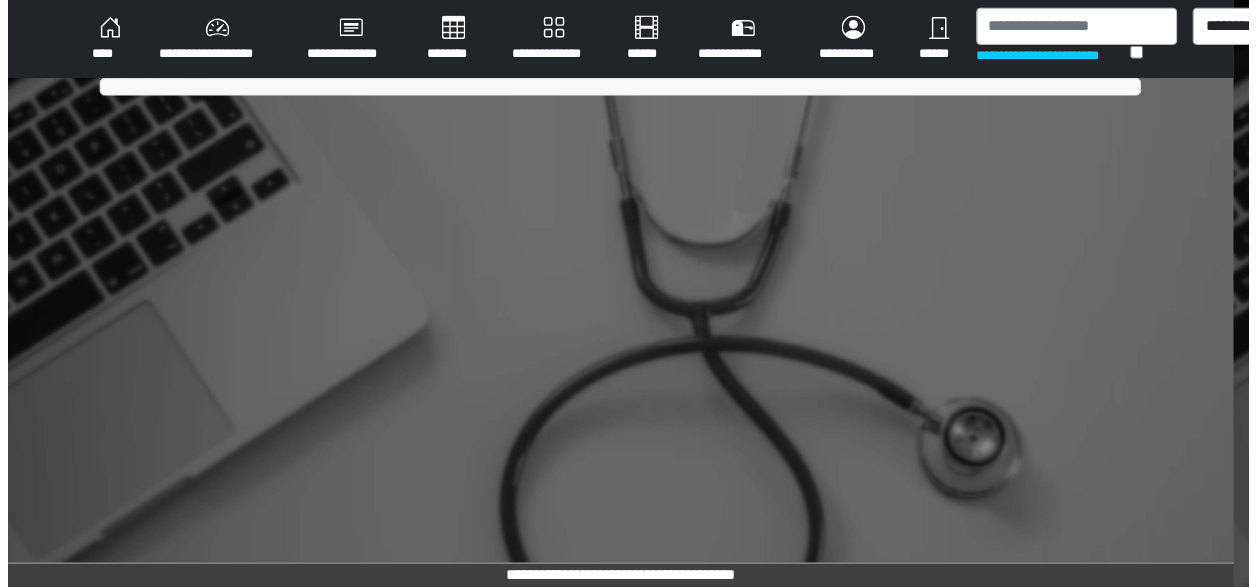 scroll, scrollTop: 0, scrollLeft: 0, axis: both 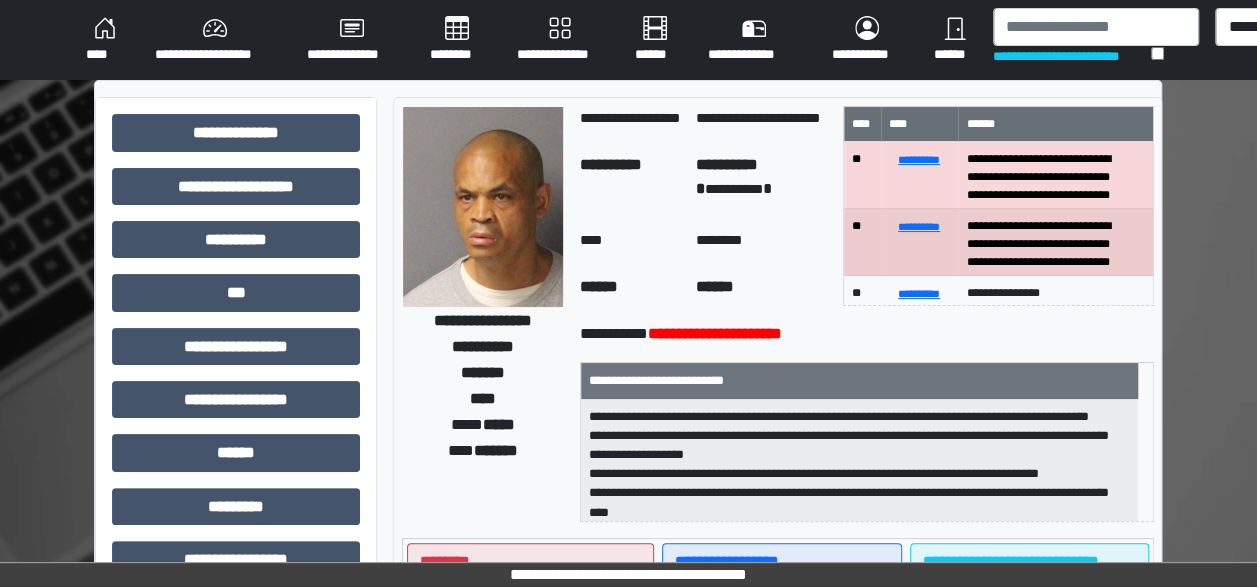 click on "****" at bounding box center (104, 40) 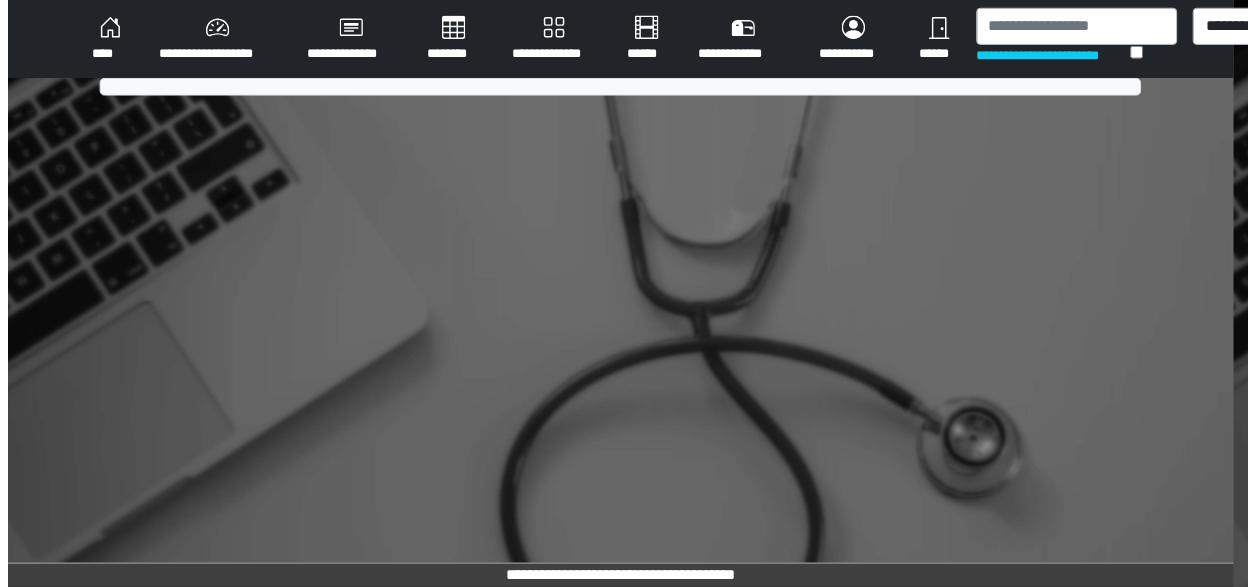 scroll, scrollTop: 0, scrollLeft: 0, axis: both 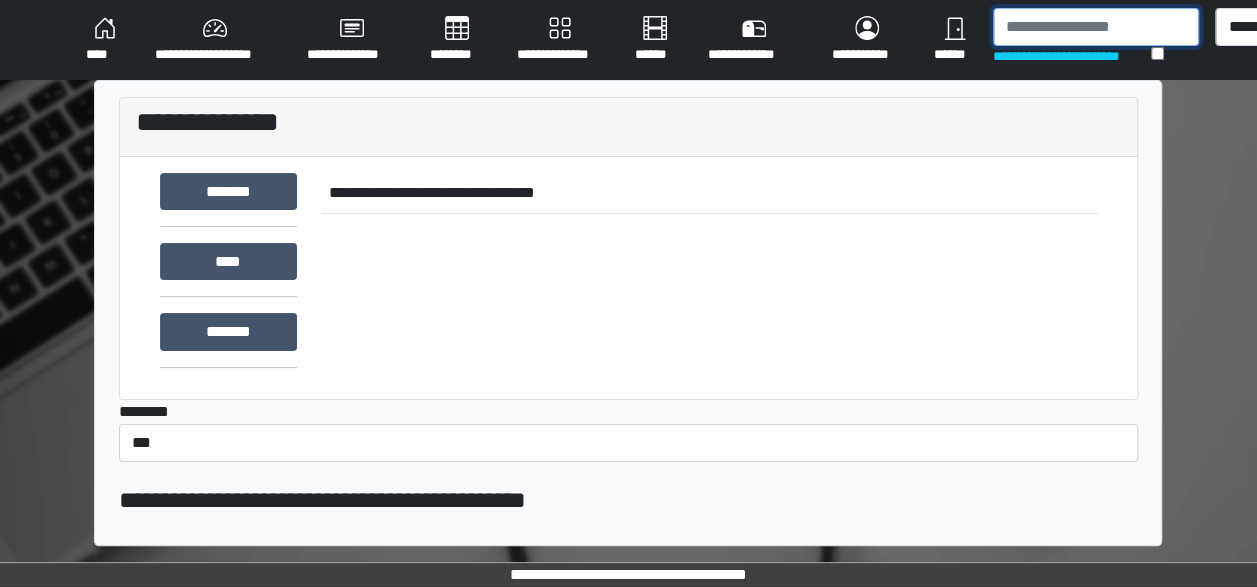 click at bounding box center (1096, 27) 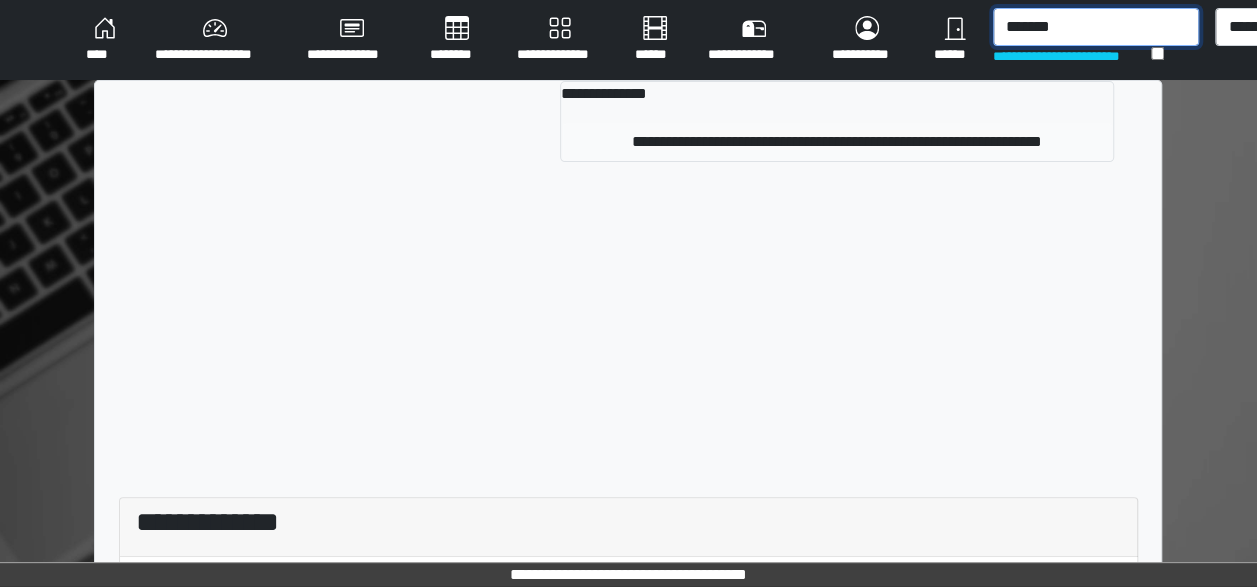 type on "*******" 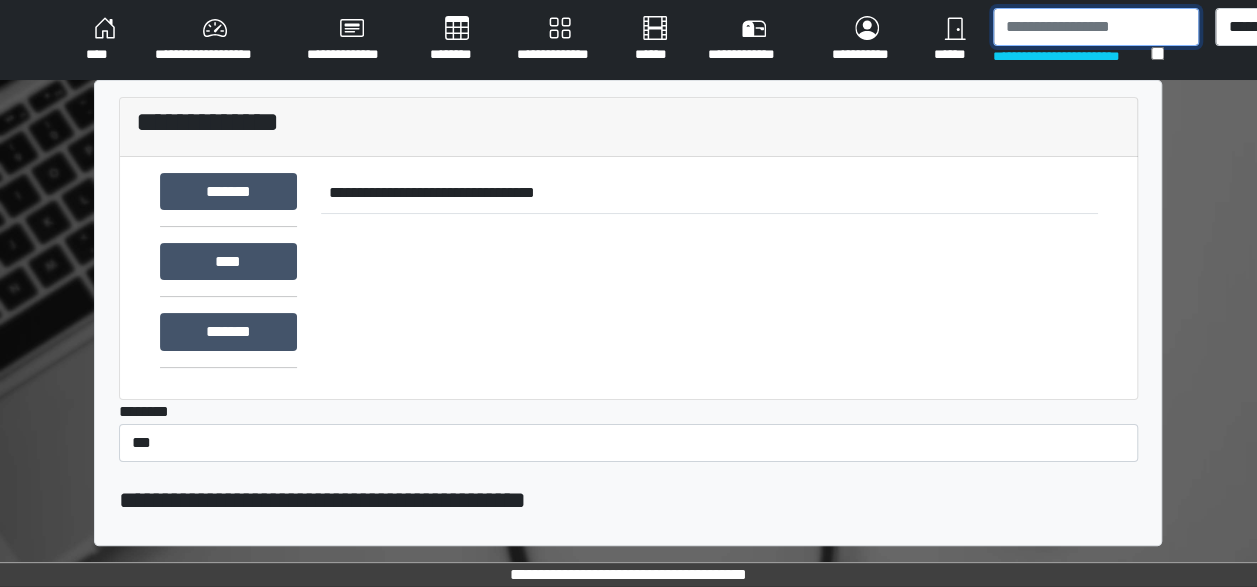 click at bounding box center (1096, 27) 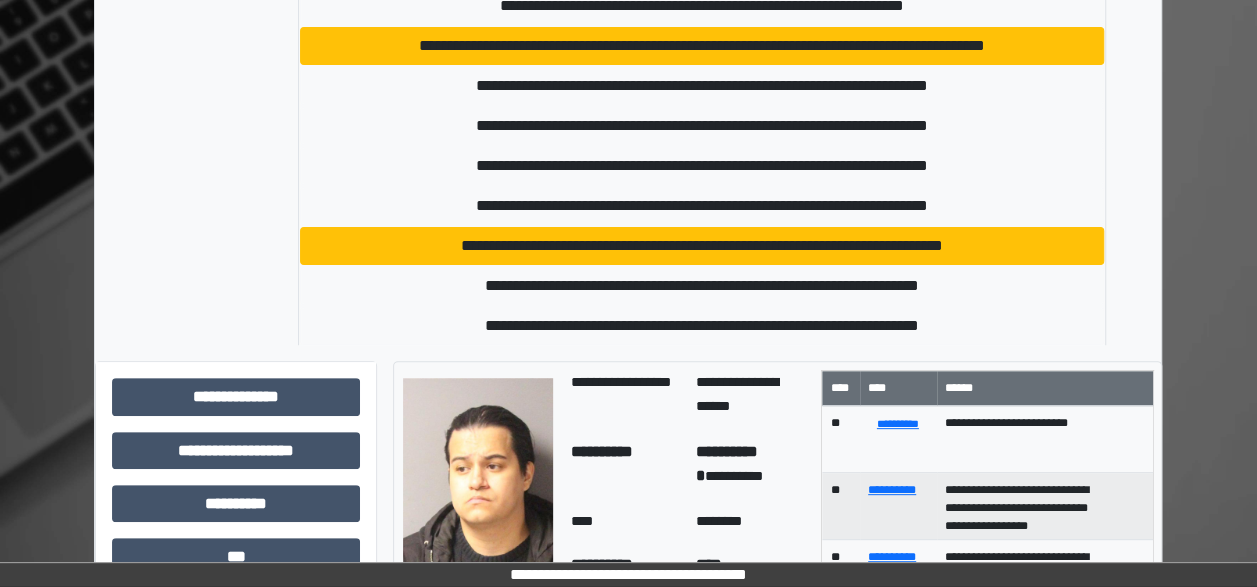 scroll, scrollTop: 0, scrollLeft: 0, axis: both 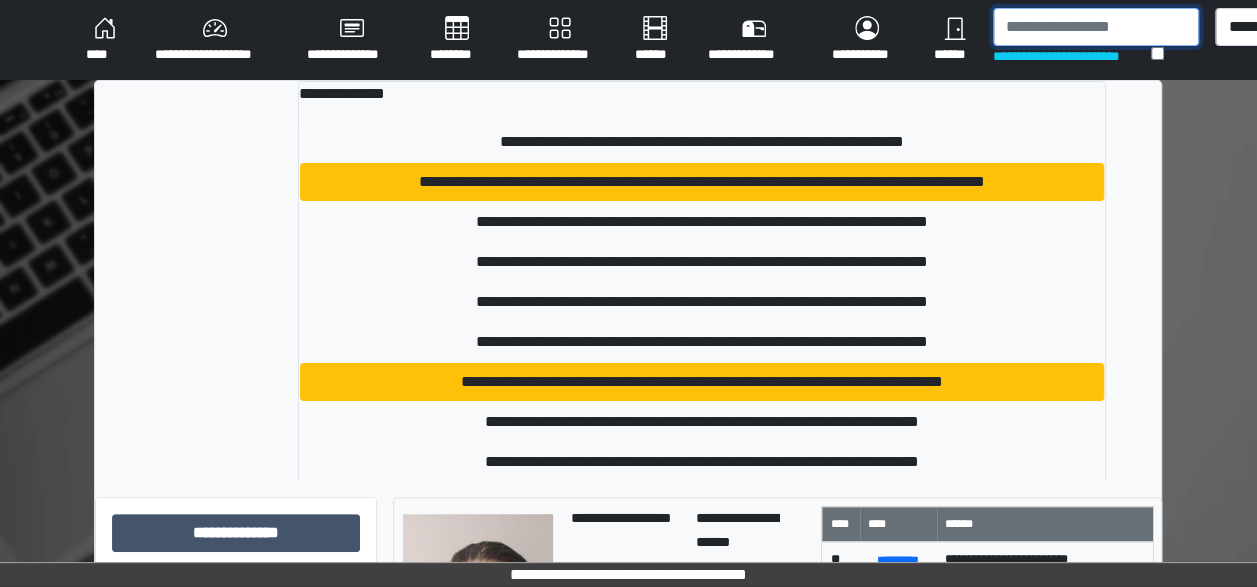 click at bounding box center (1096, 27) 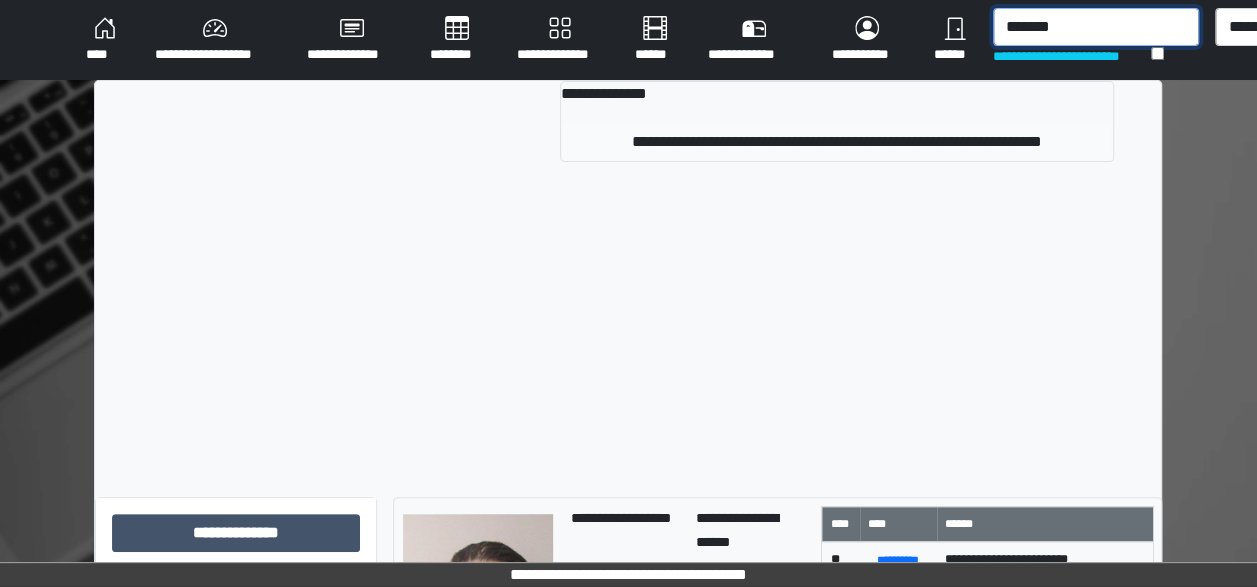 type on "*******" 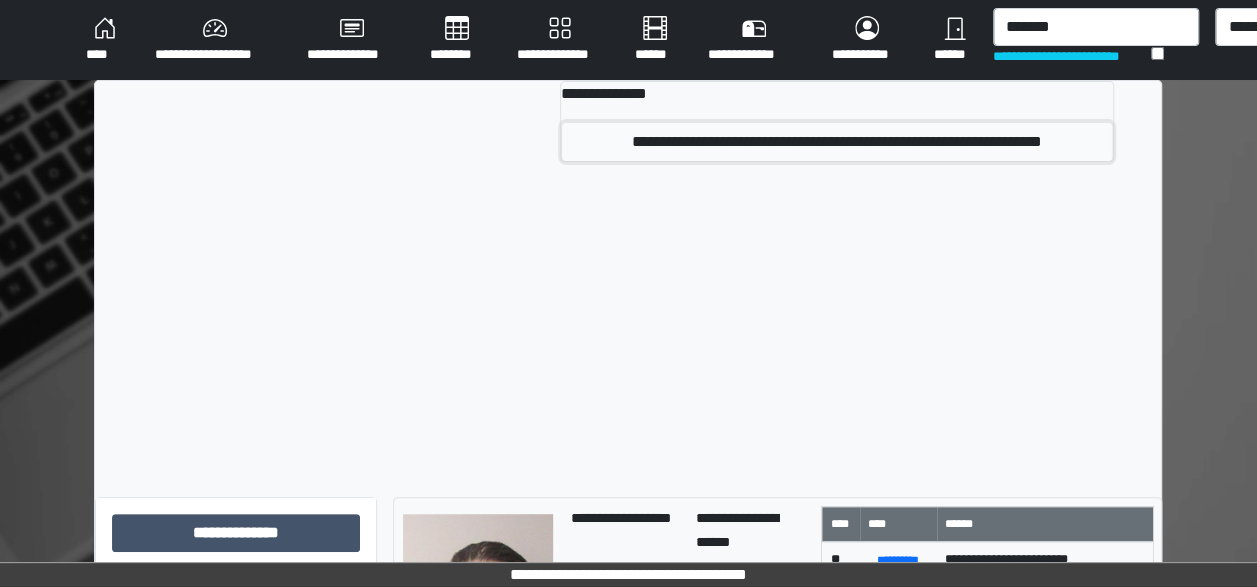 click on "**********" at bounding box center (837, 142) 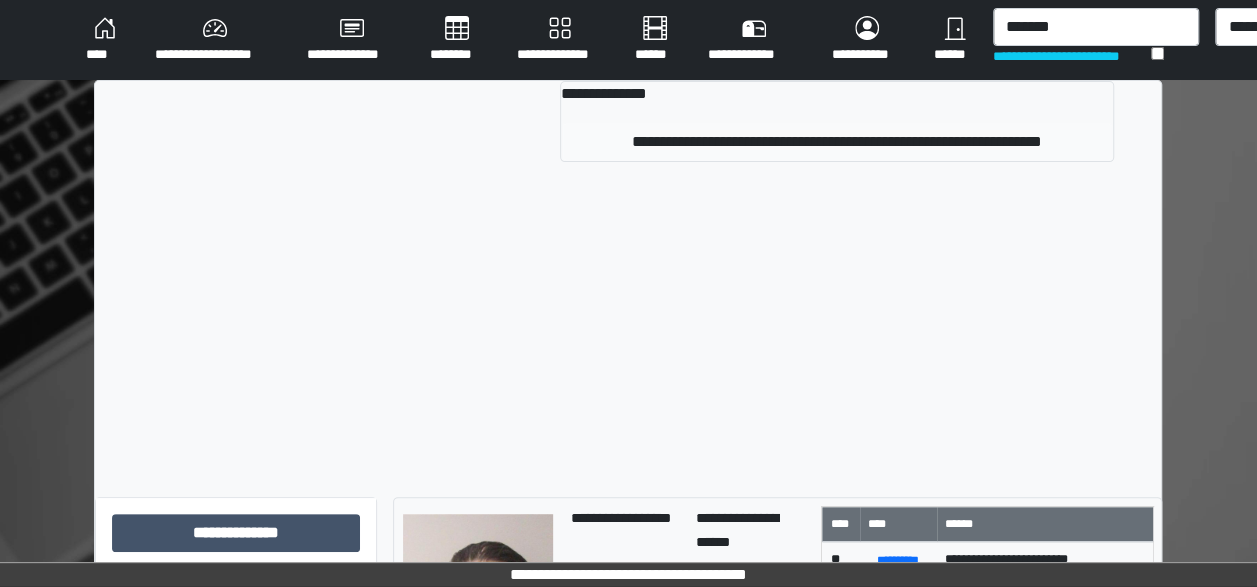 type 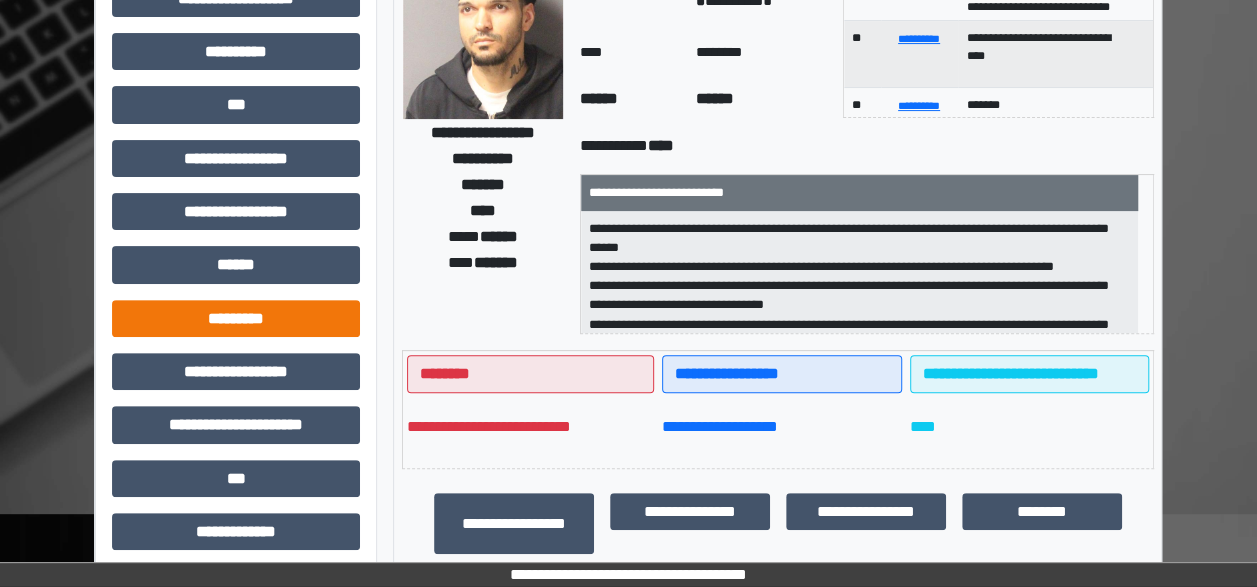 scroll, scrollTop: 187, scrollLeft: 0, axis: vertical 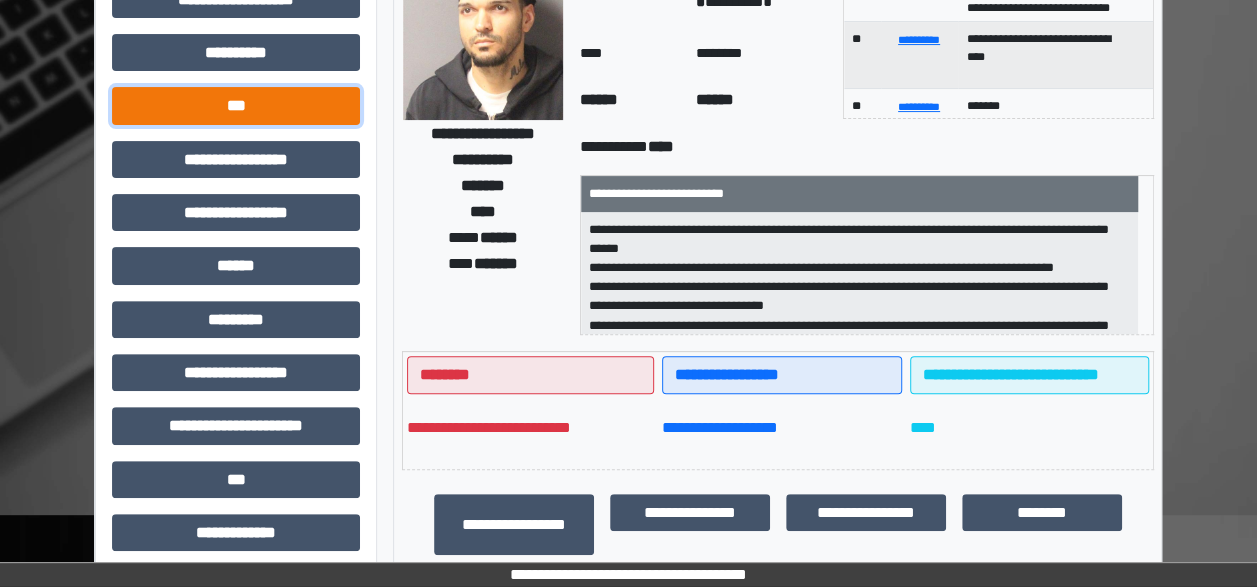 click on "***" at bounding box center [236, 105] 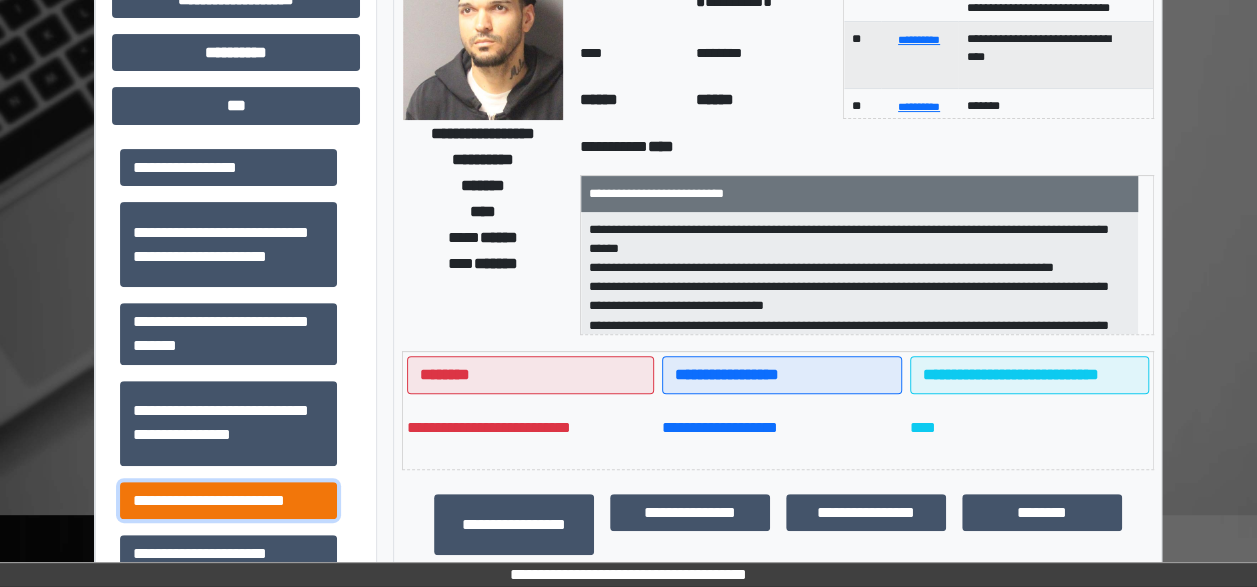 click on "**********" at bounding box center [228, 500] 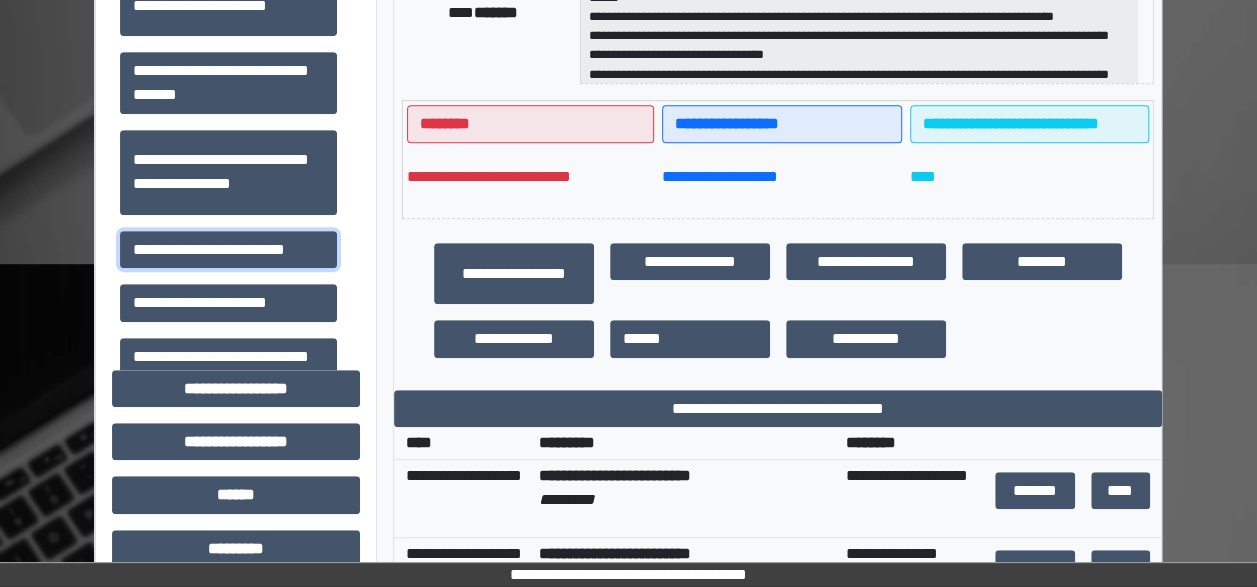 scroll, scrollTop: 440, scrollLeft: 0, axis: vertical 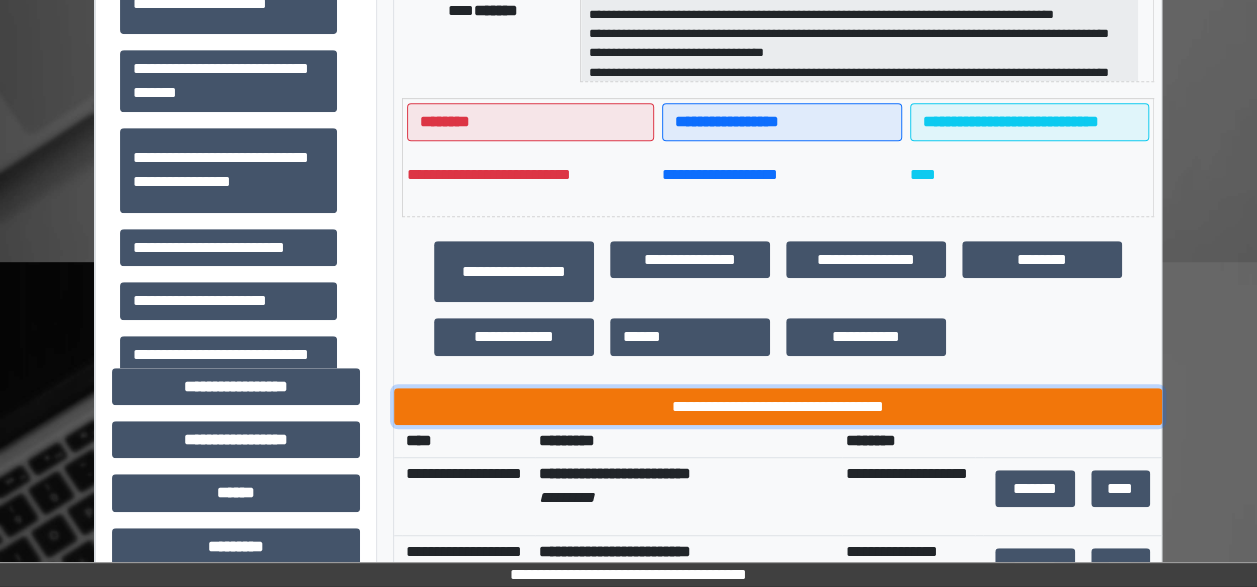 click on "**********" at bounding box center (778, 406) 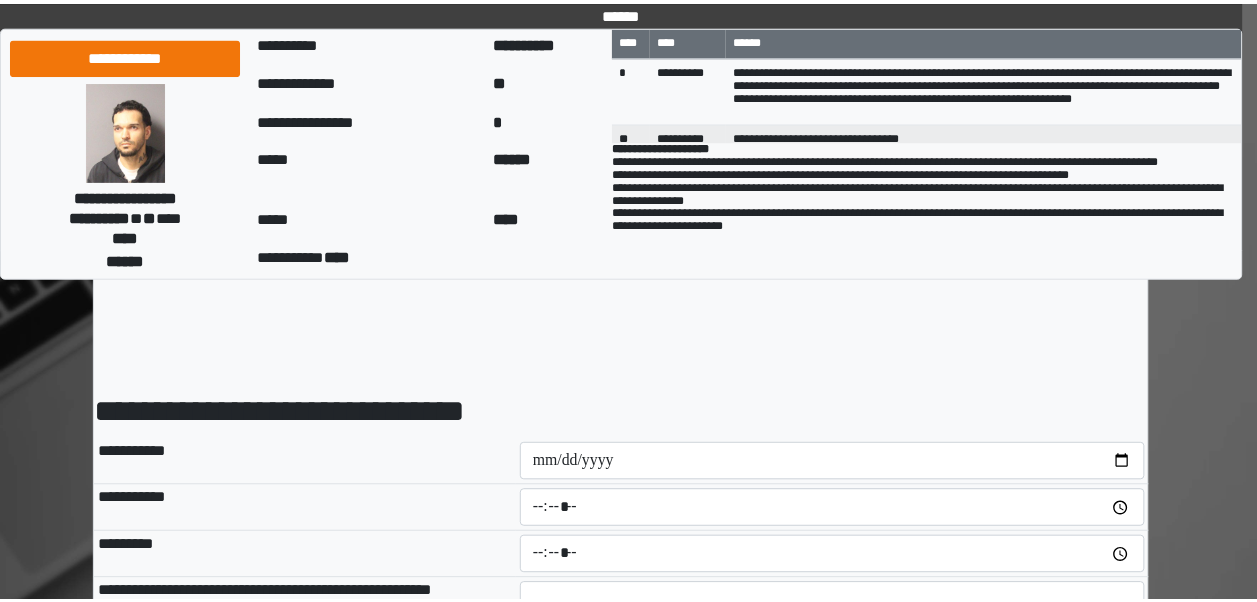 scroll, scrollTop: 0, scrollLeft: 0, axis: both 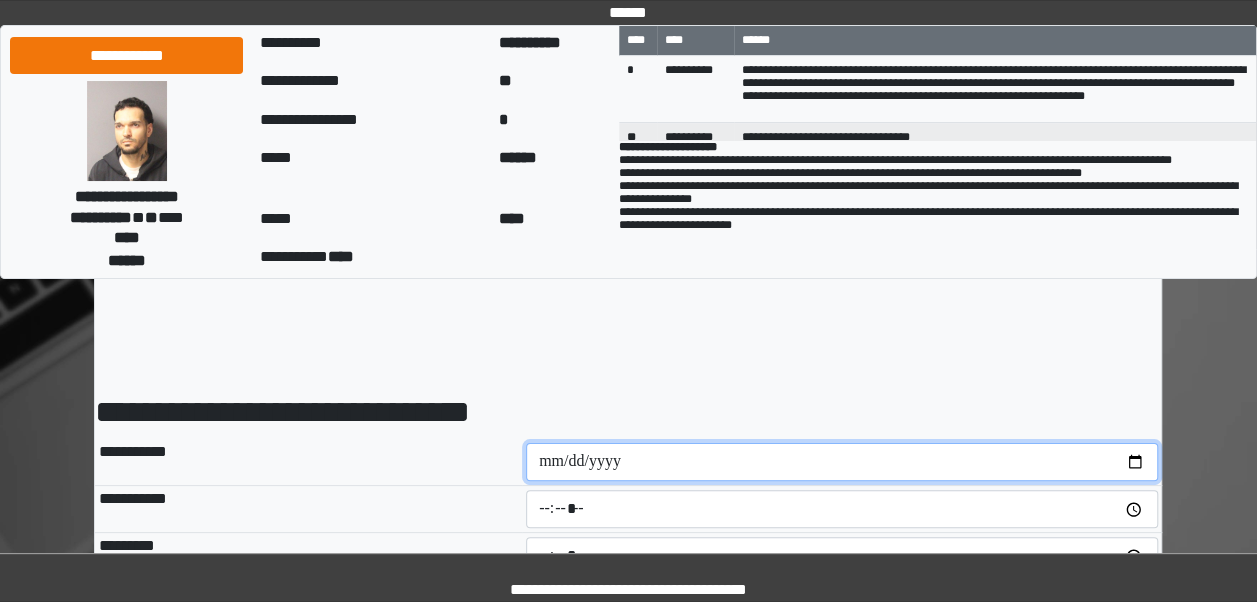 click at bounding box center (842, 462) 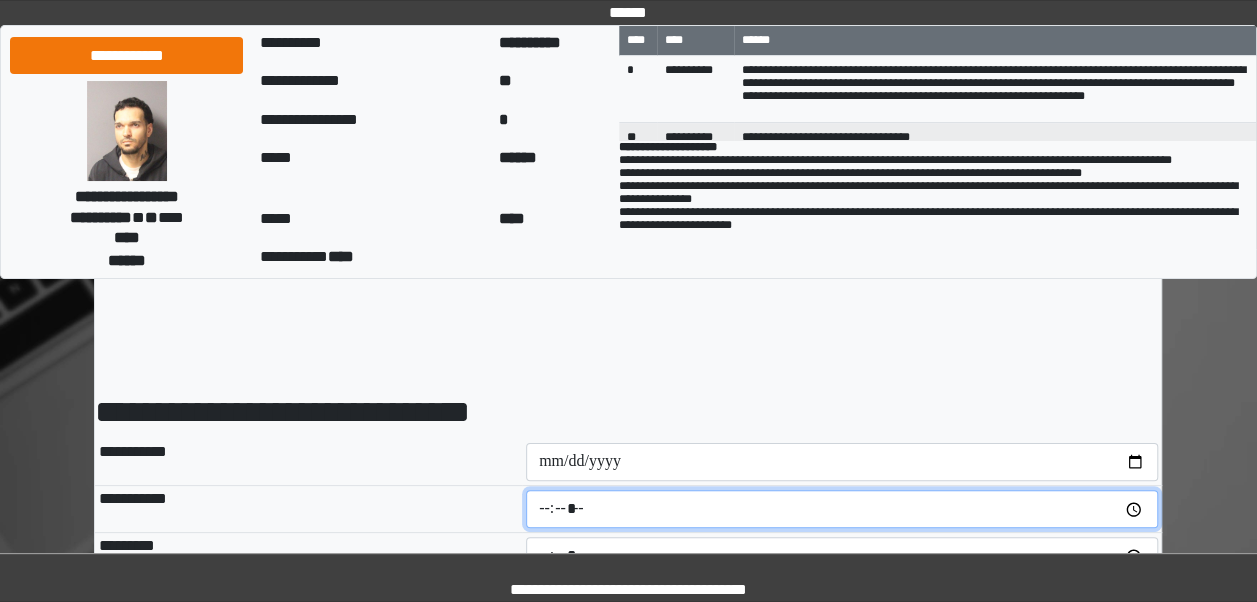 click at bounding box center [842, 509] 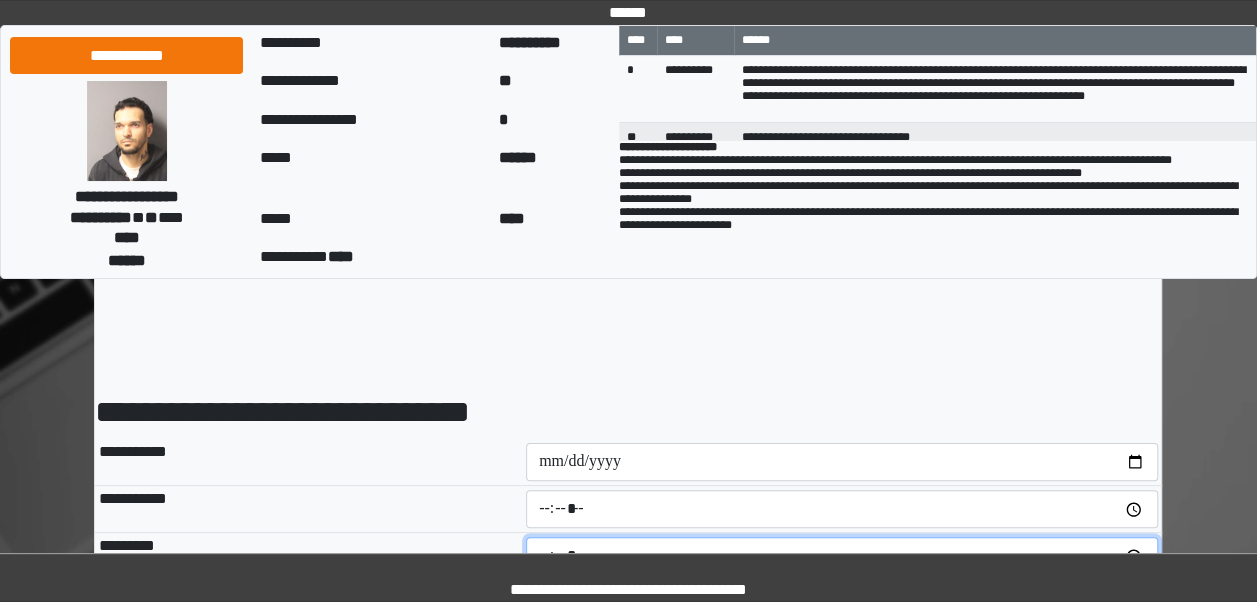 type on "*****" 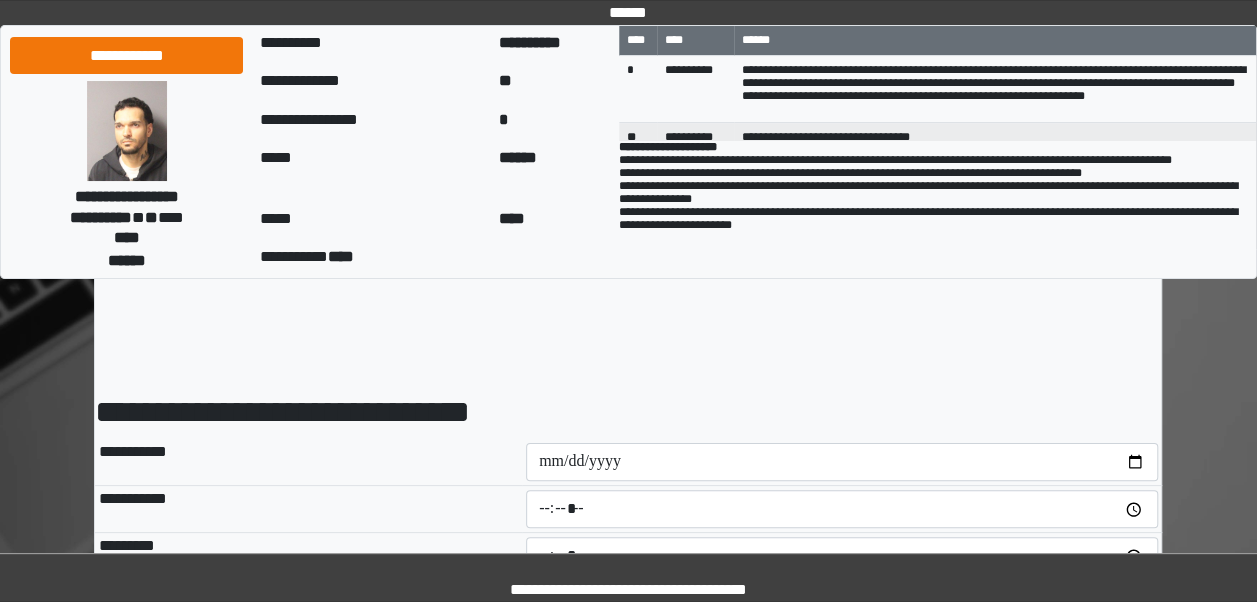 click on "**********" at bounding box center [308, 509] 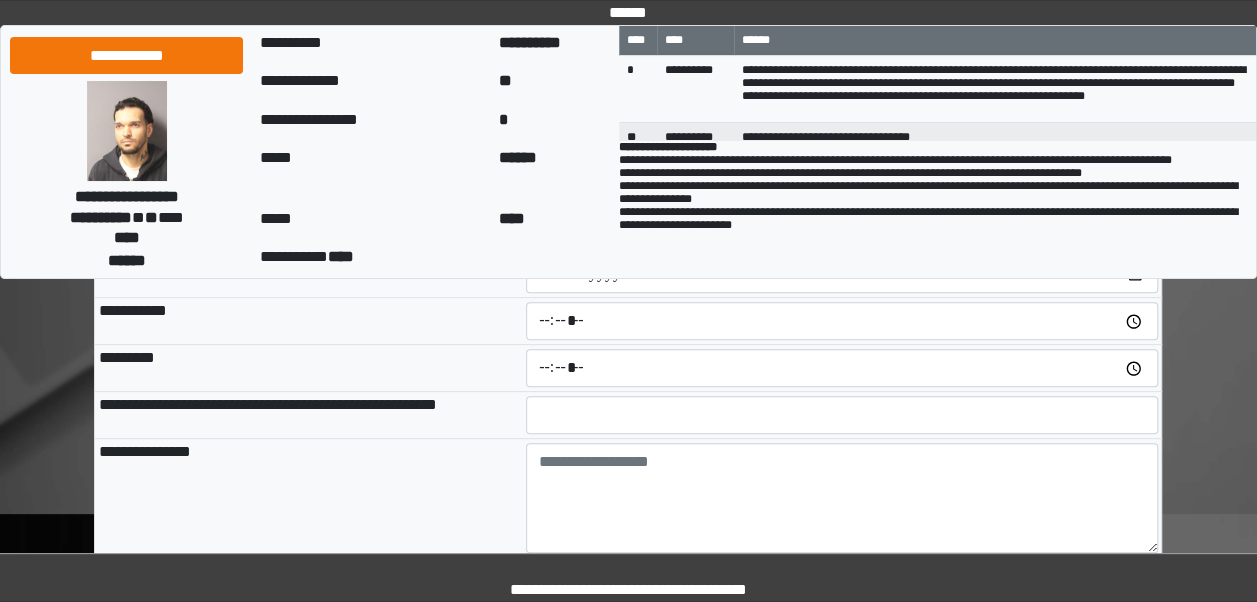 scroll, scrollTop: 194, scrollLeft: 0, axis: vertical 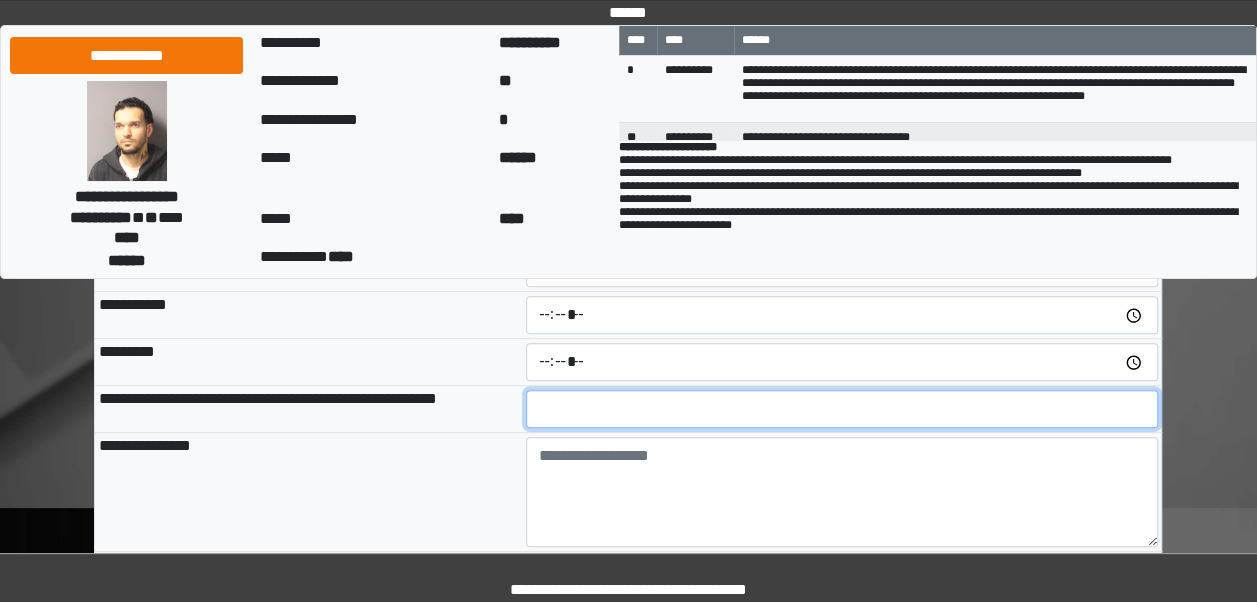 click at bounding box center [842, 409] 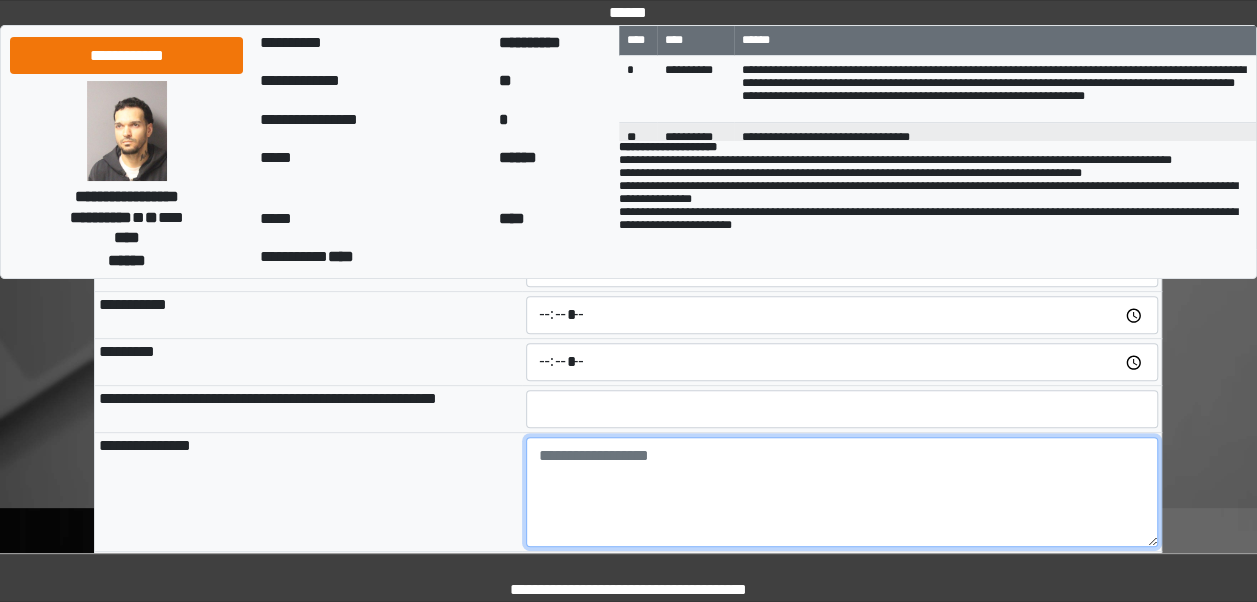 click at bounding box center (842, 492) 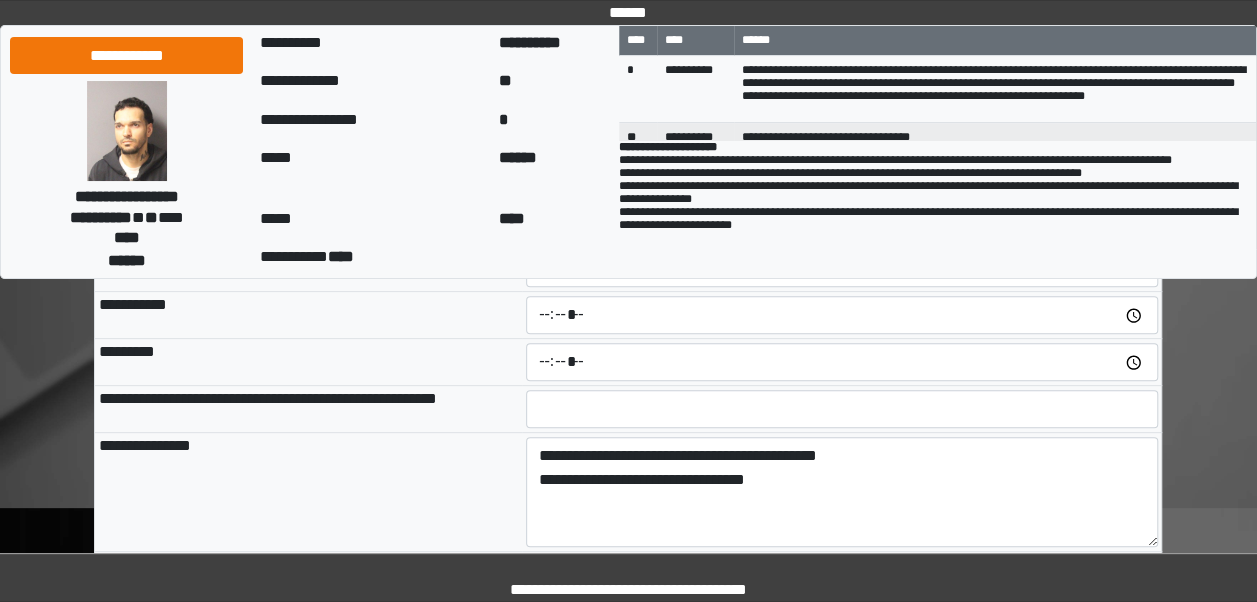 click on "**********" at bounding box center [308, 492] 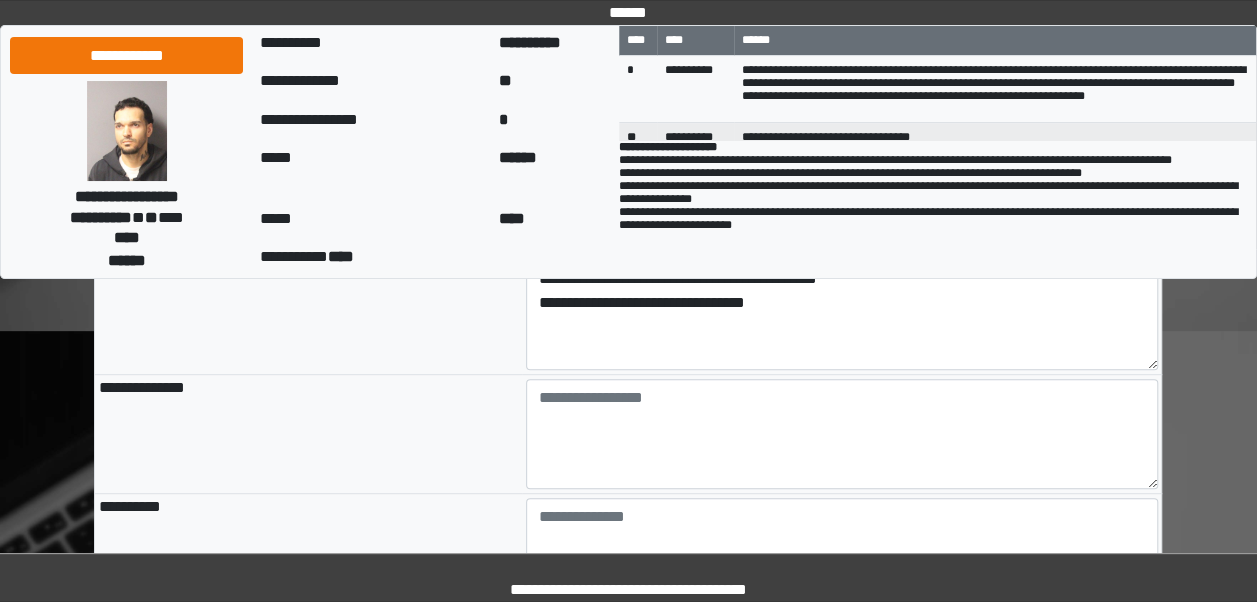 scroll, scrollTop: 370, scrollLeft: 0, axis: vertical 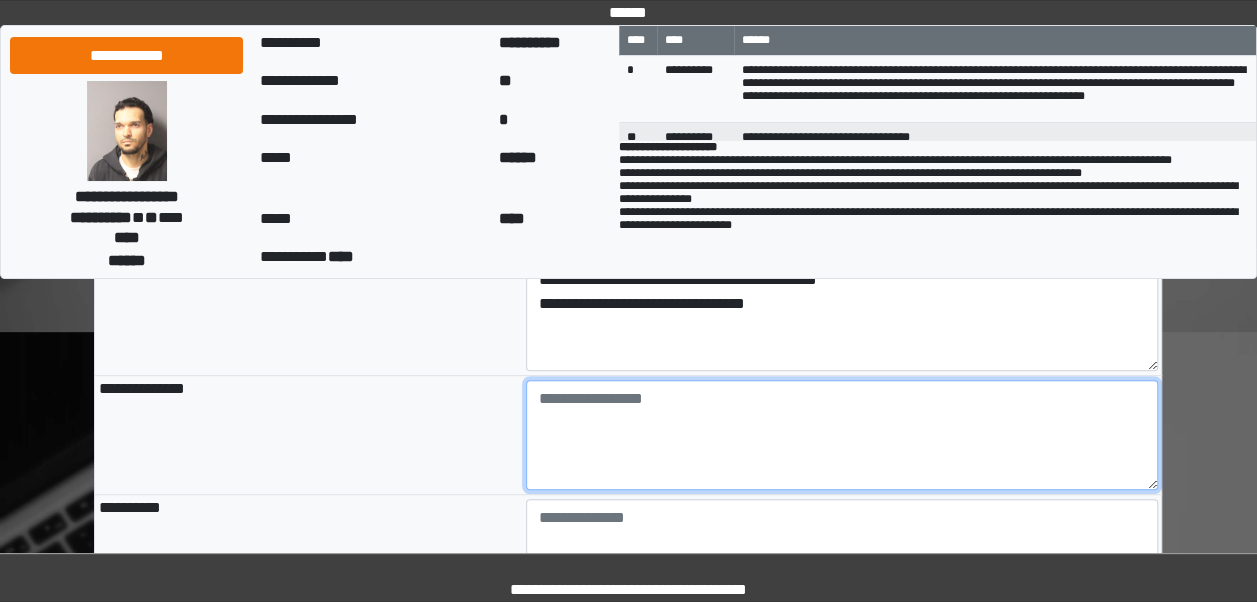 click at bounding box center [842, 435] 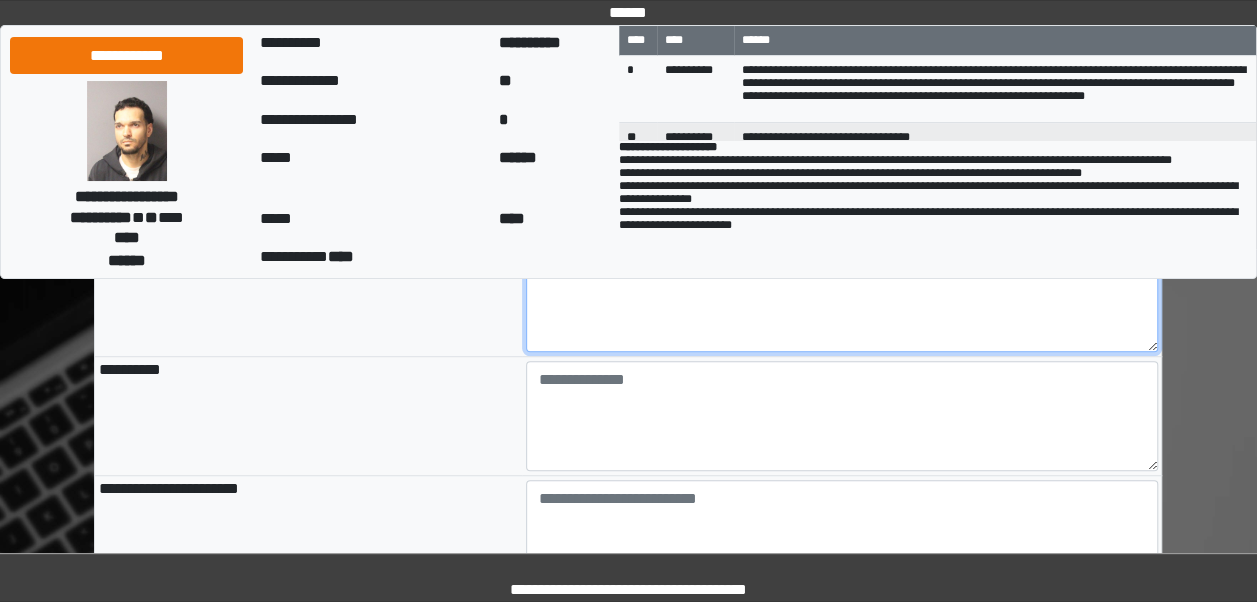 scroll, scrollTop: 510, scrollLeft: 0, axis: vertical 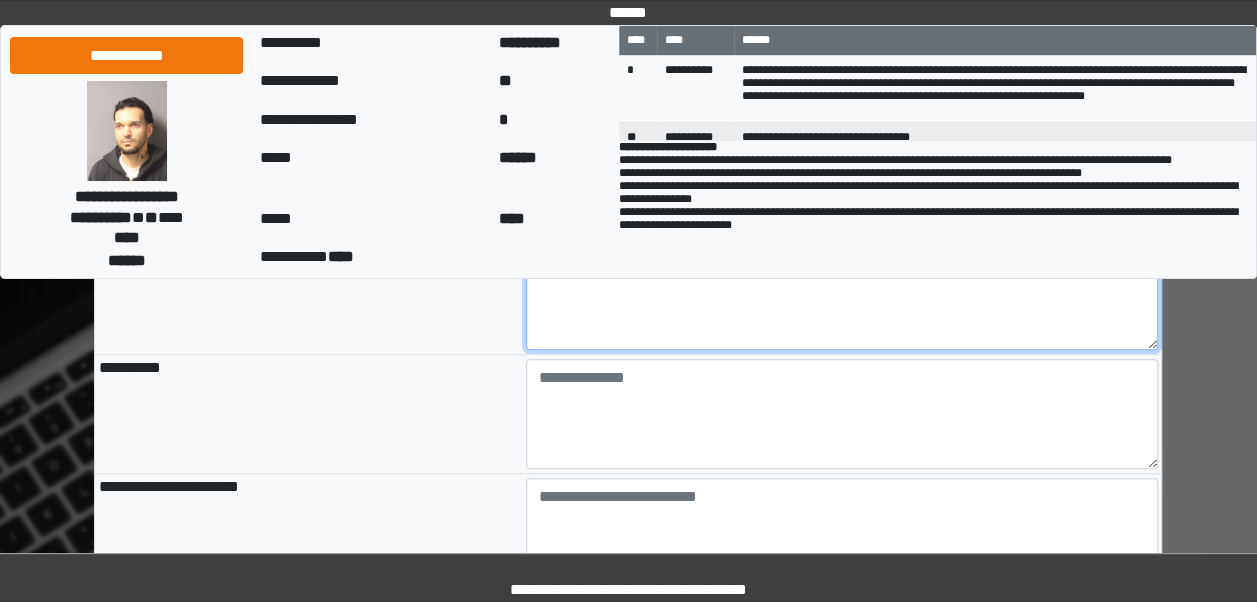 type on "**********" 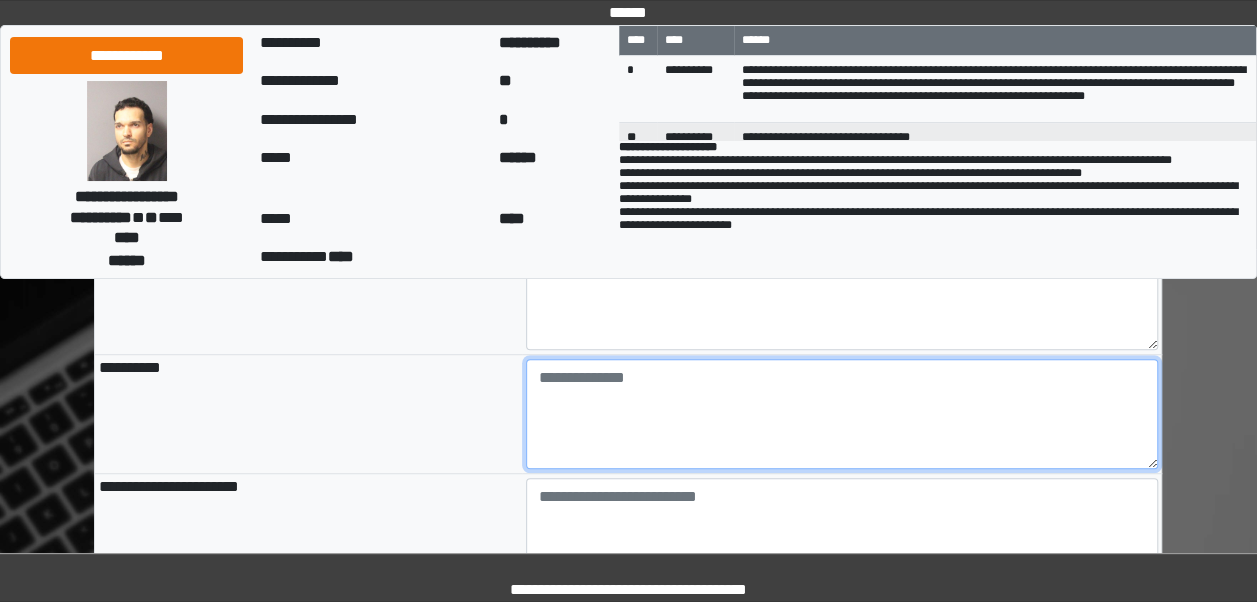 click at bounding box center (842, 414) 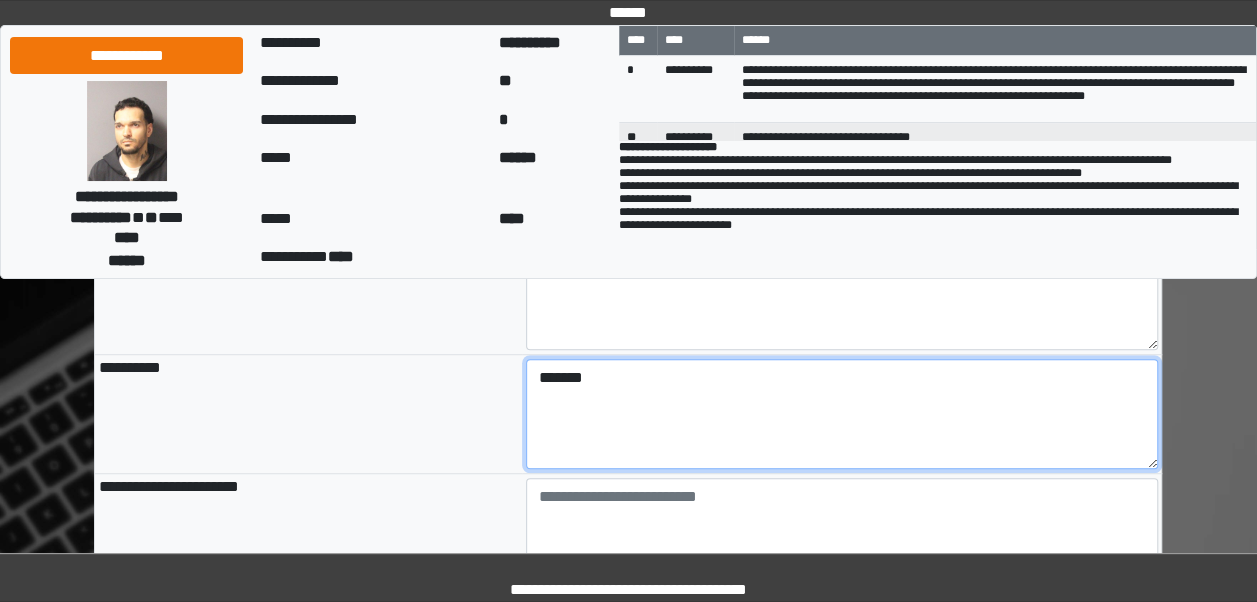 type on "*******" 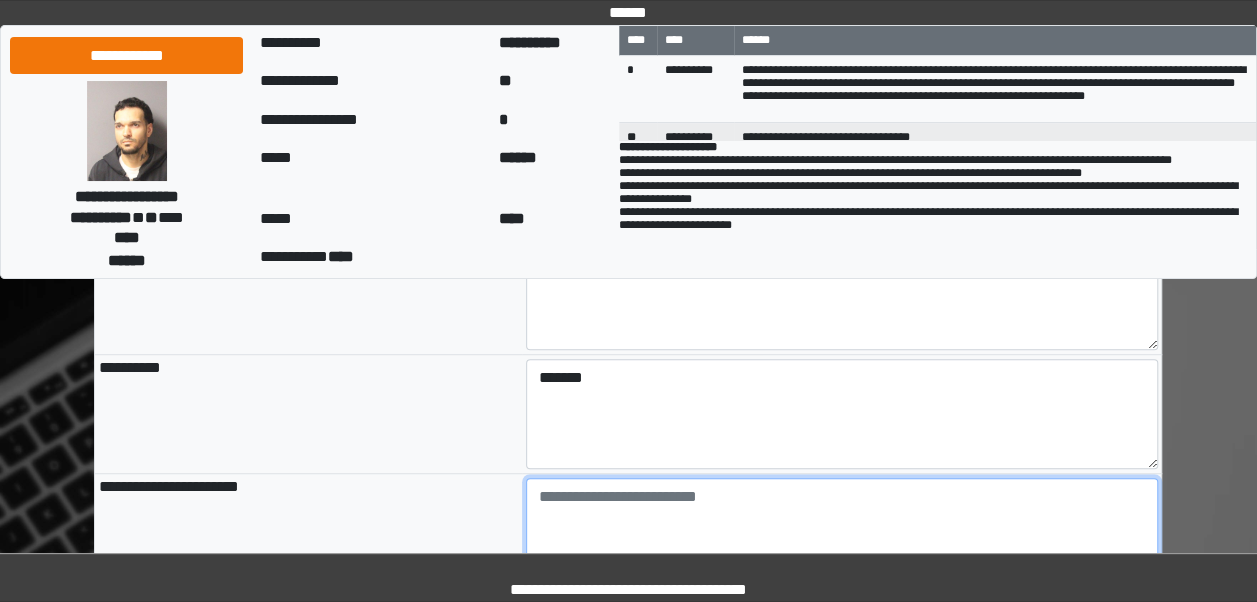 click at bounding box center (842, 533) 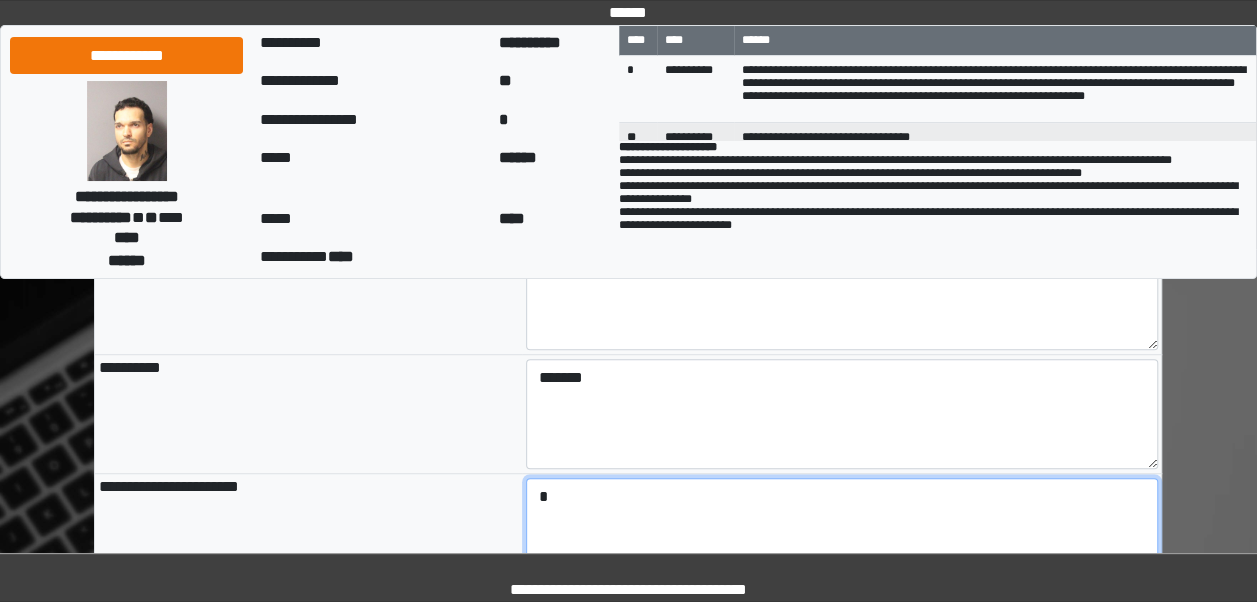 type on "*" 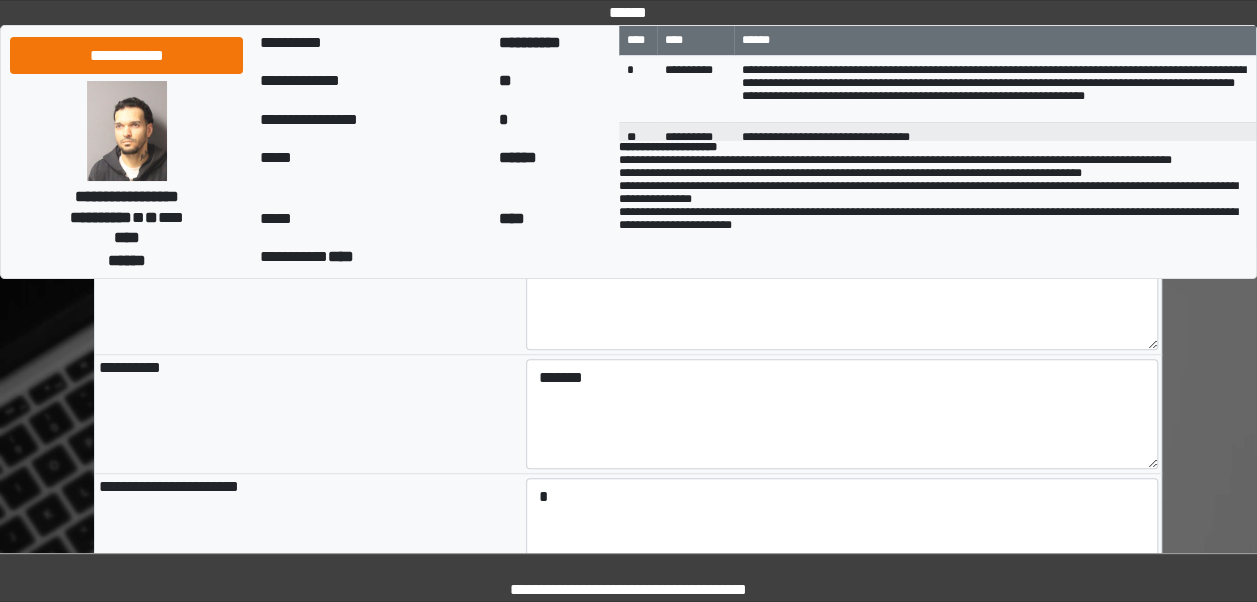 click on "**********" at bounding box center (308, 414) 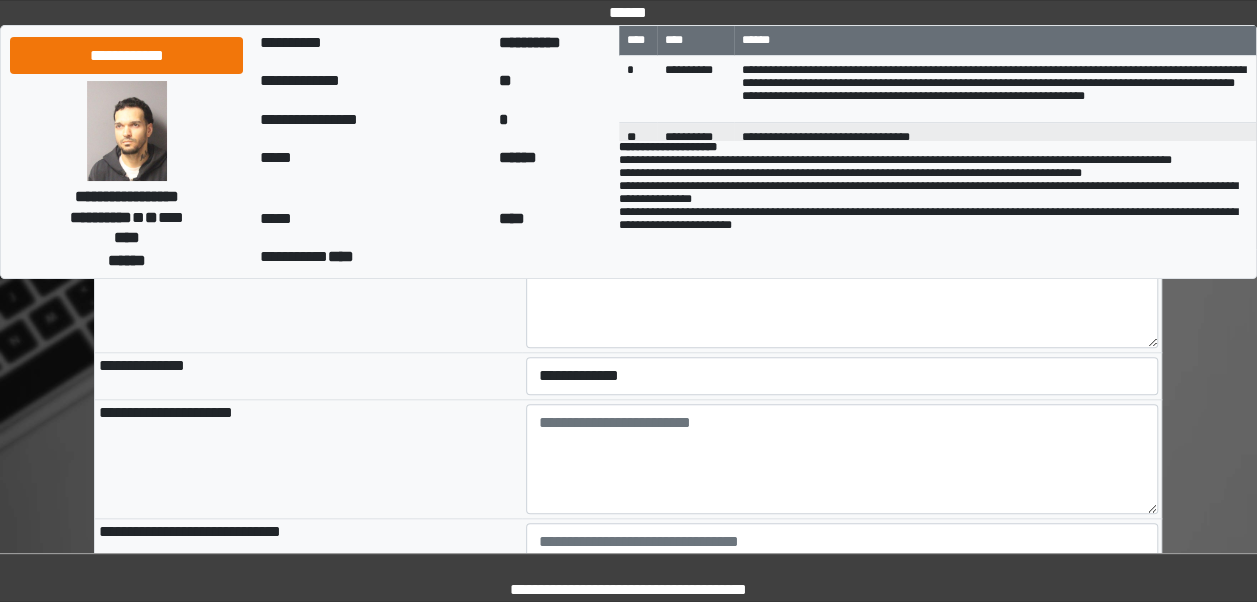 scroll, scrollTop: 751, scrollLeft: 0, axis: vertical 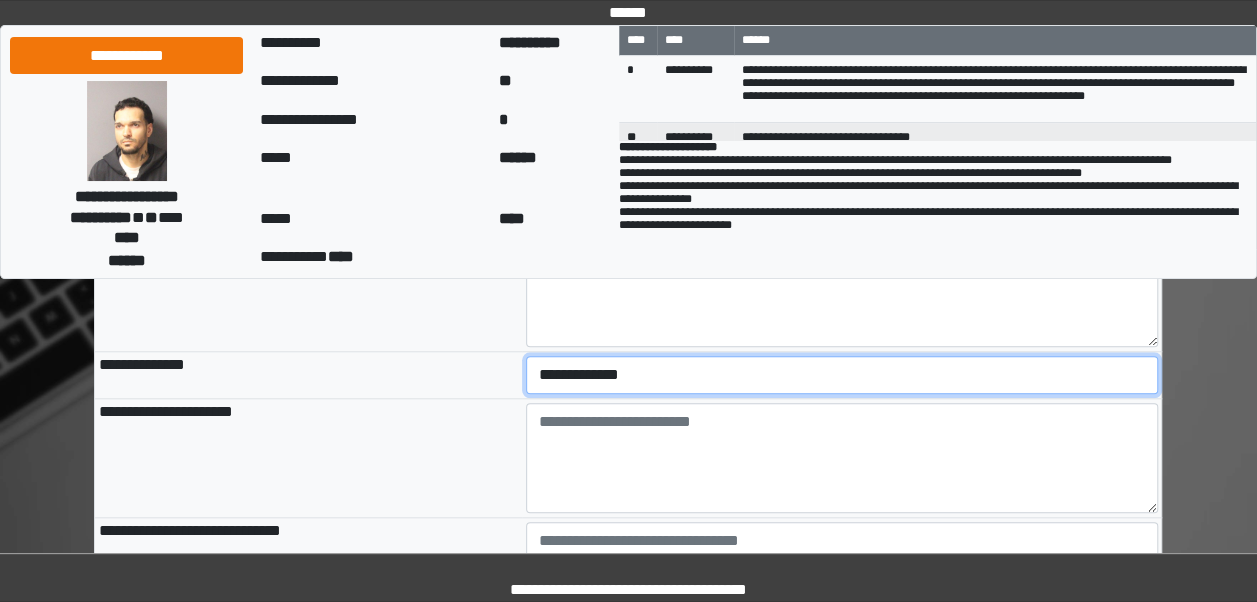 click on "**********" at bounding box center [842, 375] 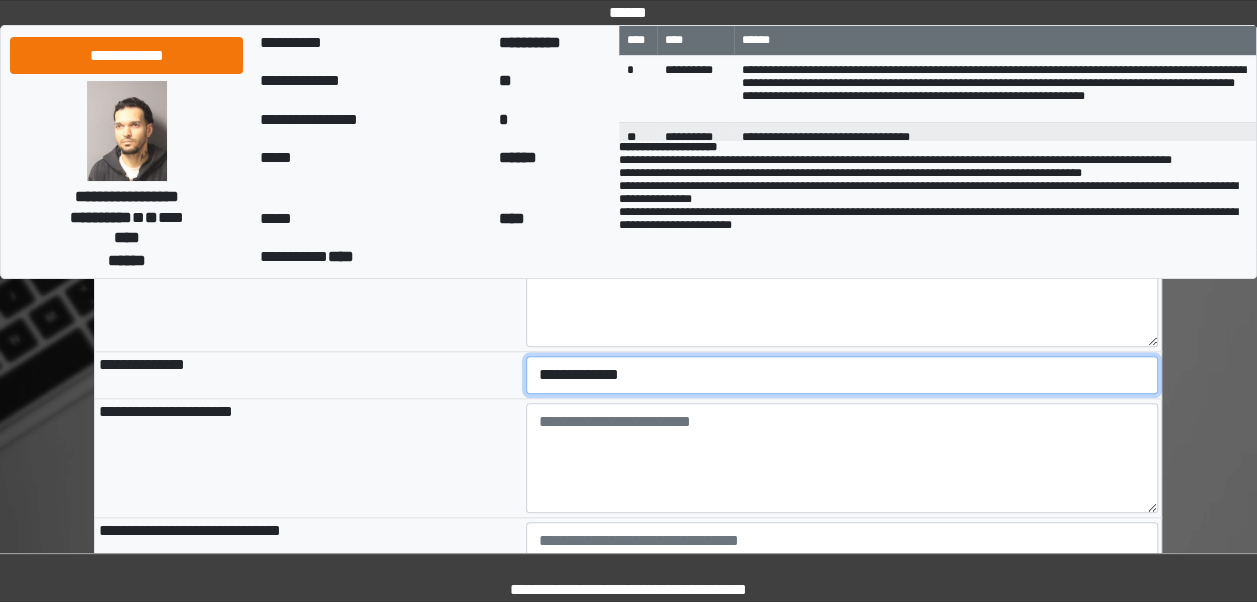 select on "***" 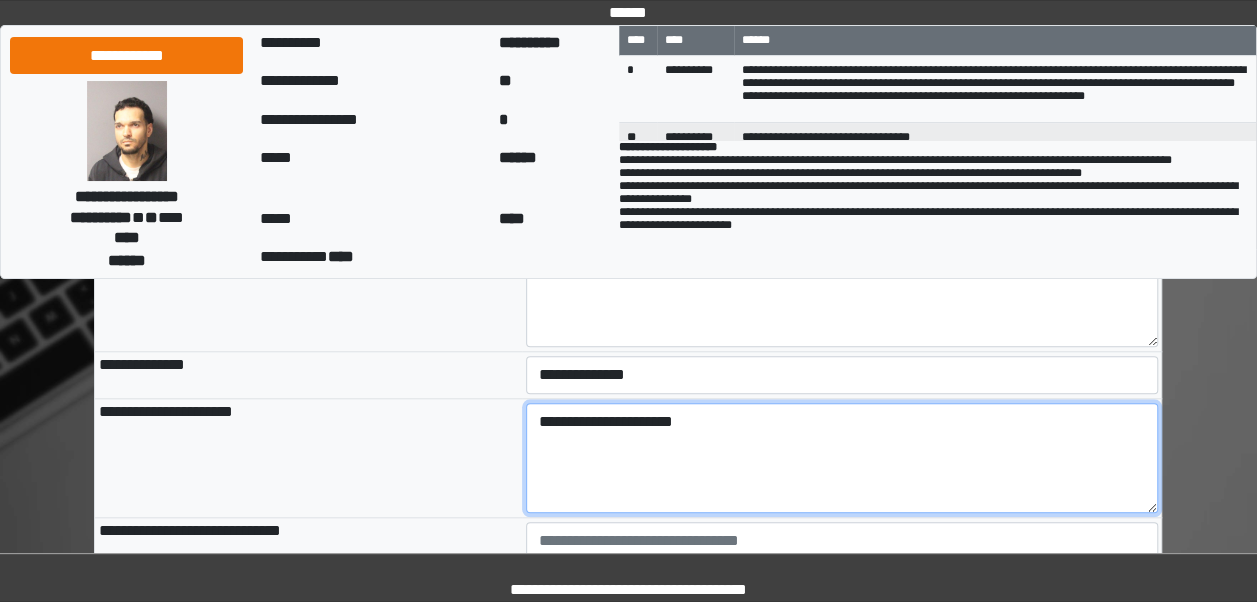 type on "**********" 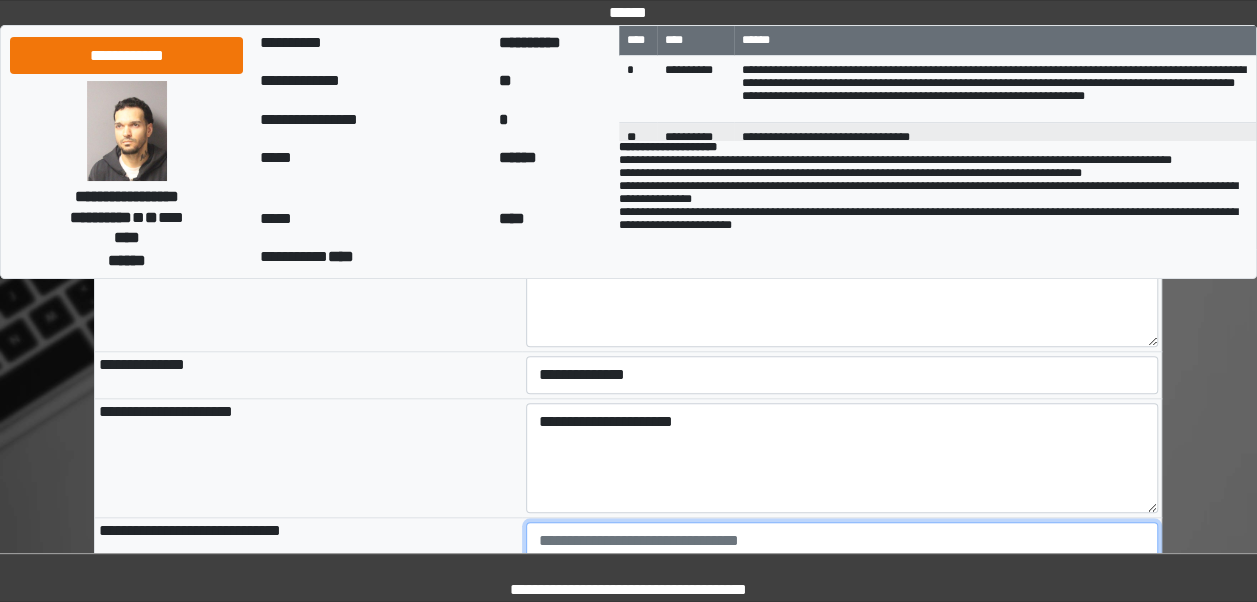 click at bounding box center [842, 577] 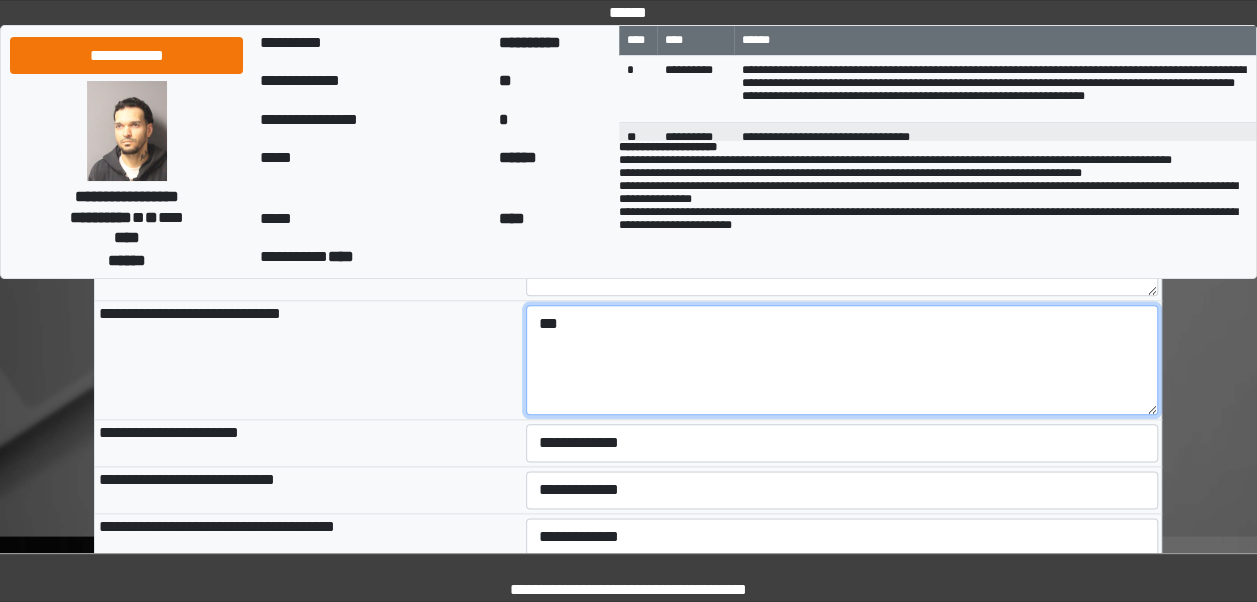 scroll, scrollTop: 969, scrollLeft: 0, axis: vertical 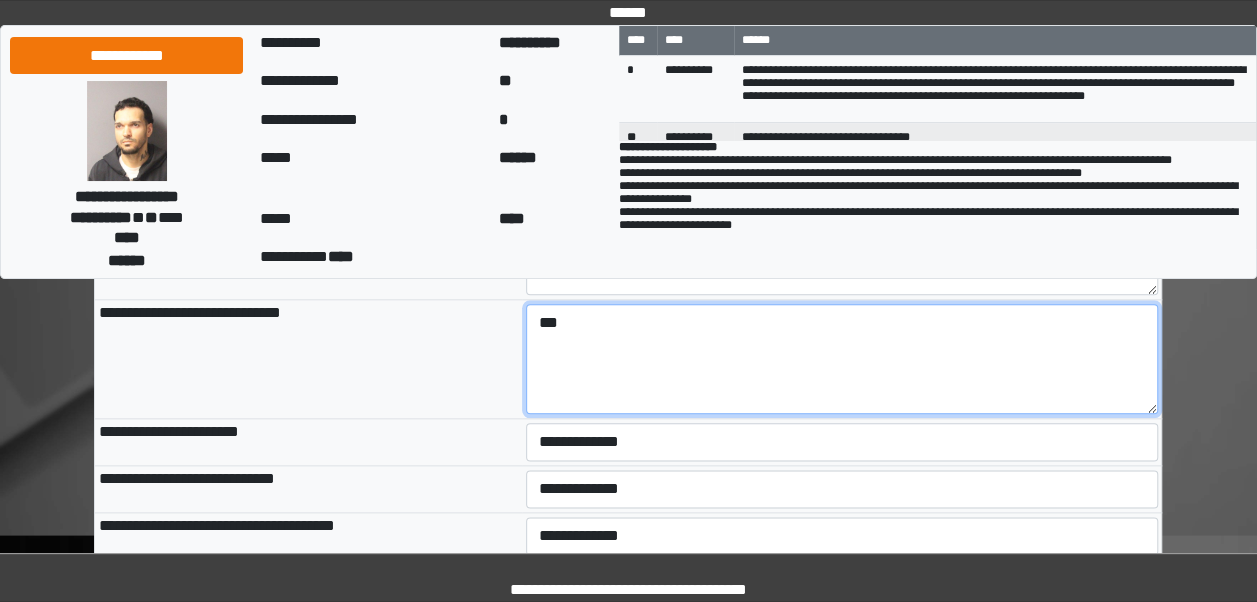 type on "***" 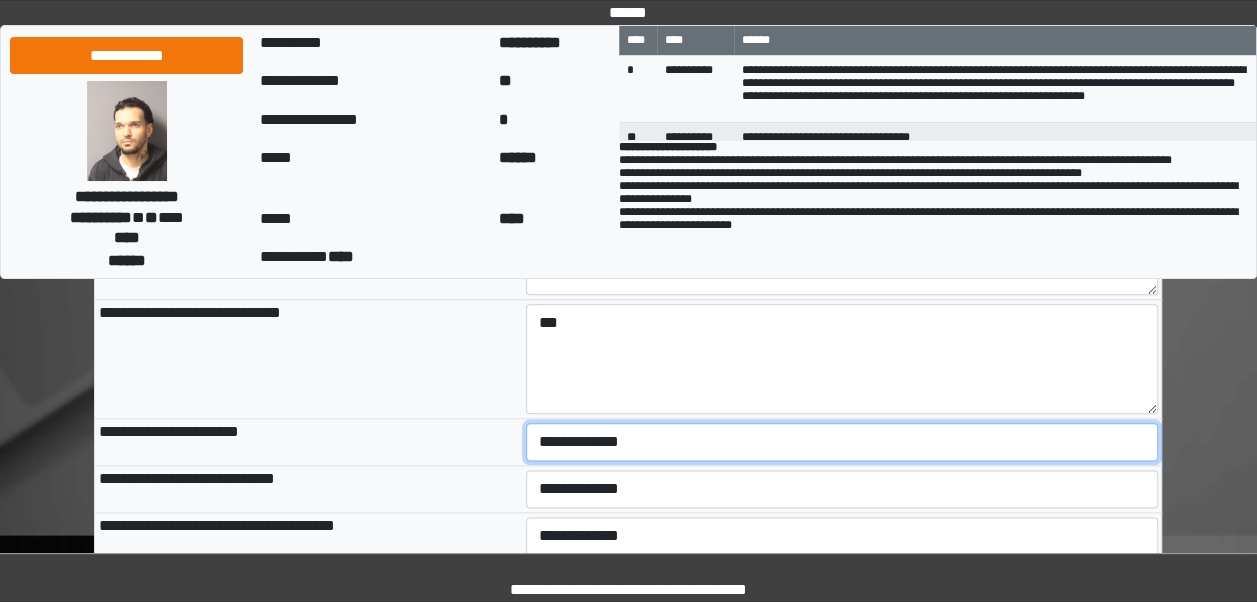 click on "**********" at bounding box center (842, 442) 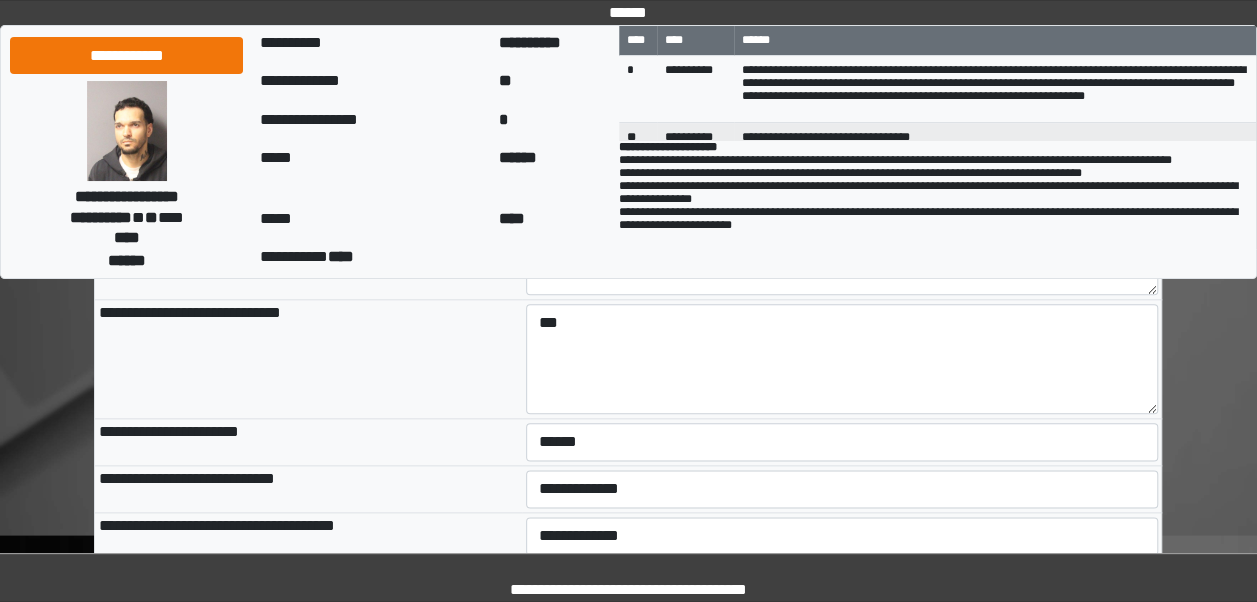 click on "**********" at bounding box center (308, 442) 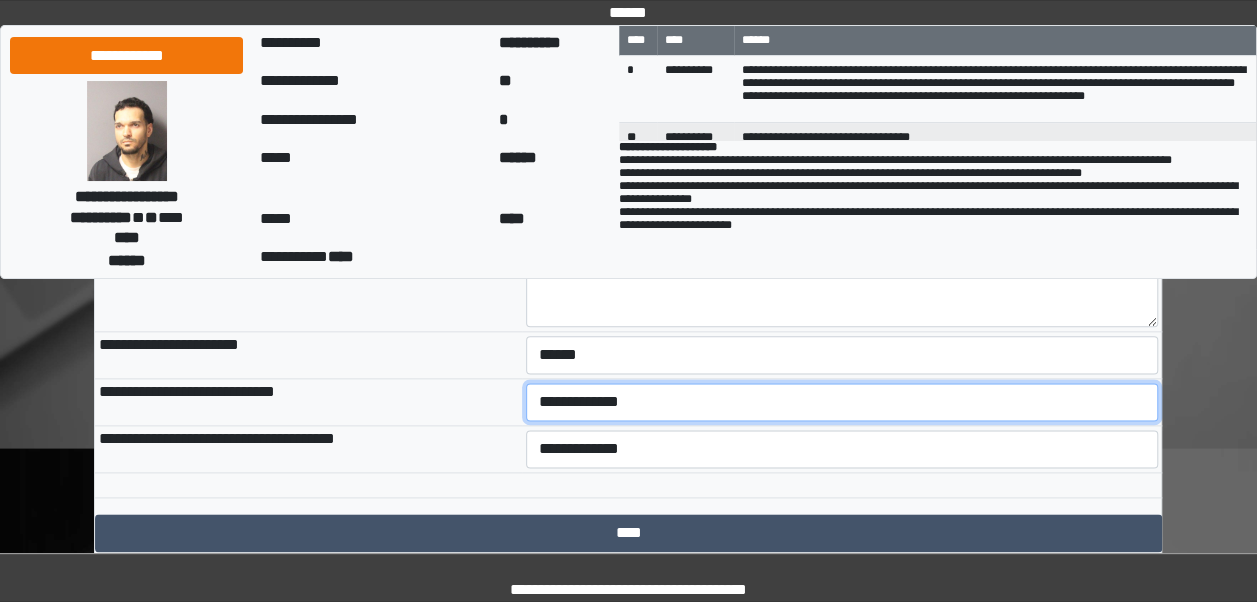 click on "**********" at bounding box center (842, 402) 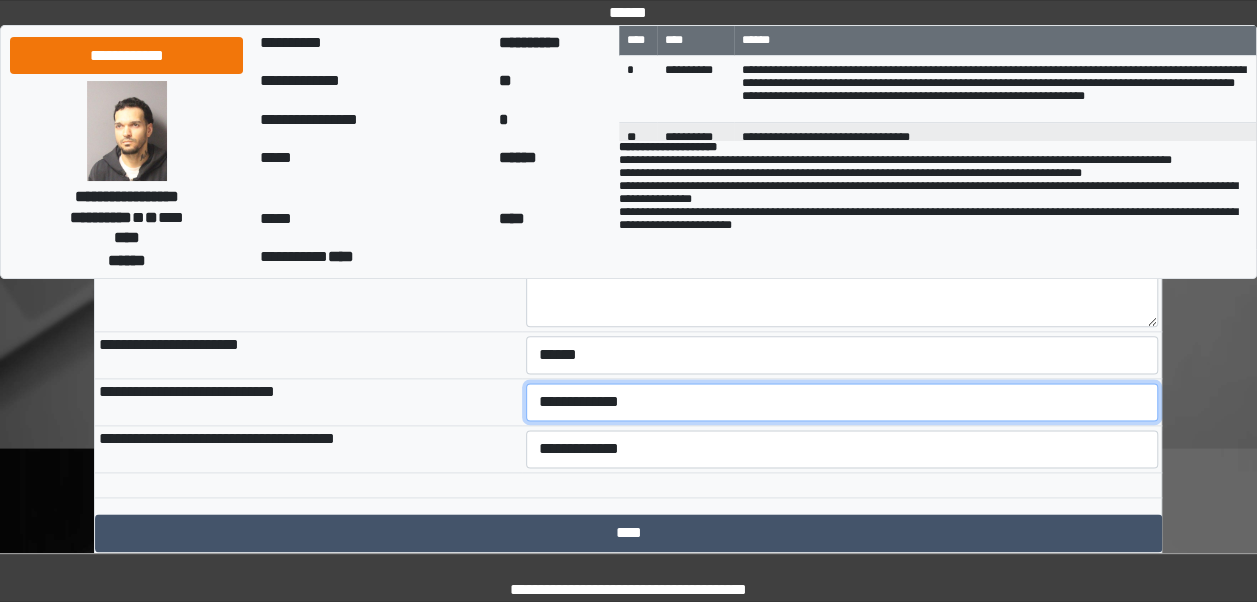 click on "**********" at bounding box center [842, 402] 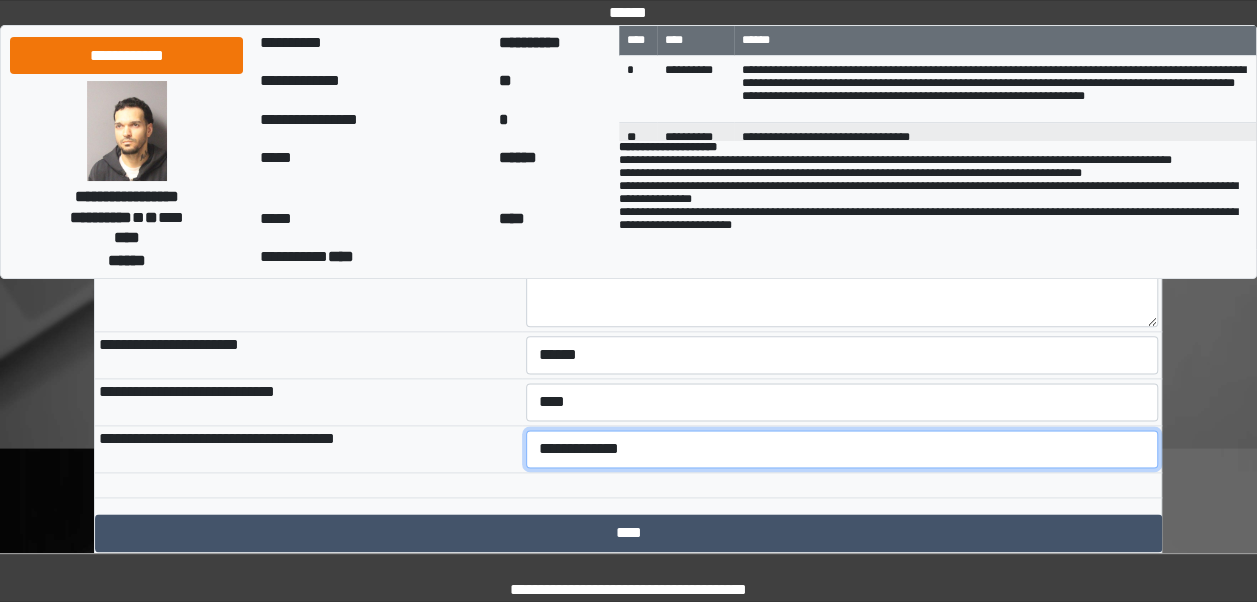 click on "**********" at bounding box center (842, 449) 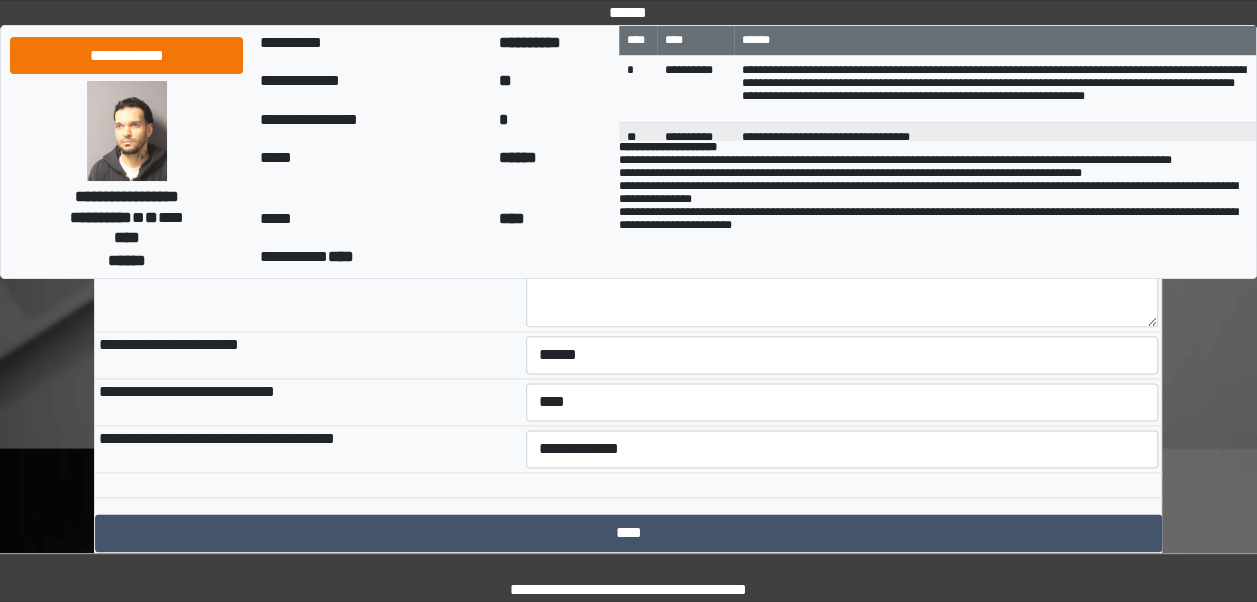 click on "**********" at bounding box center [308, 402] 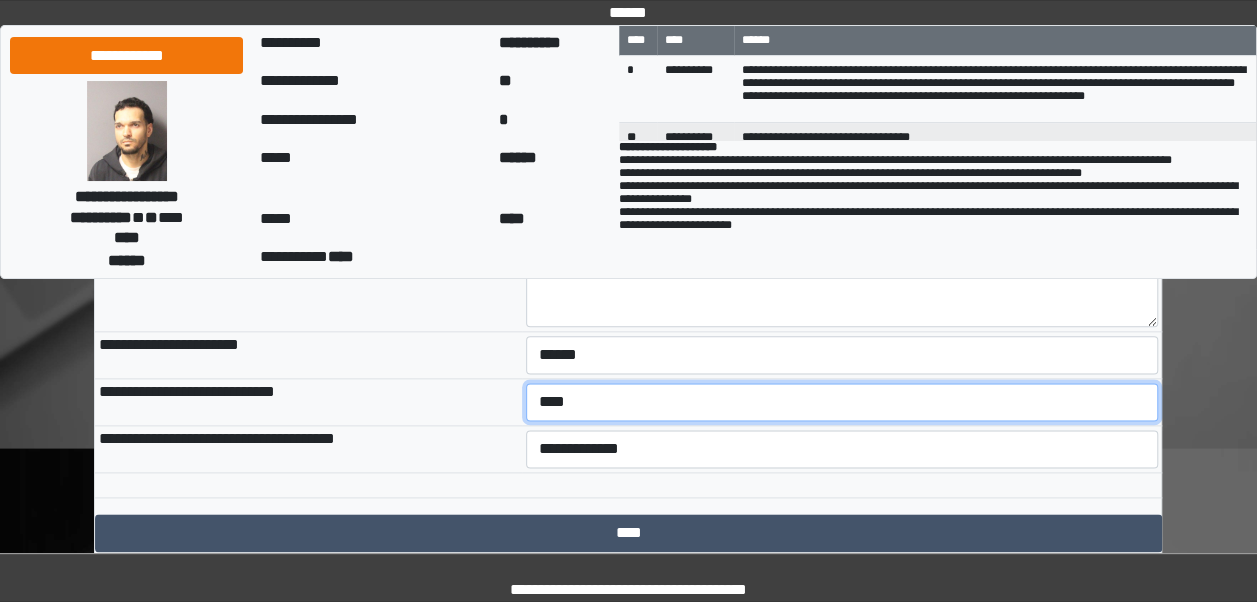 click on "**********" at bounding box center [842, 402] 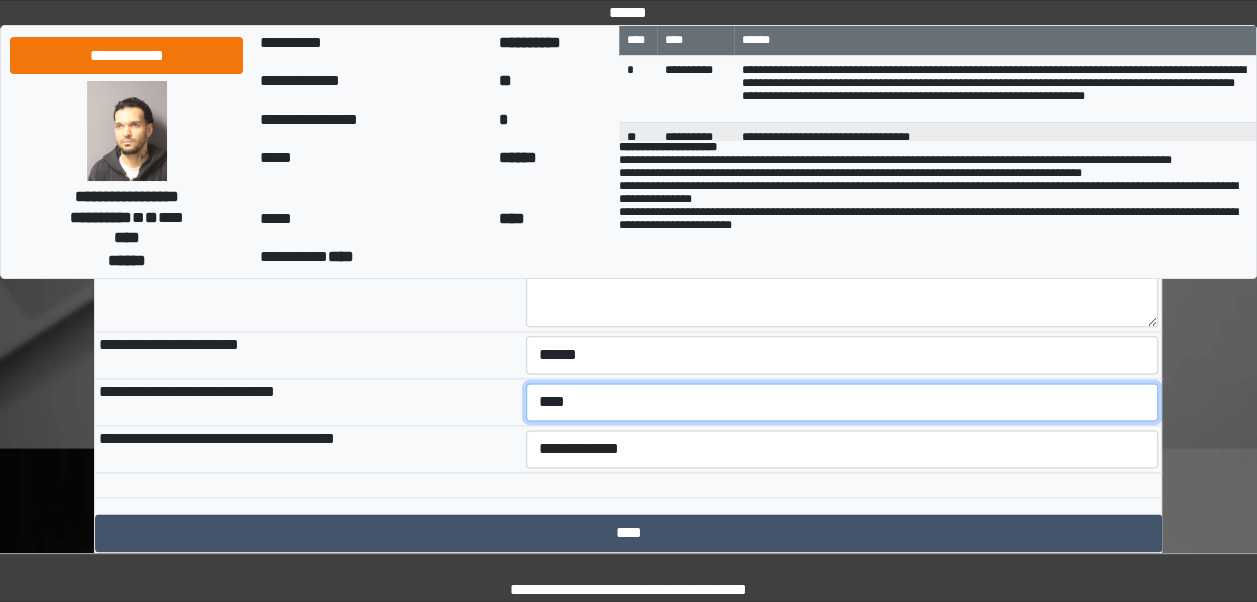 select on "***" 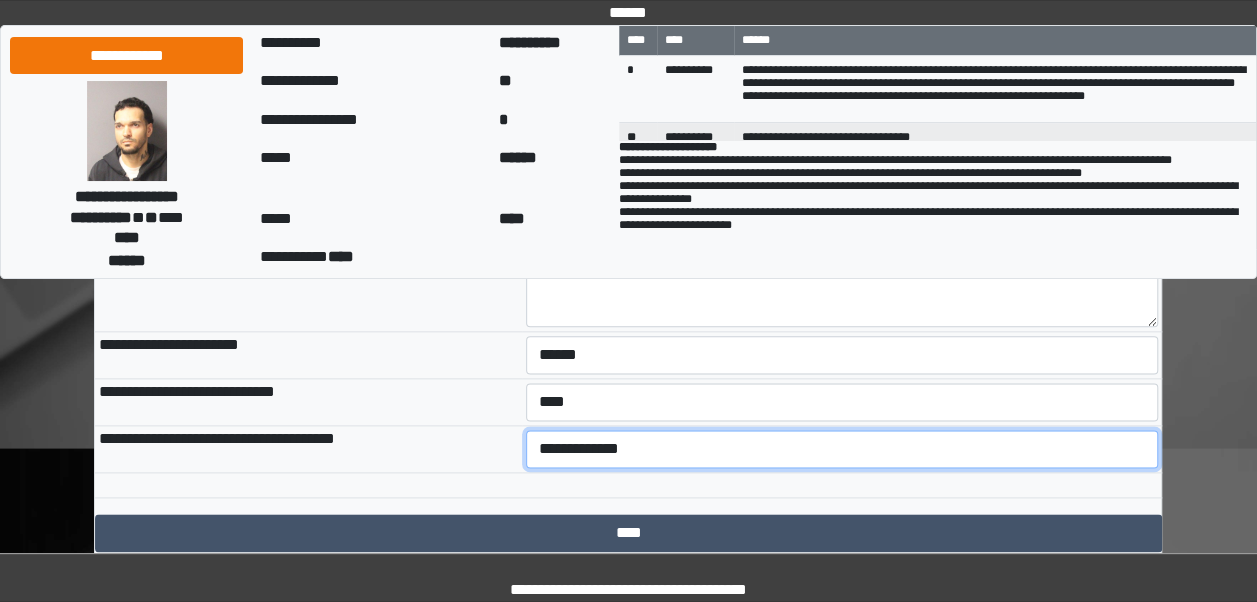 click on "**********" at bounding box center [842, 449] 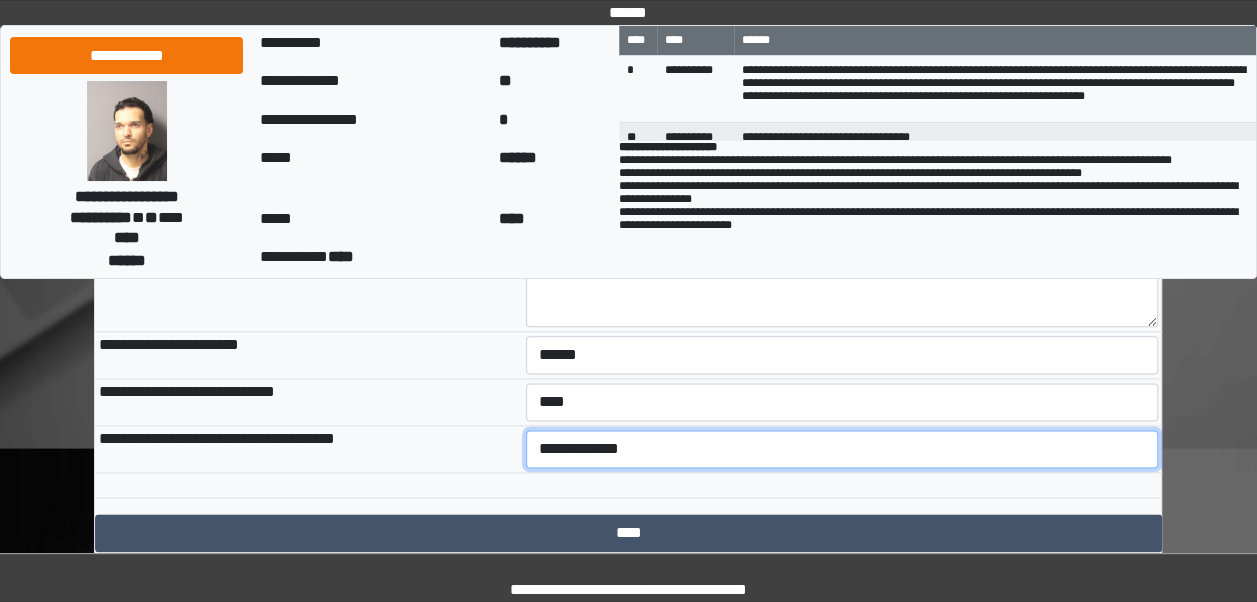 select on "***" 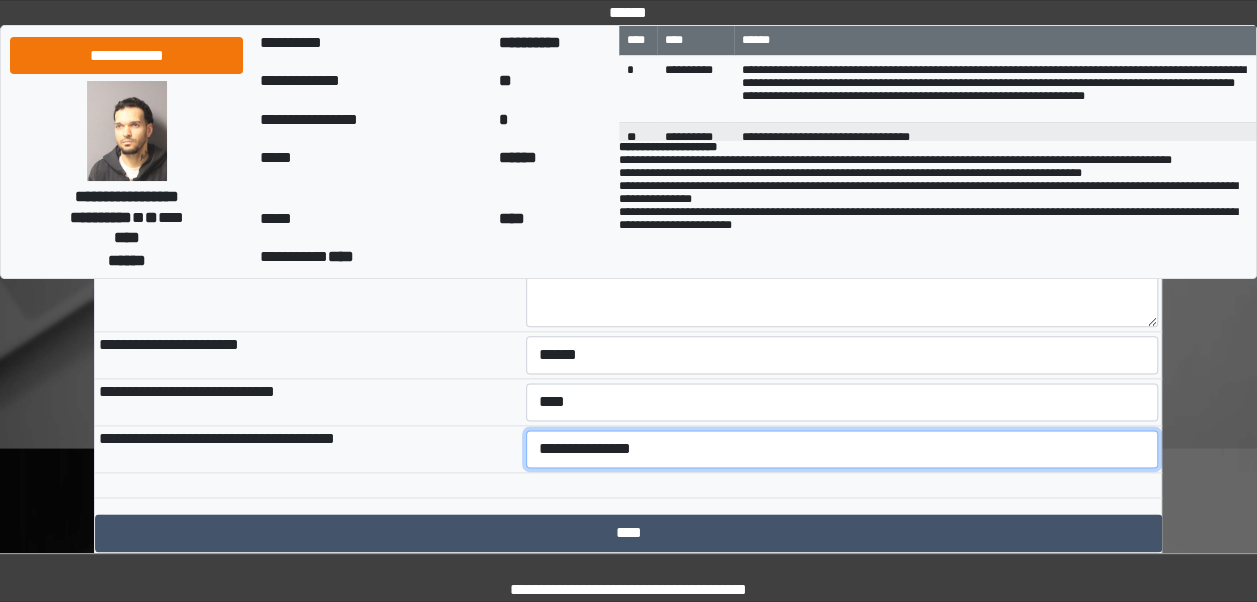 click on "**********" at bounding box center (842, 449) 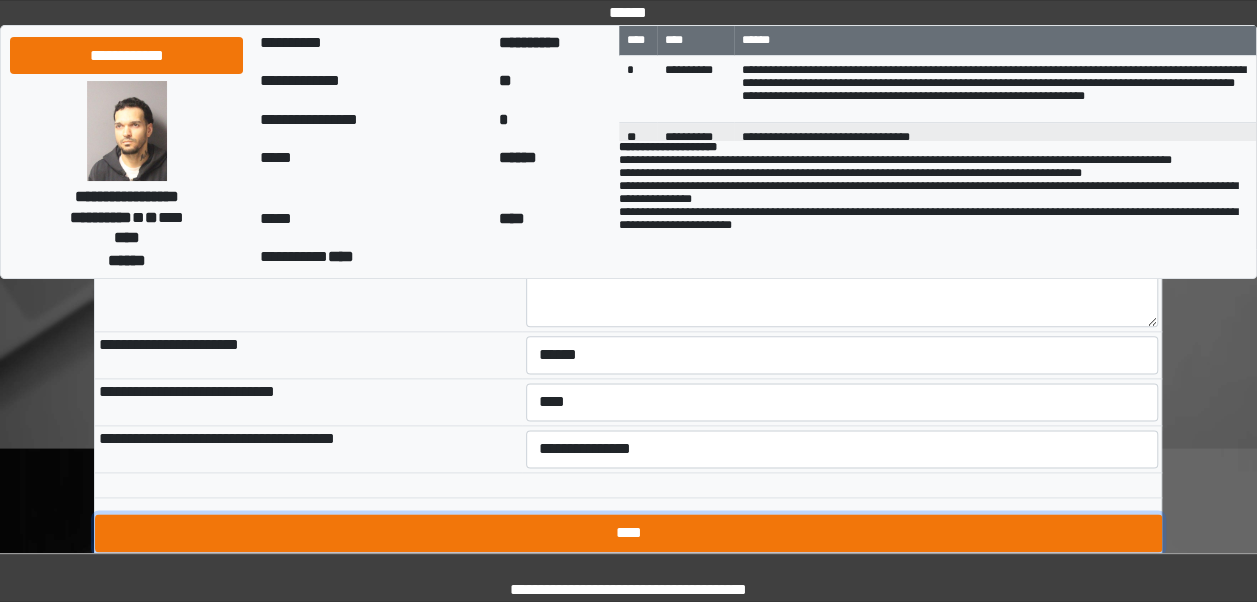 click on "****" at bounding box center (628, 533) 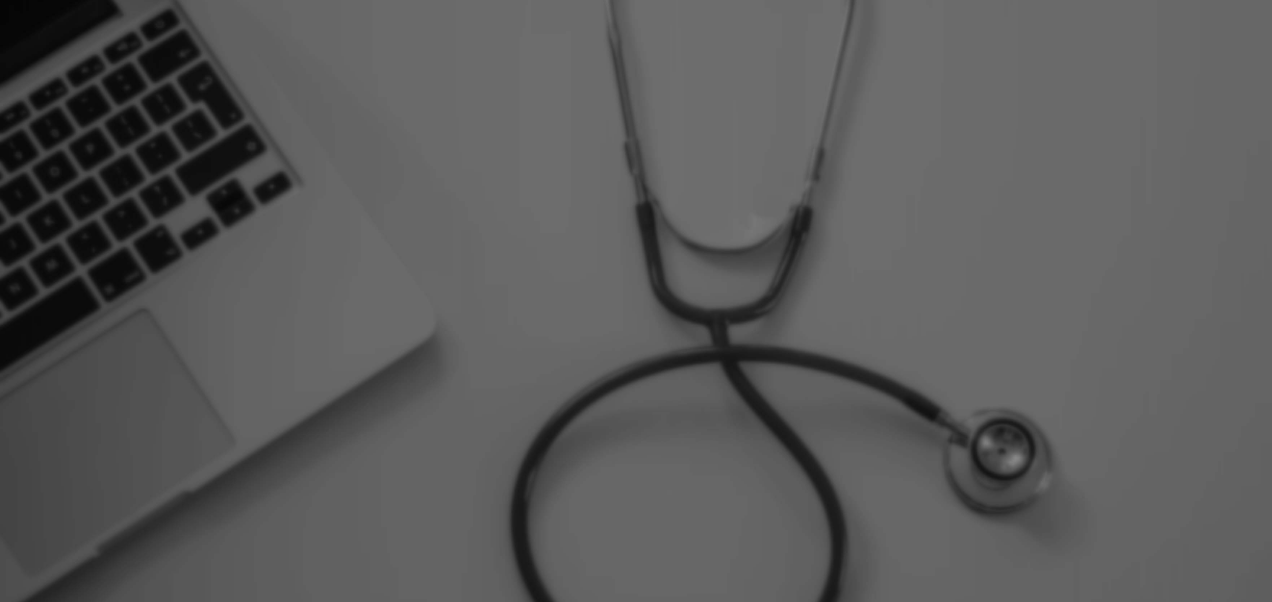 scroll, scrollTop: 0, scrollLeft: 0, axis: both 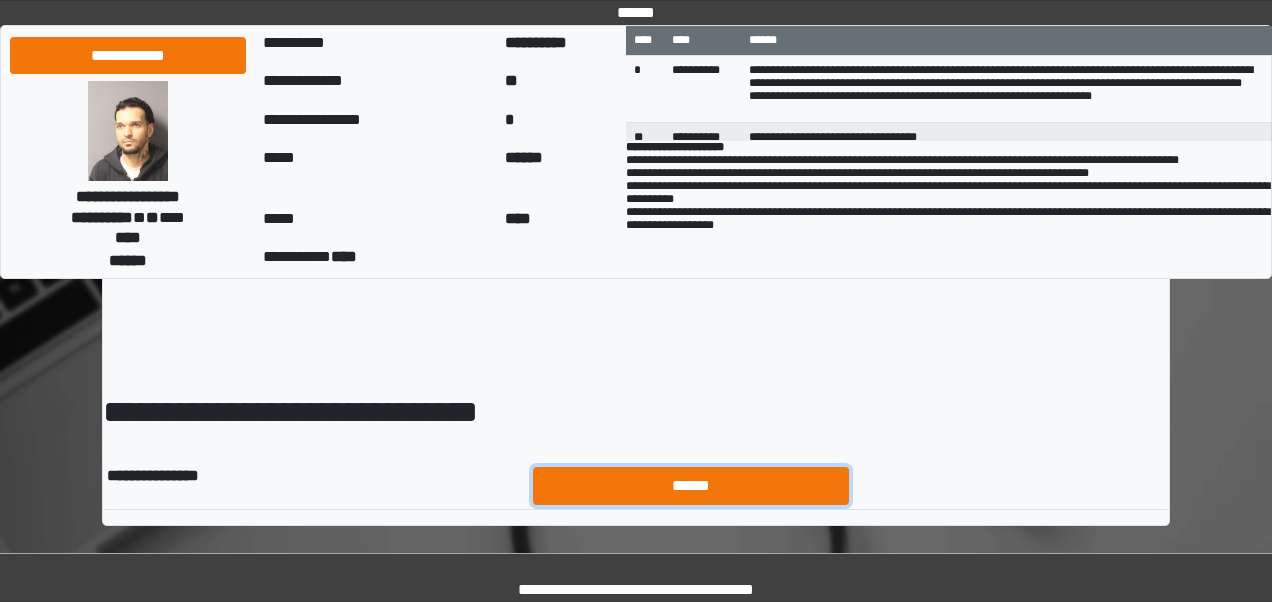 click on "******" at bounding box center [691, 485] 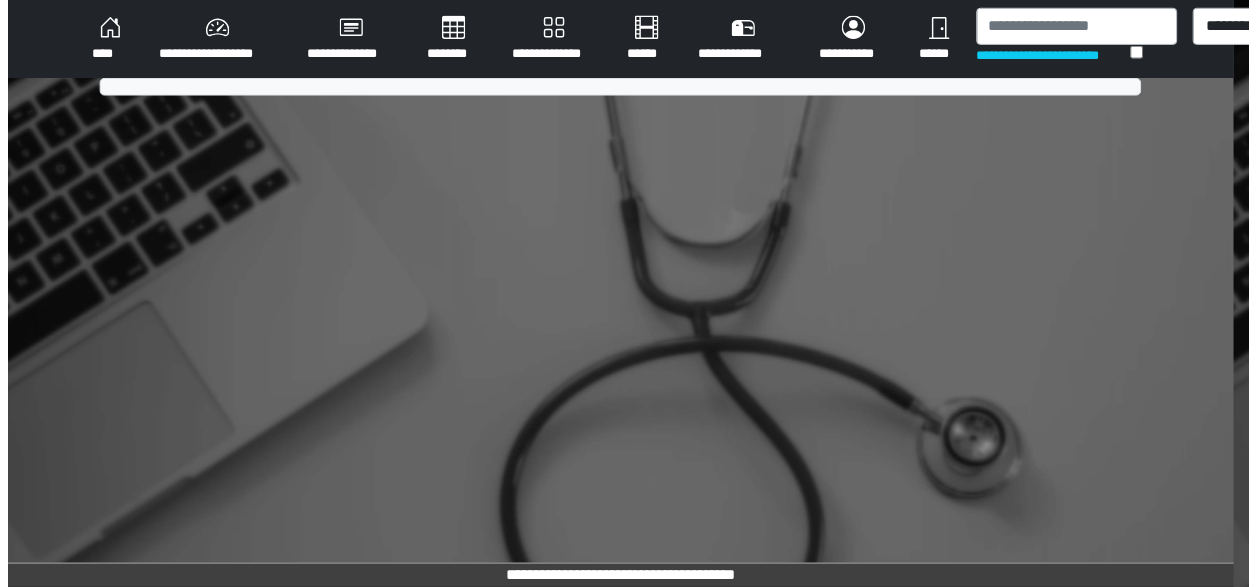 scroll, scrollTop: 0, scrollLeft: 0, axis: both 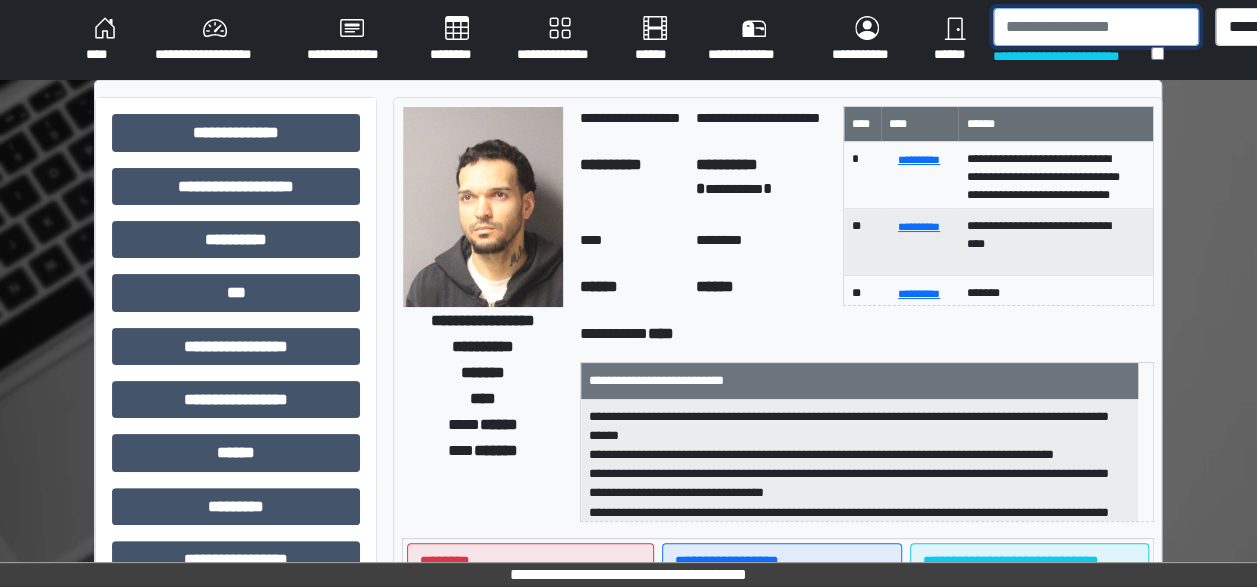 click at bounding box center [1096, 27] 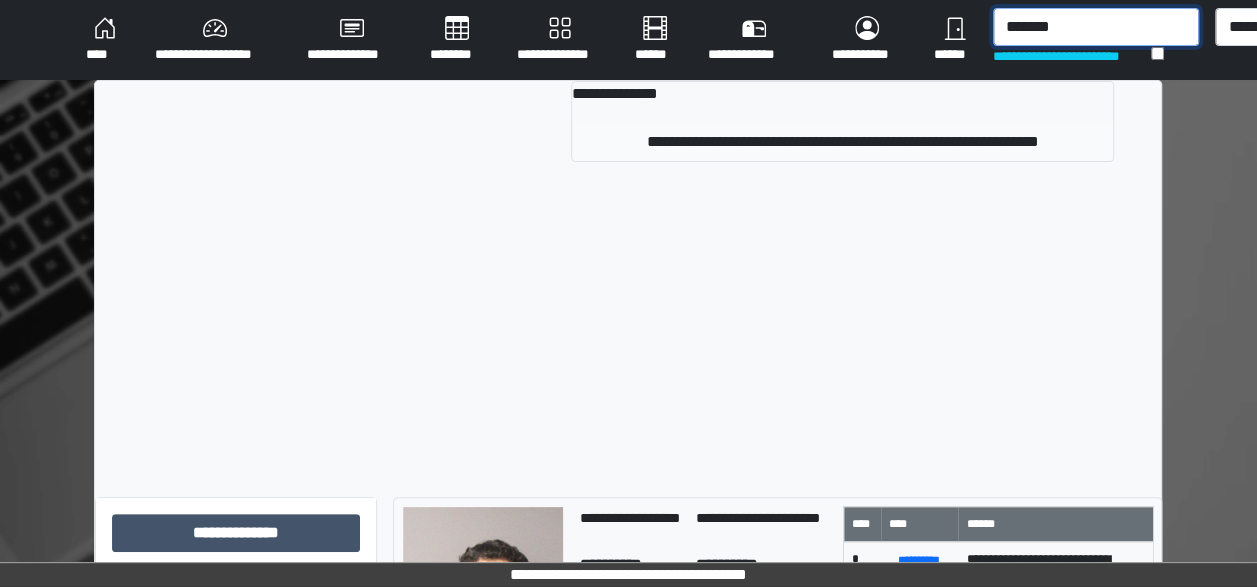 type on "*******" 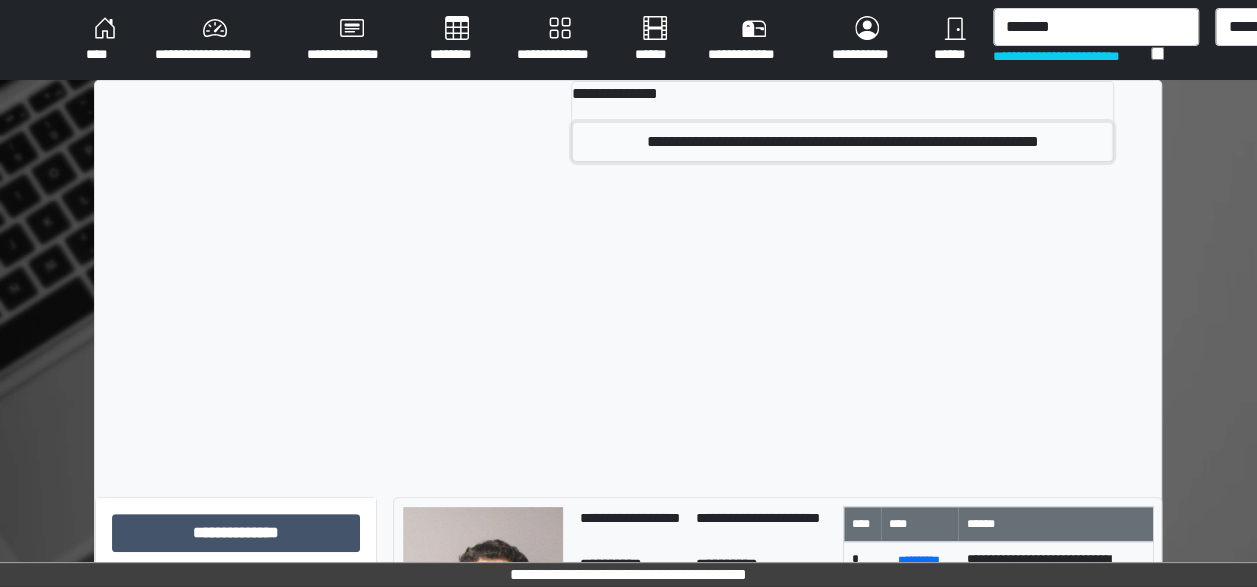 click on "**********" at bounding box center [842, 142] 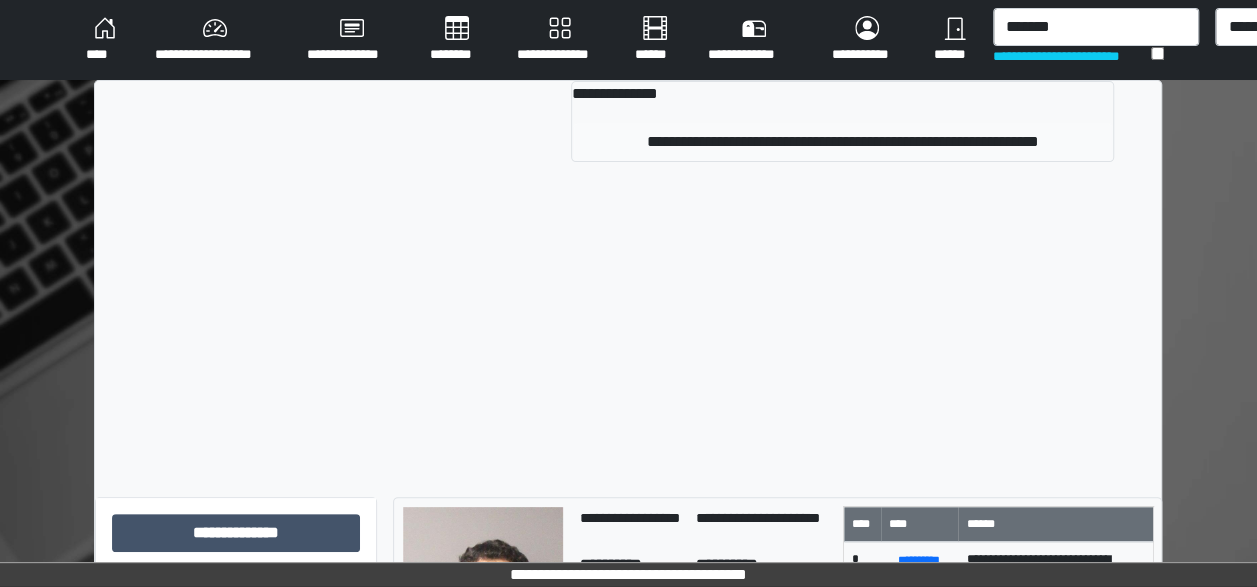 type 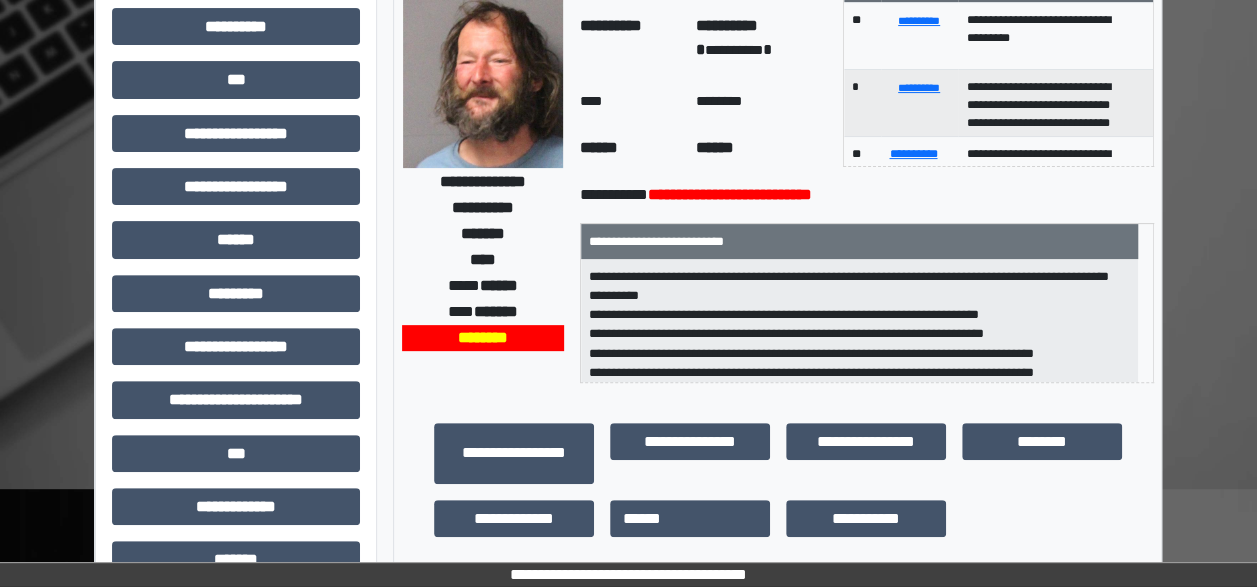 scroll, scrollTop: 215, scrollLeft: 0, axis: vertical 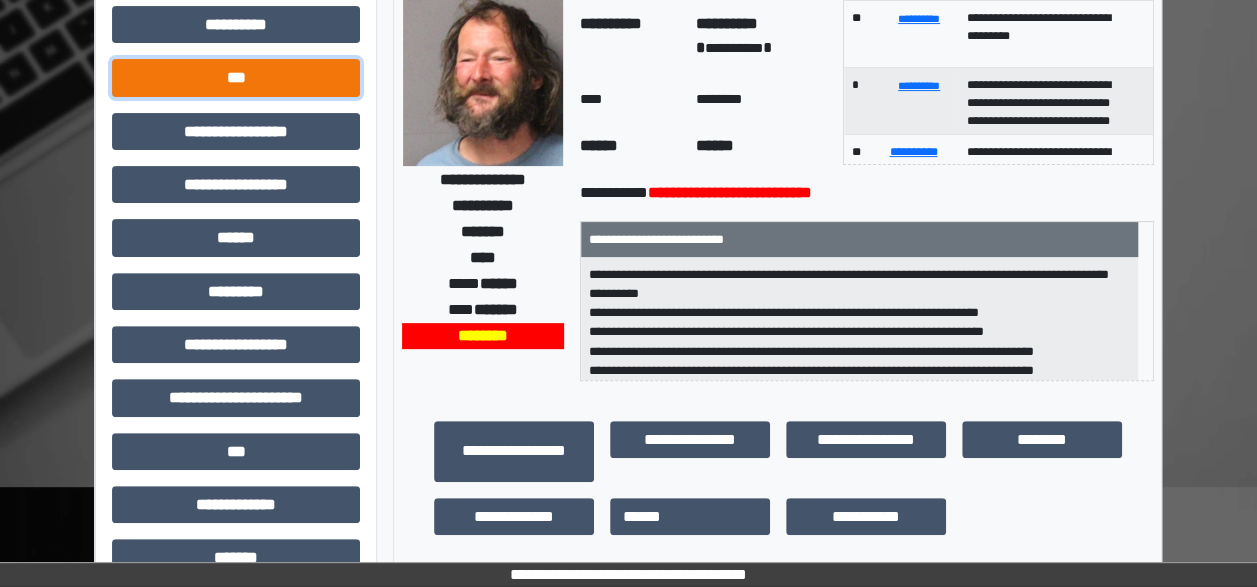 click on "***" at bounding box center [236, 77] 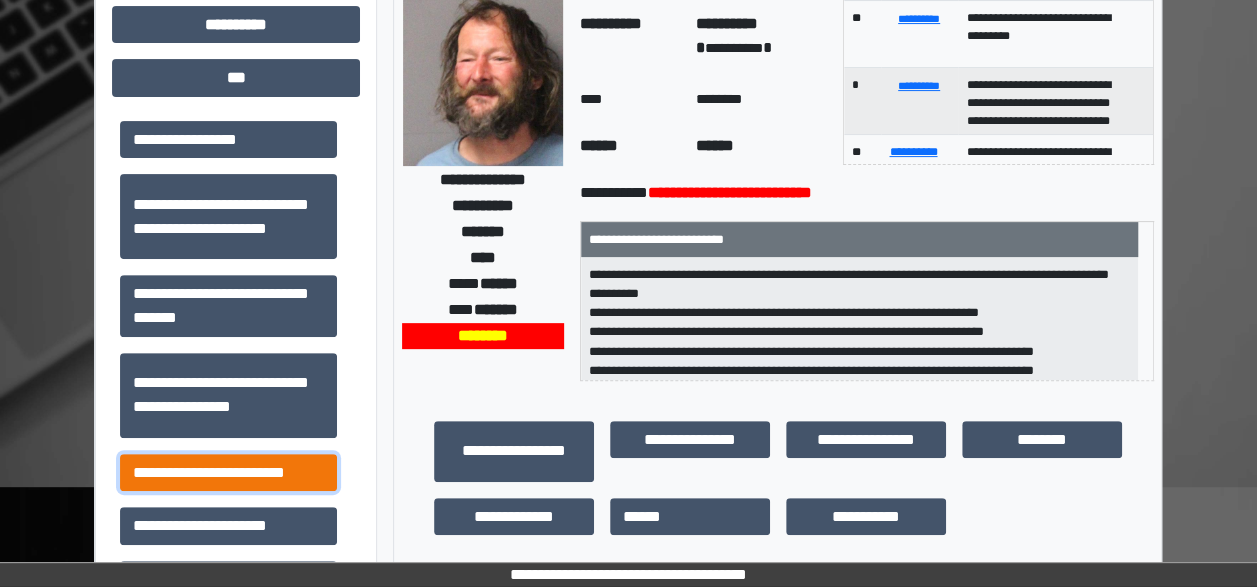click on "**********" at bounding box center [228, 472] 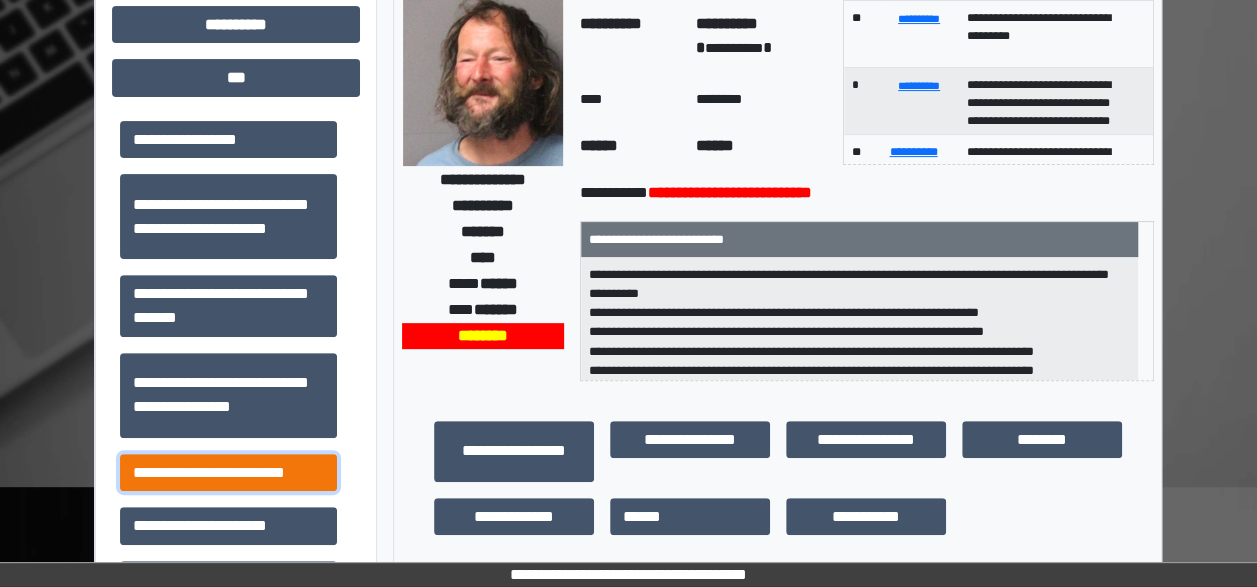 click on "**********" at bounding box center (228, 472) 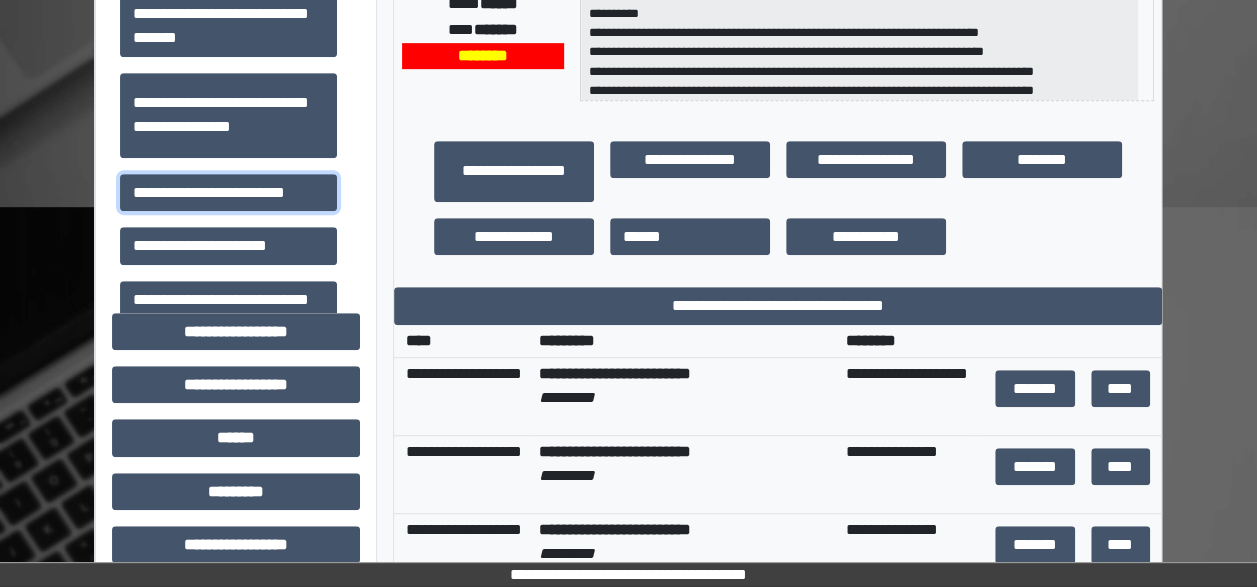 scroll, scrollTop: 521, scrollLeft: 0, axis: vertical 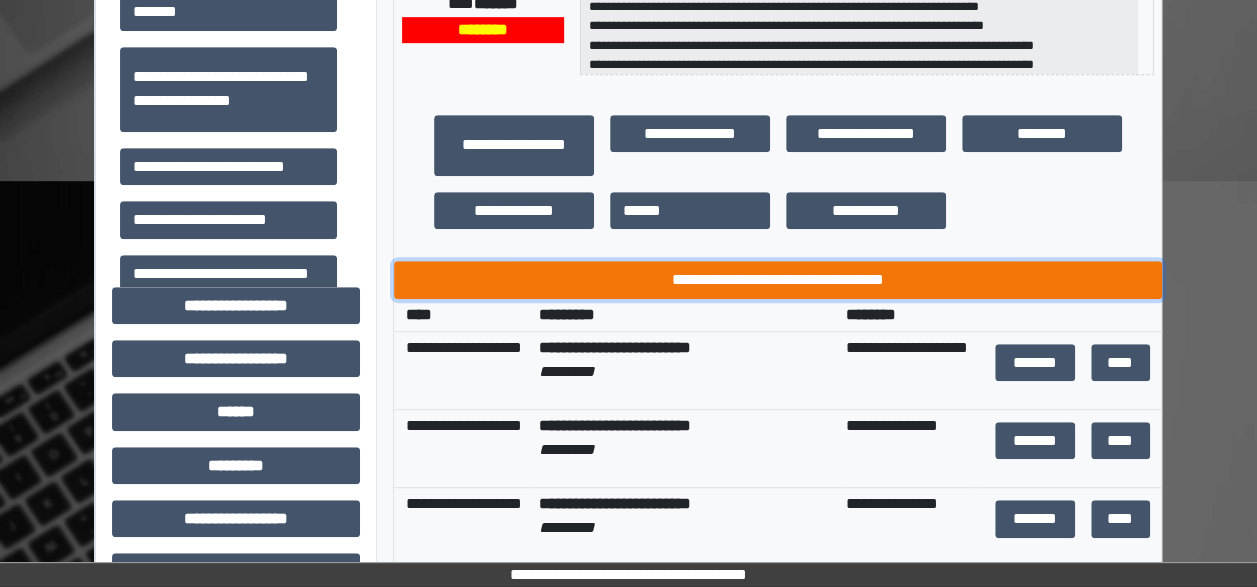 click on "**********" at bounding box center (778, 279) 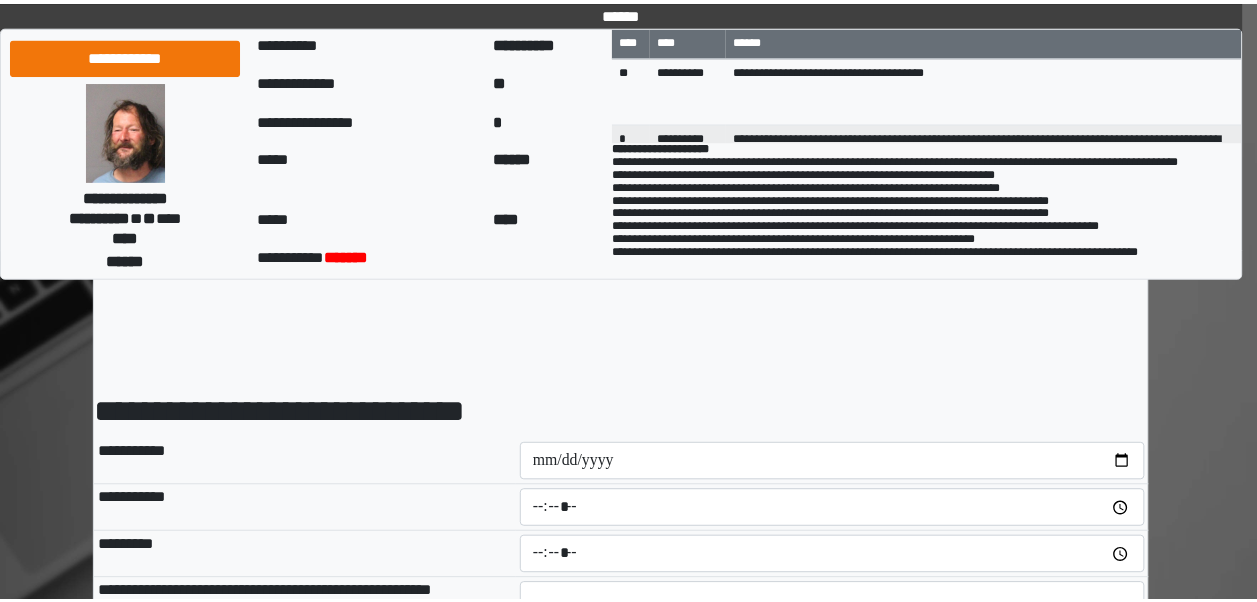 scroll, scrollTop: 0, scrollLeft: 0, axis: both 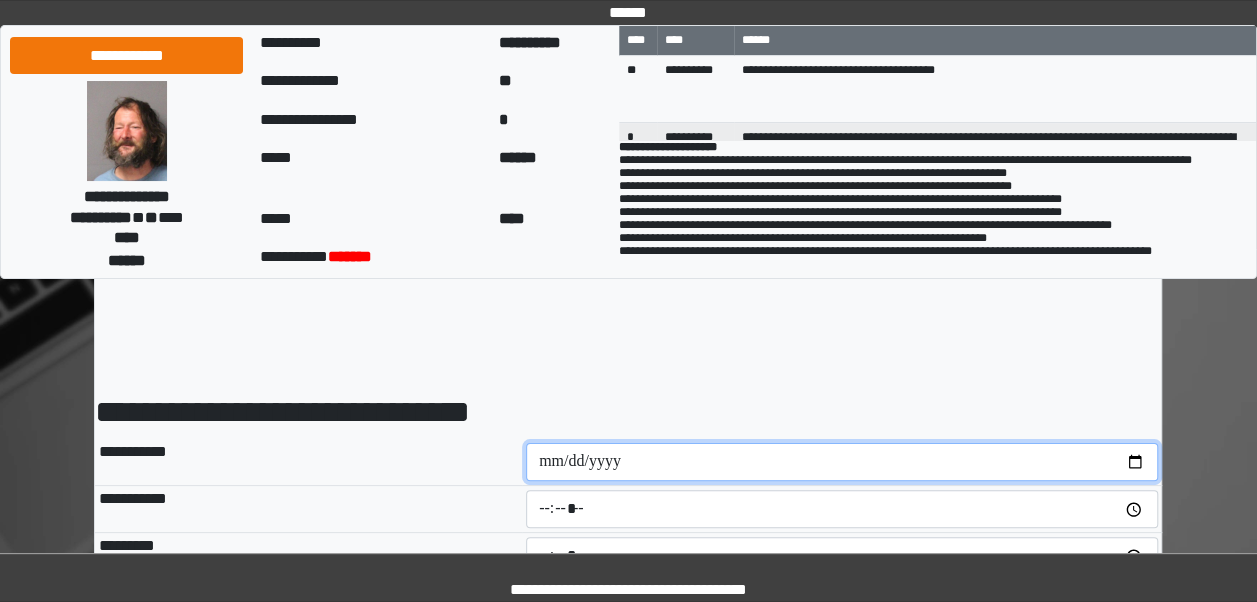 click at bounding box center (842, 462) 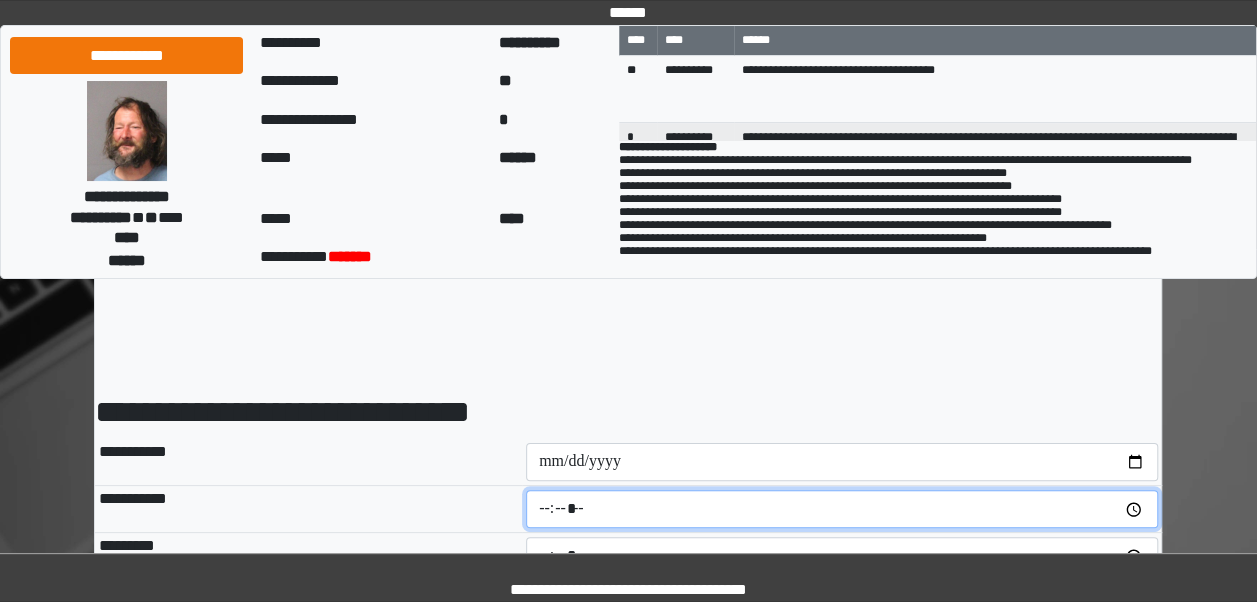 click at bounding box center (842, 509) 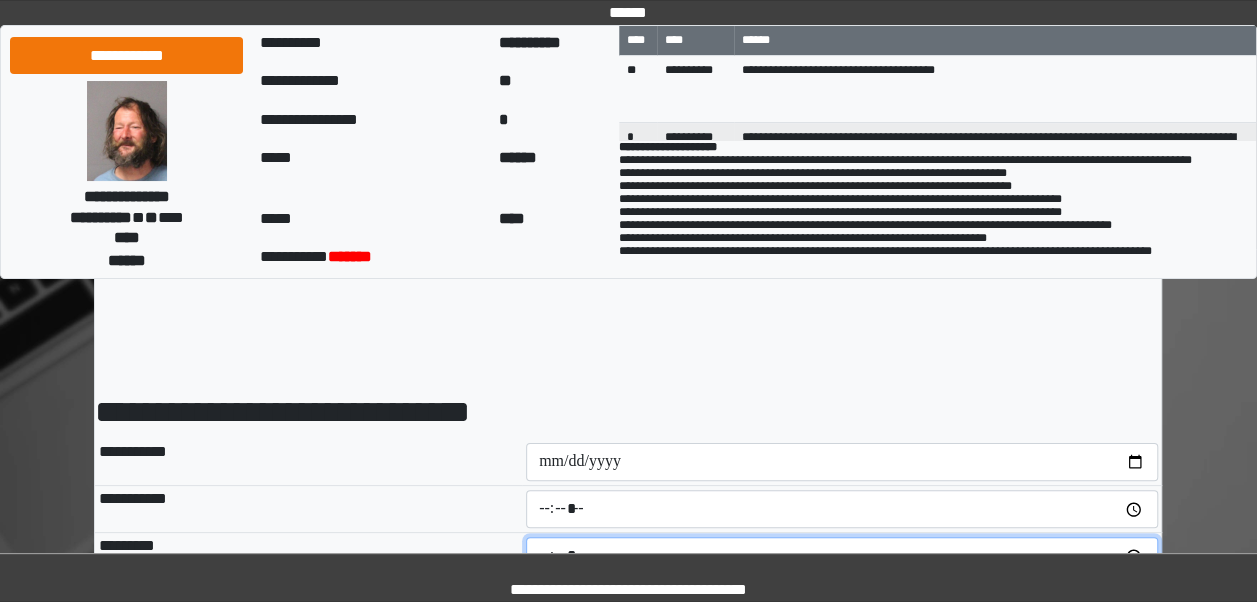 type on "*****" 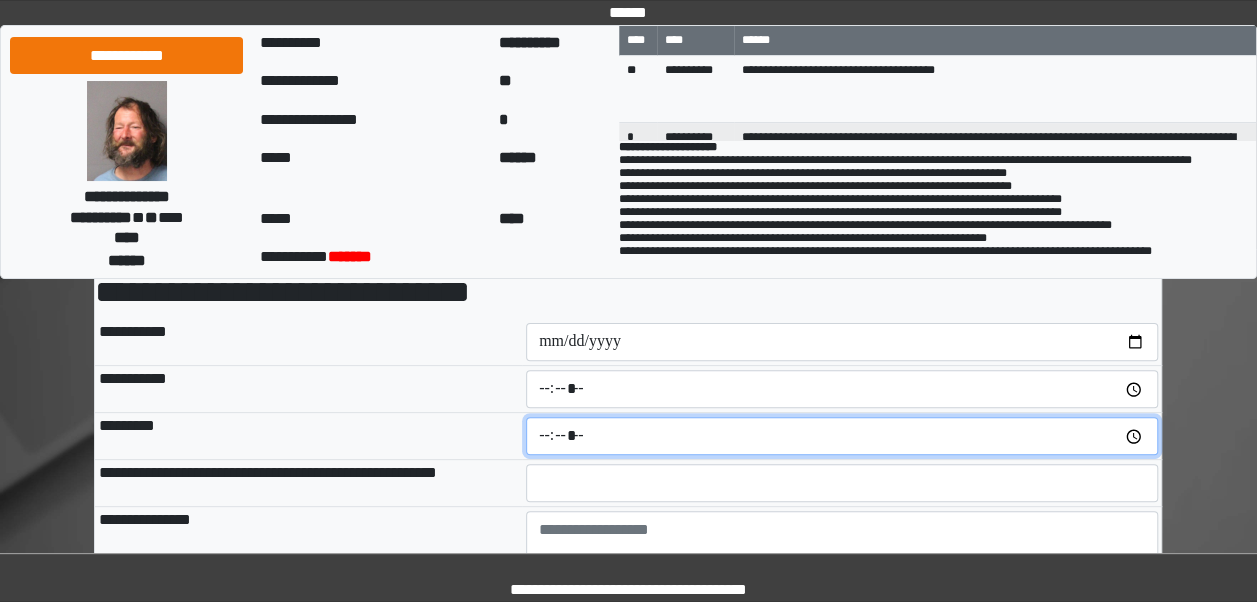 scroll, scrollTop: 179, scrollLeft: 0, axis: vertical 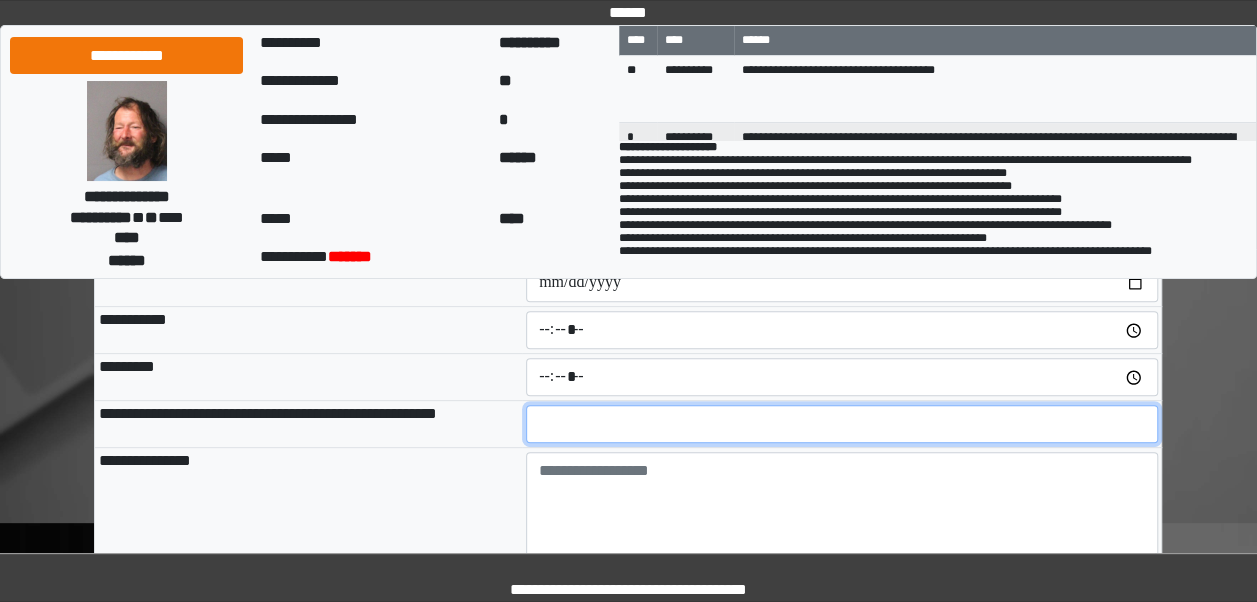 click at bounding box center (842, 424) 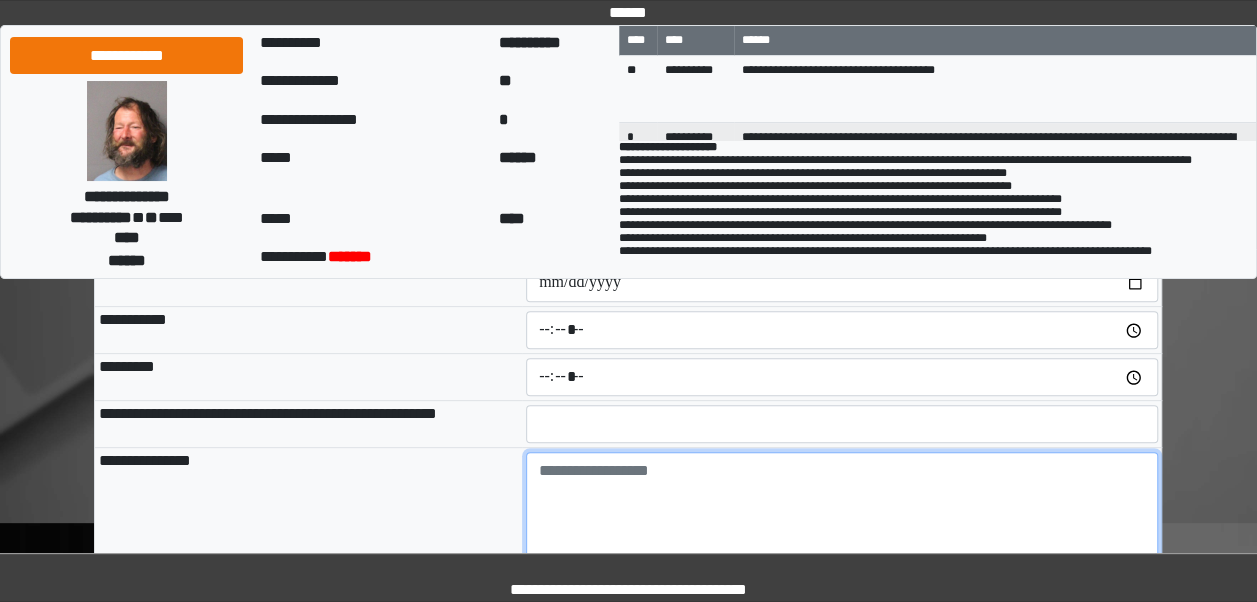 click at bounding box center (842, 507) 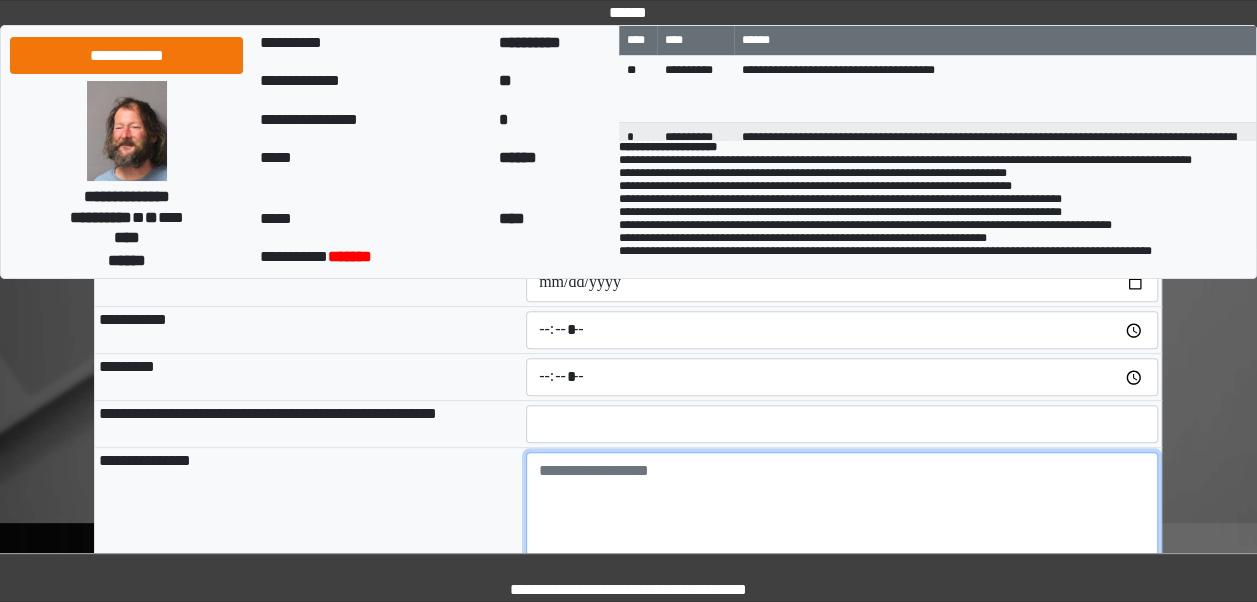 type on "**********" 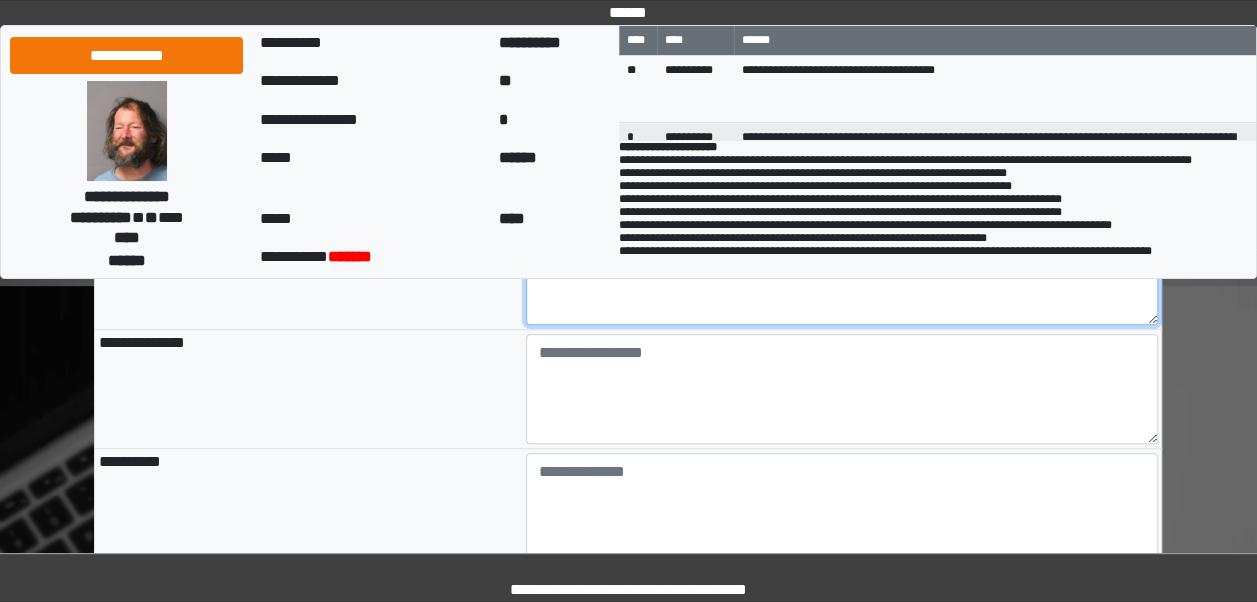 scroll, scrollTop: 419, scrollLeft: 0, axis: vertical 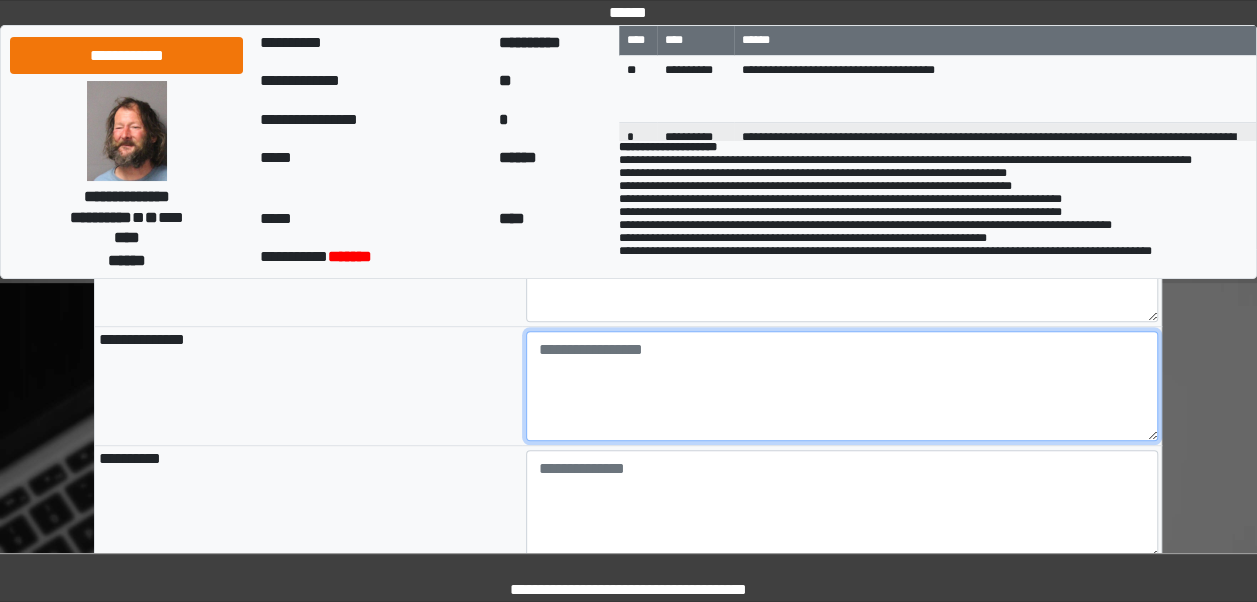 click at bounding box center (842, 386) 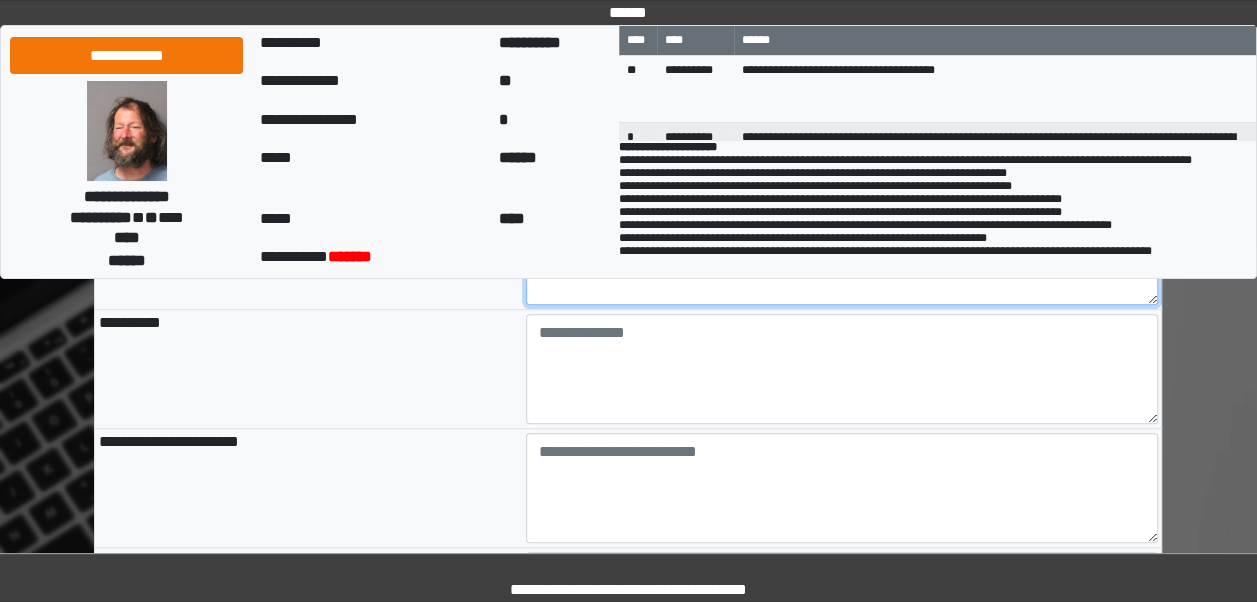 scroll, scrollTop: 561, scrollLeft: 0, axis: vertical 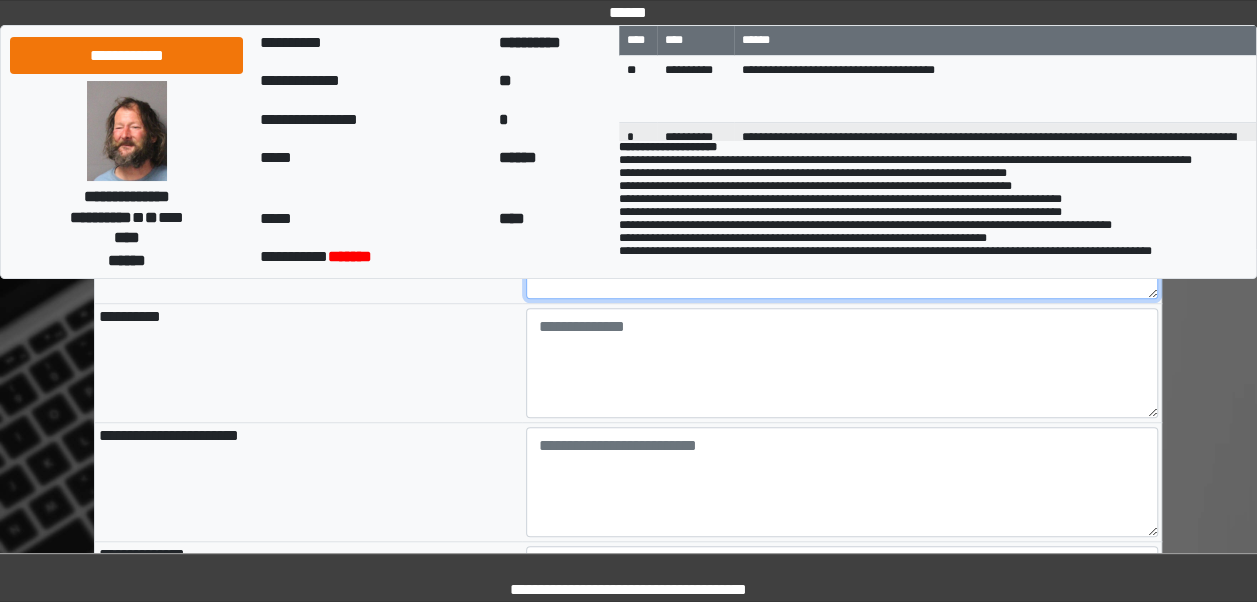 type on "**********" 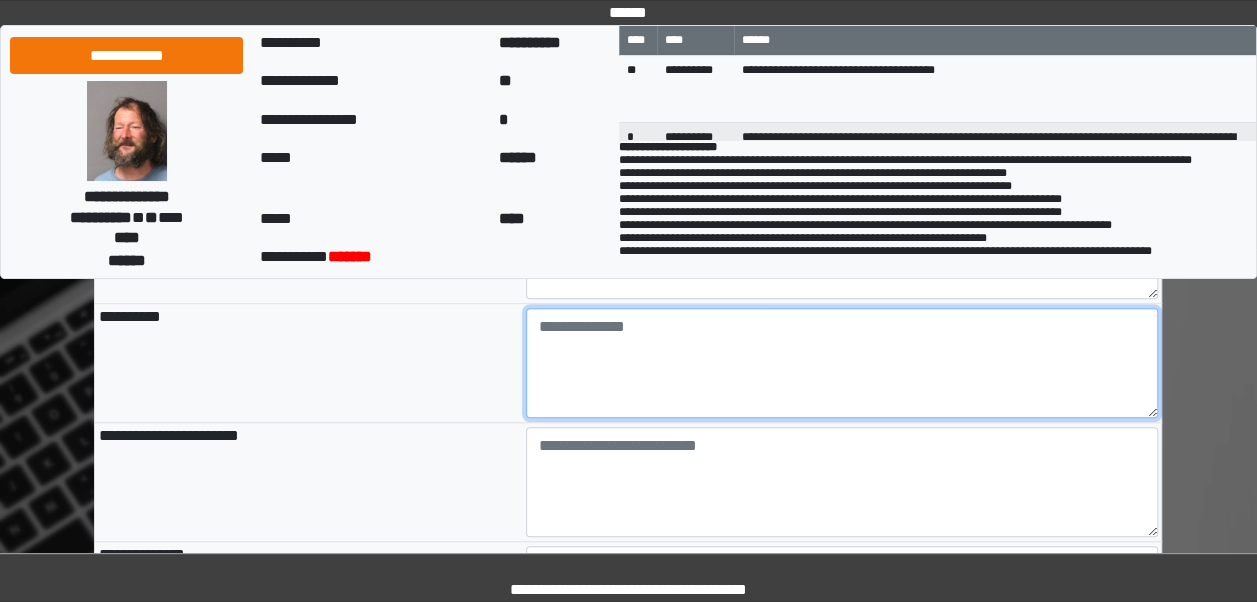 click at bounding box center (842, 363) 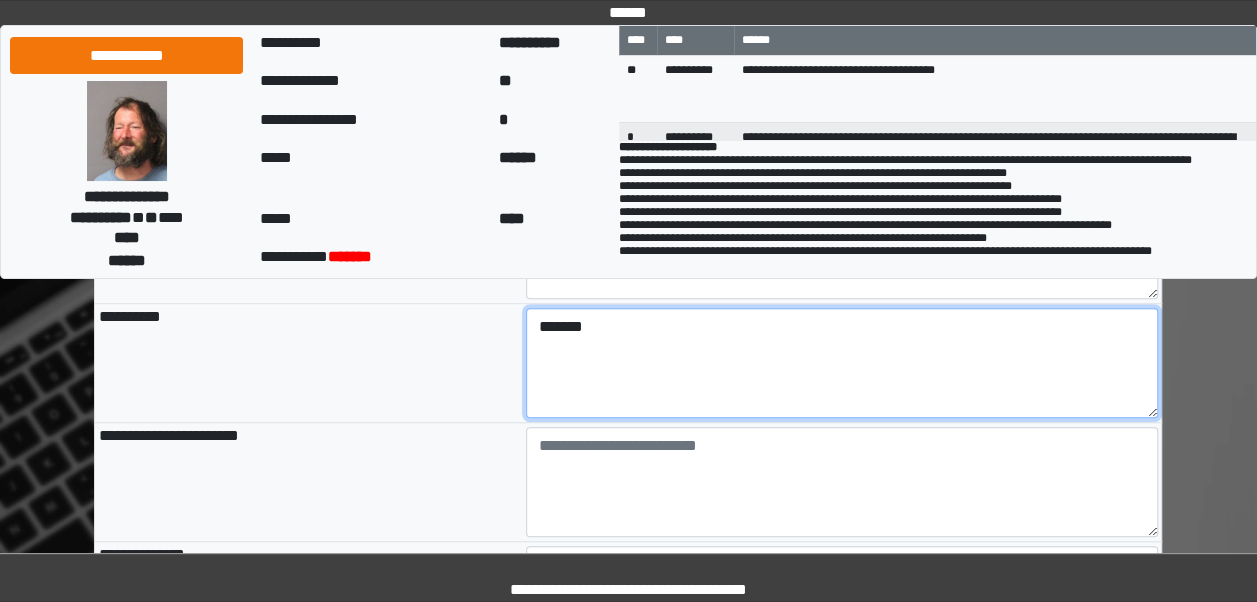 type on "*******" 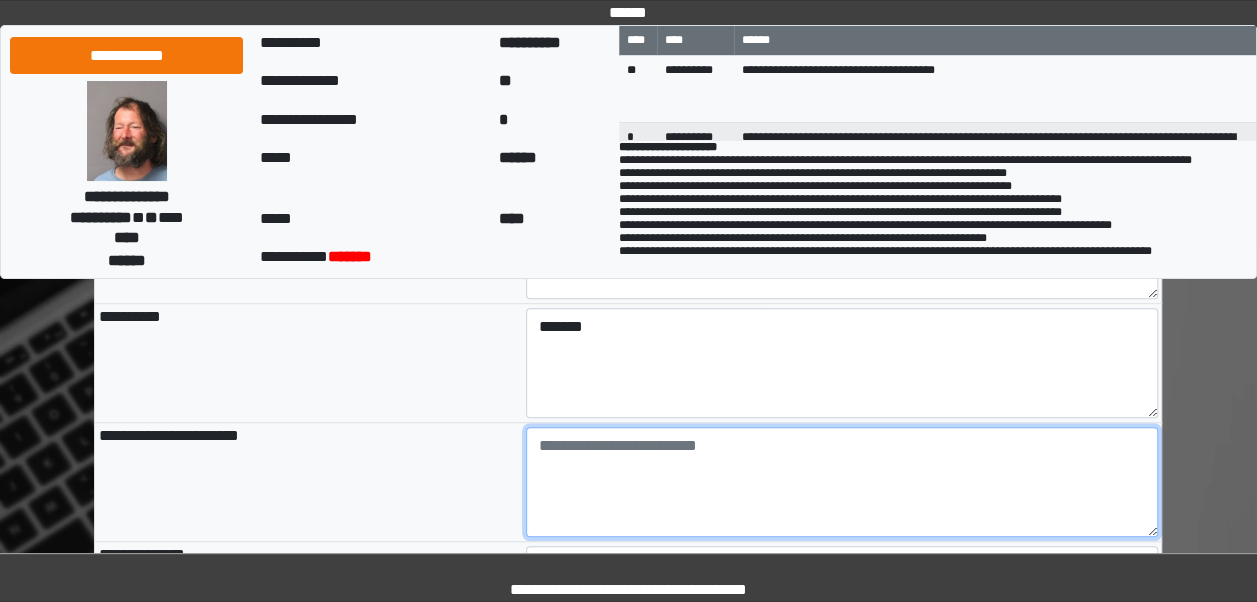 click at bounding box center [842, 482] 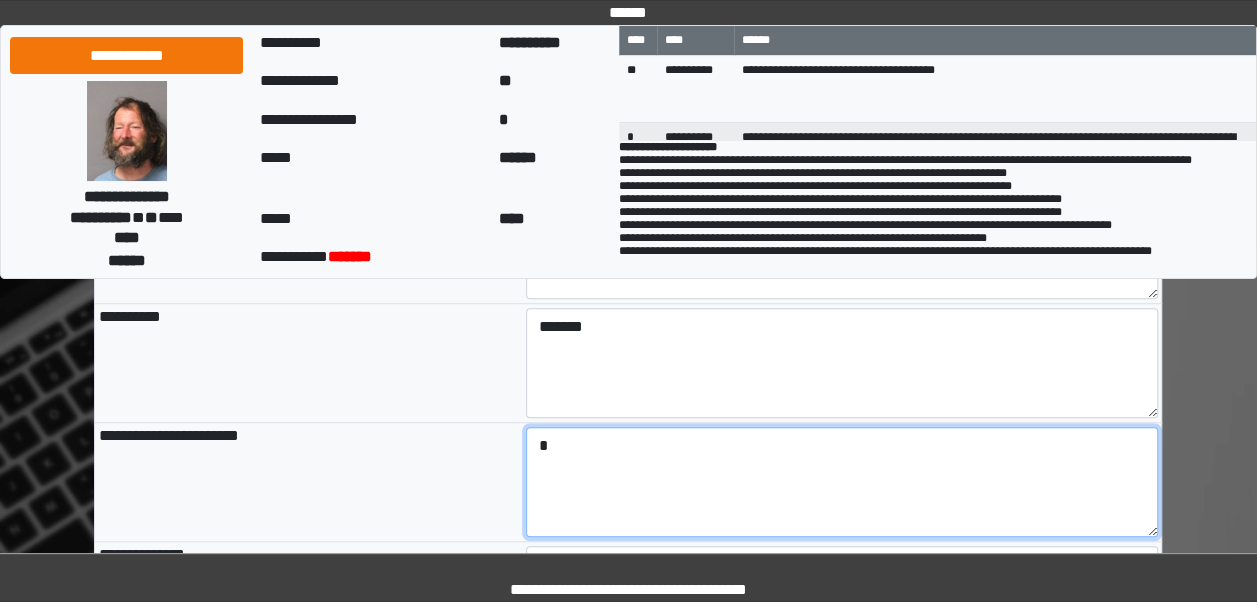 type on "*" 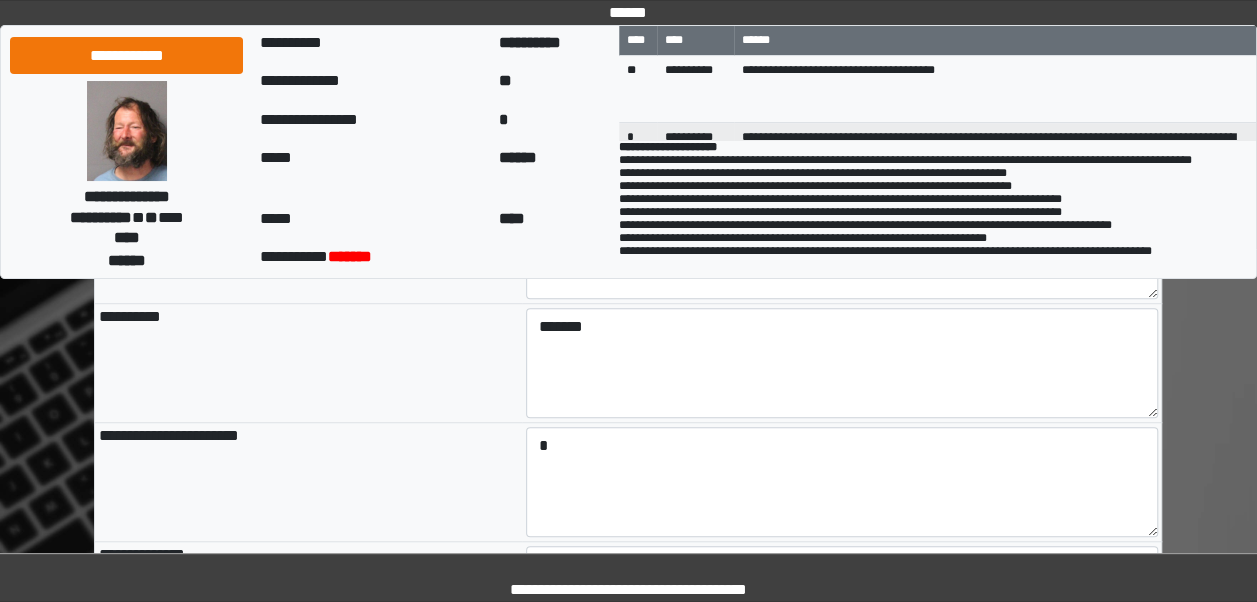 click on "**********" at bounding box center [308, 482] 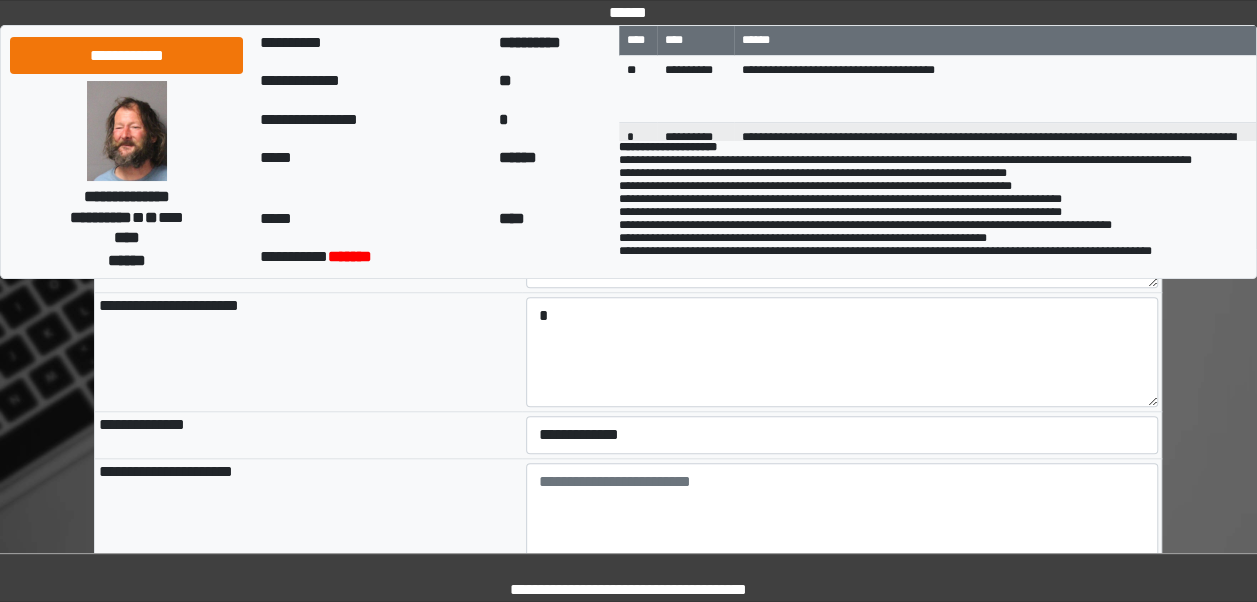 scroll, scrollTop: 693, scrollLeft: 0, axis: vertical 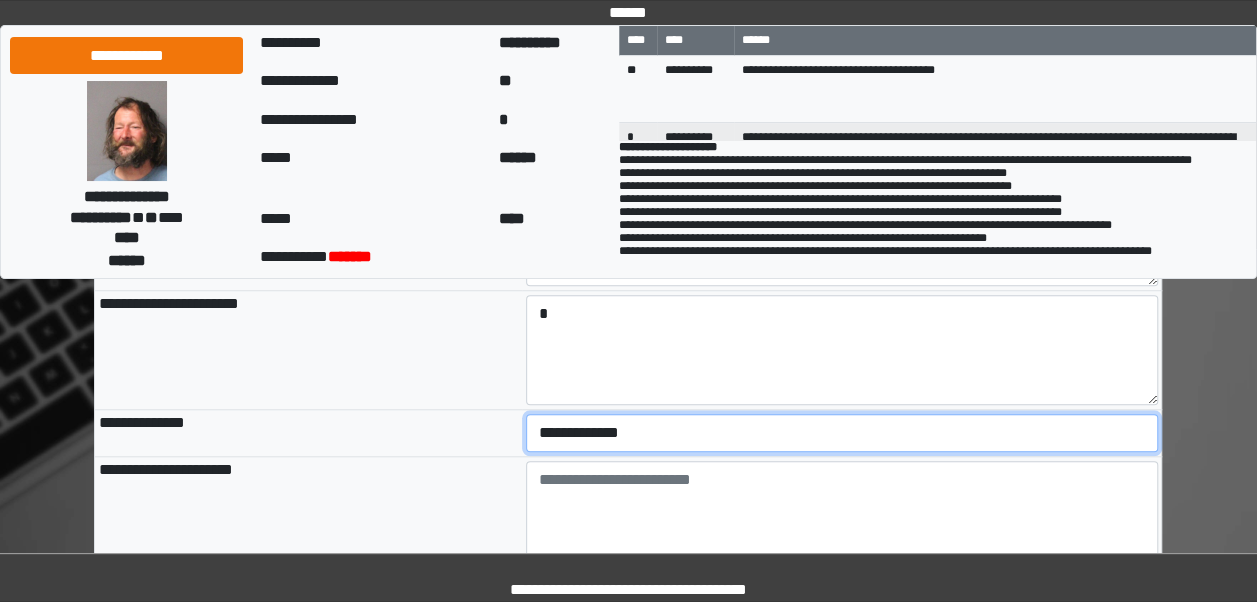 click on "**********" at bounding box center (842, 433) 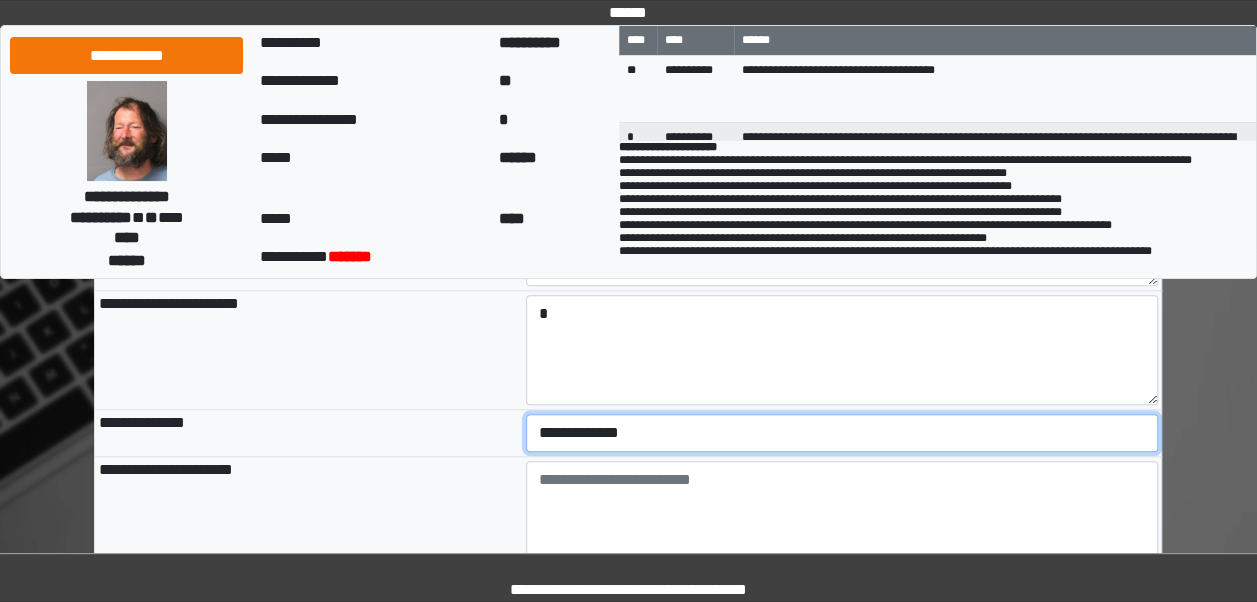 select on "***" 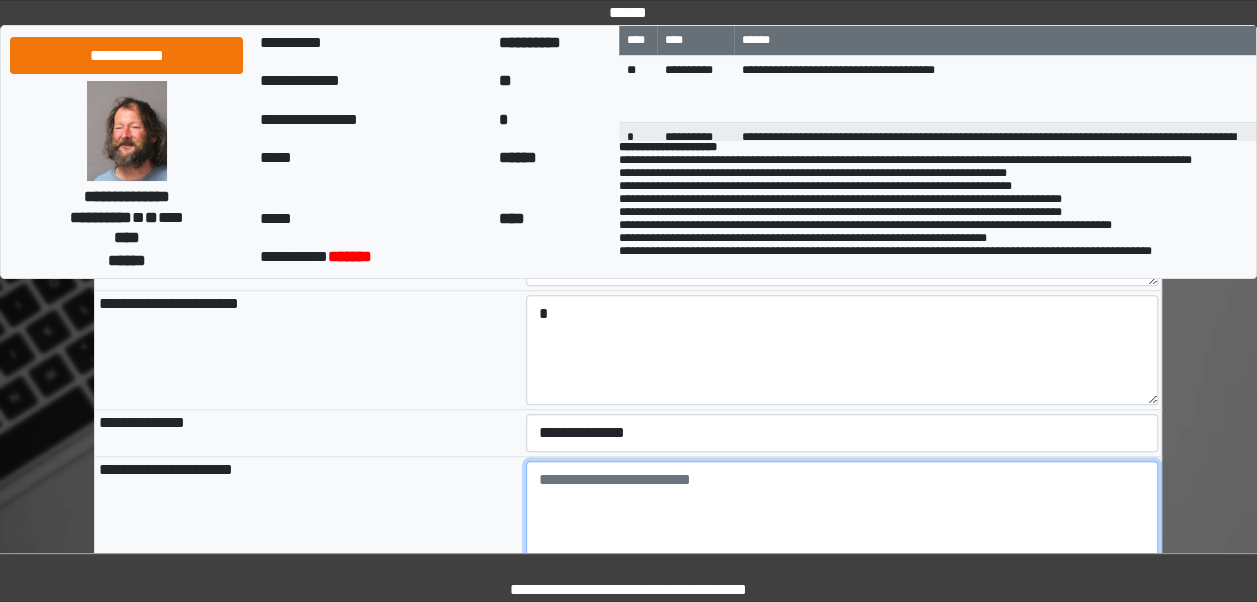 click at bounding box center (842, 516) 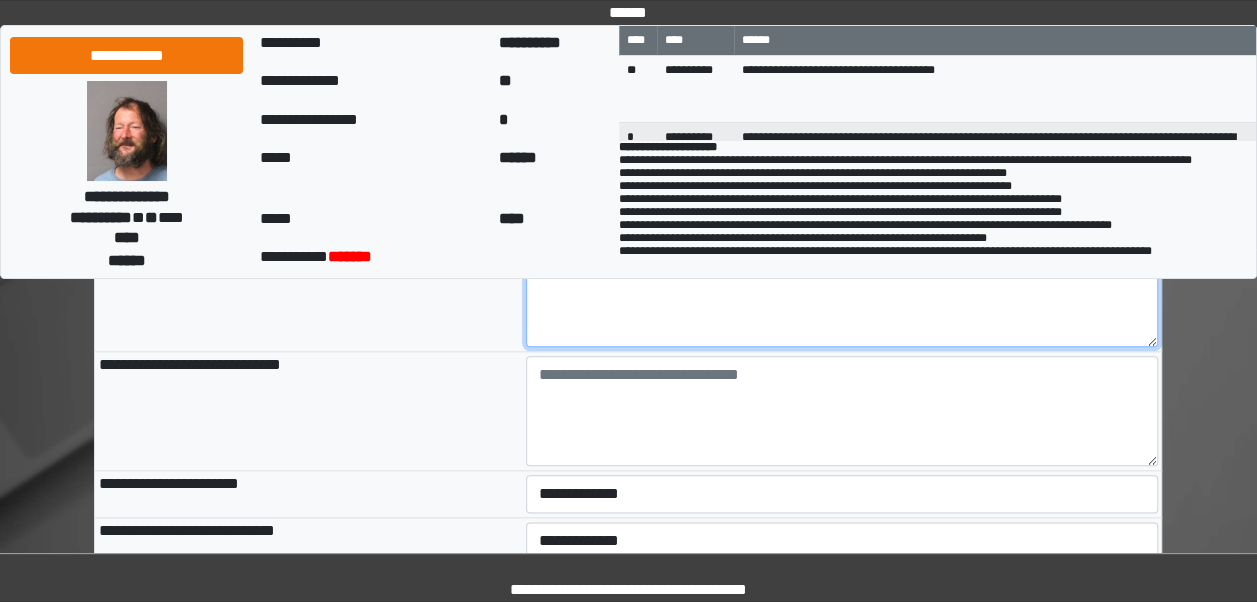 scroll, scrollTop: 918, scrollLeft: 0, axis: vertical 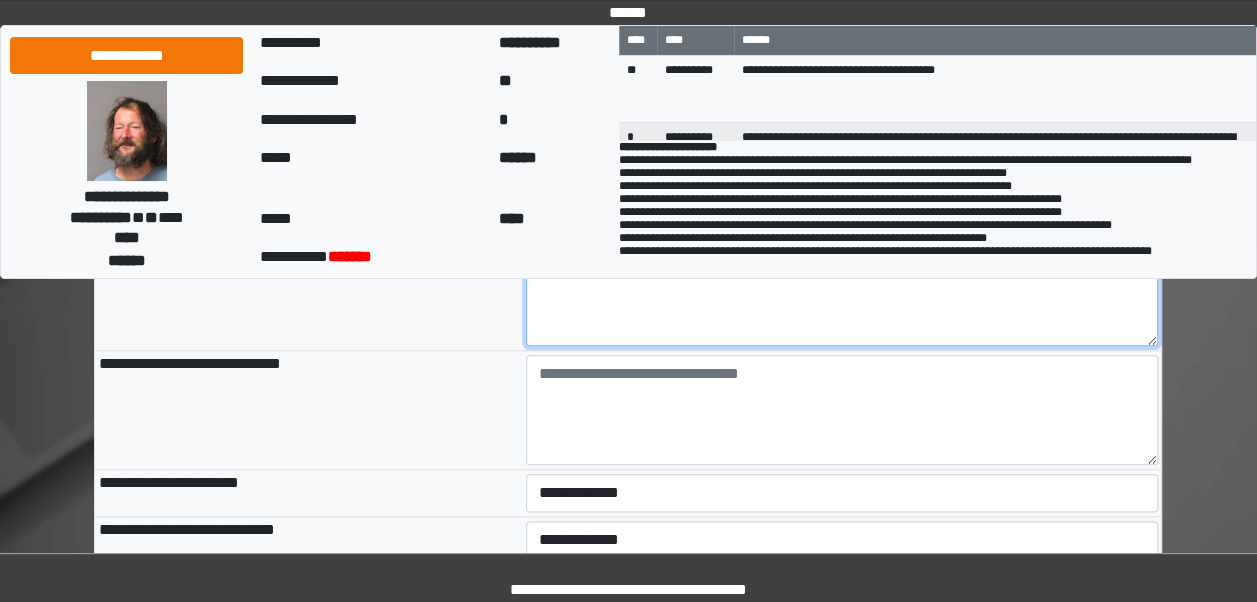 type on "**********" 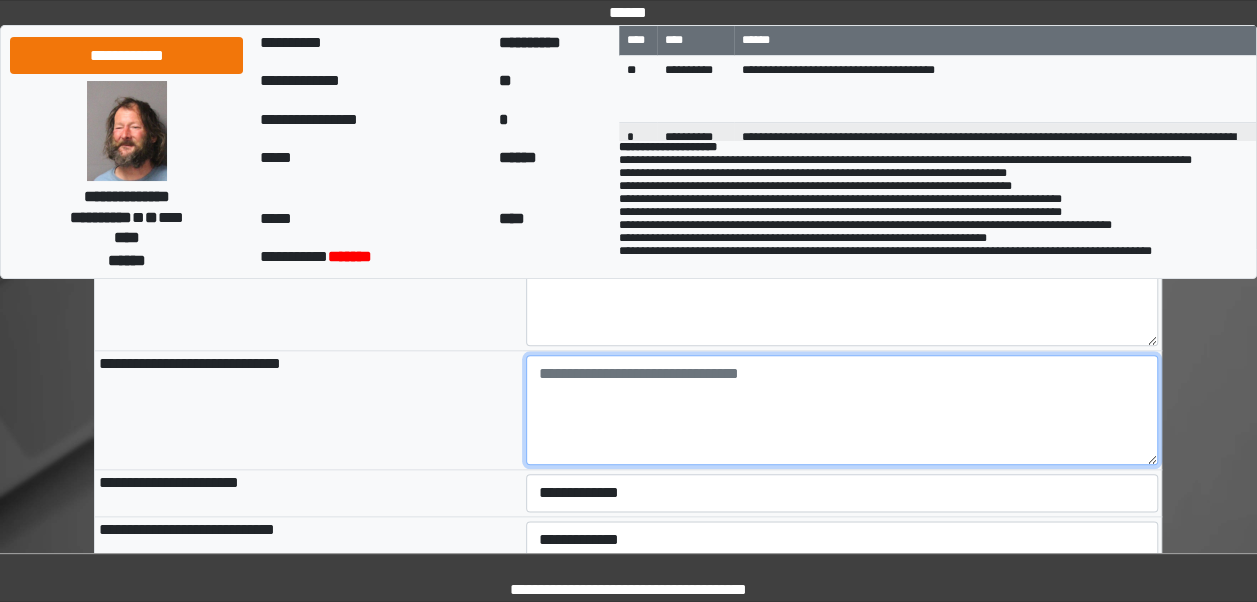 click at bounding box center (842, 410) 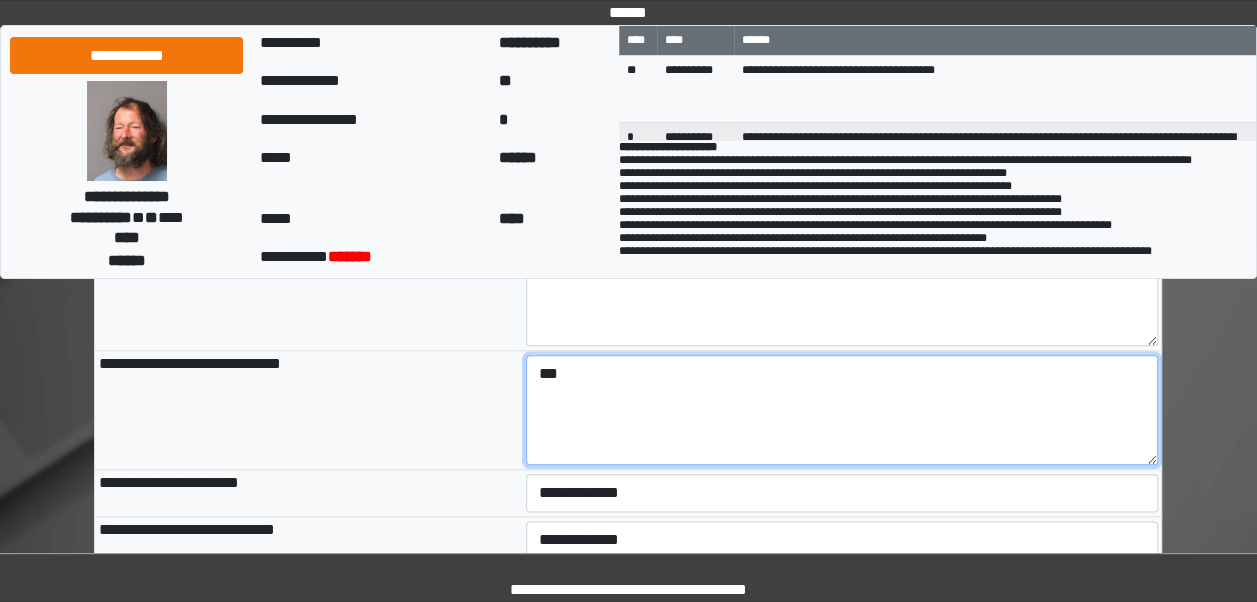 type on "***" 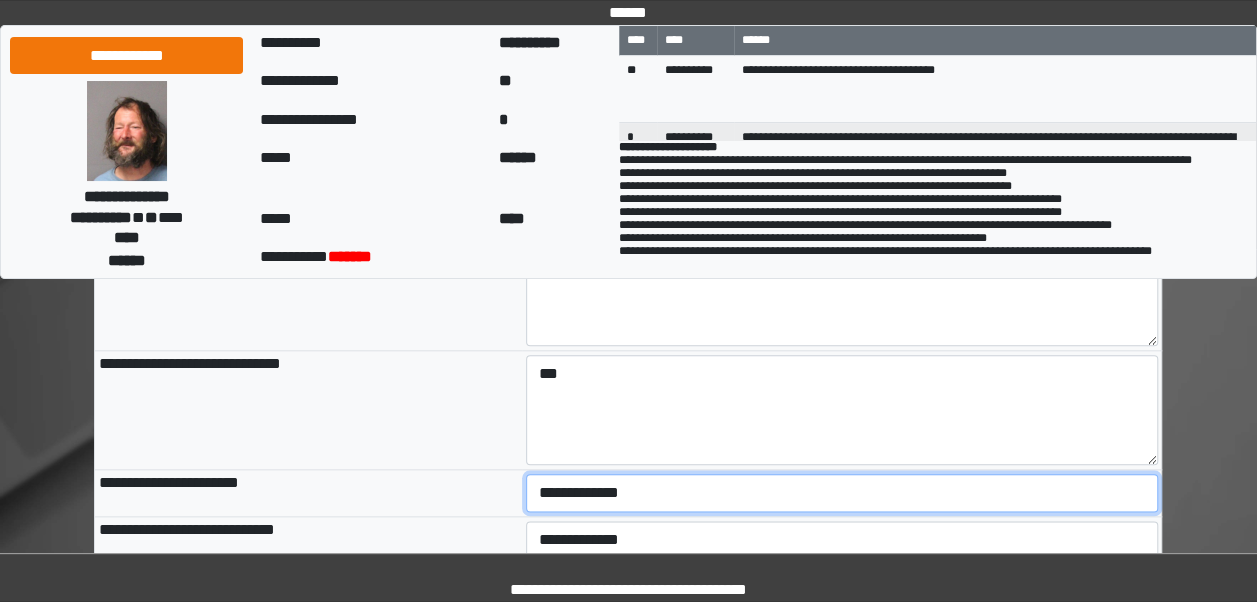 click on "**********" at bounding box center [842, 493] 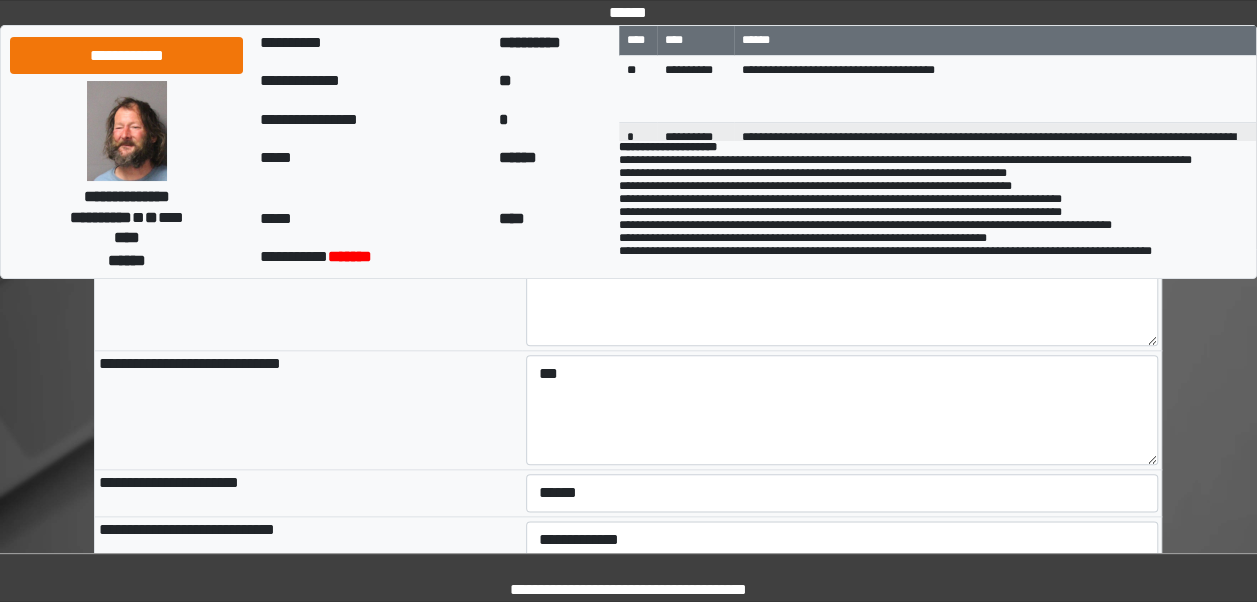click on "**********" at bounding box center (308, 410) 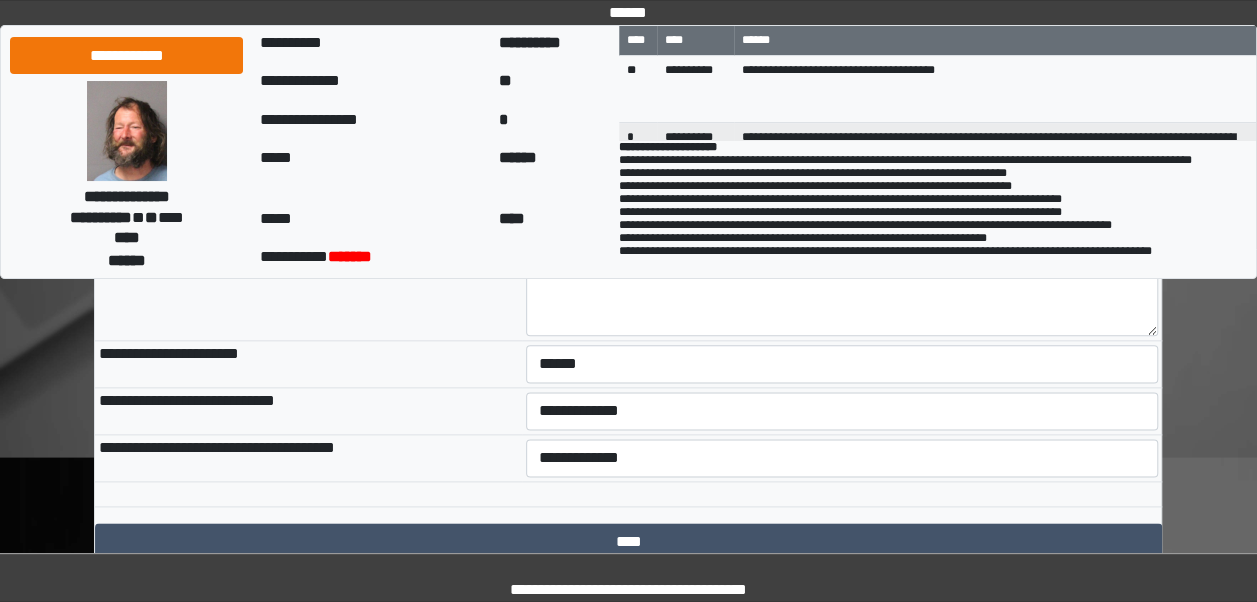scroll, scrollTop: 1050, scrollLeft: 0, axis: vertical 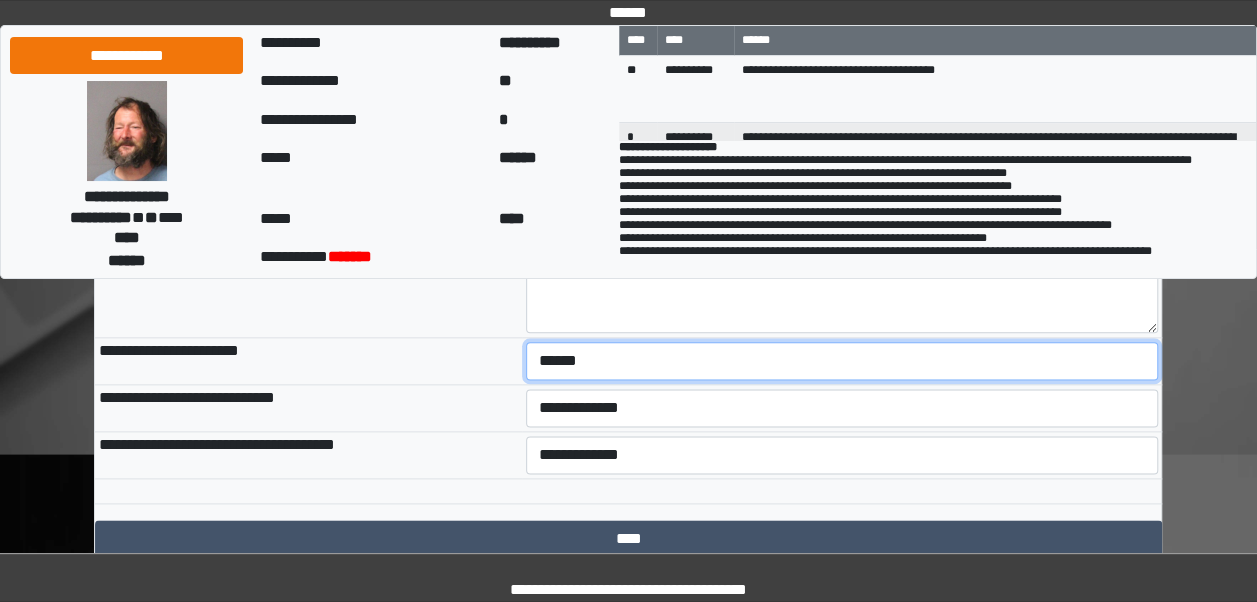 click on "**********" at bounding box center (842, 361) 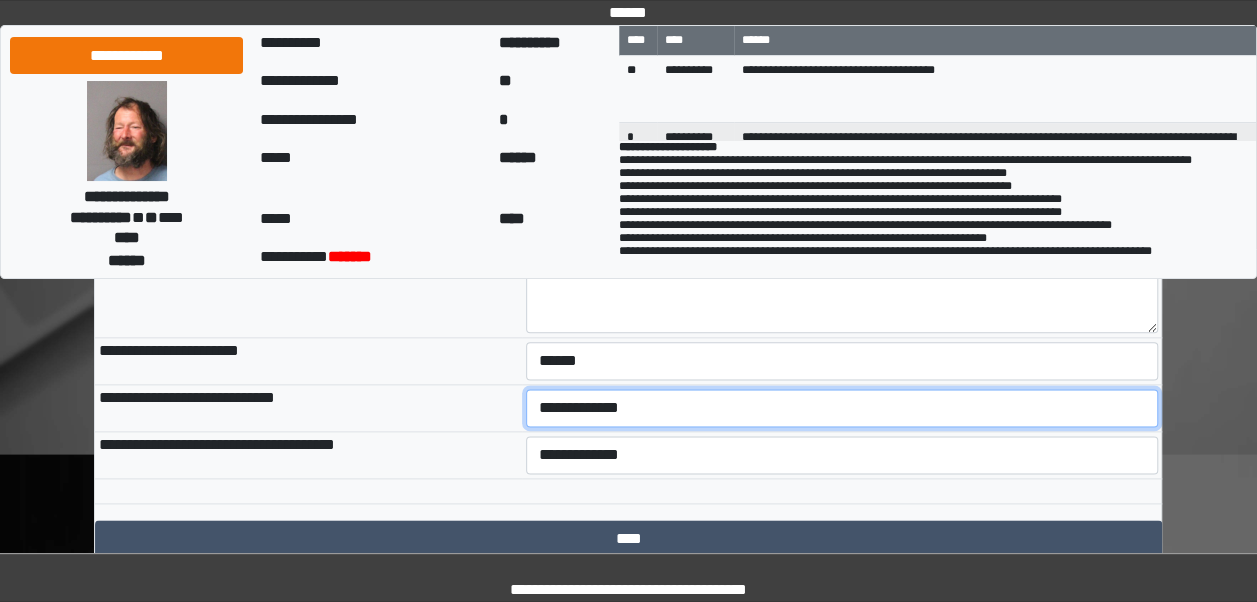 click on "**********" at bounding box center [842, 408] 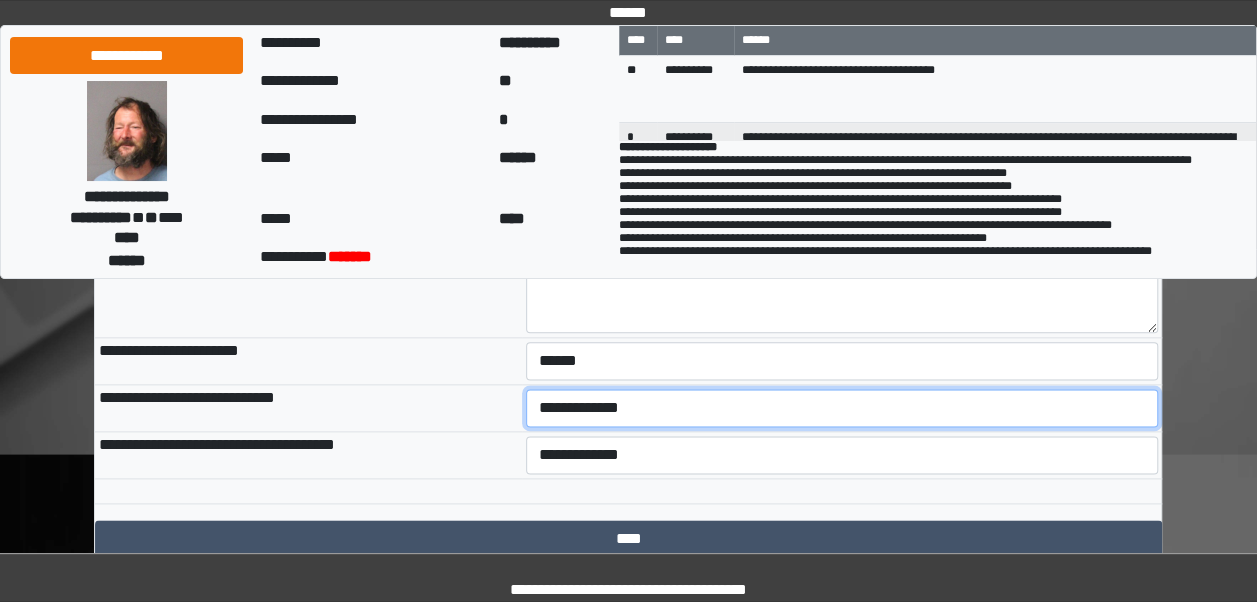 select on "***" 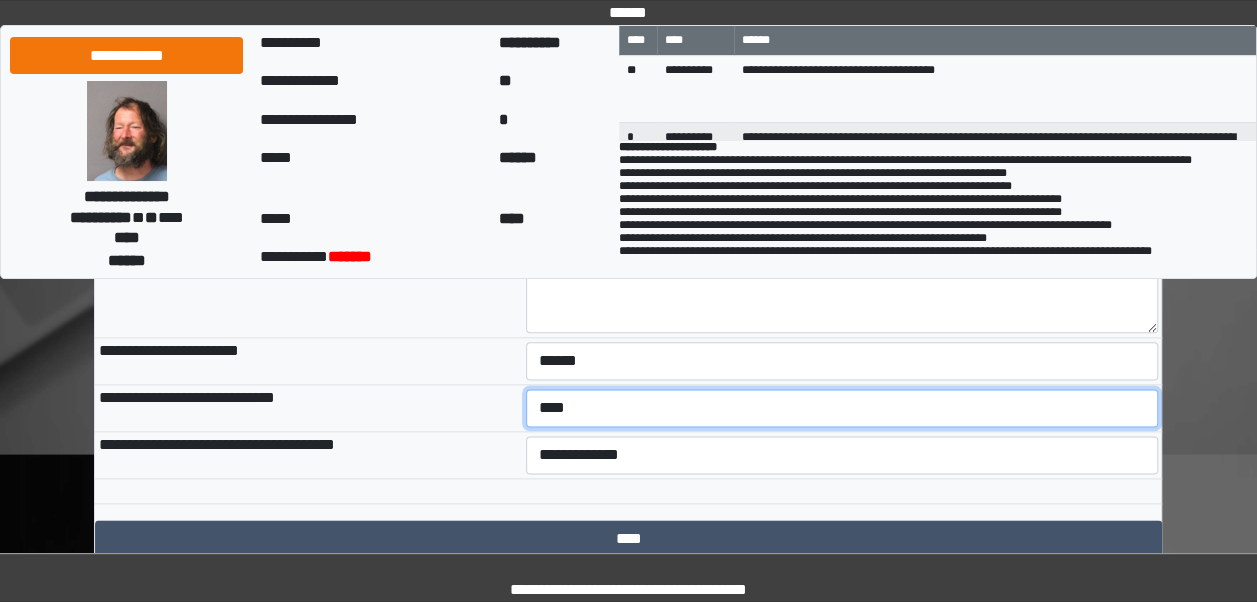 click on "**********" at bounding box center (842, 408) 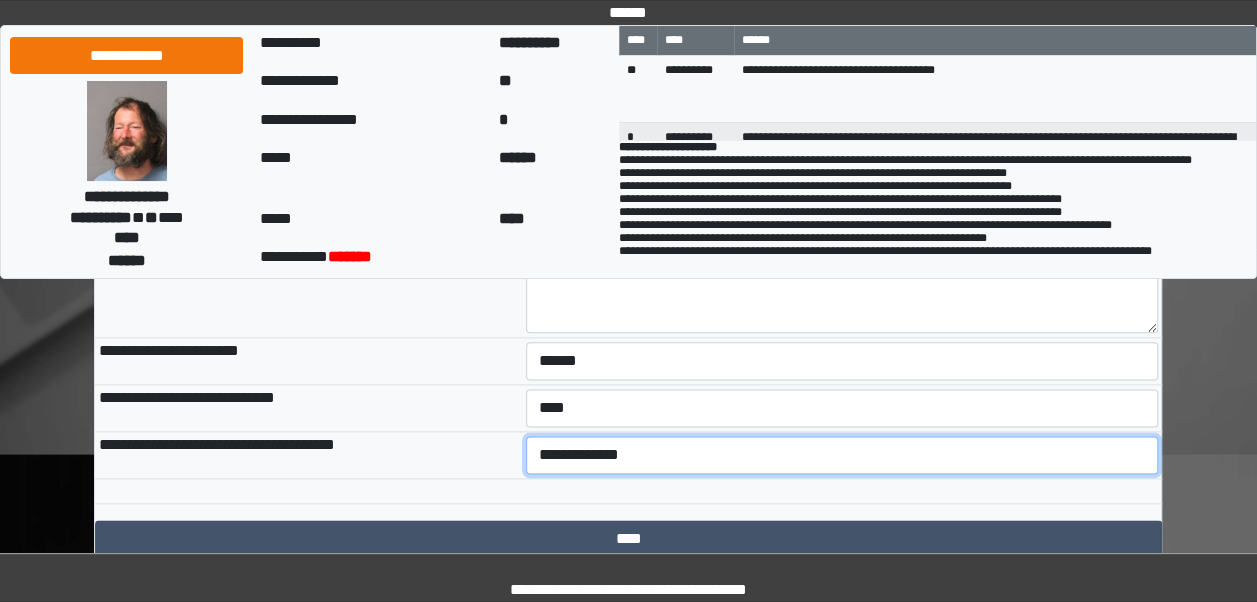 click on "**********" at bounding box center (842, 455) 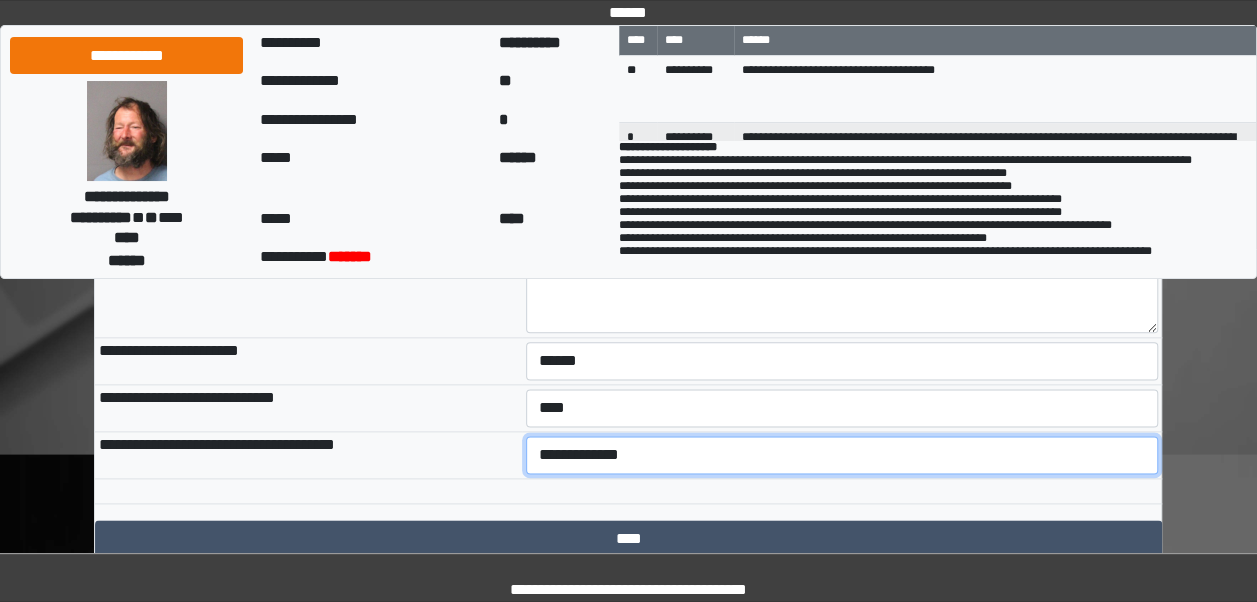 select on "***" 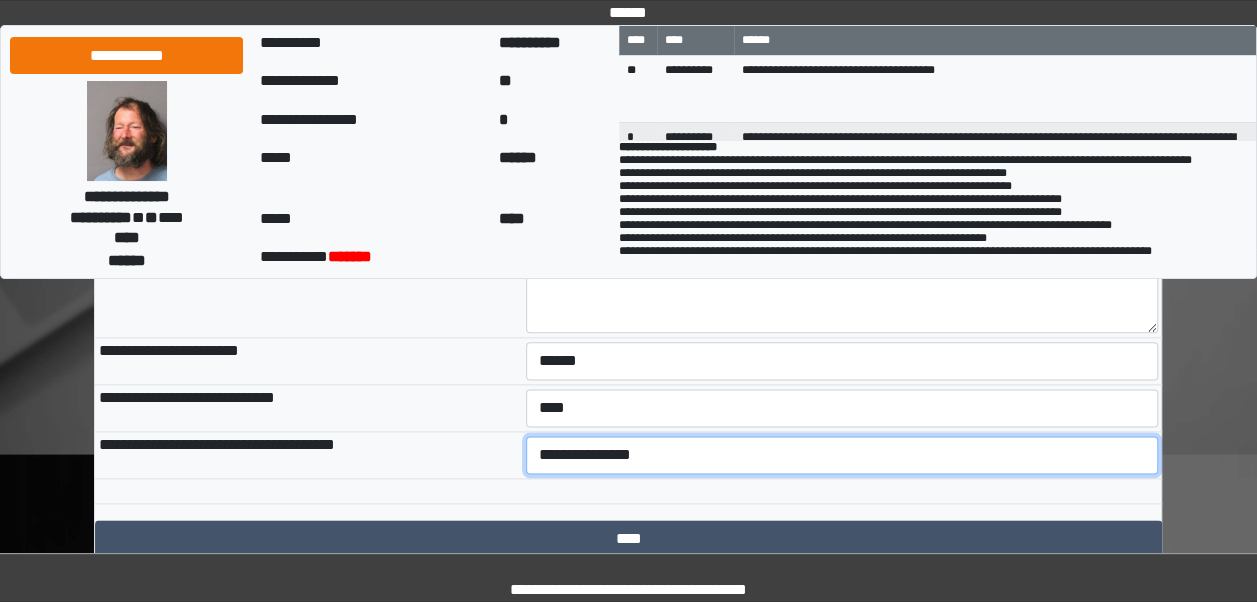 click on "**********" at bounding box center [842, 455] 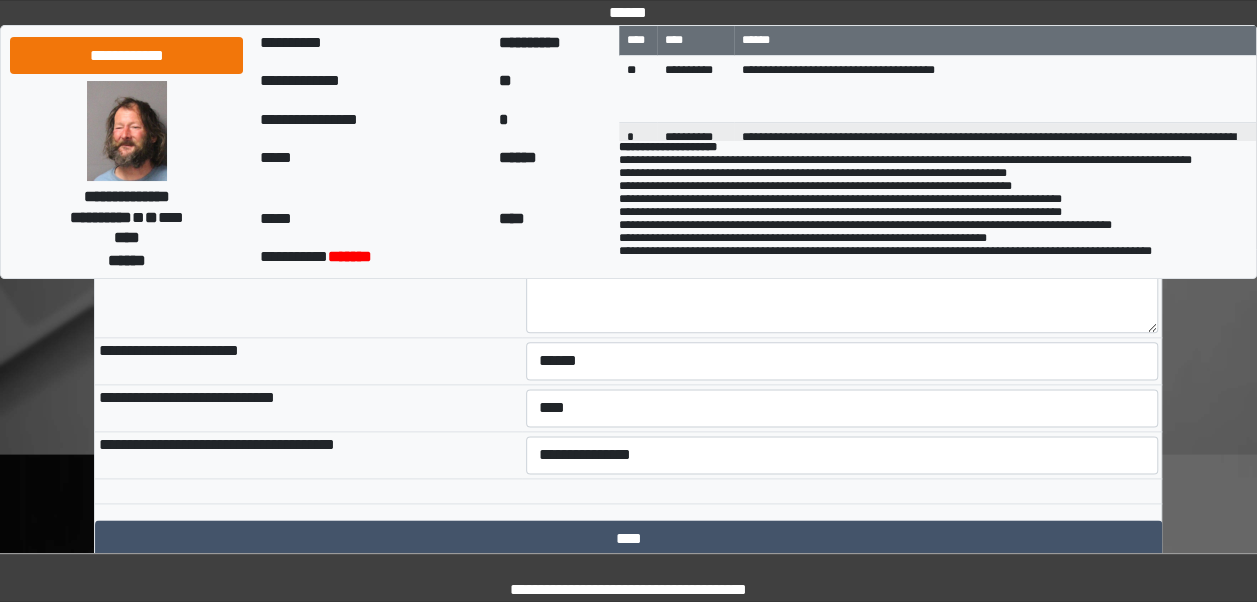 click on "**********" at bounding box center (308, 408) 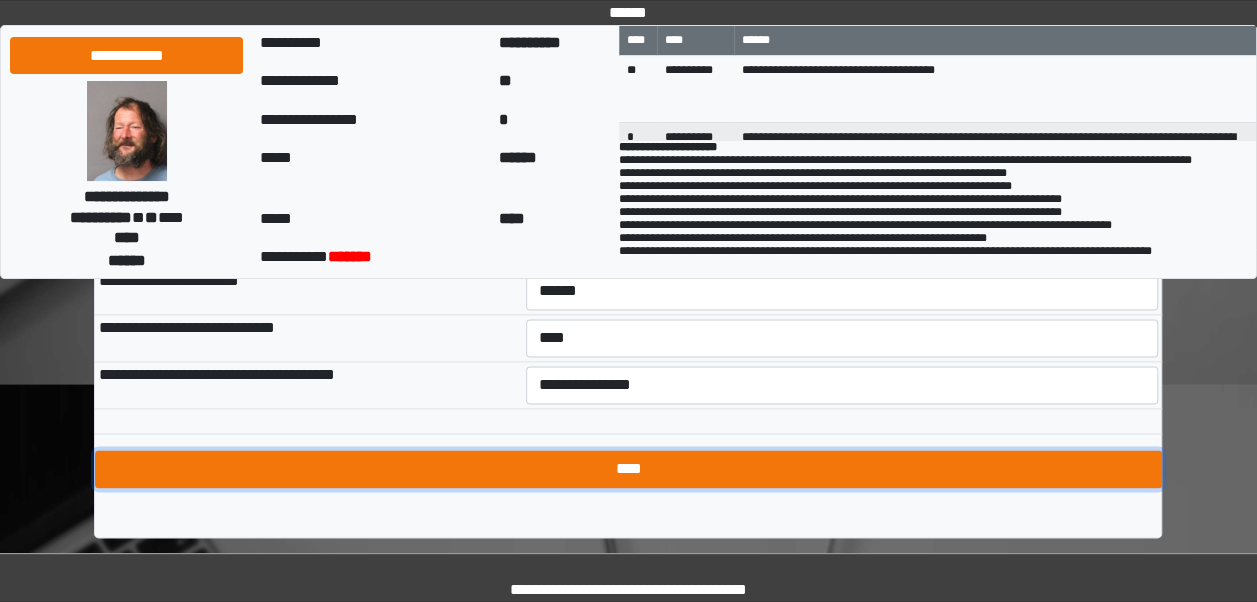 click on "****" at bounding box center (628, 469) 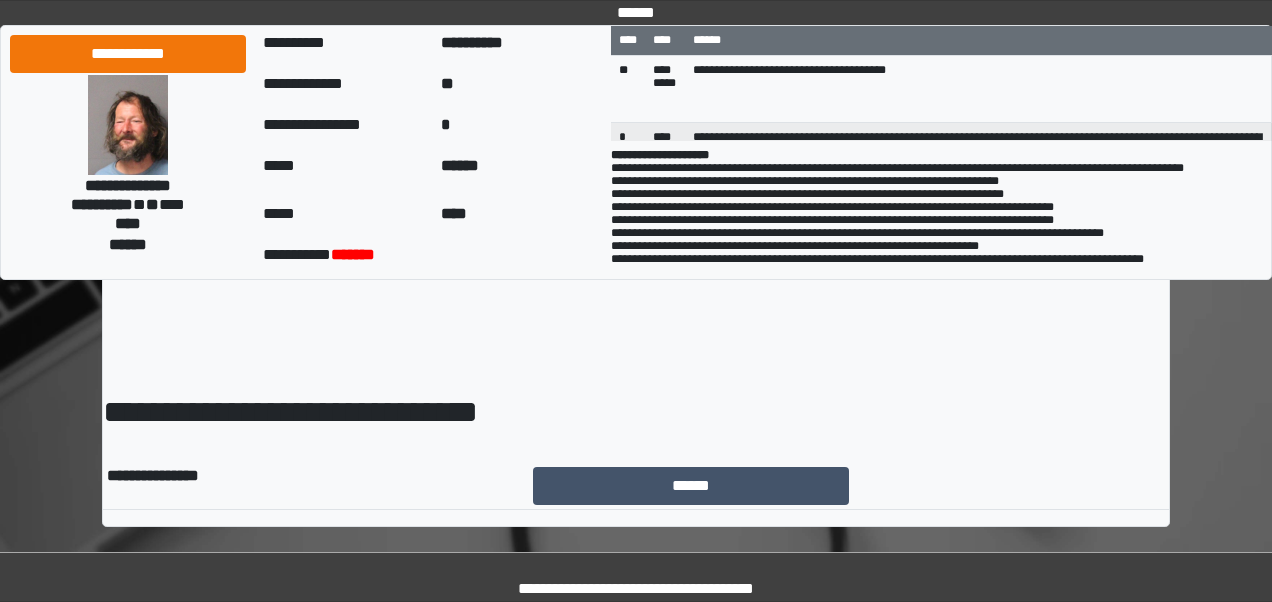 scroll, scrollTop: 0, scrollLeft: 0, axis: both 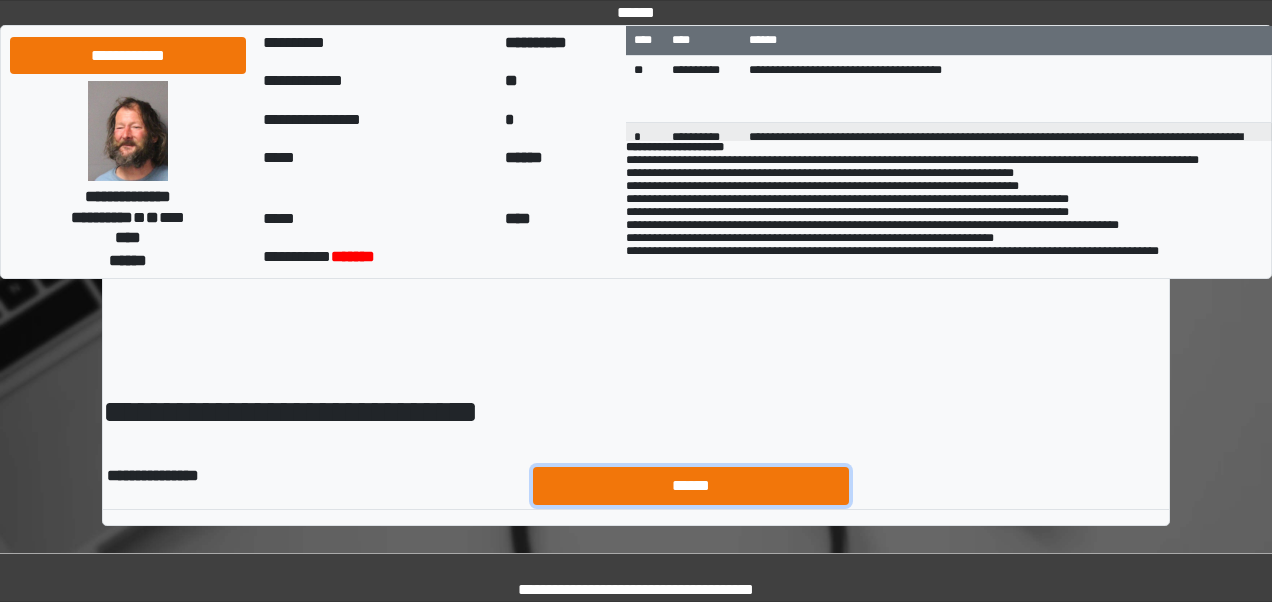 click on "******" at bounding box center (691, 485) 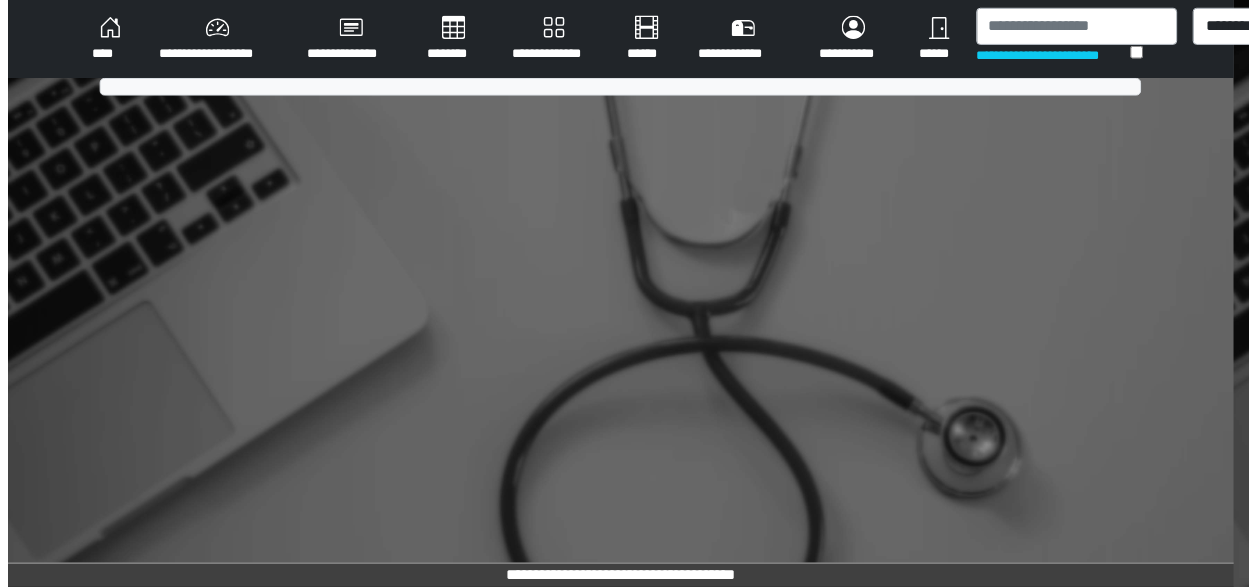 scroll, scrollTop: 0, scrollLeft: 0, axis: both 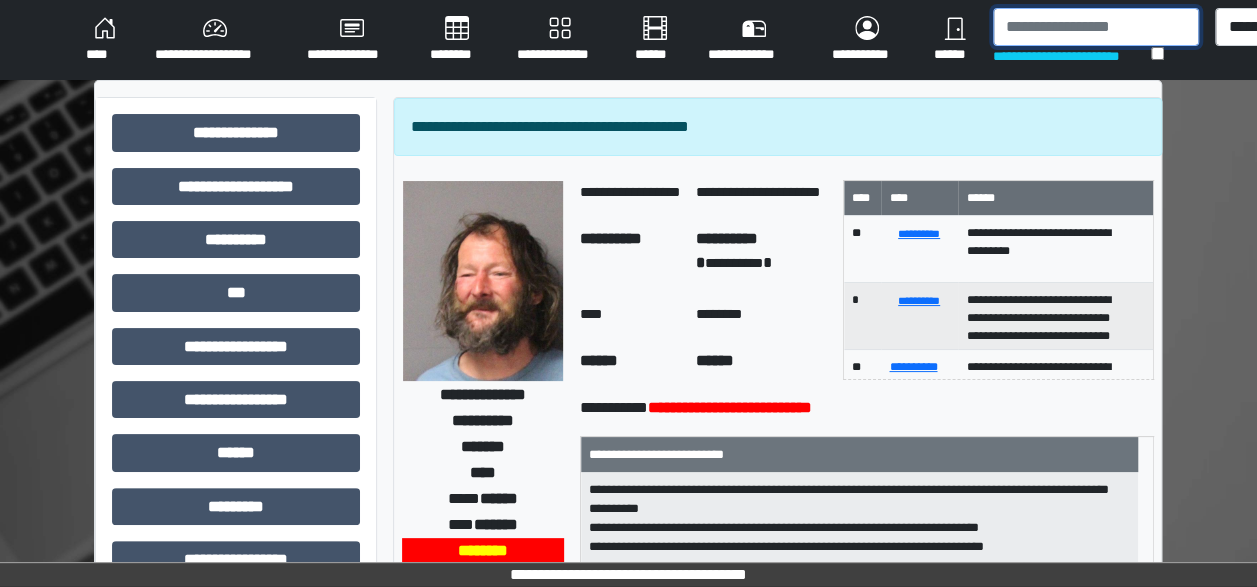 click at bounding box center [1096, 27] 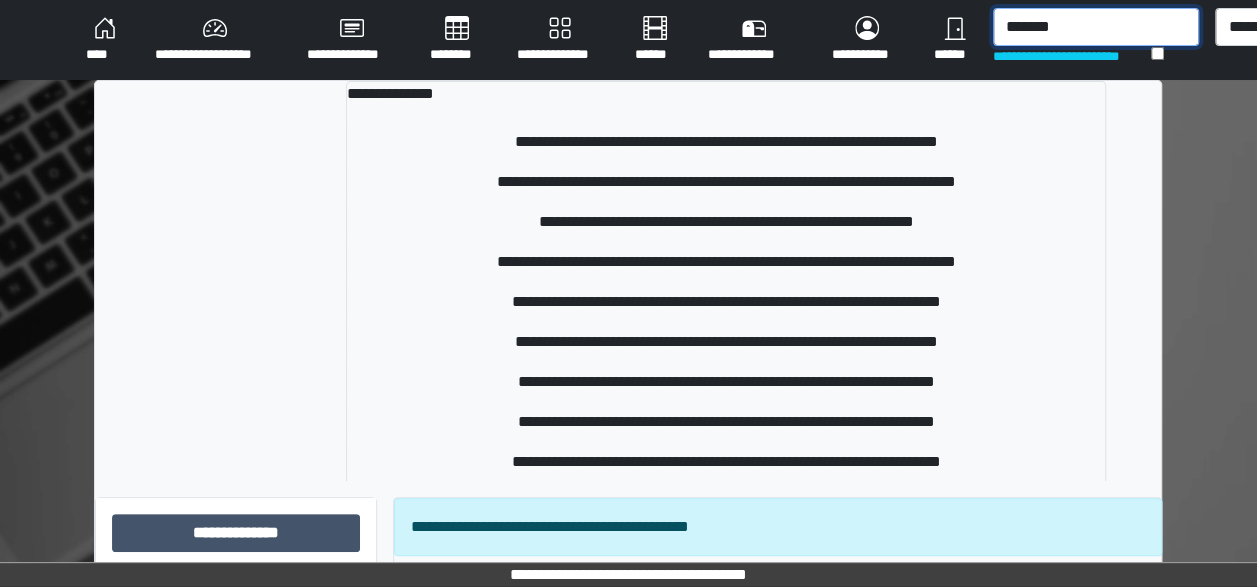 click on "*******" at bounding box center [1096, 27] 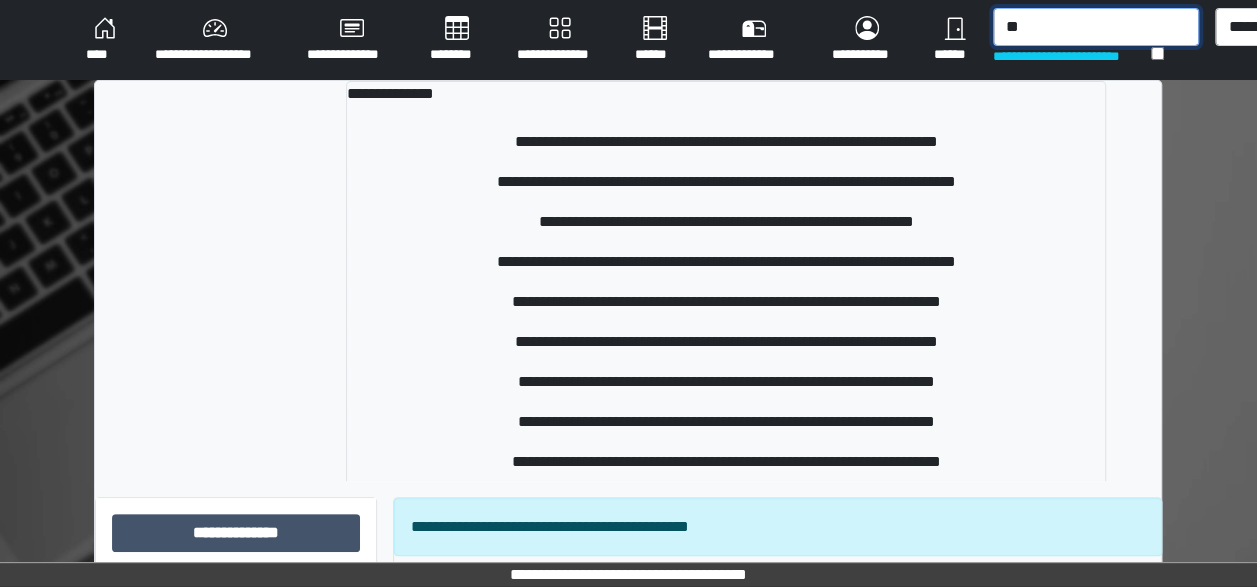type on "*" 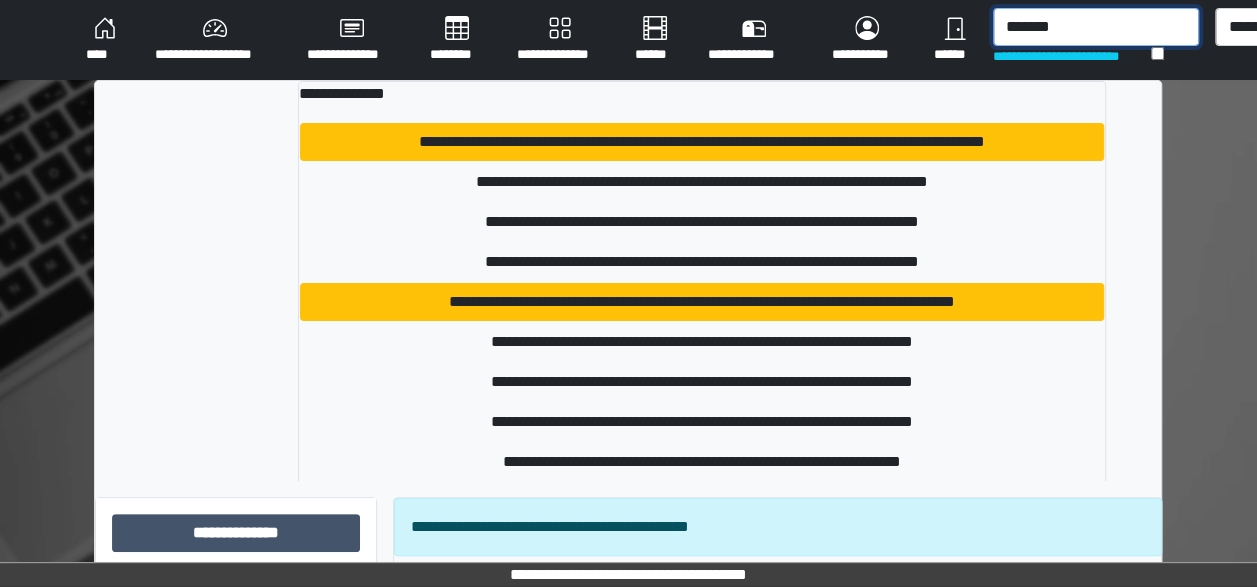 click on "*******" at bounding box center [1096, 27] 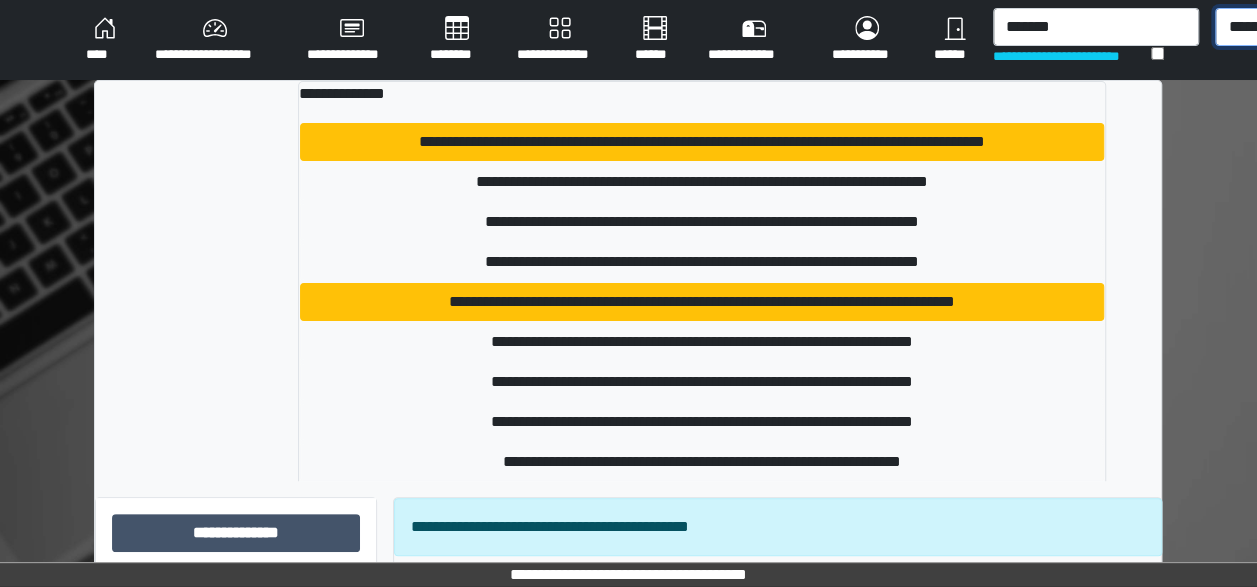 click on "******** *** ******** *** ******** ***** ***" at bounding box center [1265, 27] 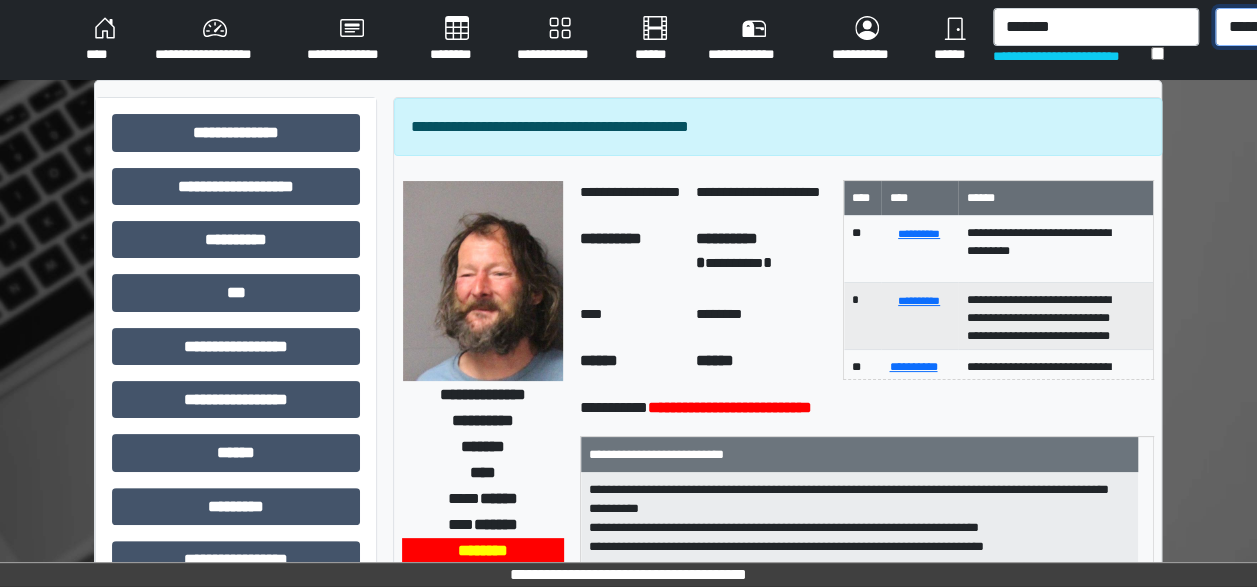 click on "******** *** ******** *** ******** ***** ***" at bounding box center [1265, 27] 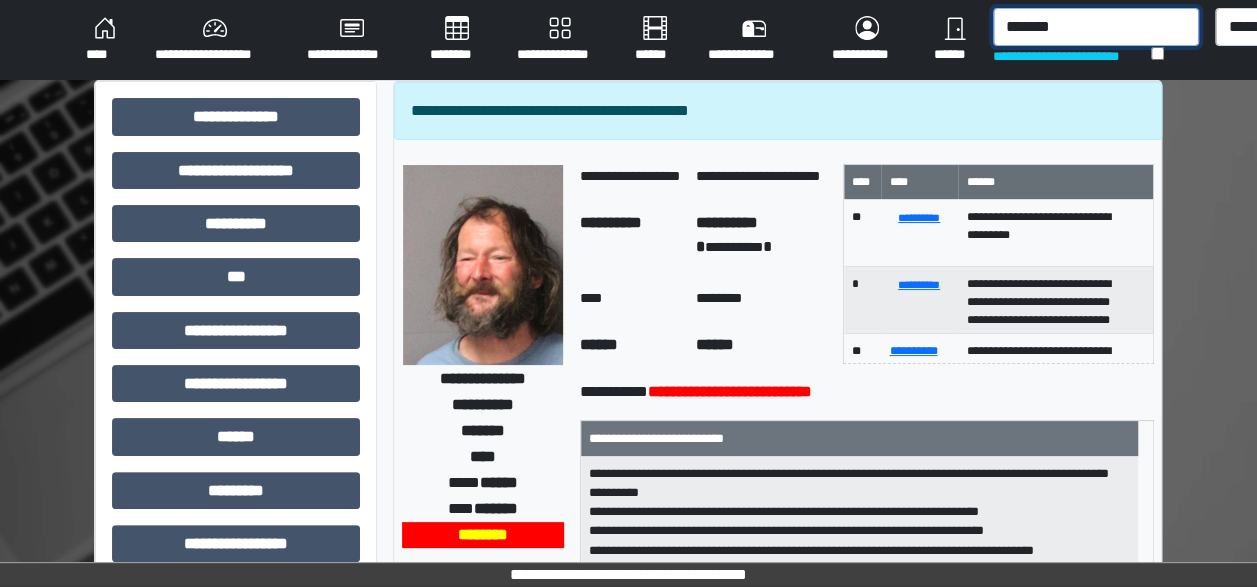 click on "*******" at bounding box center [1096, 27] 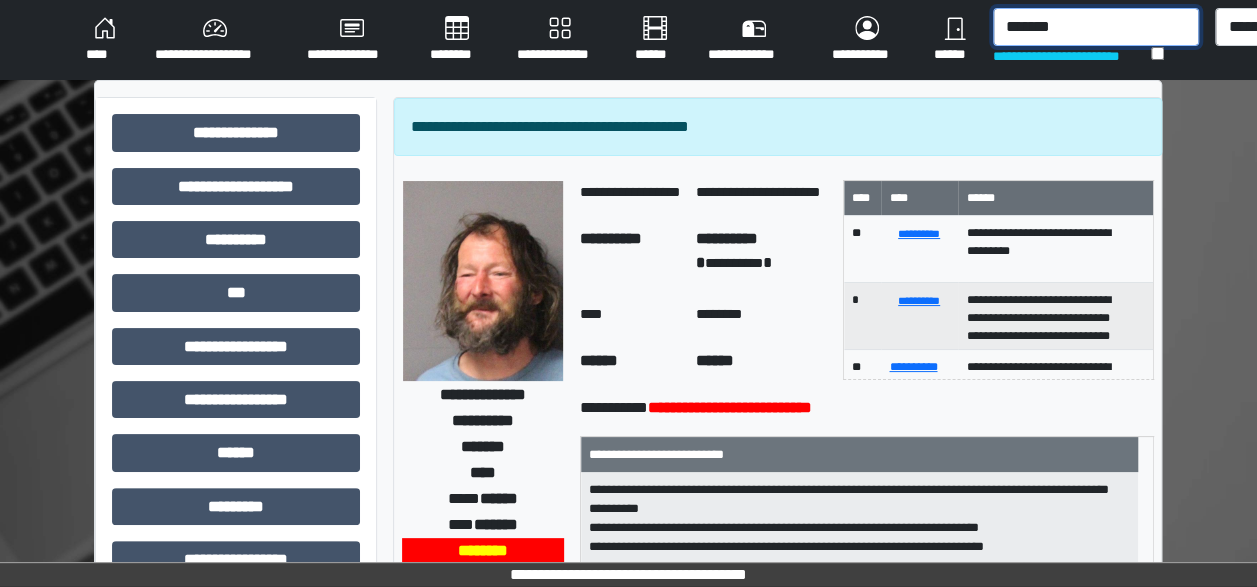 click on "*******" at bounding box center [1096, 27] 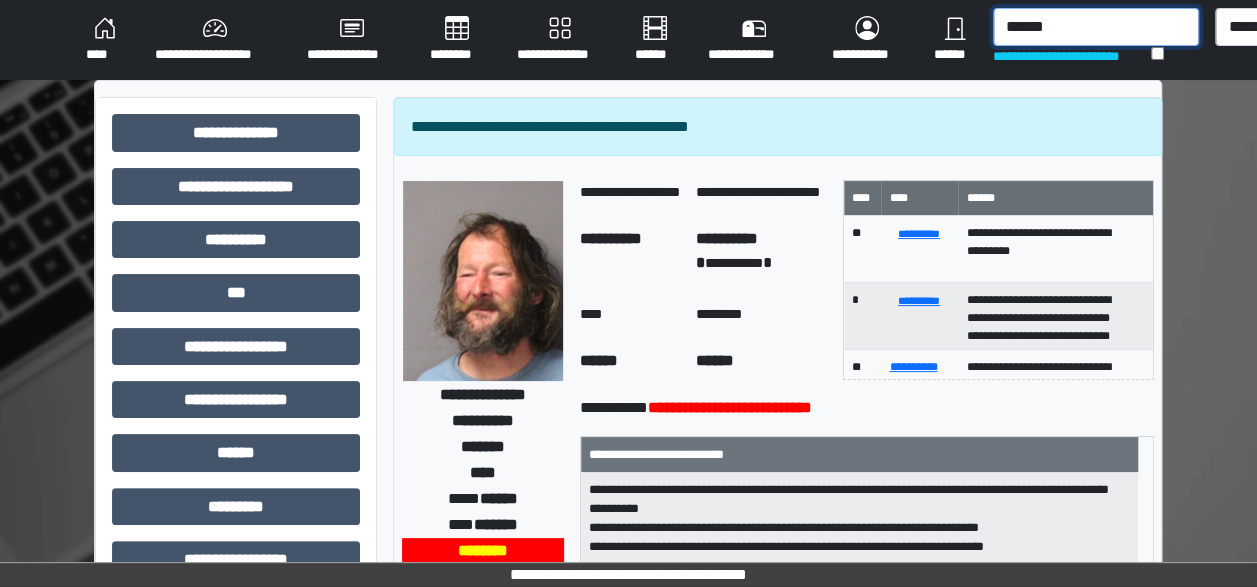 type on "*******" 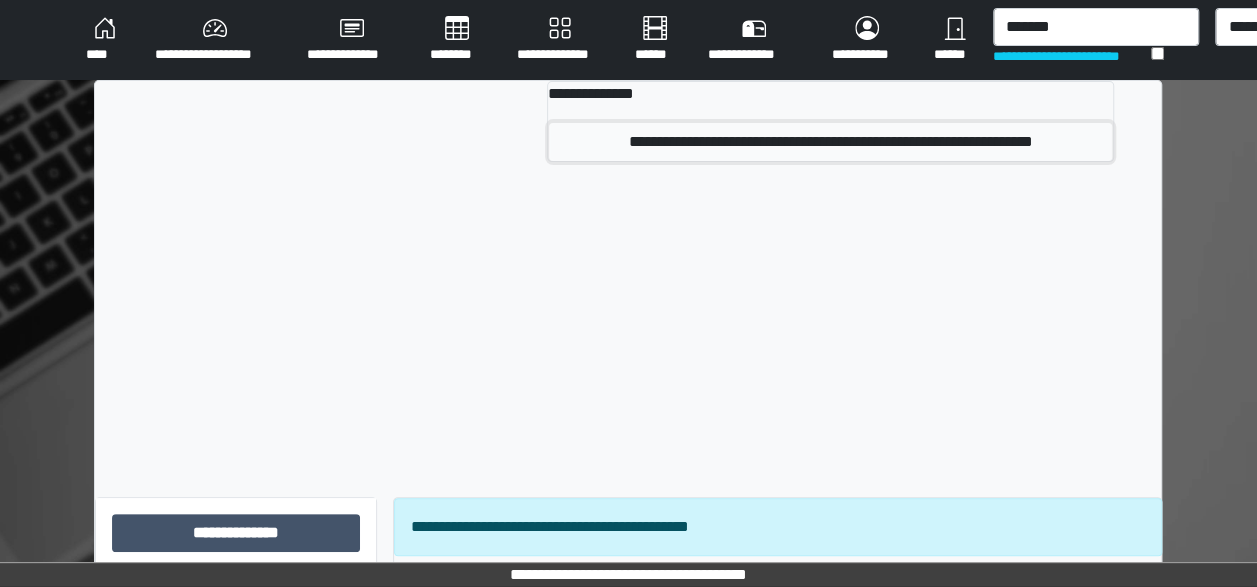 click on "**********" at bounding box center [830, 142] 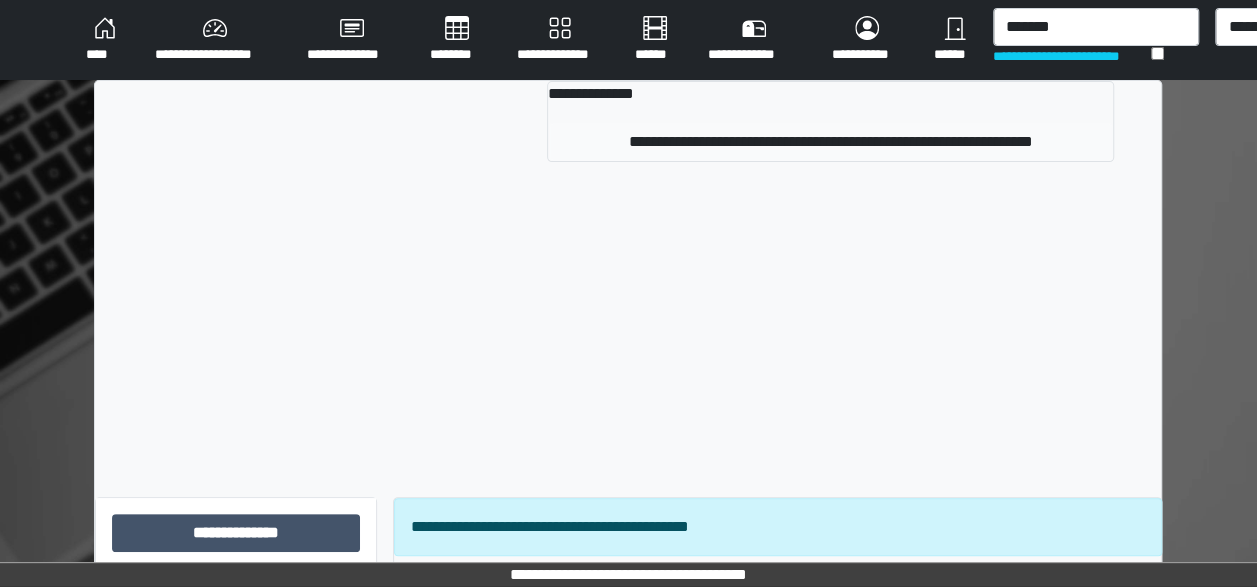 type 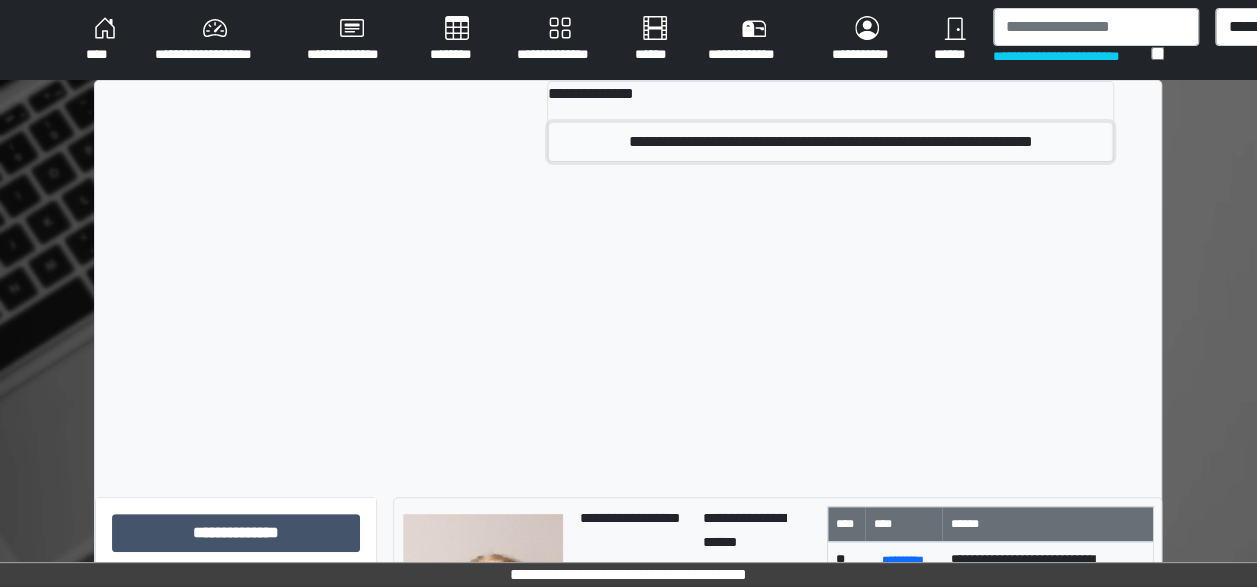 click on "**********" at bounding box center (830, 142) 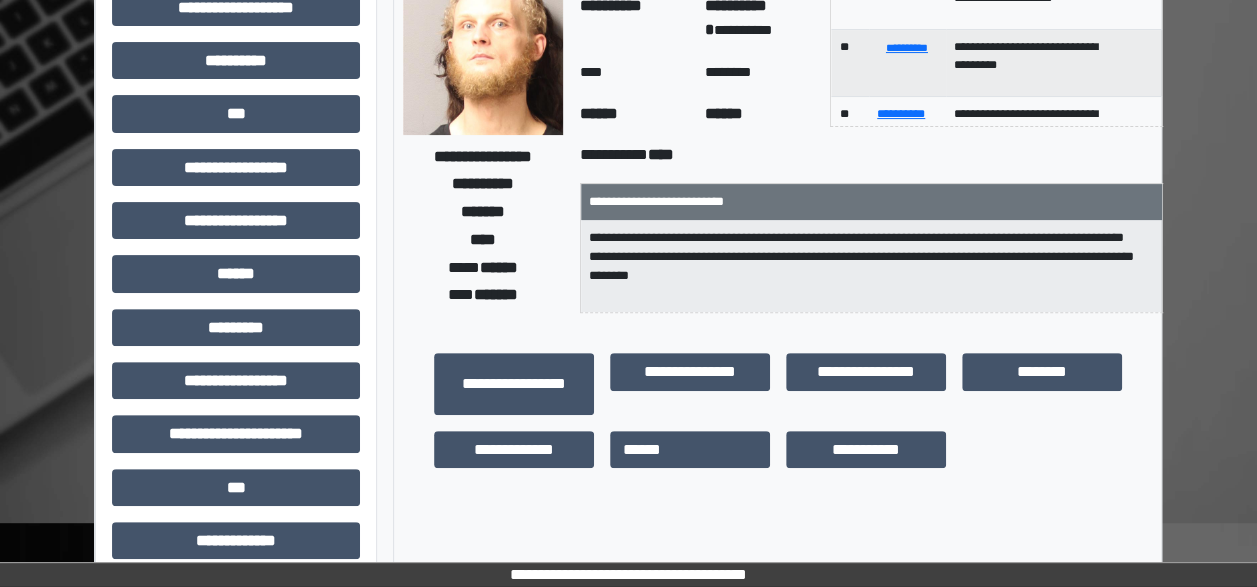 scroll, scrollTop: 198, scrollLeft: 0, axis: vertical 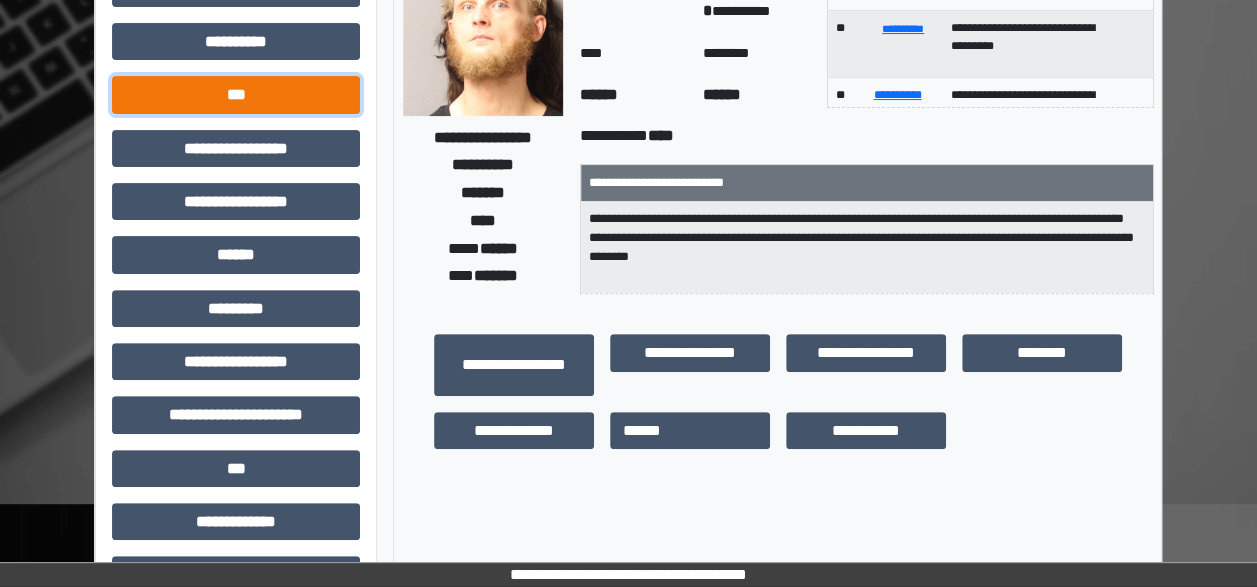 click on "***" at bounding box center (236, 94) 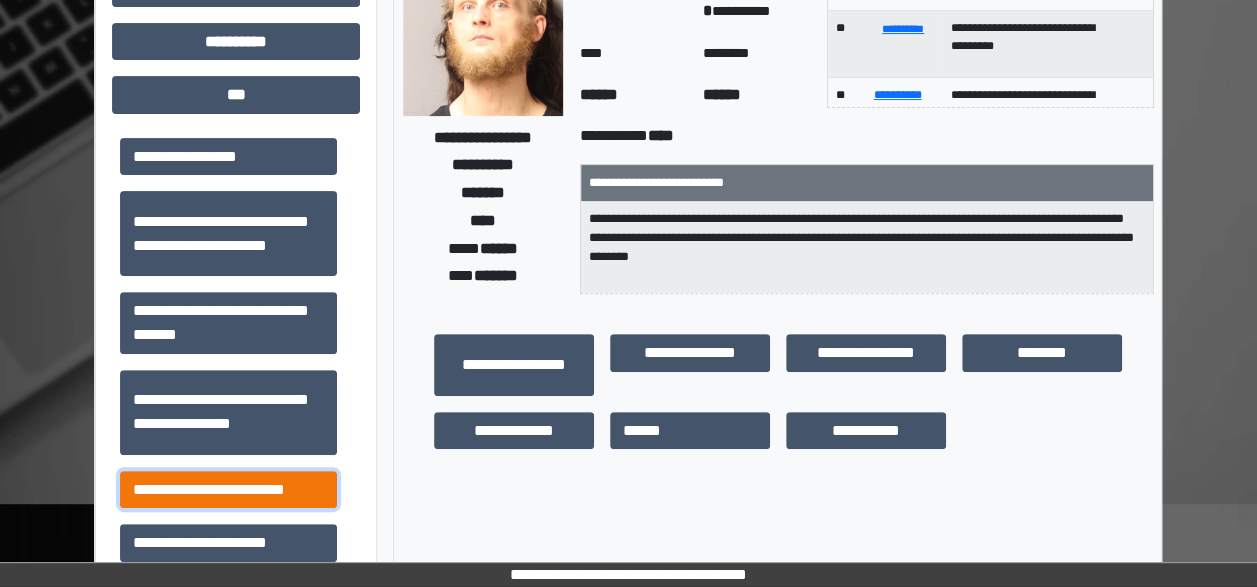 click on "**********" at bounding box center (228, 489) 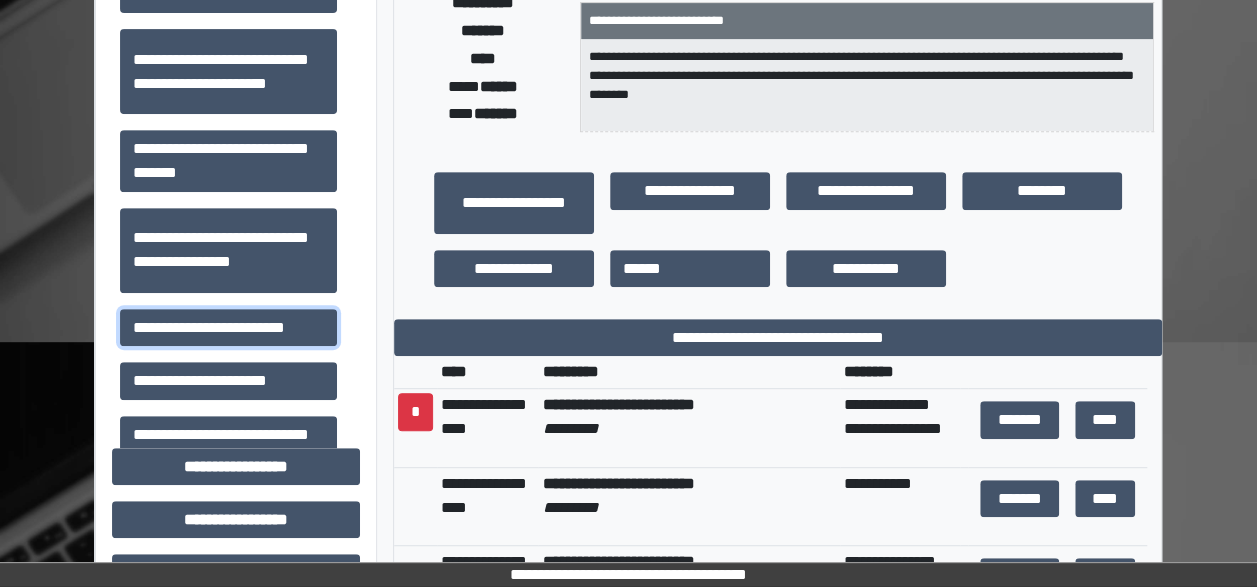 scroll, scrollTop: 761, scrollLeft: 0, axis: vertical 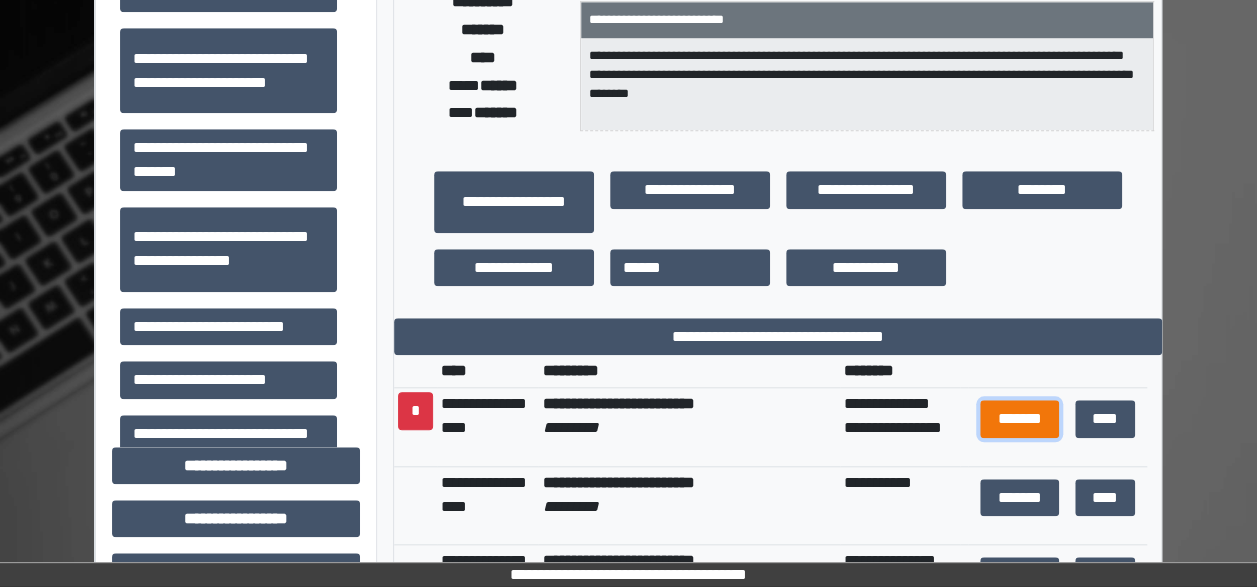 click on "*******" at bounding box center (1020, 418) 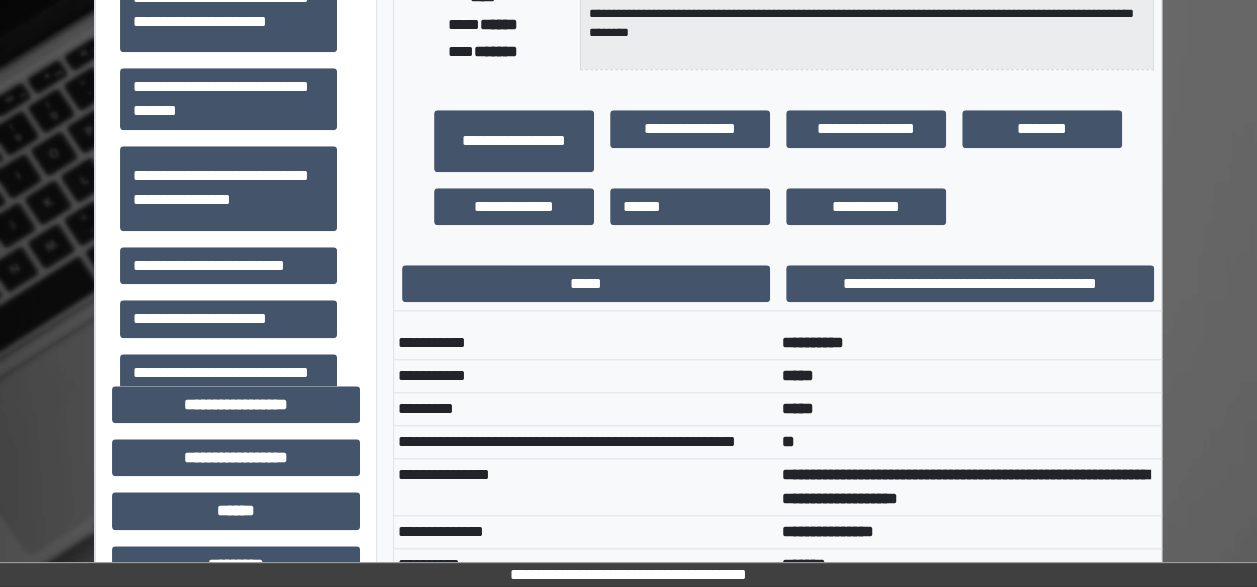 scroll, scrollTop: 800, scrollLeft: 0, axis: vertical 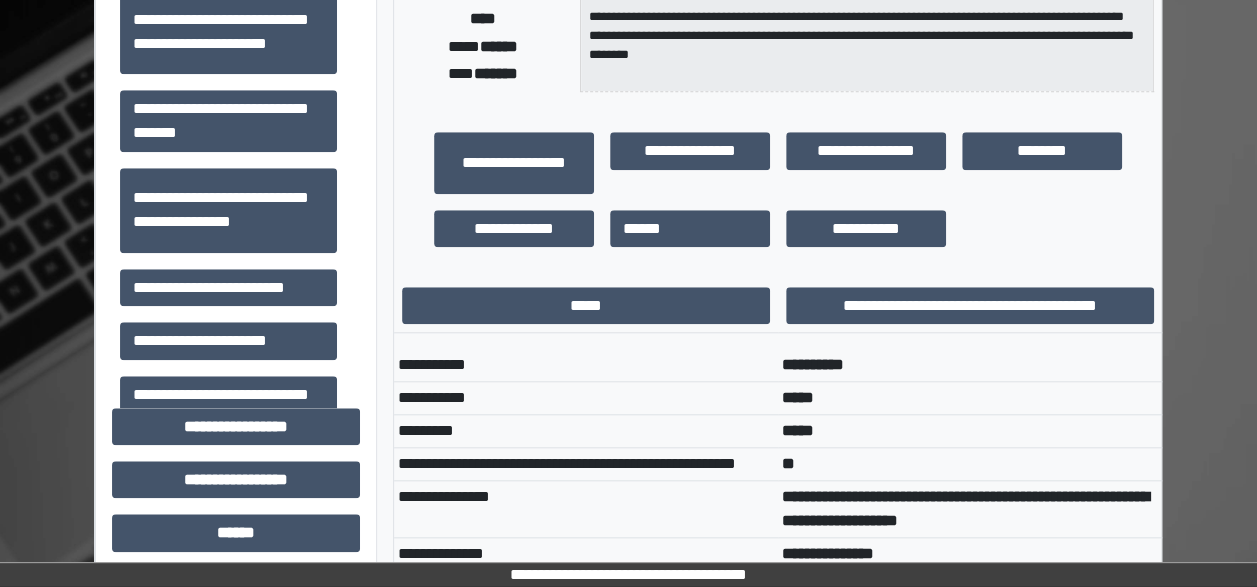 click on "**********" at bounding box center [586, 398] 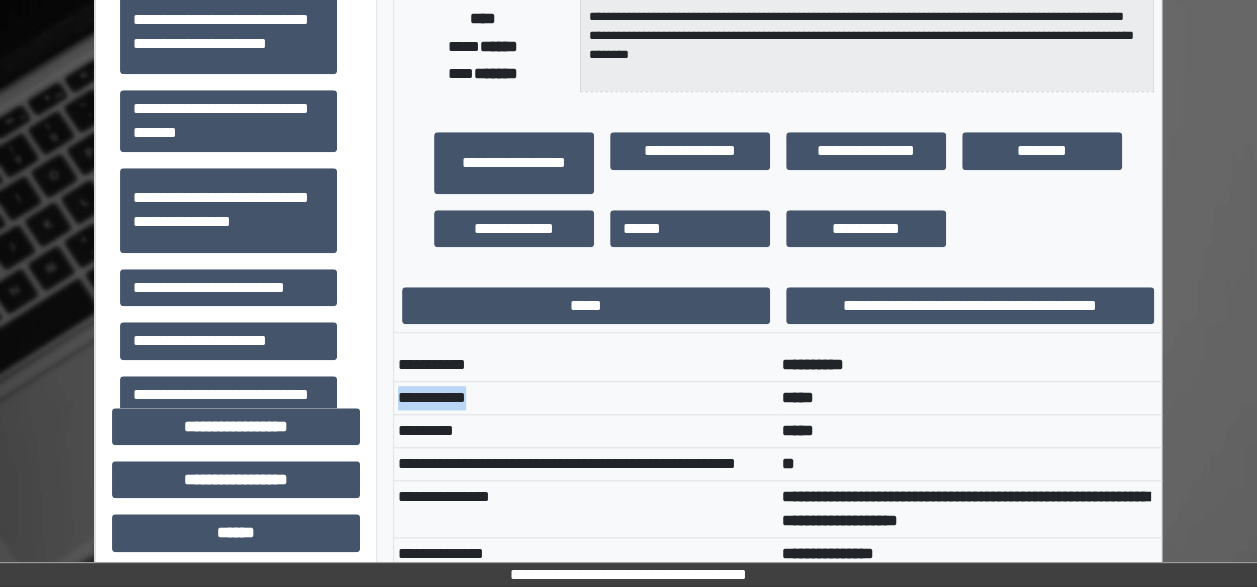 click on "**********" at bounding box center [586, 398] 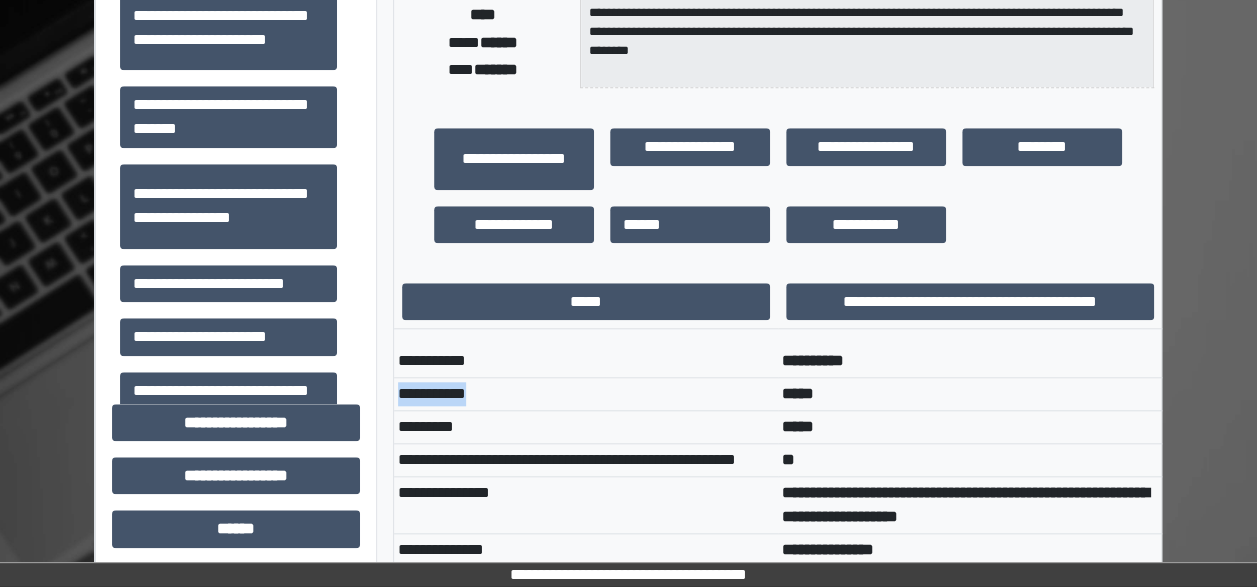 scroll, scrollTop: 806, scrollLeft: 0, axis: vertical 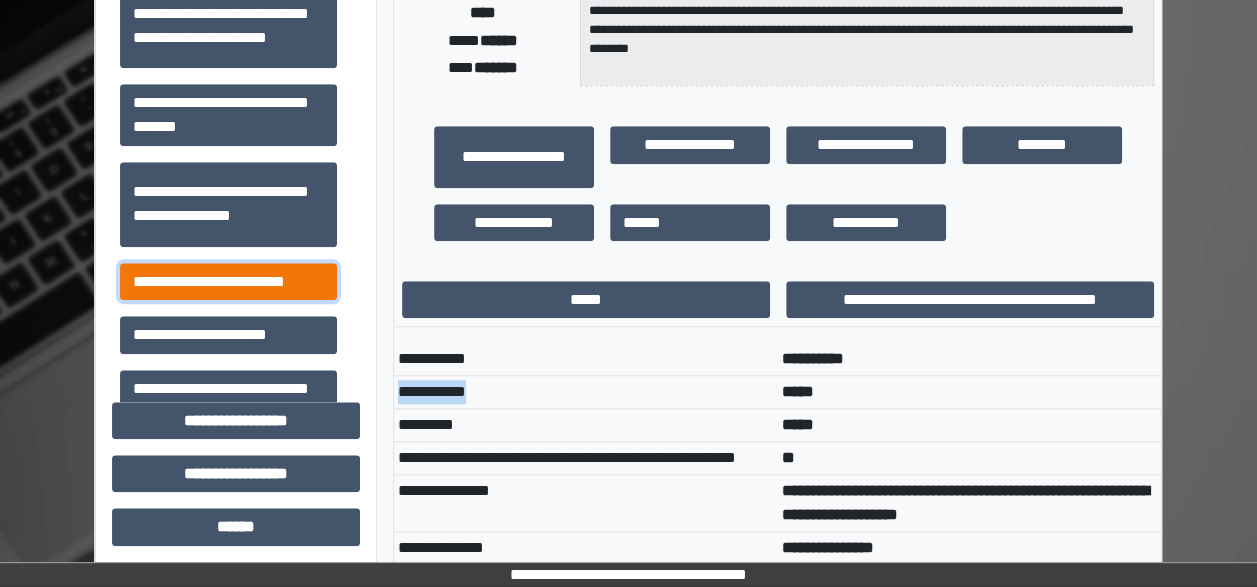 click on "**********" at bounding box center (228, 281) 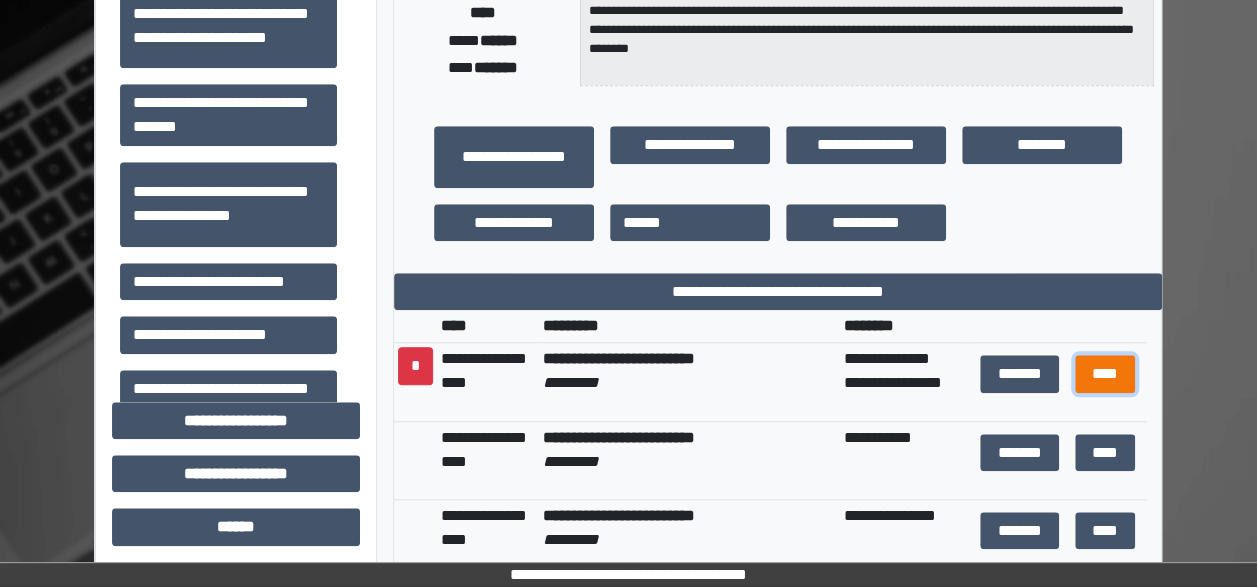 click on "****" at bounding box center [1104, 373] 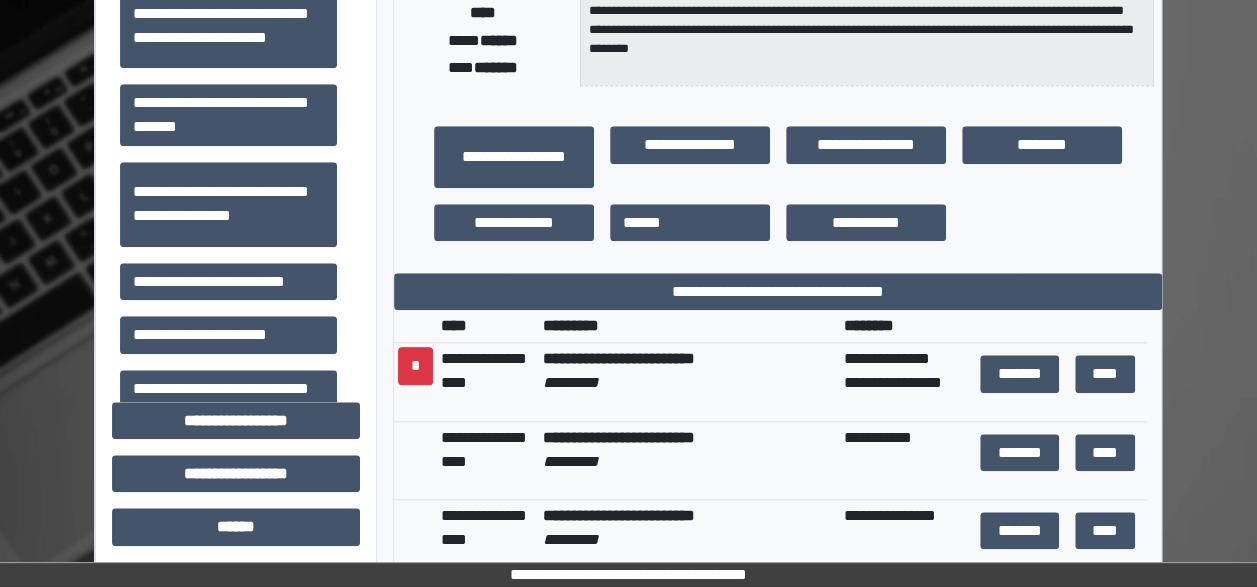 click on "**********" at bounding box center (628, 454) 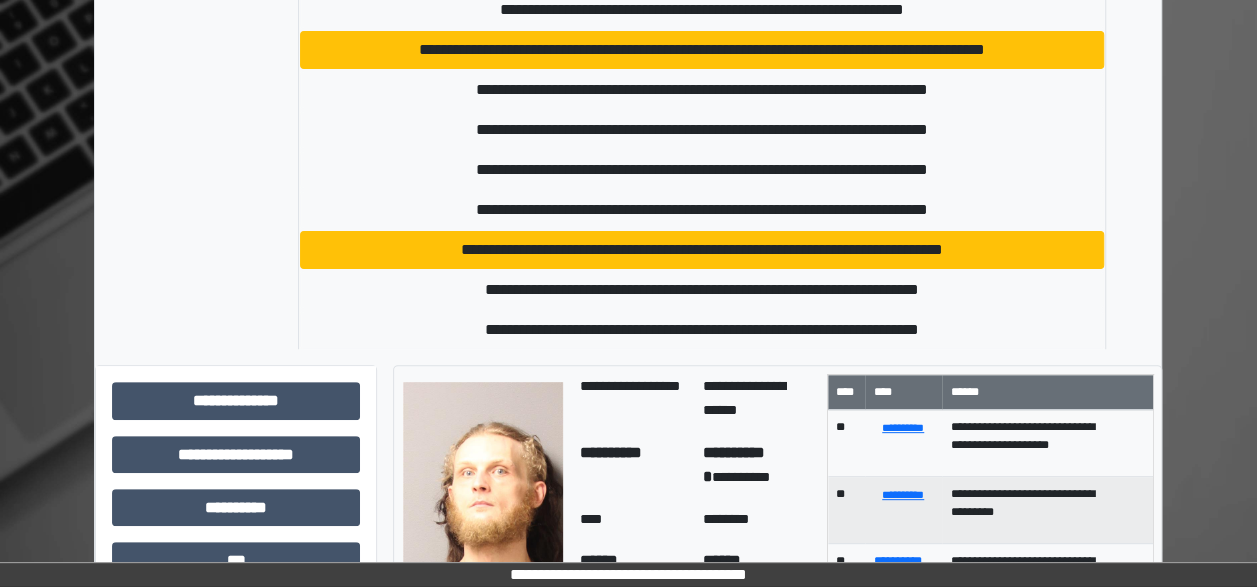 scroll, scrollTop: 132, scrollLeft: 0, axis: vertical 